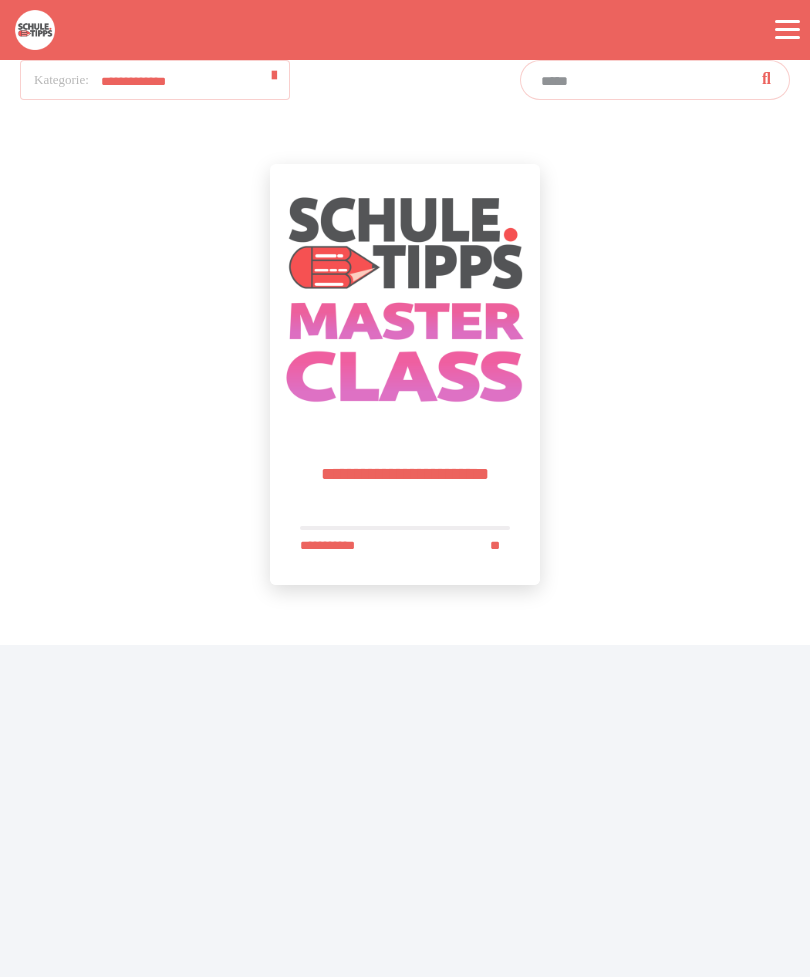 scroll, scrollTop: 0, scrollLeft: 0, axis: both 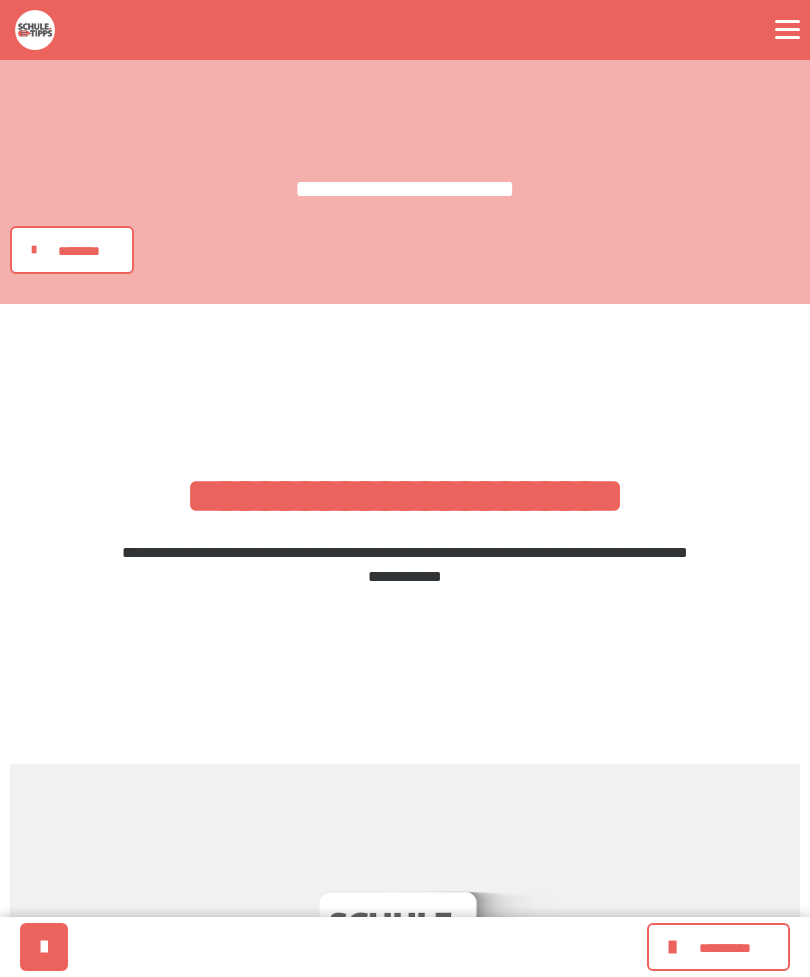 click 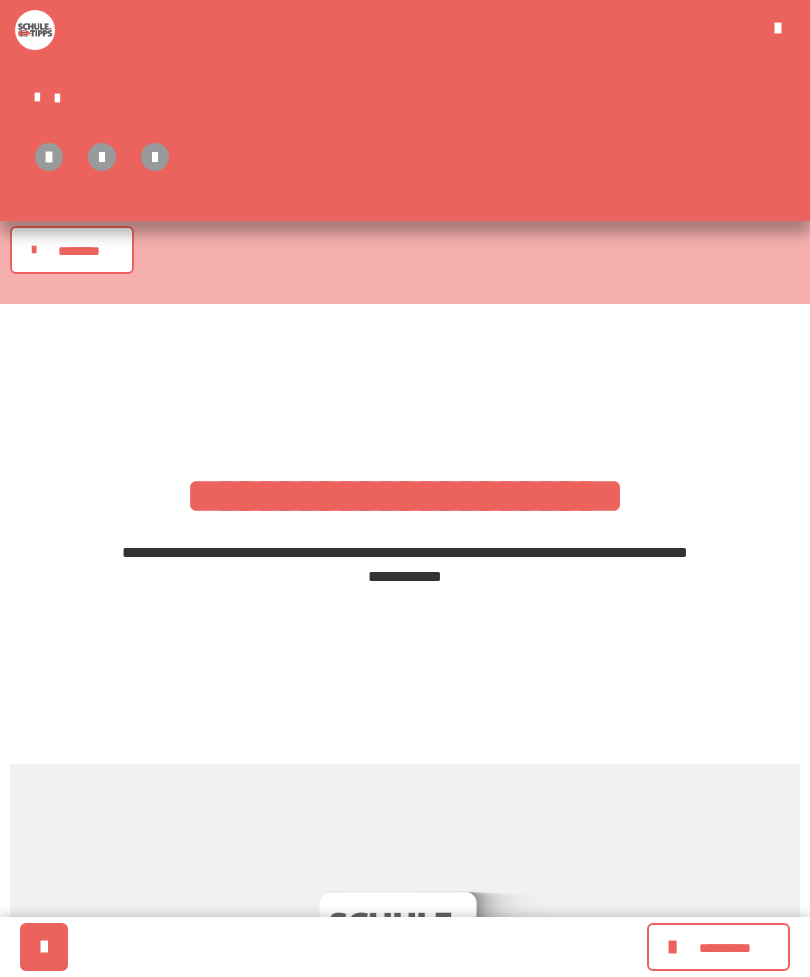 click on "**********" at bounding box center [415, 101] 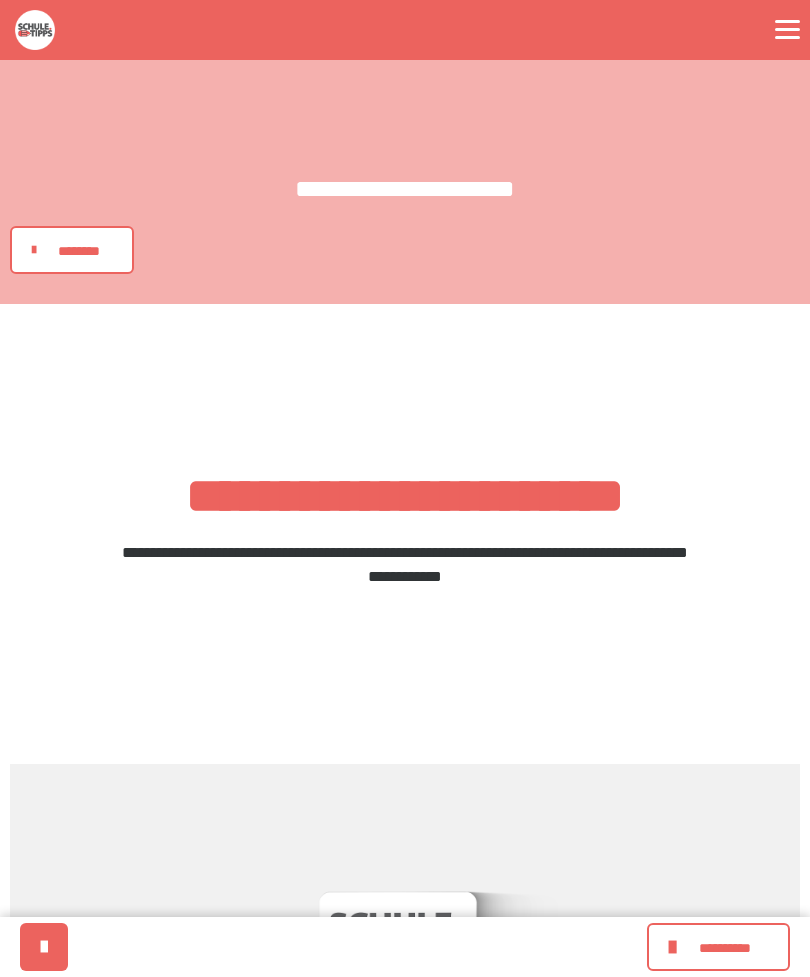 click on "**********" at bounding box center (725, 948) 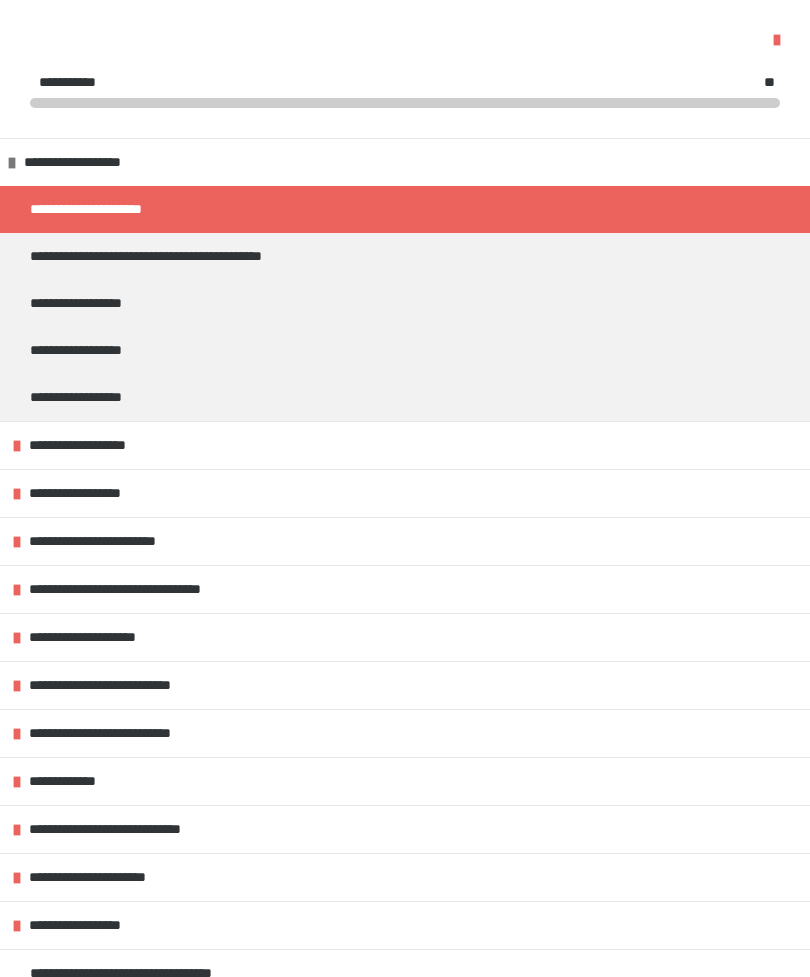click at bounding box center (12, 163) 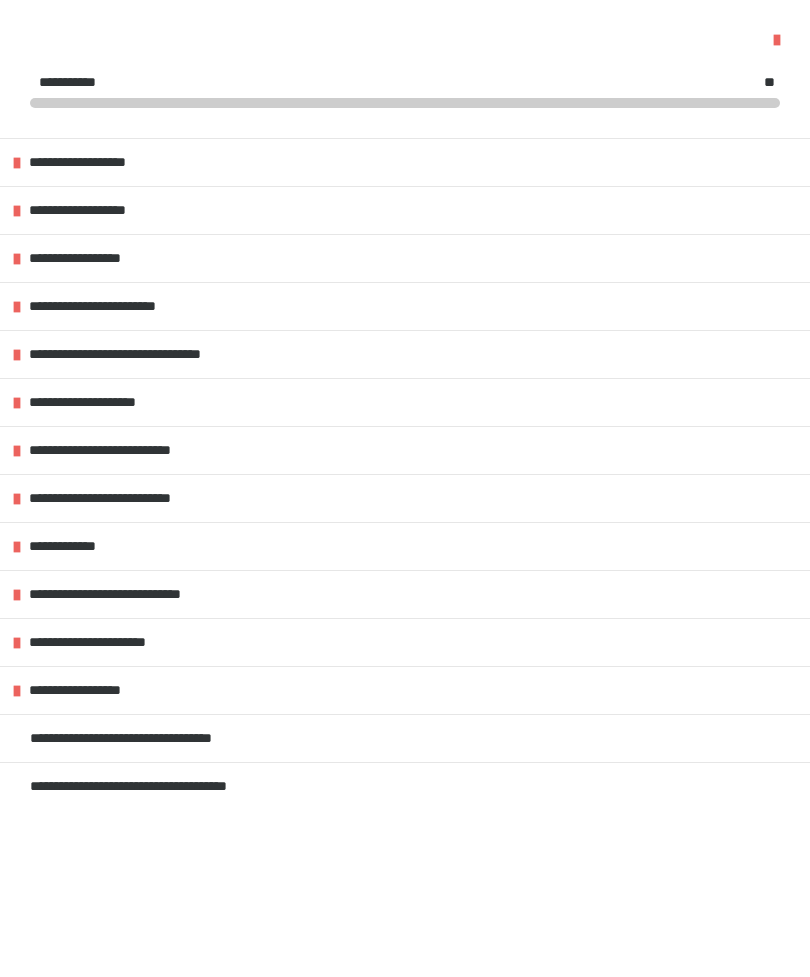 click on "**********" at bounding box center [102, 402] 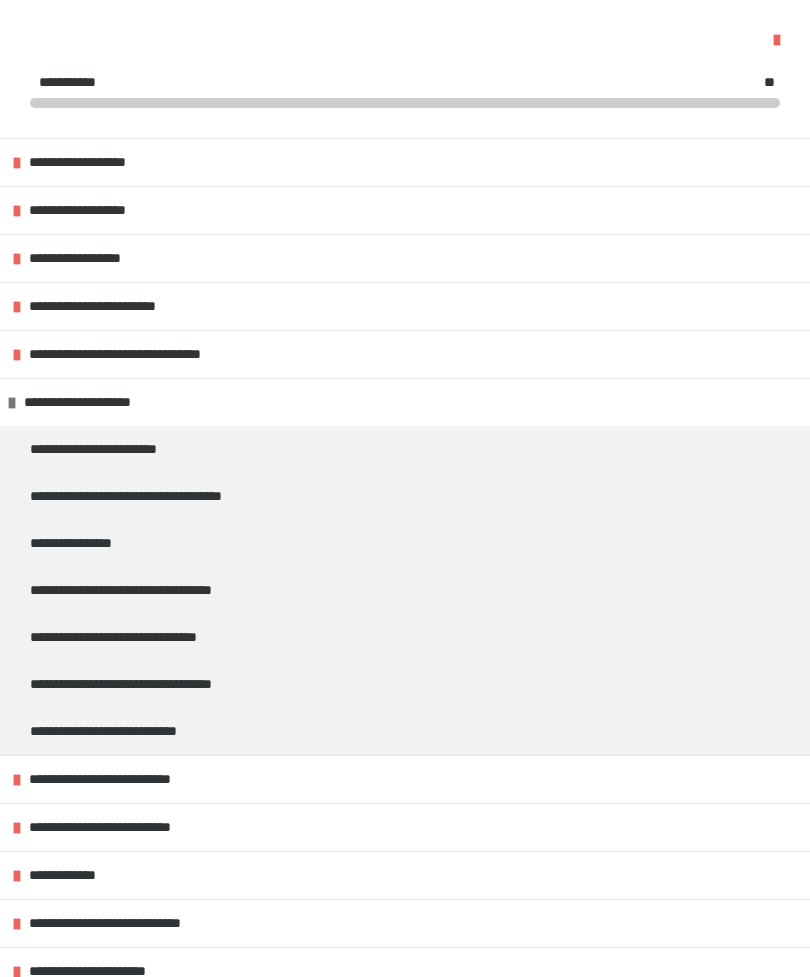 click on "**********" at bounding box center [97, 402] 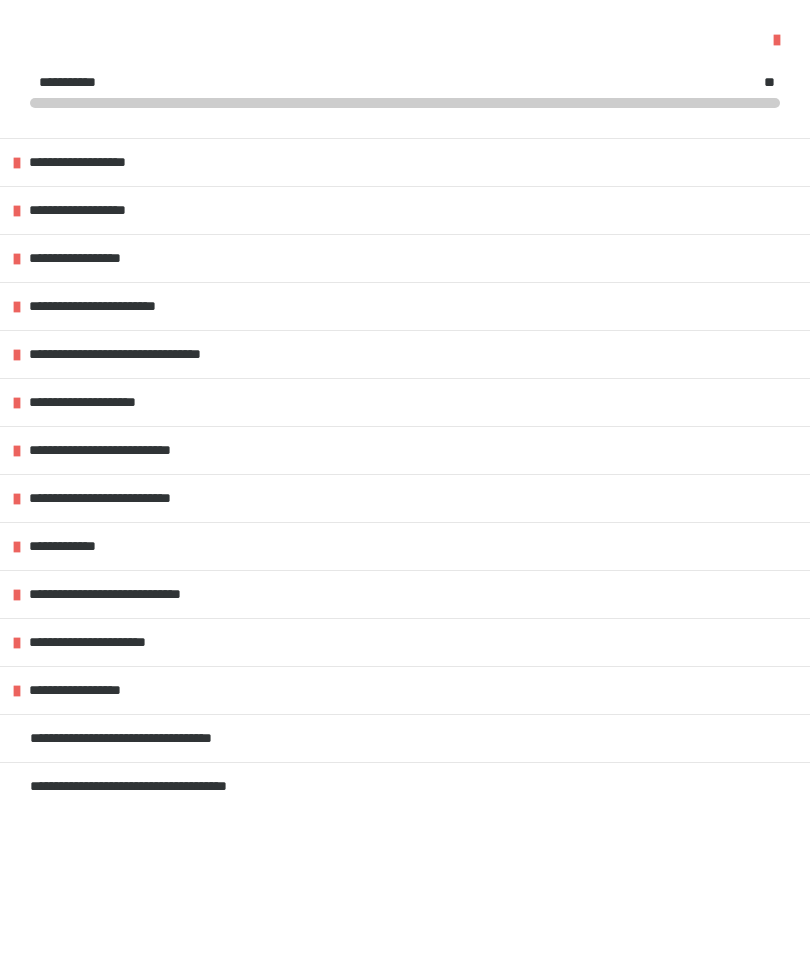 click on "**********" at bounding box center (111, 306) 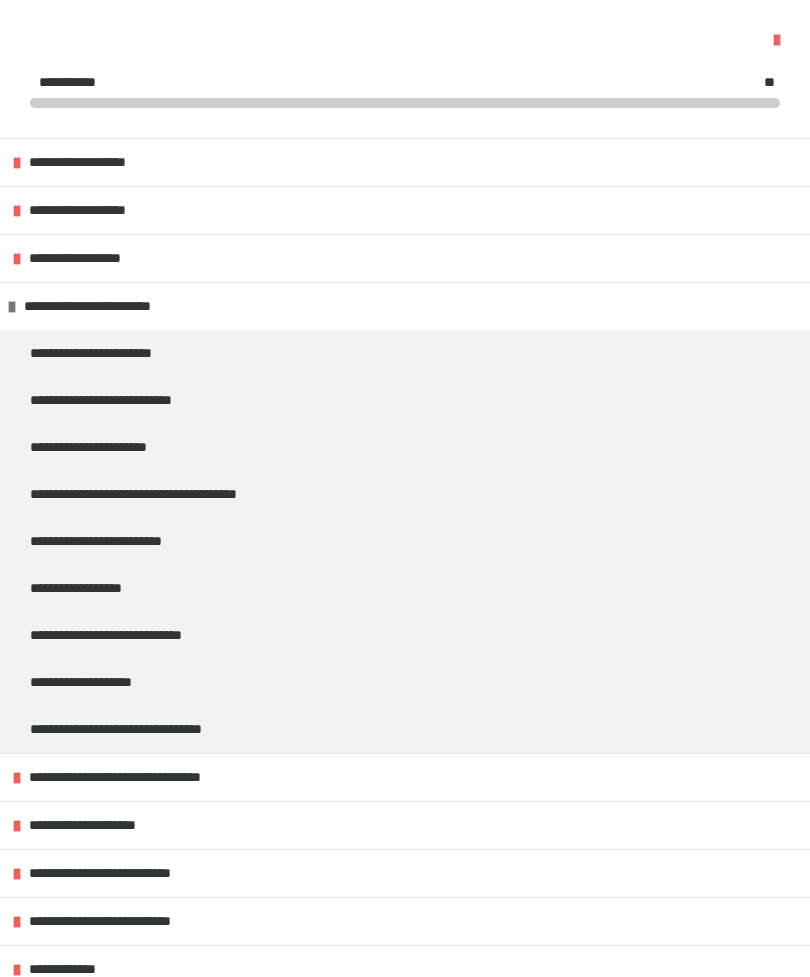 click on "**********" at bounding box center (96, 162) 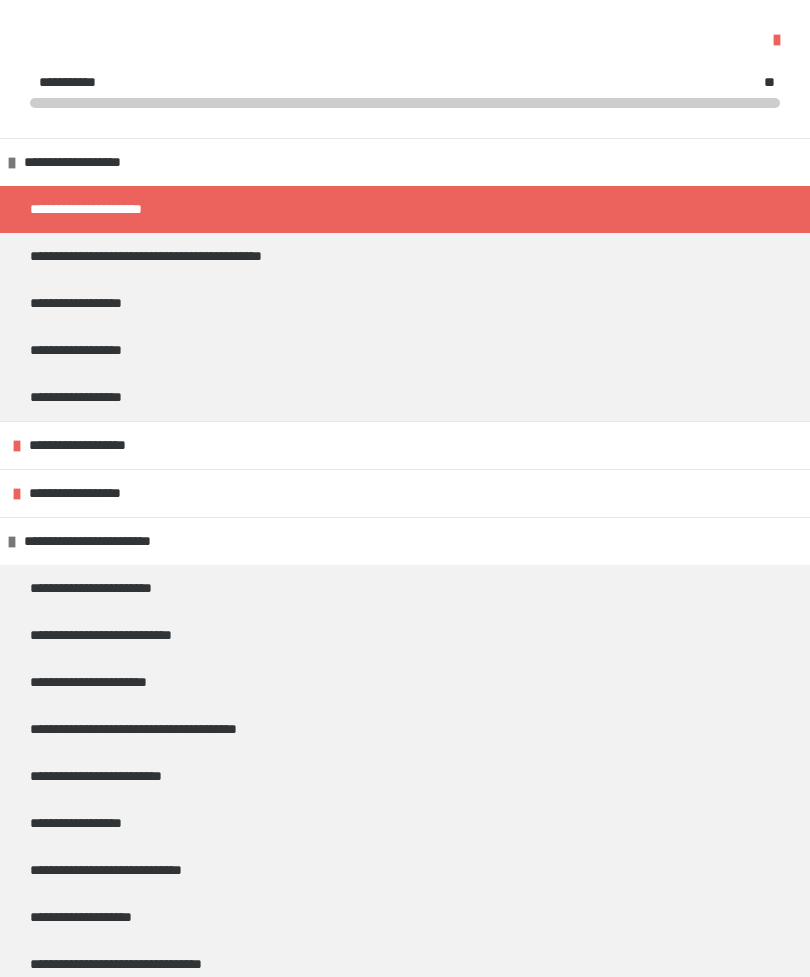 click on "**********" at bounding box center (88, 350) 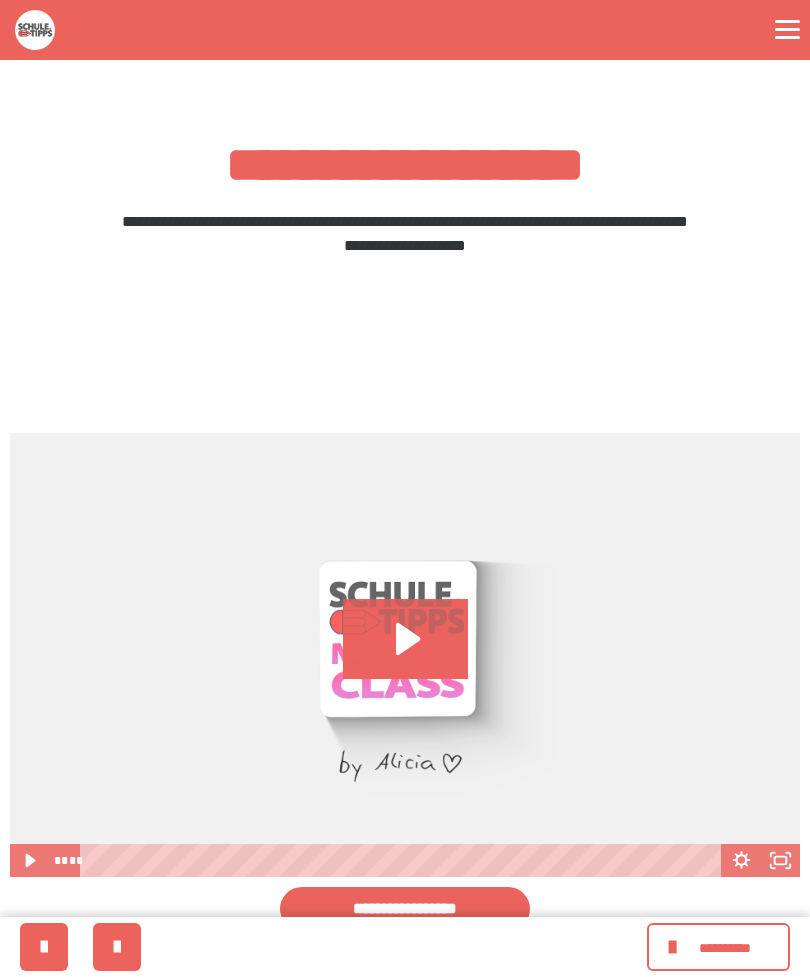 scroll, scrollTop: 347, scrollLeft: 0, axis: vertical 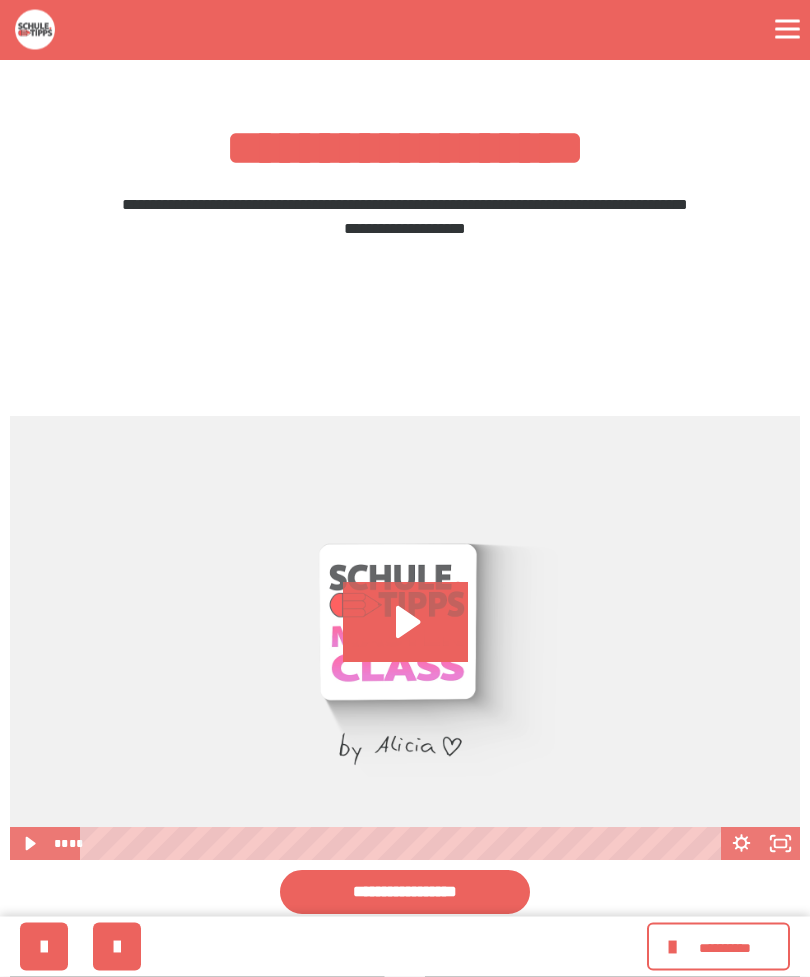 click 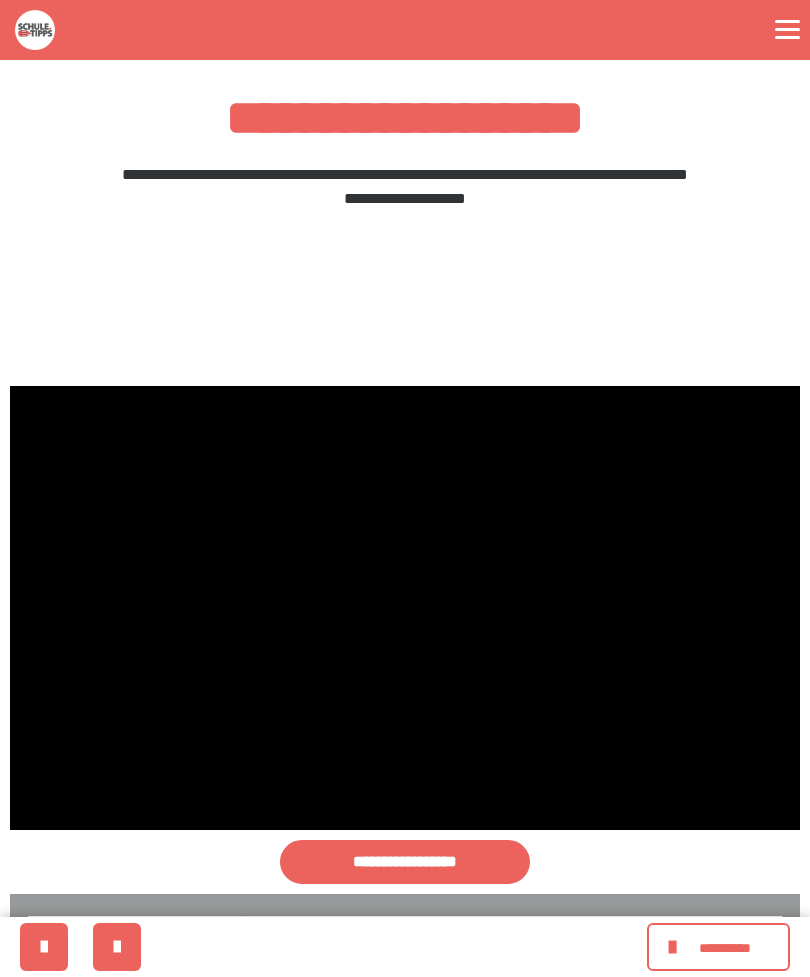 scroll, scrollTop: 447, scrollLeft: 0, axis: vertical 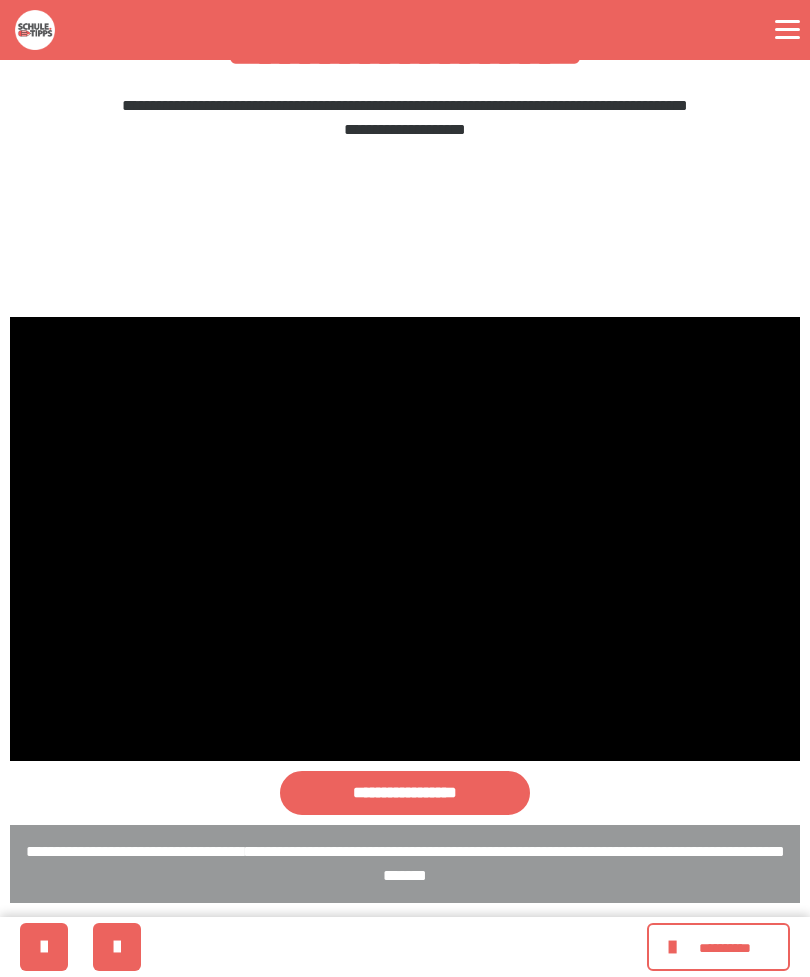 click at bounding box center (405, 539) 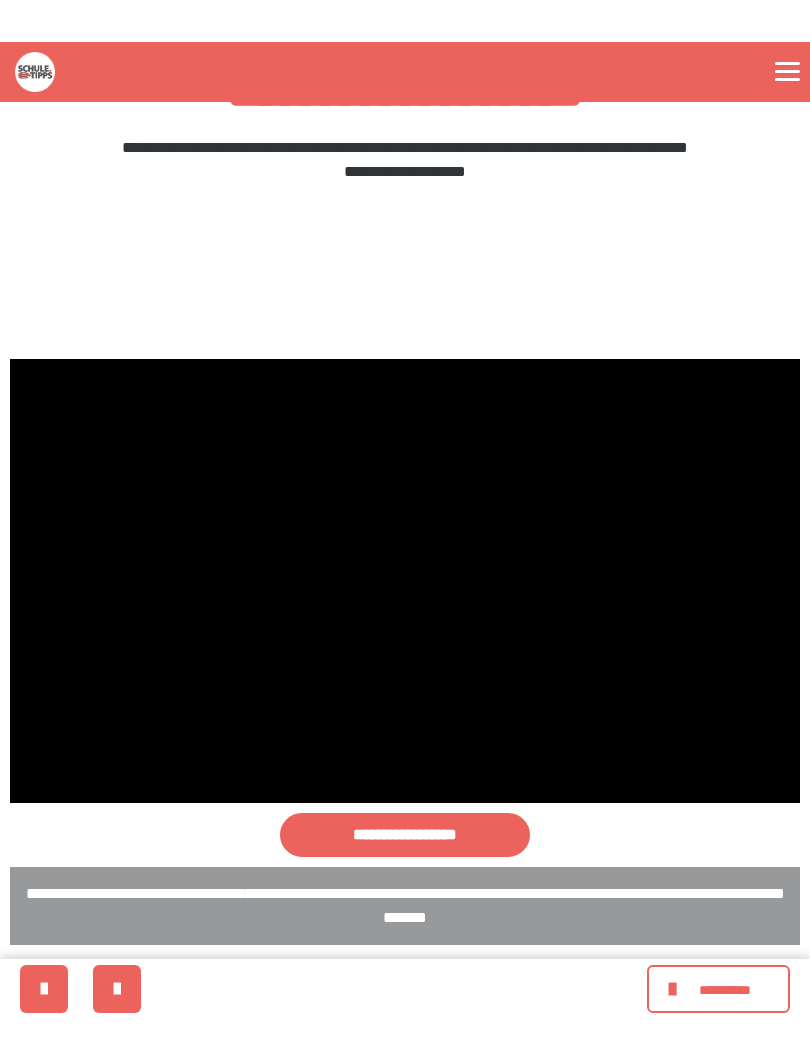 scroll, scrollTop: 20, scrollLeft: 0, axis: vertical 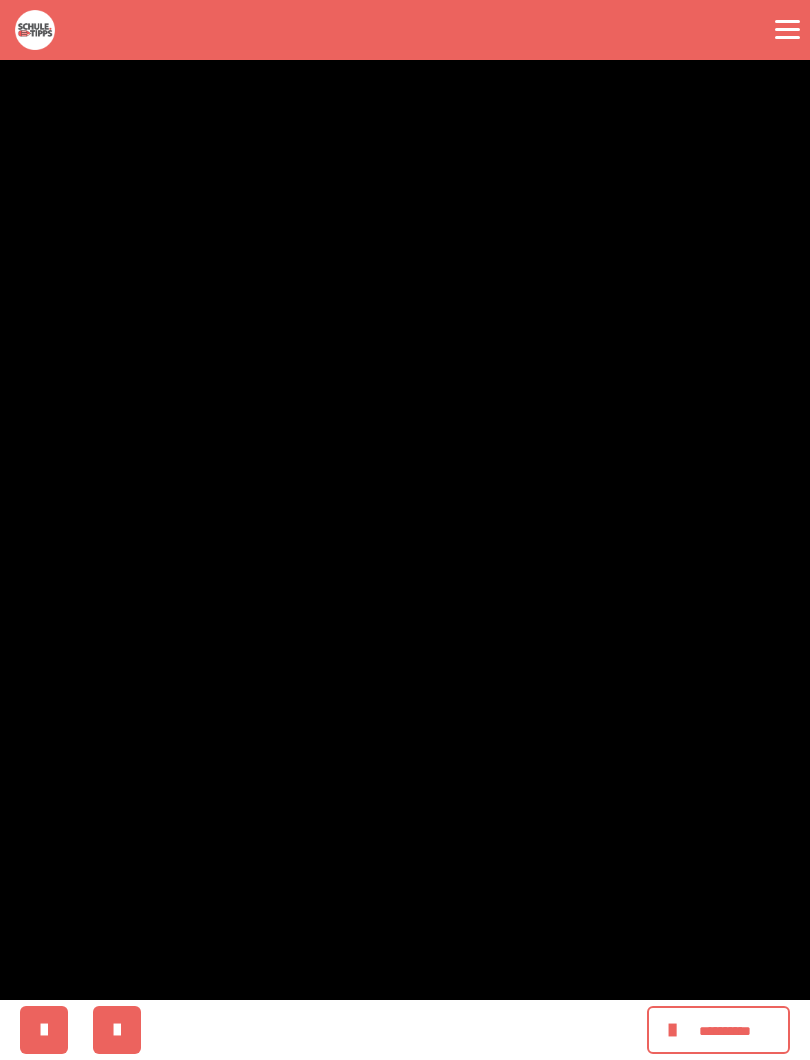 click at bounding box center [405, 530] 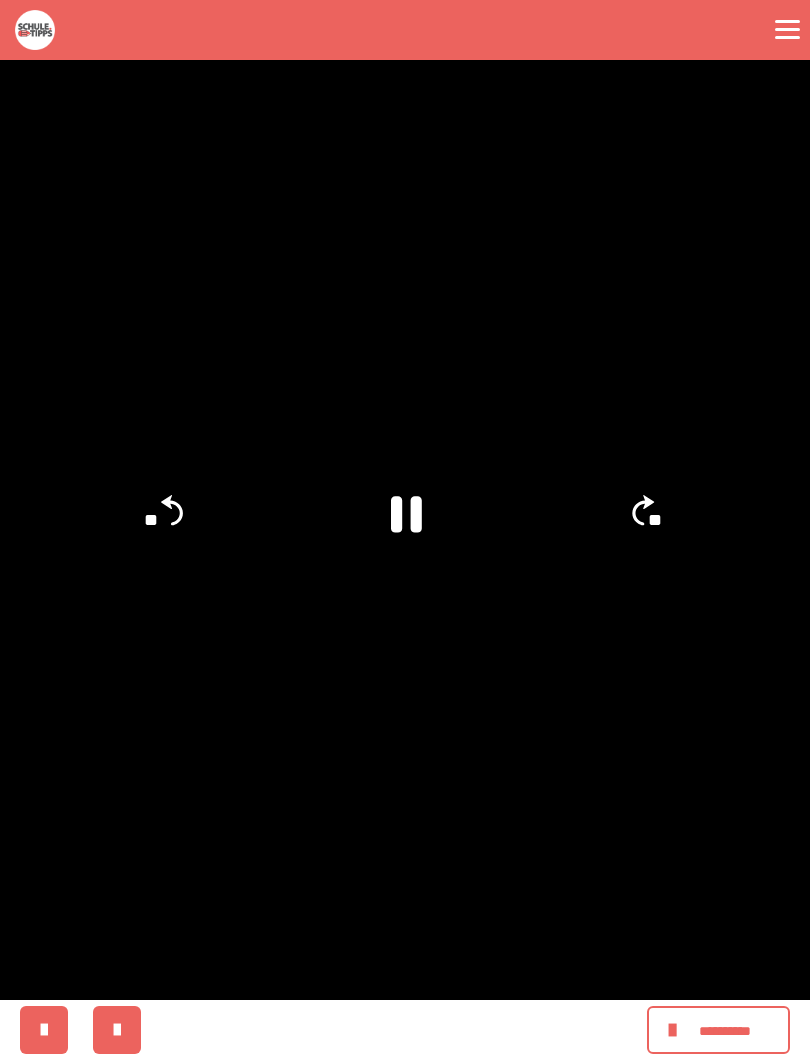 click at bounding box center (405, 530) 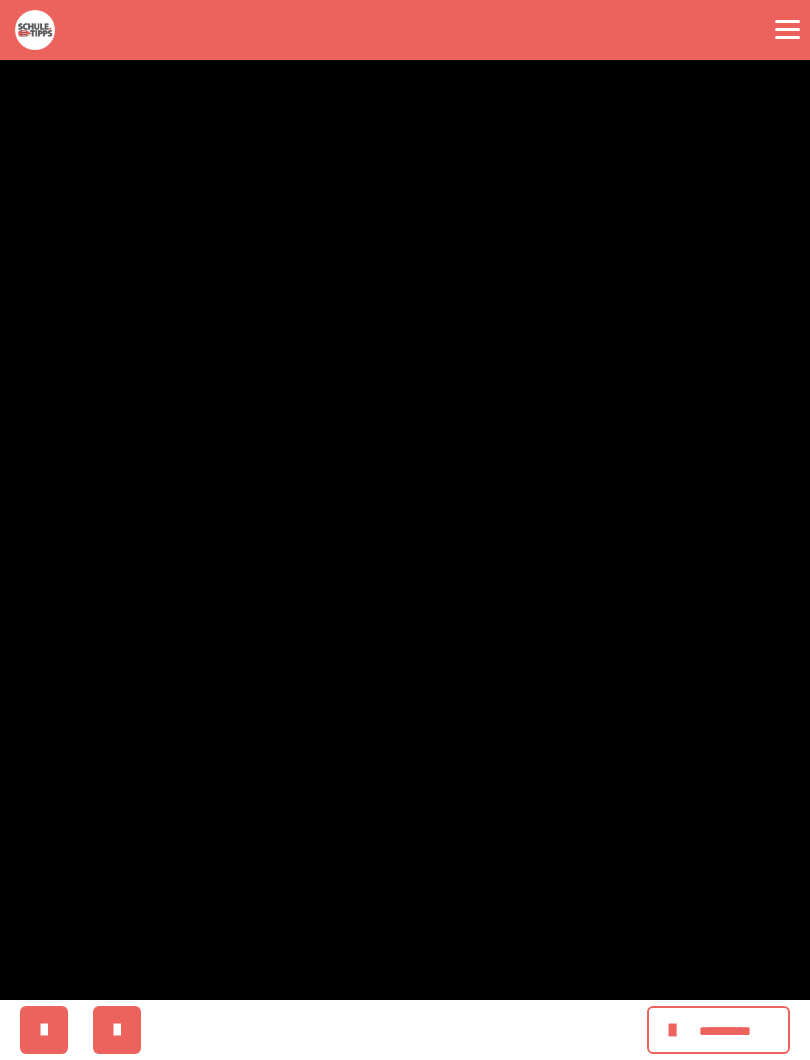 click at bounding box center (405, 530) 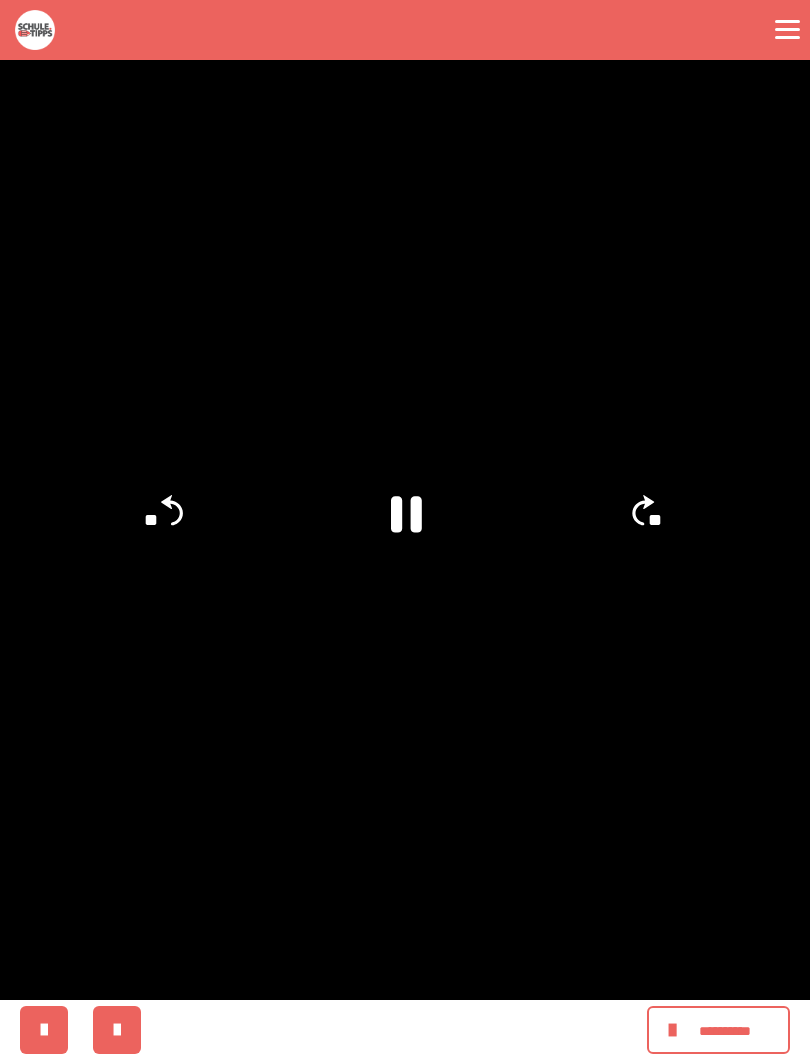click at bounding box center [405, 530] 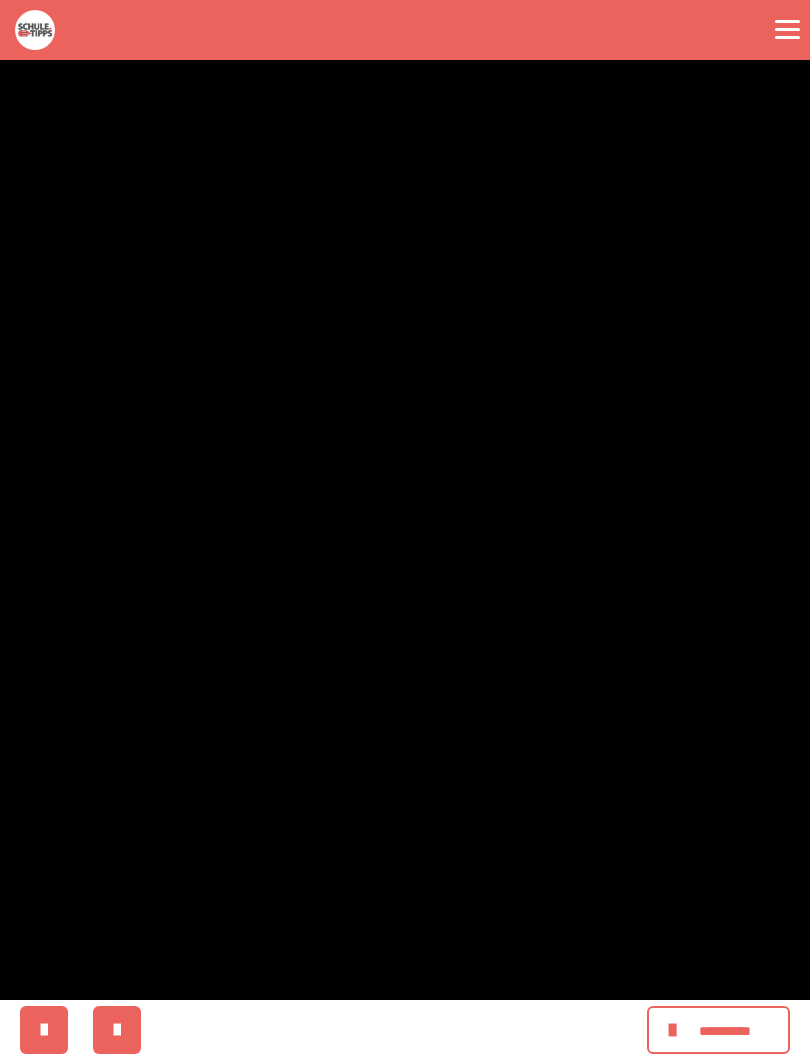 click at bounding box center [405, 530] 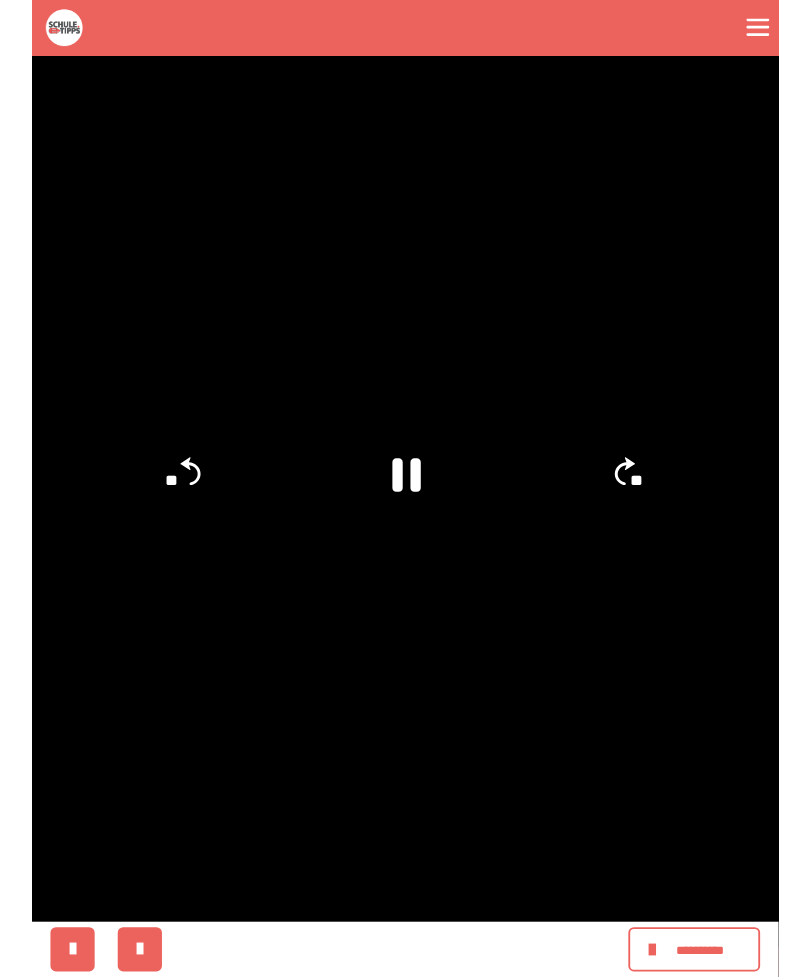 scroll, scrollTop: 447, scrollLeft: 0, axis: vertical 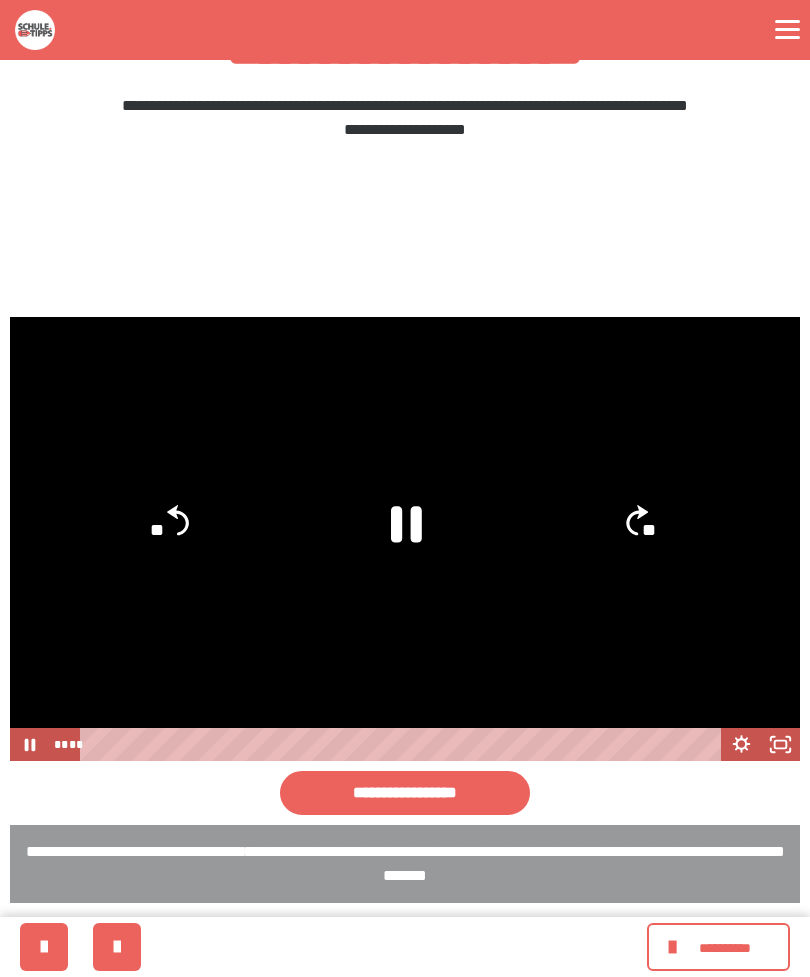 click at bounding box center (405, 539) 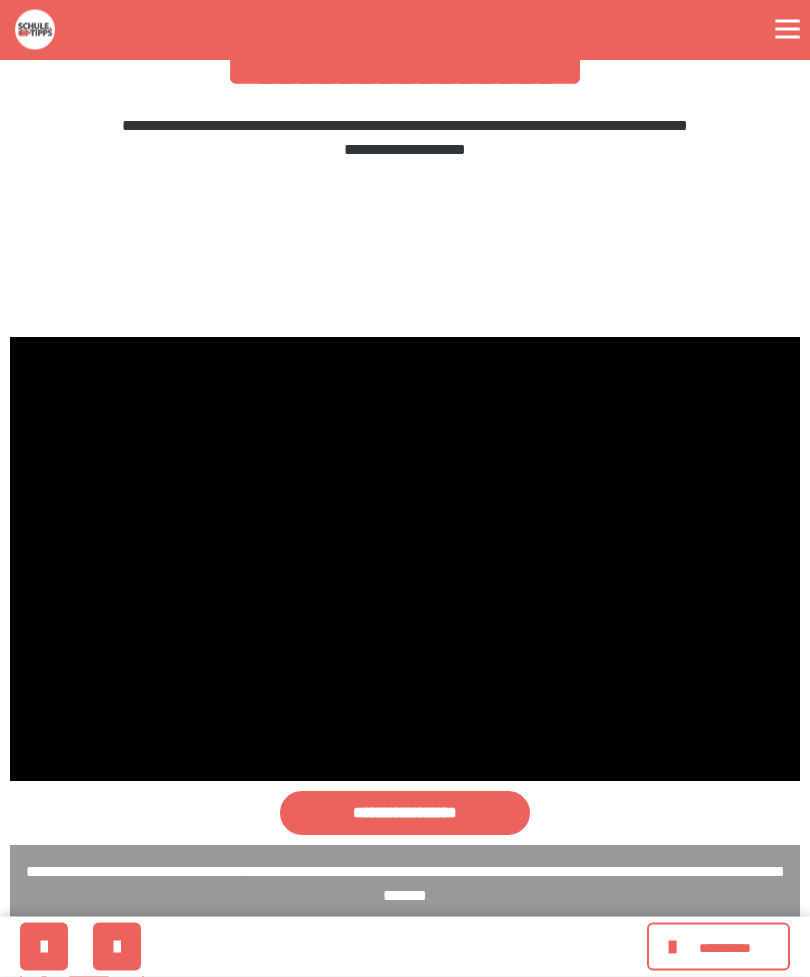 scroll, scrollTop: 423, scrollLeft: 0, axis: vertical 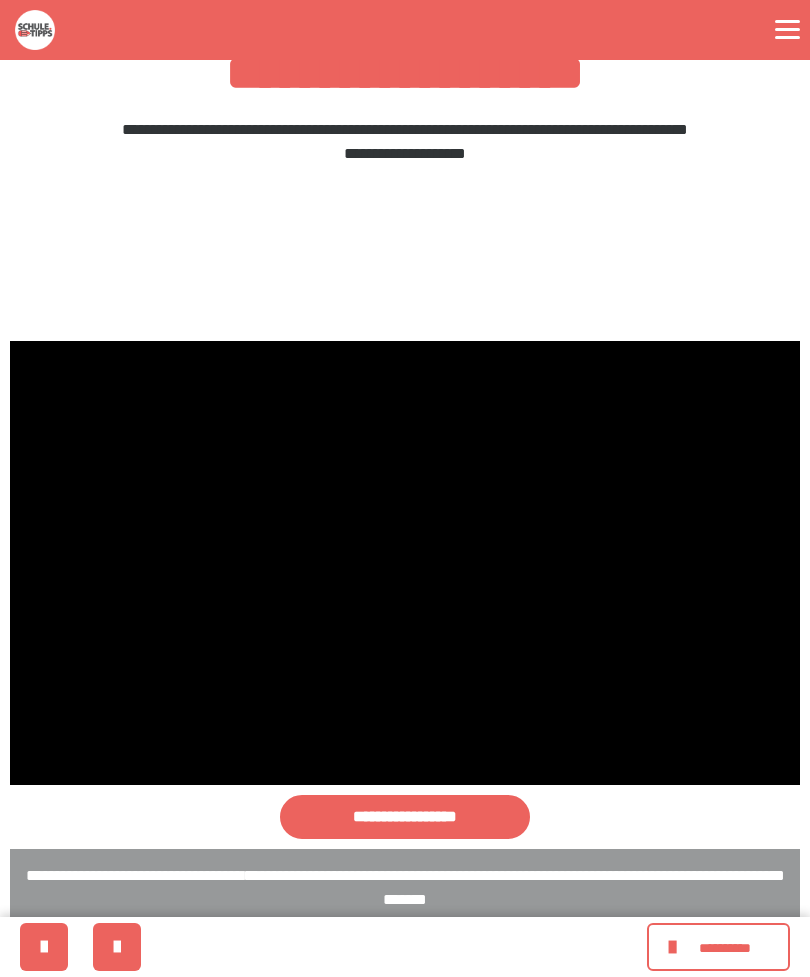click at bounding box center (405, 563) 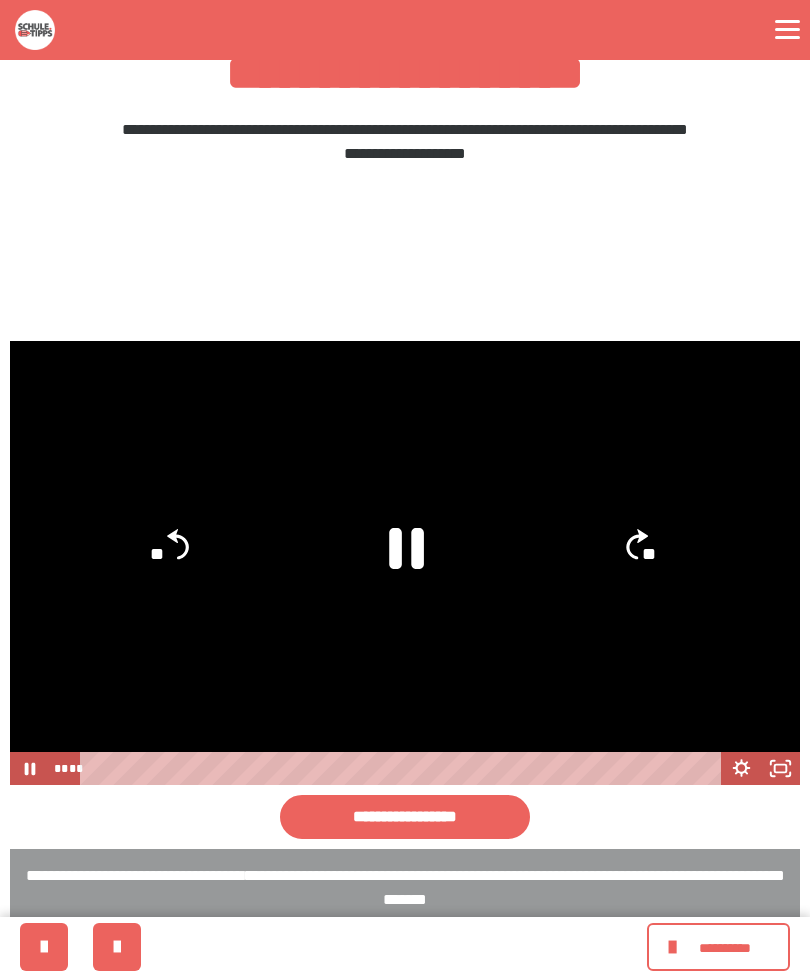 click 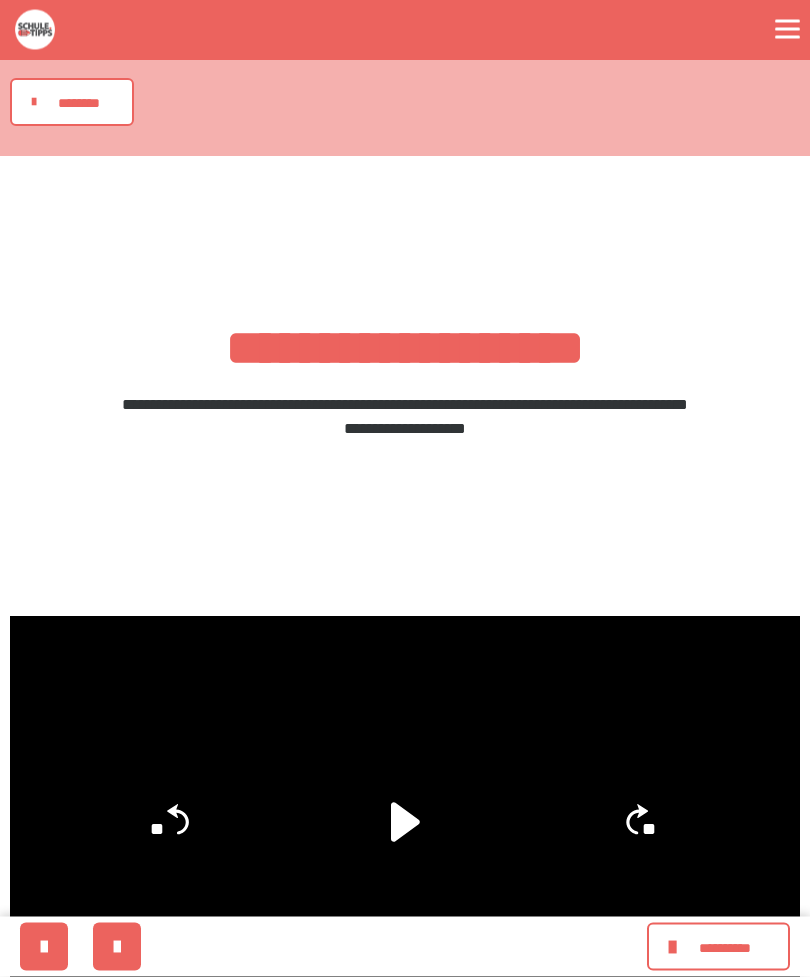 scroll, scrollTop: 0, scrollLeft: 0, axis: both 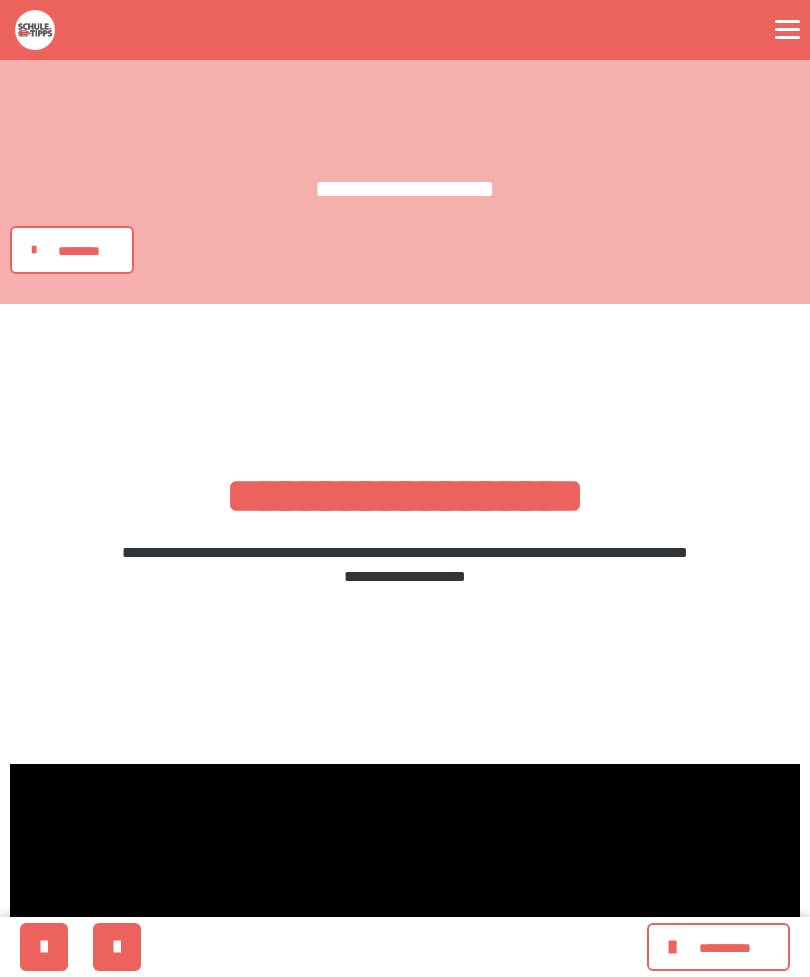 click at bounding box center (35, 30) 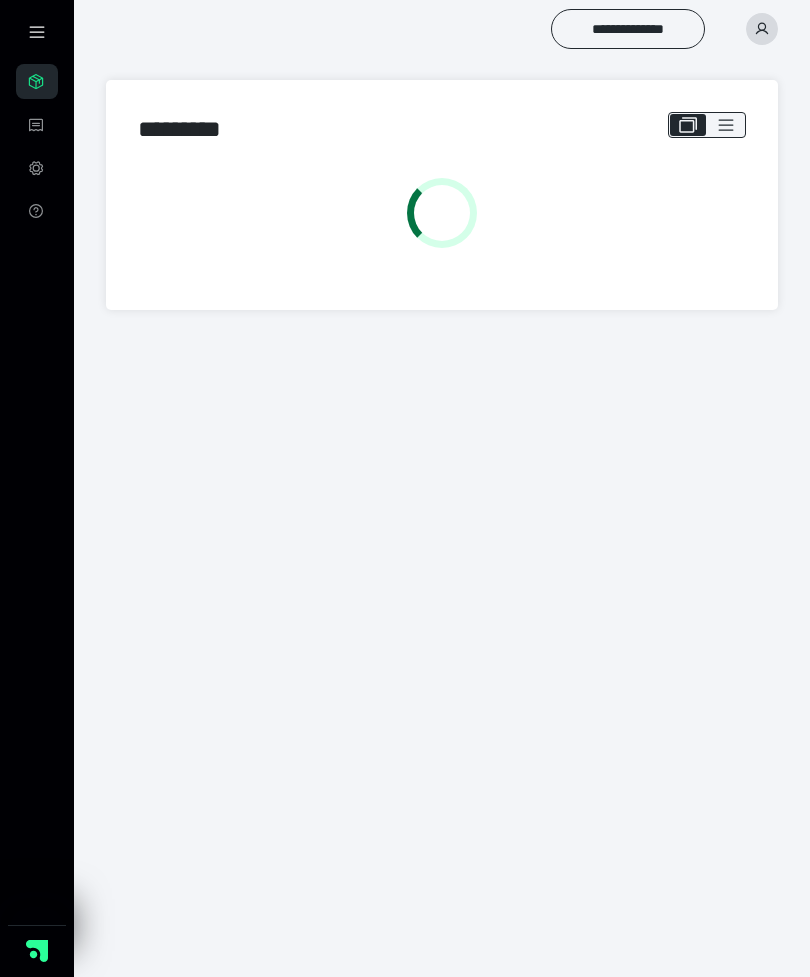 scroll, scrollTop: 0, scrollLeft: 0, axis: both 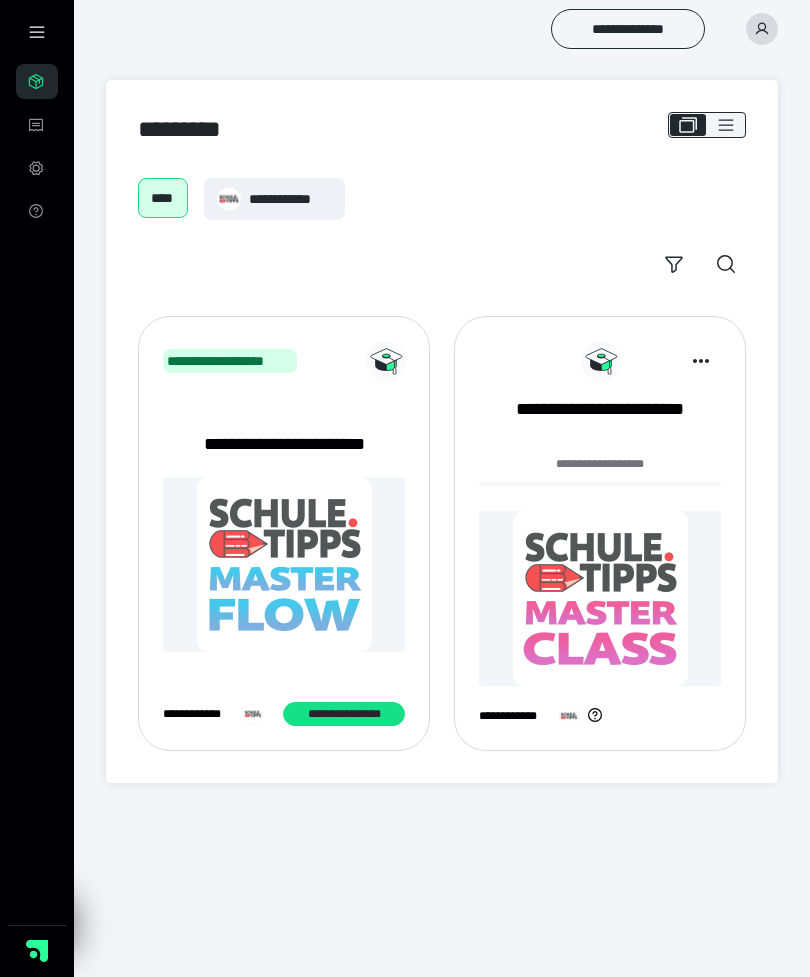 click at bounding box center [600, 598] 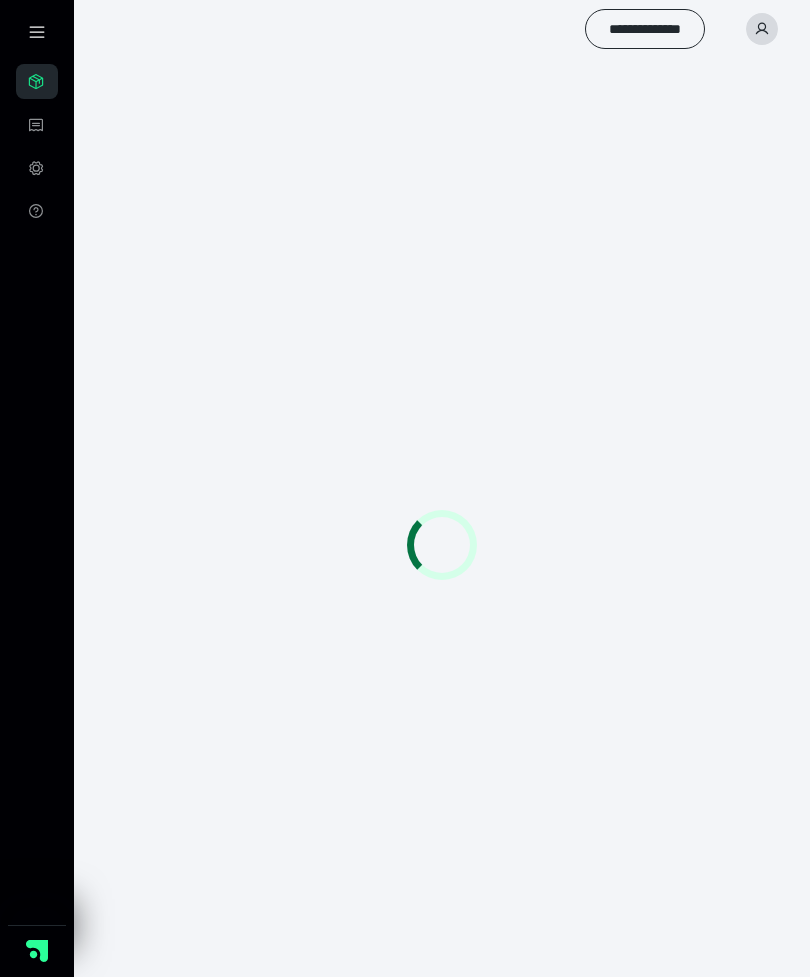 scroll, scrollTop: 0, scrollLeft: 0, axis: both 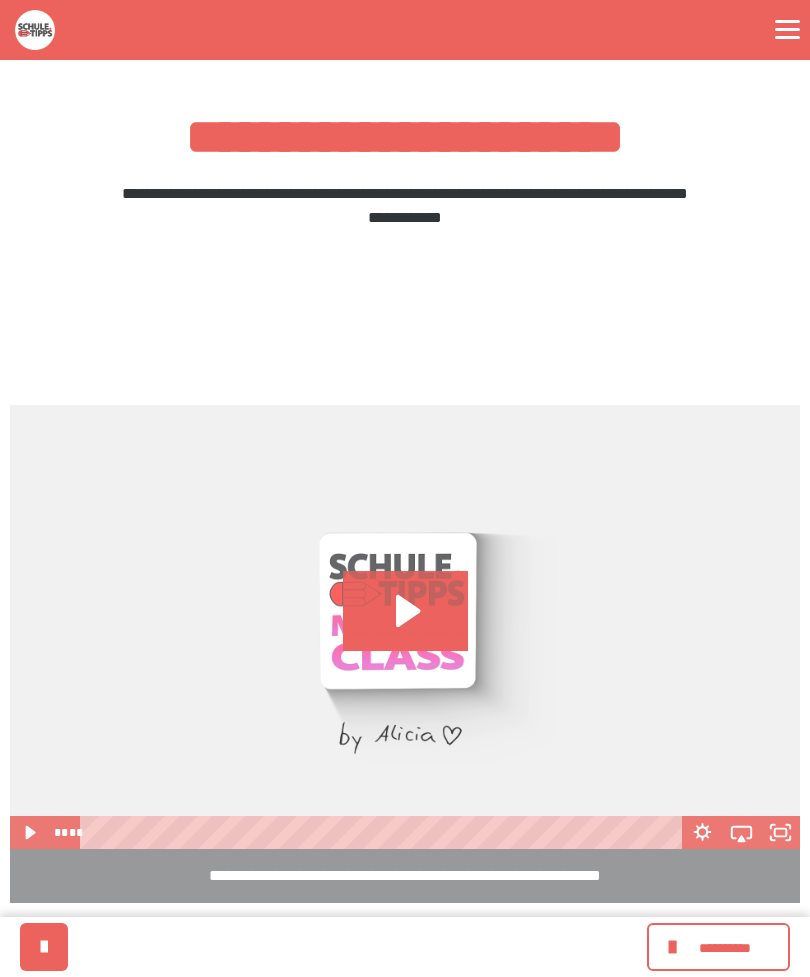 click 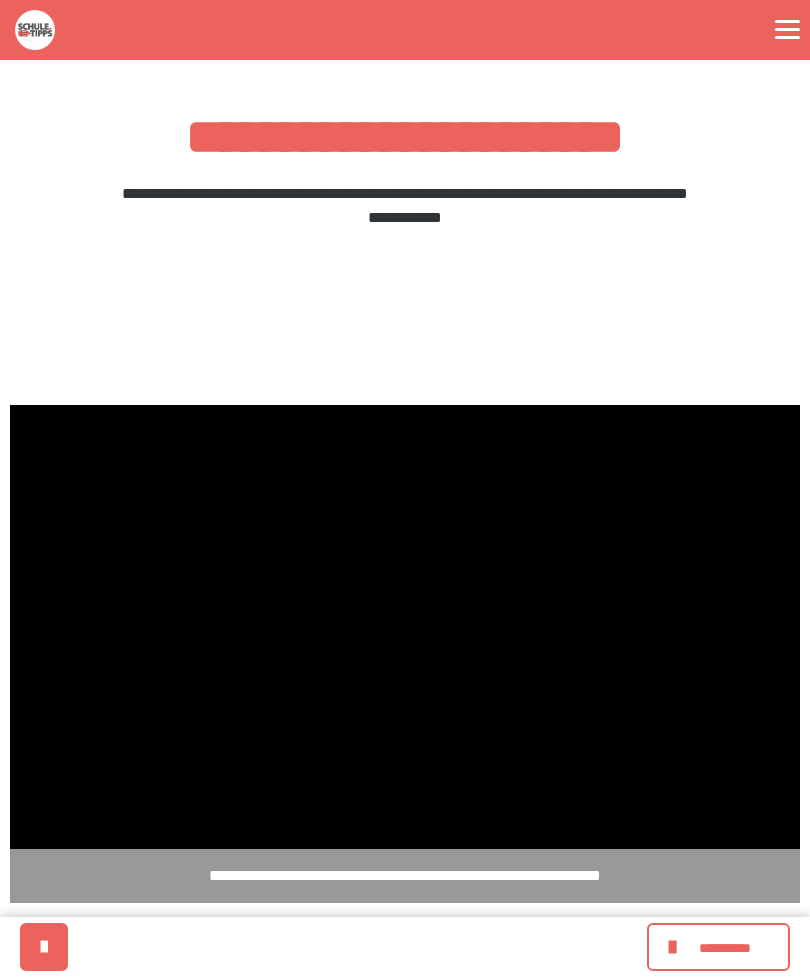 click at bounding box center (405, 627) 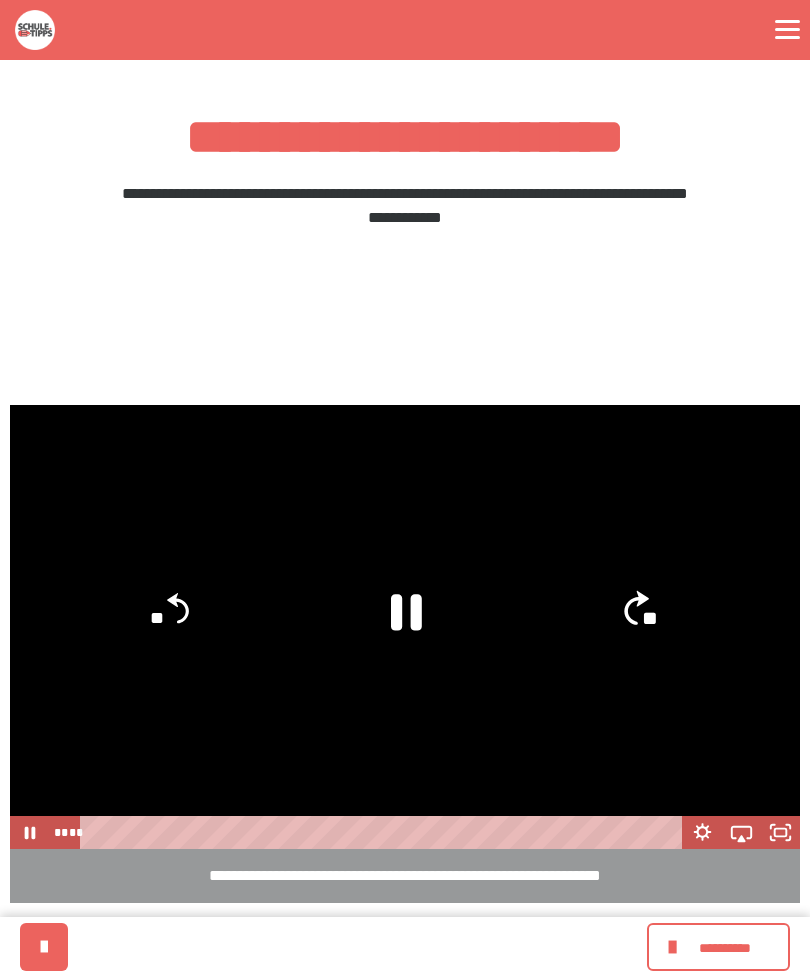 click on "**" 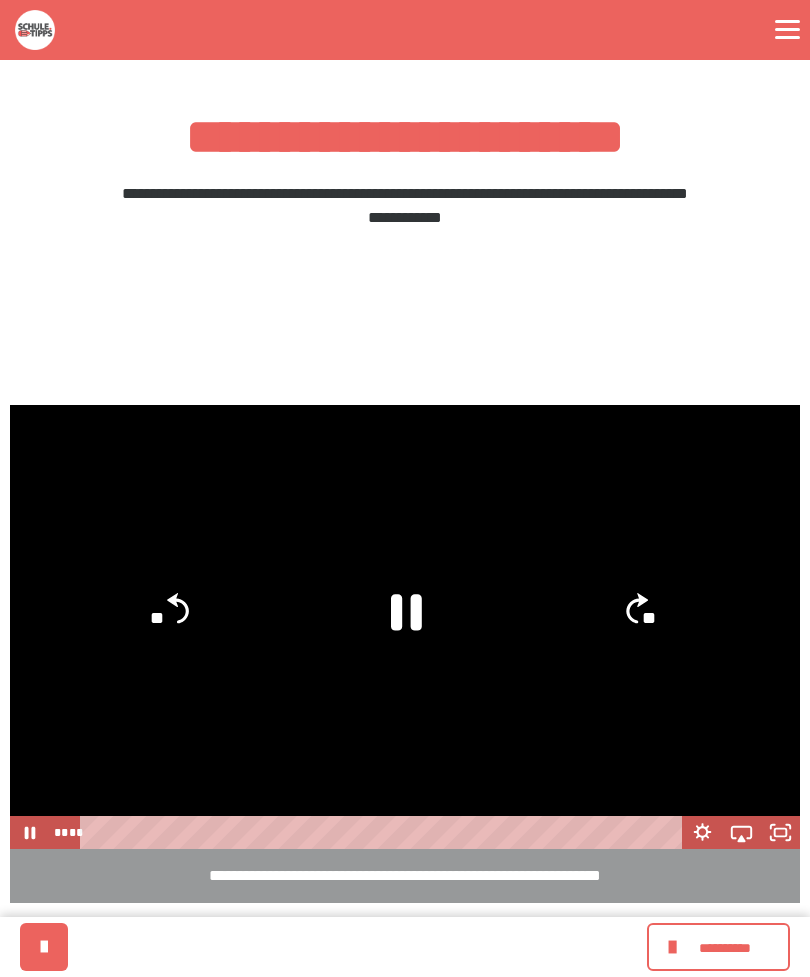 click 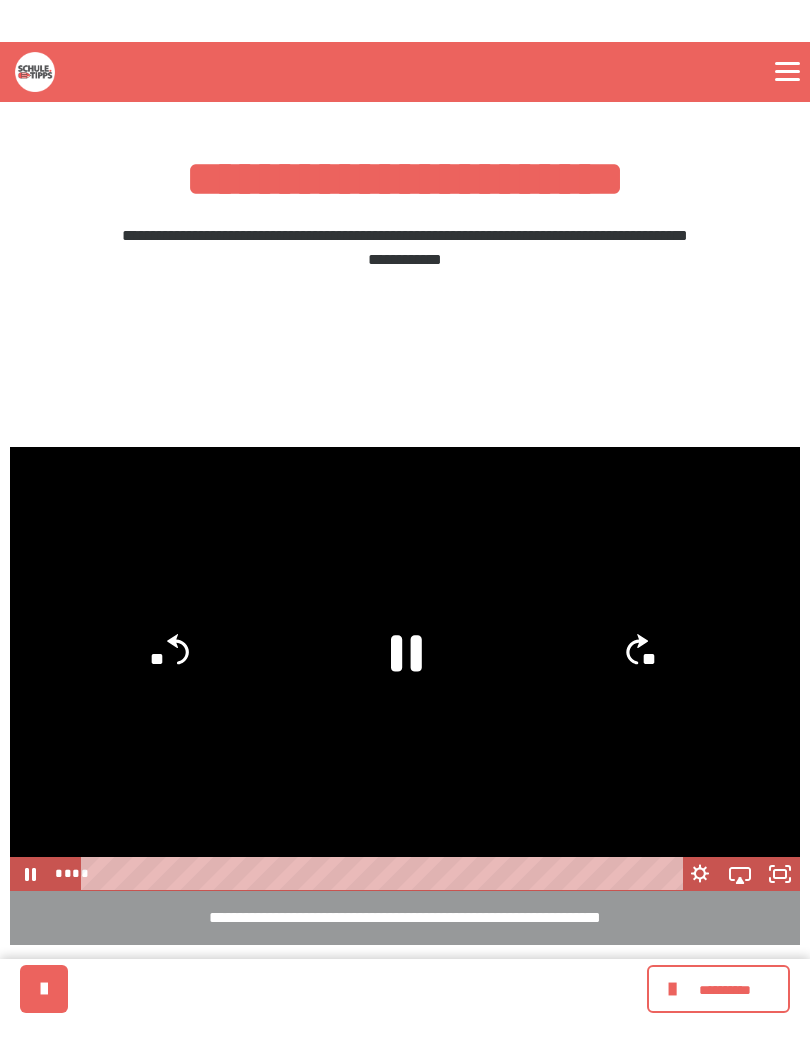 scroll, scrollTop: 20, scrollLeft: 0, axis: vertical 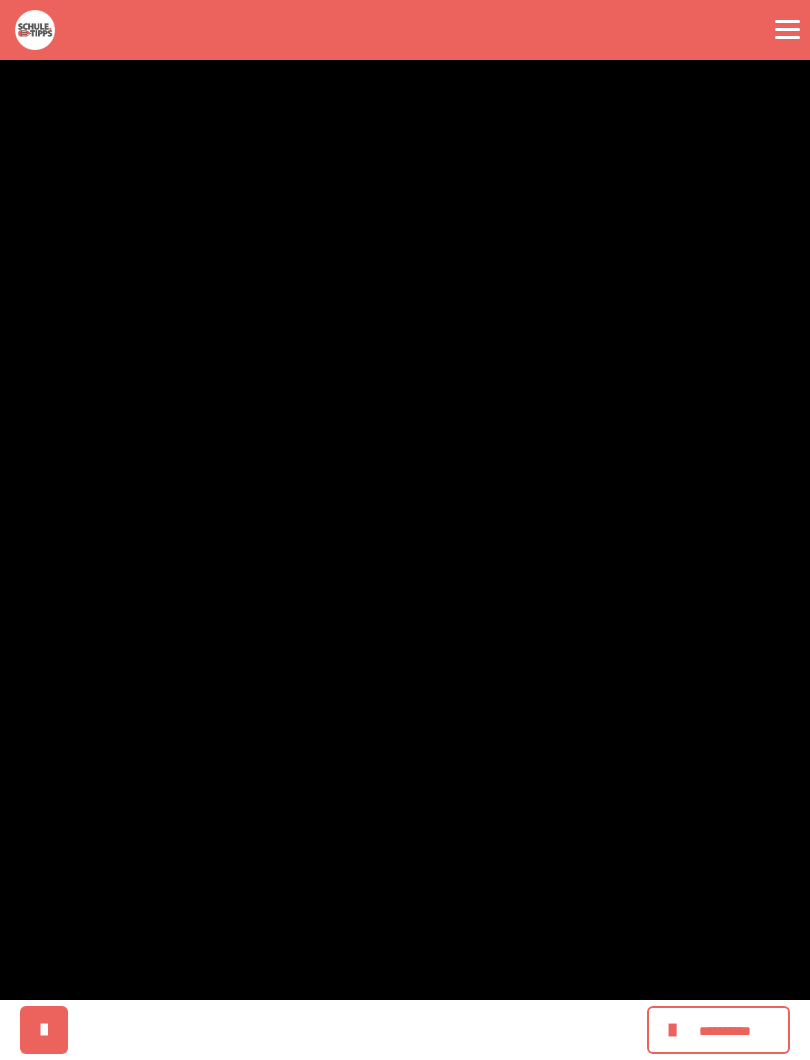 click at bounding box center (405, 530) 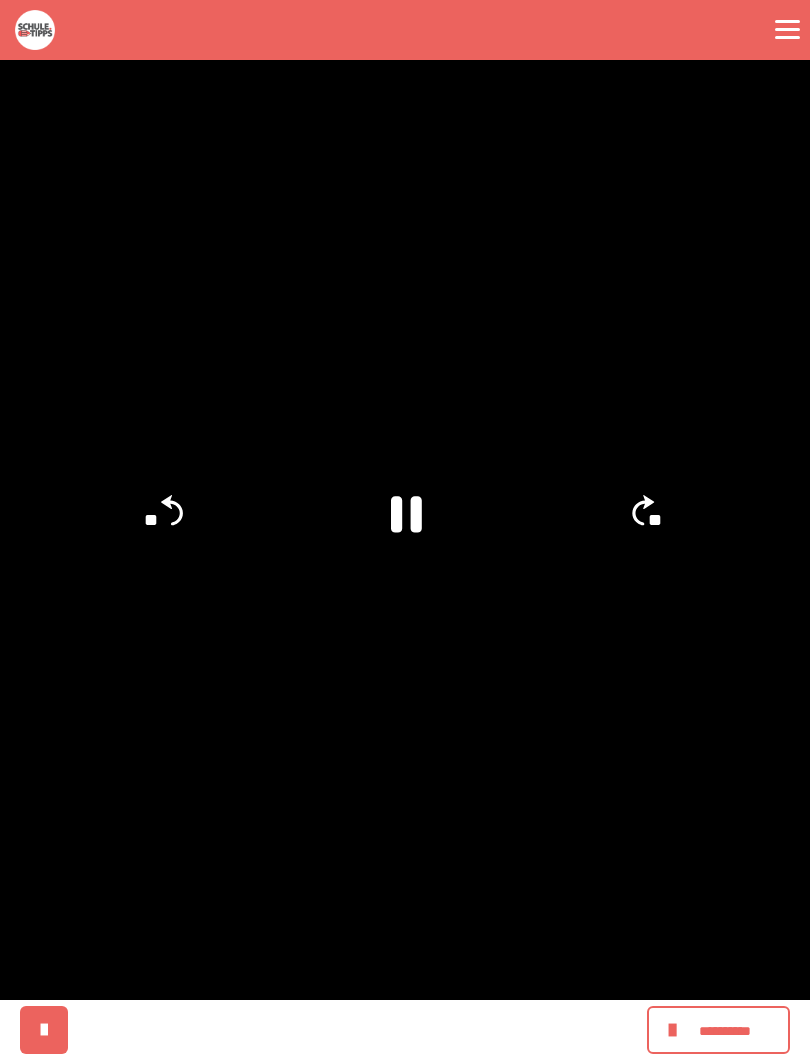 click at bounding box center [405, 530] 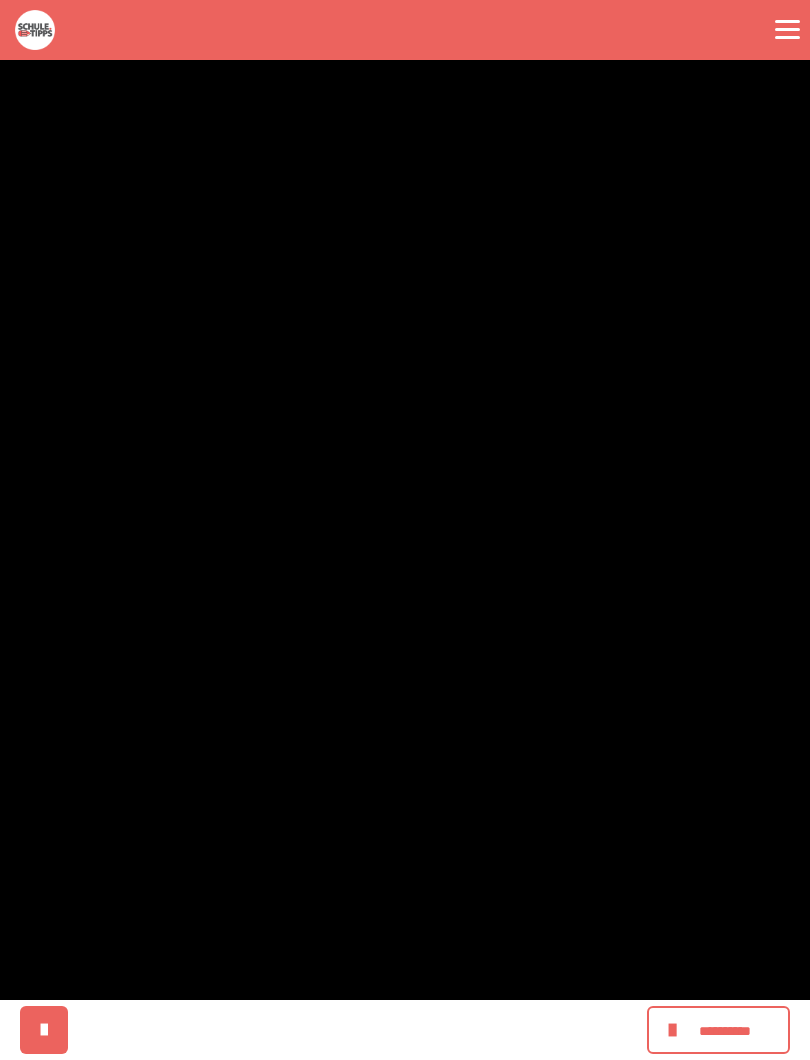 click at bounding box center [405, 530] 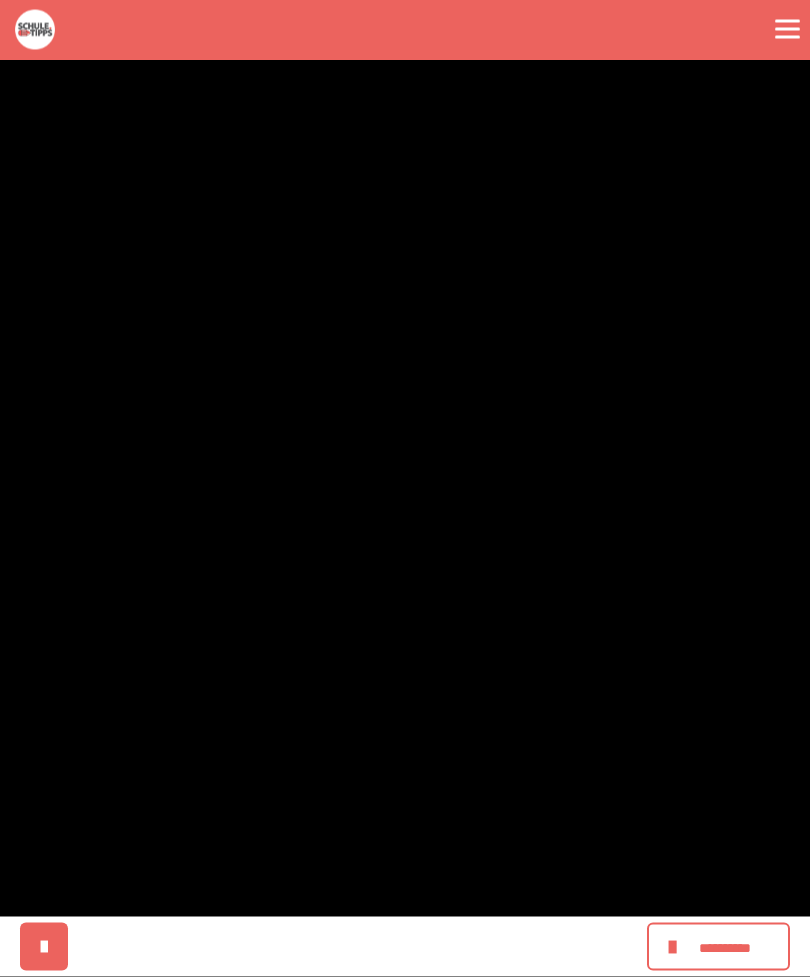 scroll, scrollTop: 423, scrollLeft: 0, axis: vertical 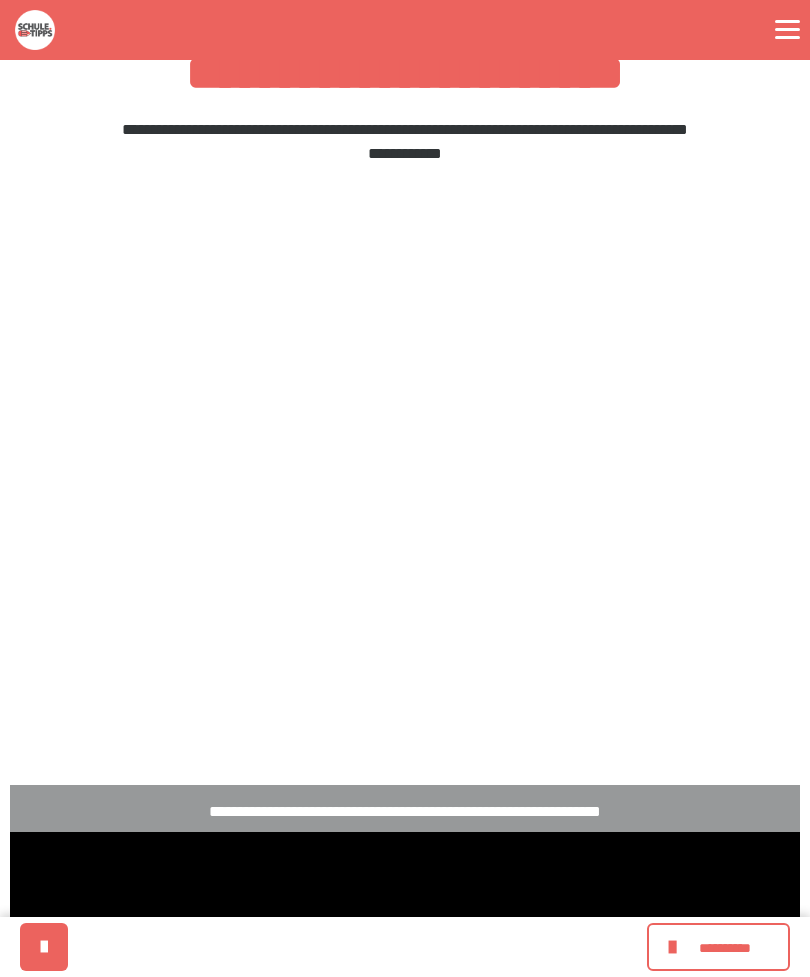 click on "**********" at bounding box center [405, 563] 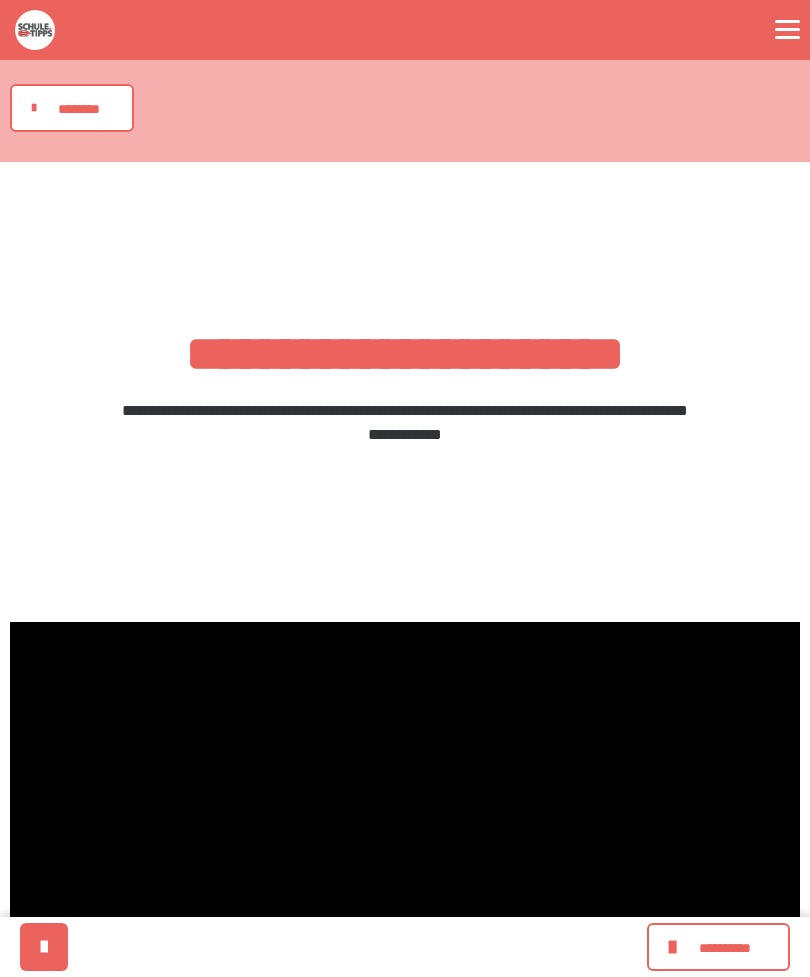 scroll, scrollTop: 359, scrollLeft: 0, axis: vertical 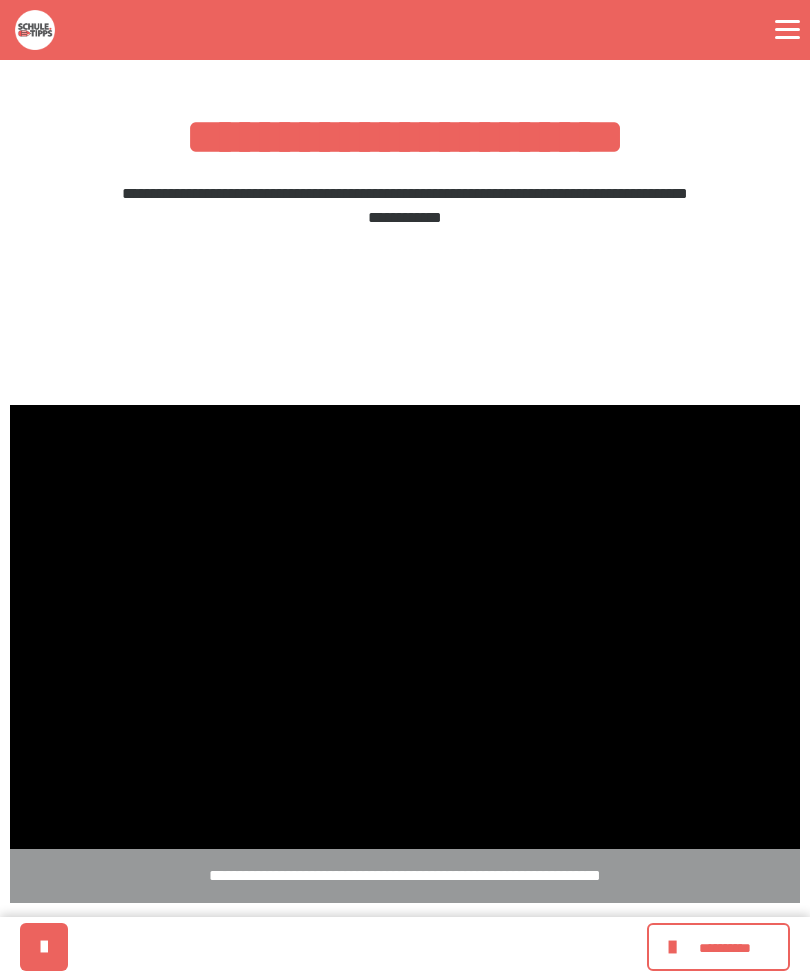 click at bounding box center [405, 627] 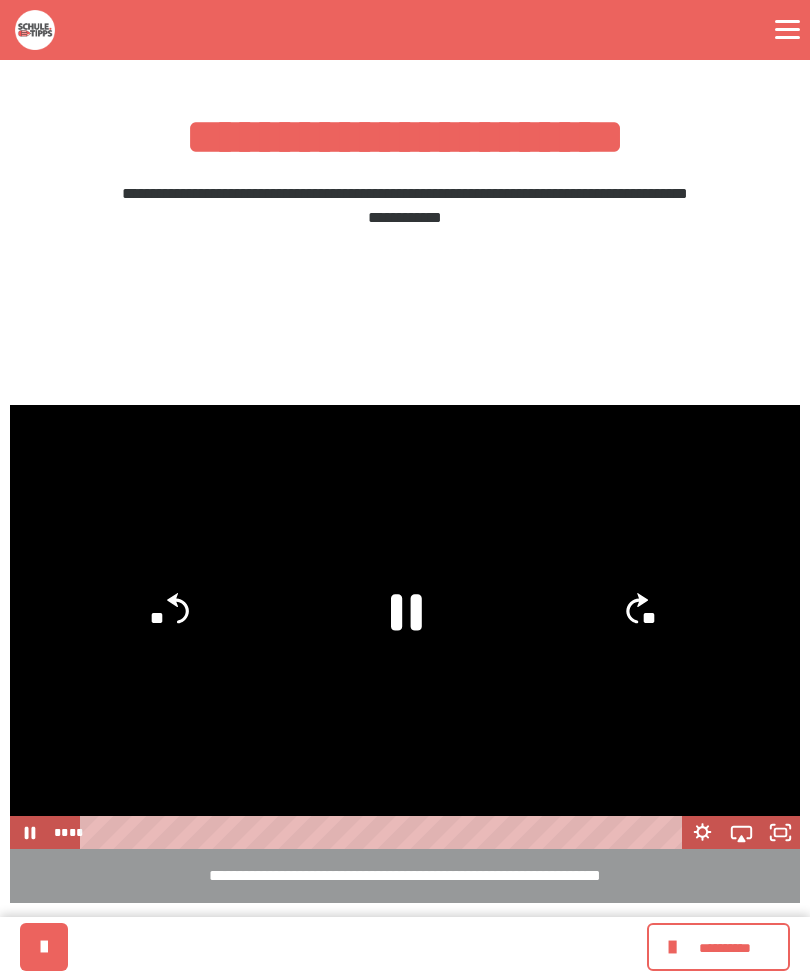 click 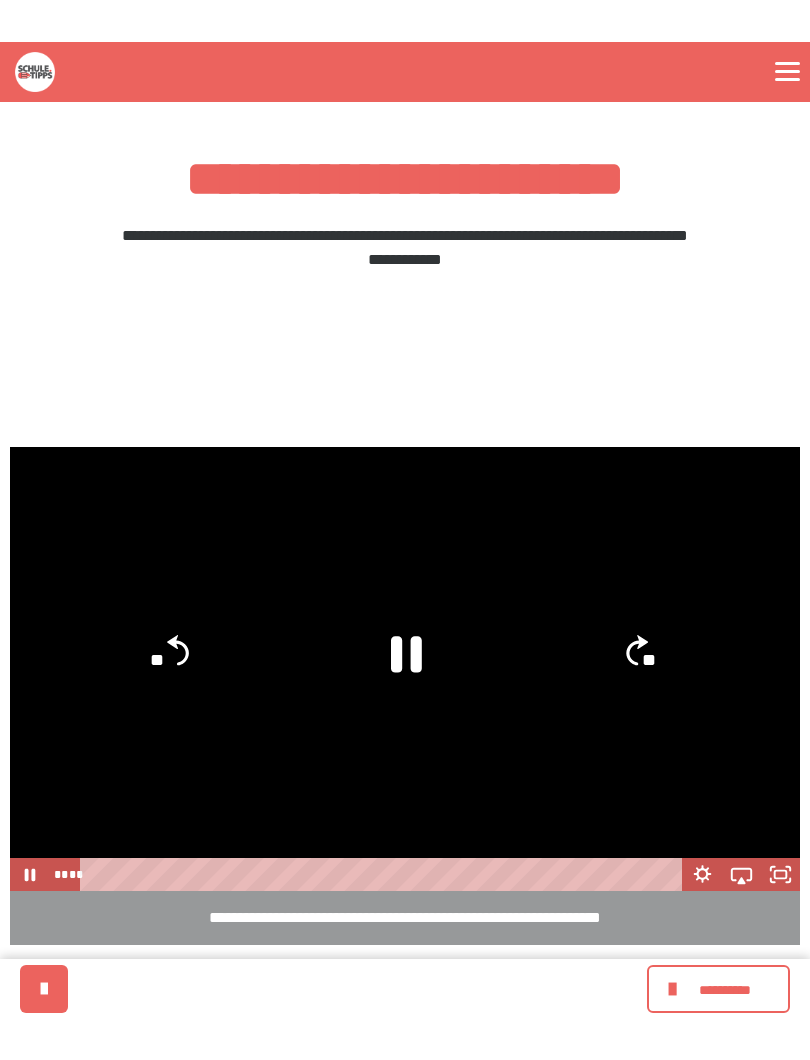 scroll, scrollTop: 20, scrollLeft: 0, axis: vertical 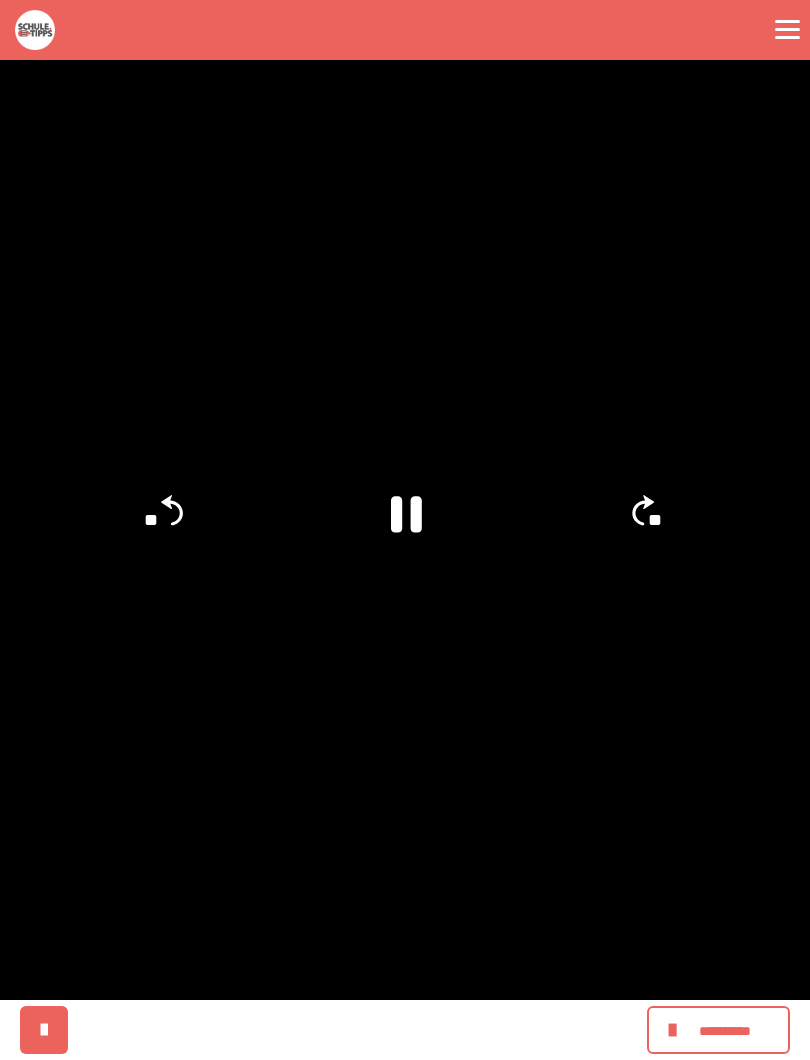 click at bounding box center (405, 530) 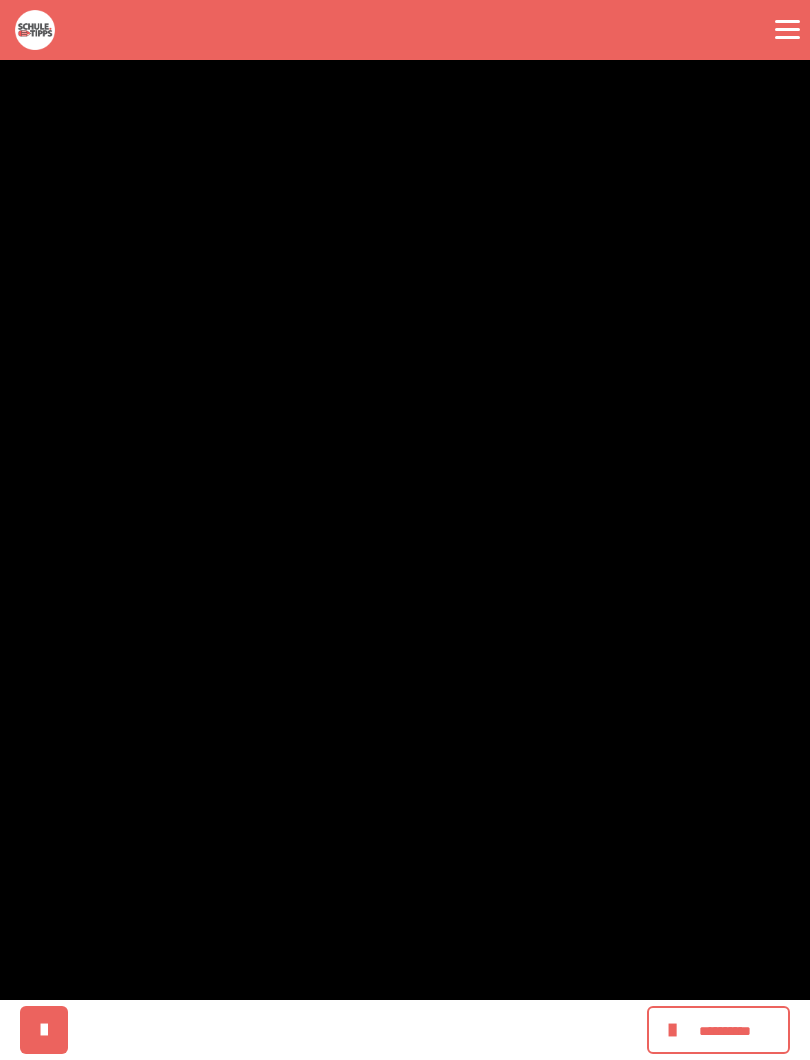 click at bounding box center [405, 530] 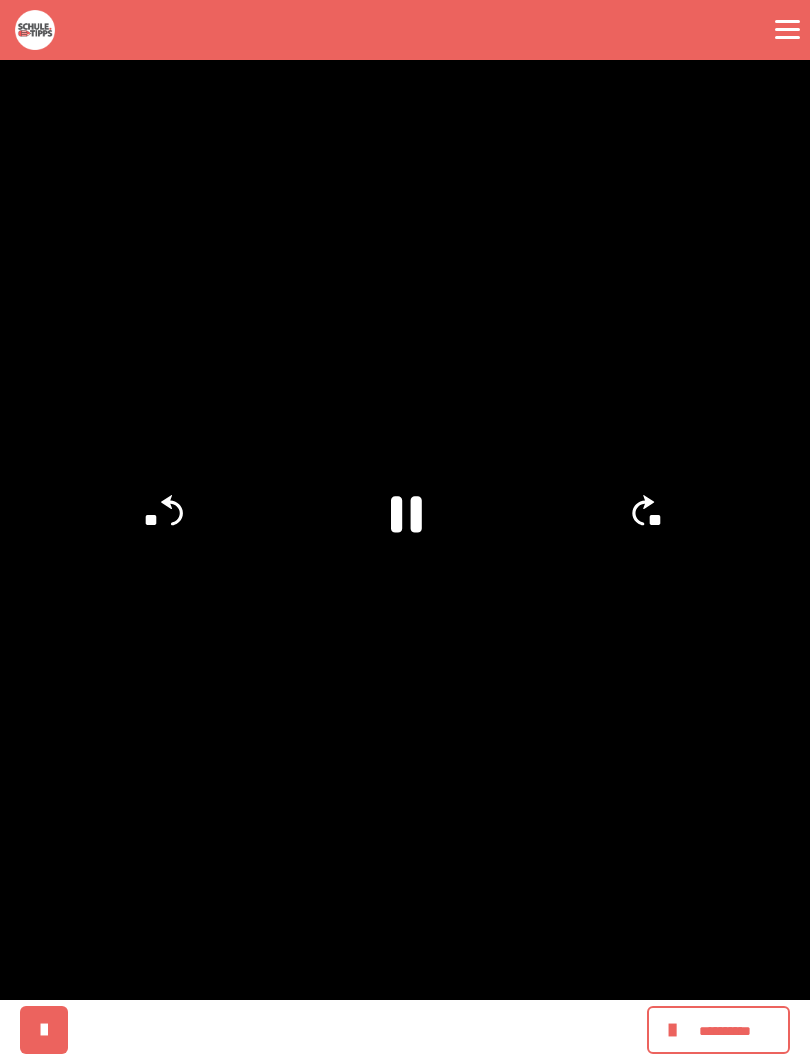 click 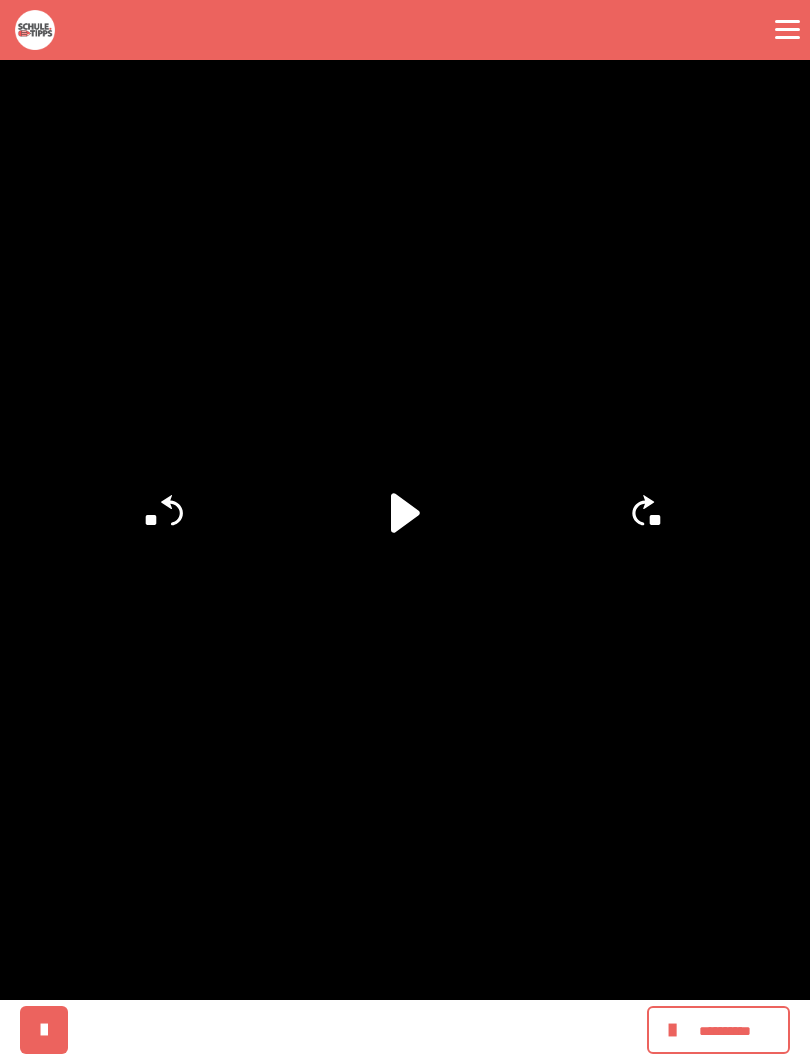 click 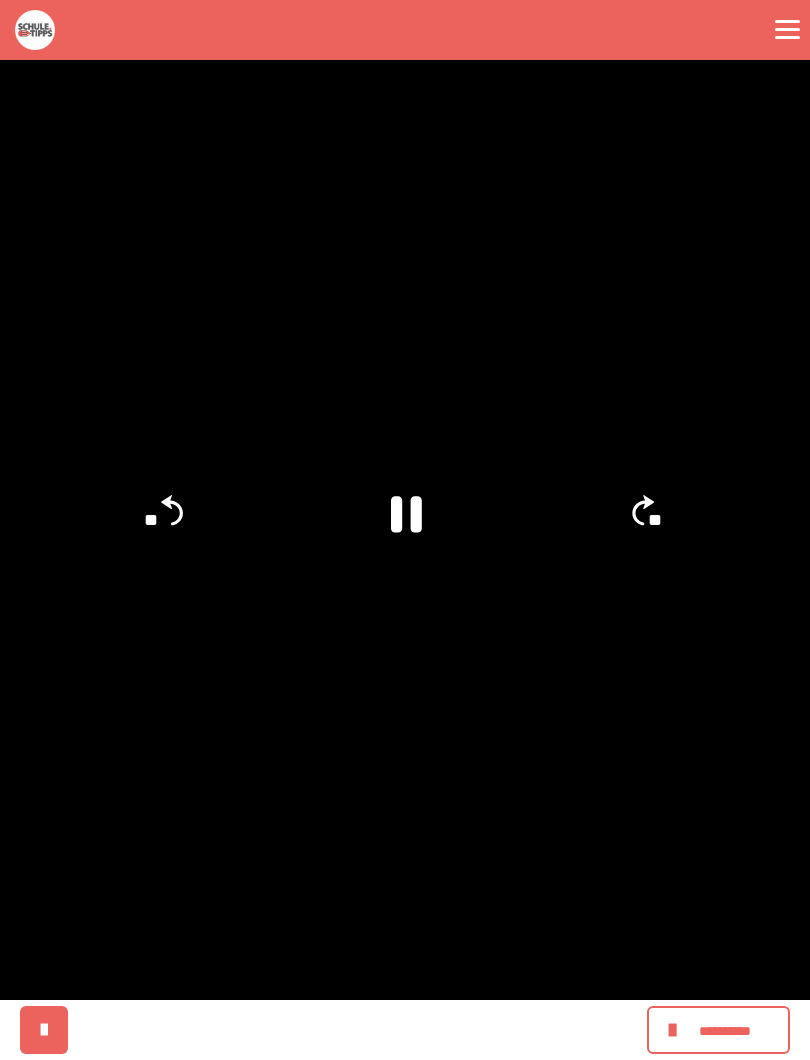 click at bounding box center [405, 530] 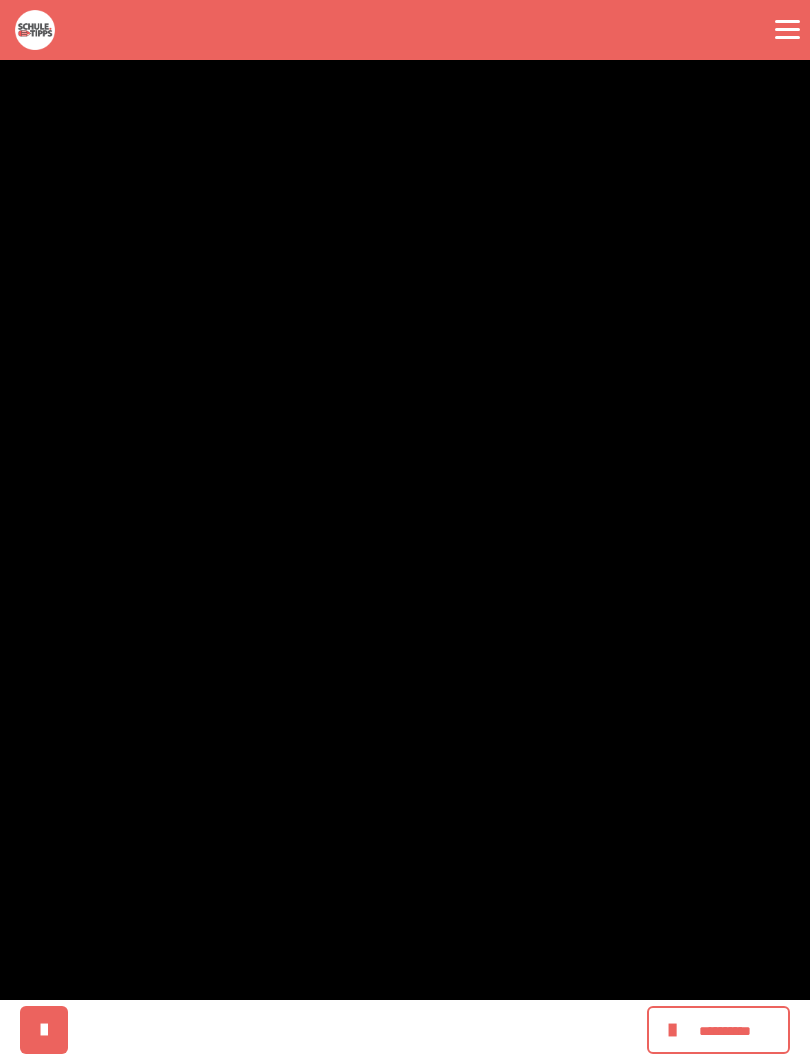 click at bounding box center (405, 530) 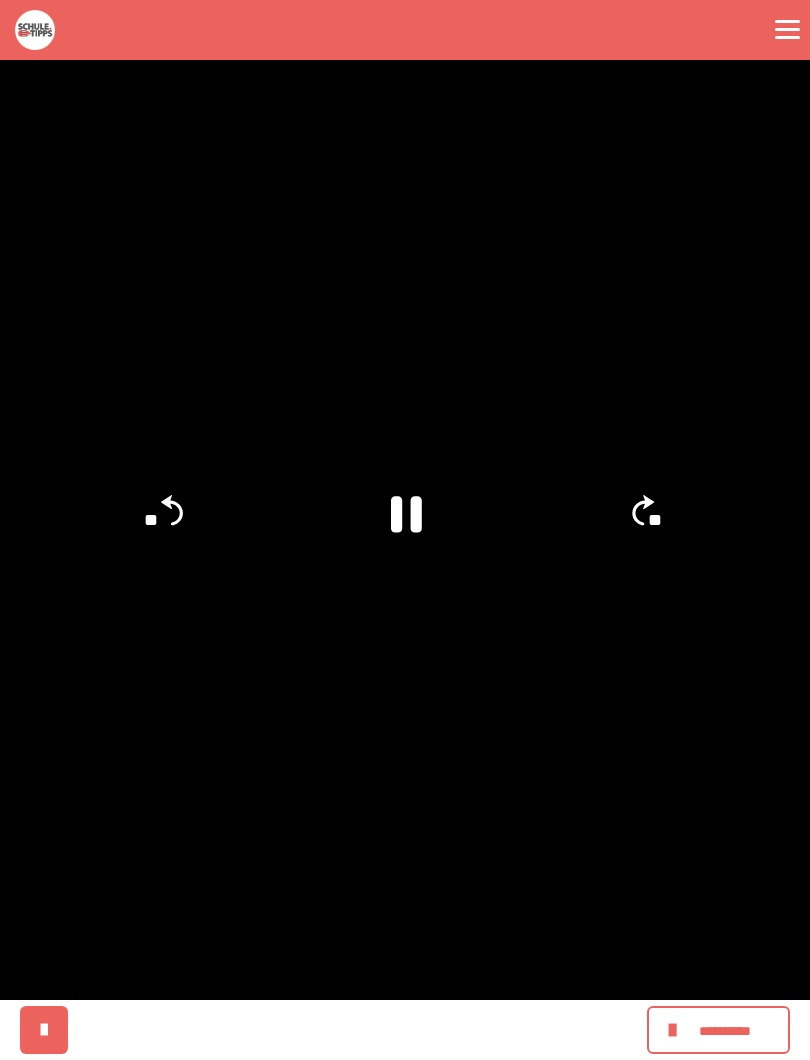 click 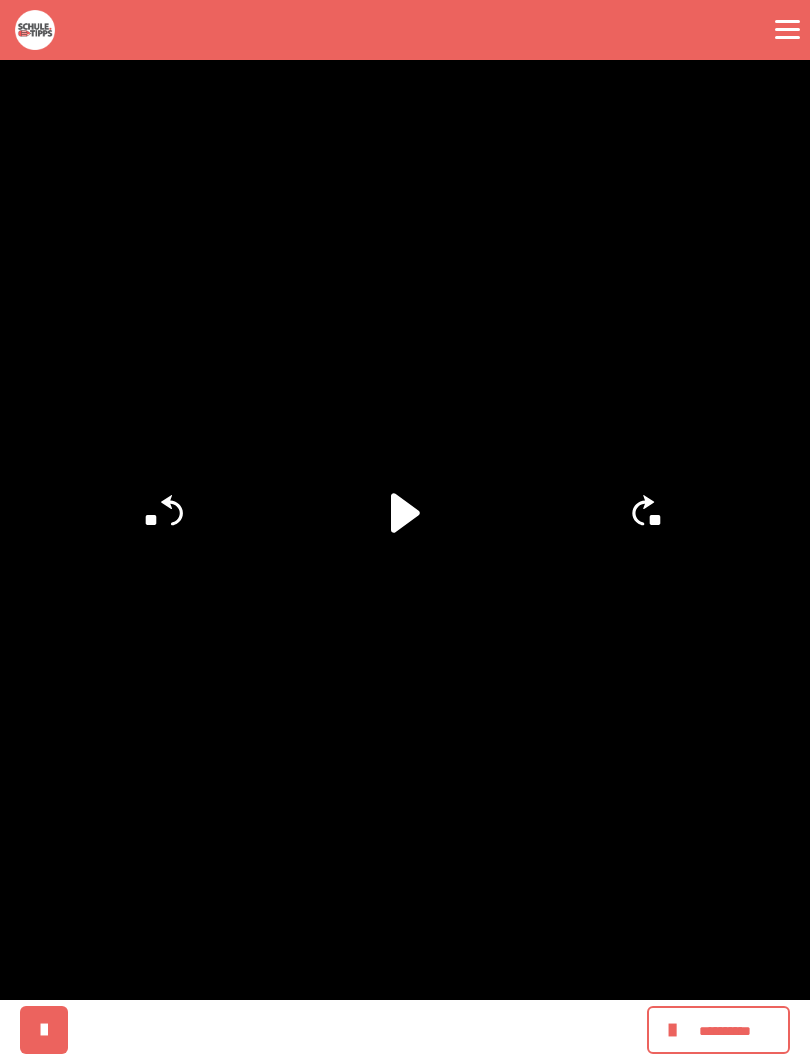click at bounding box center [405, 530] 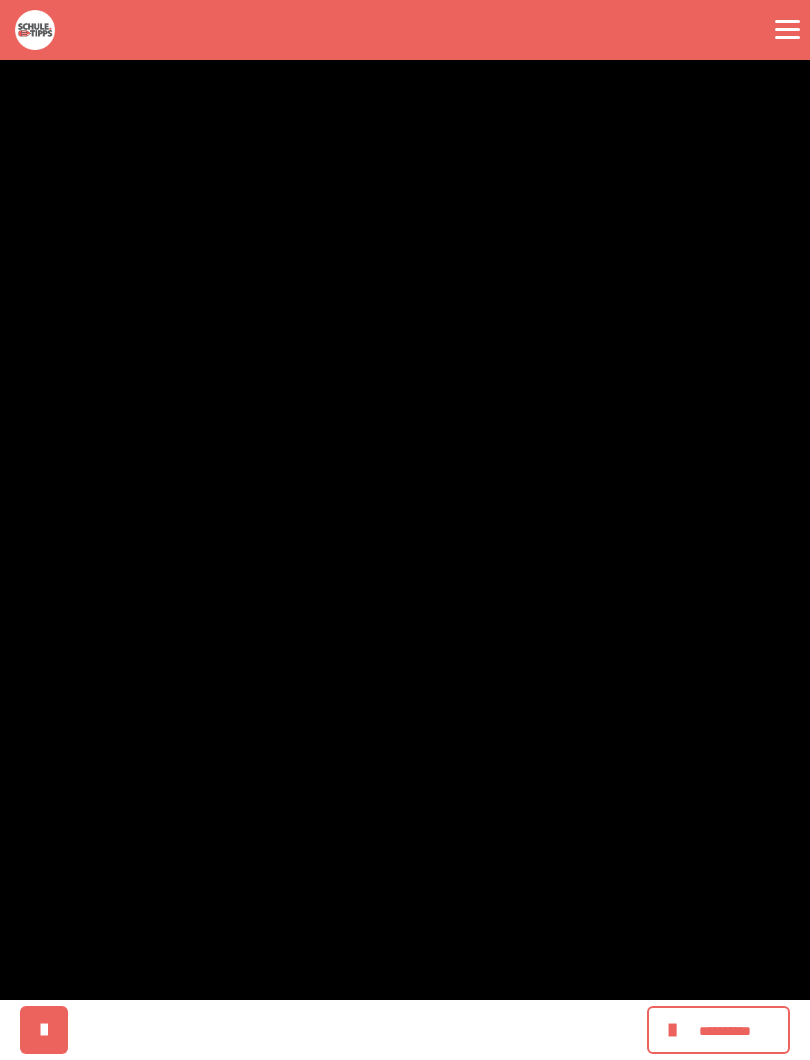 click at bounding box center (405, 530) 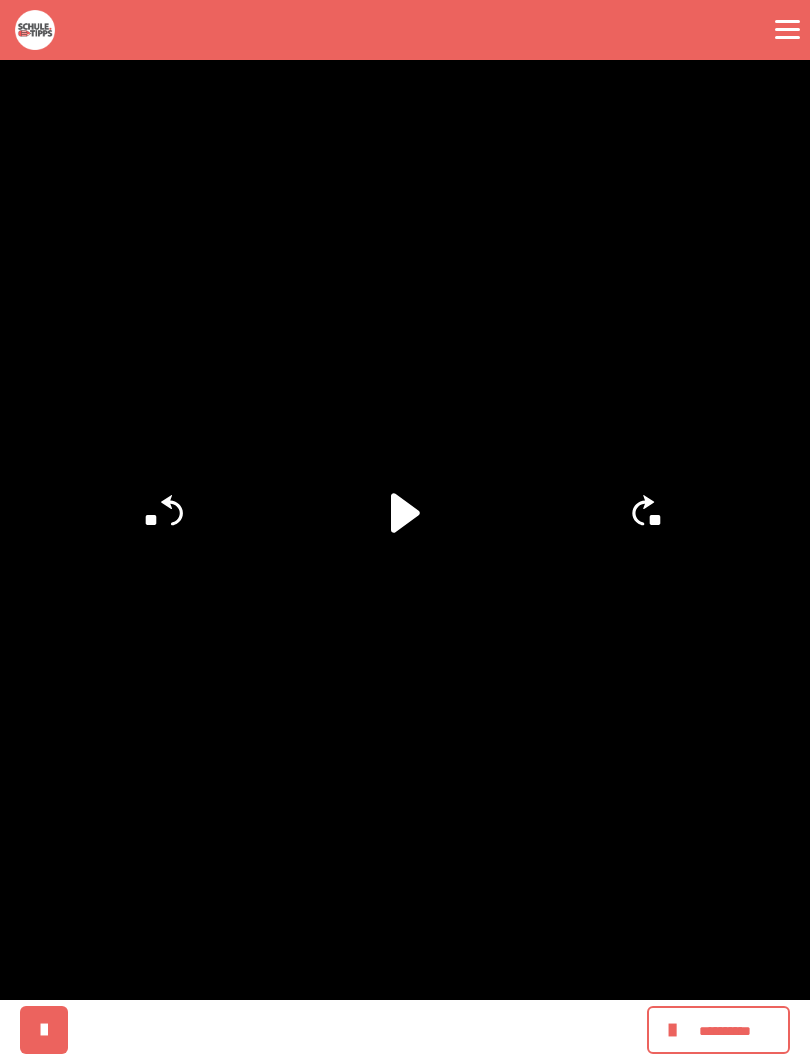 click 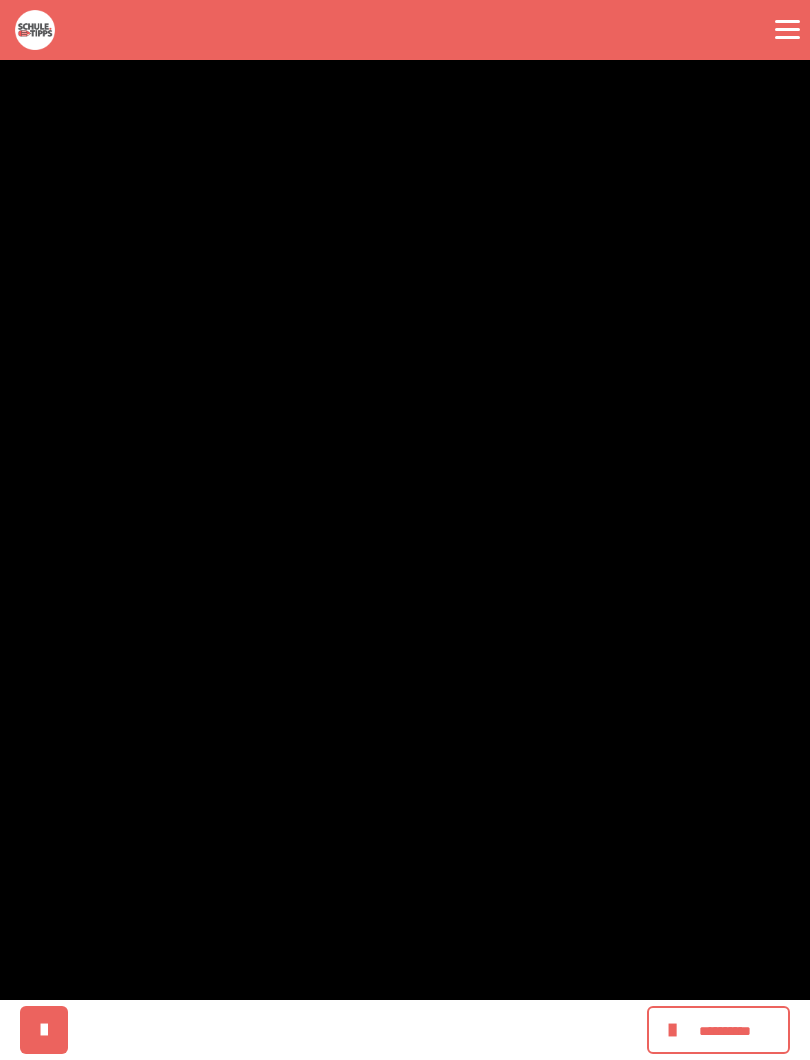 click at bounding box center (405, 530) 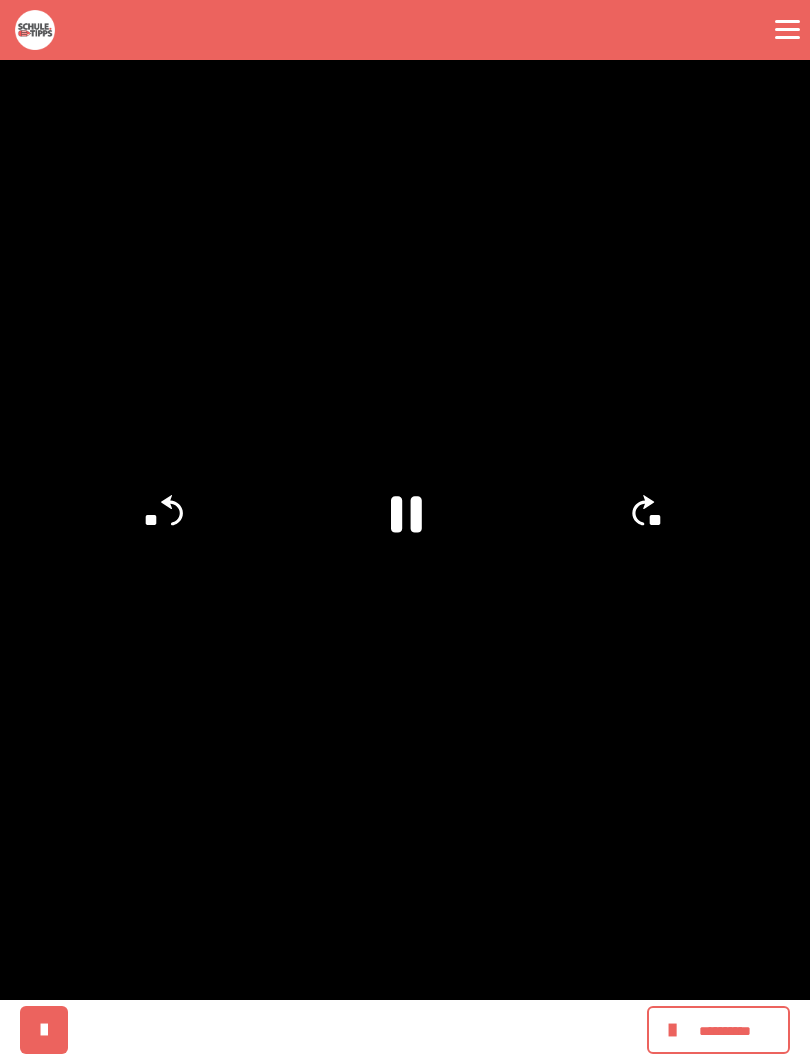 click at bounding box center (405, 530) 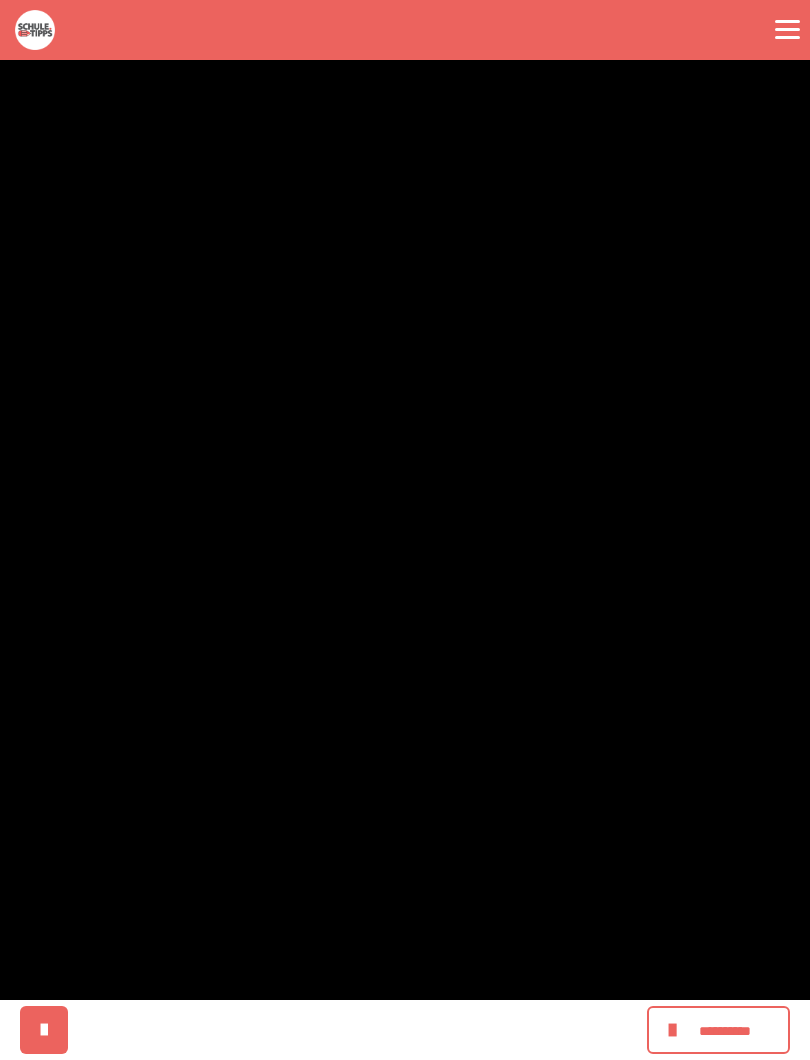 click at bounding box center (405, 530) 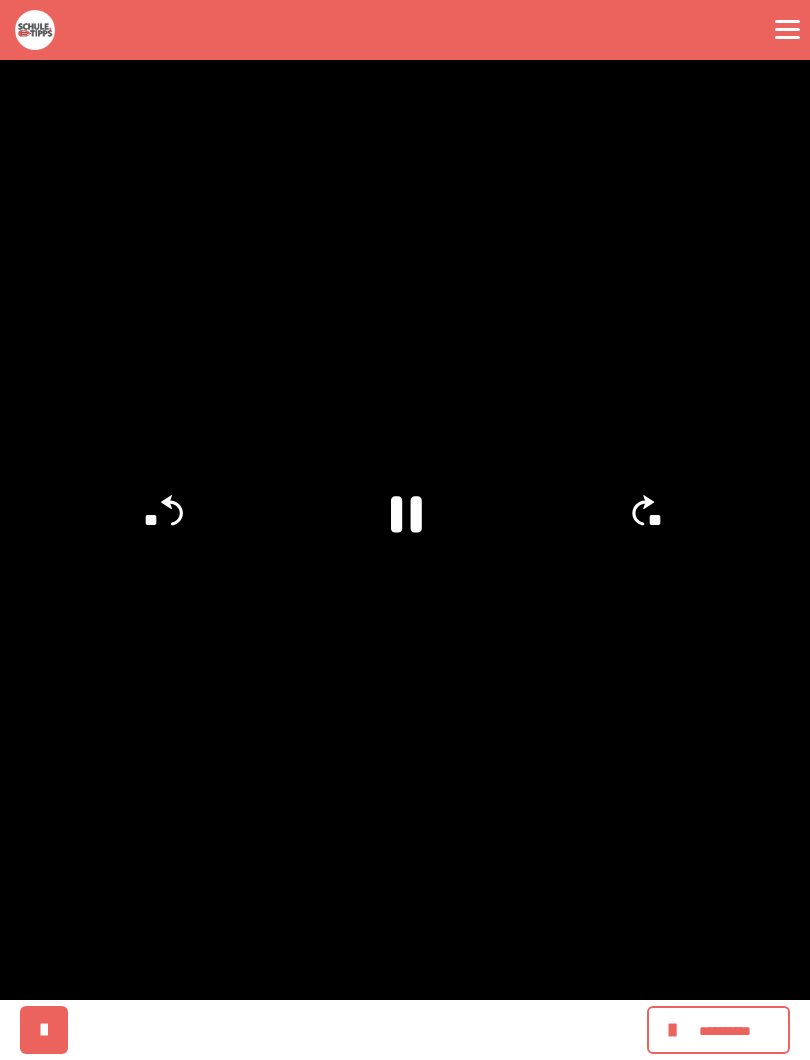 click at bounding box center (405, 530) 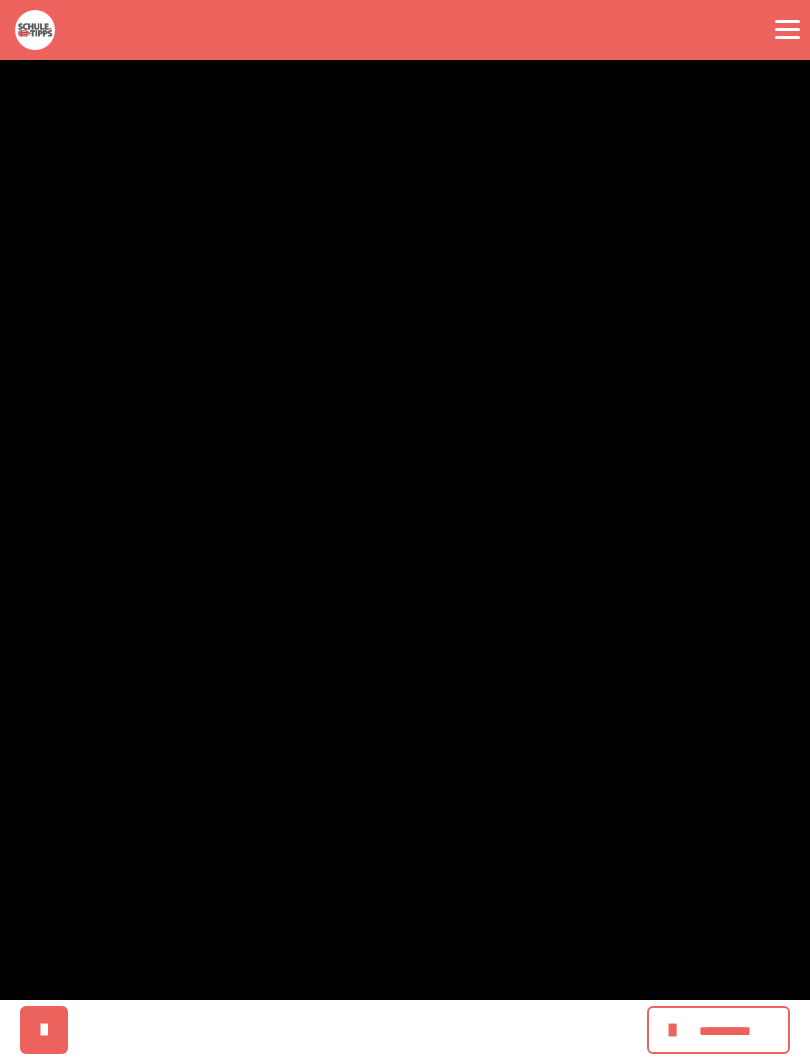 click at bounding box center (405, 530) 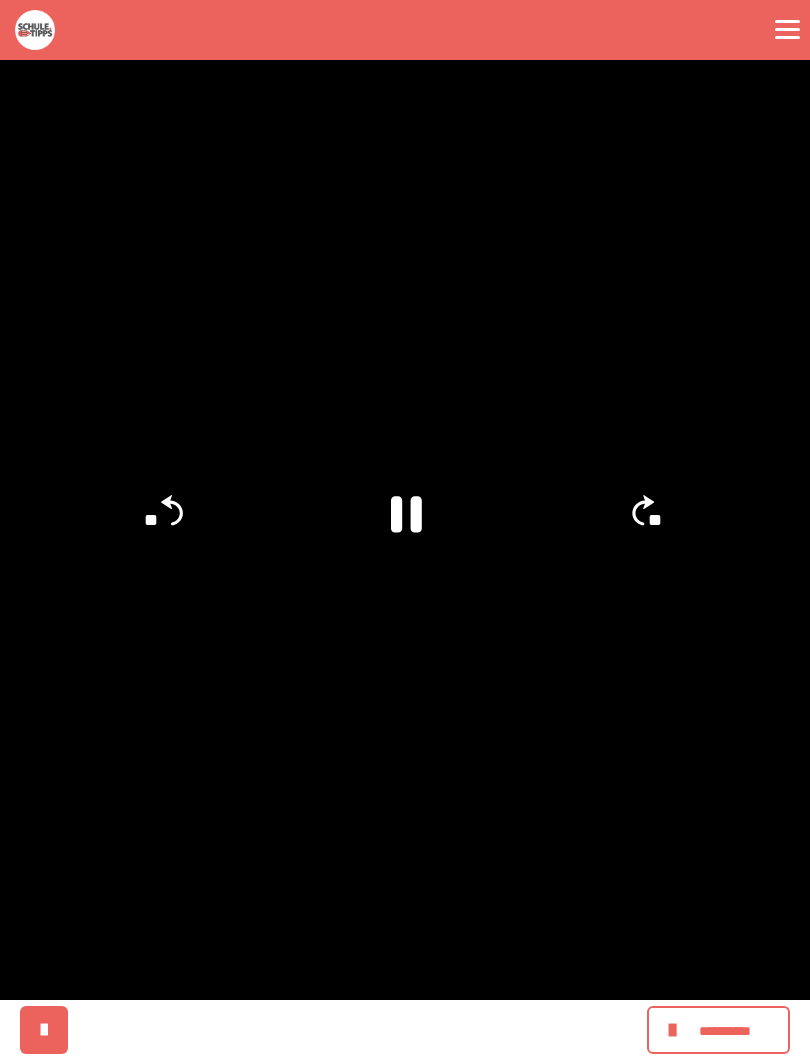 click at bounding box center (405, 530) 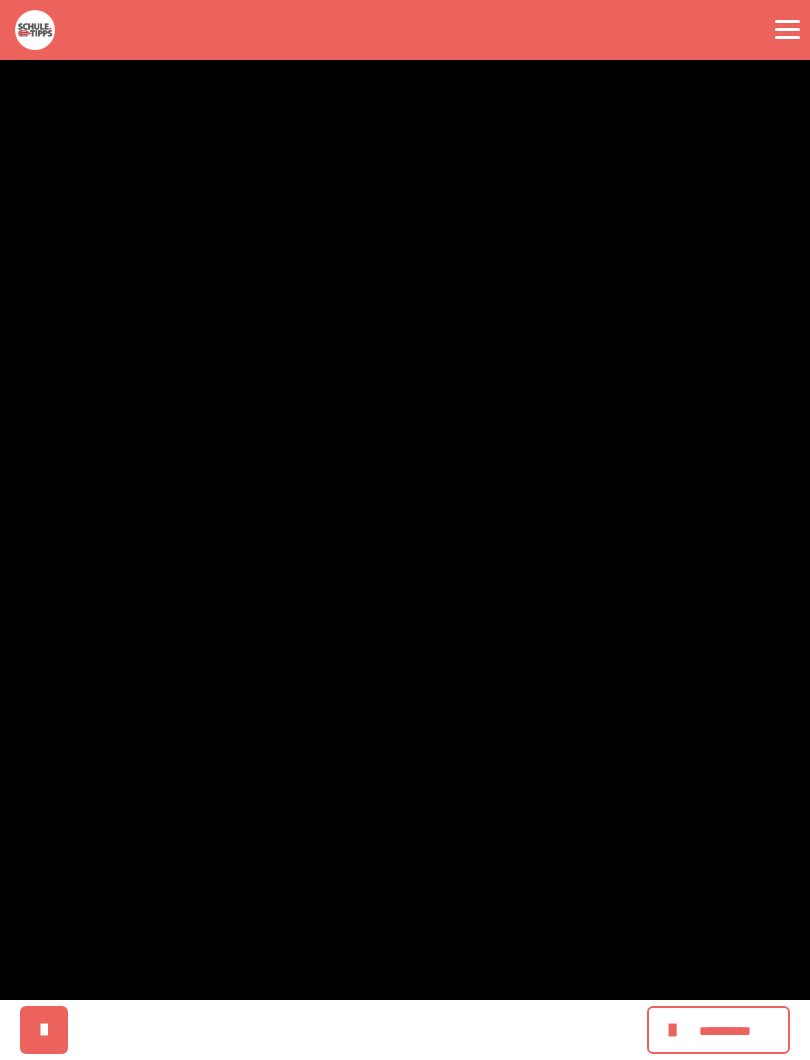 click at bounding box center [405, 530] 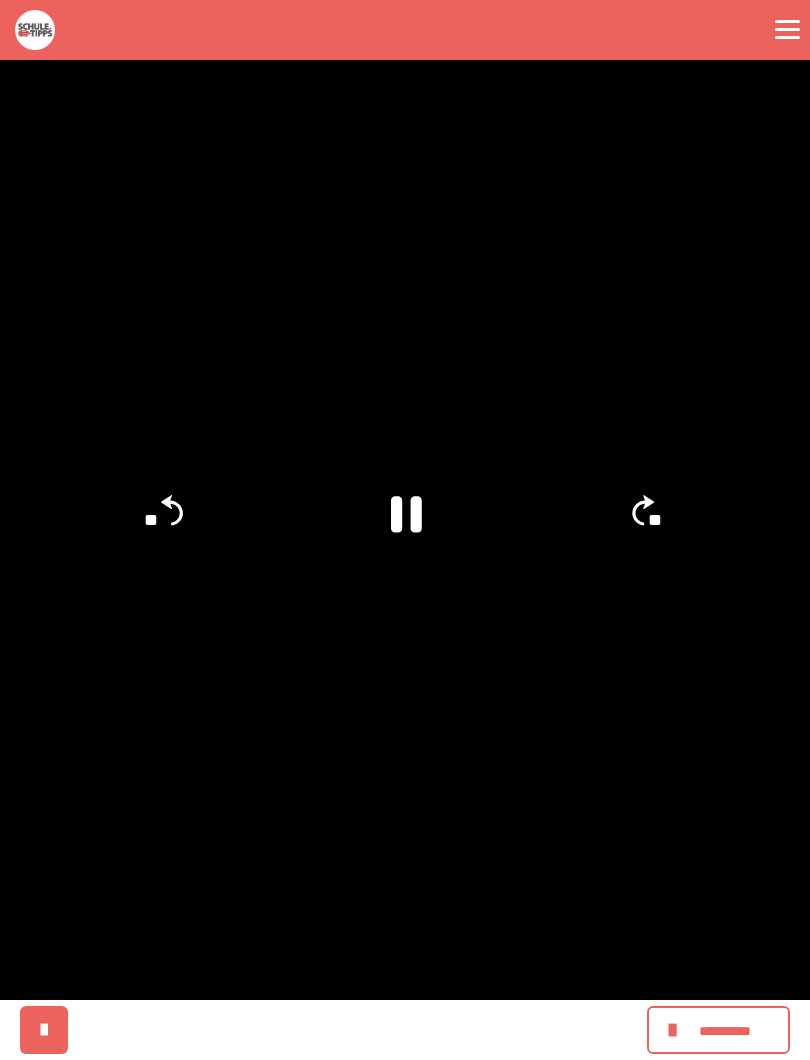 click on "**" 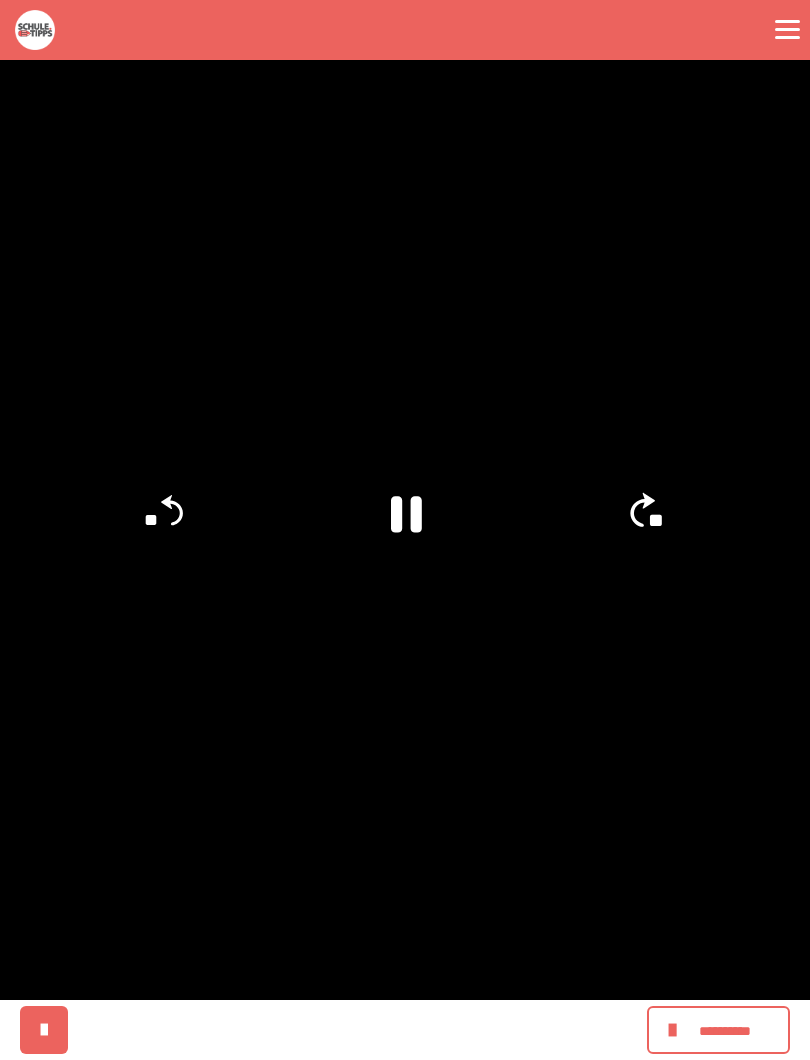 click on "**" 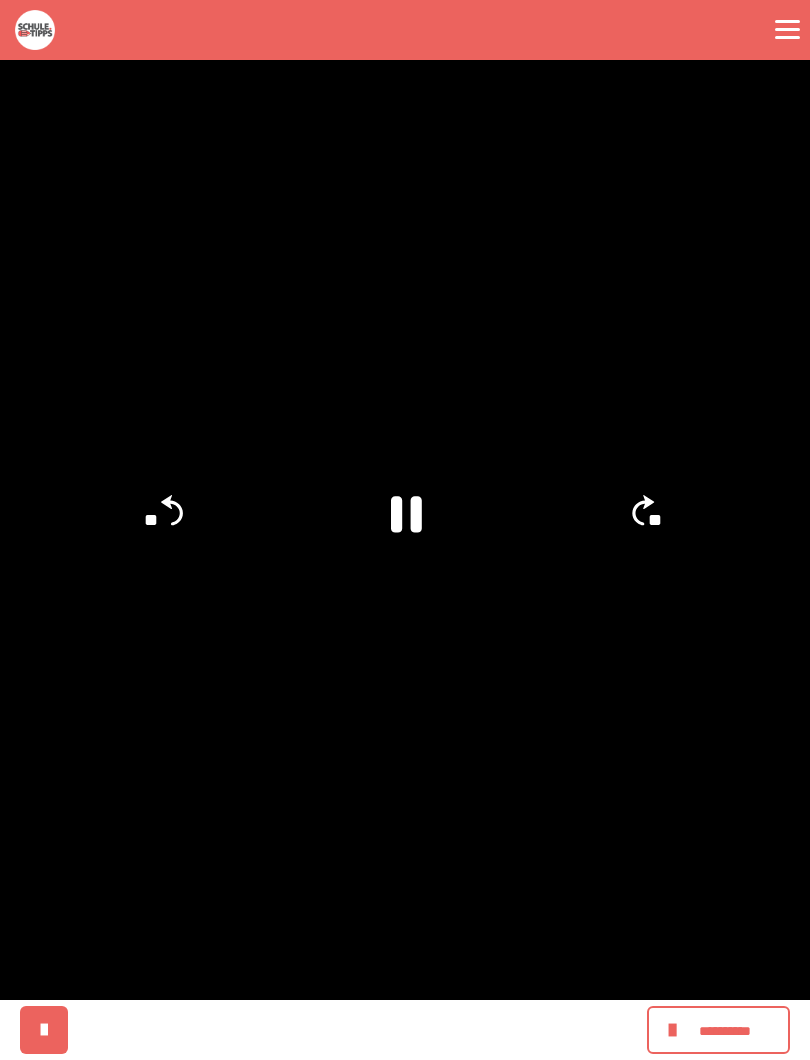 click at bounding box center (405, 530) 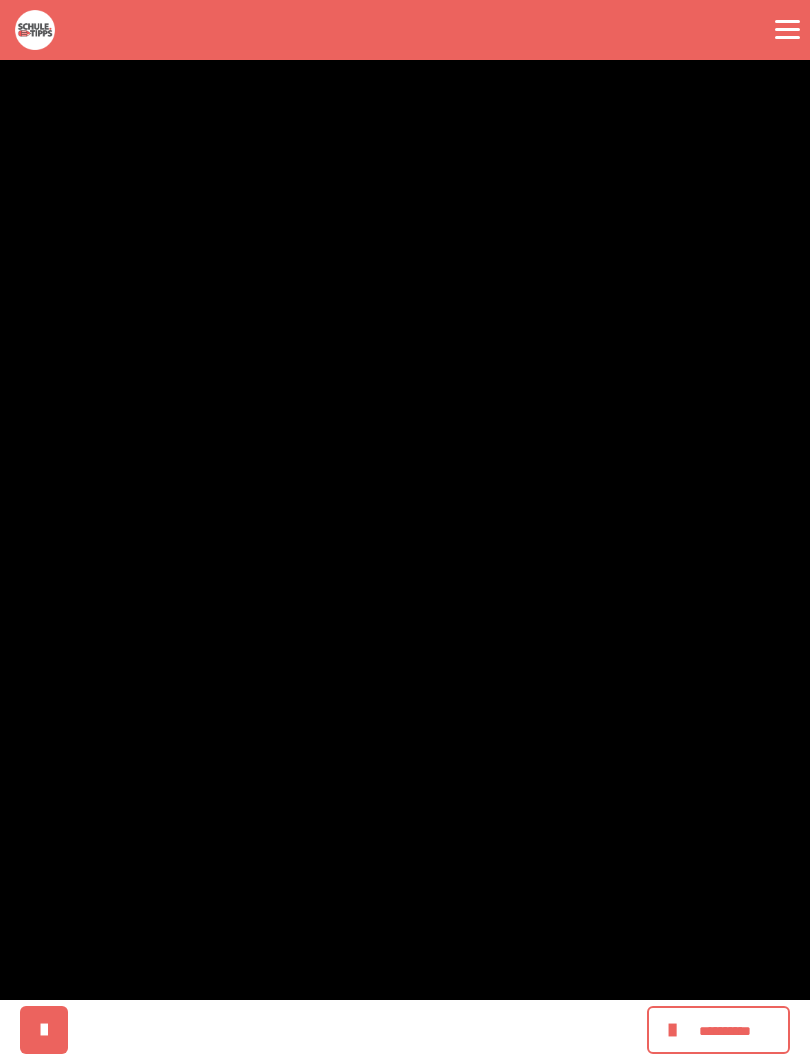 click at bounding box center [405, 530] 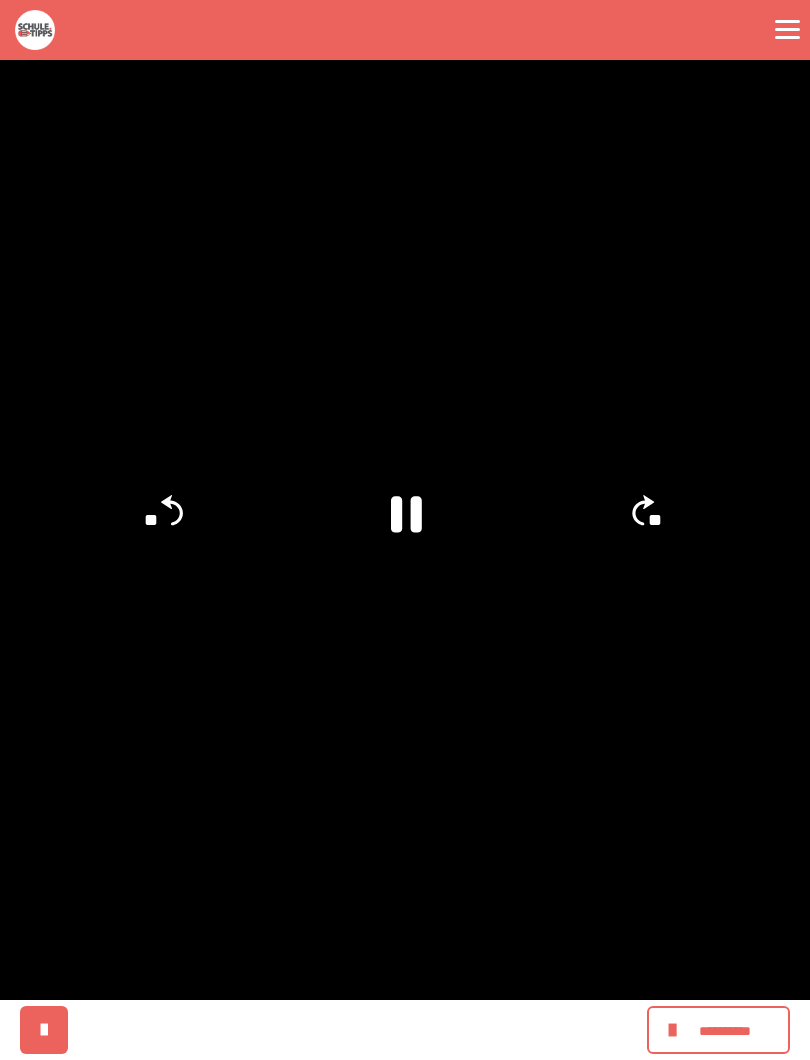 click at bounding box center [405, 530] 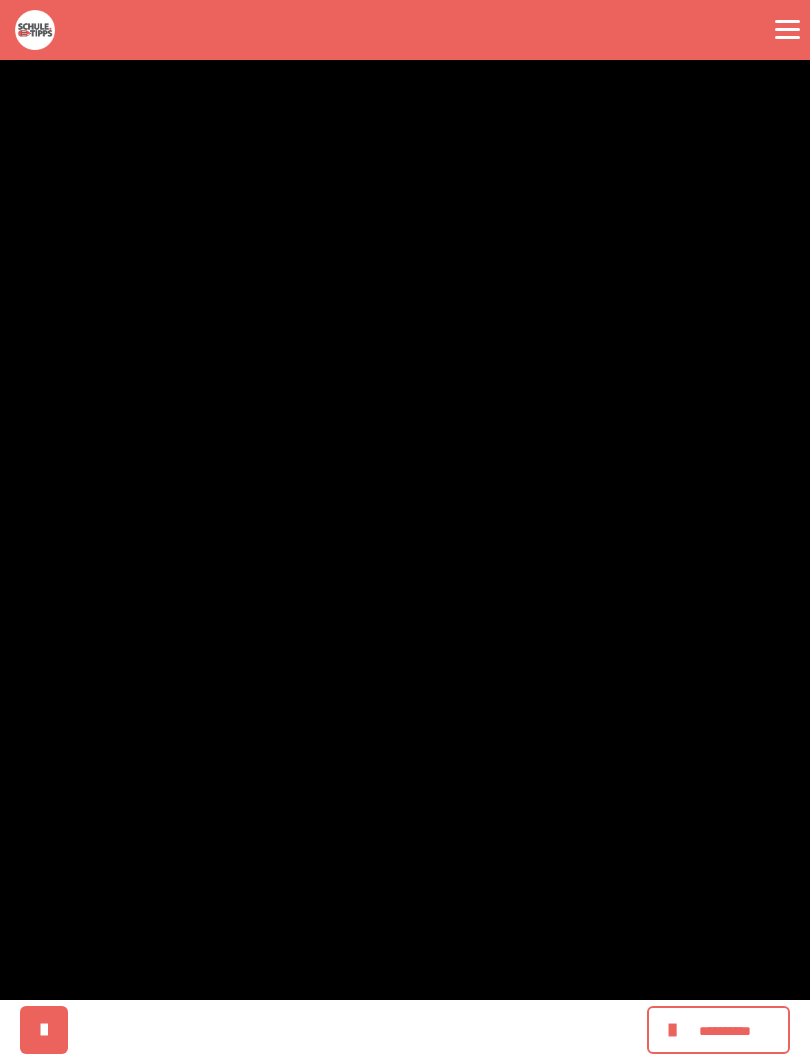 click at bounding box center [405, 530] 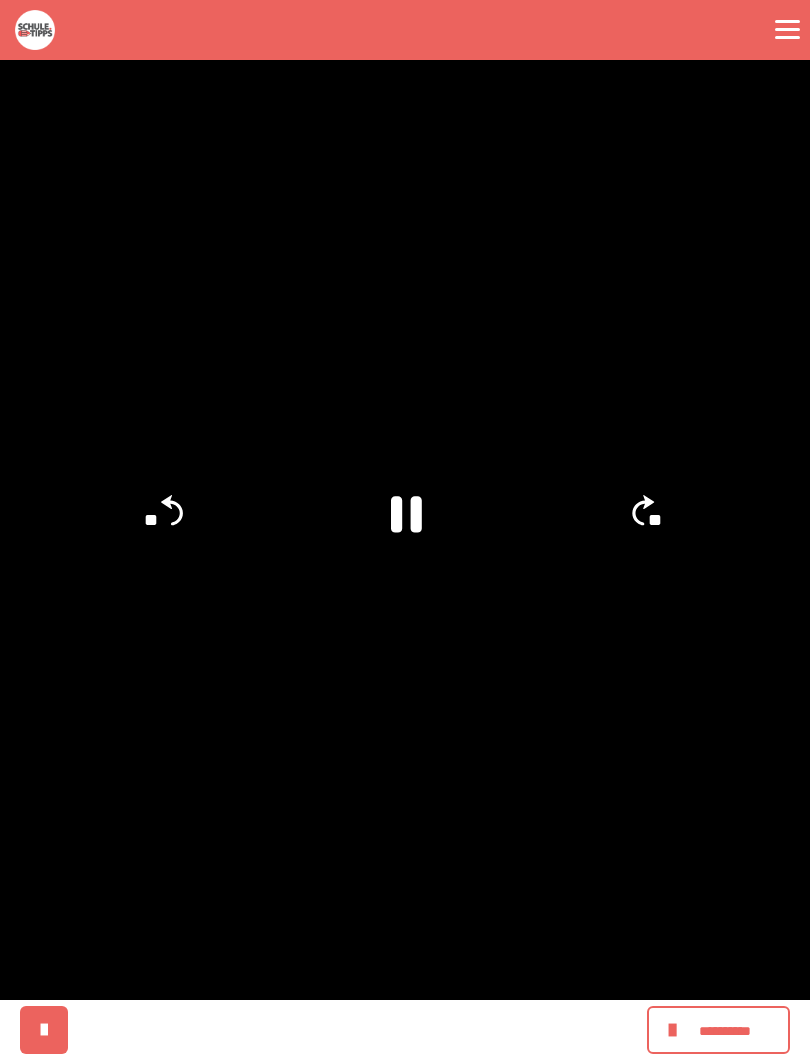 click 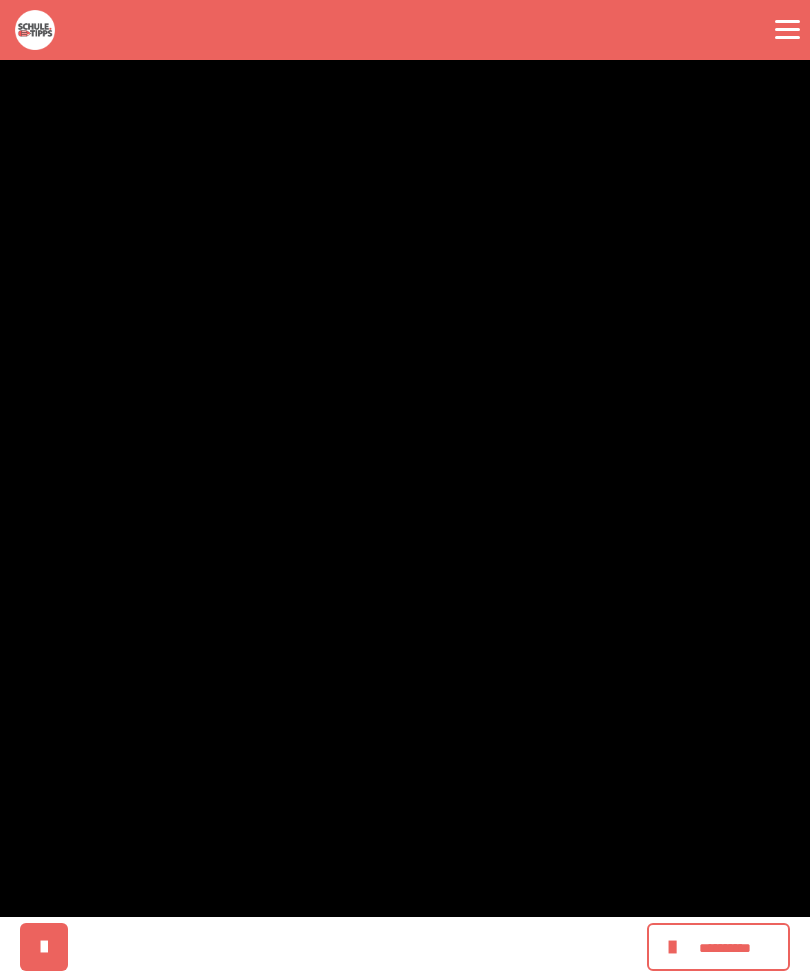 scroll, scrollTop: 0, scrollLeft: 0, axis: both 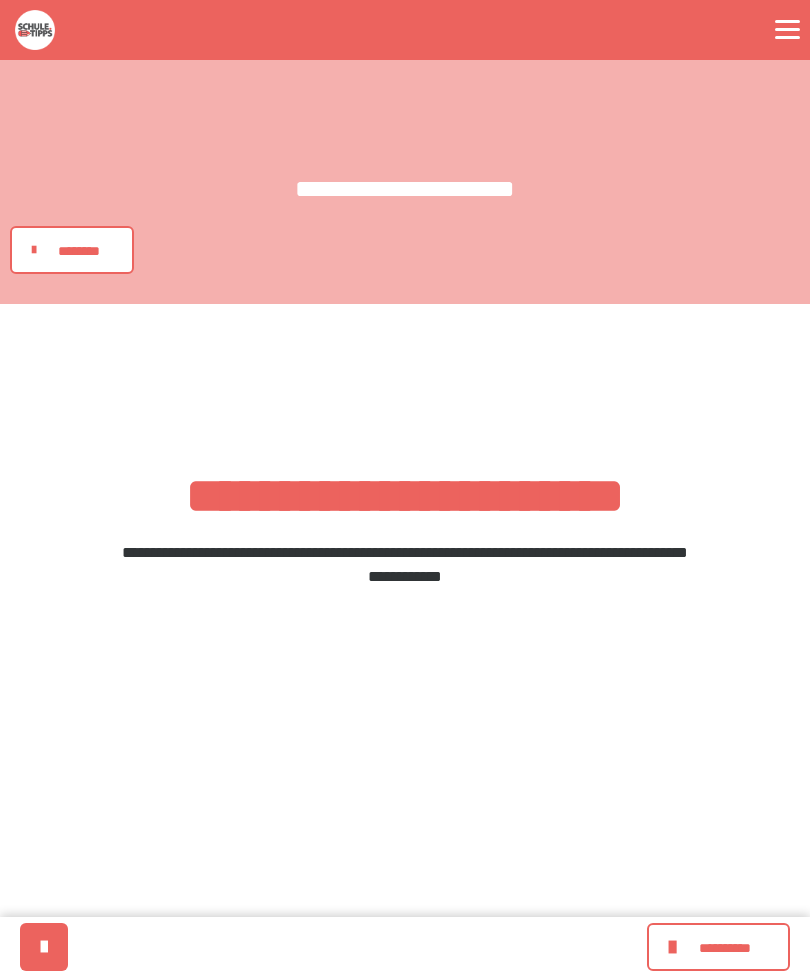 click at bounding box center (39, 250) 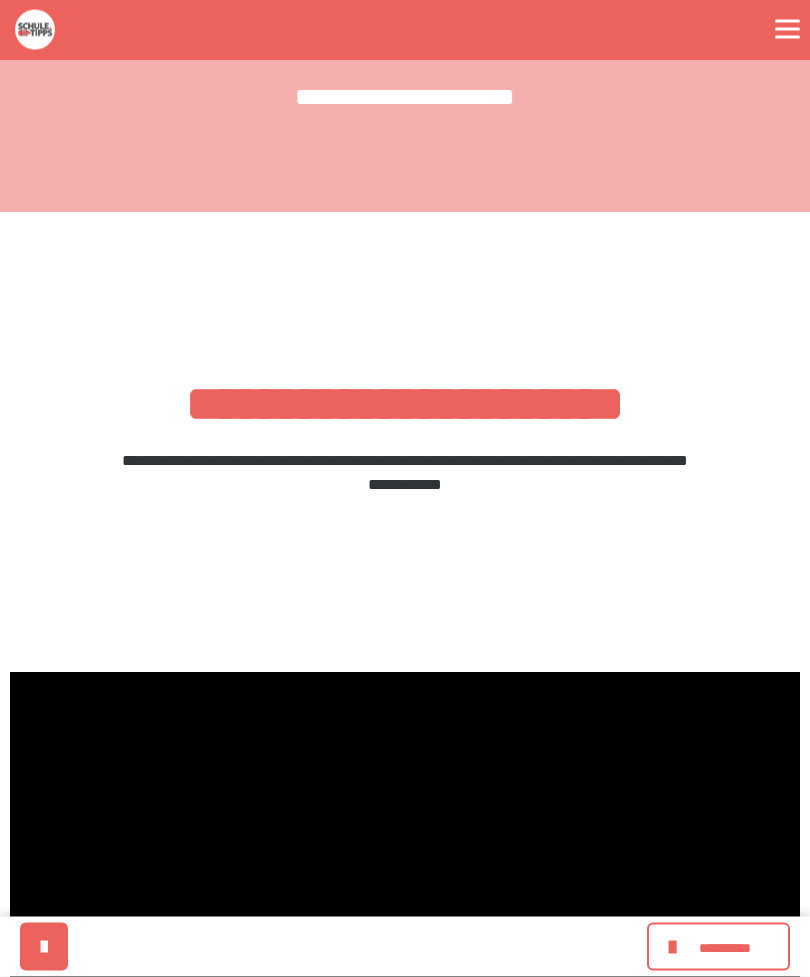 scroll, scrollTop: 0, scrollLeft: 0, axis: both 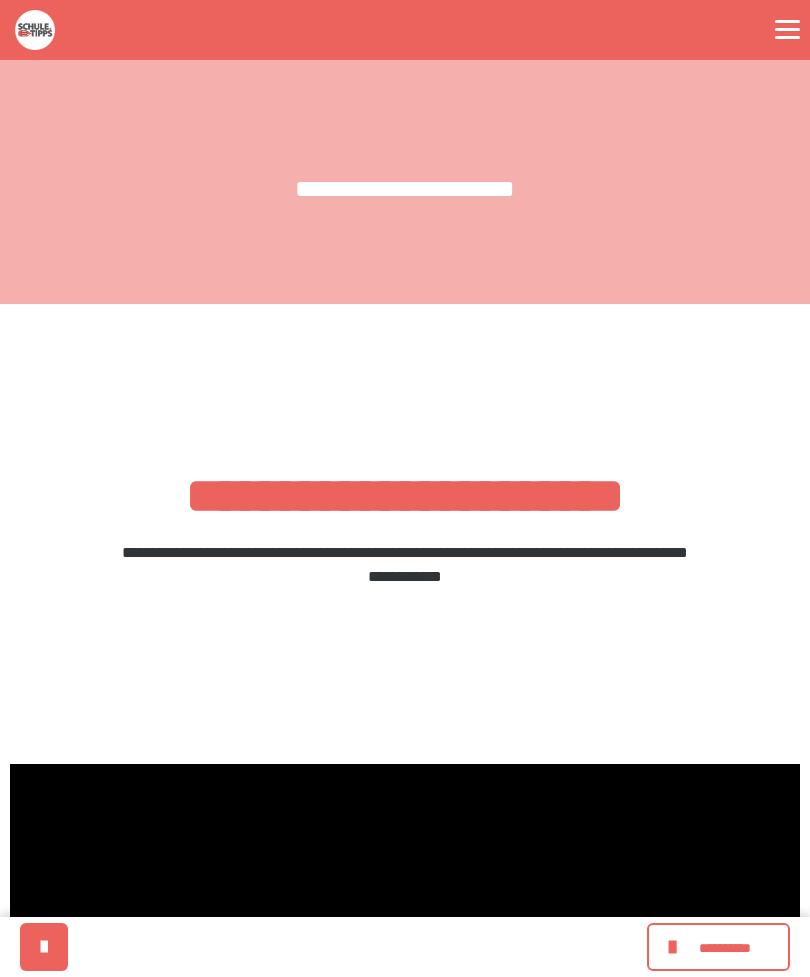 click on "**********" at bounding box center [725, 948] 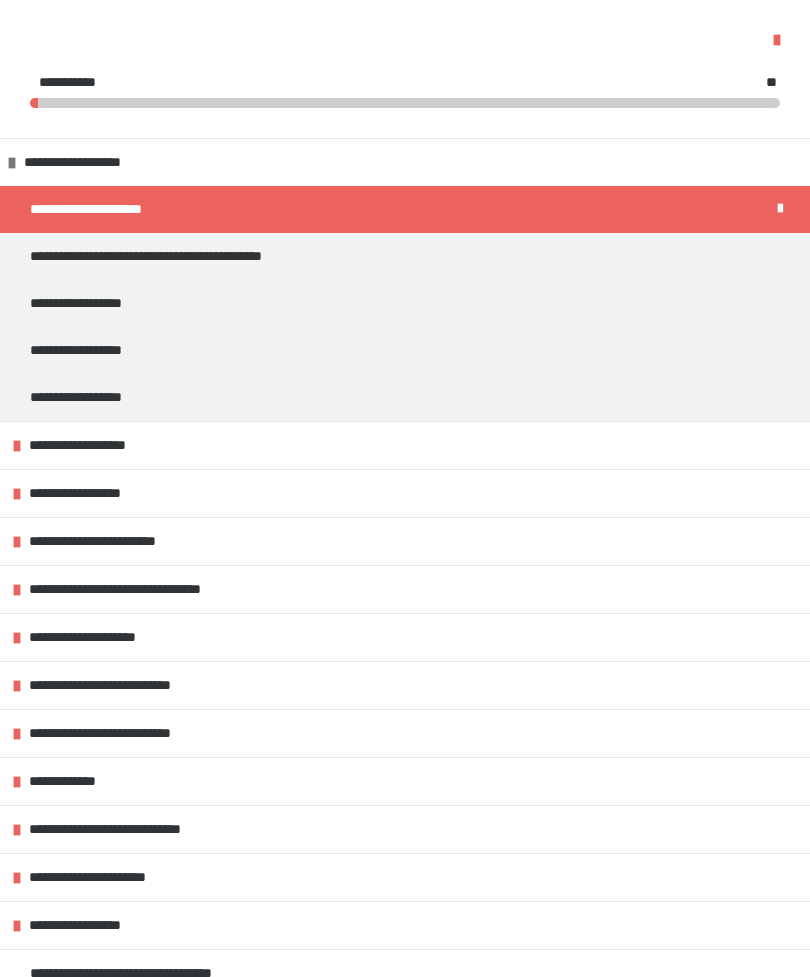 click on "**********" at bounding box center [204, 256] 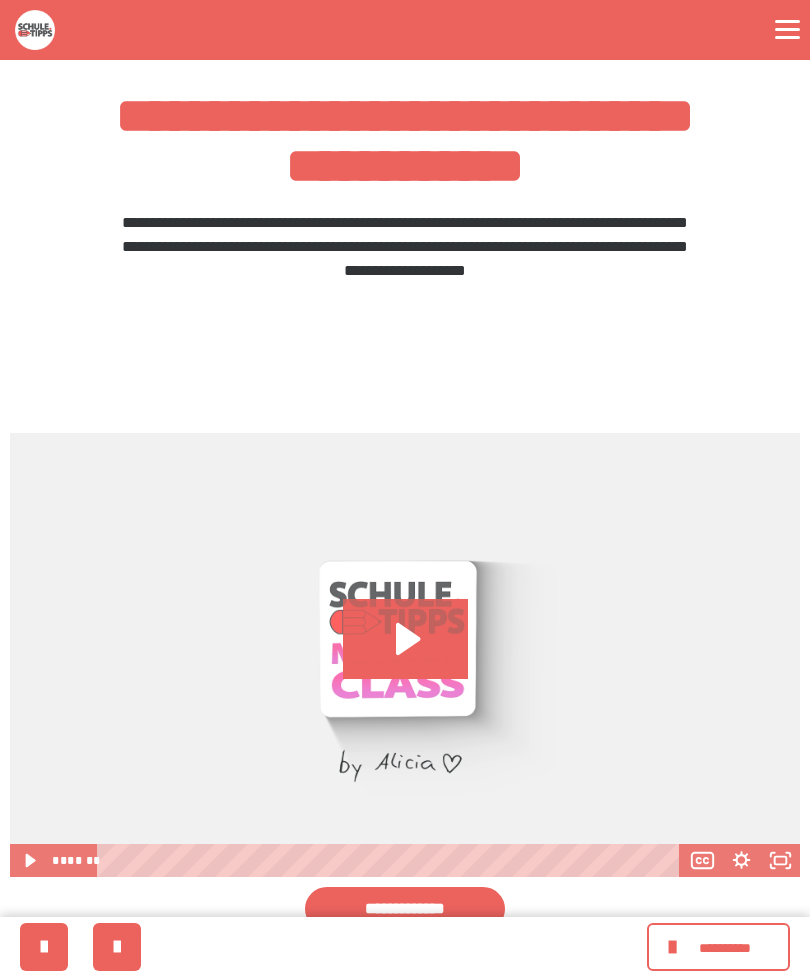 scroll, scrollTop: 376, scrollLeft: 0, axis: vertical 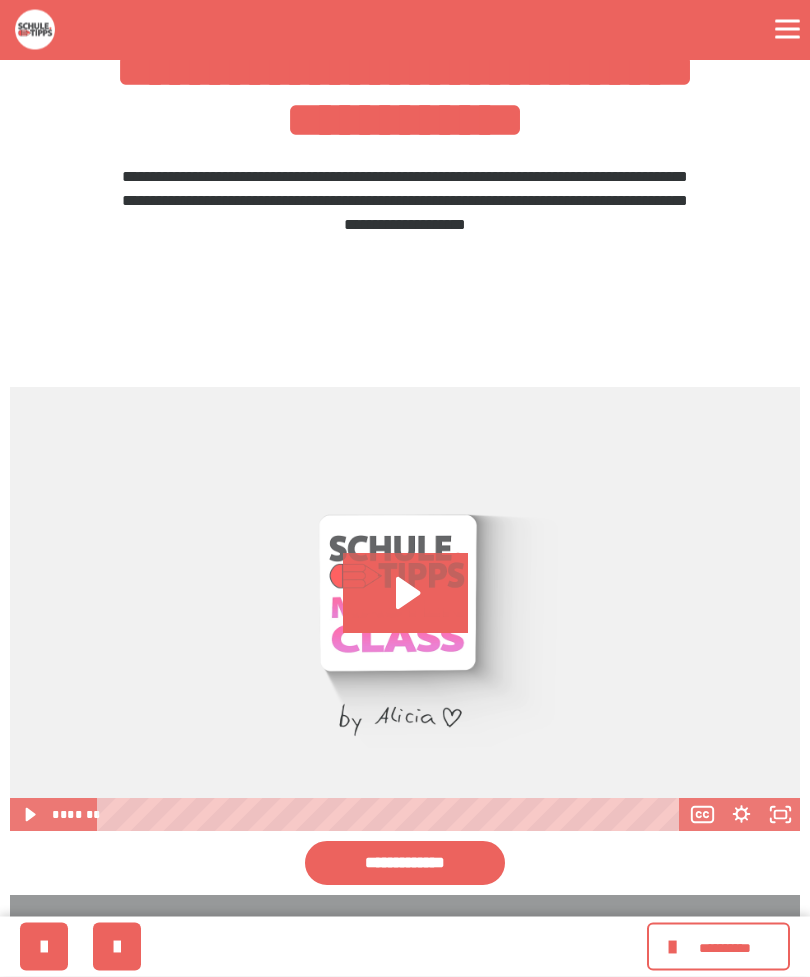 click 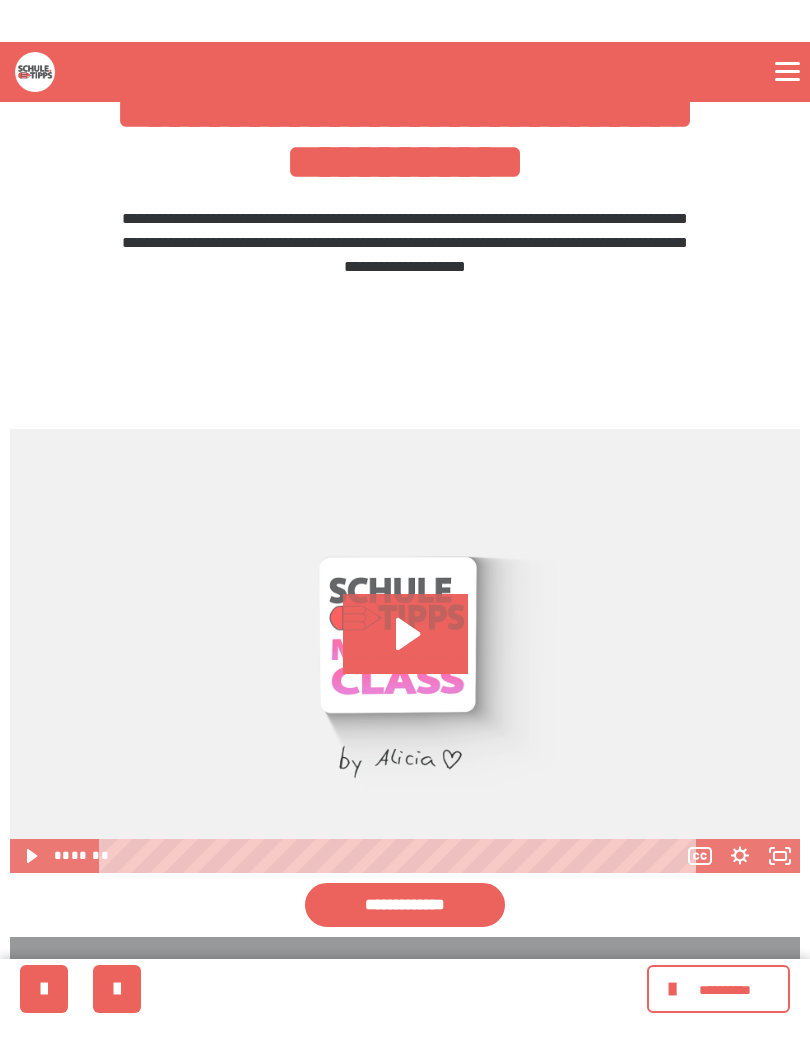 scroll, scrollTop: 20, scrollLeft: 0, axis: vertical 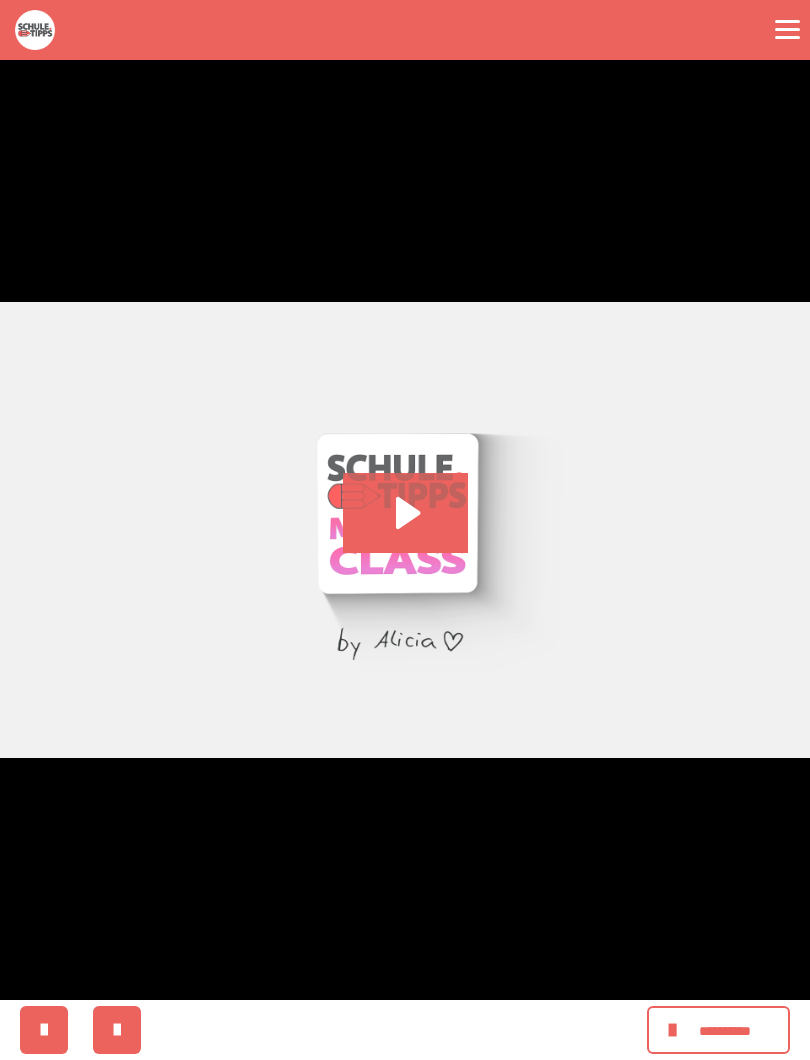 click 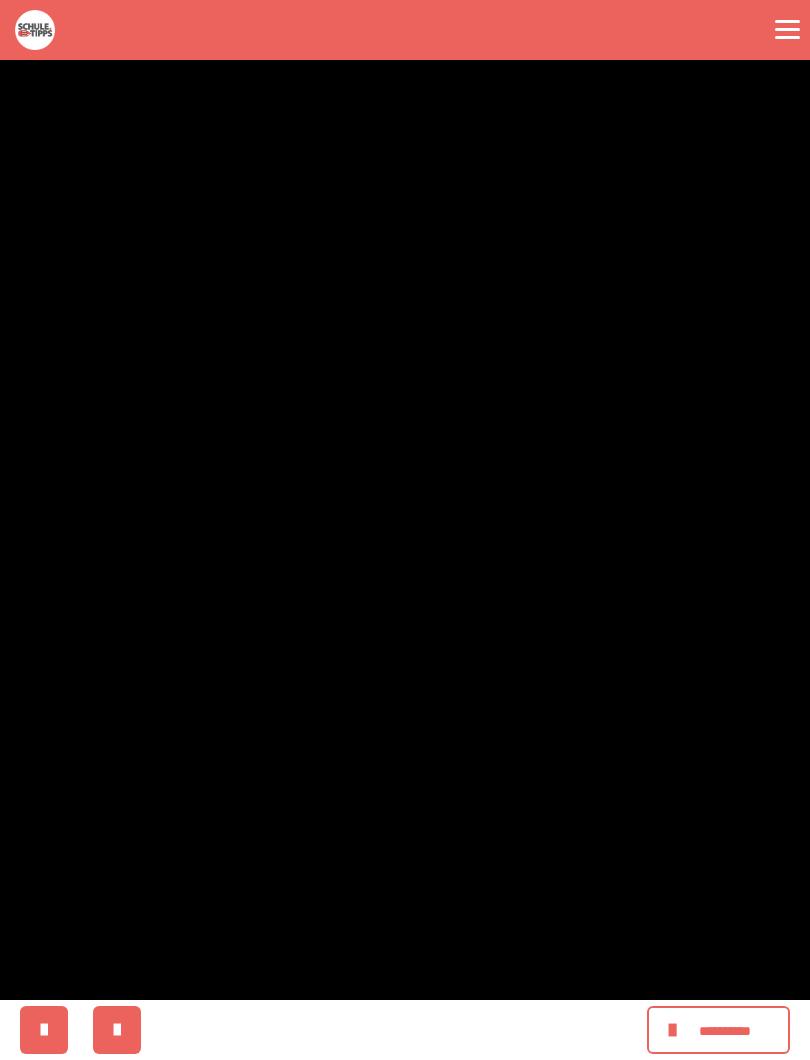click at bounding box center (405, 530) 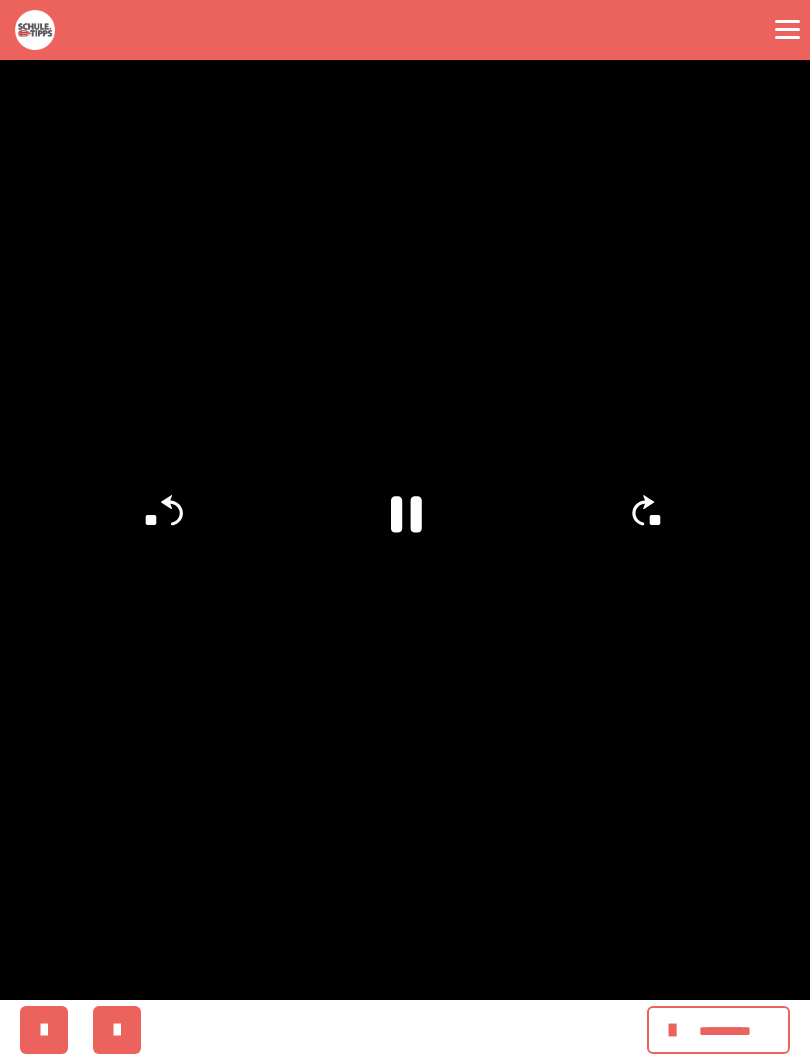 click at bounding box center (405, 530) 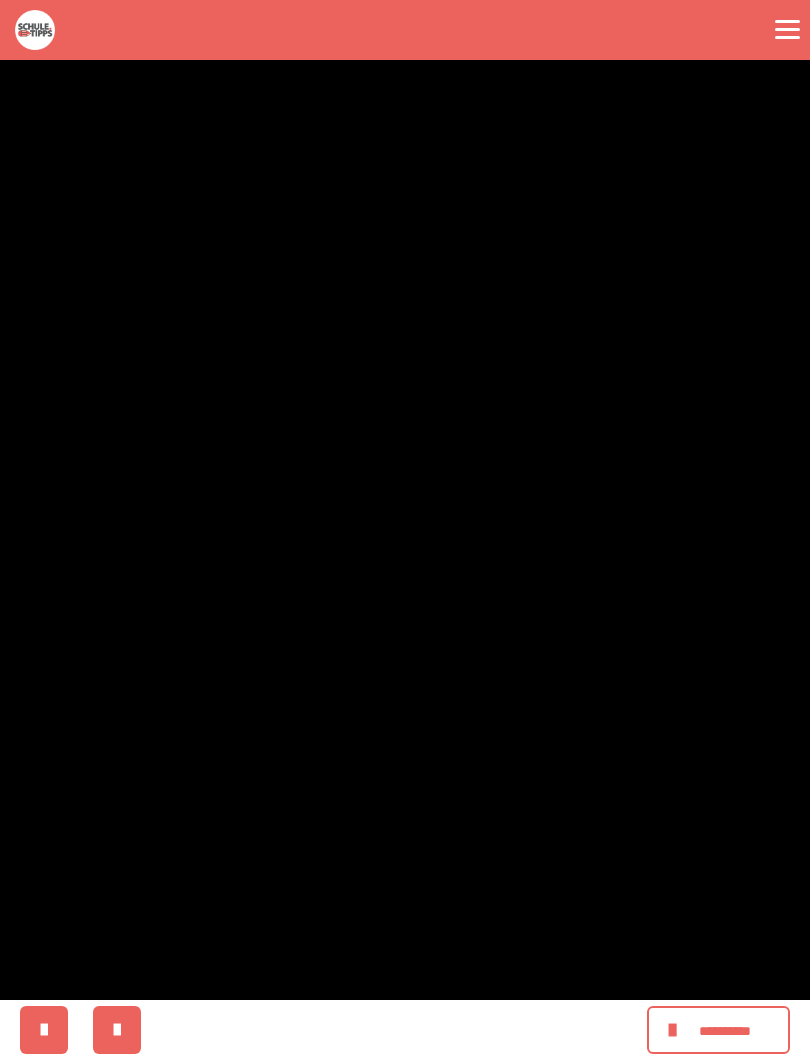 click at bounding box center (405, 530) 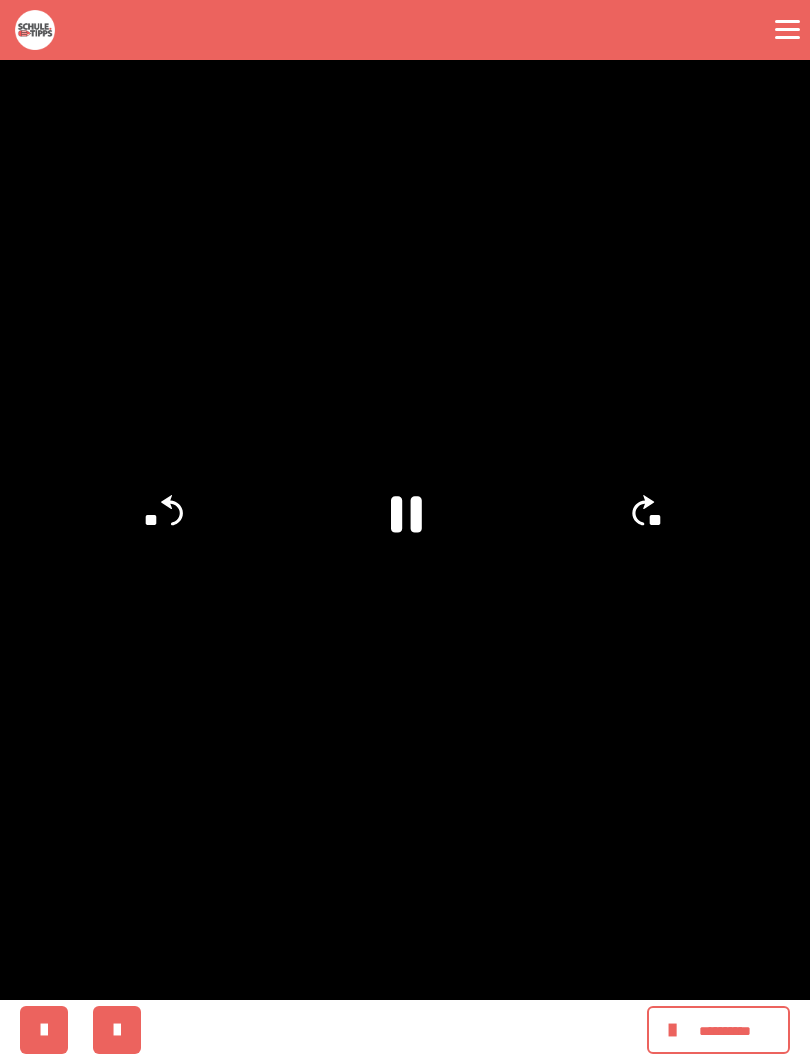 click 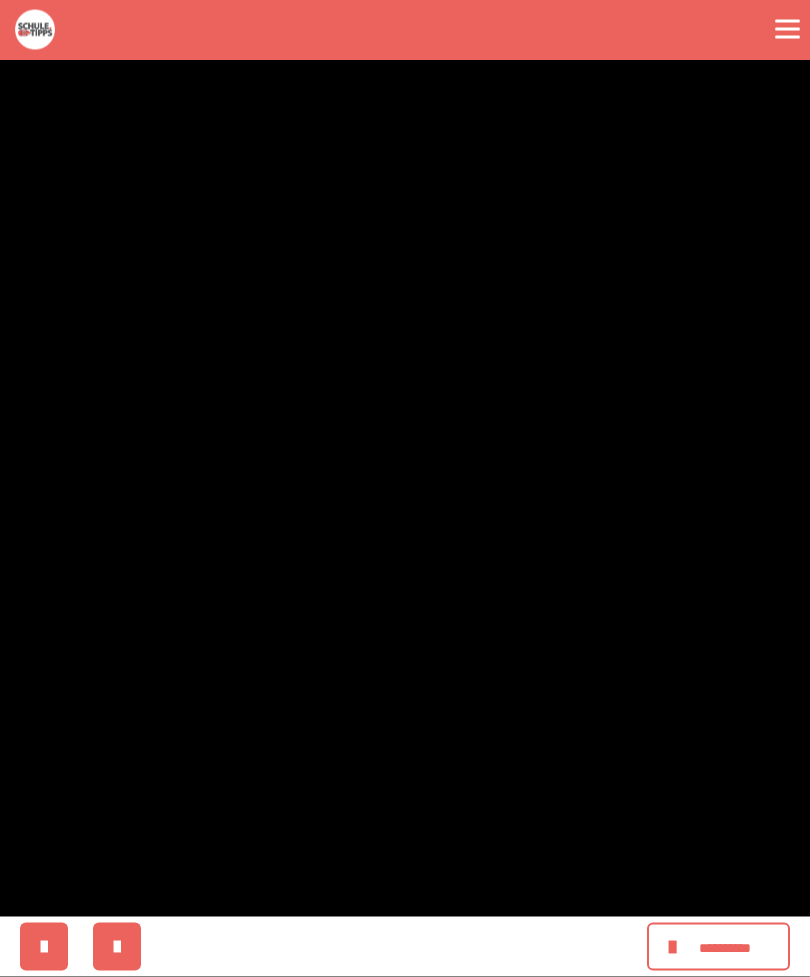 scroll, scrollTop: 367, scrollLeft: 0, axis: vertical 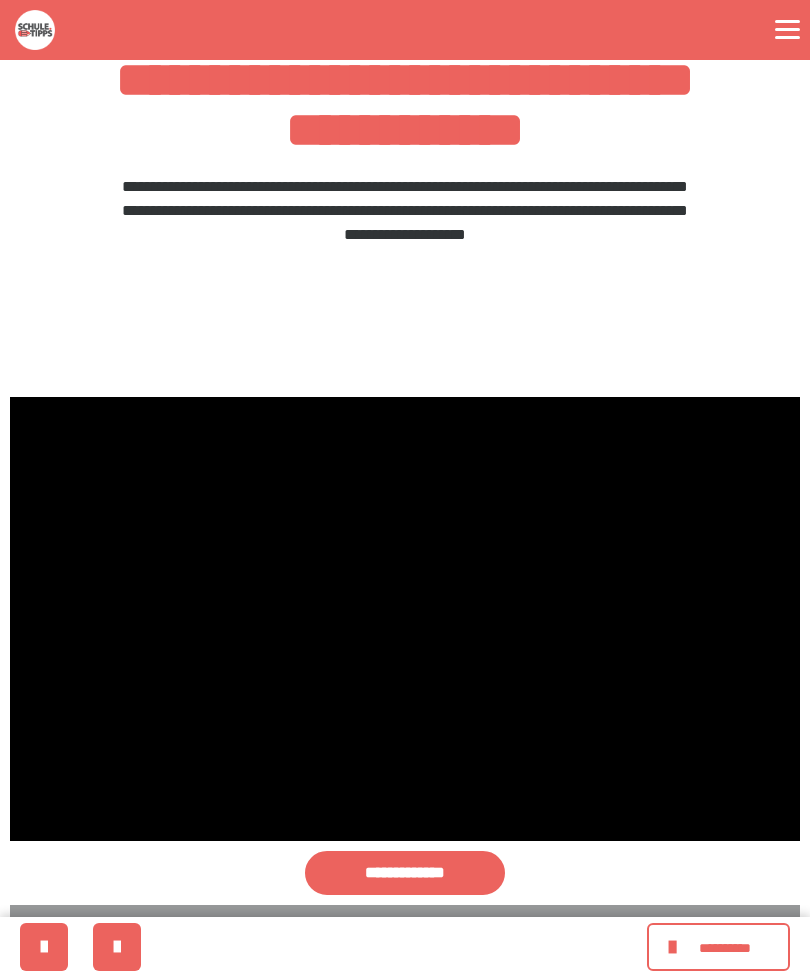 click at bounding box center (405, 619) 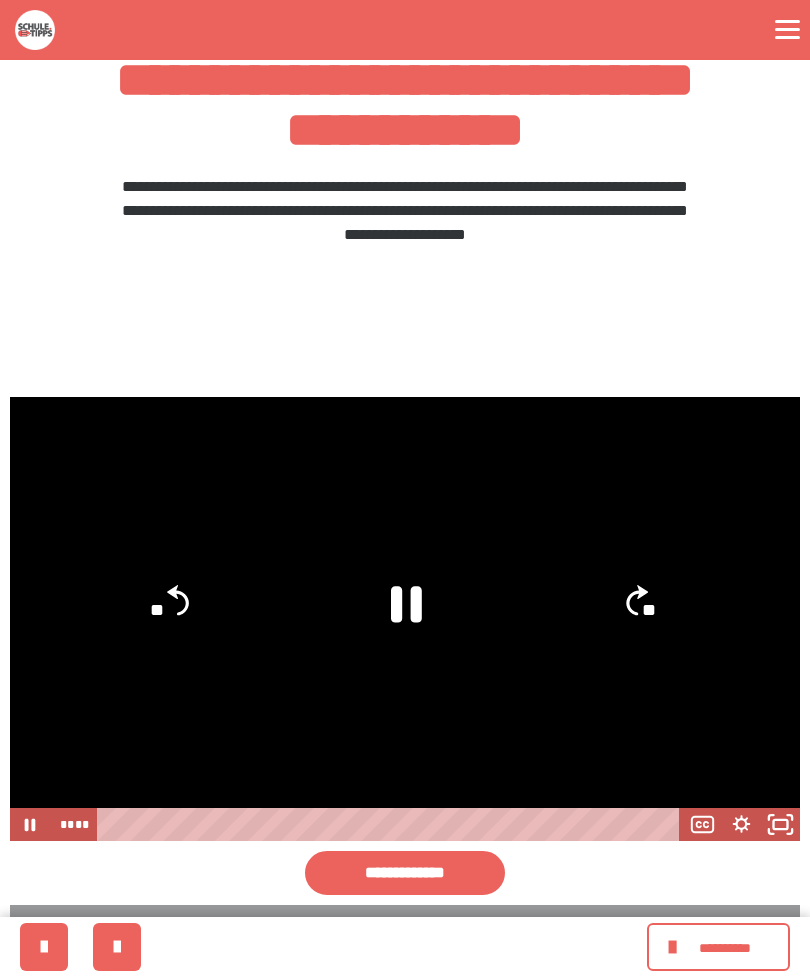 click 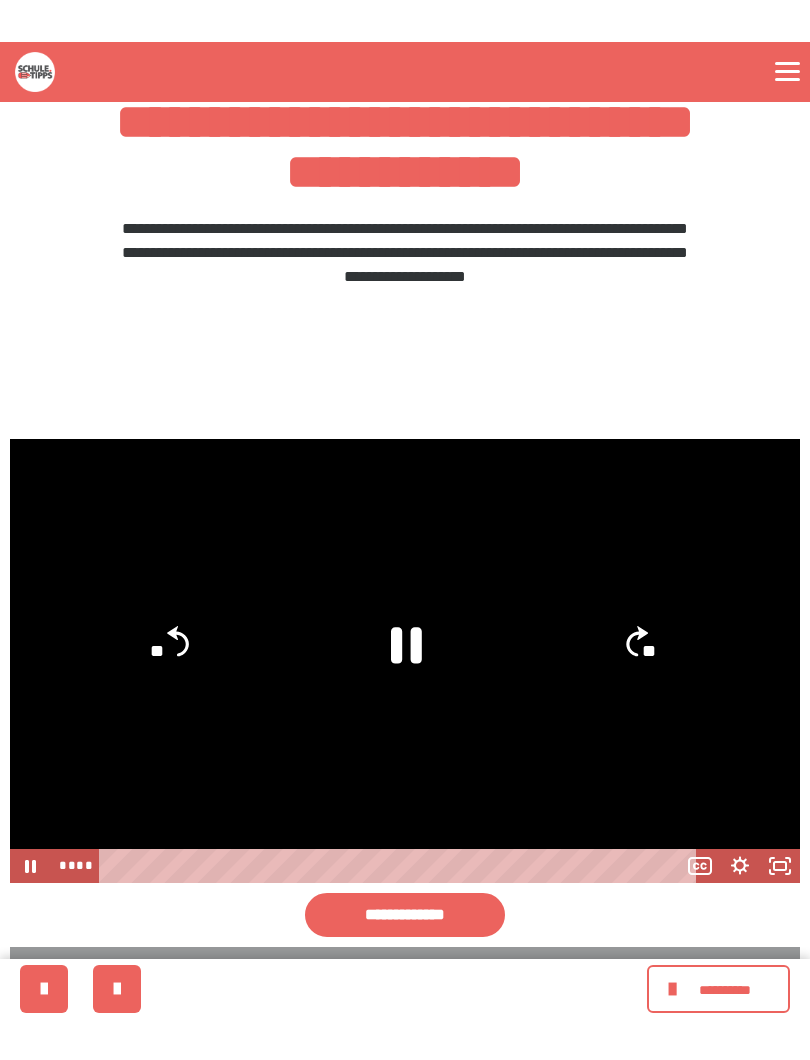 scroll, scrollTop: 20, scrollLeft: 0, axis: vertical 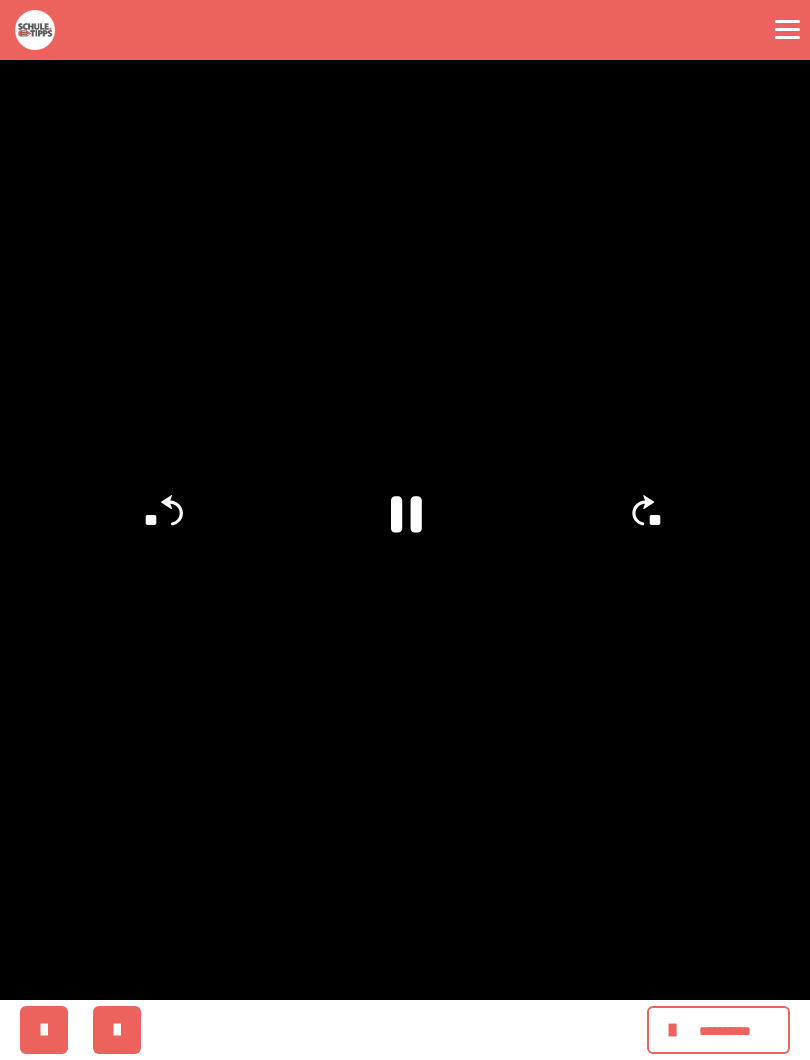 click at bounding box center [405, 530] 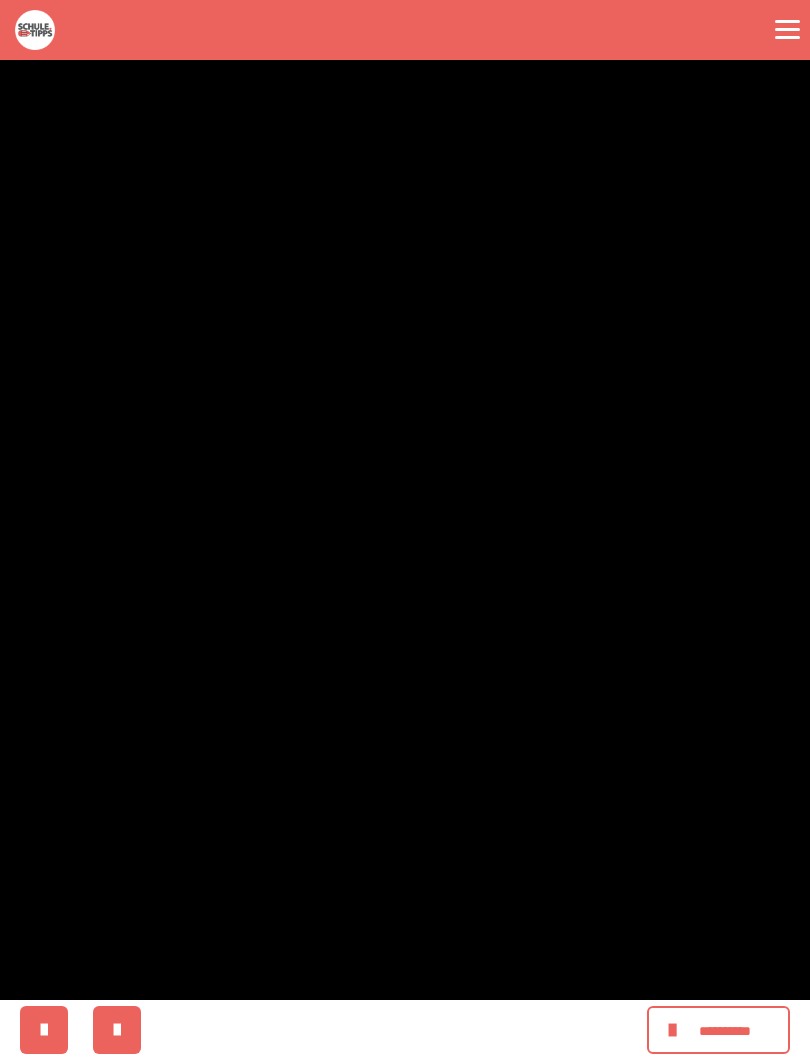click at bounding box center (405, 530) 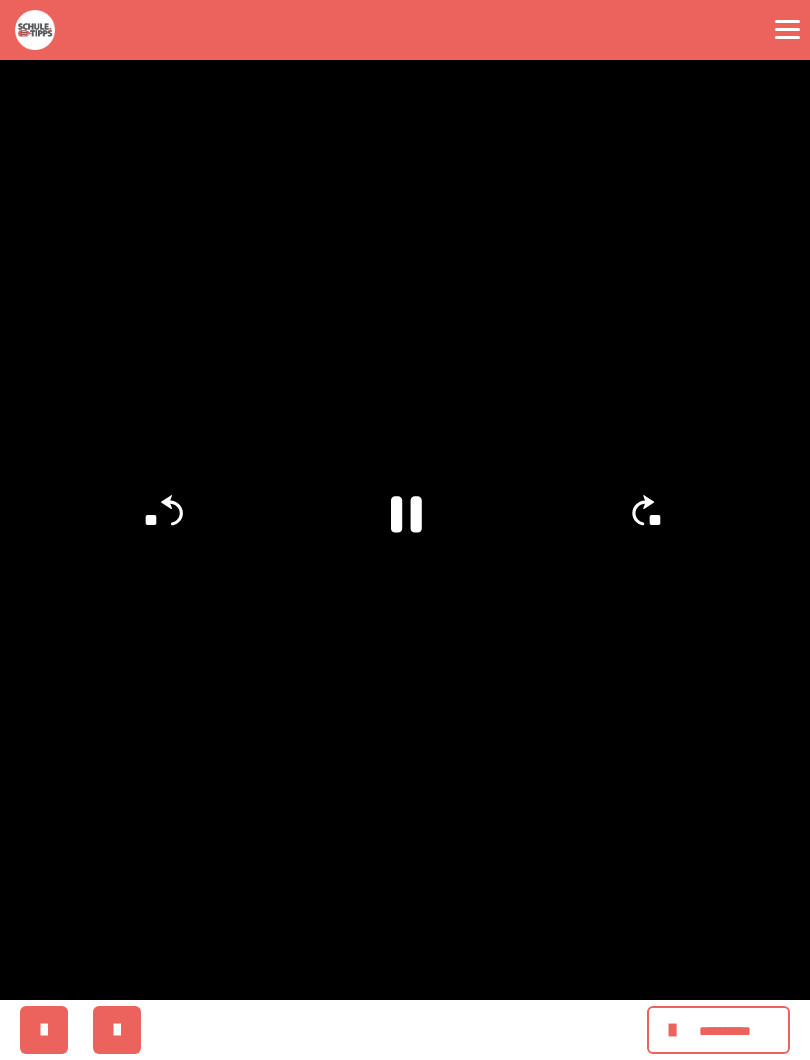 click at bounding box center (405, 530) 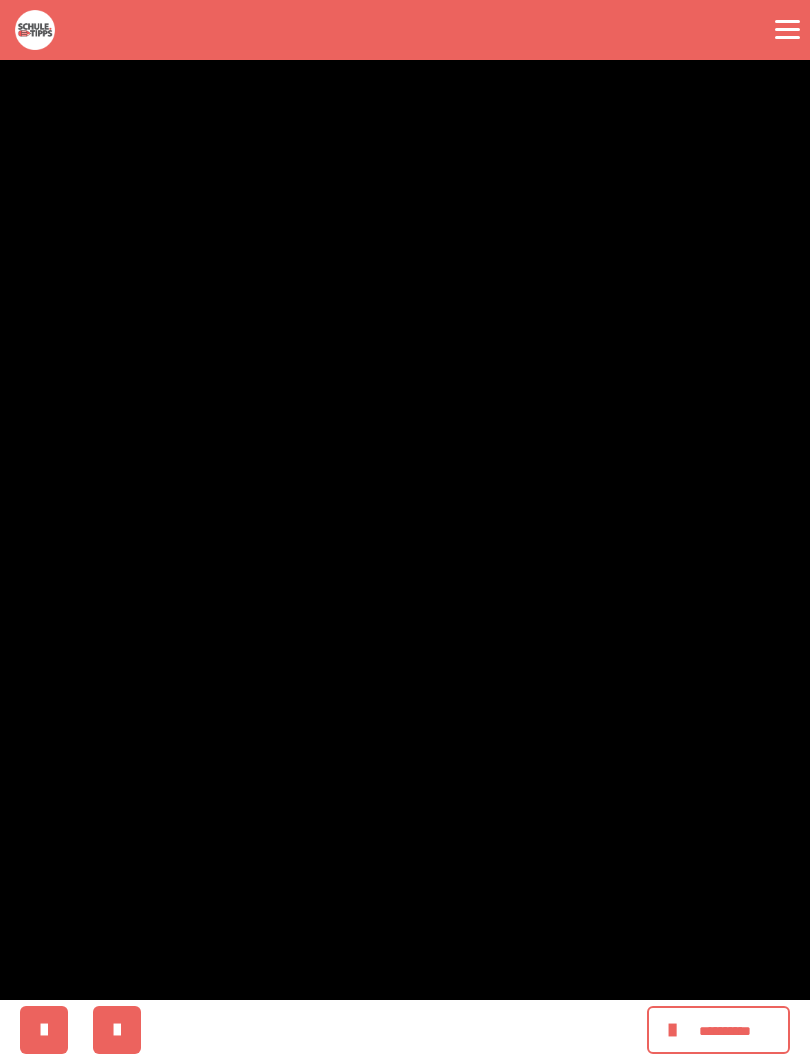 click at bounding box center (405, 530) 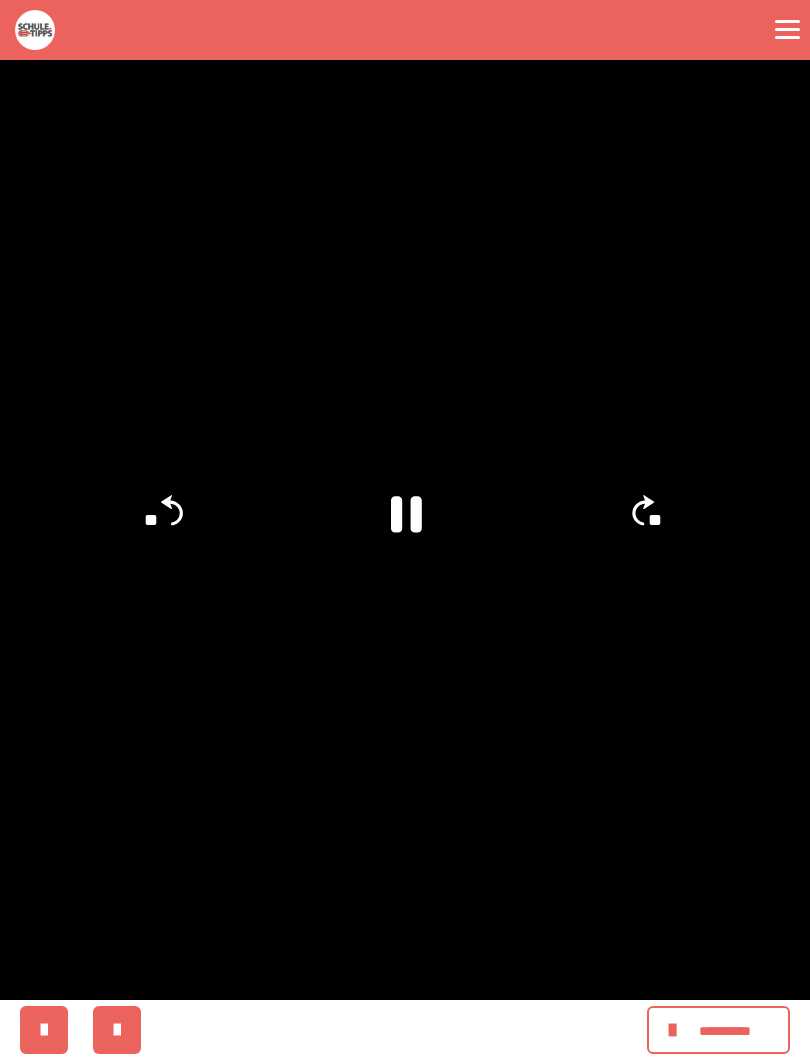 click at bounding box center (405, 530) 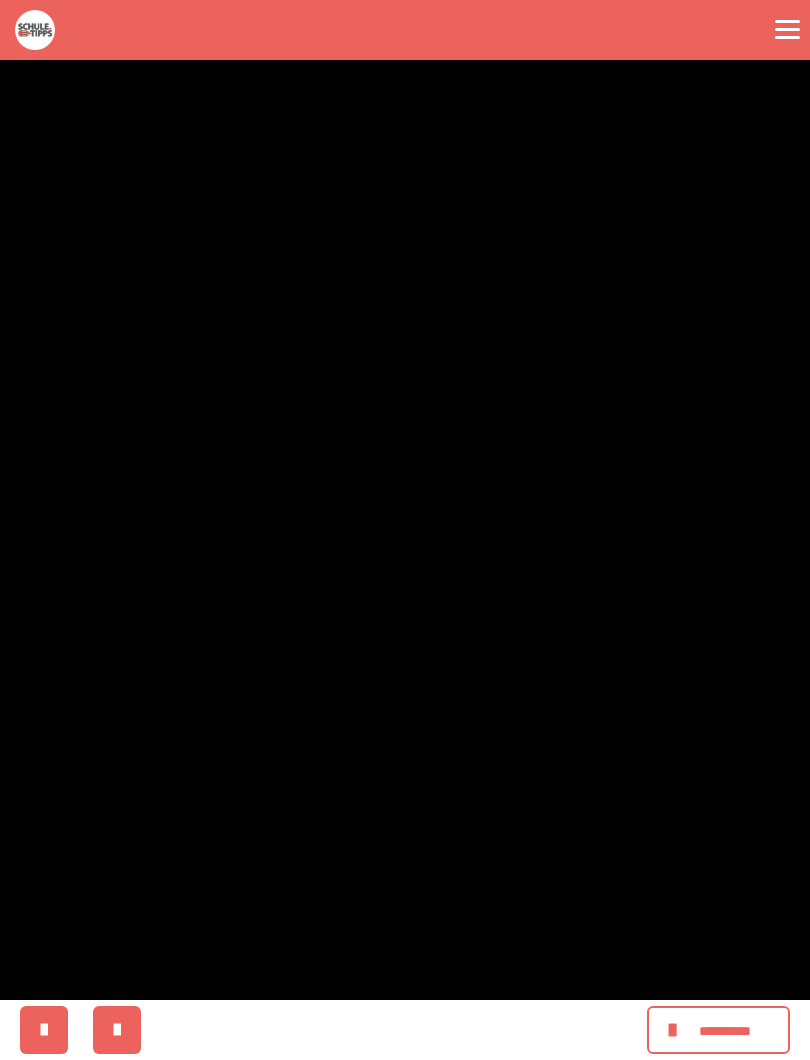 click at bounding box center [405, 530] 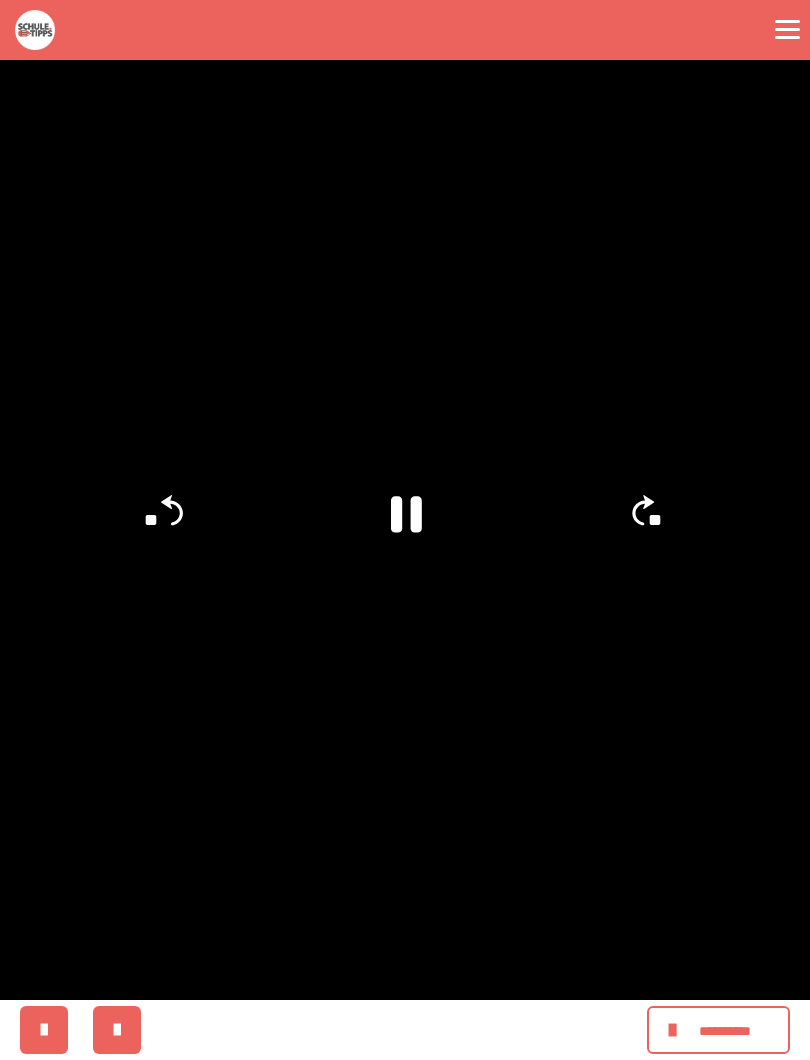 click at bounding box center (405, 530) 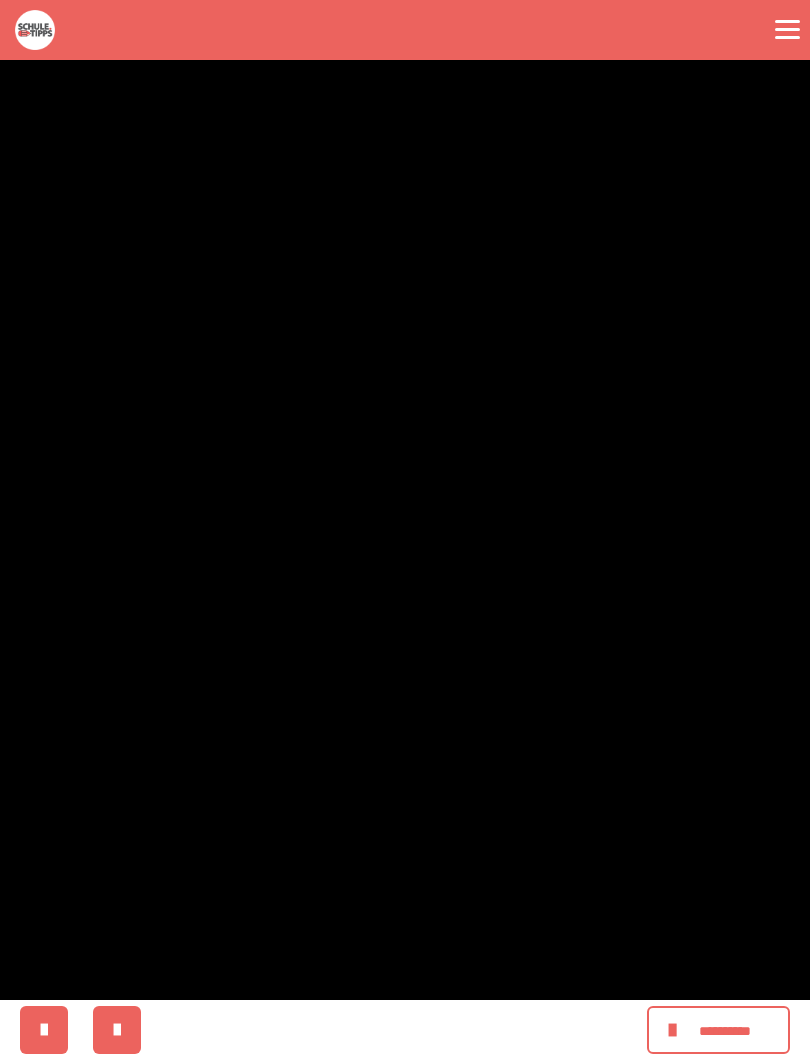 click at bounding box center (405, 530) 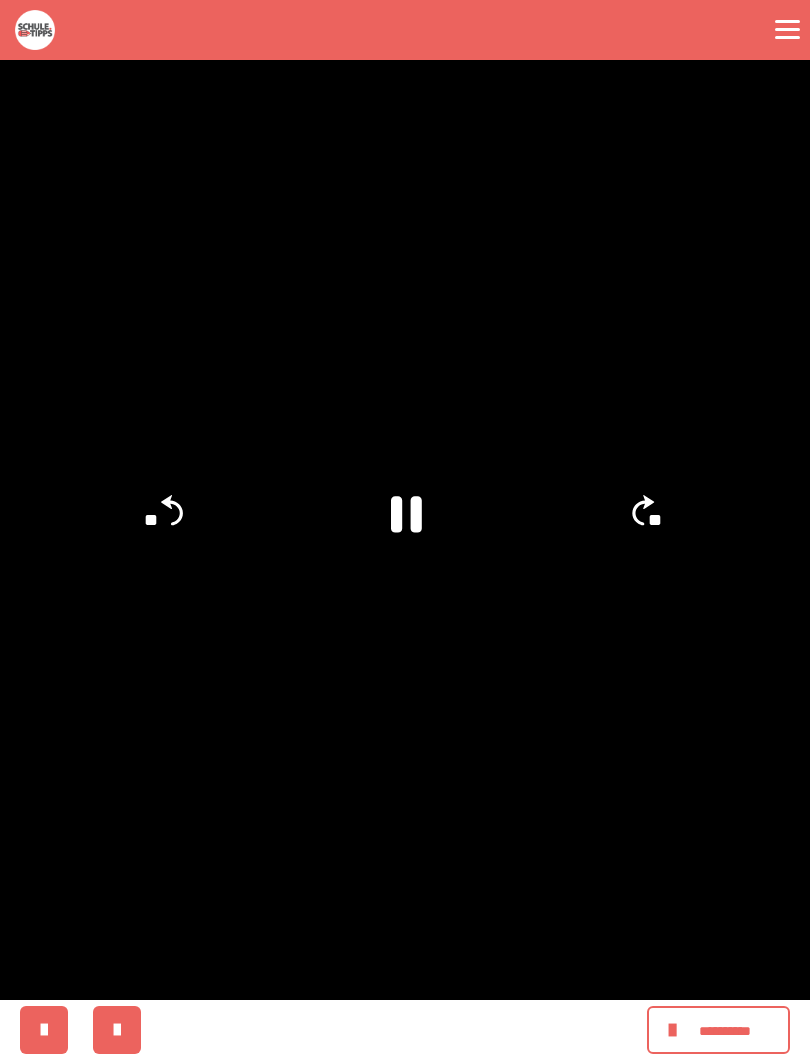 click at bounding box center (405, 530) 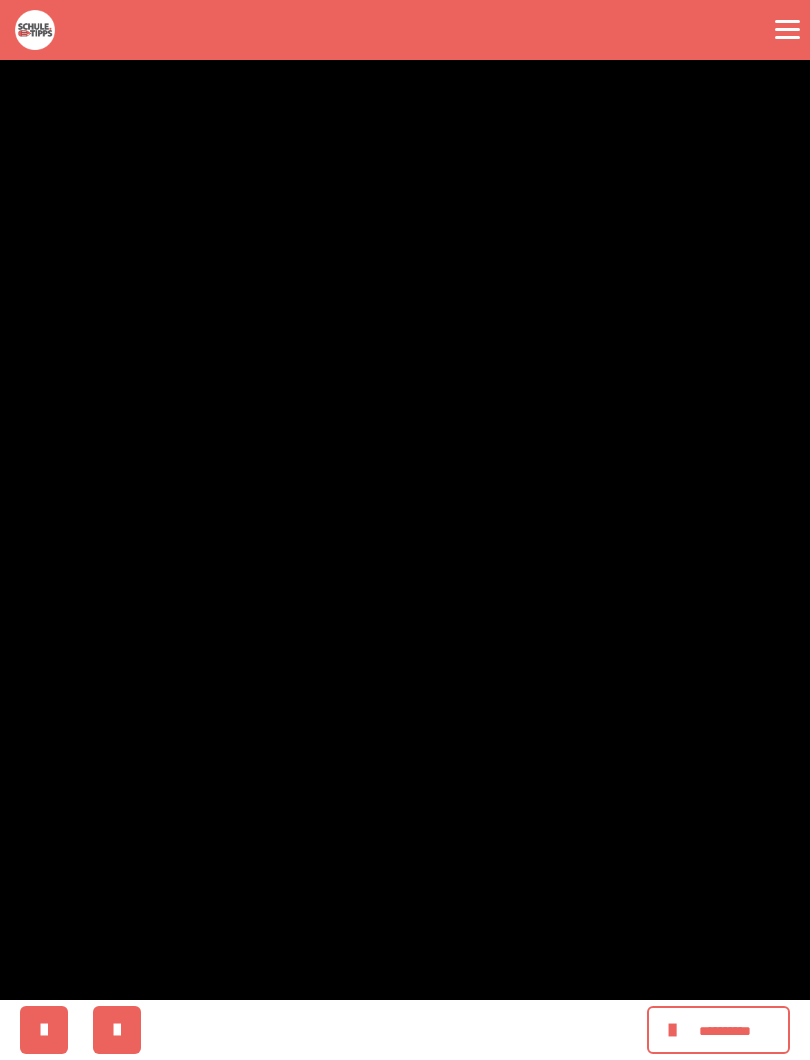 click at bounding box center (405, 530) 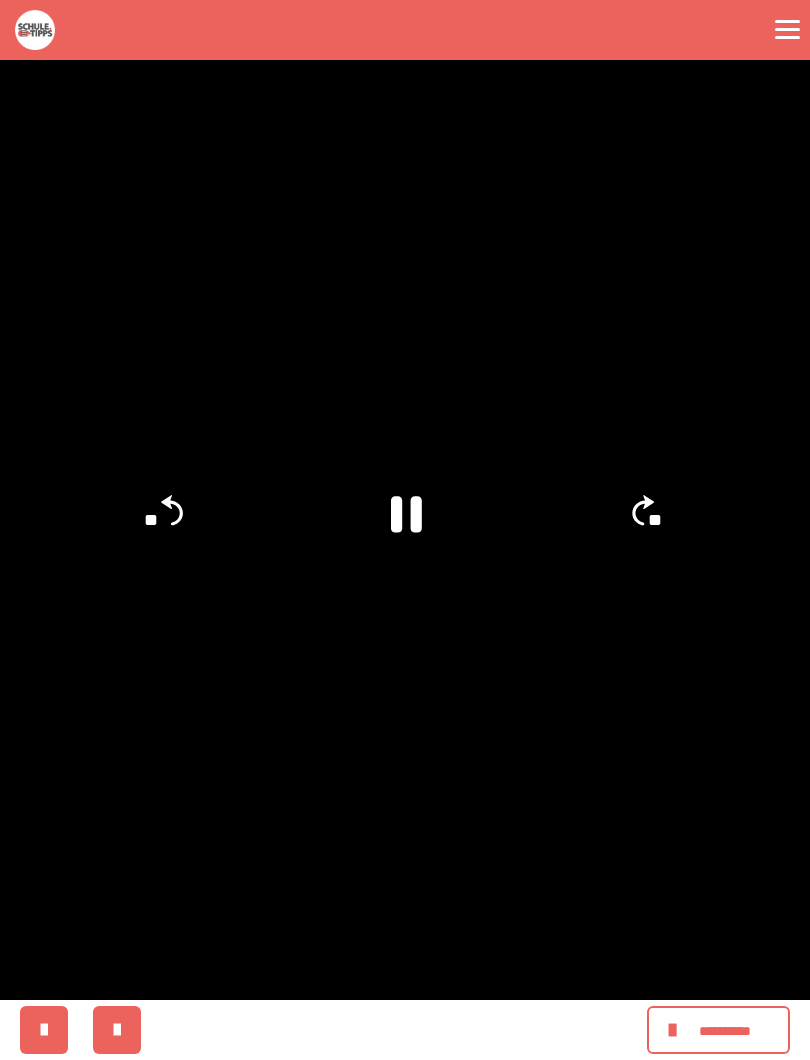 click on "**" 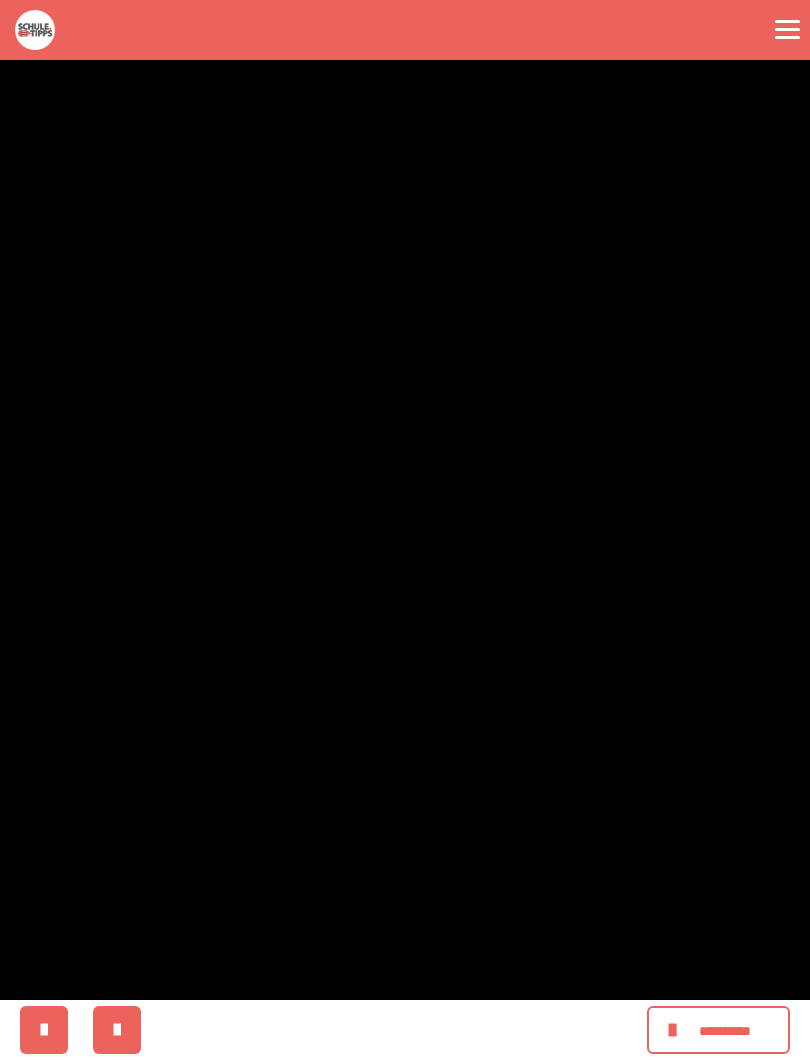 click at bounding box center (405, 530) 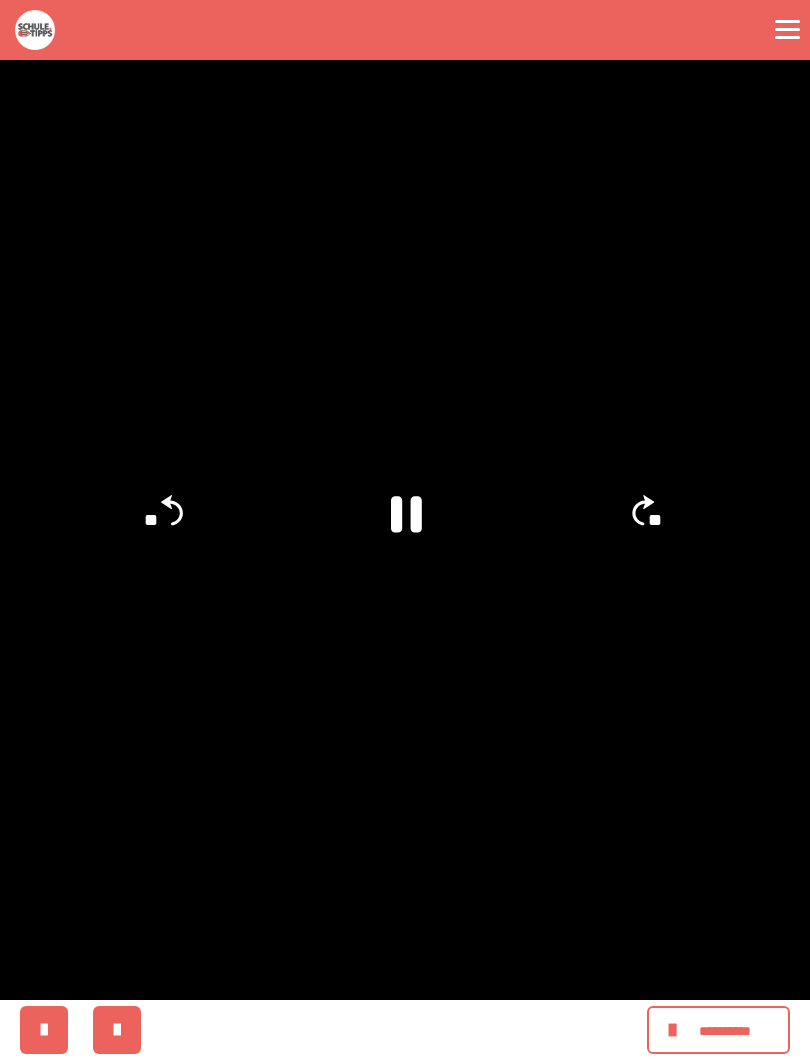 click 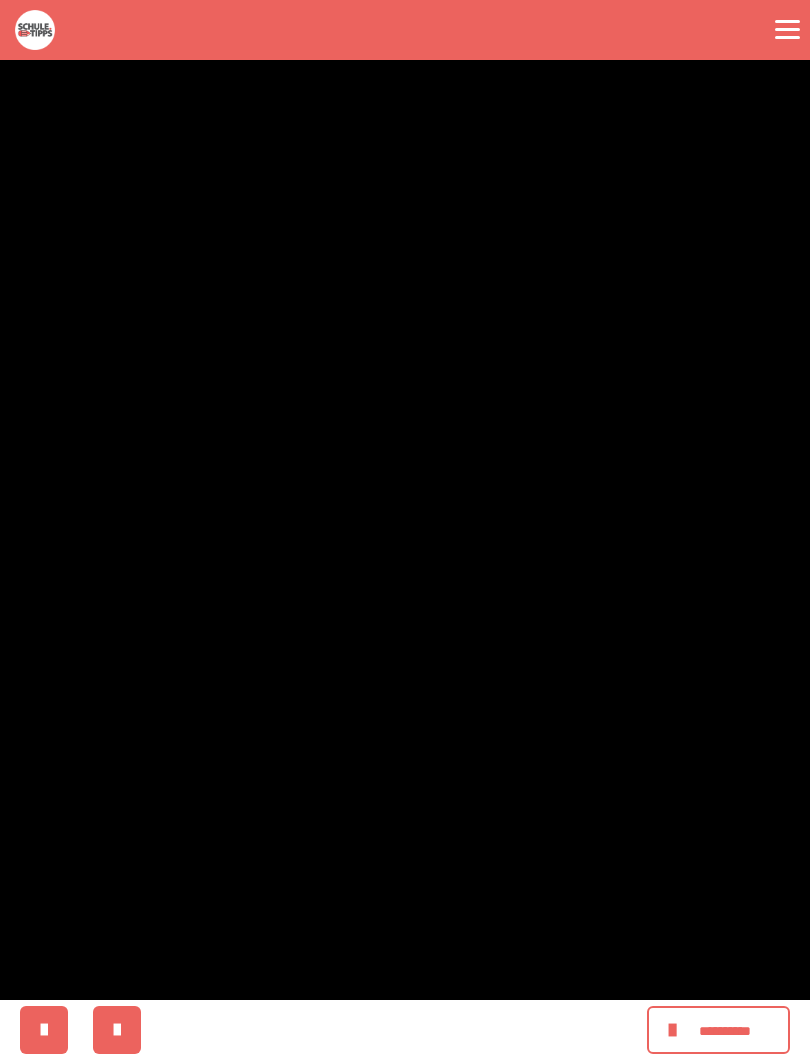 click at bounding box center (405, 530) 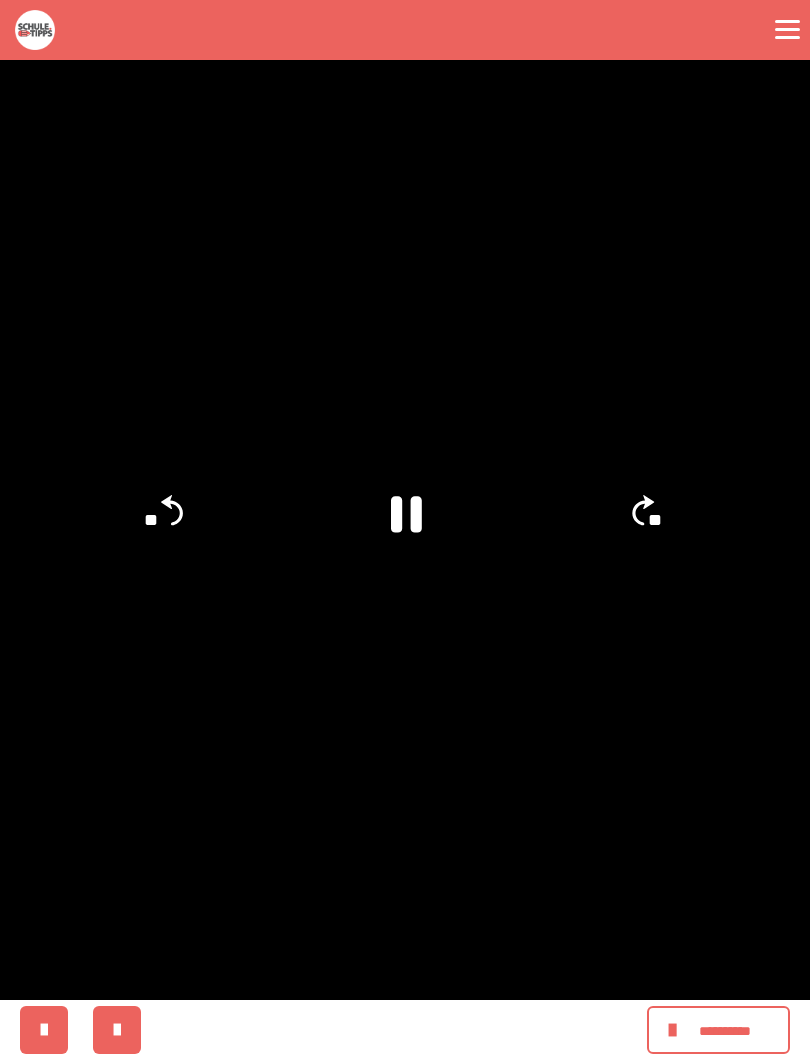 click on "**" 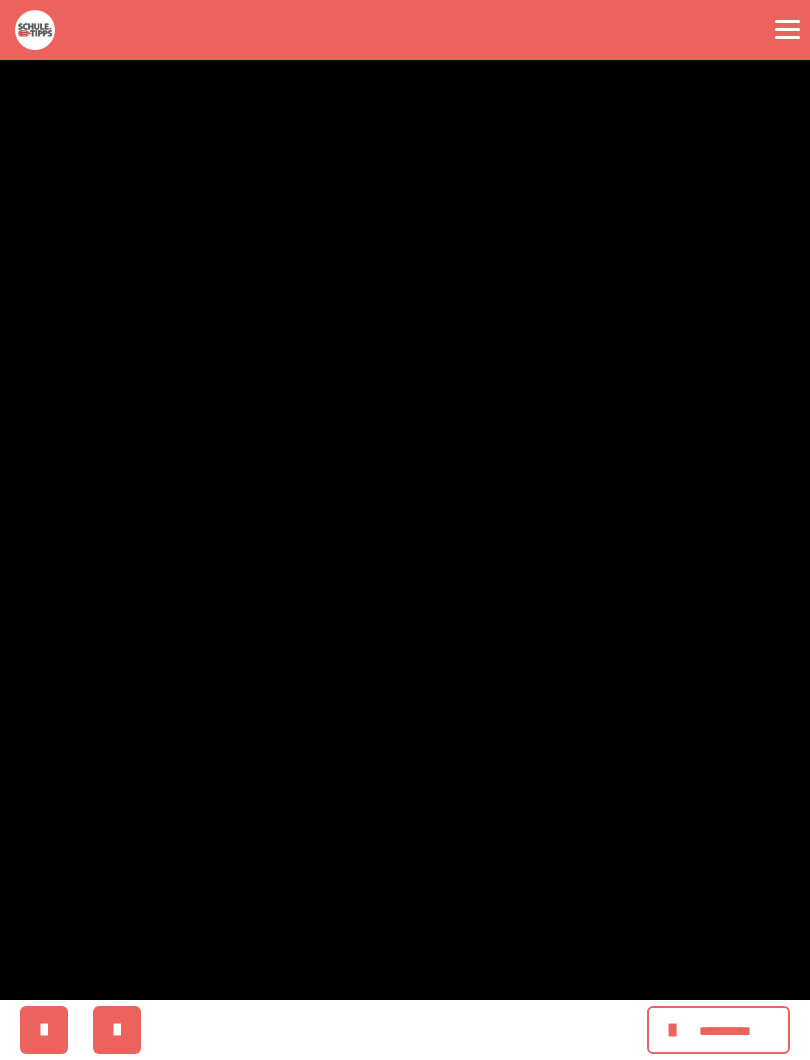 click at bounding box center [405, 530] 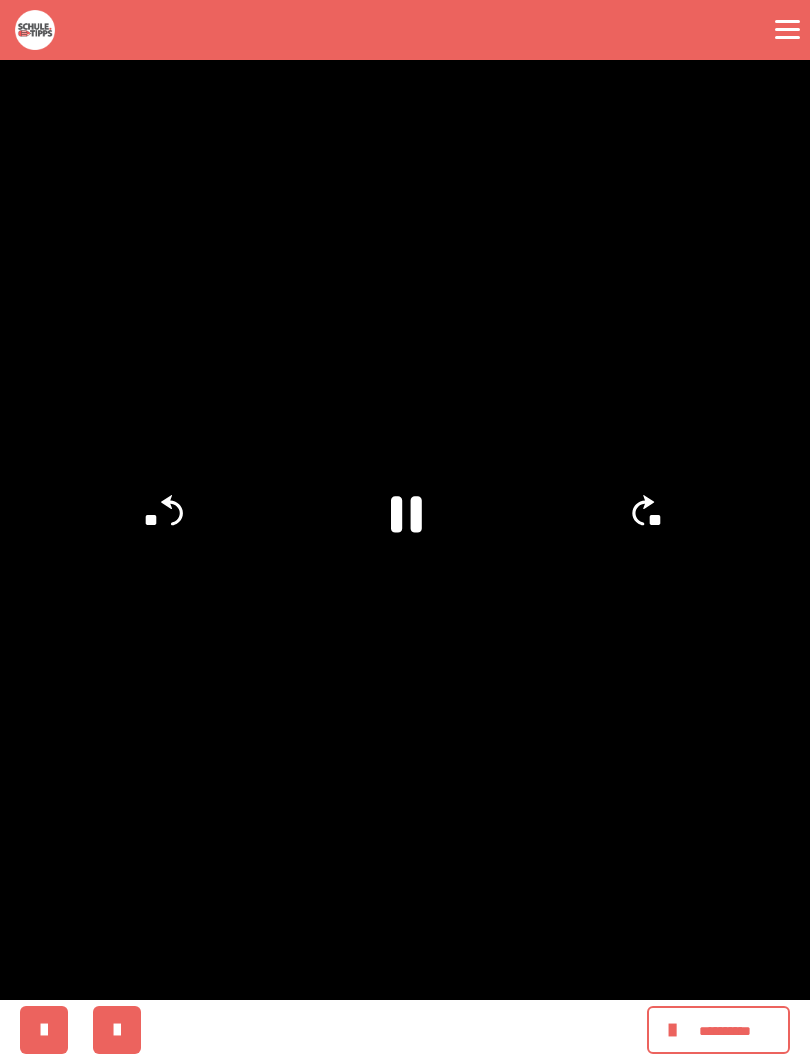 click at bounding box center (405, 530) 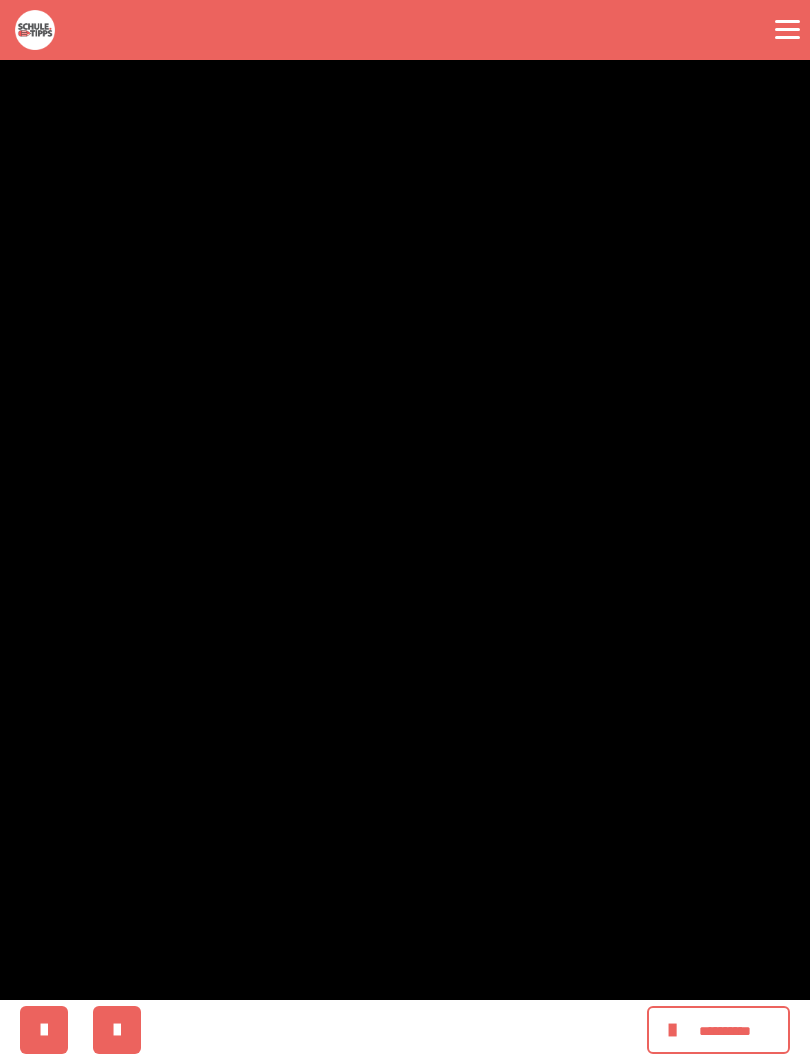 click at bounding box center (405, 530) 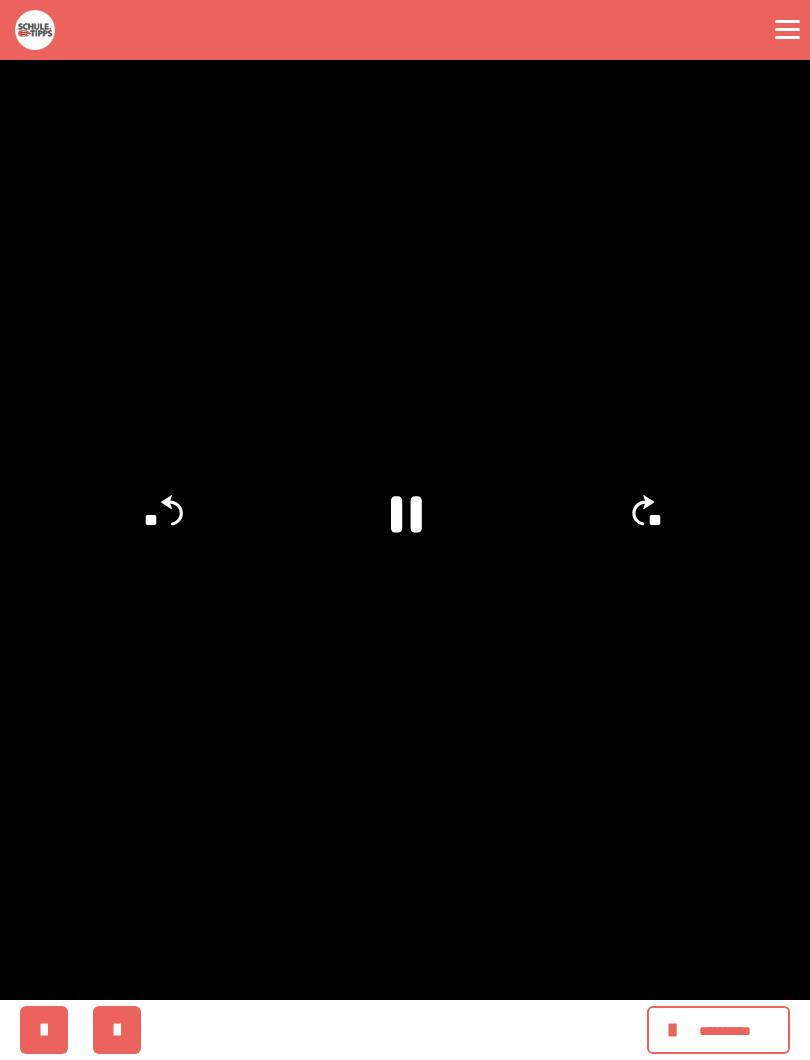 click on "**" 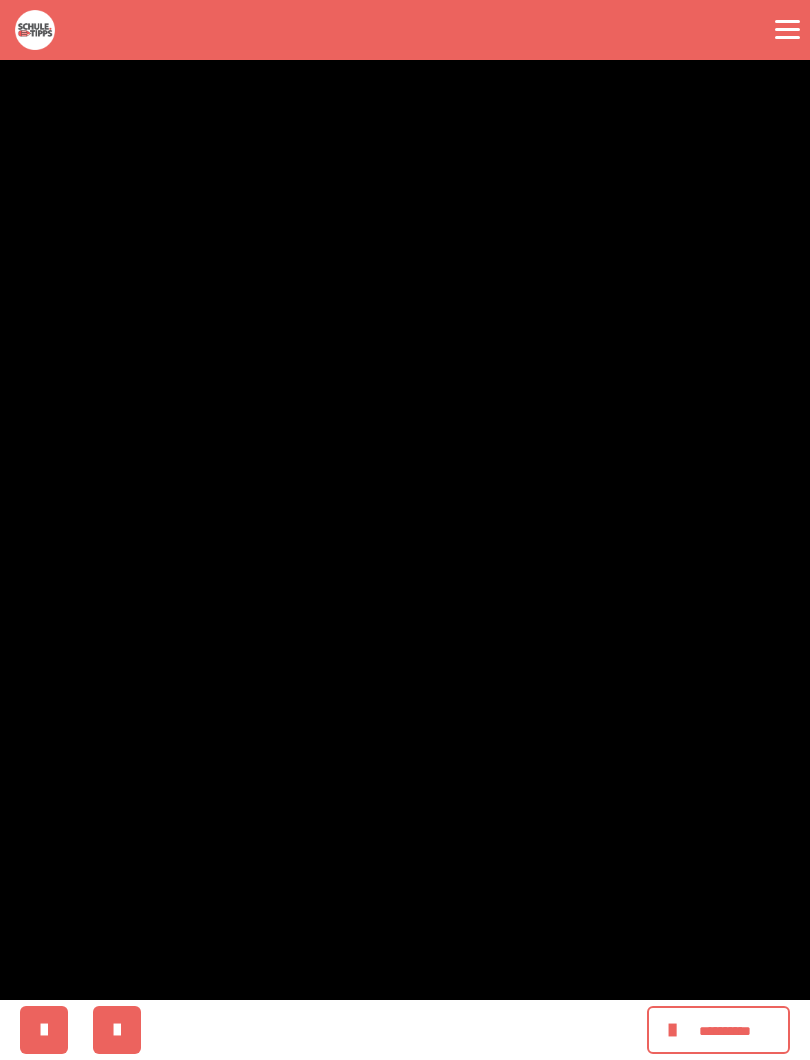 click at bounding box center (405, 530) 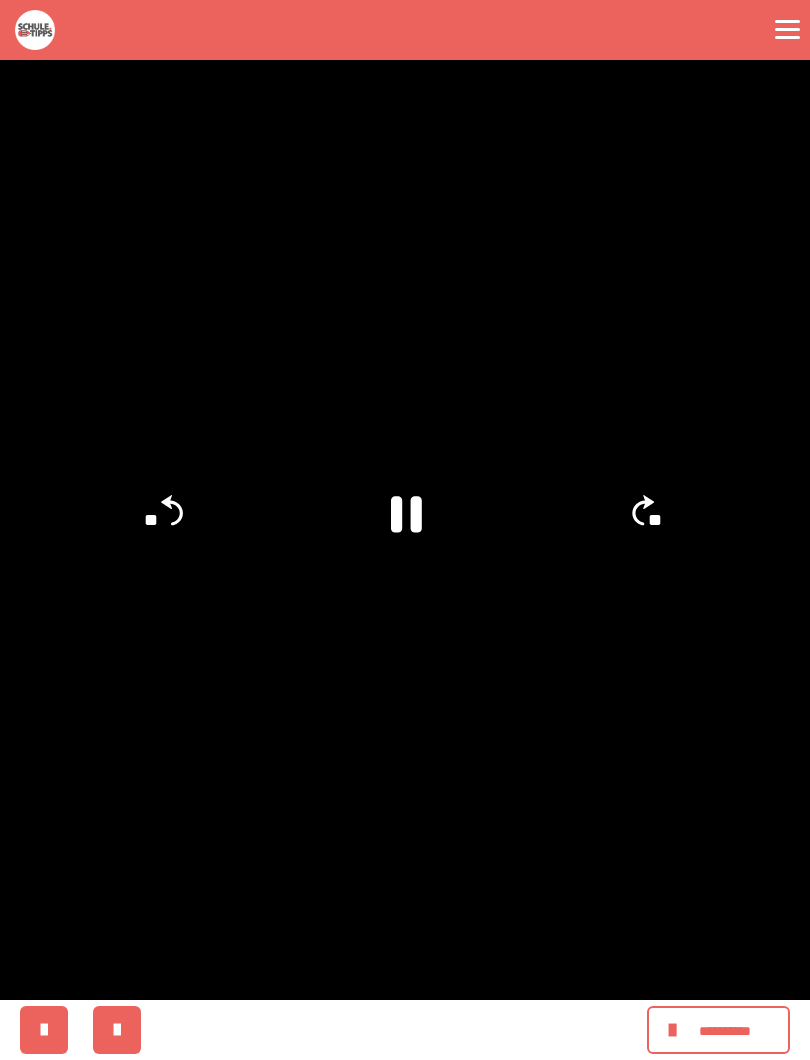 click at bounding box center [405, 530] 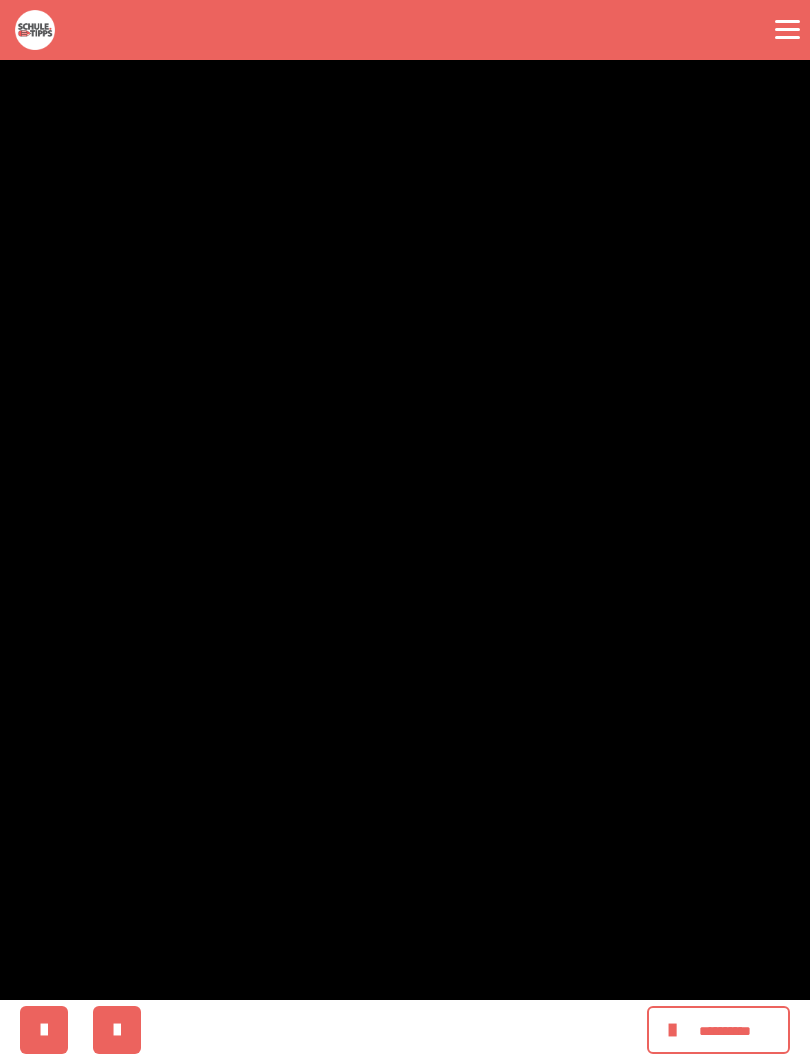 click at bounding box center (405, 530) 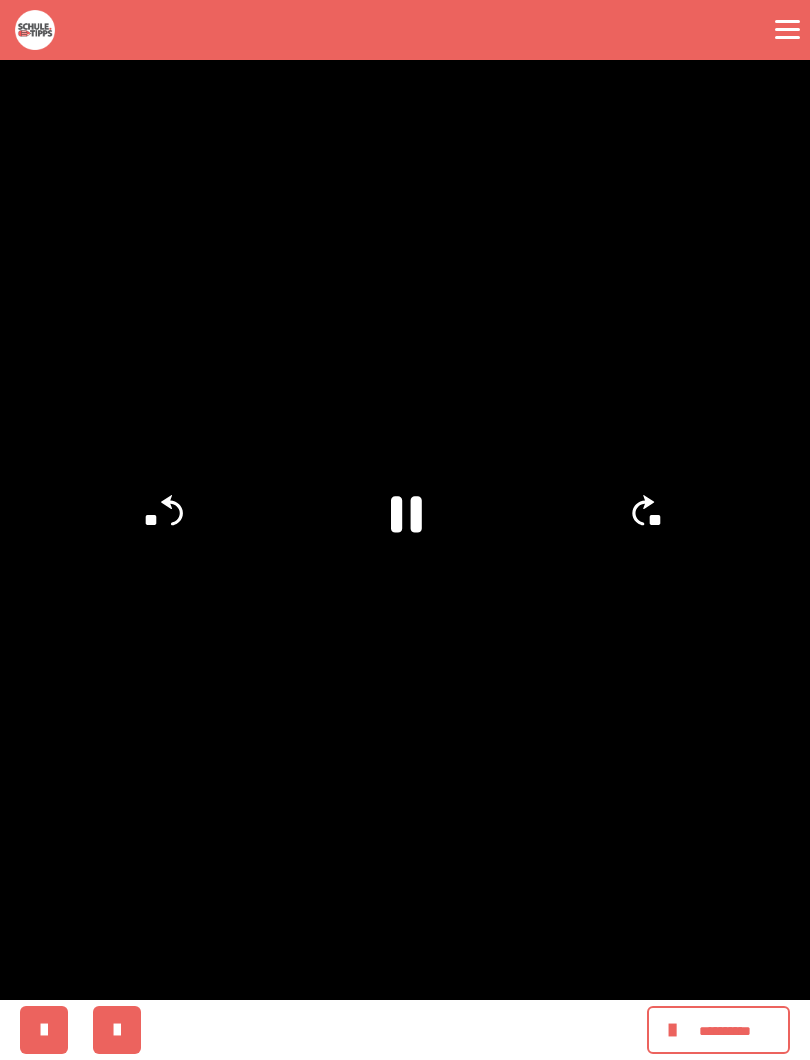click 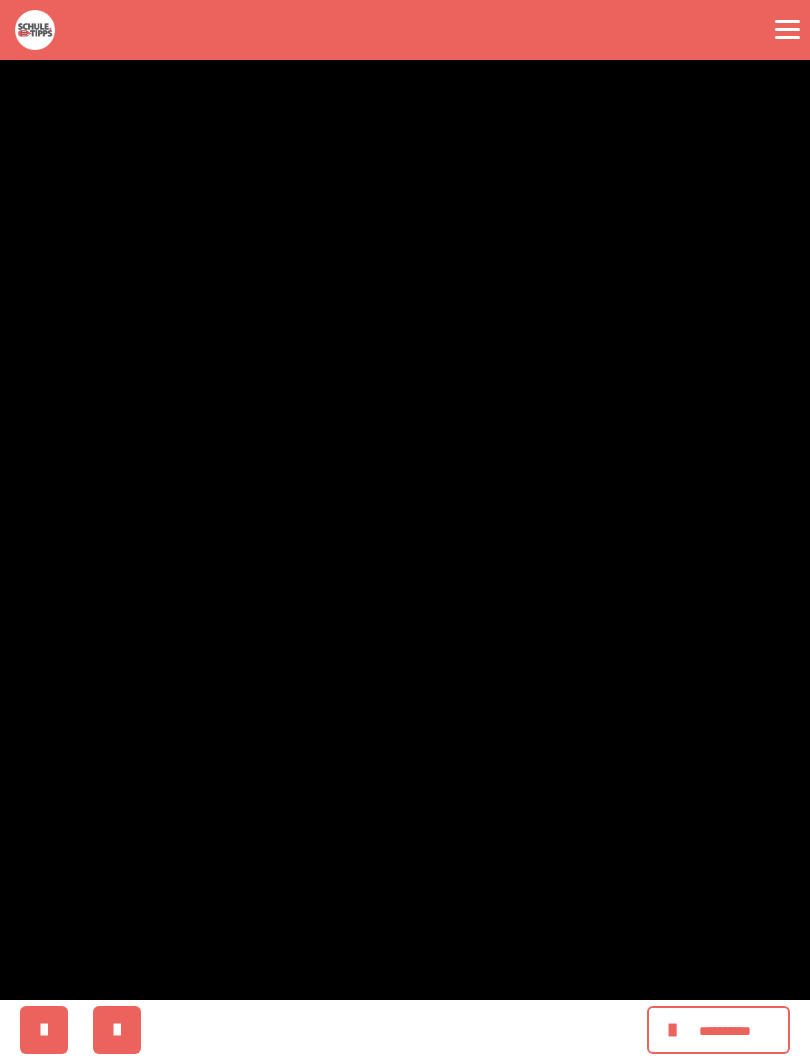click at bounding box center (405, 530) 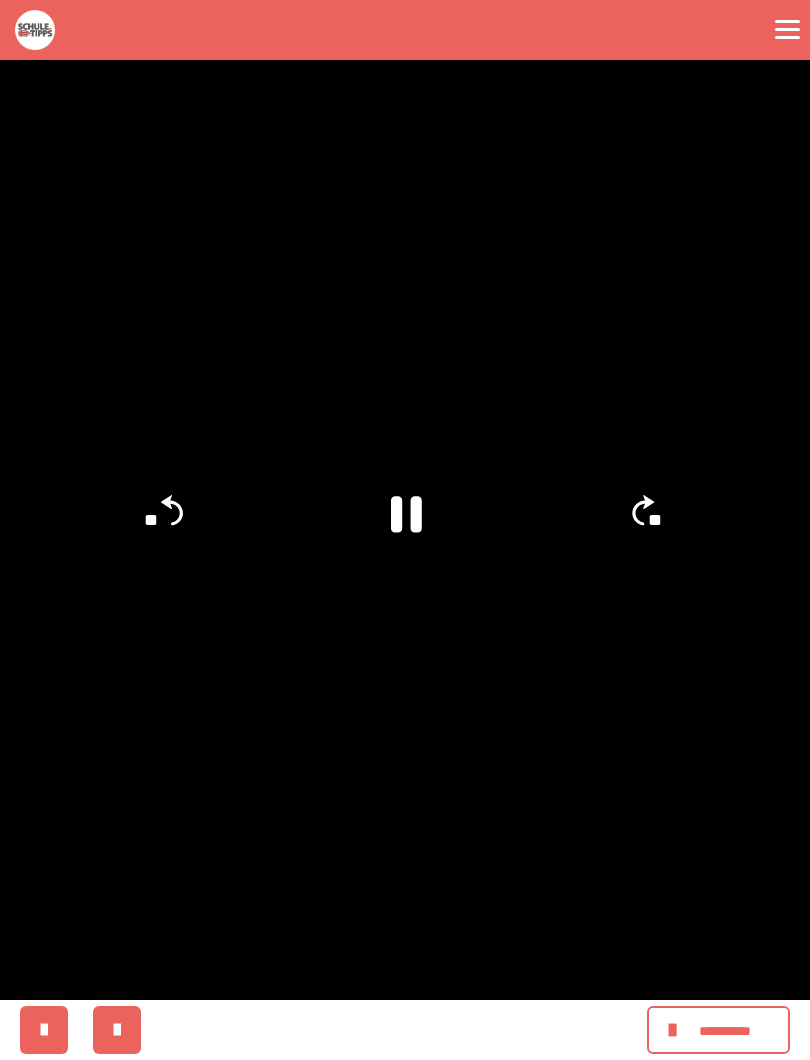 click on "**" 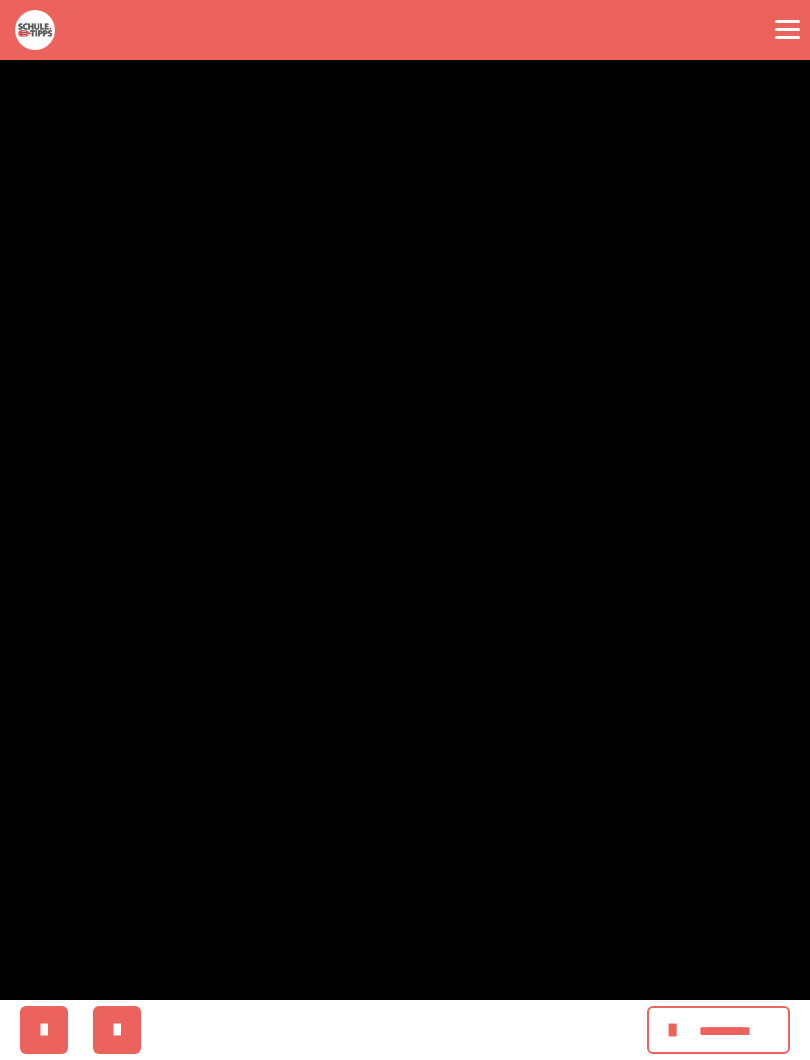 click at bounding box center [405, 530] 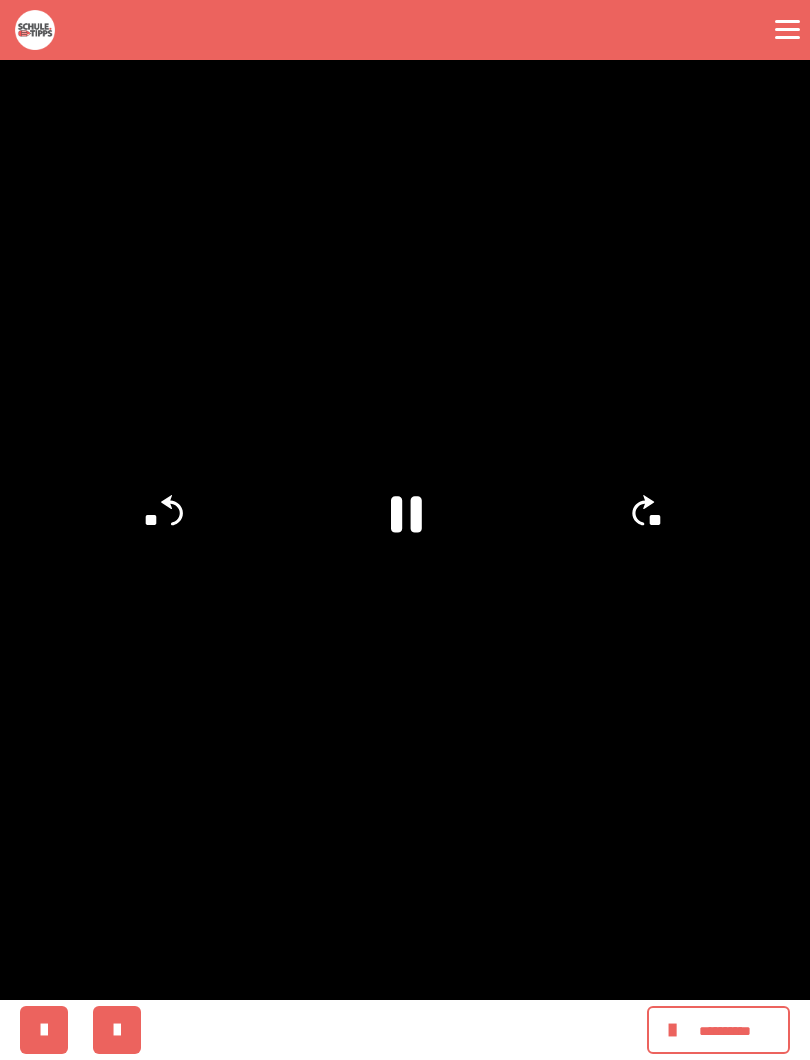 click on "**" 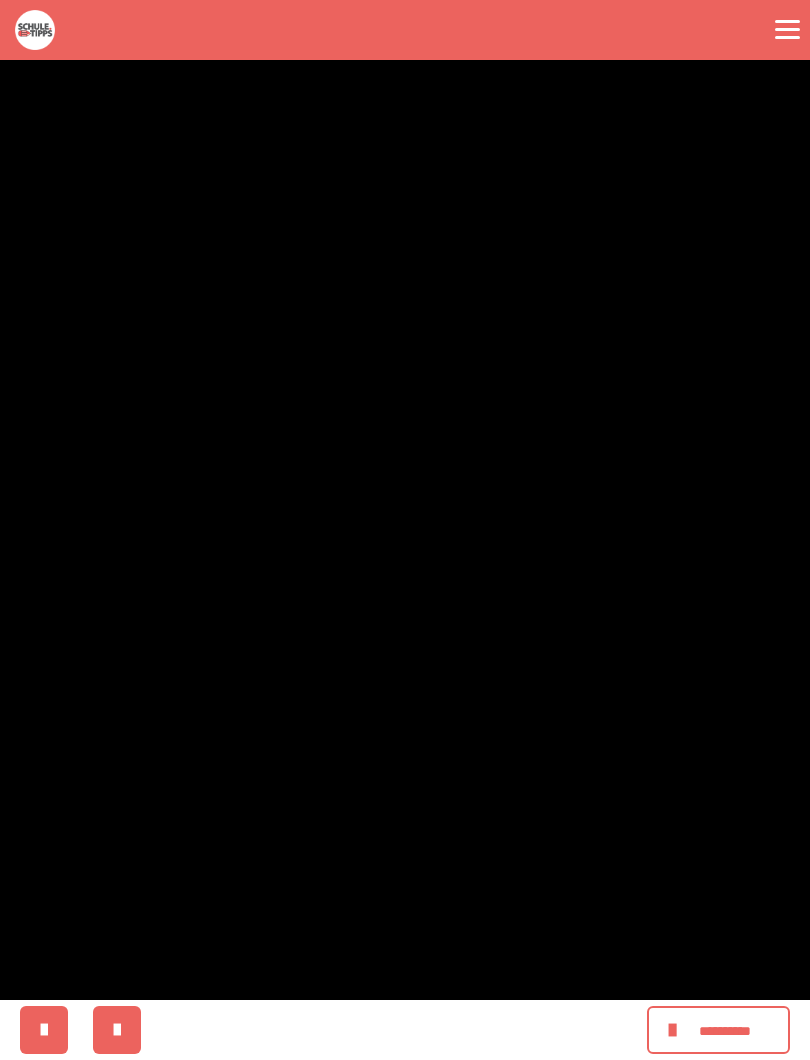 click at bounding box center [405, 530] 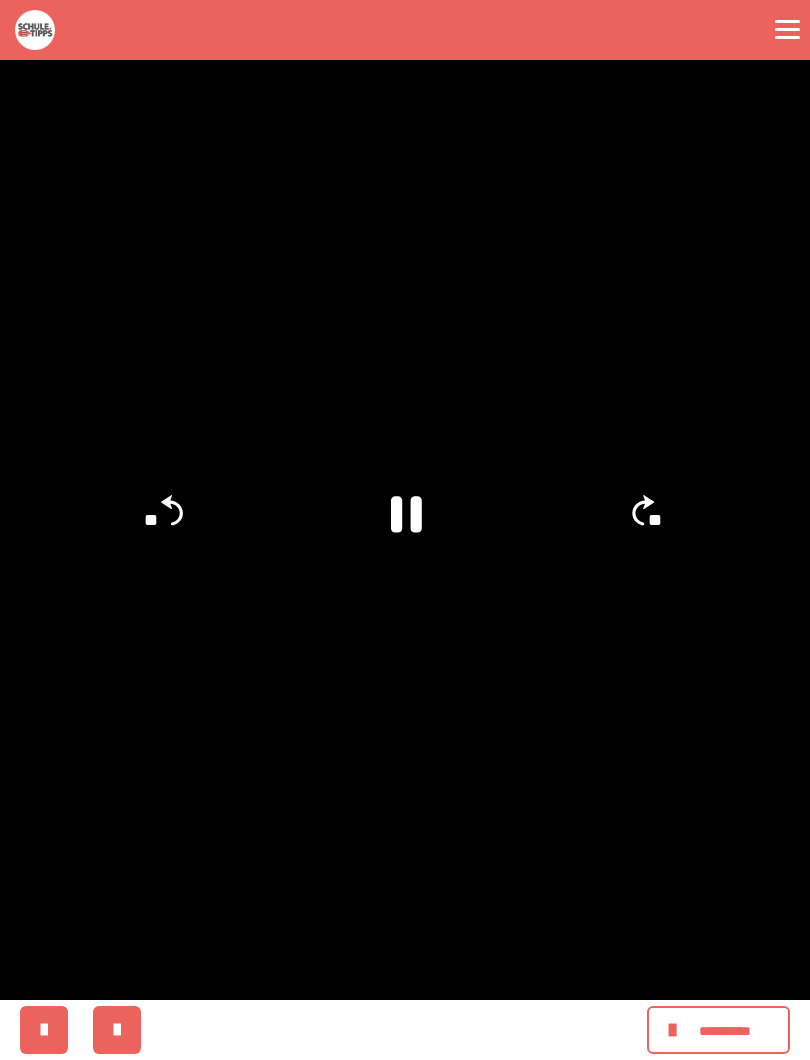 click 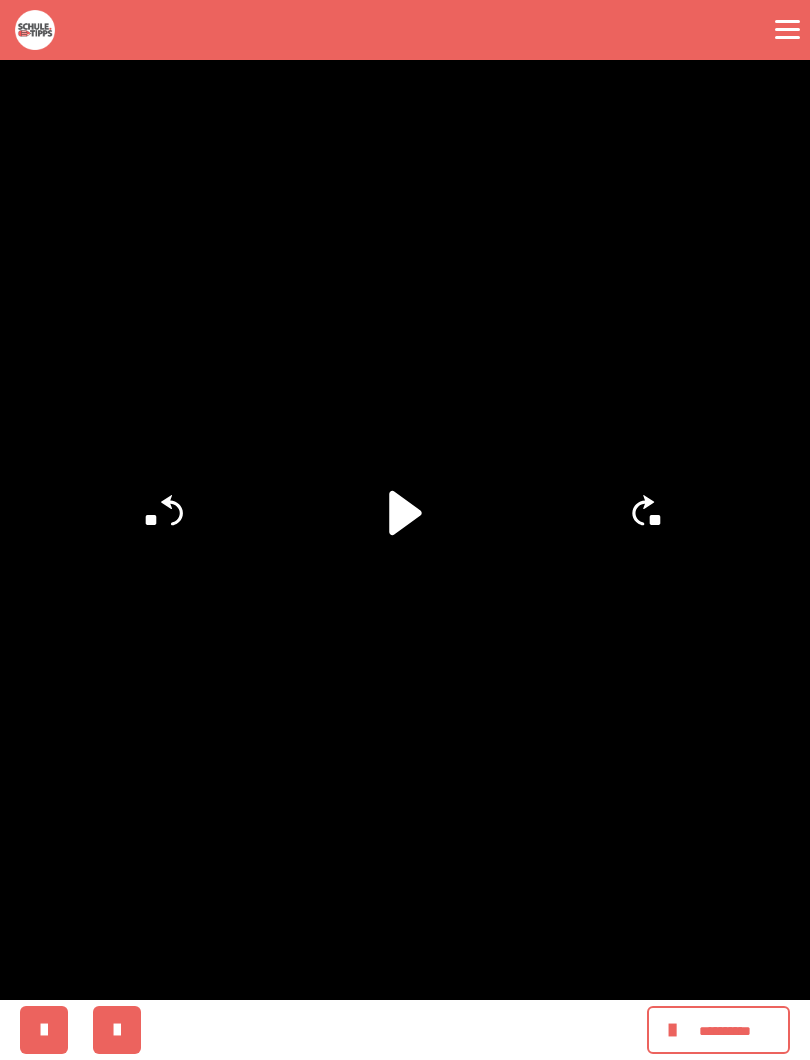 click 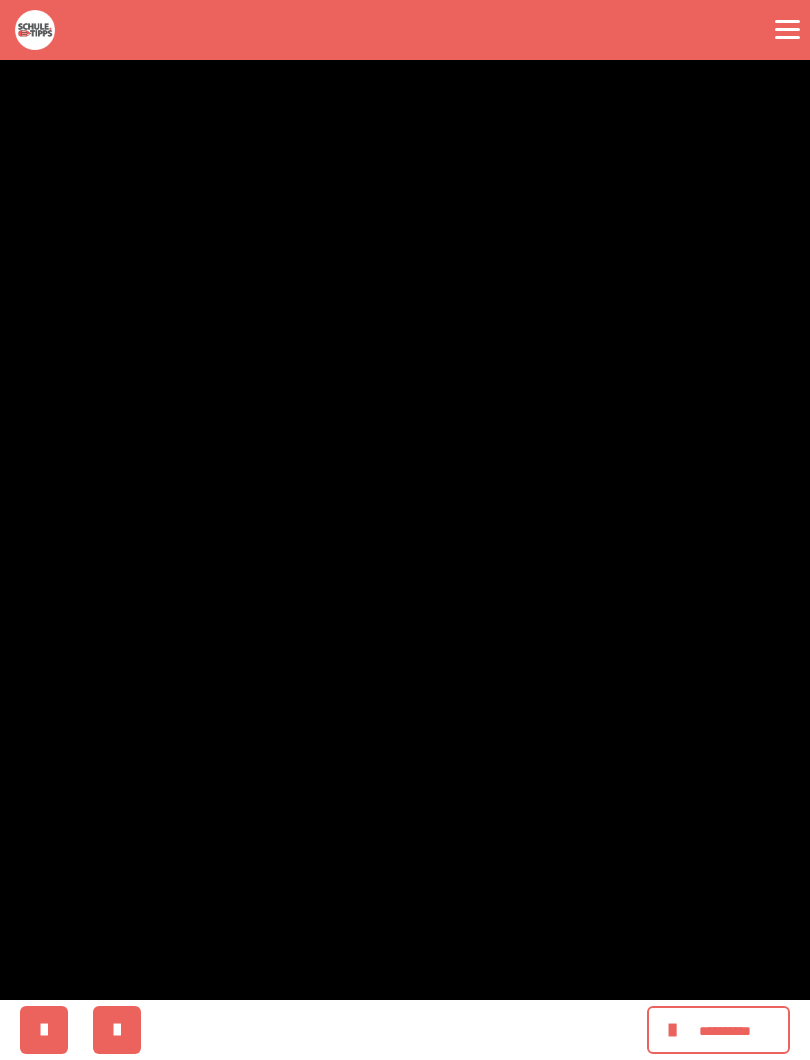 click at bounding box center (405, 530) 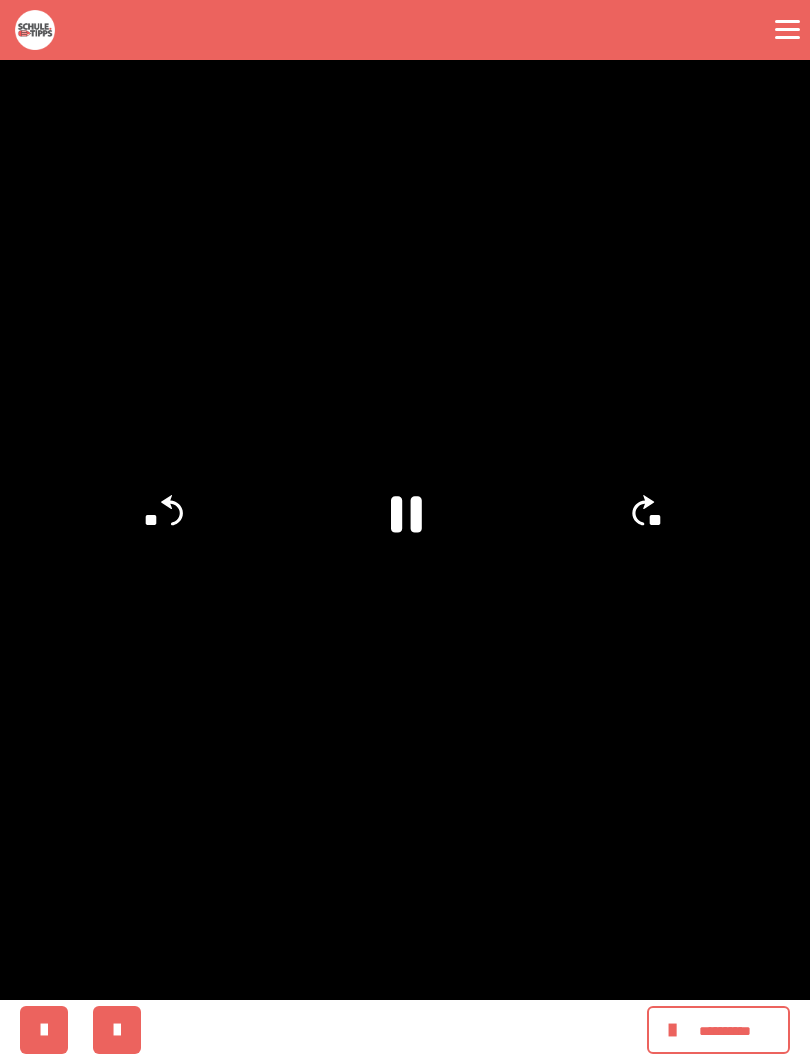 click on "**" 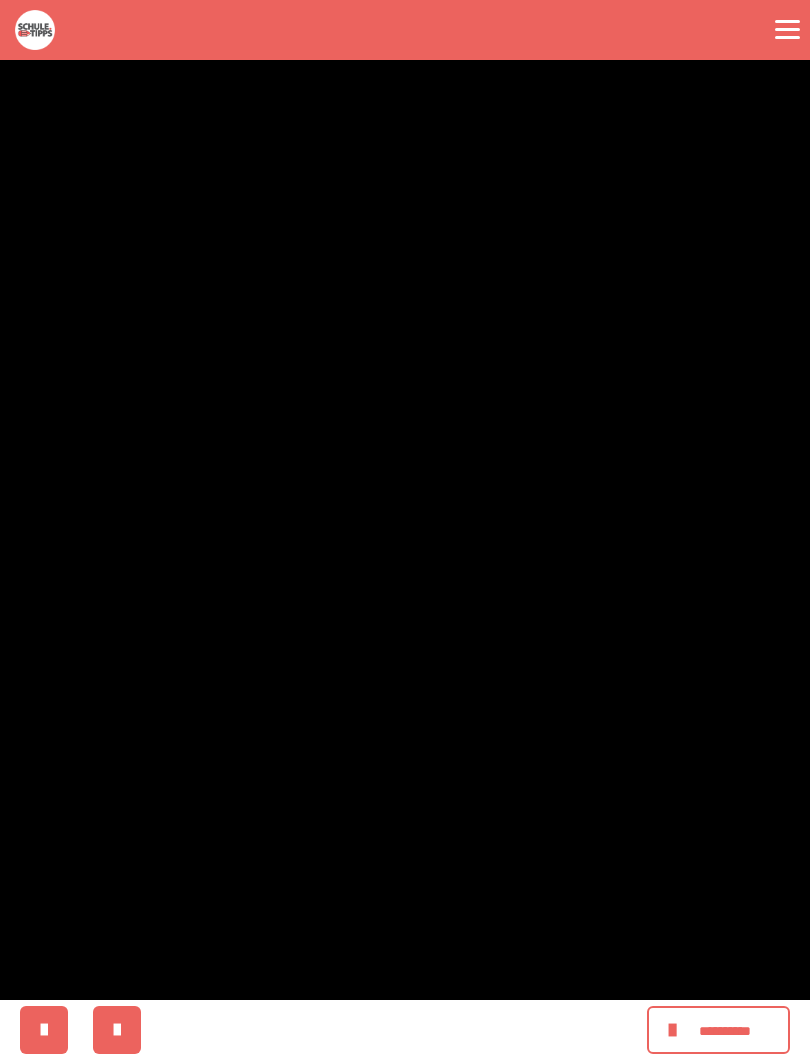 click at bounding box center [405, 530] 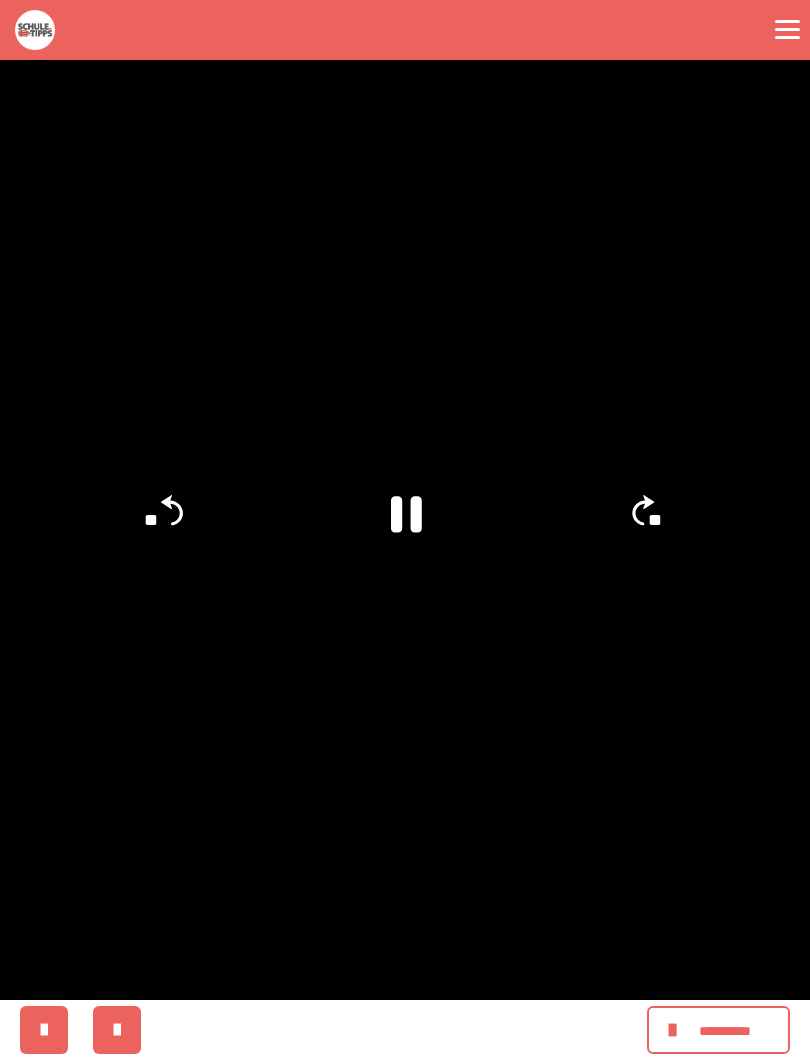 click at bounding box center (405, 530) 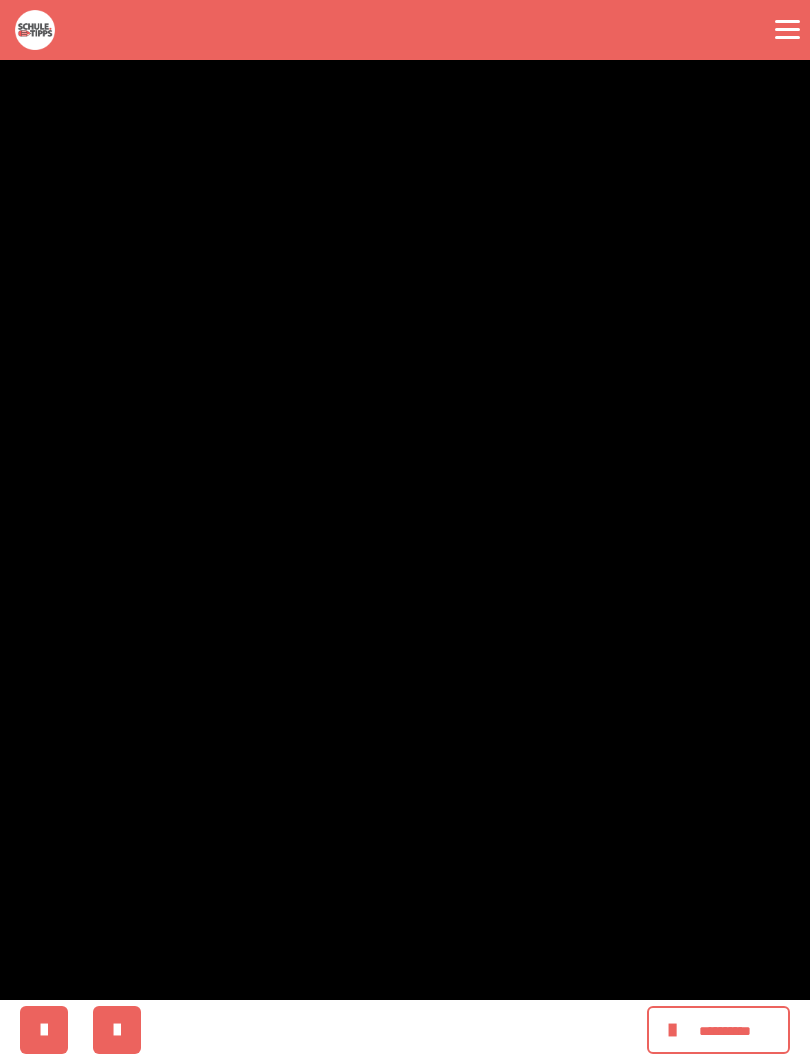 click at bounding box center (405, 530) 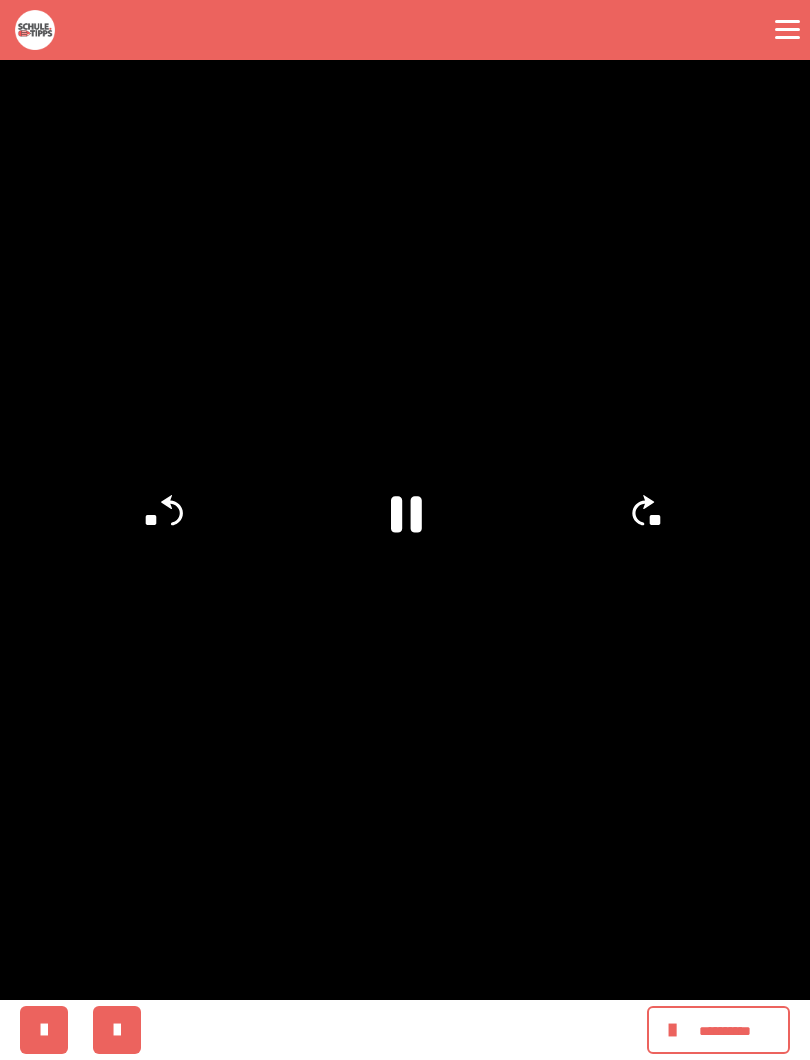 click on "**" 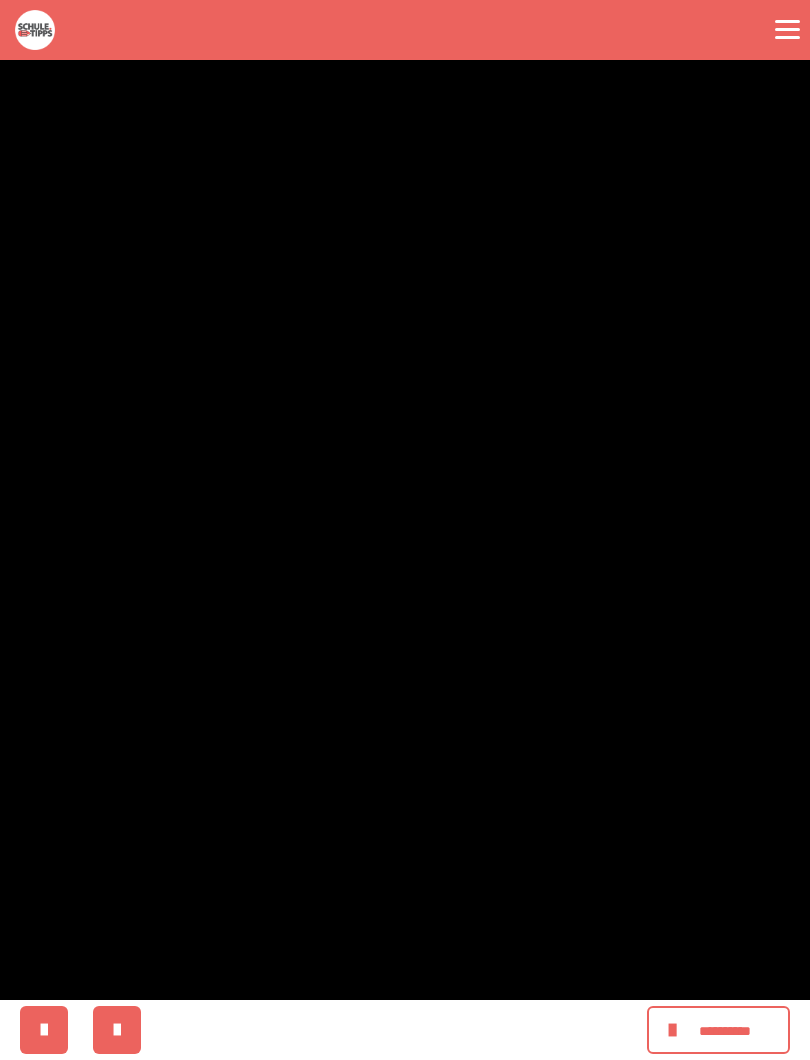 click at bounding box center [405, 530] 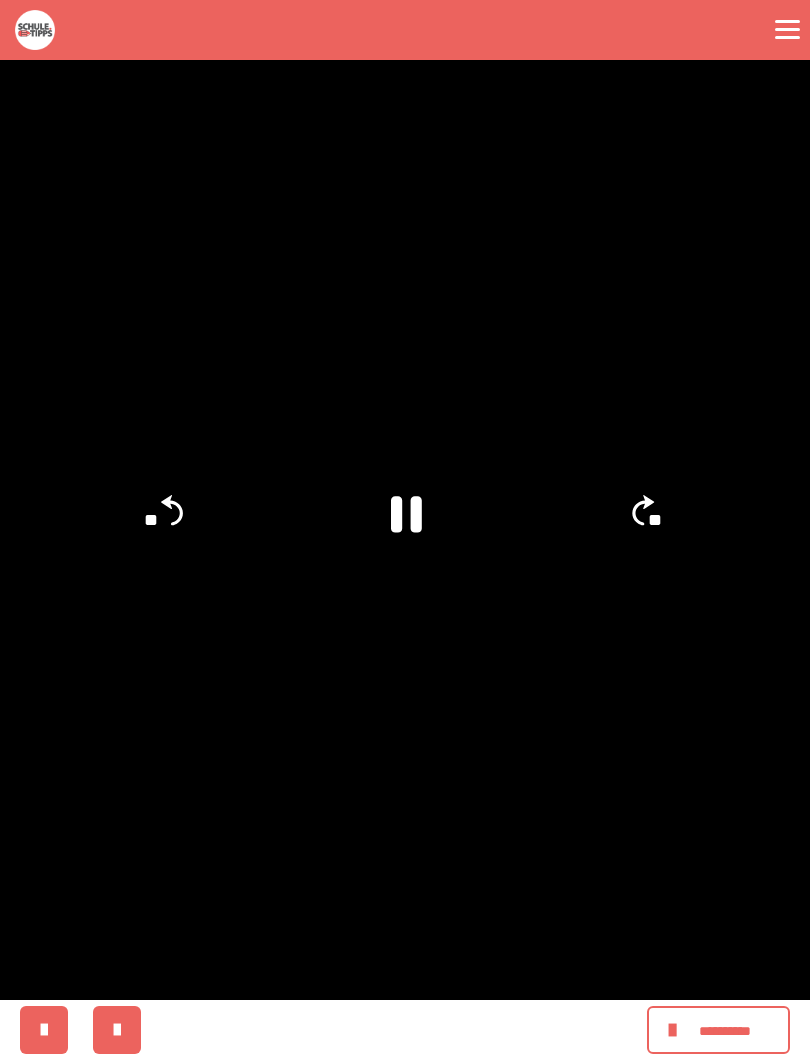 click at bounding box center (405, 530) 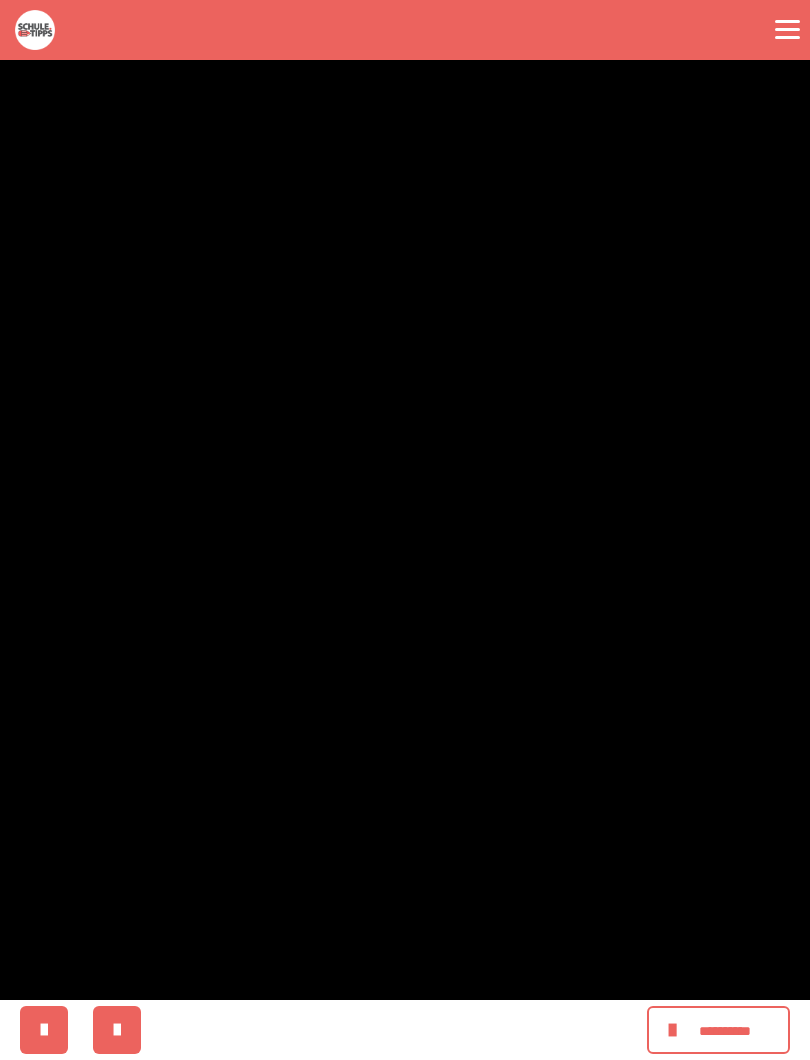 click at bounding box center [405, 530] 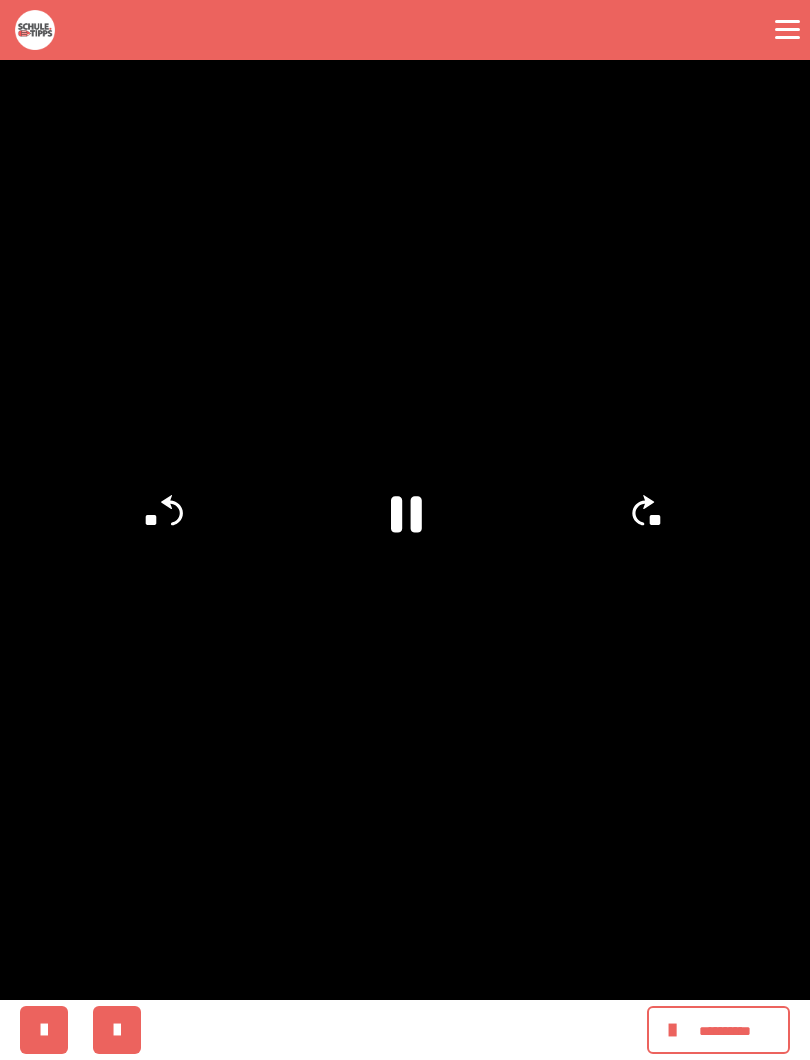 click at bounding box center [405, 530] 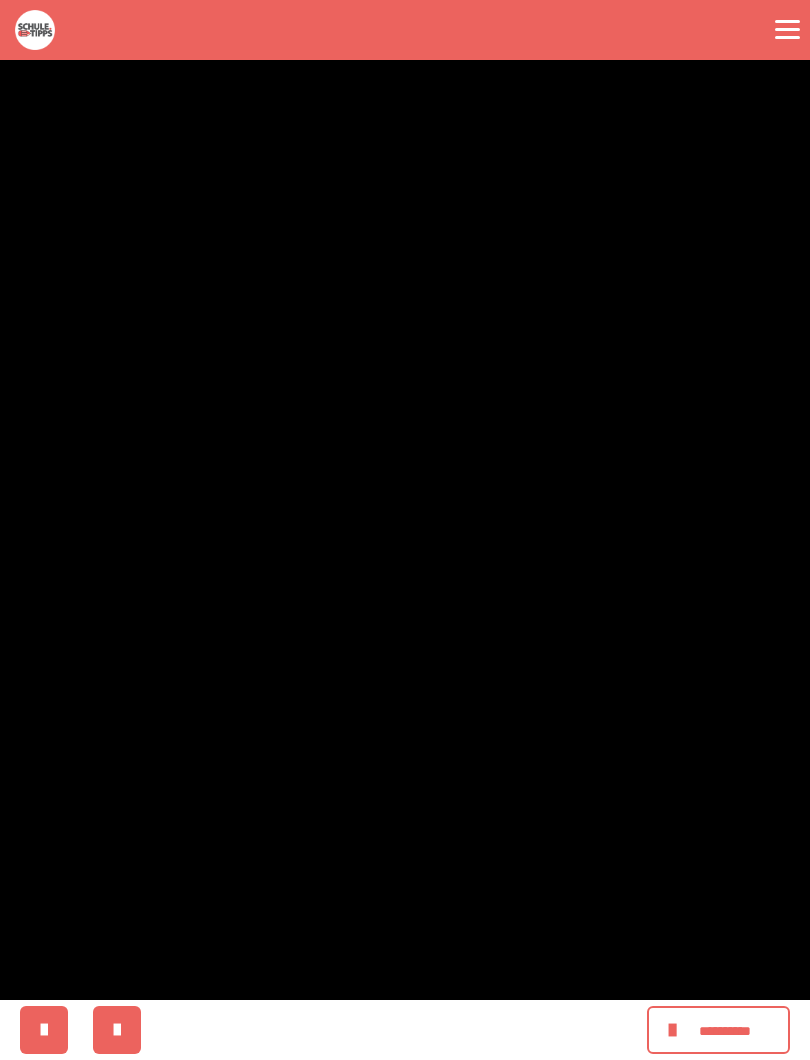 click at bounding box center (405, 530) 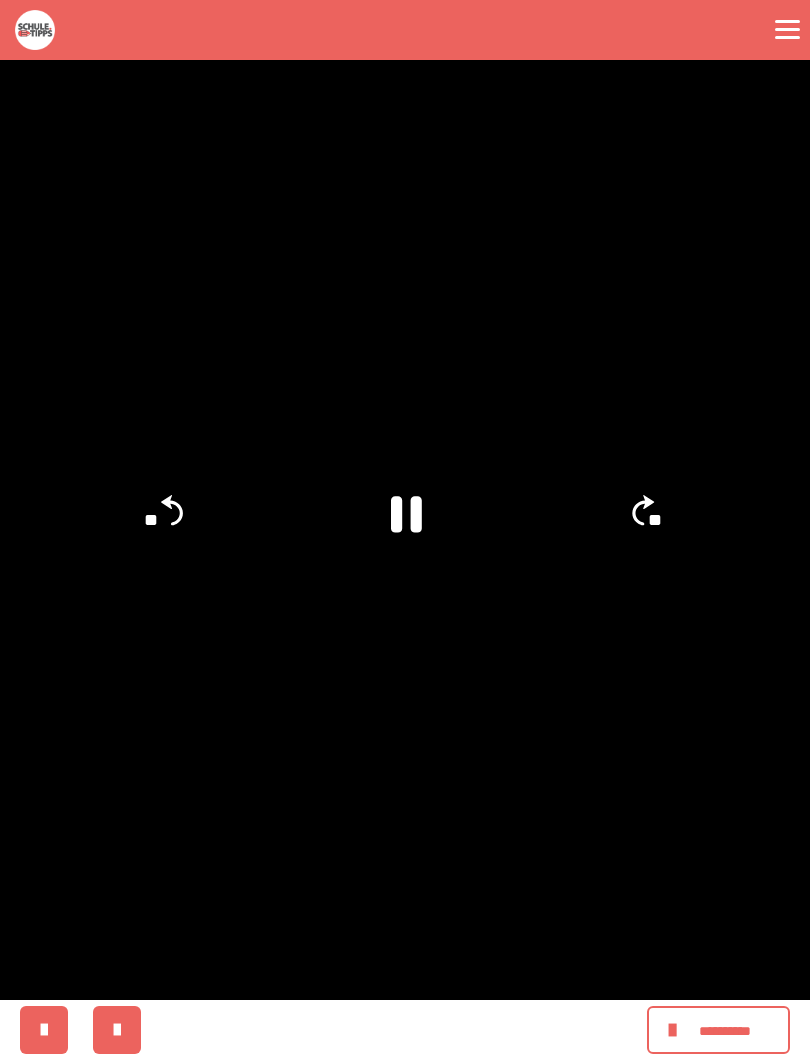 click on "**" 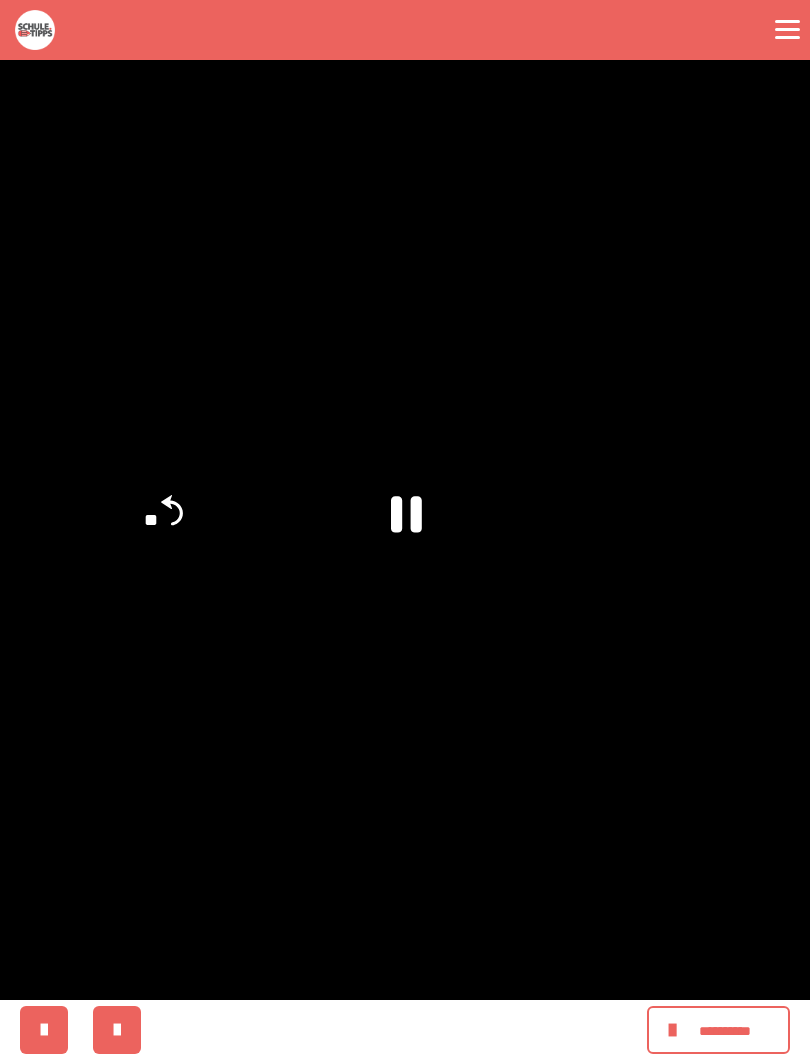 click on "**" 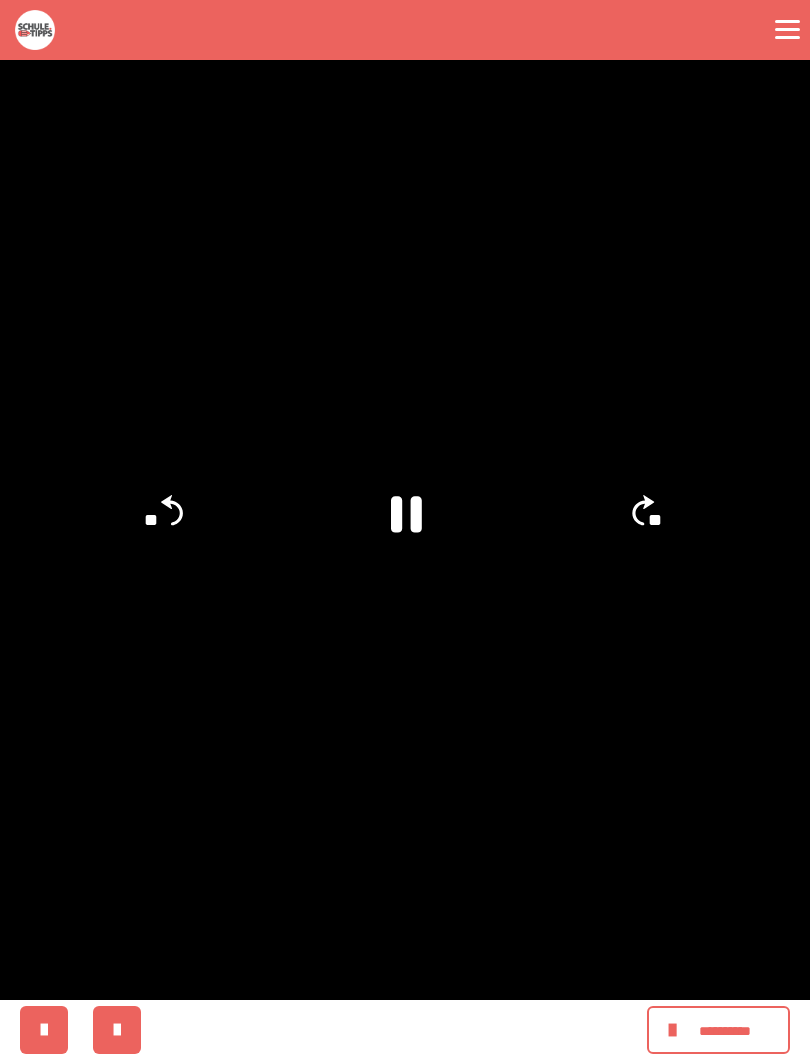 click on "**" 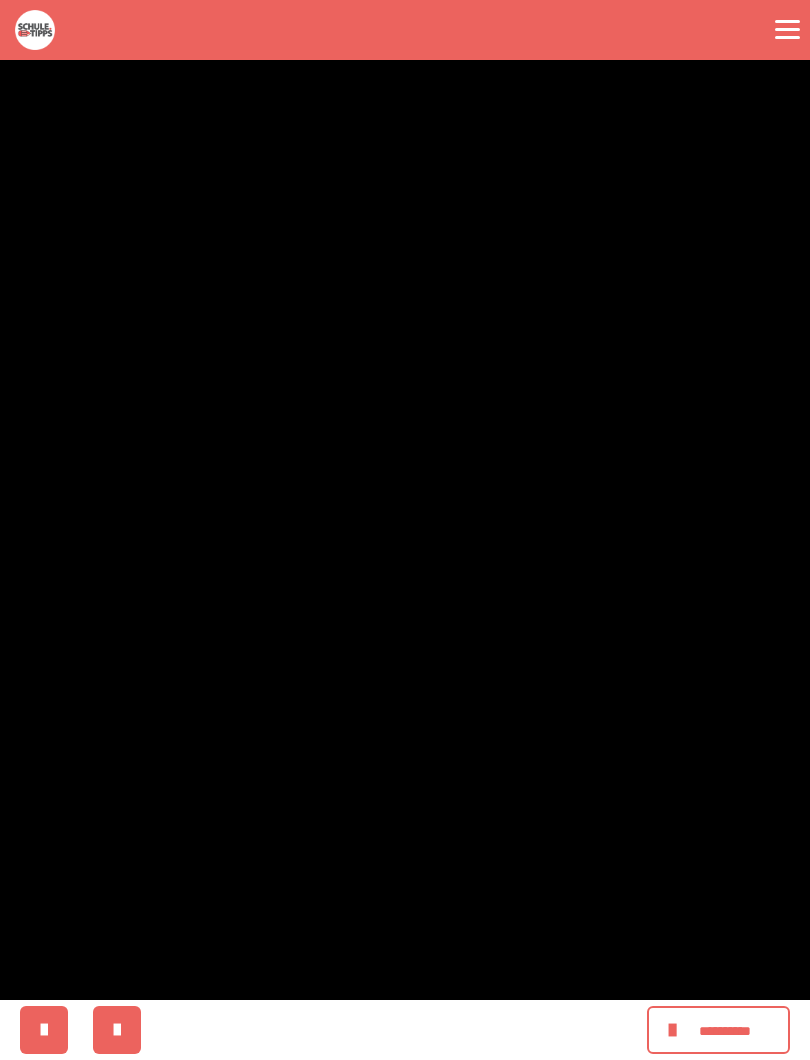 click at bounding box center [405, 530] 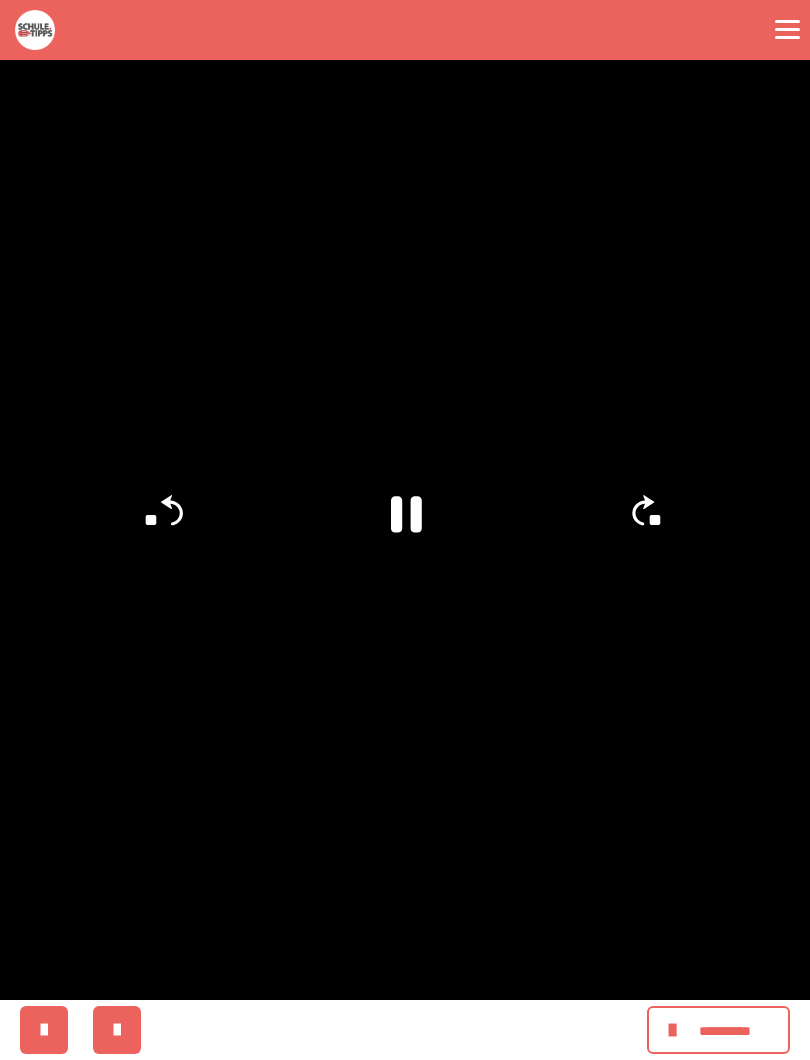 click on "**" 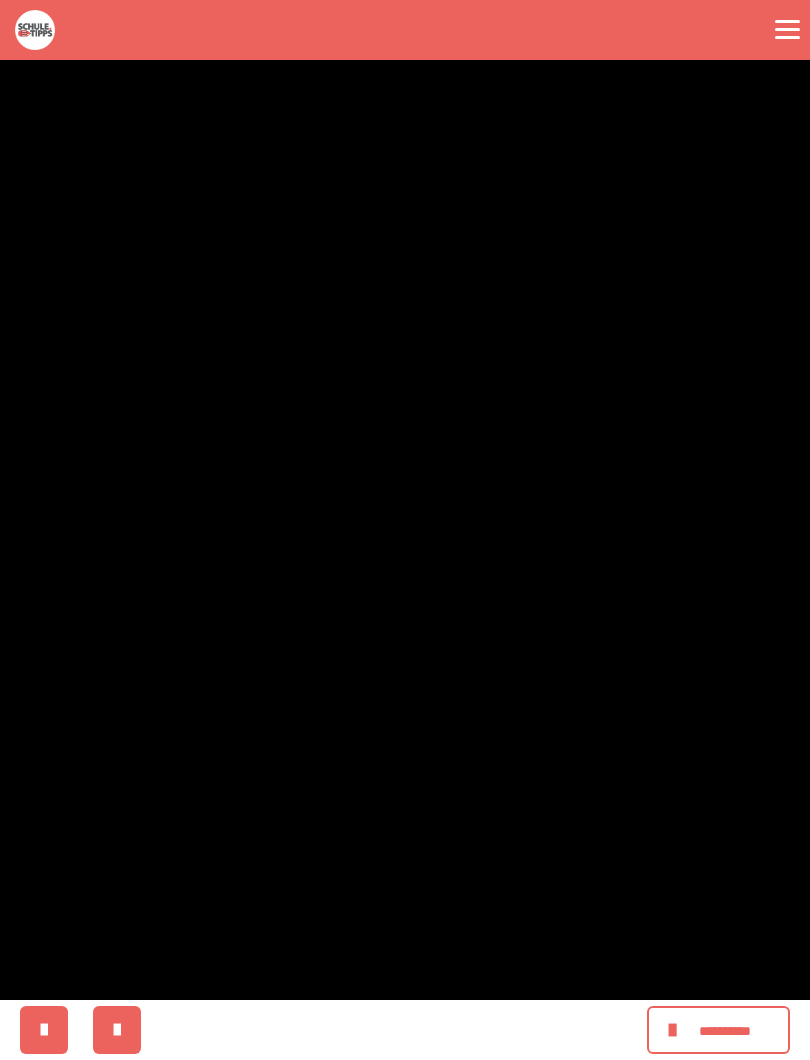 click at bounding box center (405, 530) 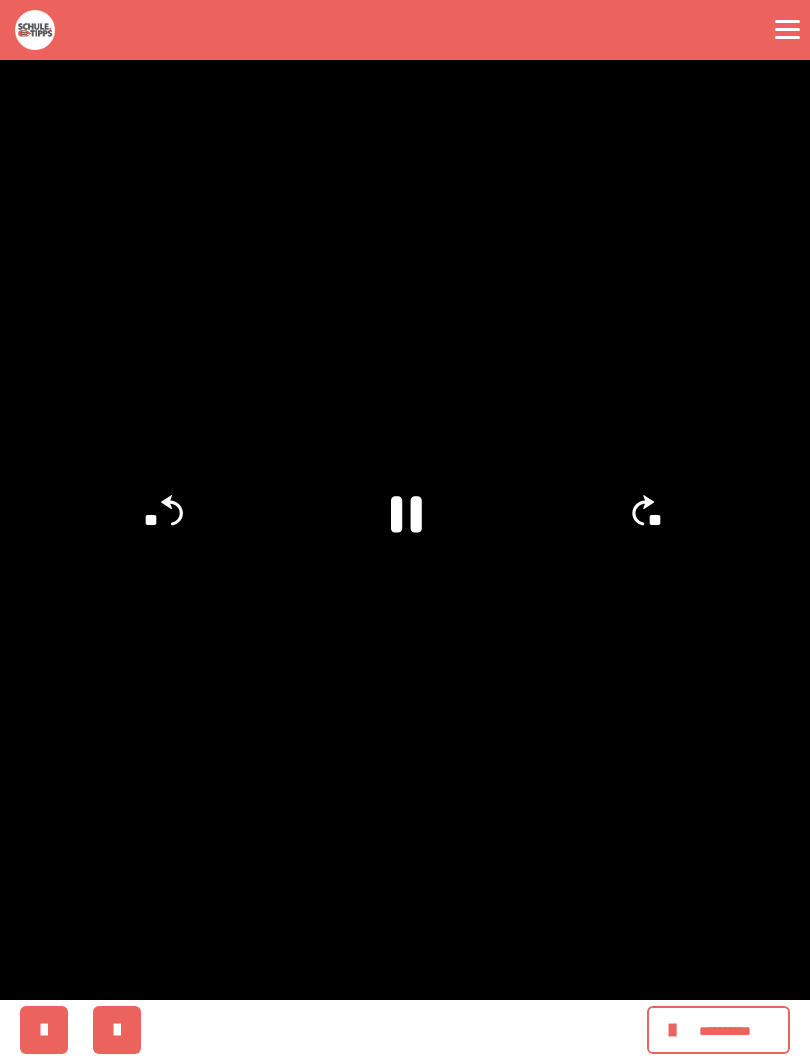 click at bounding box center [405, 530] 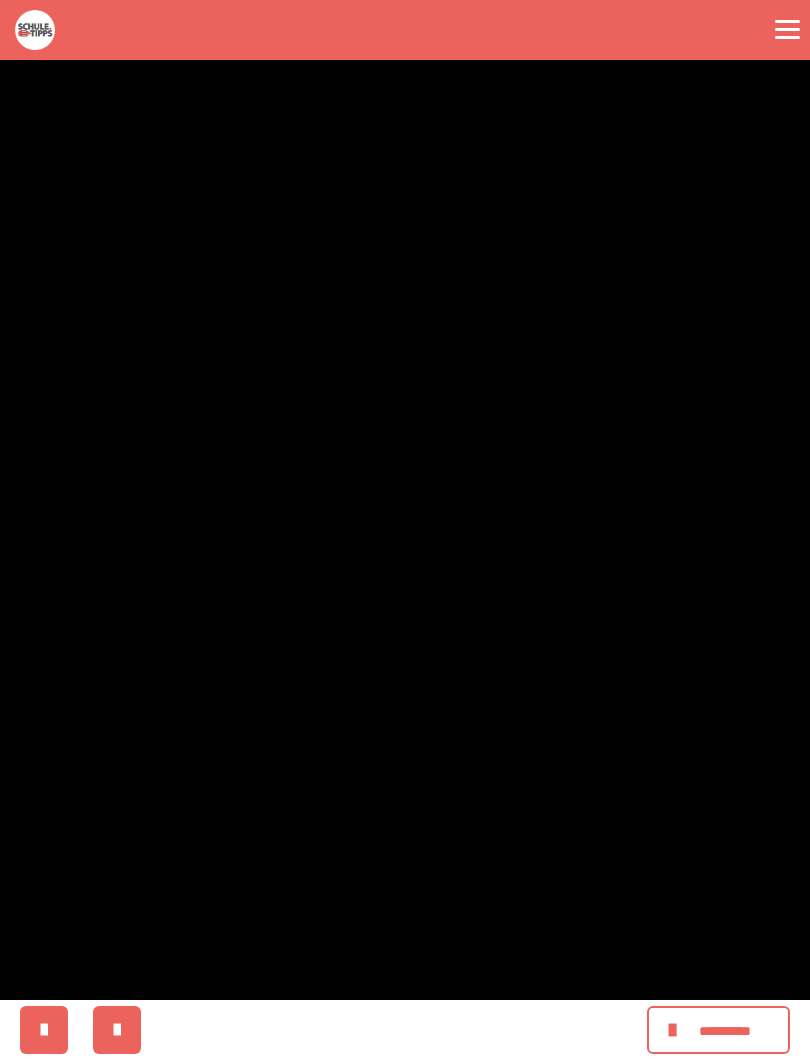 click at bounding box center [405, 530] 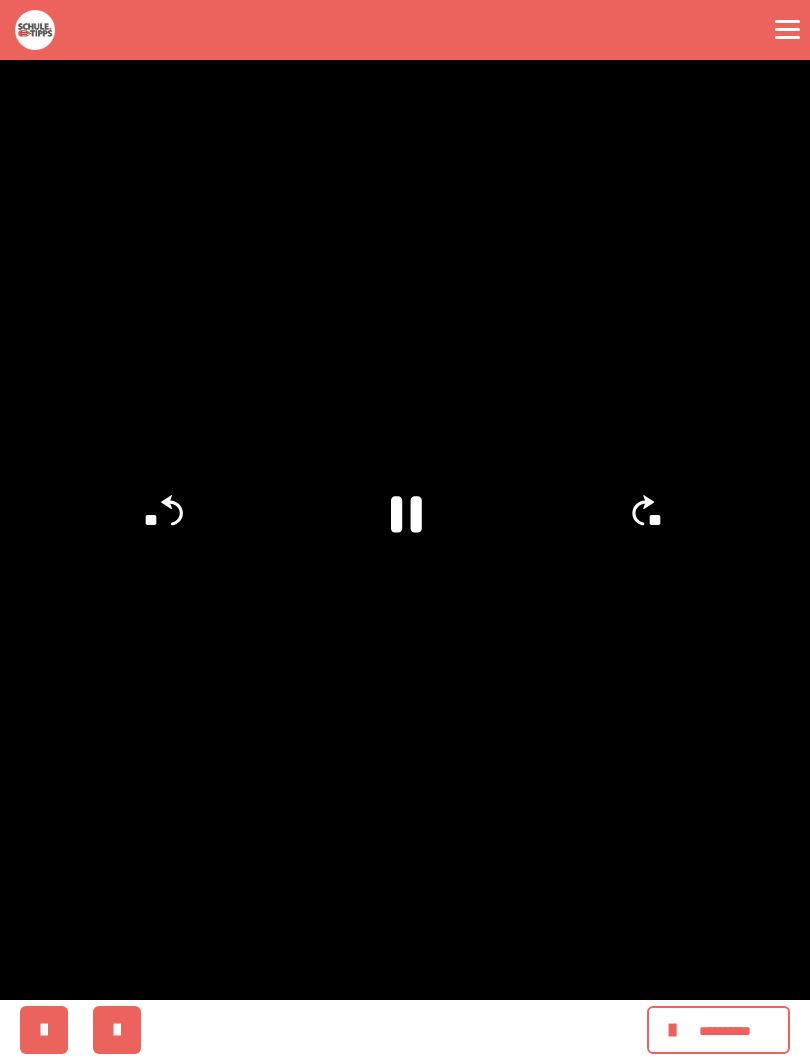 click on "**" 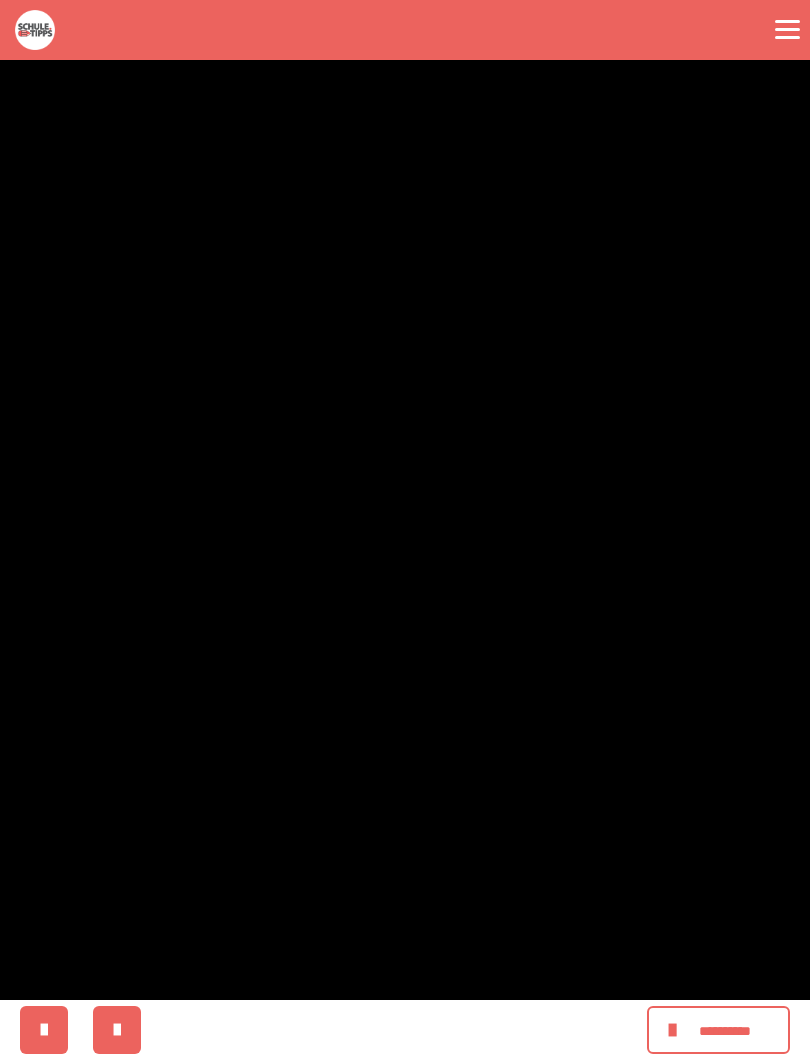 click at bounding box center (405, 530) 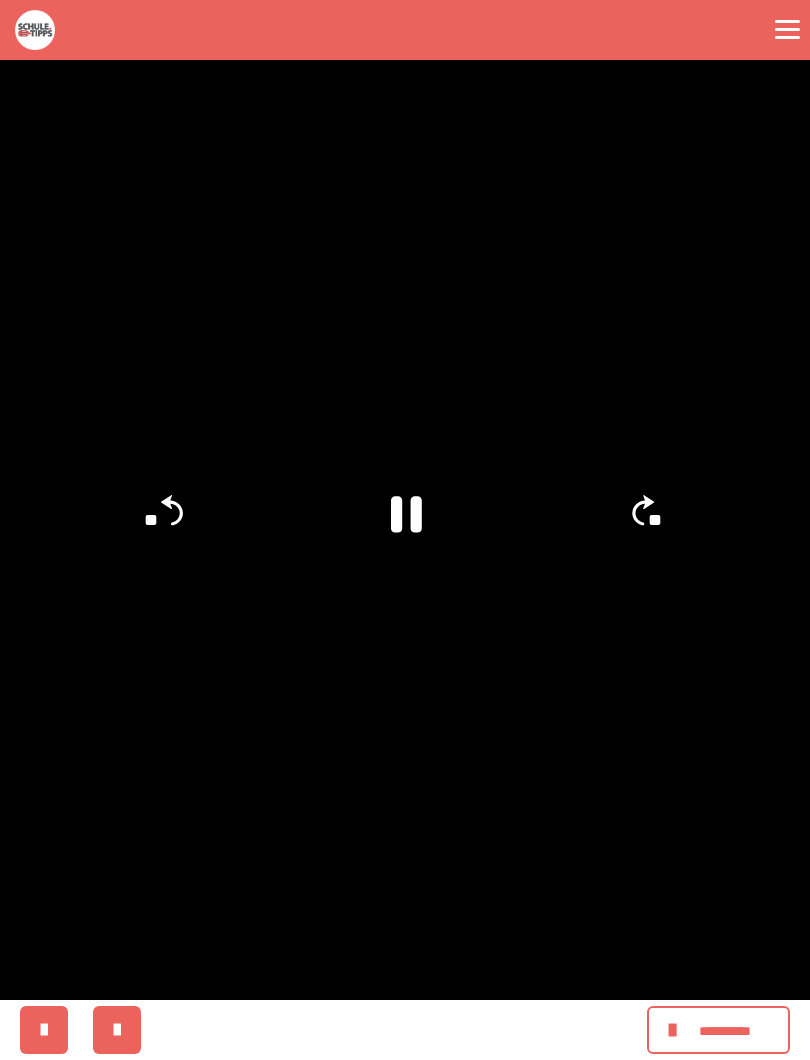 click on "**" 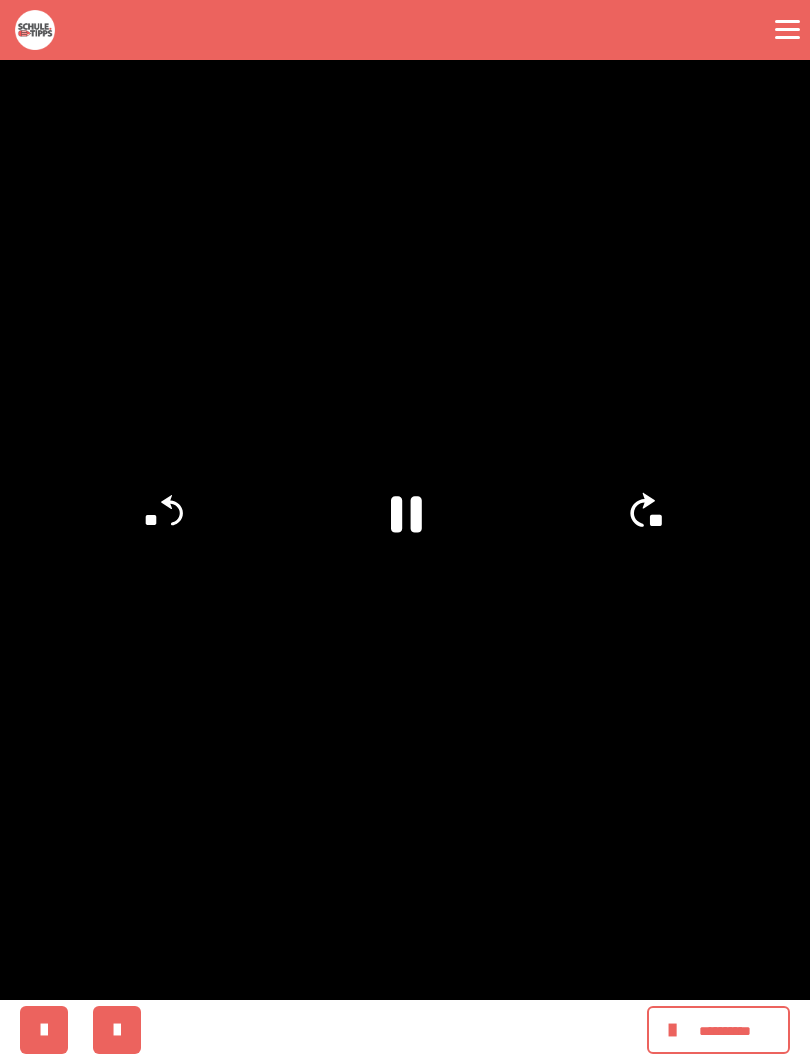 click on "**" 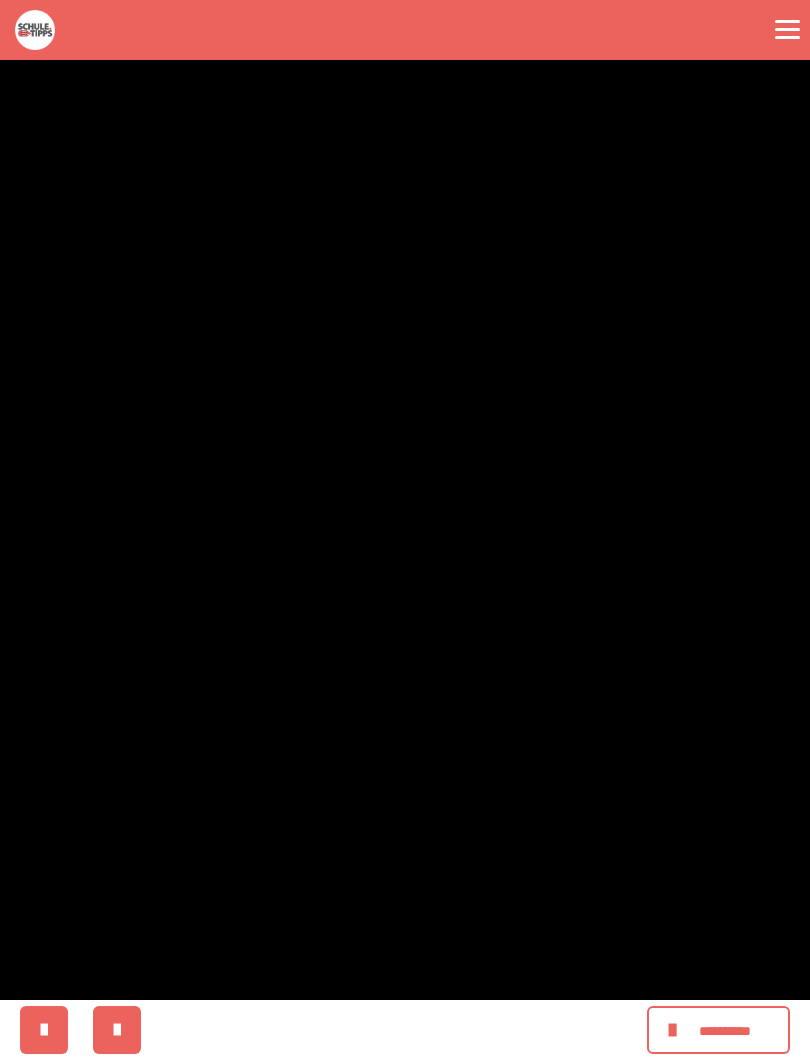click at bounding box center (405, 530) 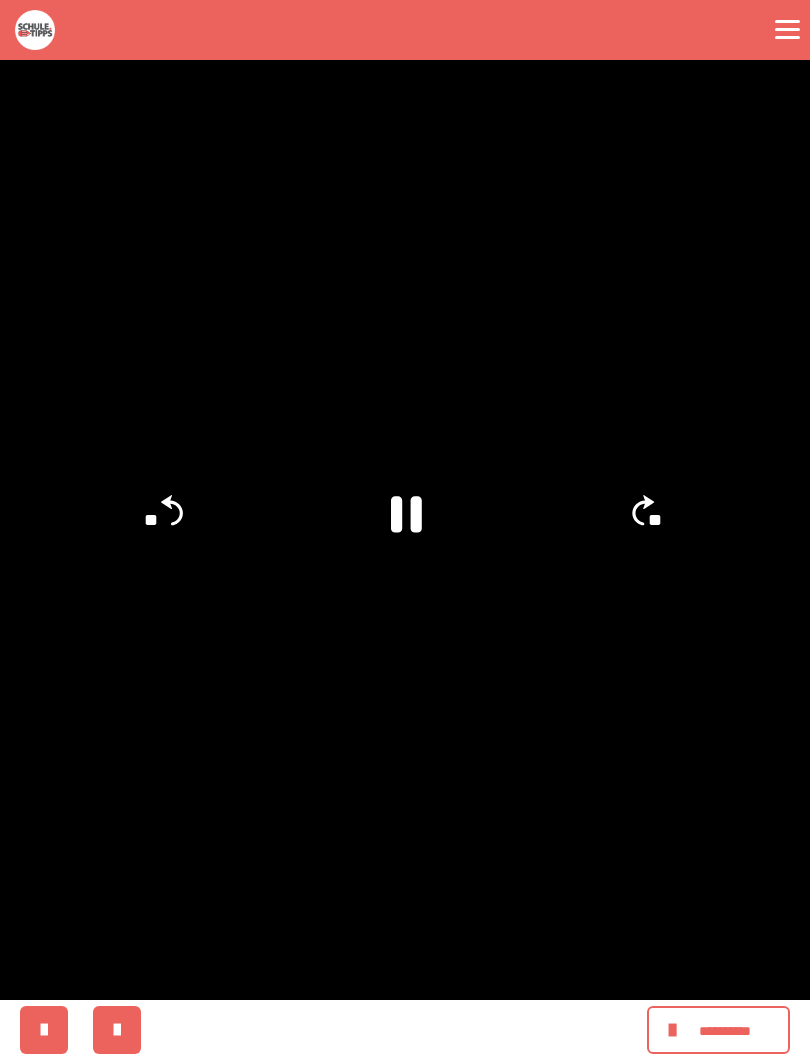 click on "**" 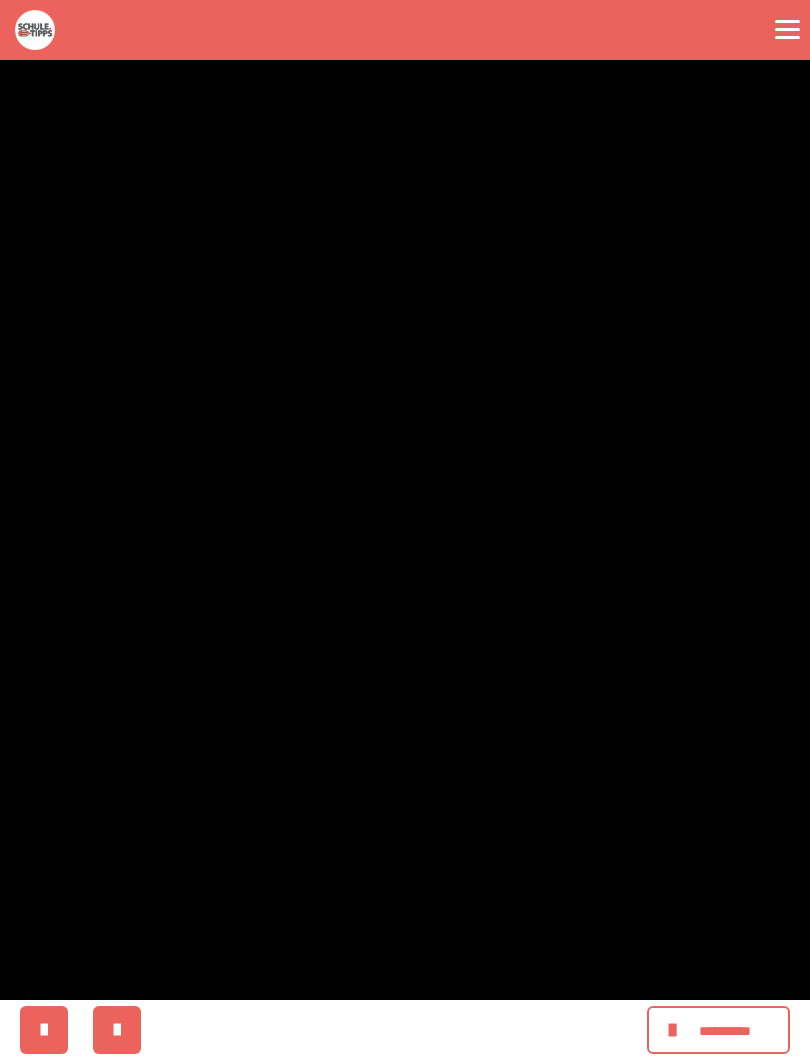 click at bounding box center (405, 530) 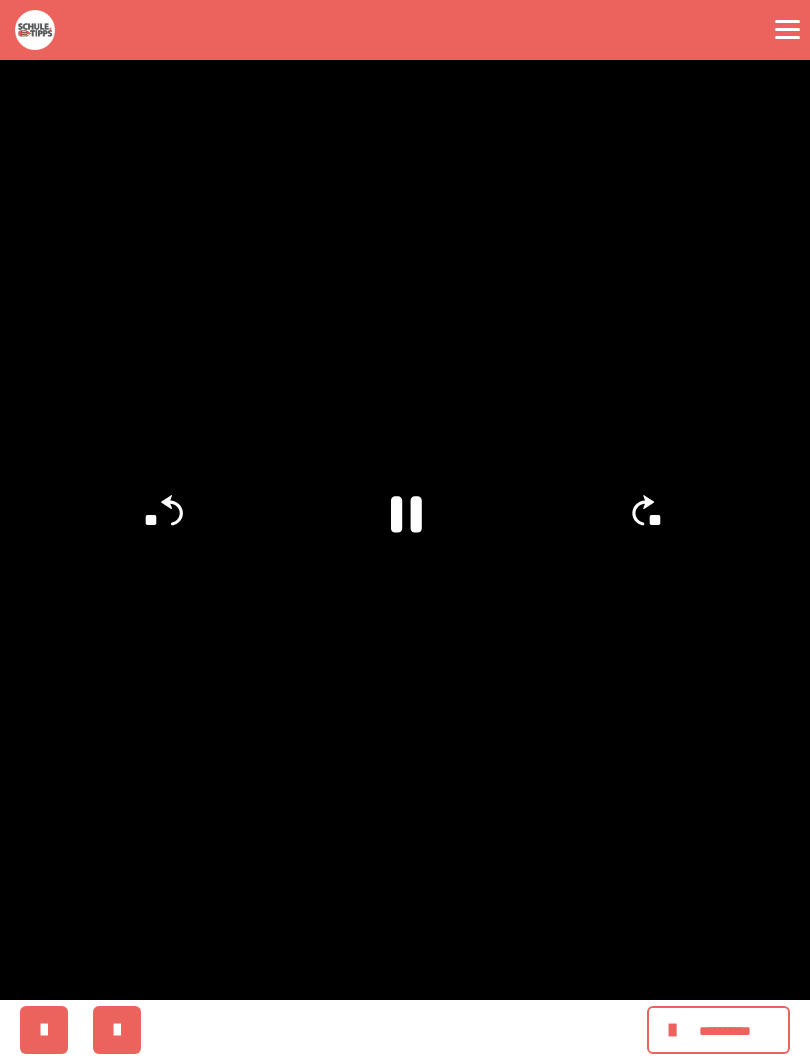 click on "**" 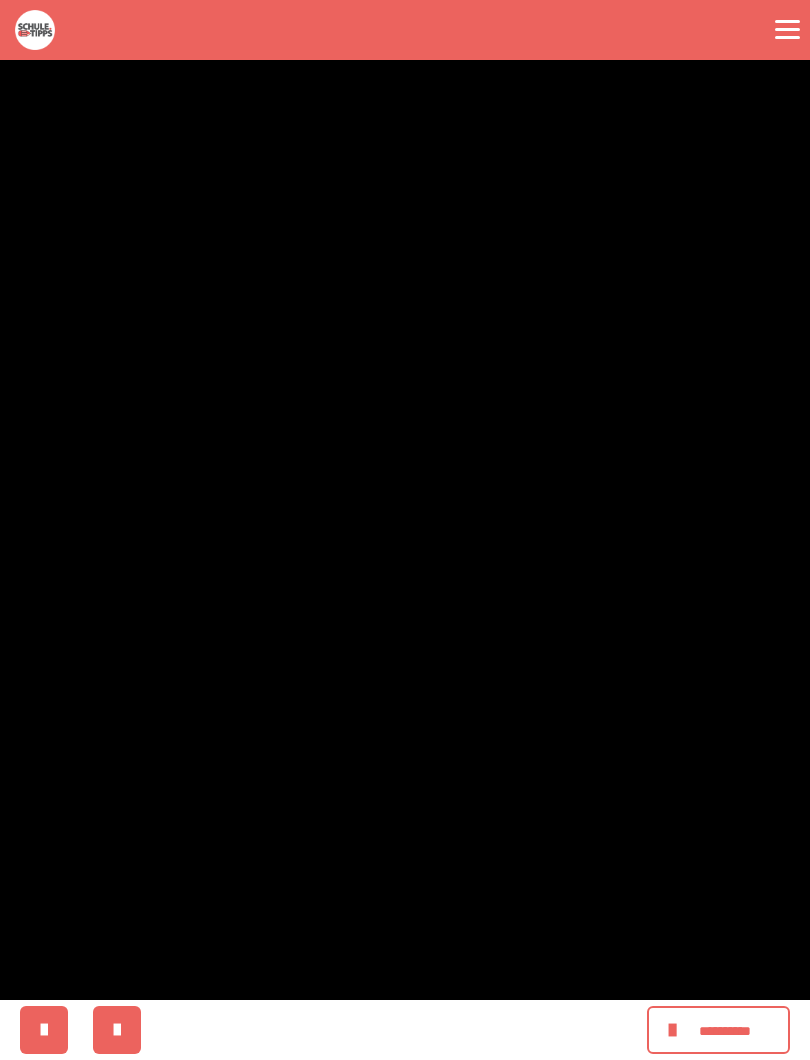 click at bounding box center [405, 530] 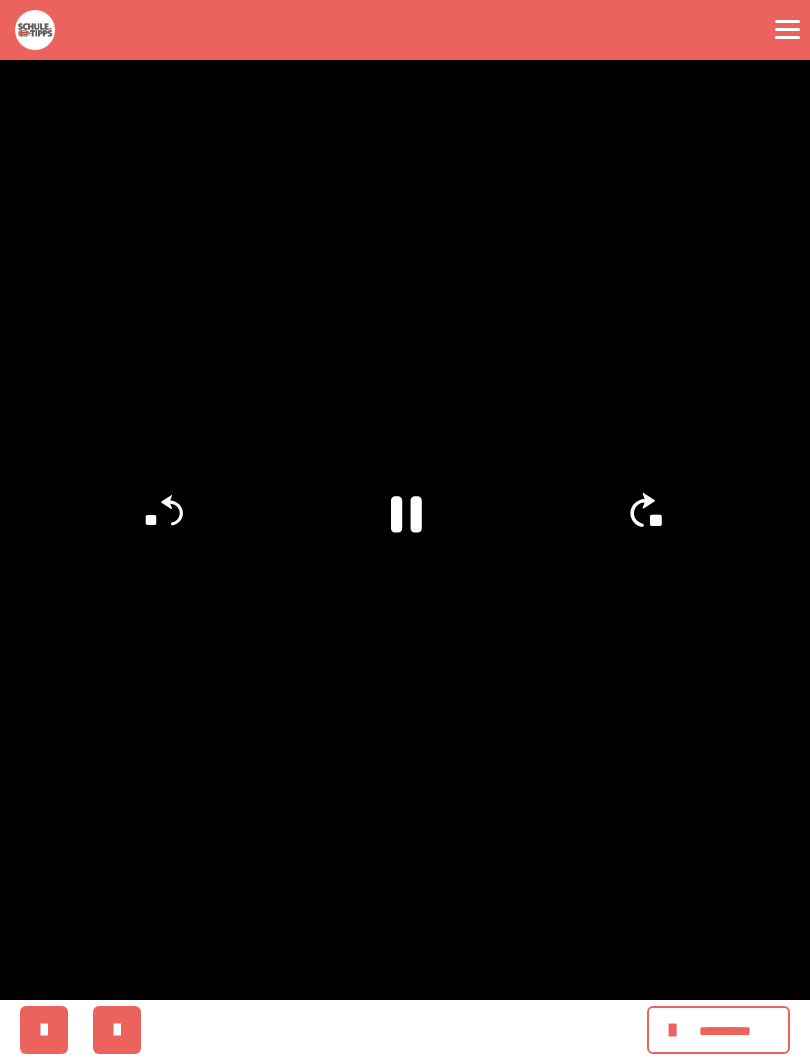 click on "**" 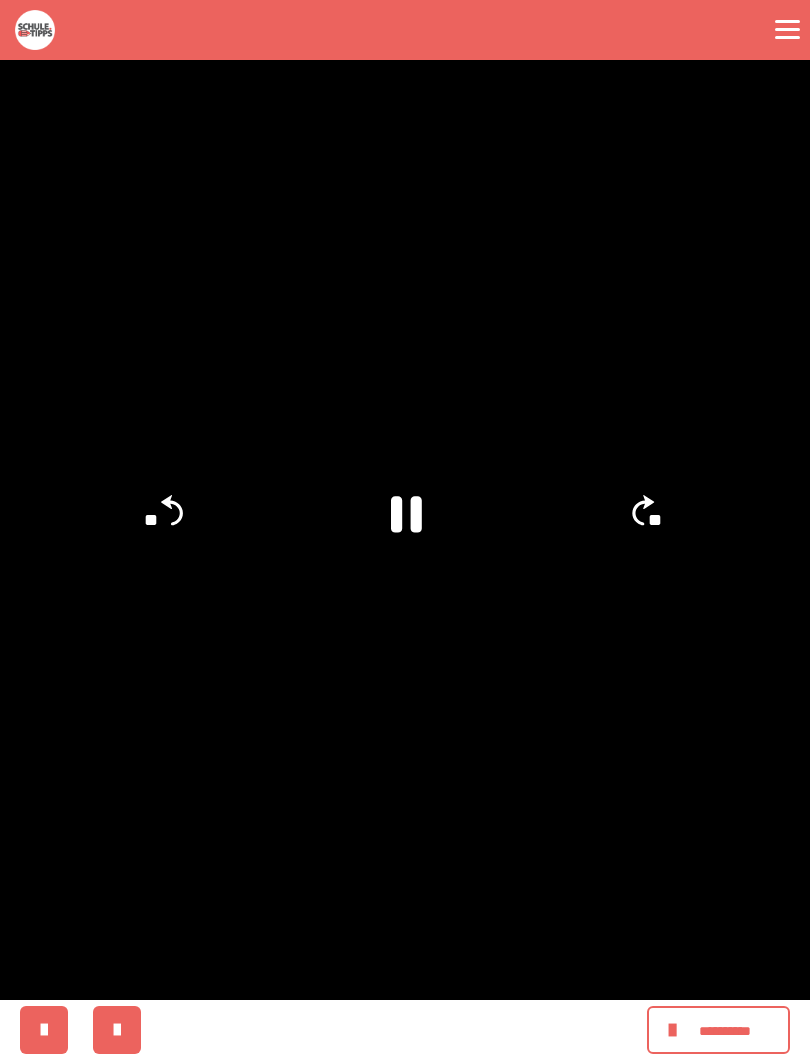 click on "**" 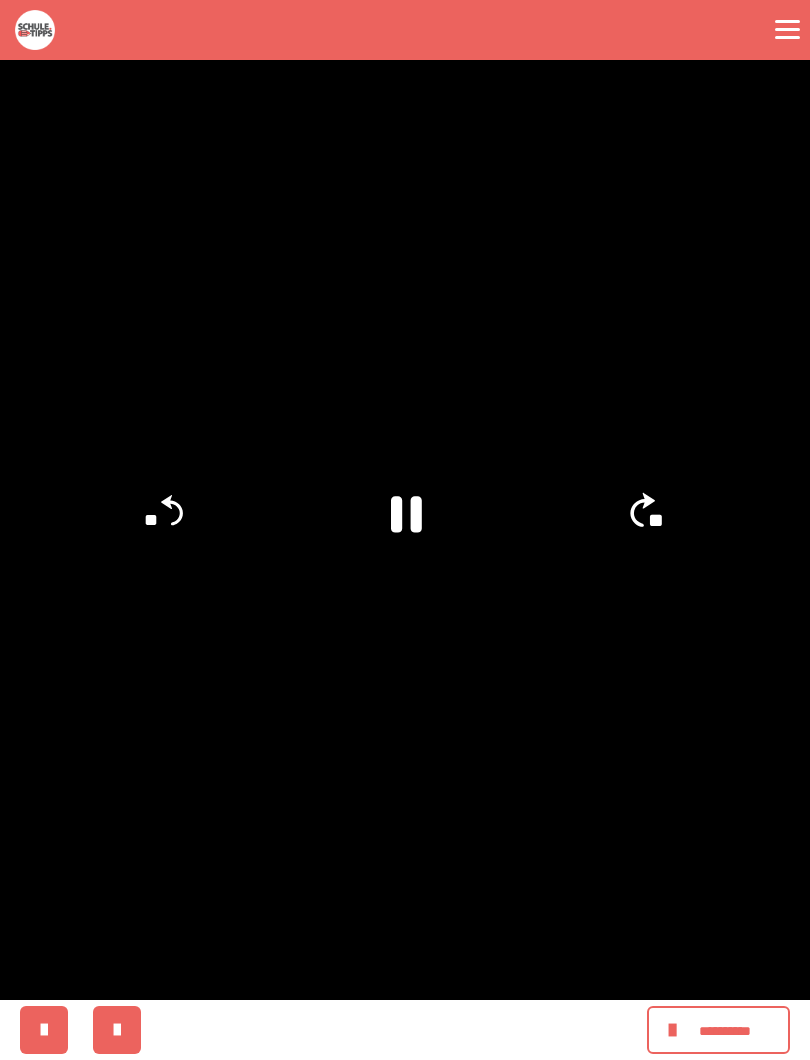 click on "**" 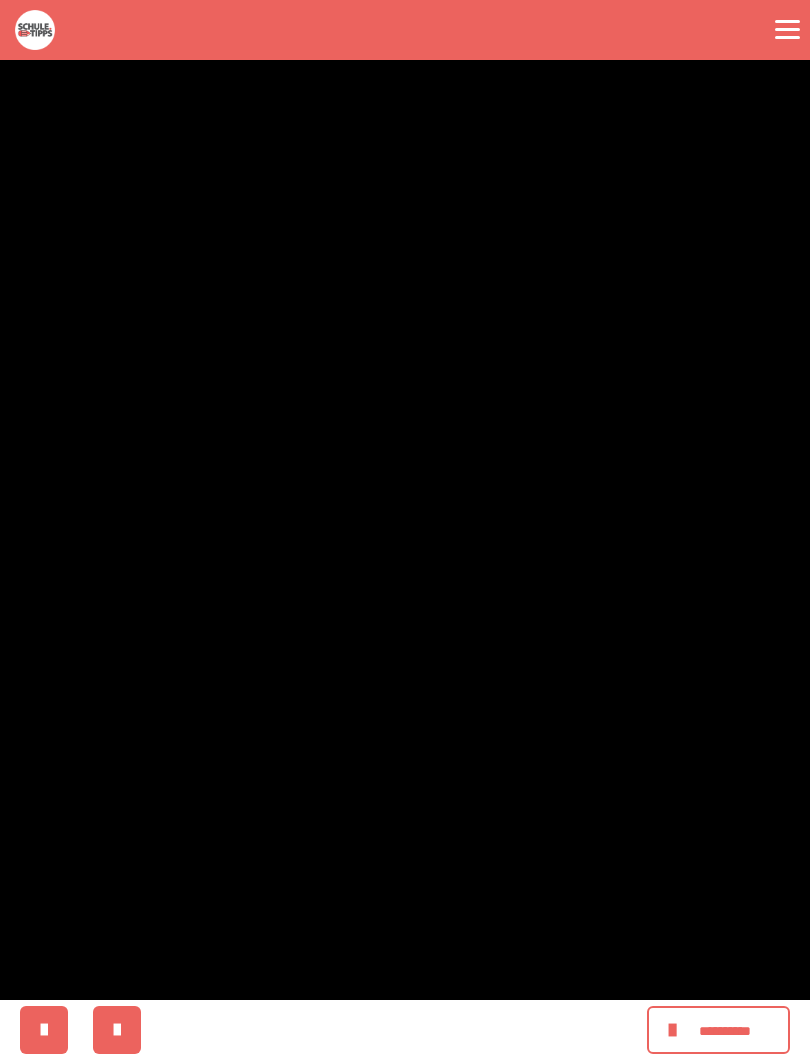 click at bounding box center [405, 530] 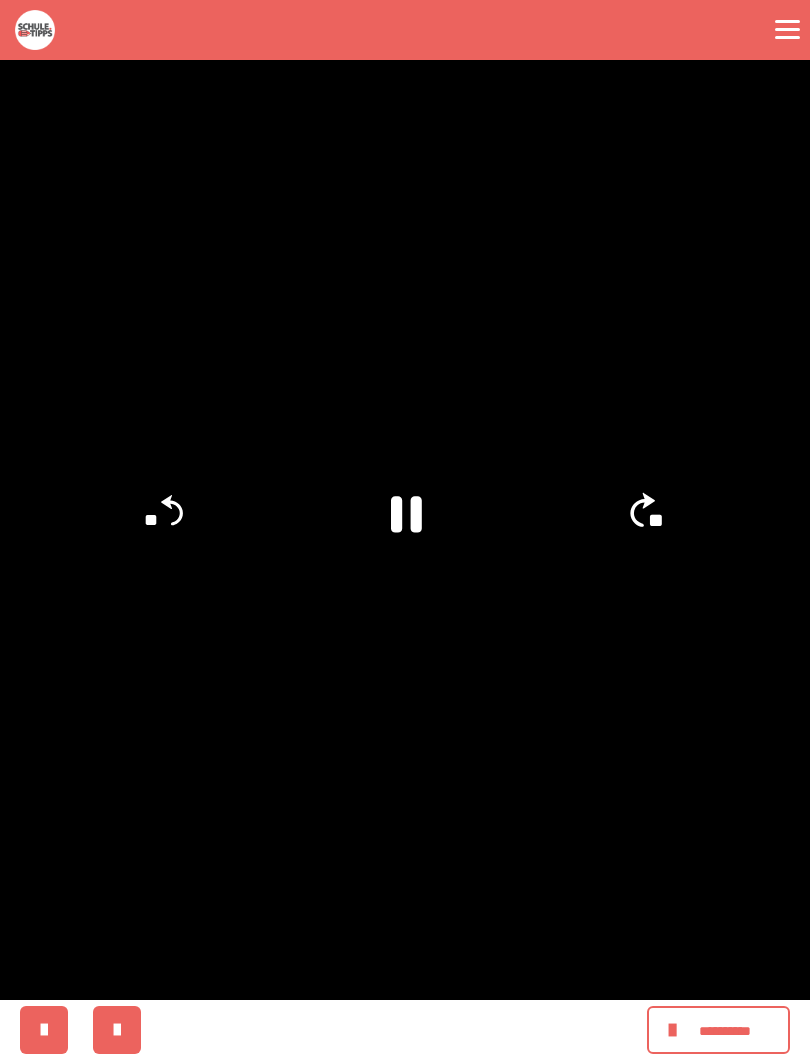 click on "**" 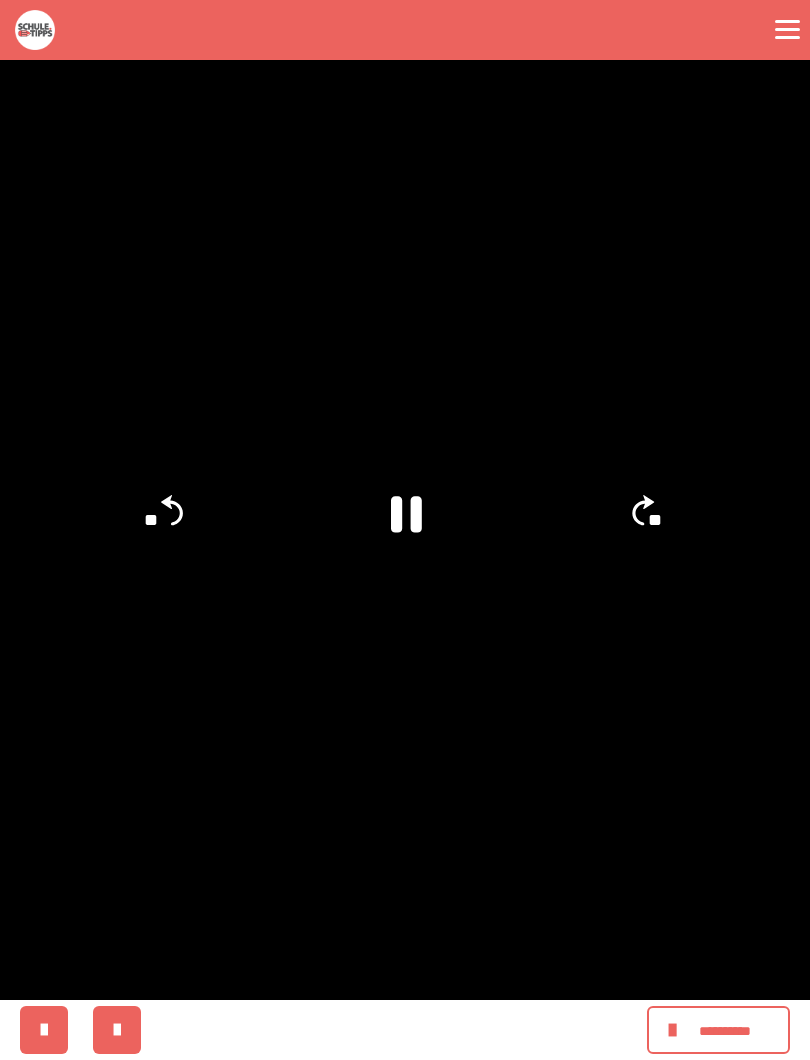 click on "**" 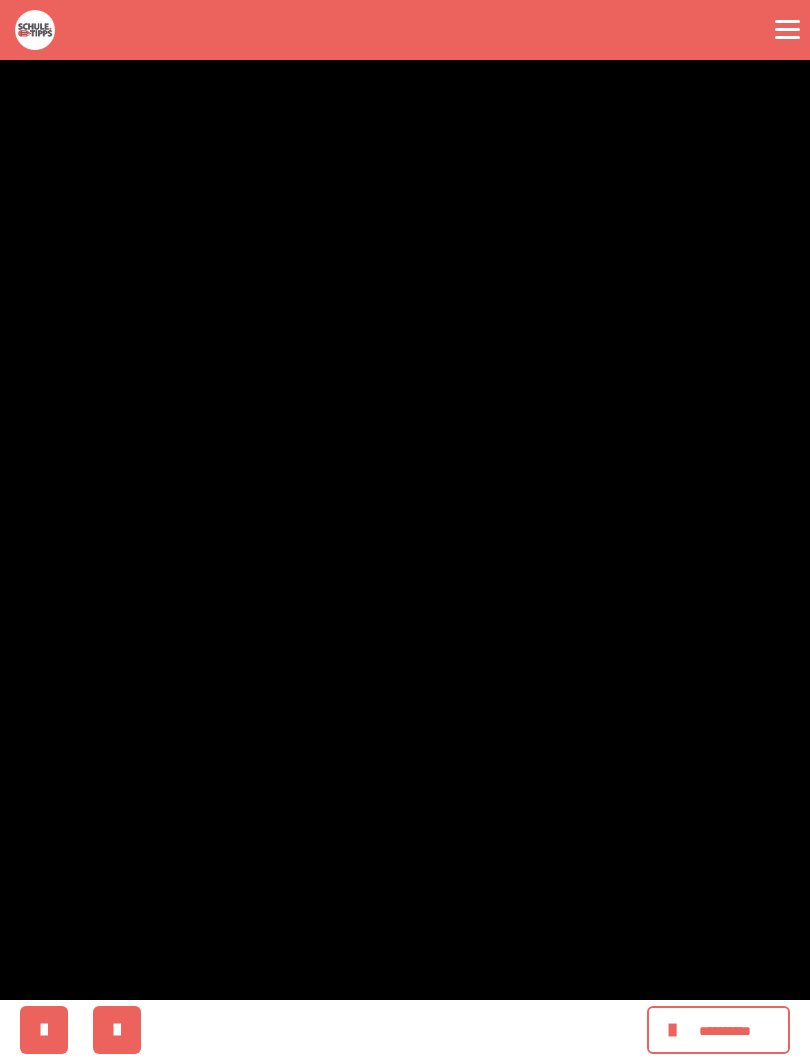 click at bounding box center [405, 530] 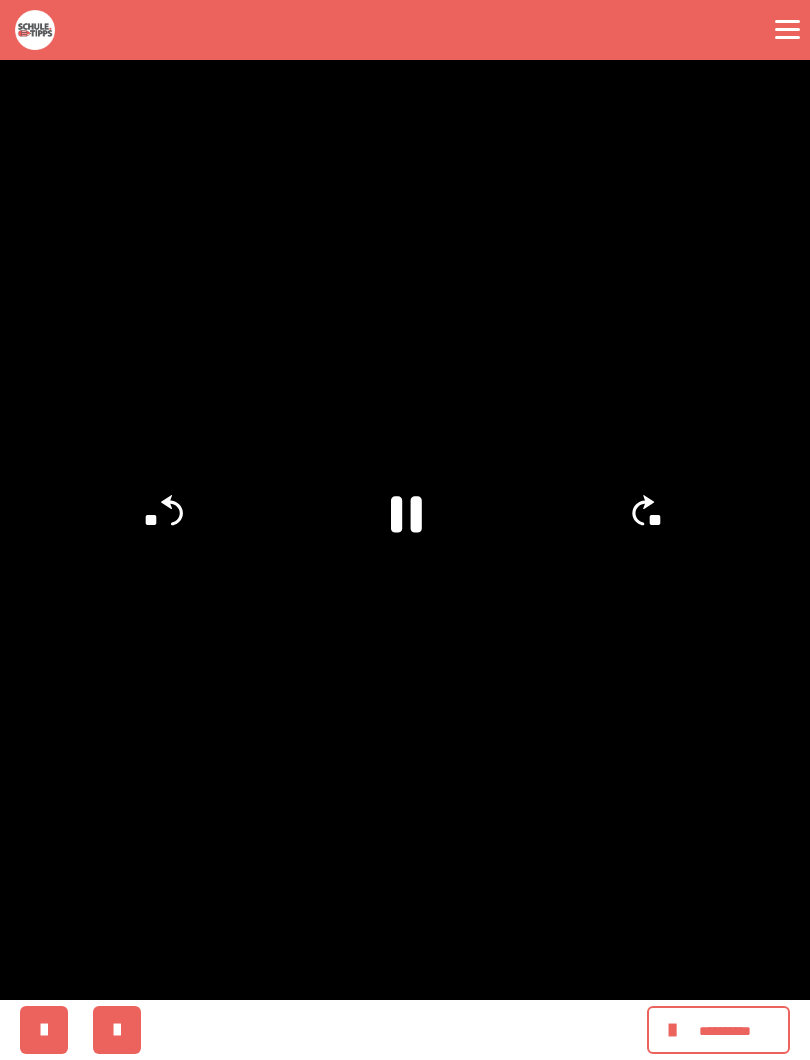 click on "**" 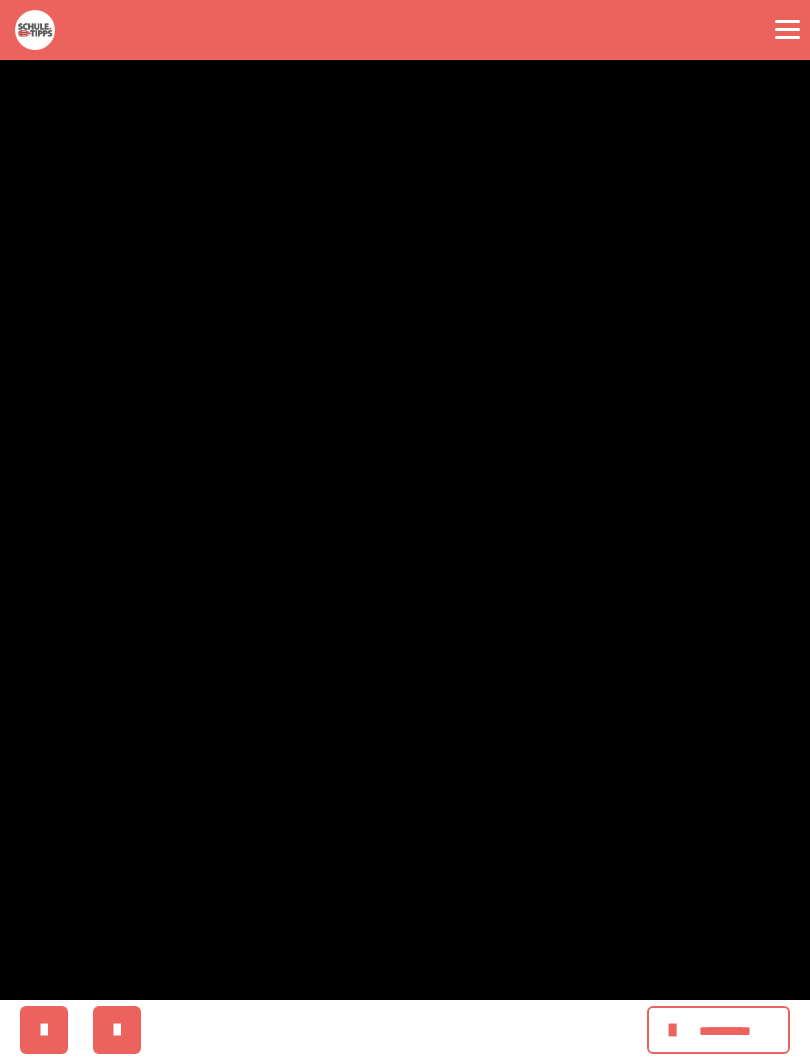 click at bounding box center [405, 530] 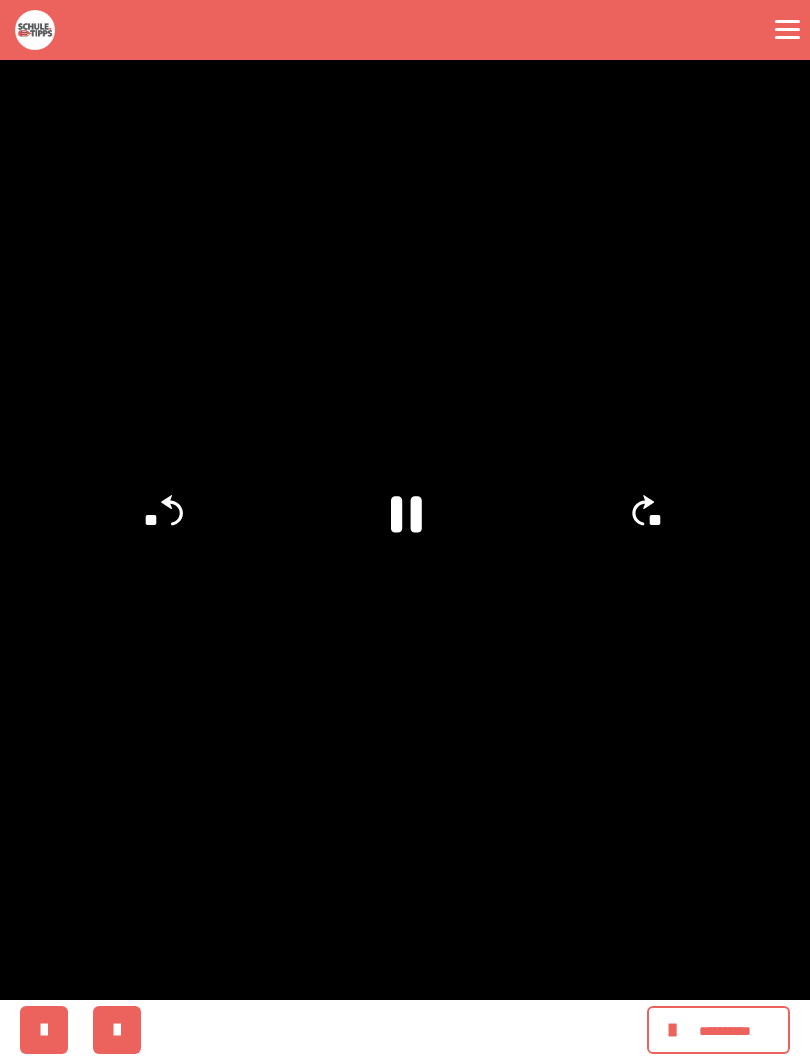 click on "**" 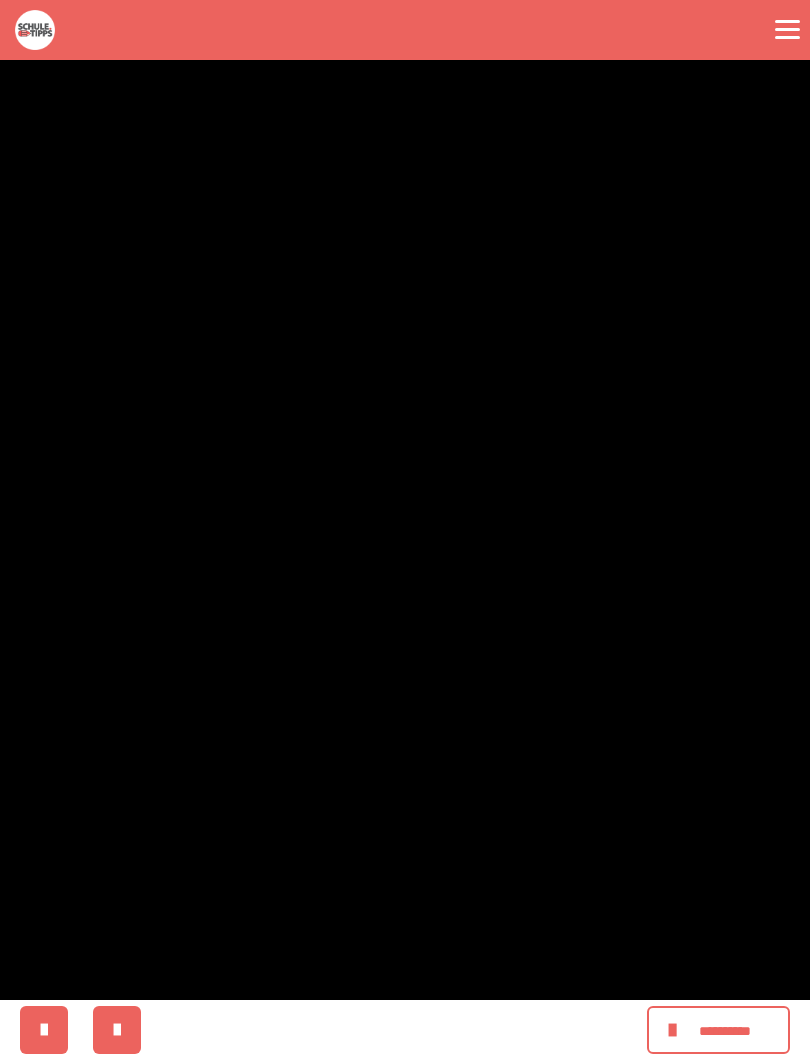 click at bounding box center (405, 530) 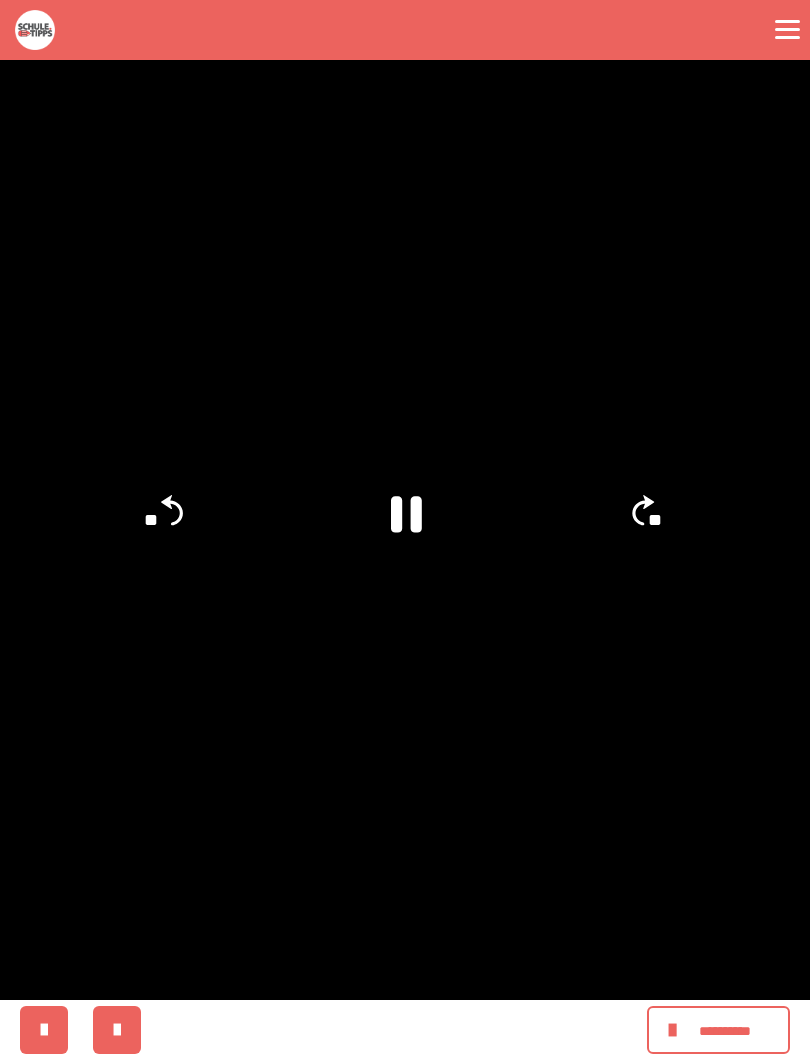 click 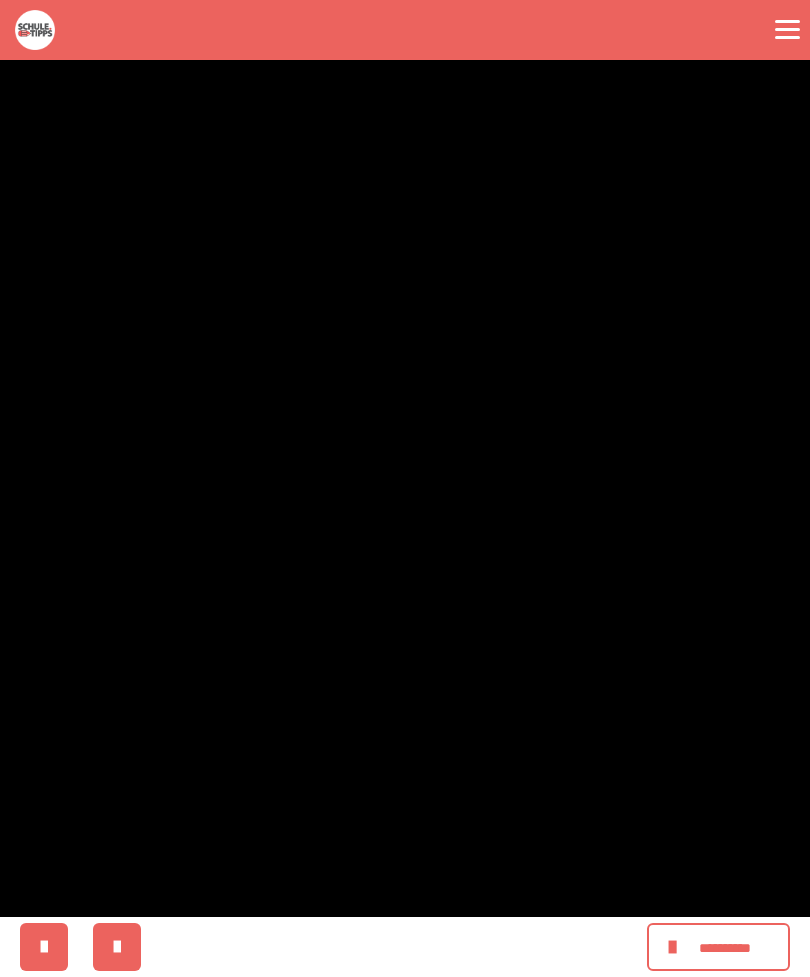 scroll, scrollTop: 447, scrollLeft: 0, axis: vertical 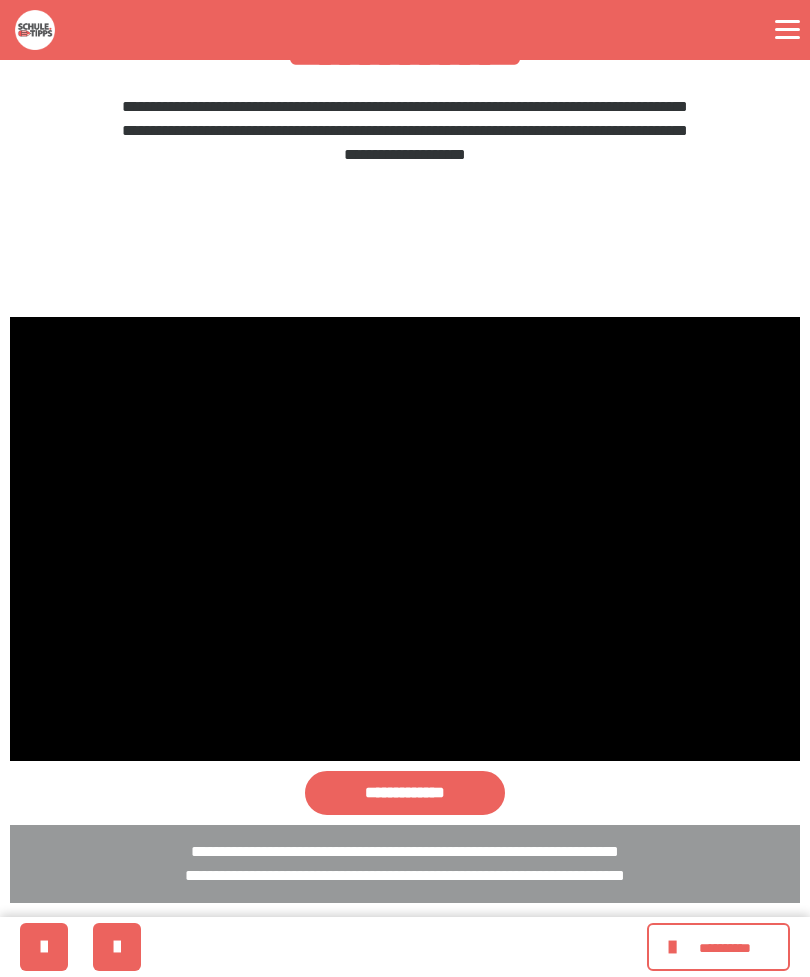 click at bounding box center [405, 539] 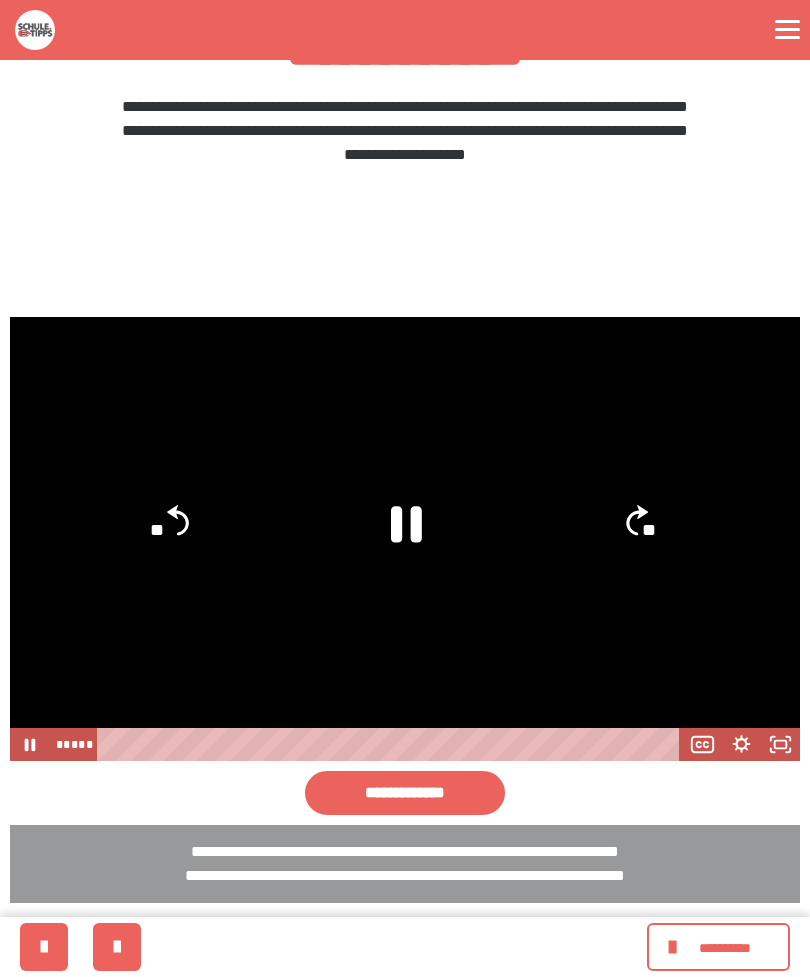 click 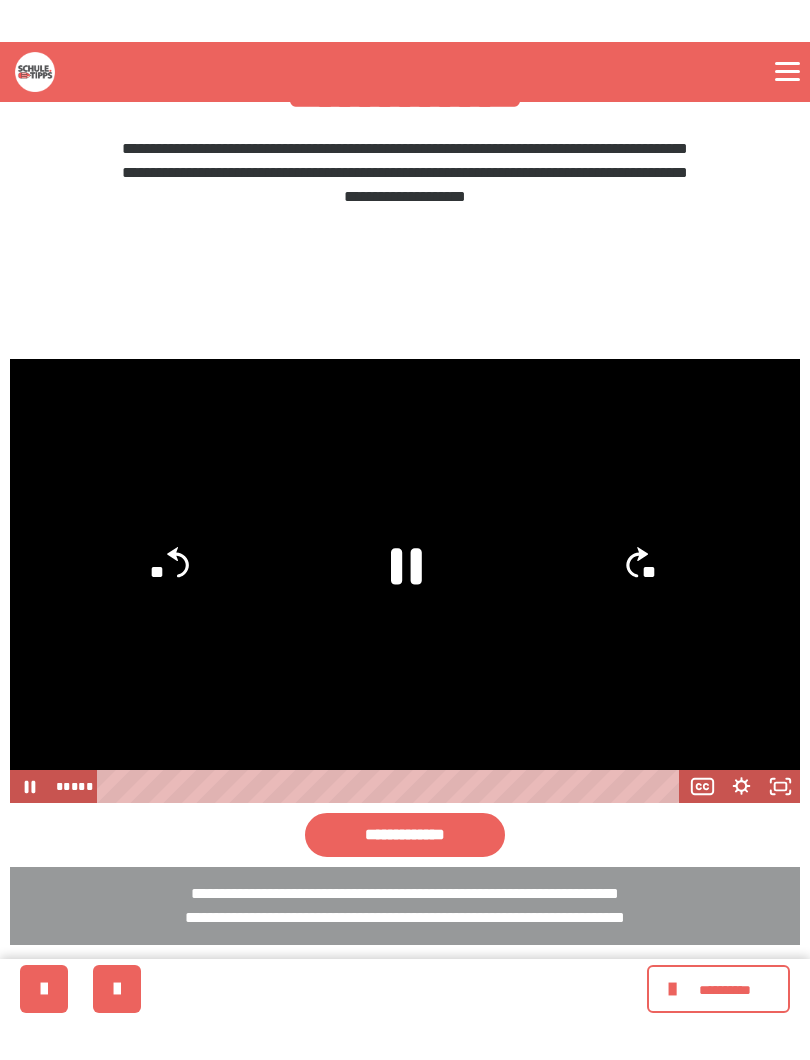 scroll, scrollTop: 20, scrollLeft: 0, axis: vertical 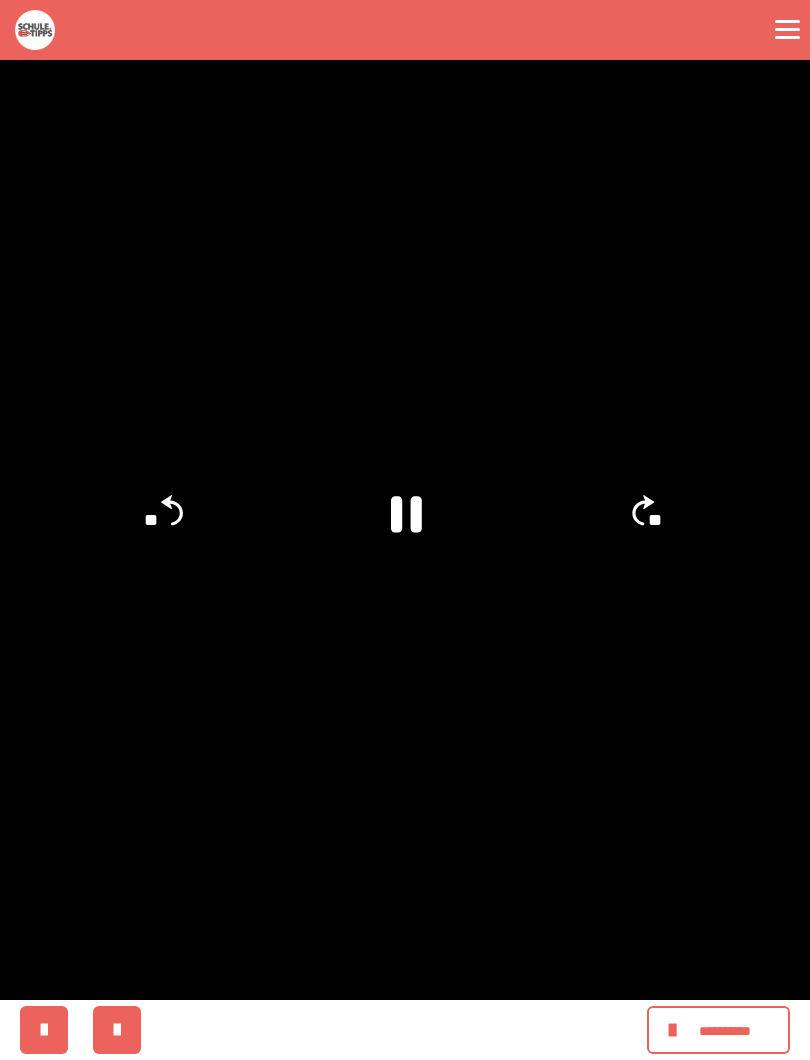 click at bounding box center (405, 530) 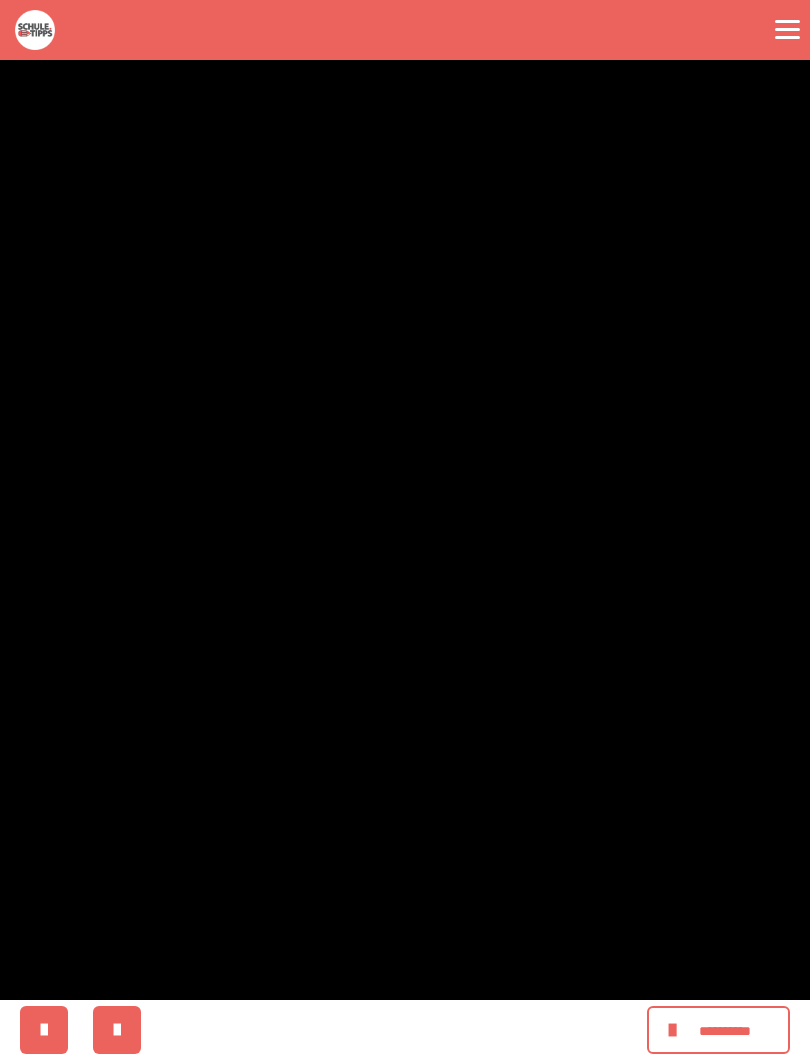 click at bounding box center [405, 530] 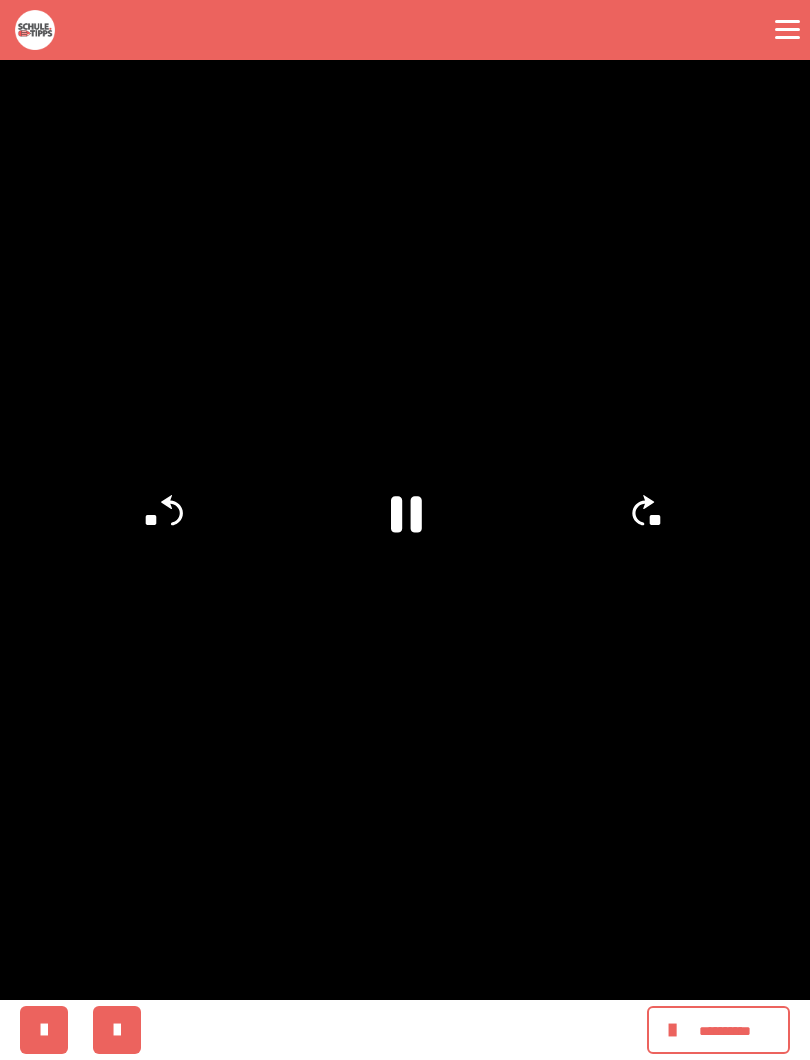 click on "**" 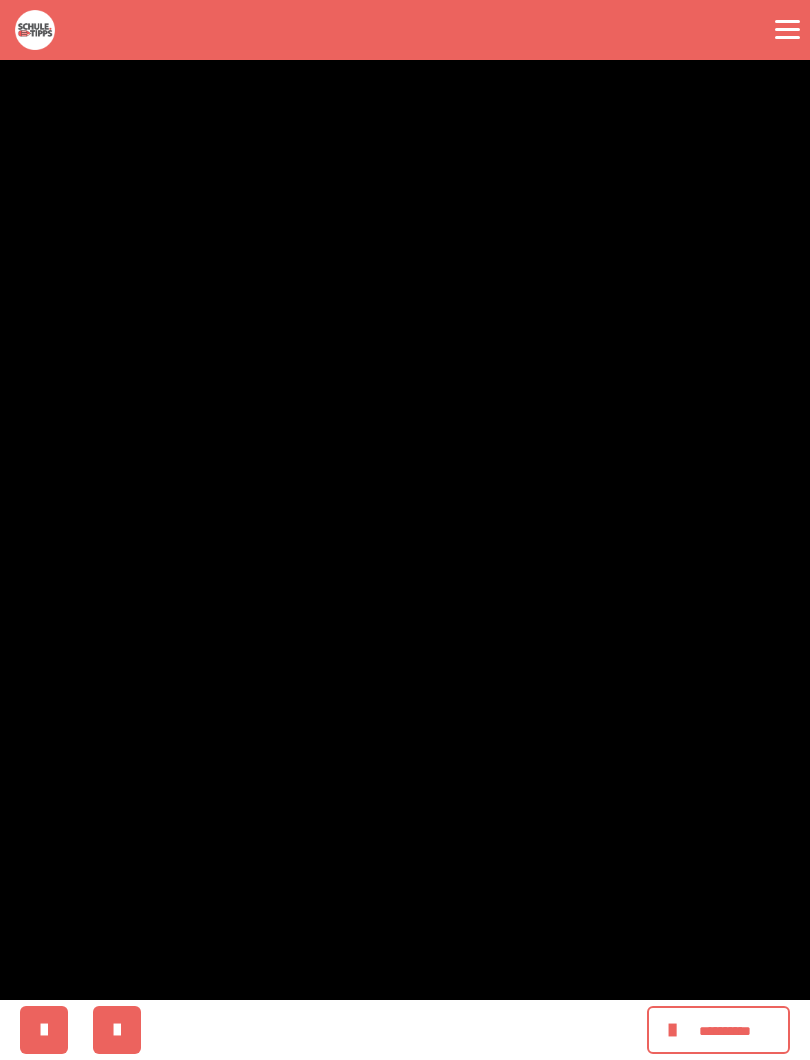 click at bounding box center [405, 530] 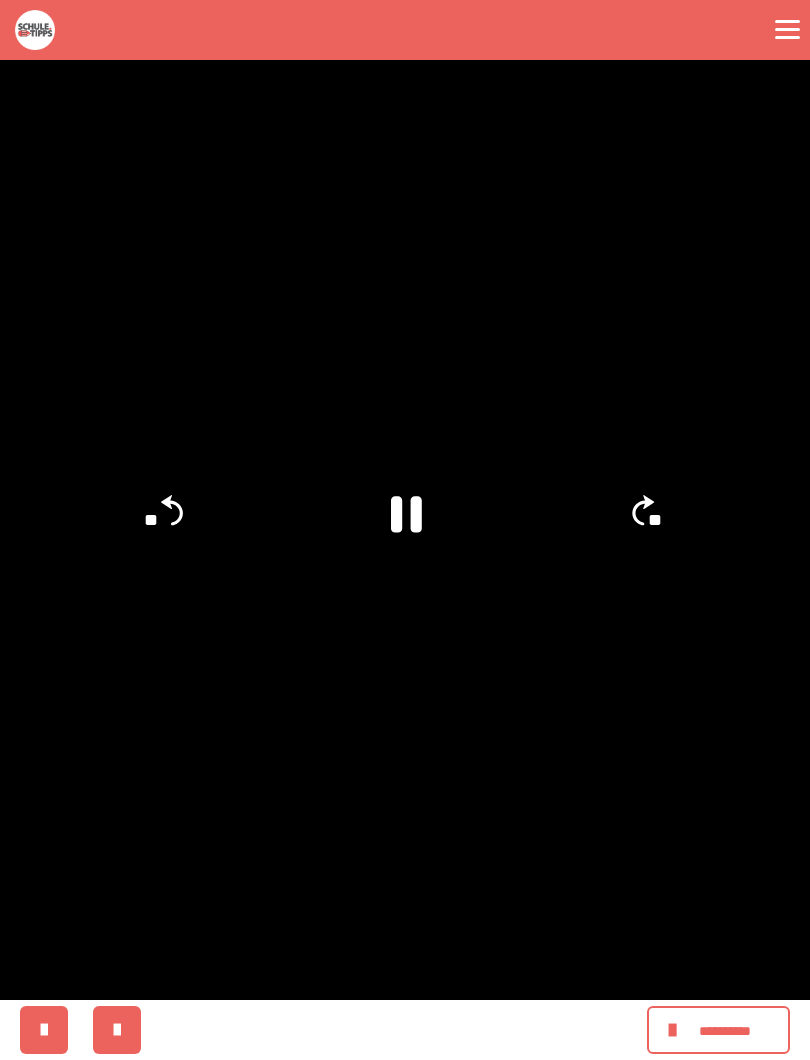 click on "**" 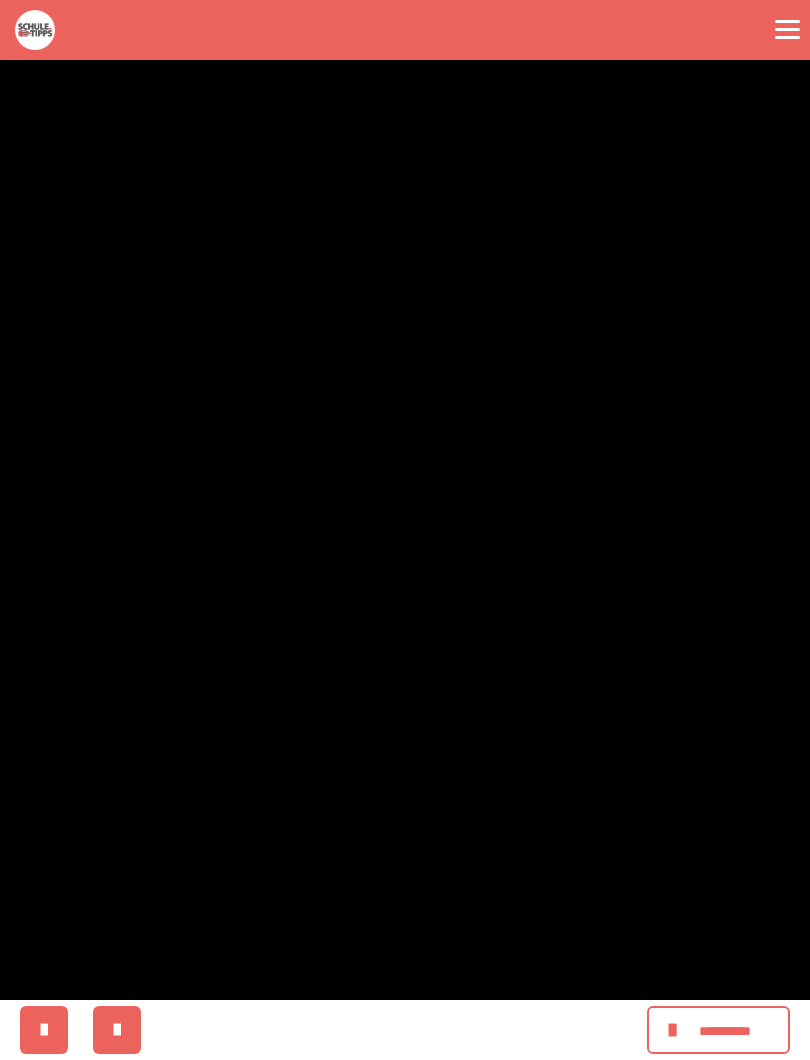 click at bounding box center [405, 530] 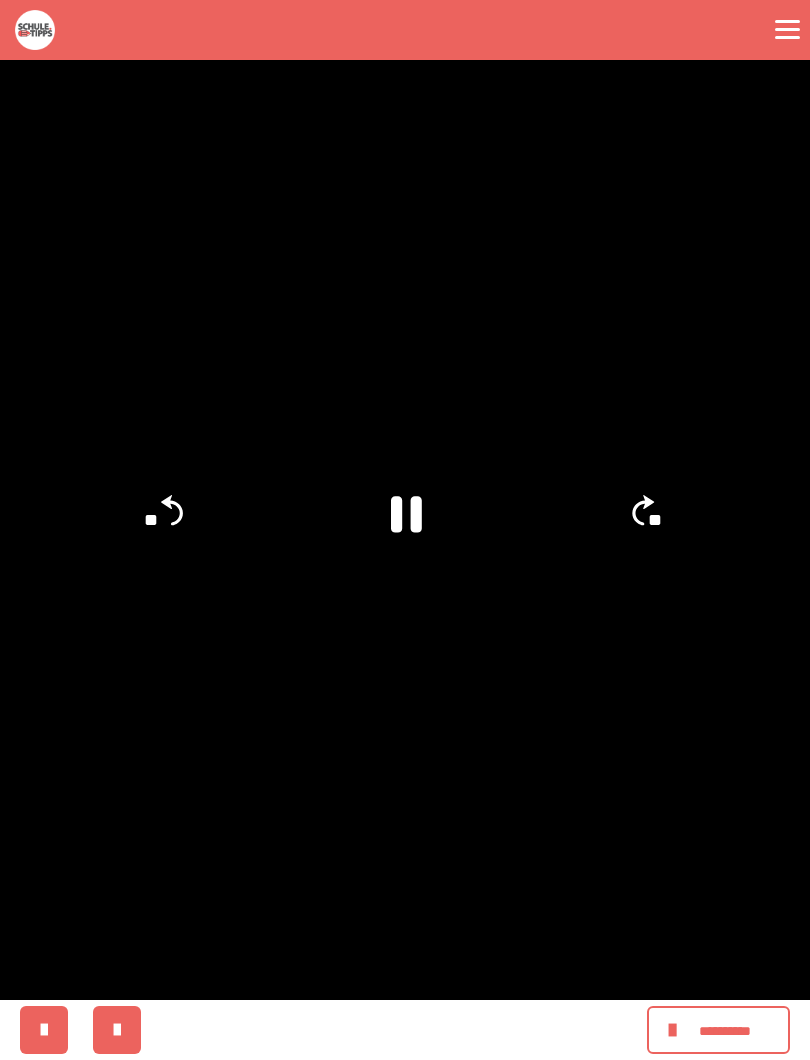 click on "**" 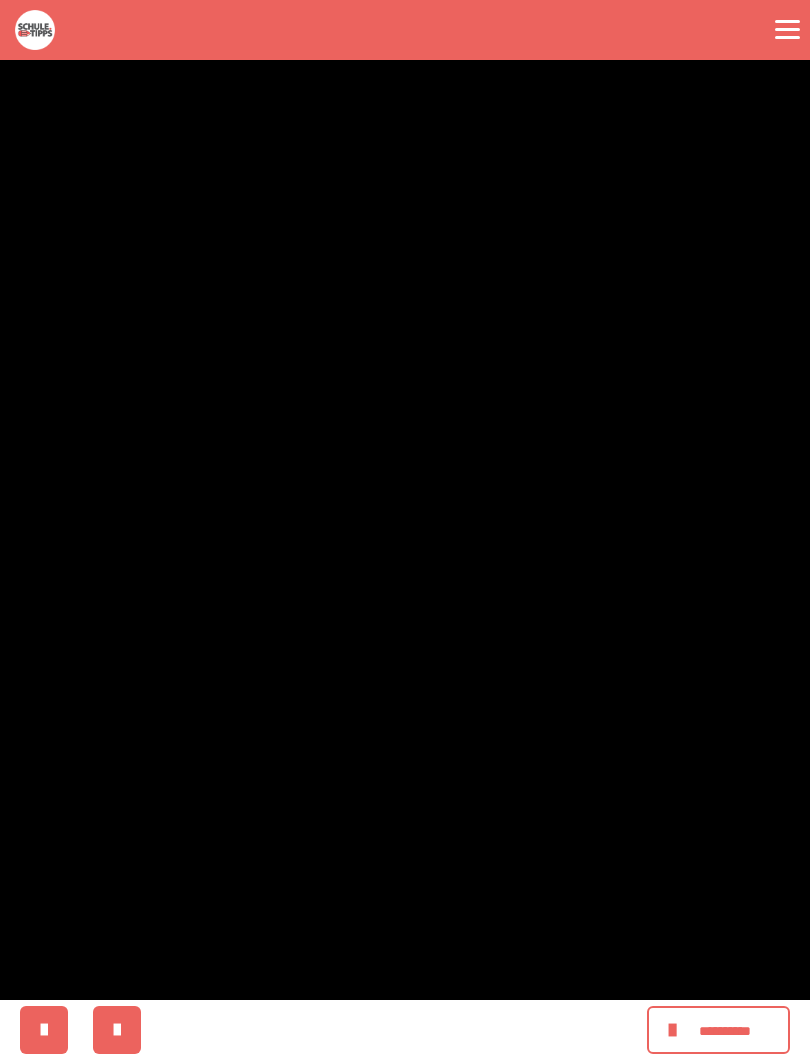 click at bounding box center [405, 530] 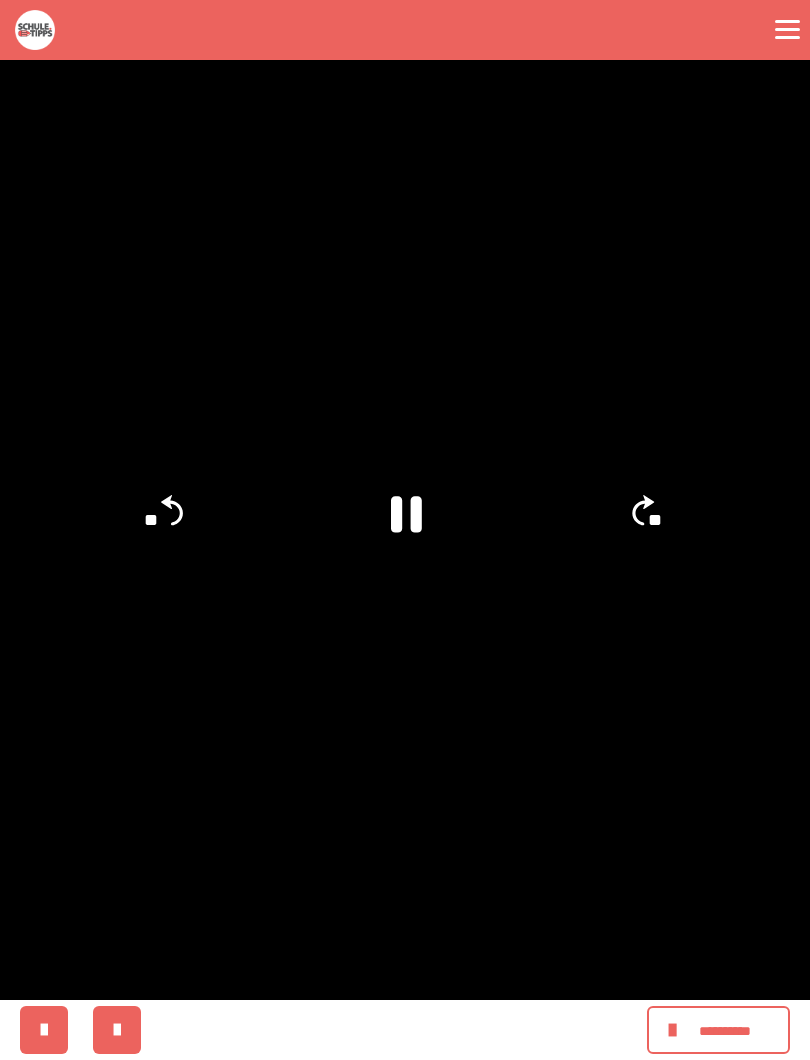 click on "**" 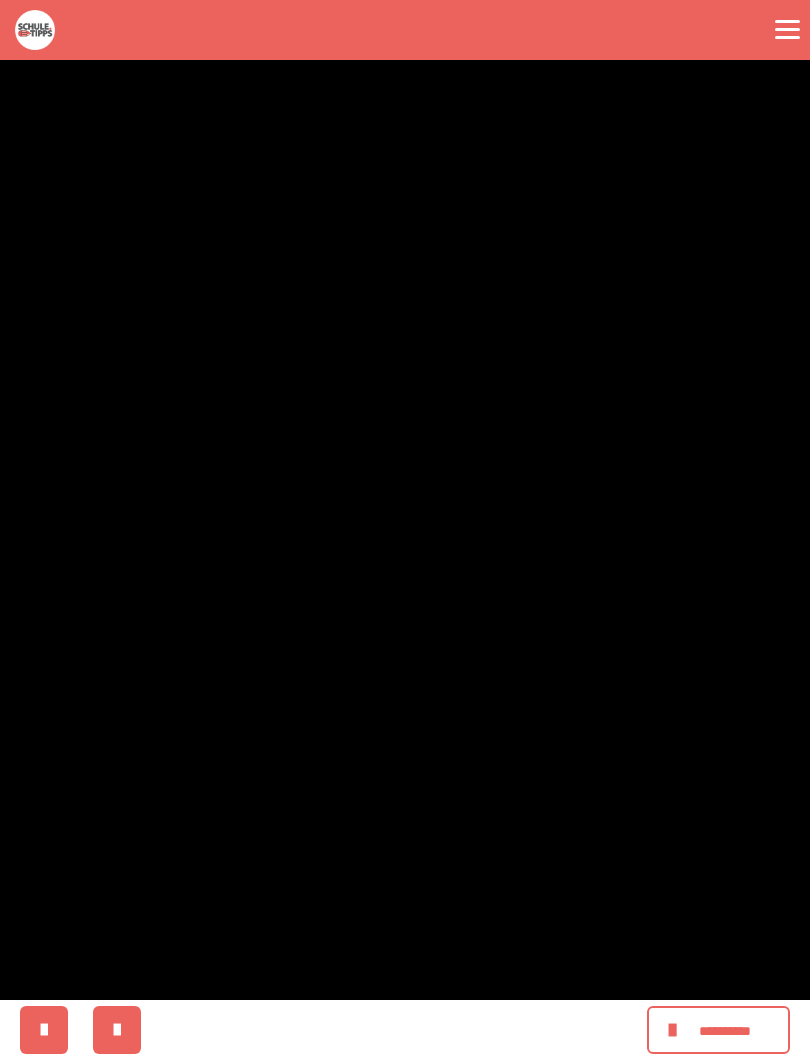 click at bounding box center (405, 530) 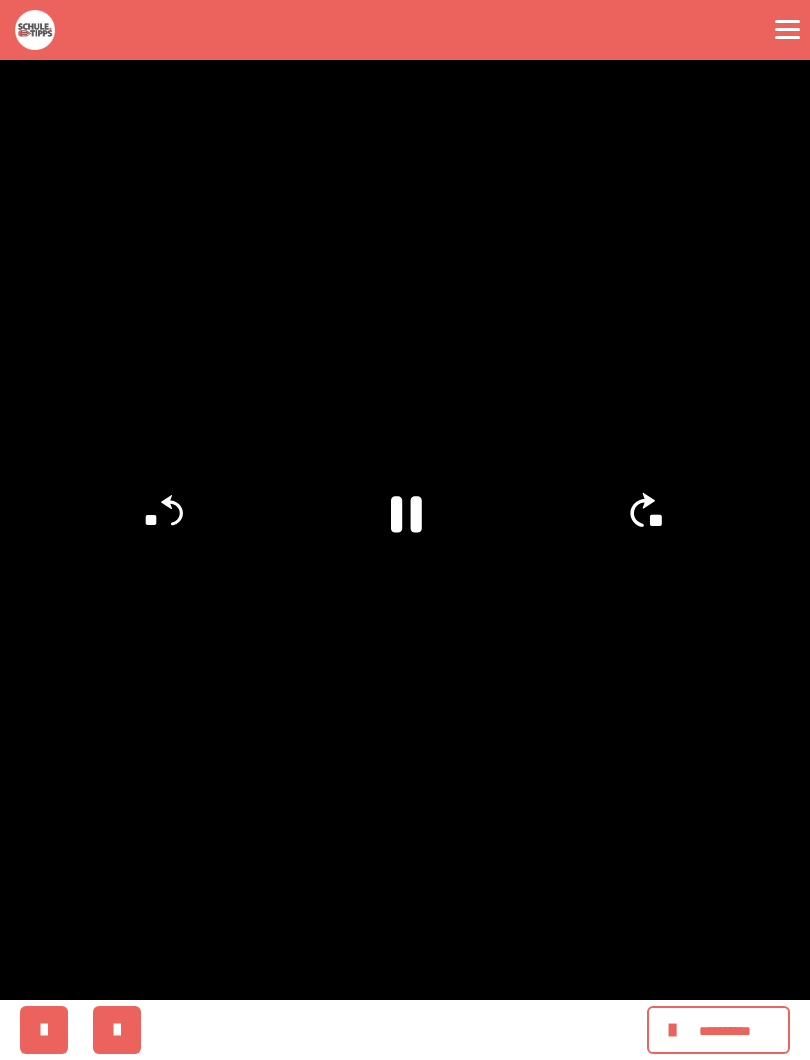 click on "**" 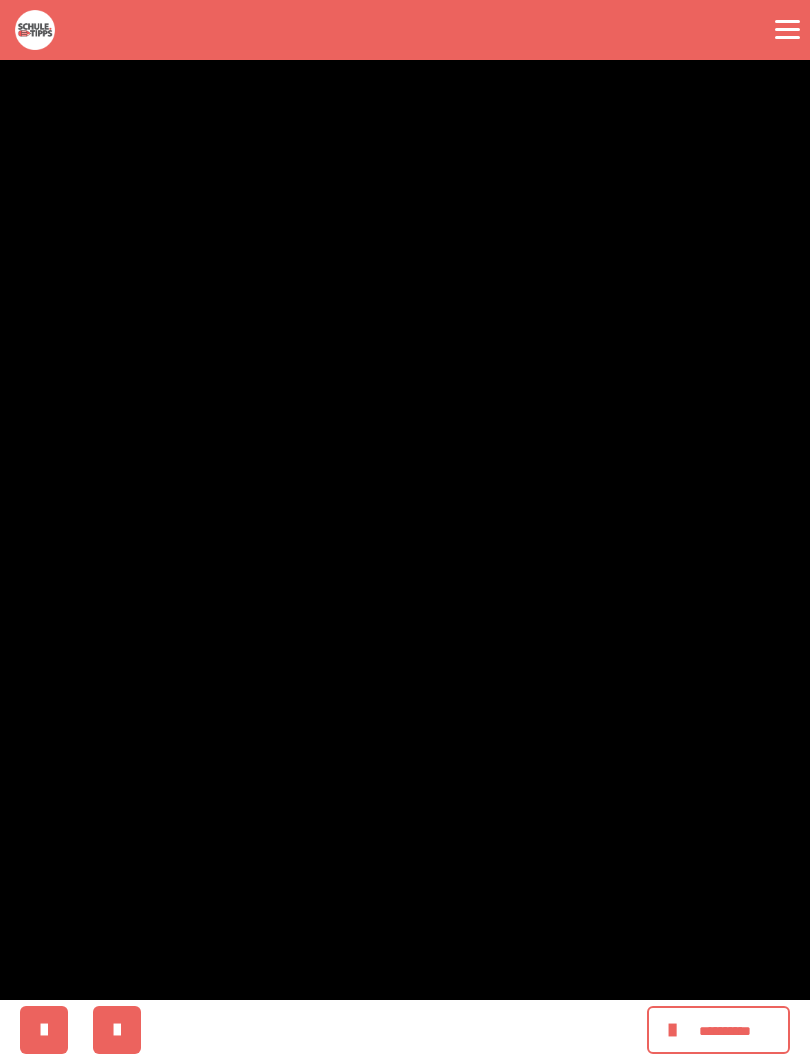 click at bounding box center [405, 530] 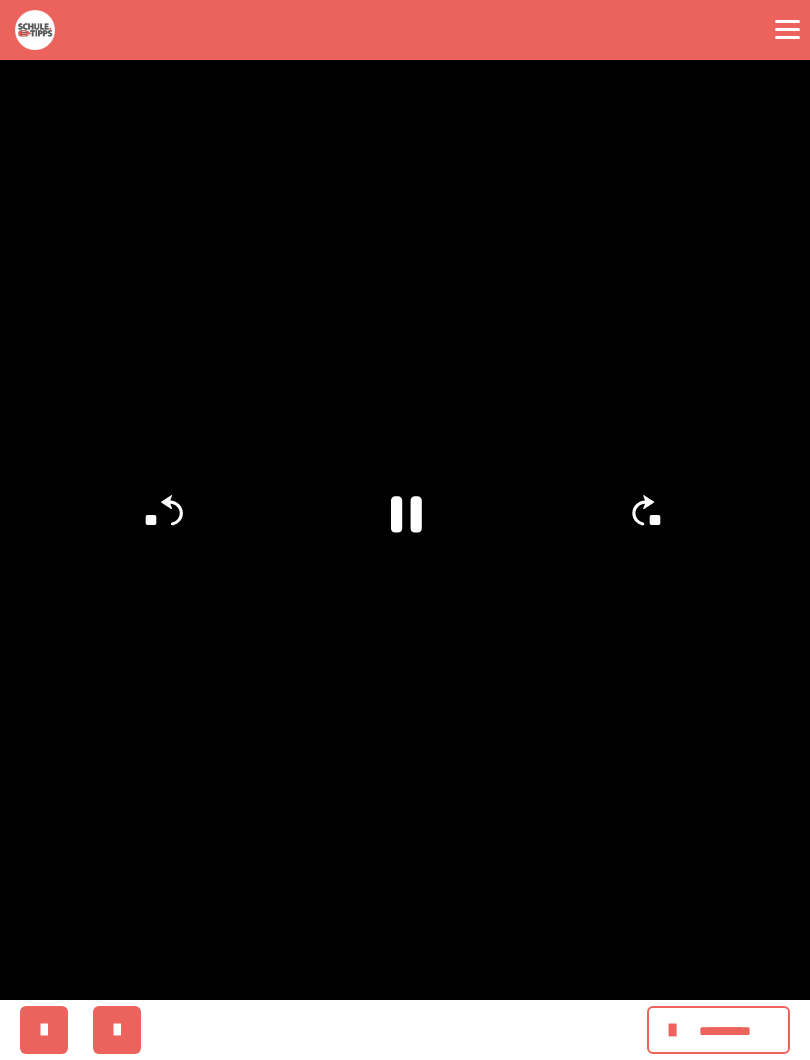 click on "**" 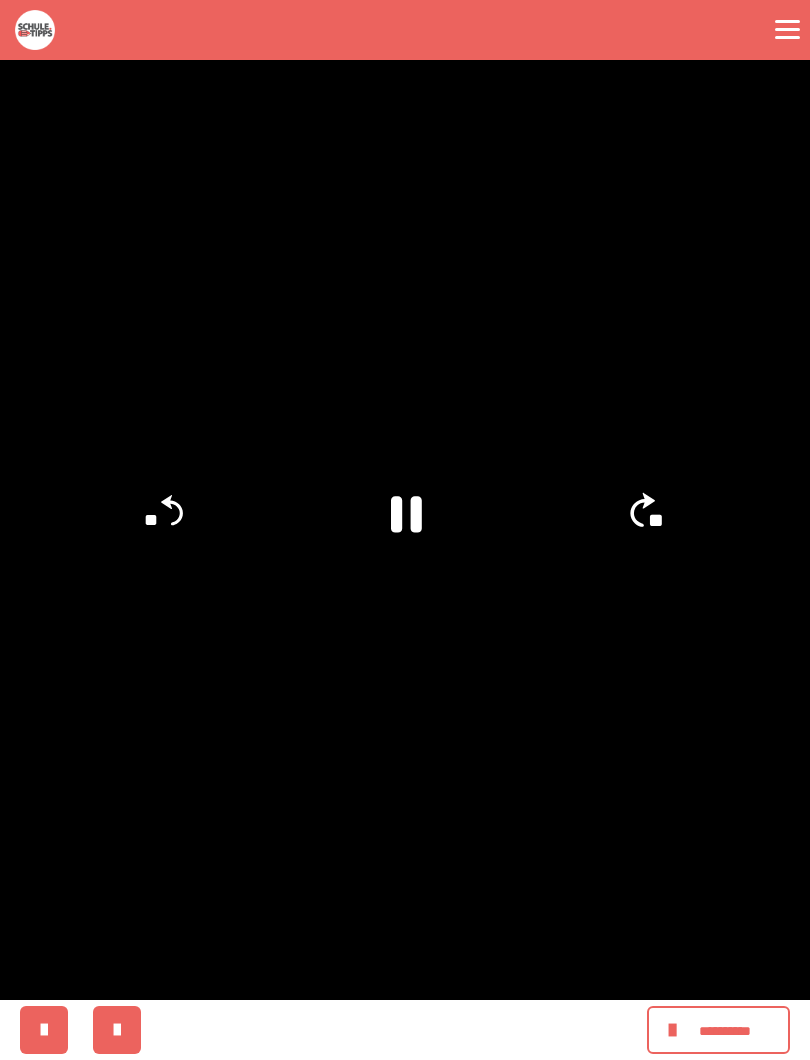 click on "**" 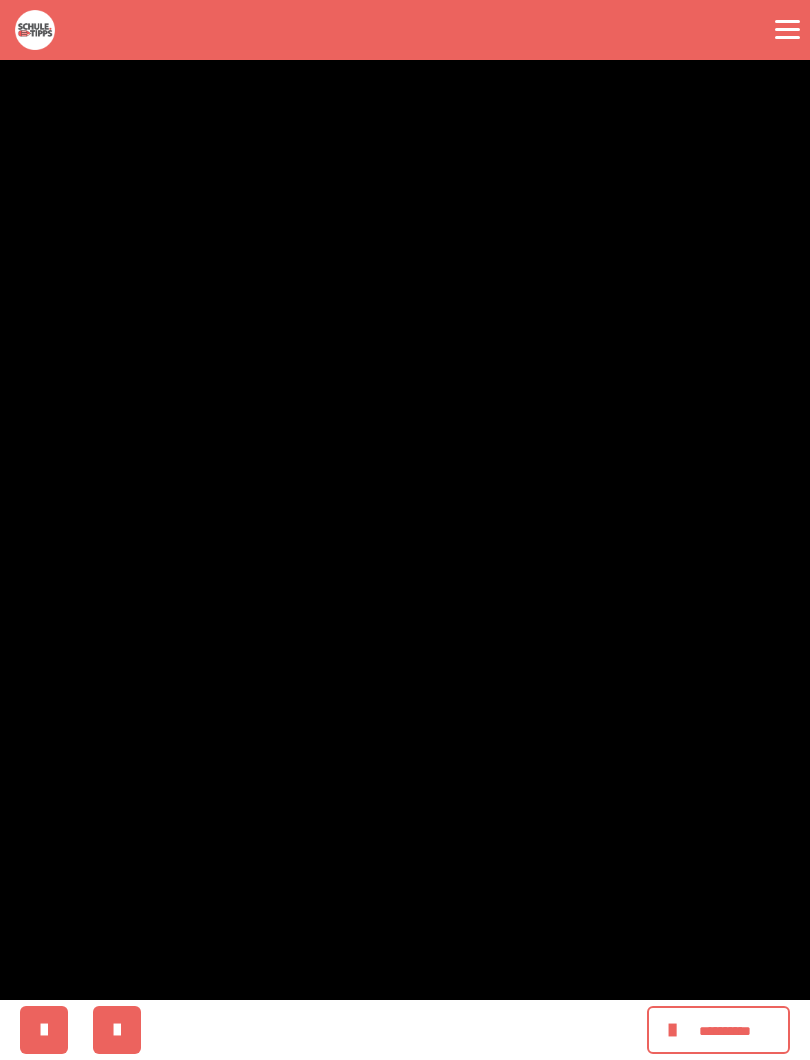 click at bounding box center (405, 530) 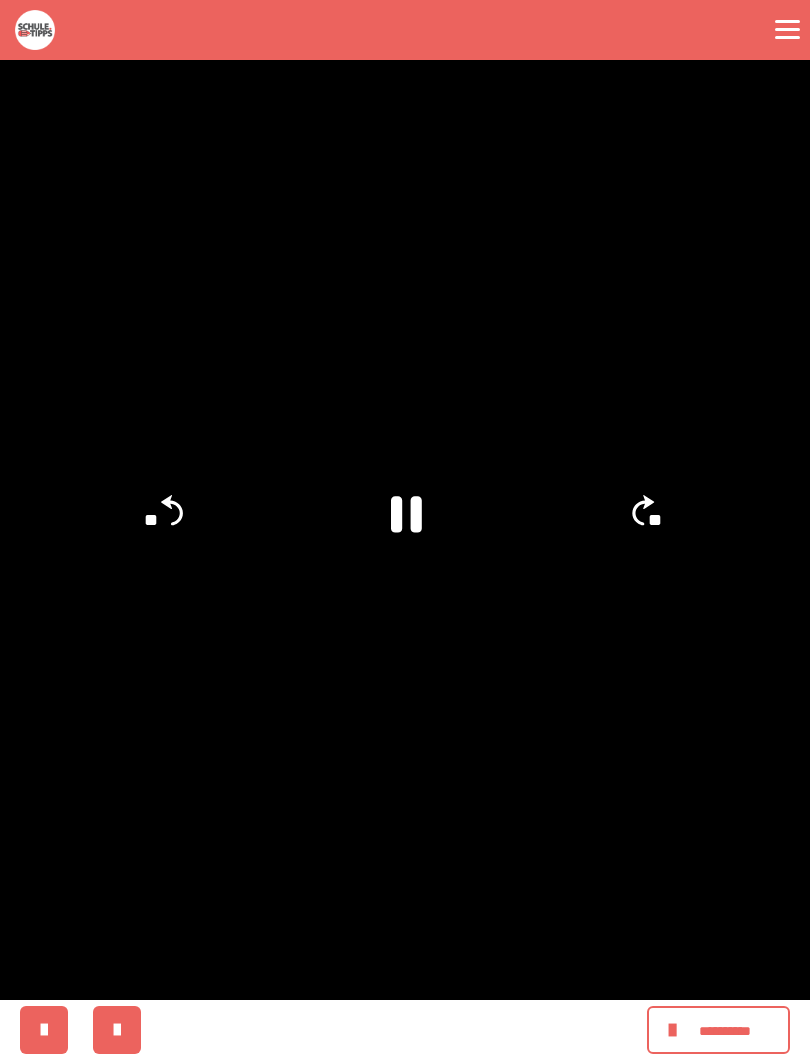 click at bounding box center [405, 530] 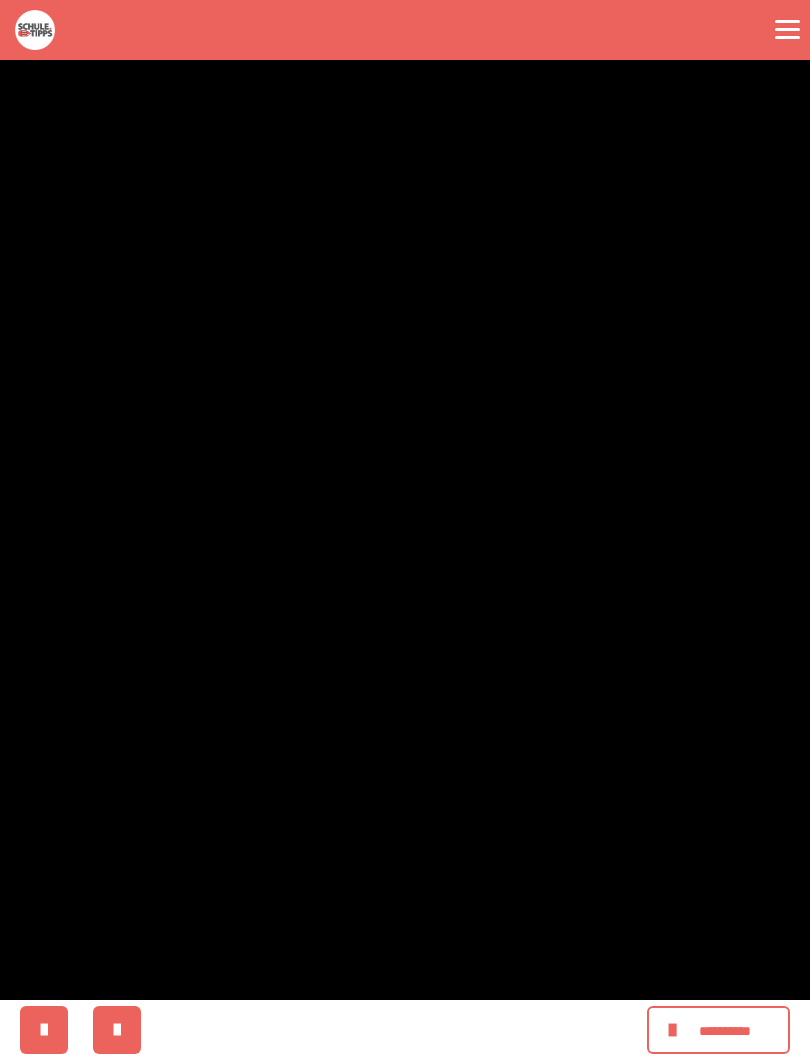 click at bounding box center [405, 530] 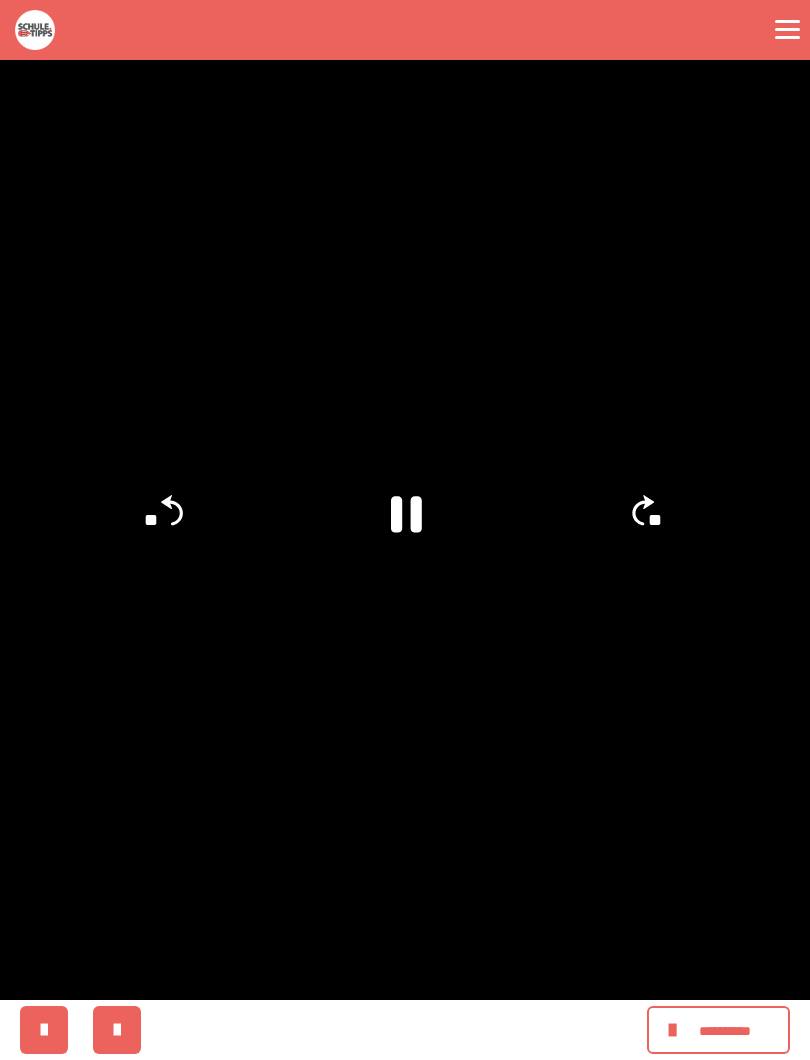 click at bounding box center [405, 530] 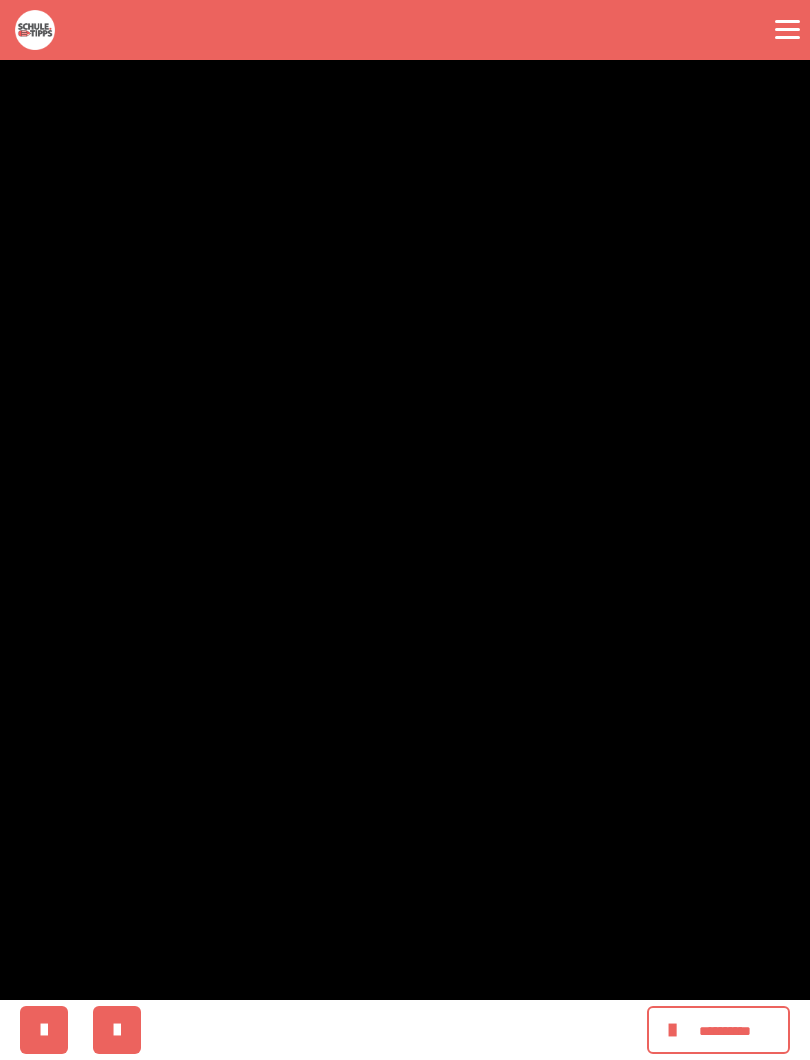 click at bounding box center [405, 530] 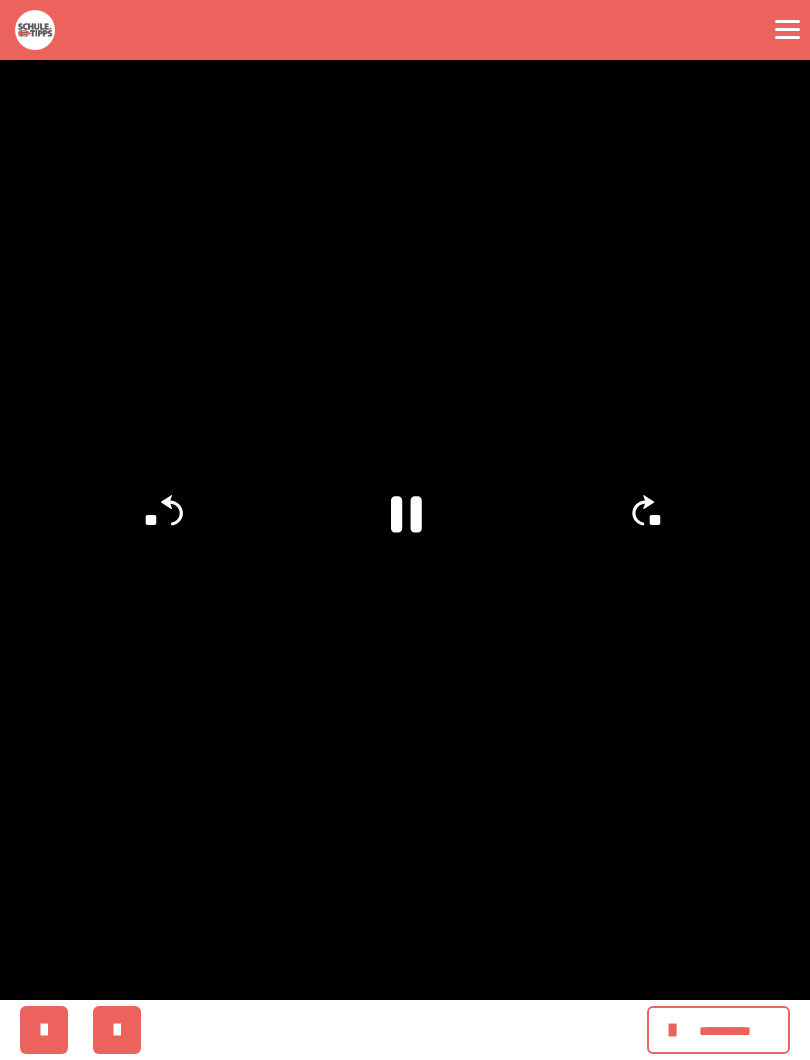 click on "**" 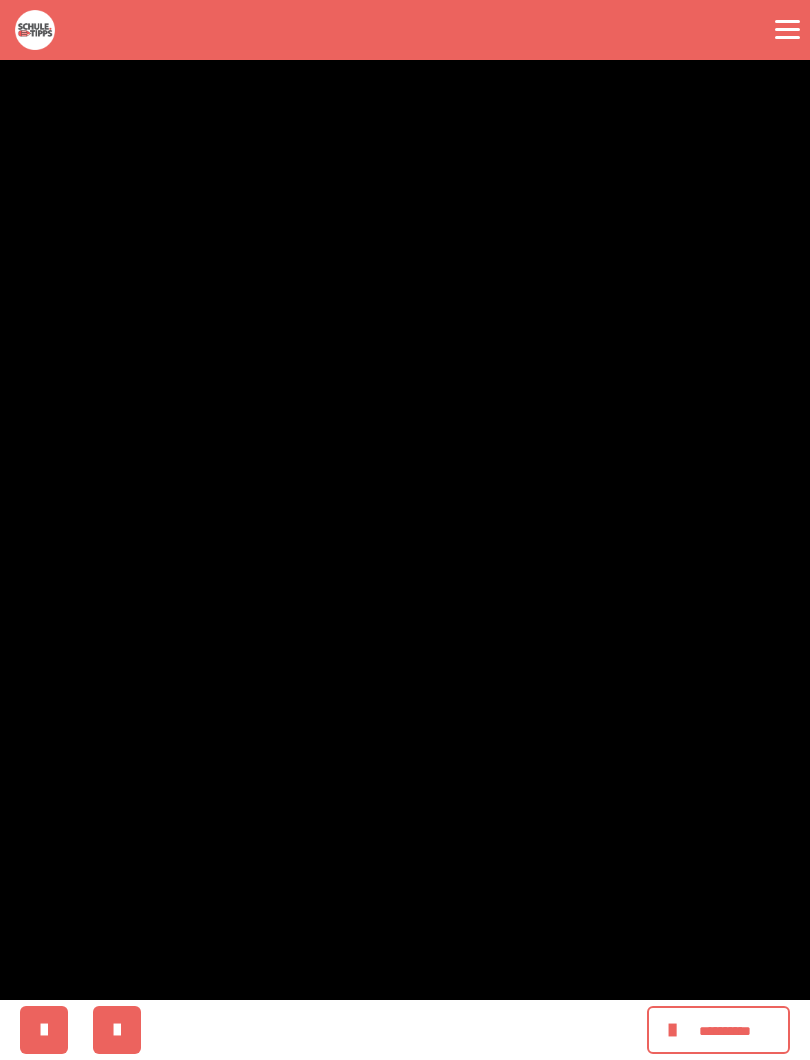 click at bounding box center [405, 530] 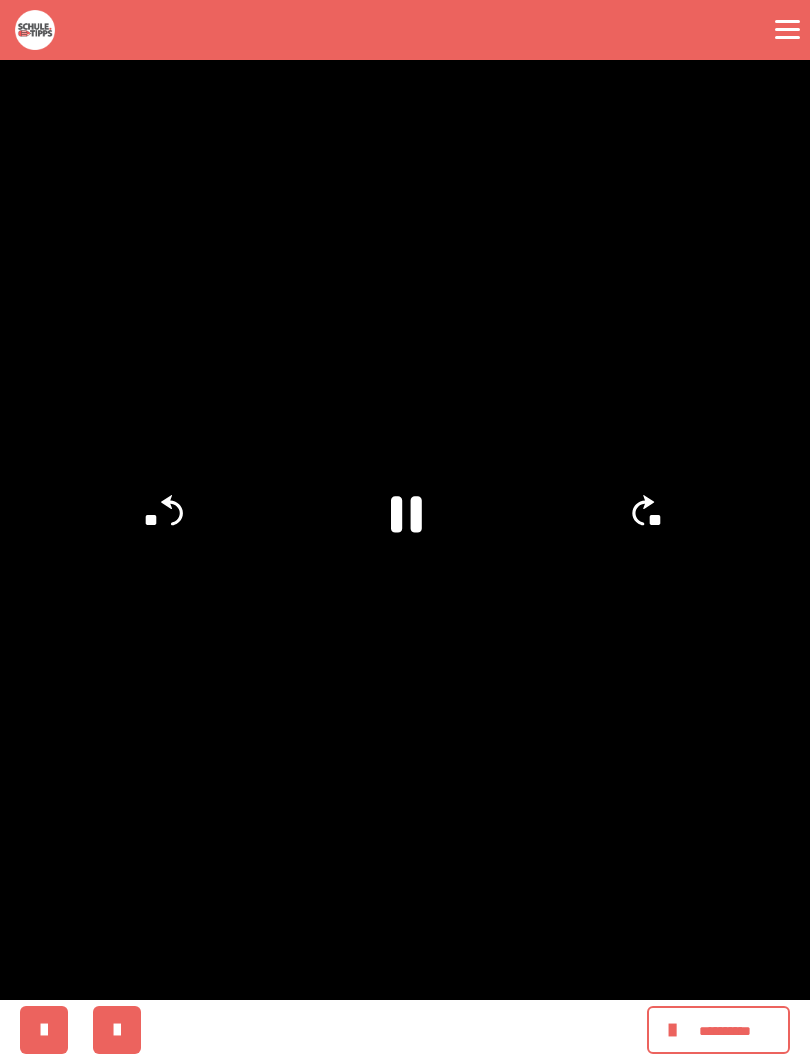 click at bounding box center (405, 530) 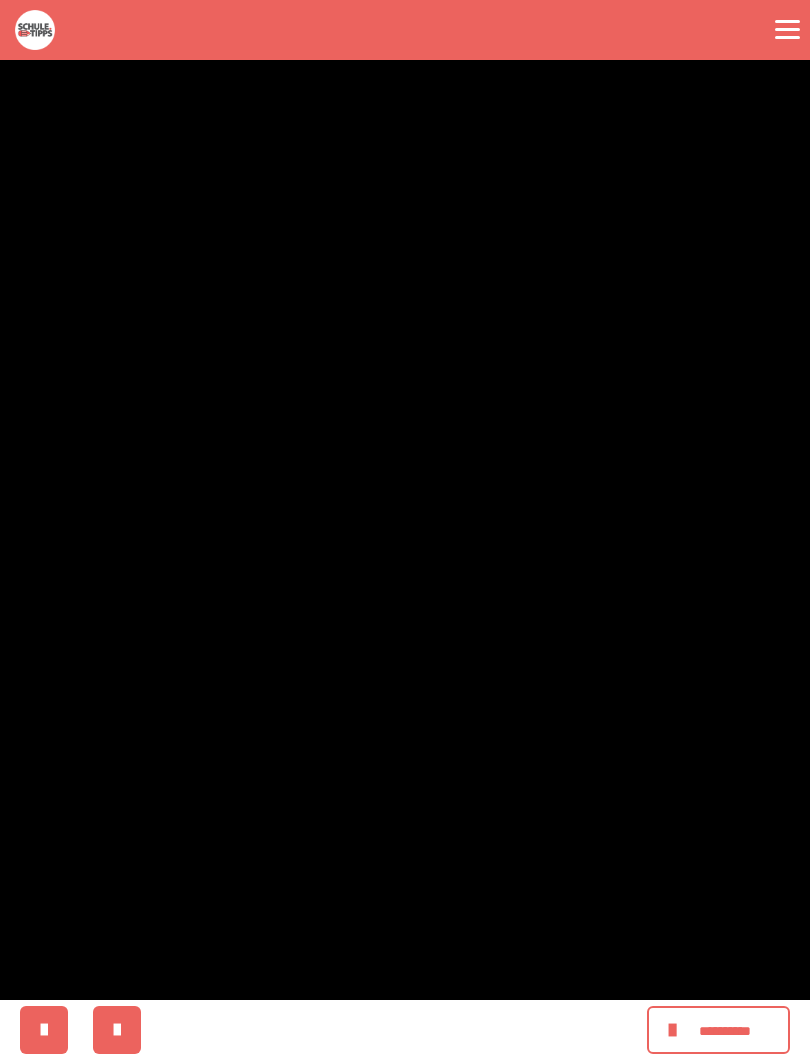 click at bounding box center (405, 530) 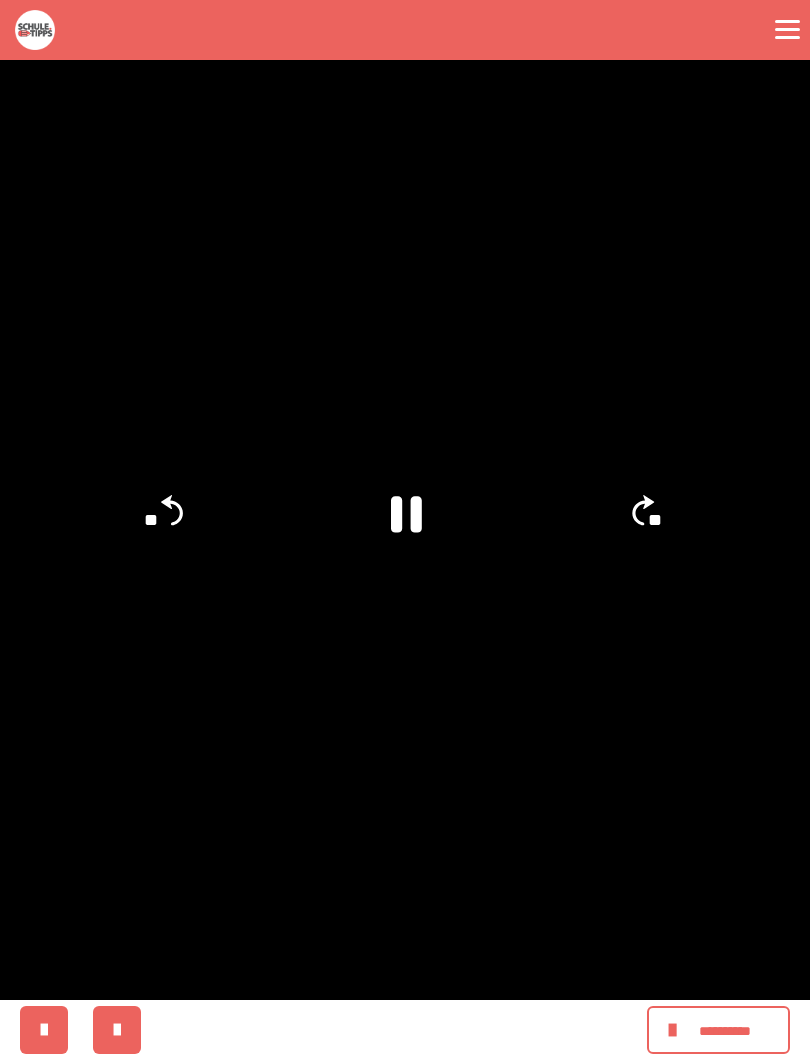 click 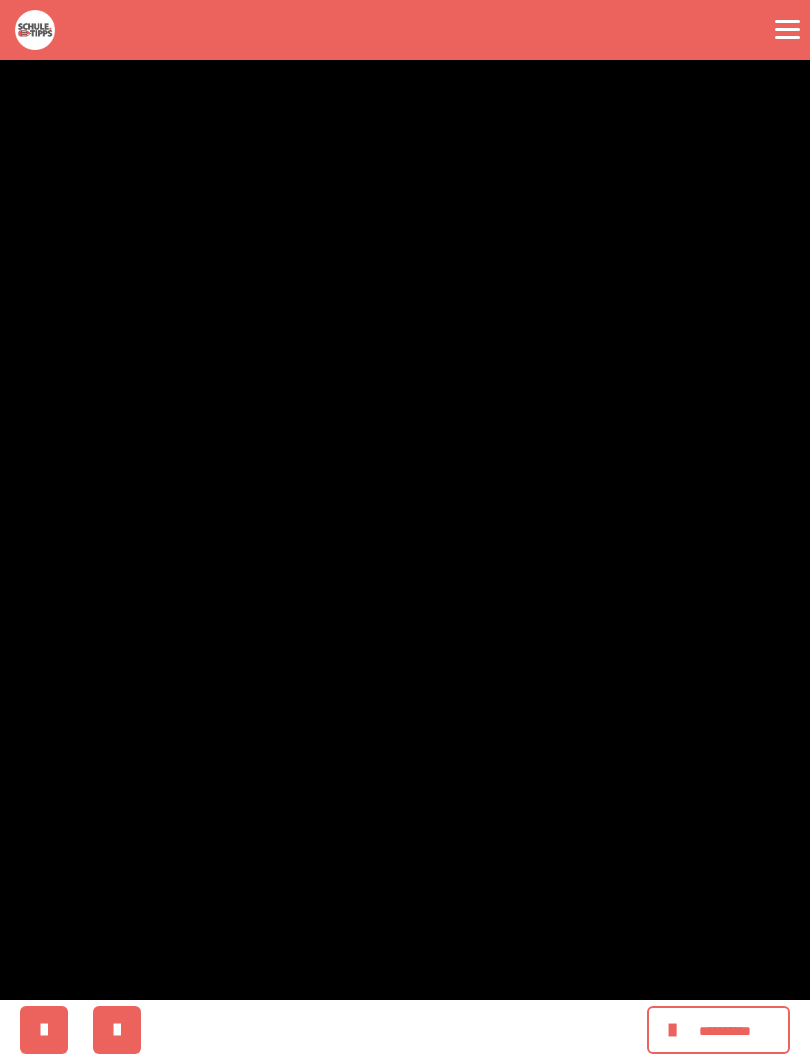 click at bounding box center (405, 530) 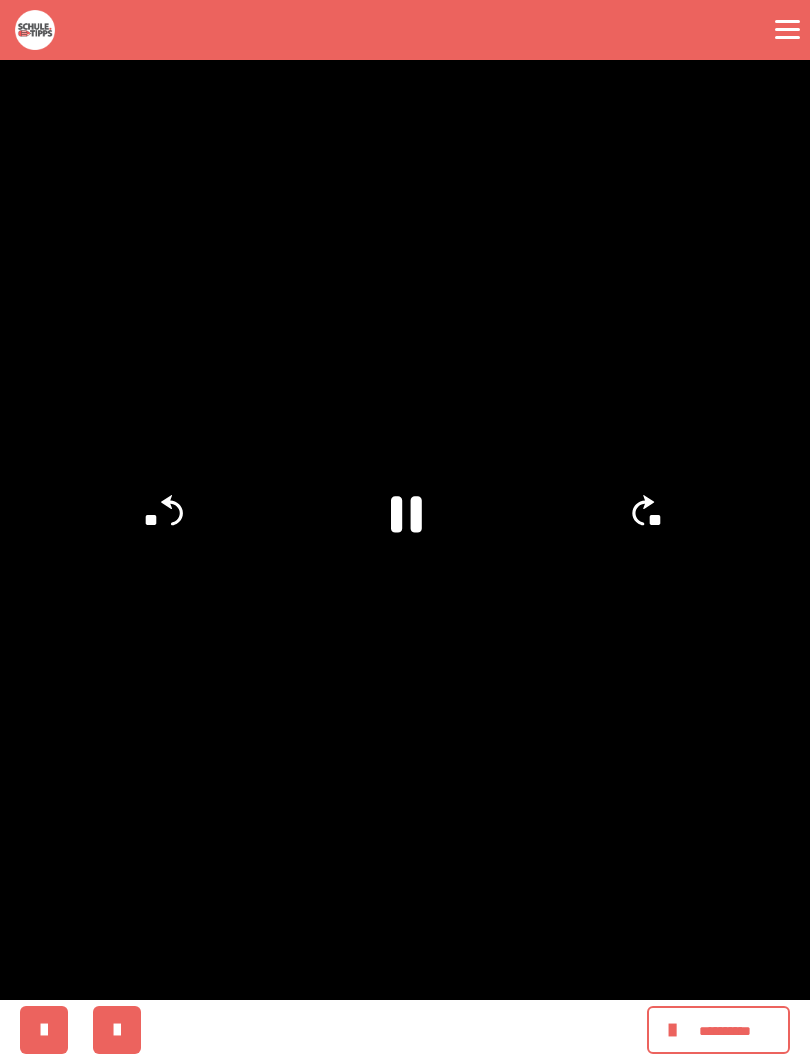 click on "**" 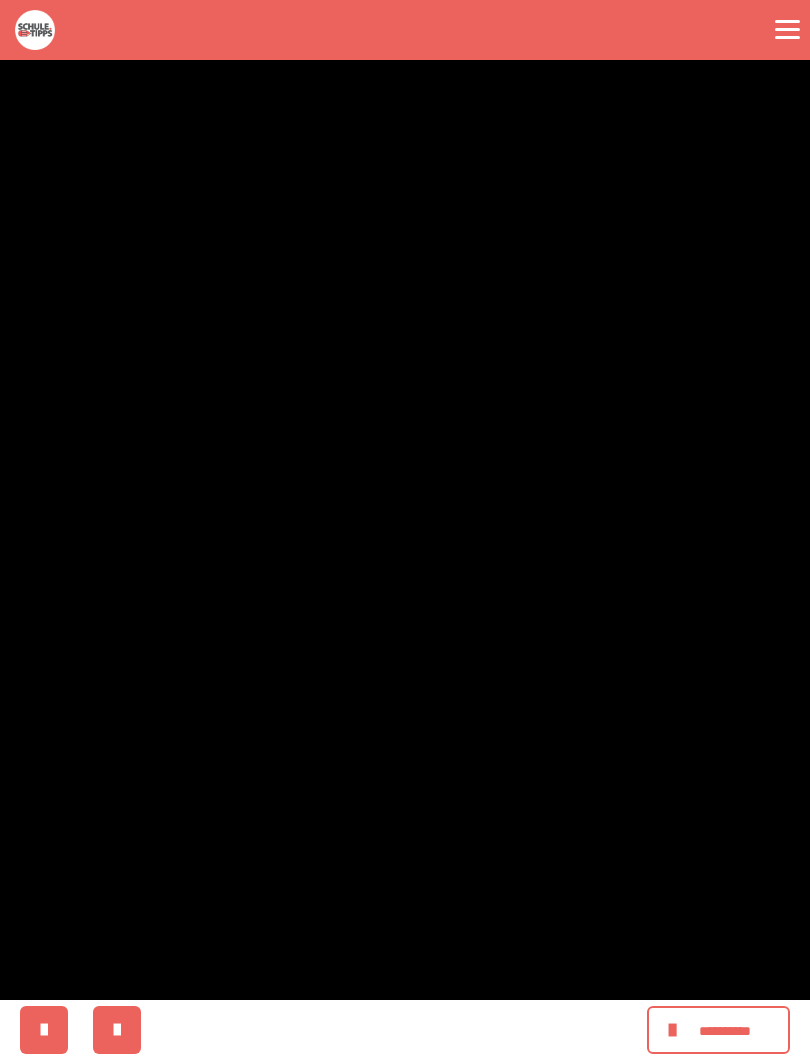 click at bounding box center (405, 530) 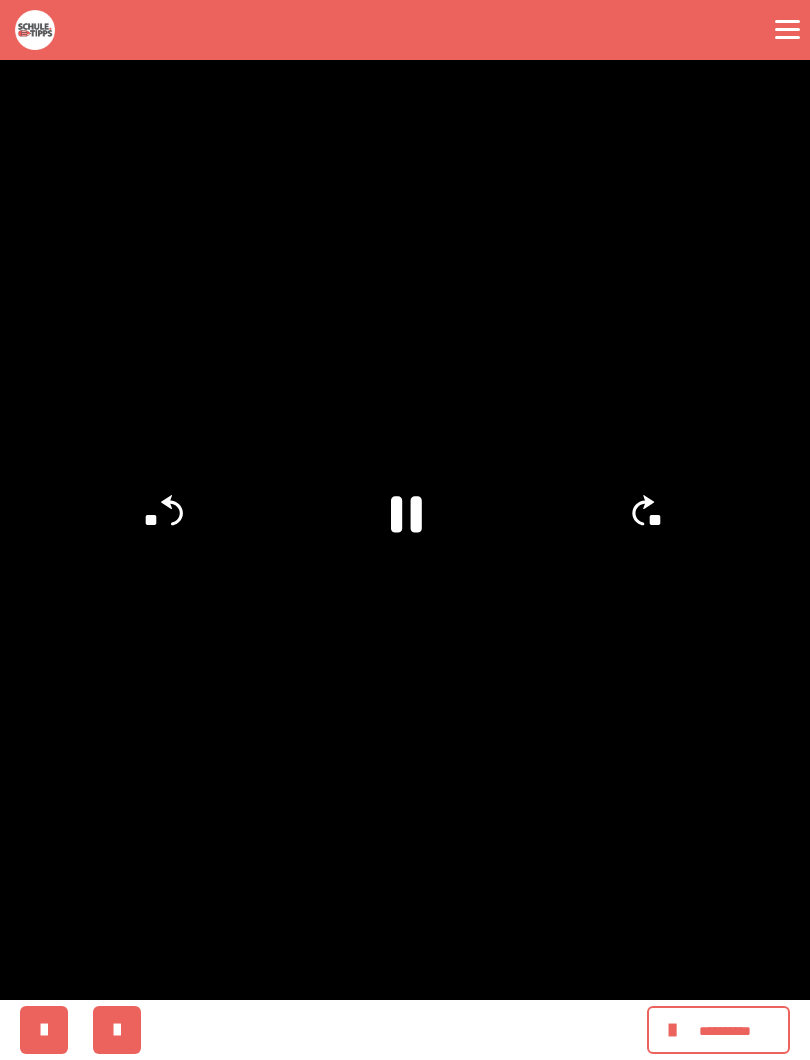 click at bounding box center [405, 530] 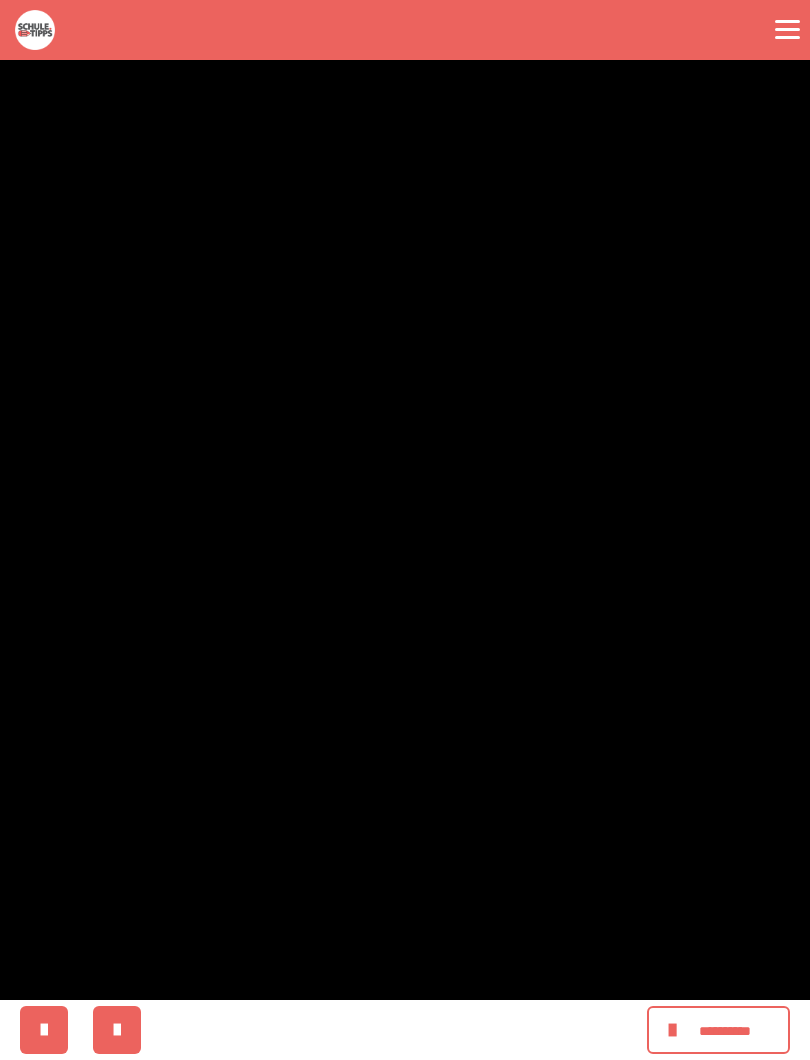 click at bounding box center (405, 530) 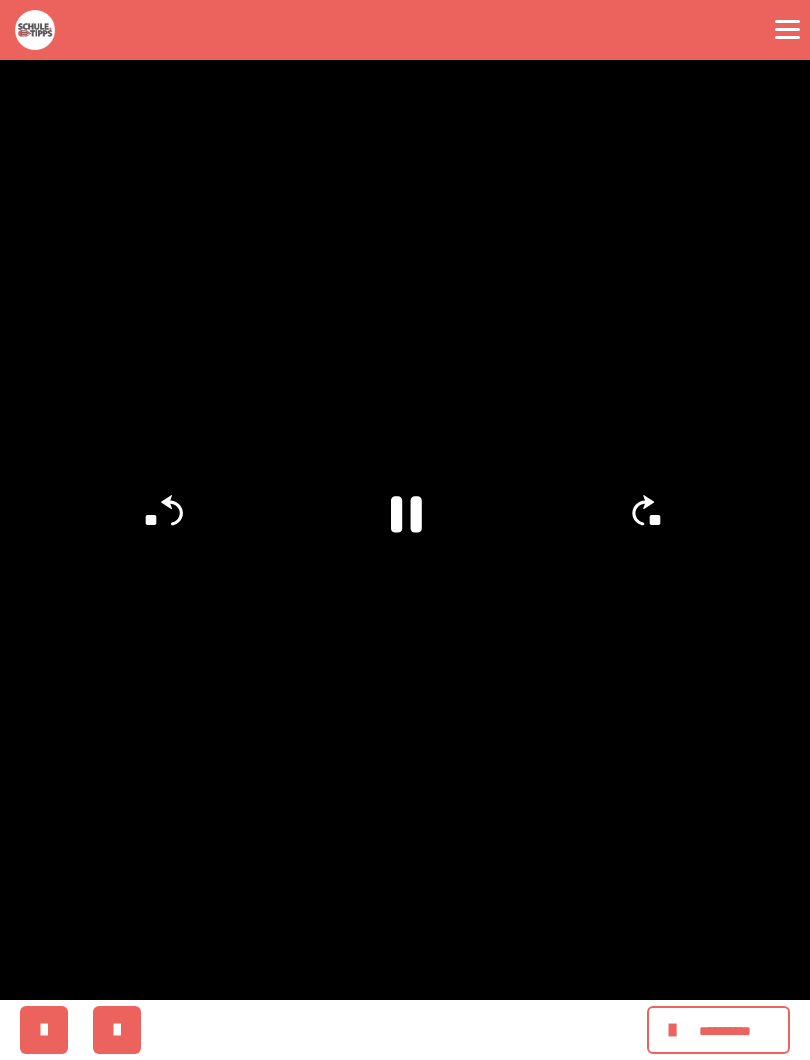 click at bounding box center [405, 530] 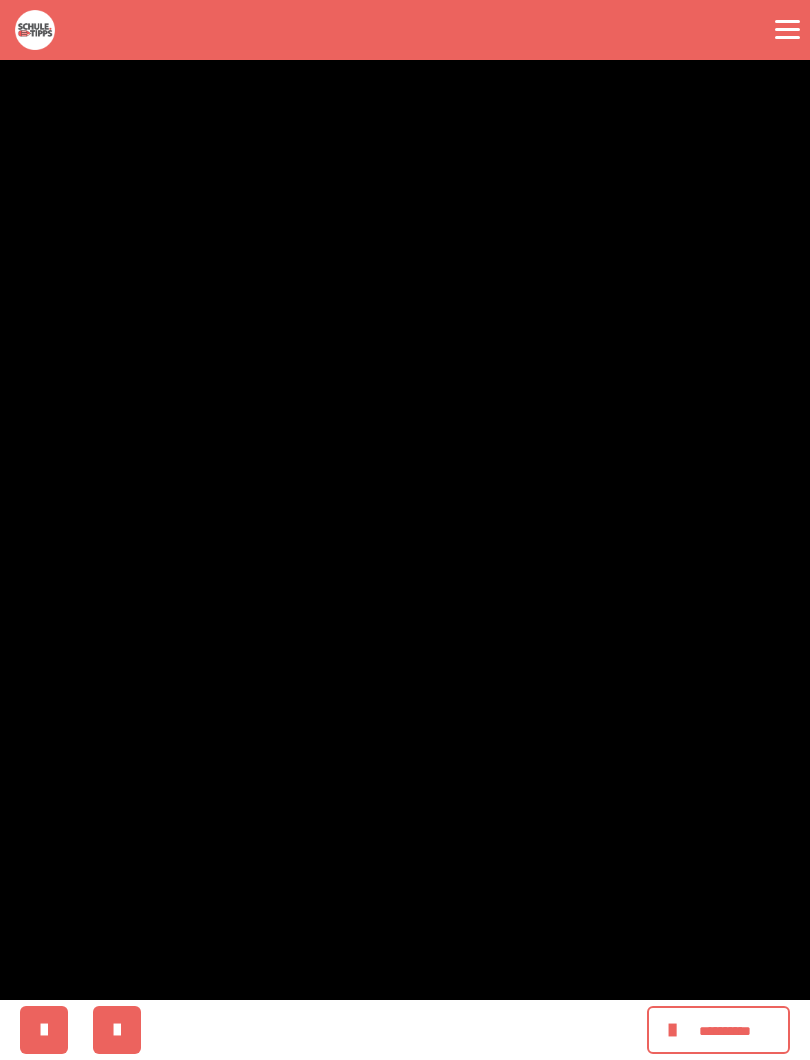 click at bounding box center (405, 530) 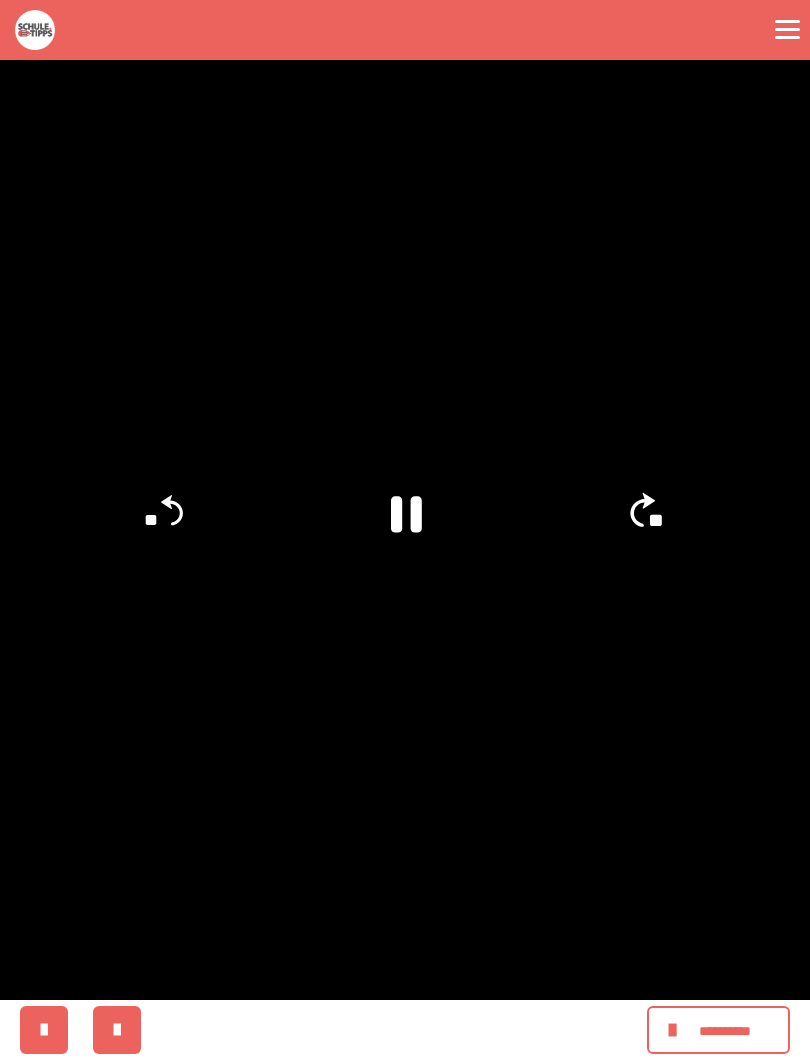 click on "**" 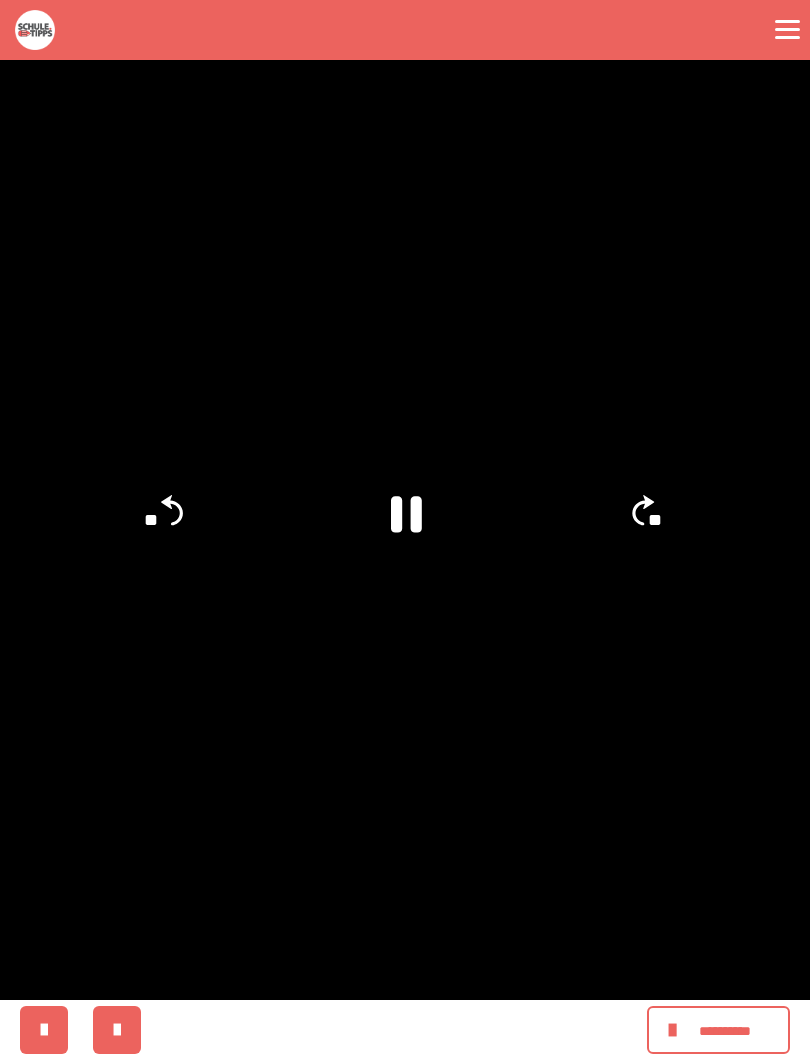 click on "**" 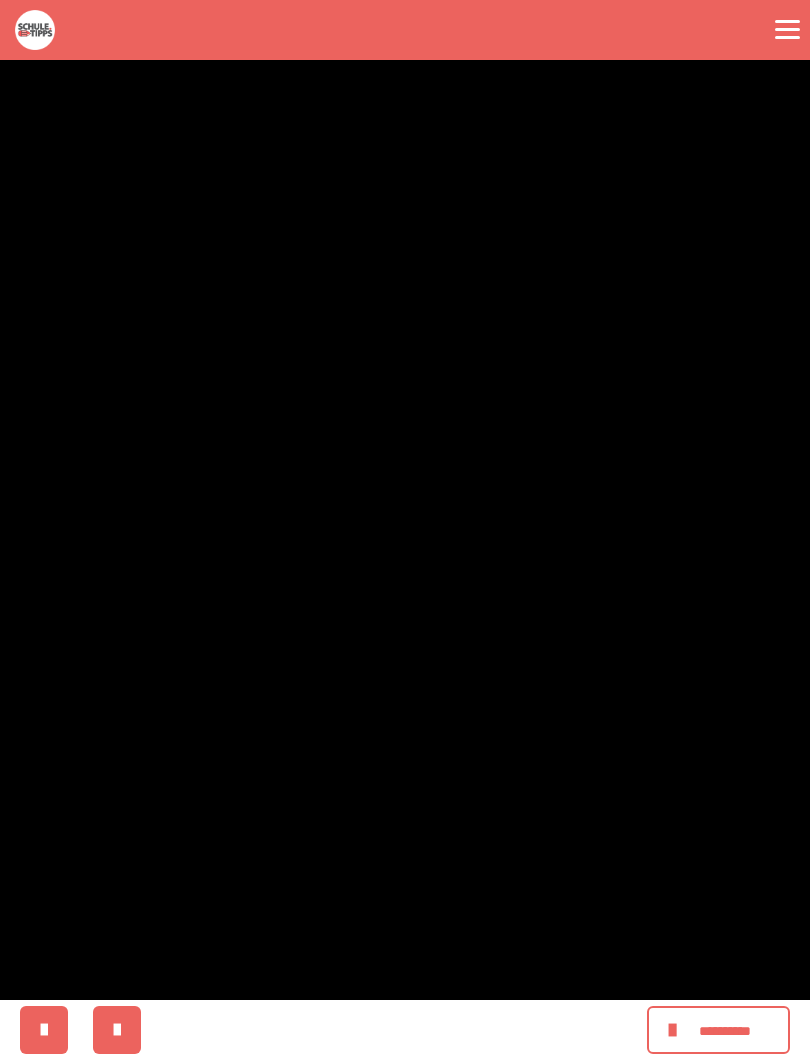 click at bounding box center [405, 530] 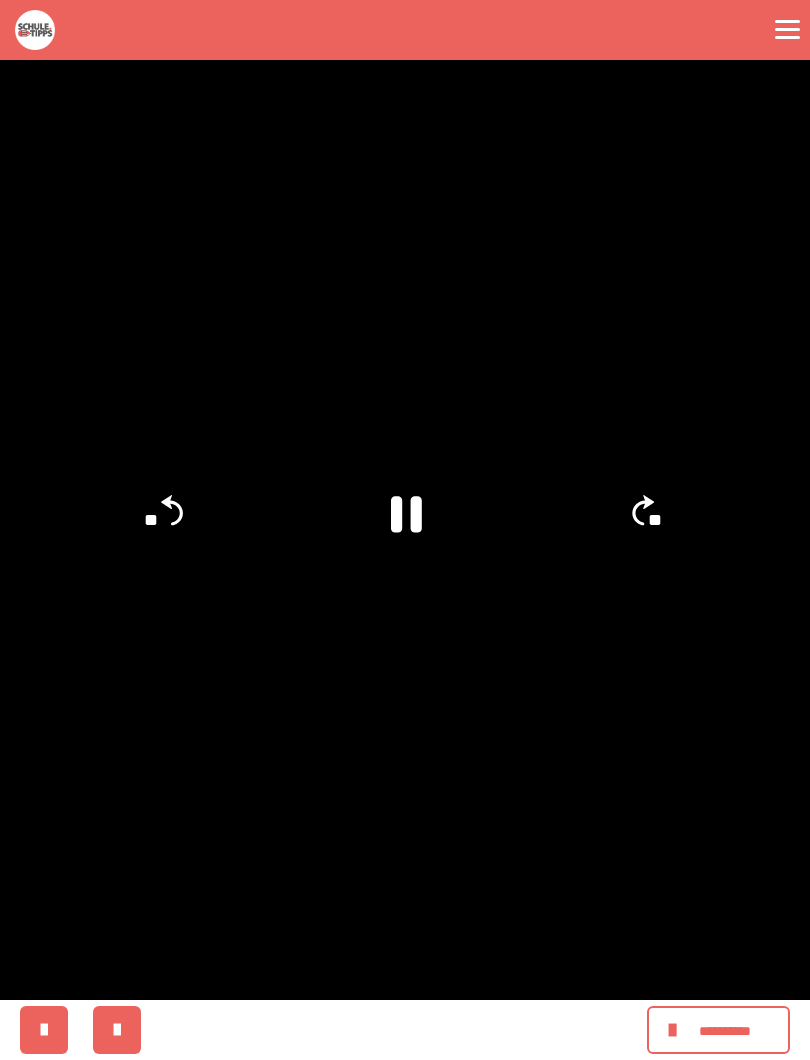 click 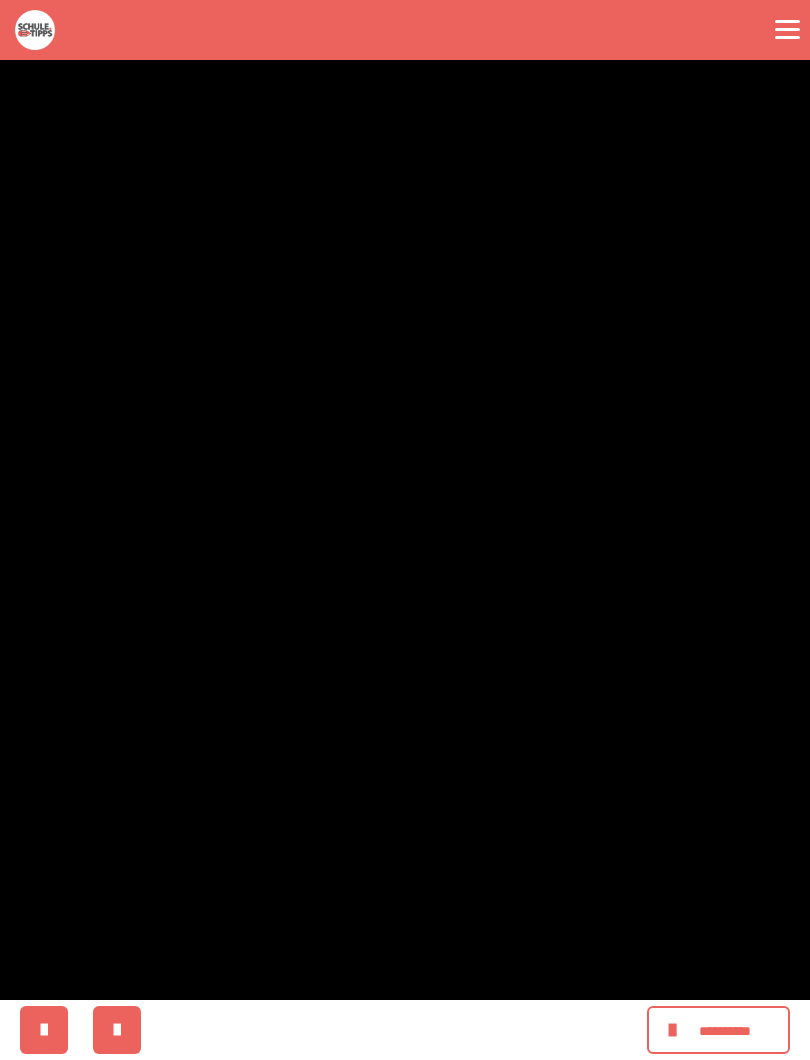 click 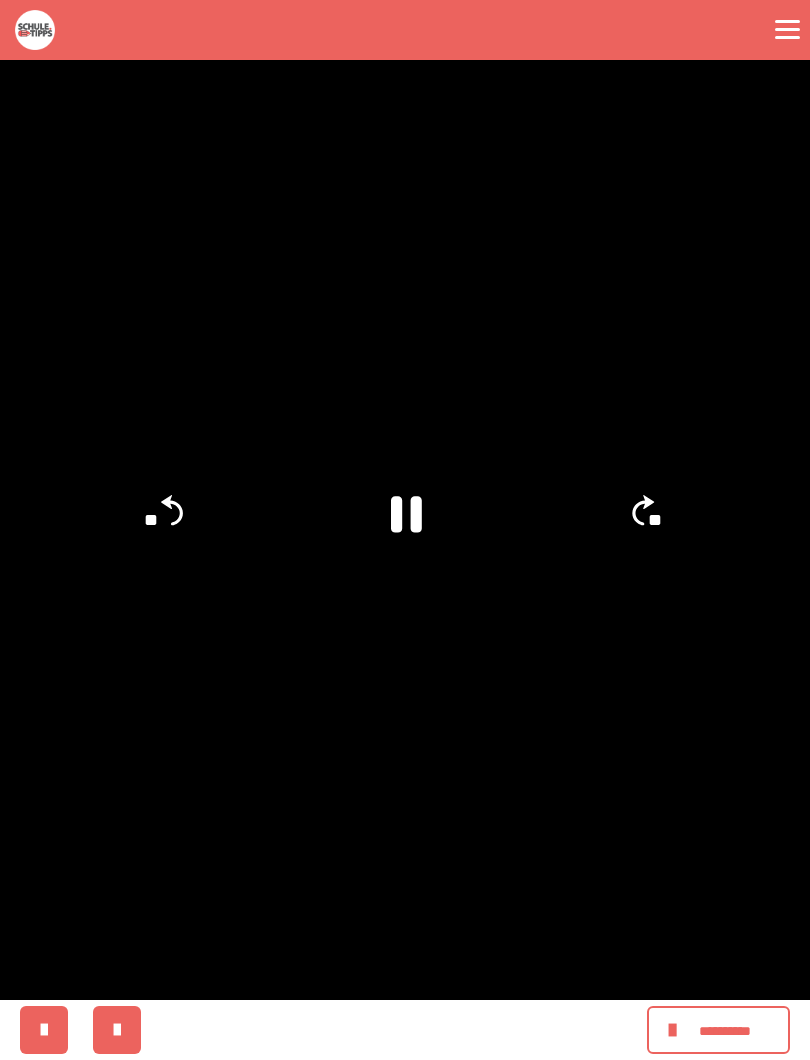 click on "**" 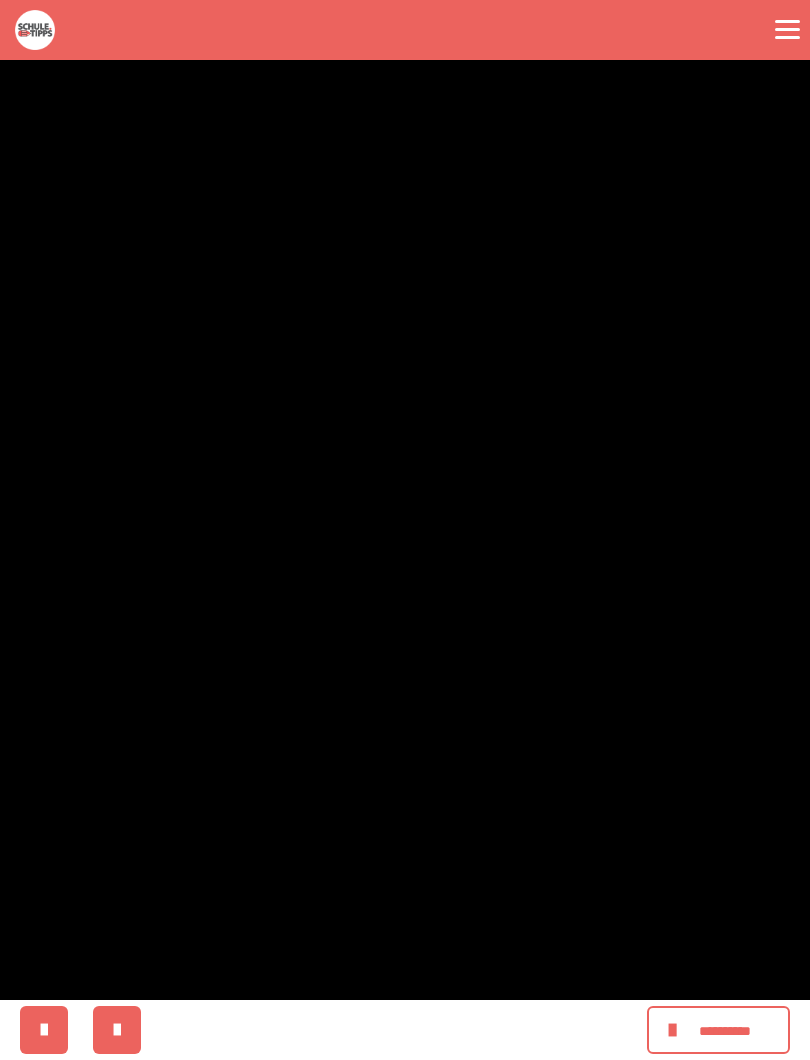 click at bounding box center [405, 530] 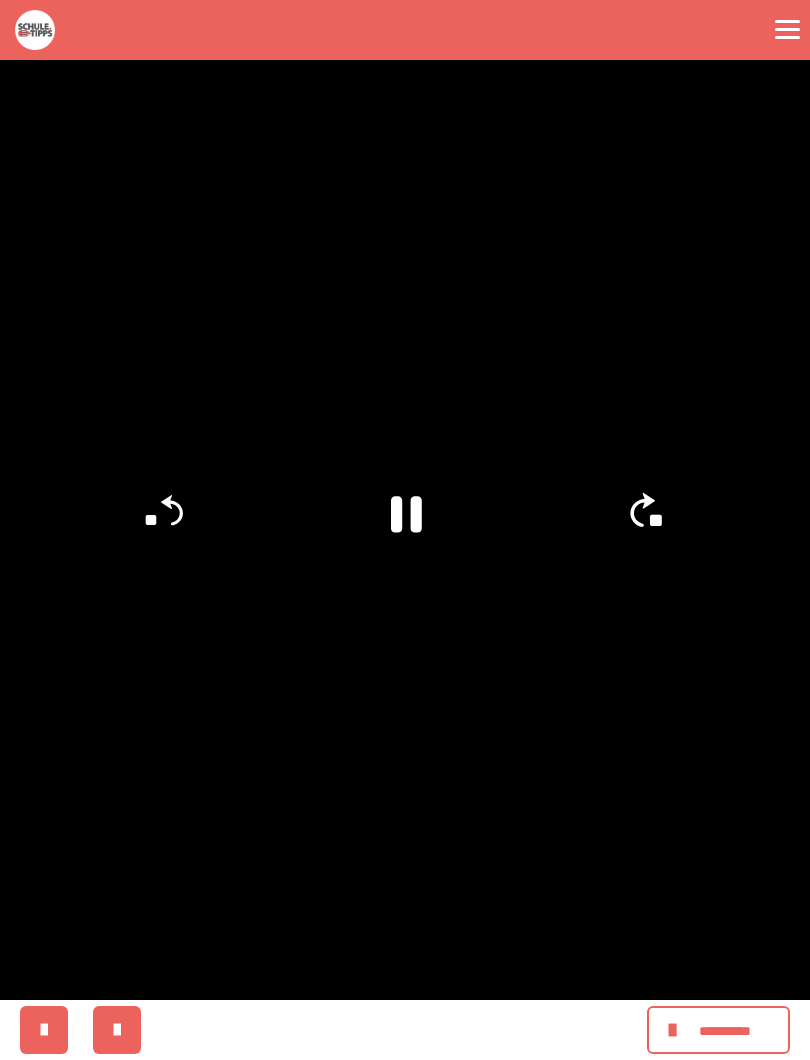 click 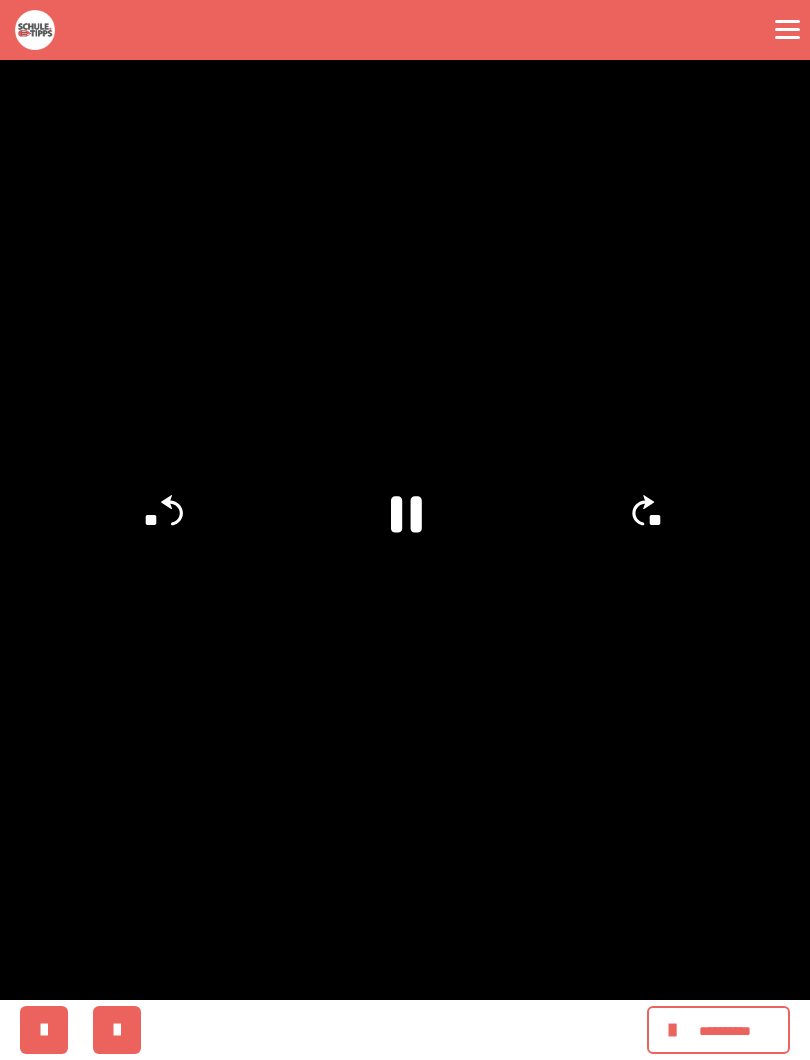 click at bounding box center [405, 530] 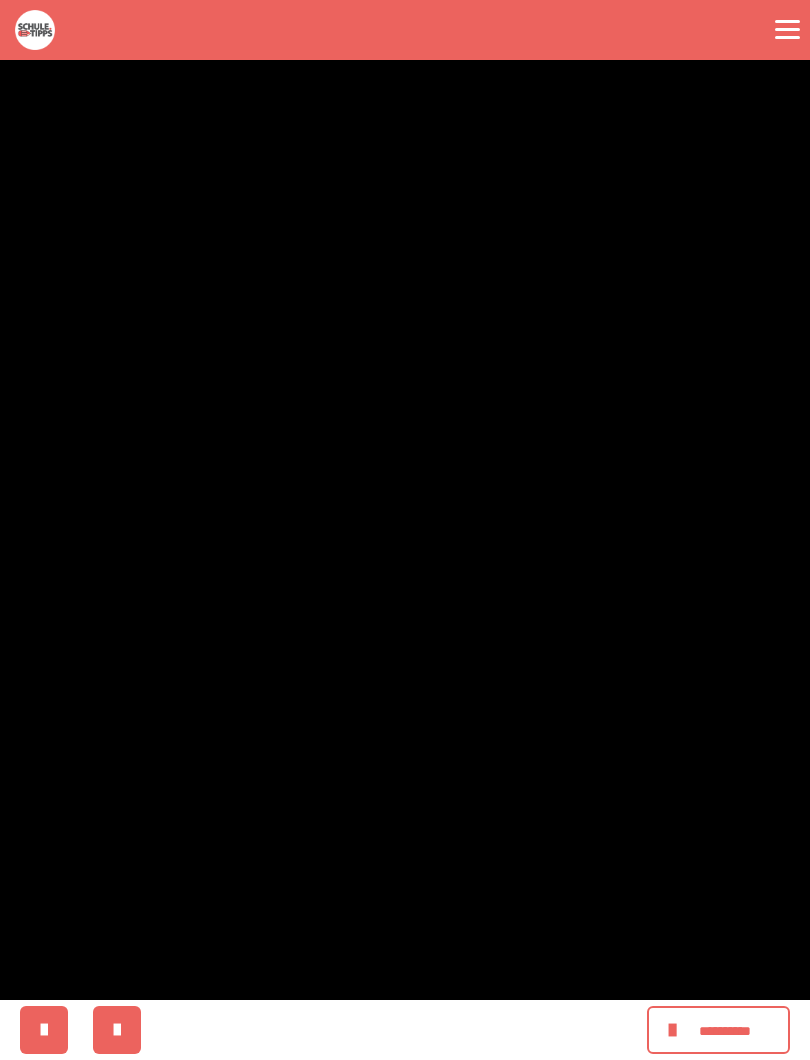 click at bounding box center [405, 530] 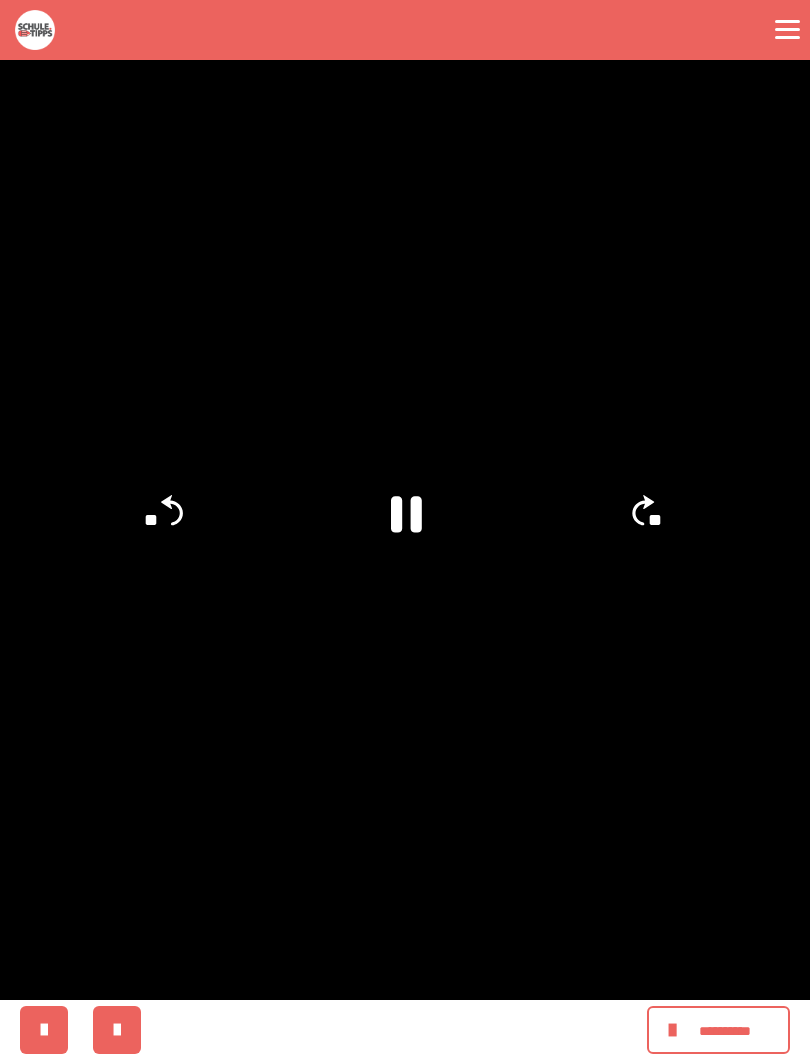 click on "**" 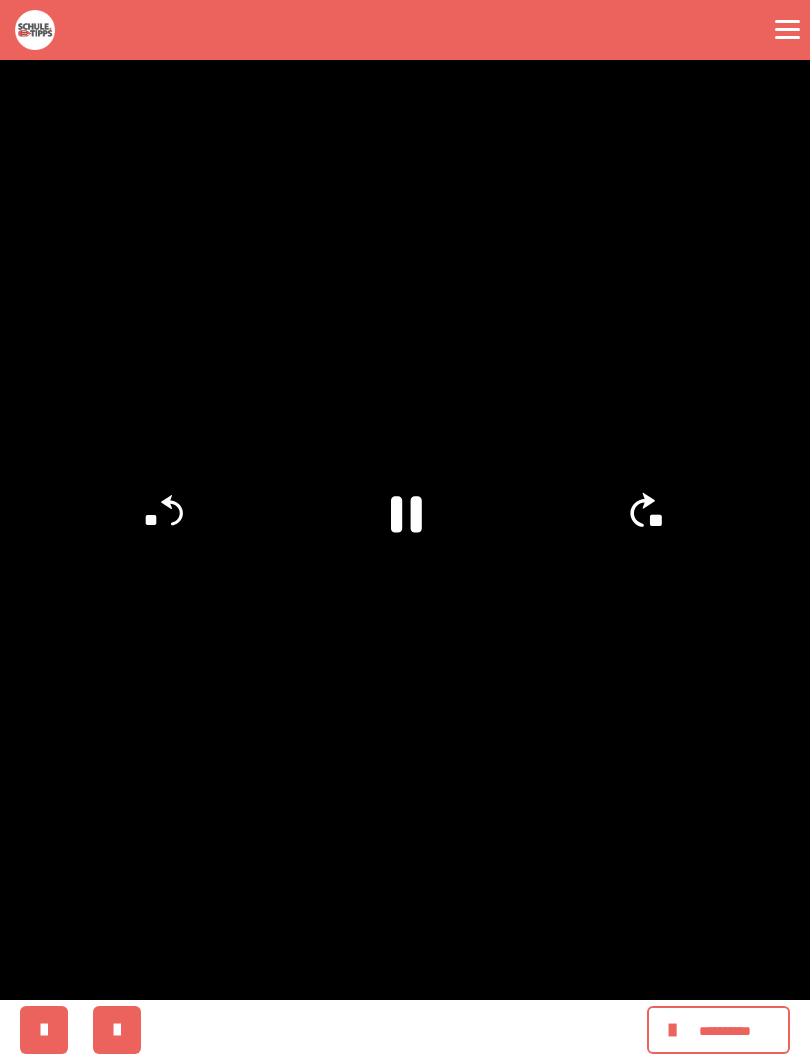 click on "**" 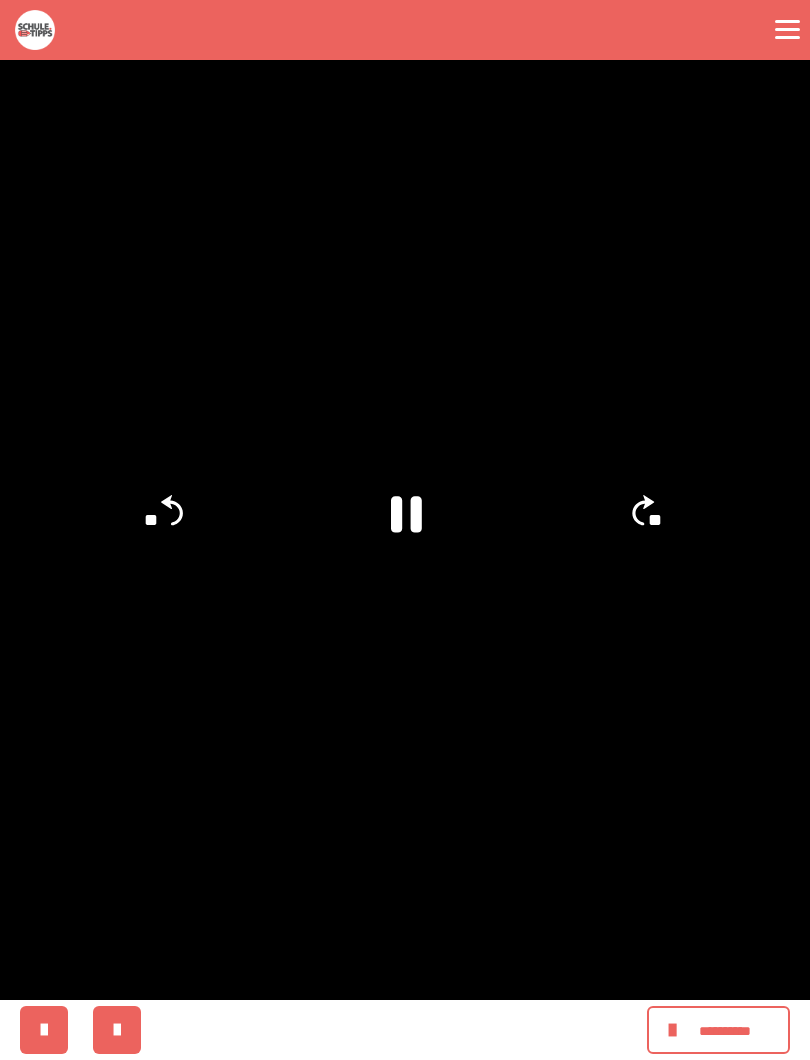 click on "**" 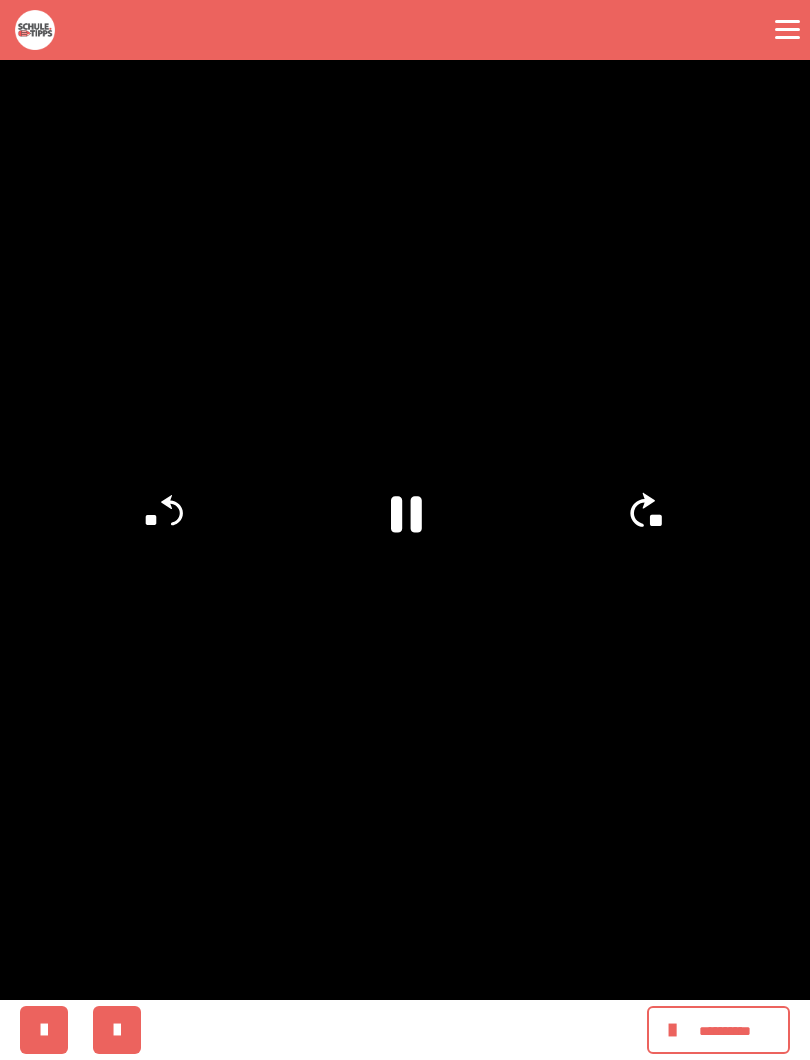 click on "**" 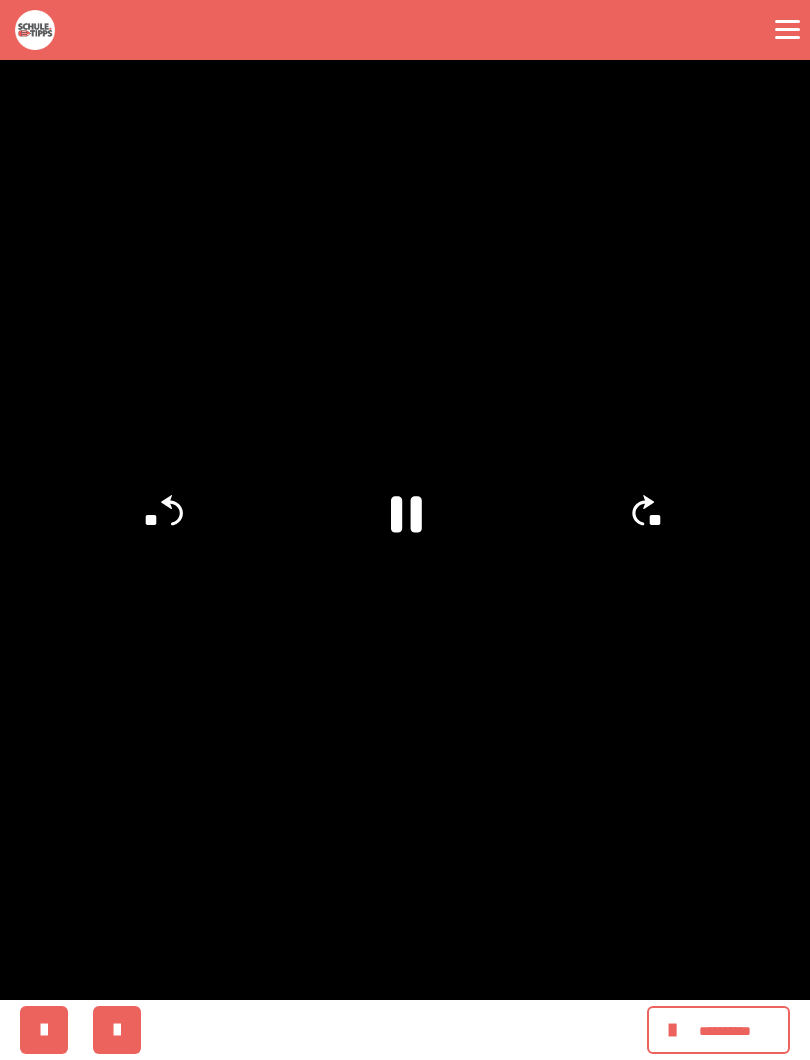 click on "**" 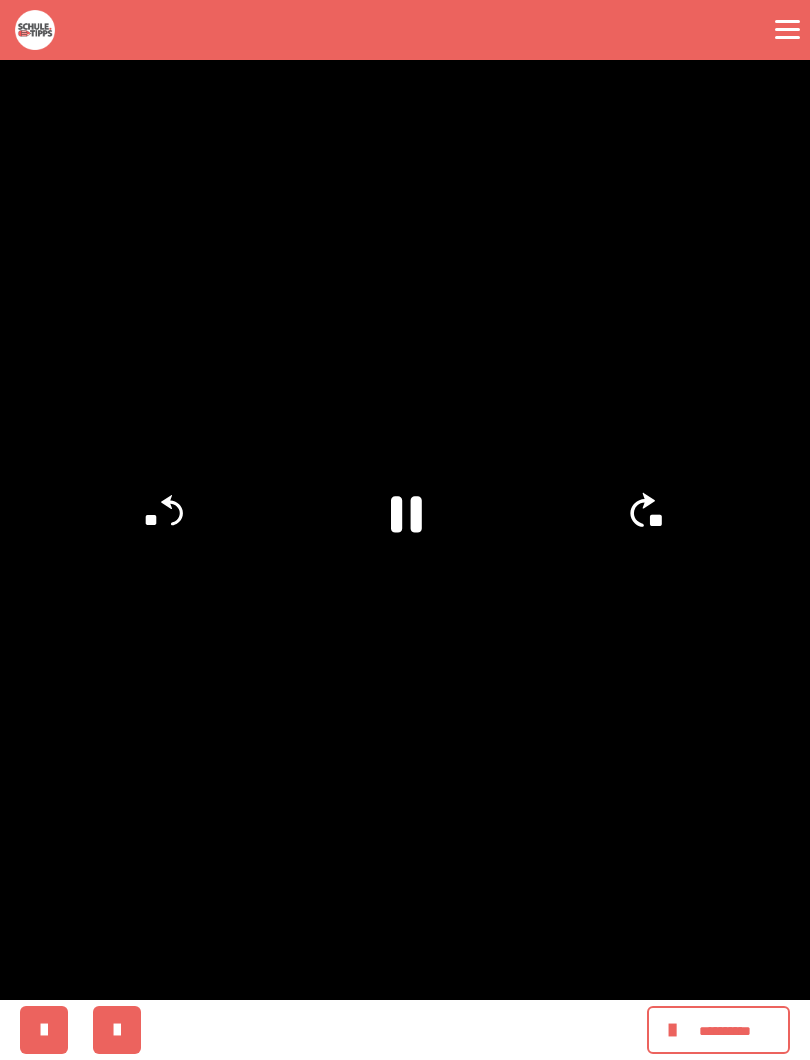 click on "**" 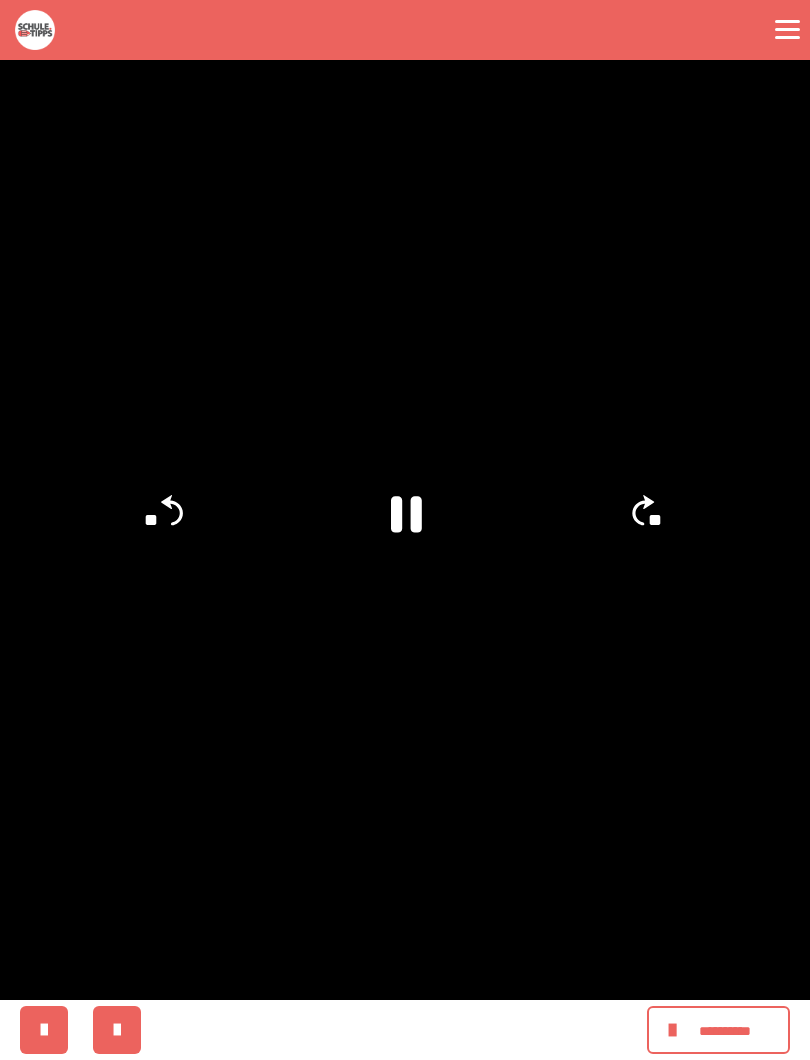 click on "**" 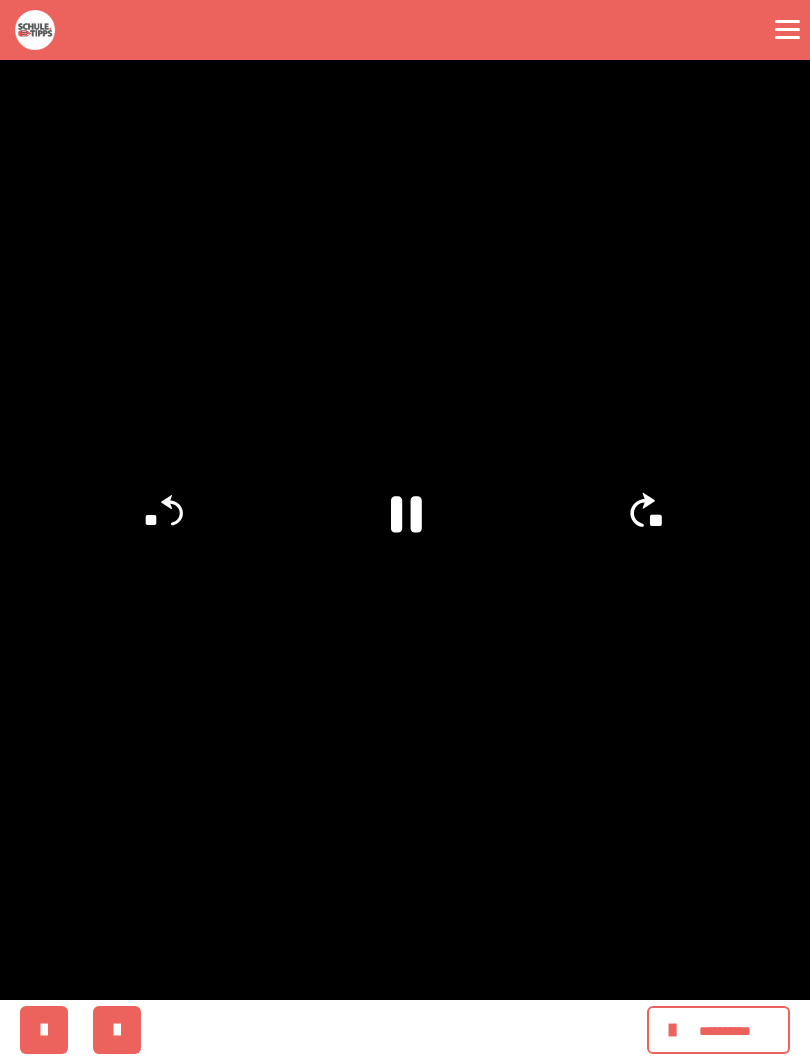 click on "**" 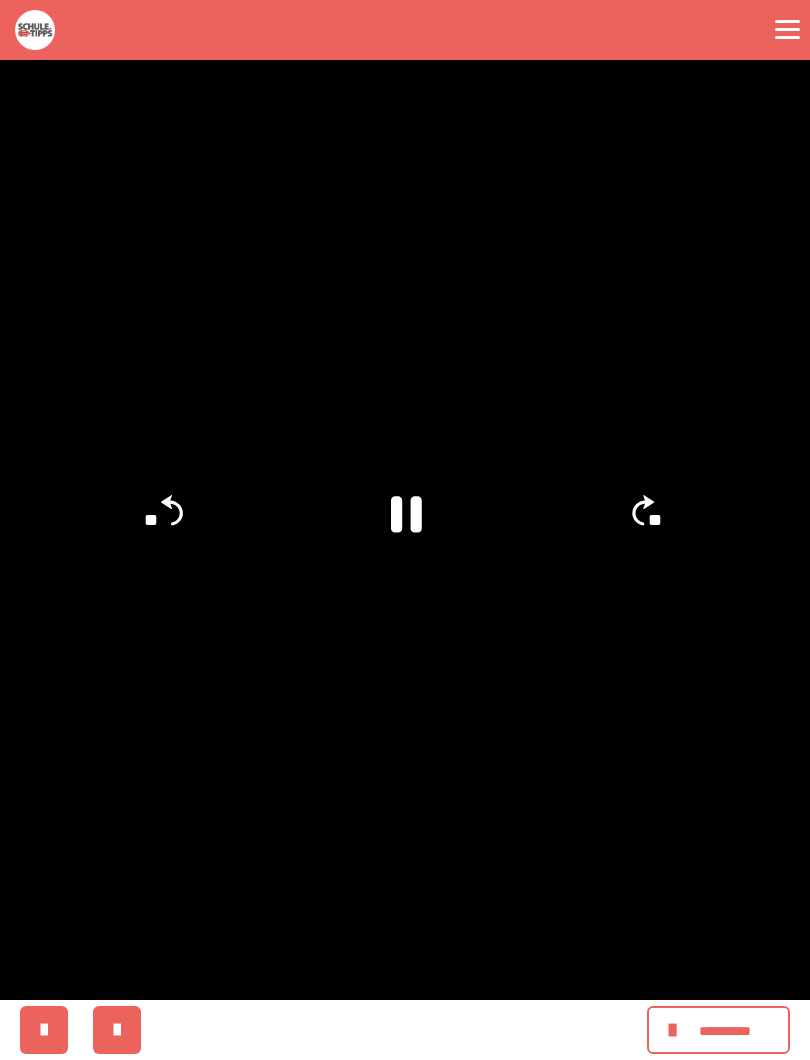 click on "**" 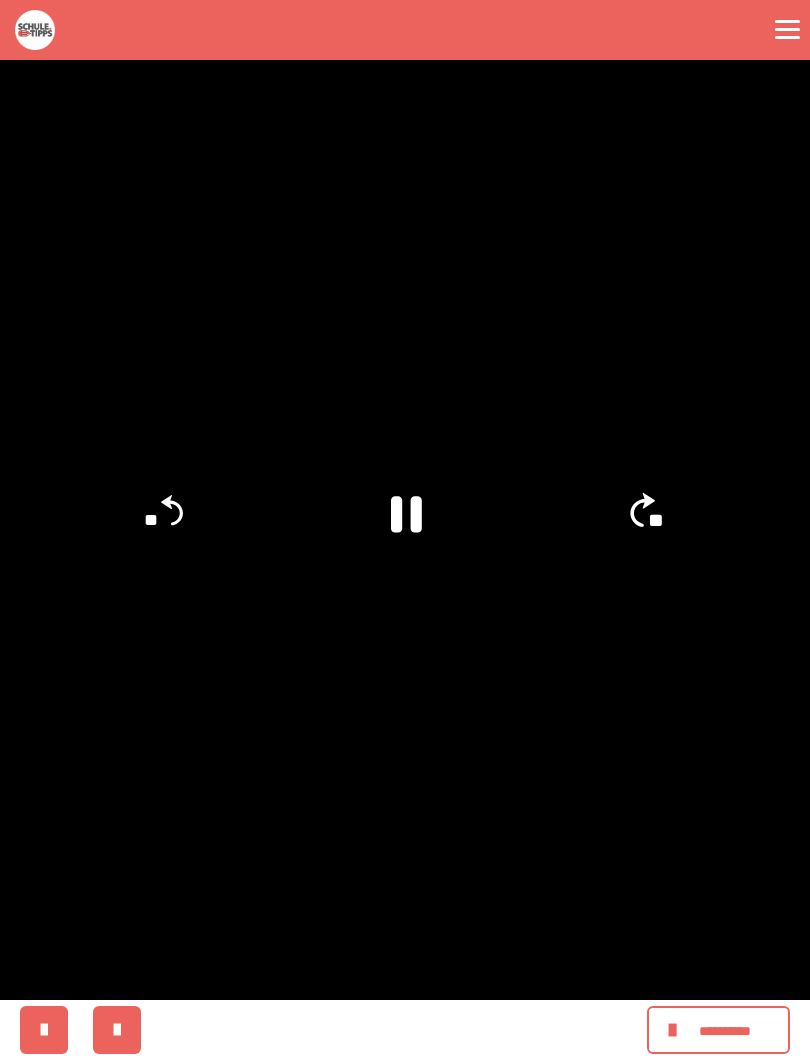 click on "**" 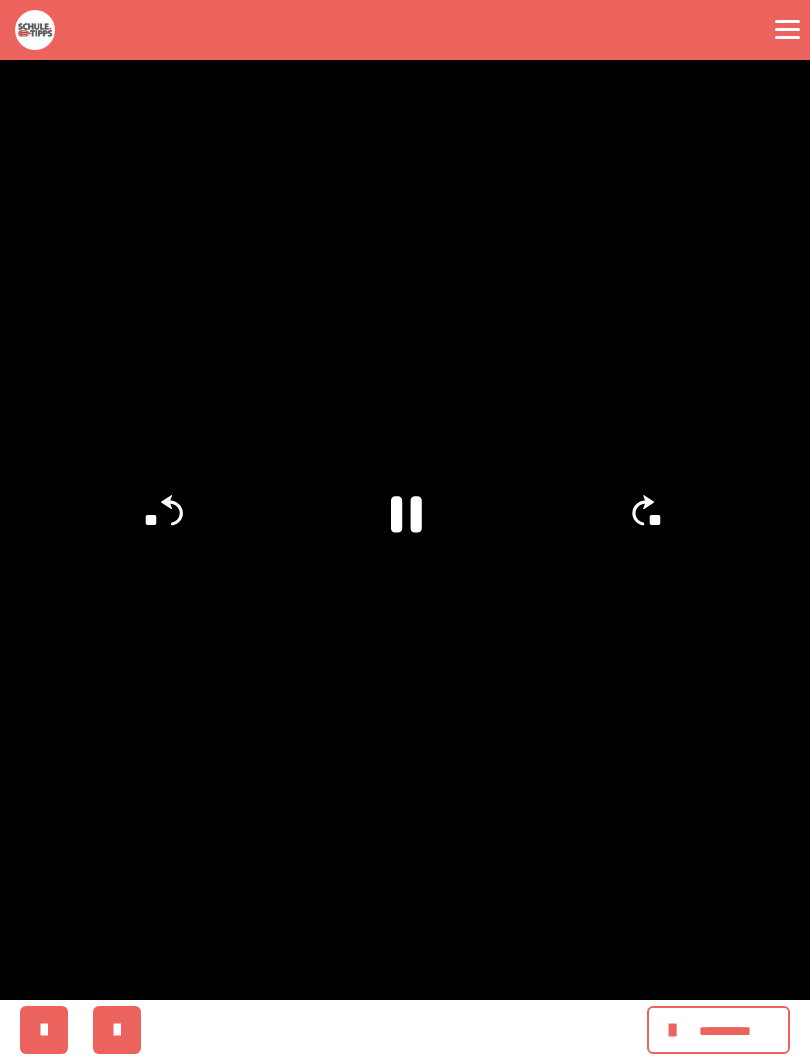 click on "**" 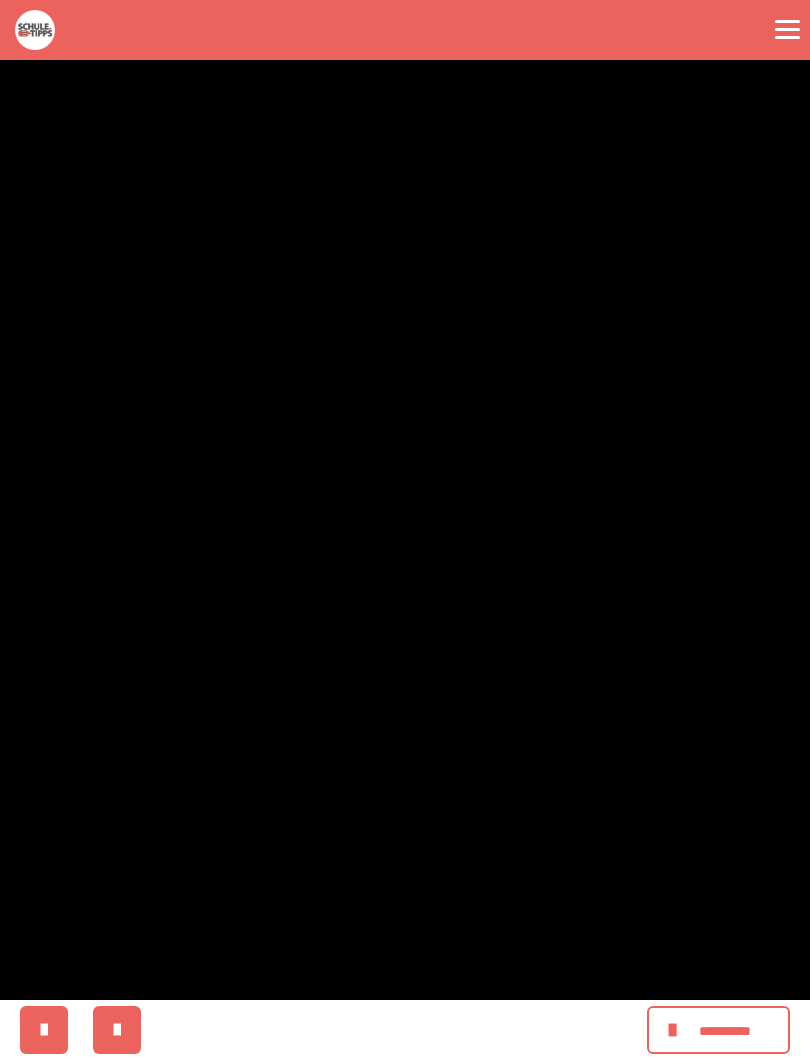 click at bounding box center (405, 530) 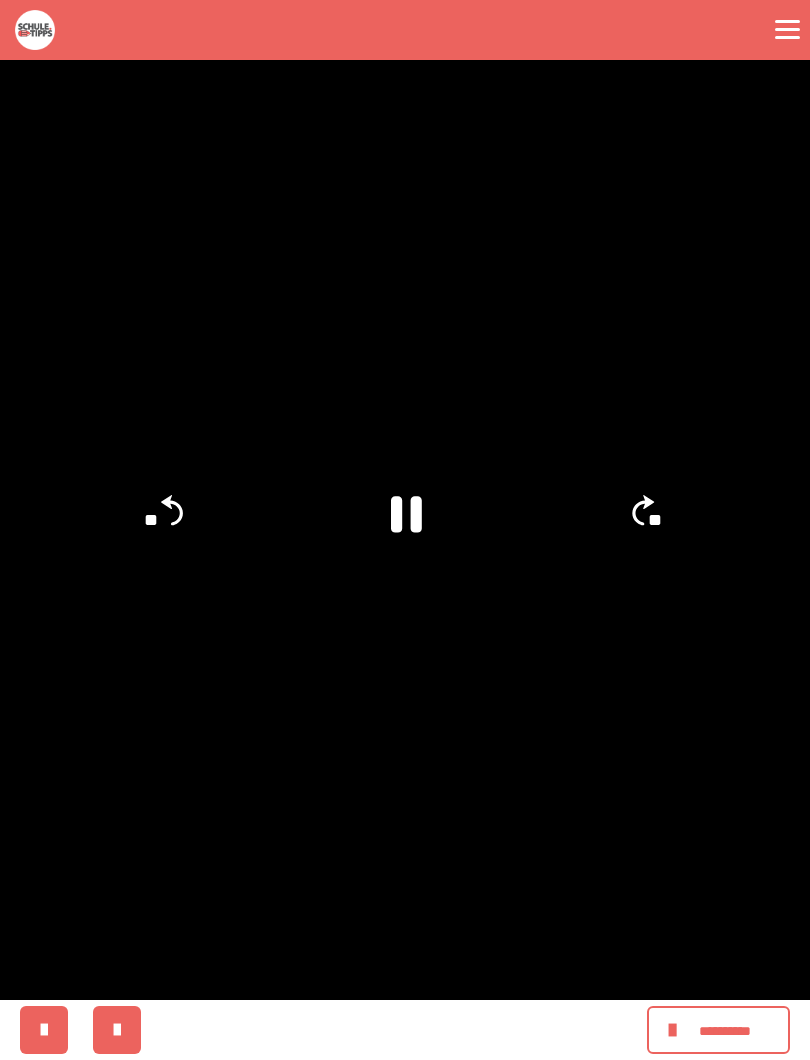 click on "**" 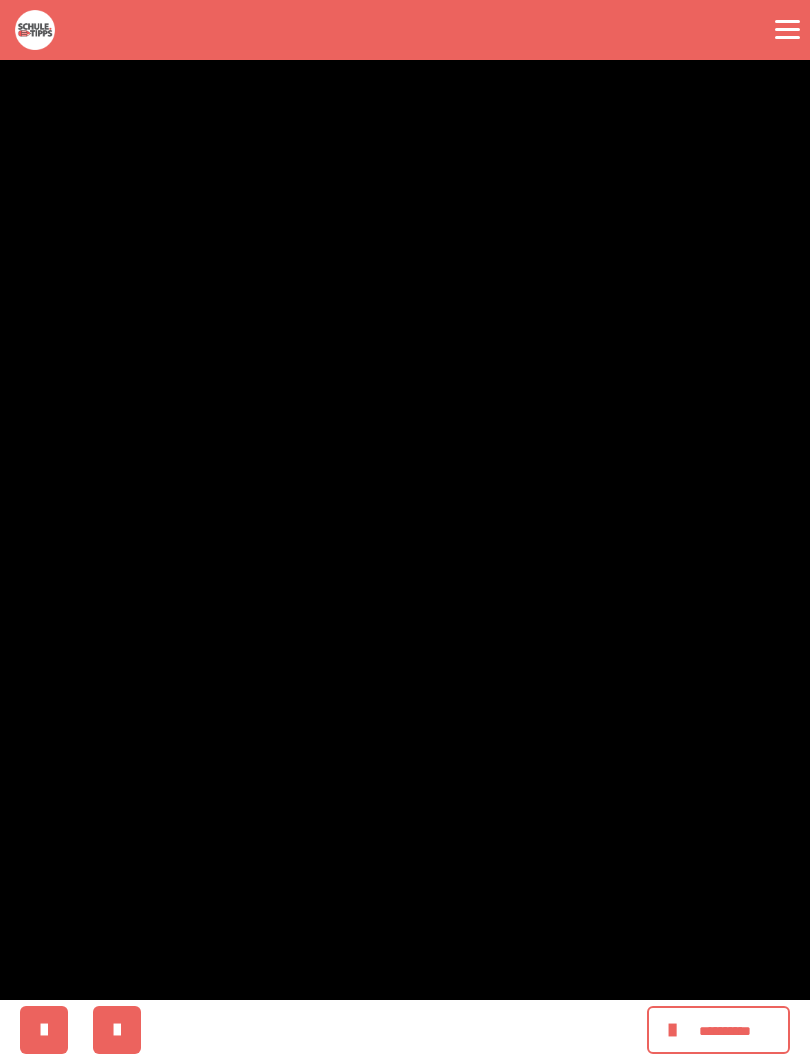 click at bounding box center (405, 530) 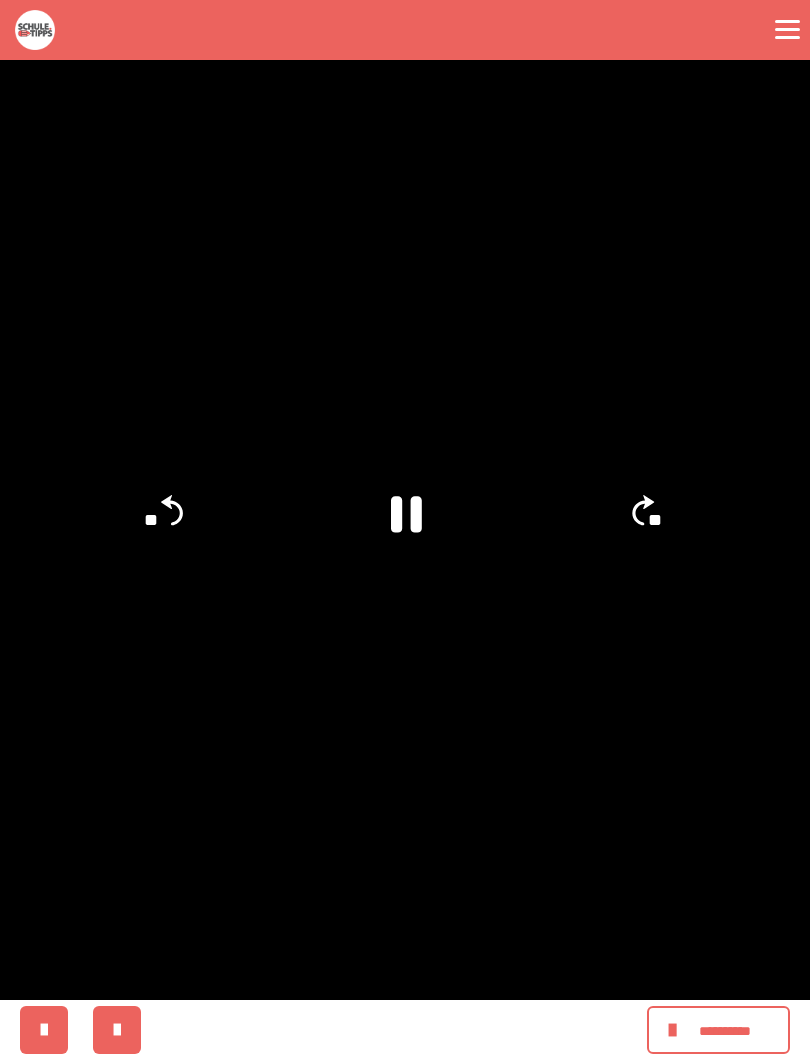 click on "**" 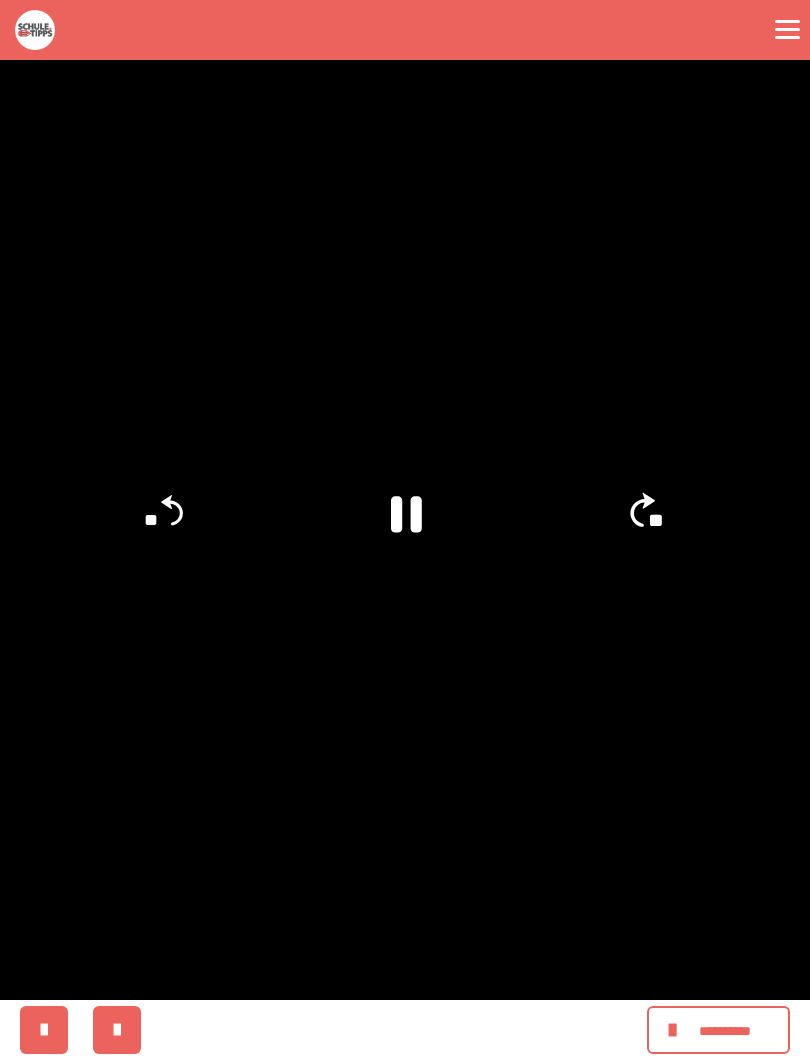 click on "**" 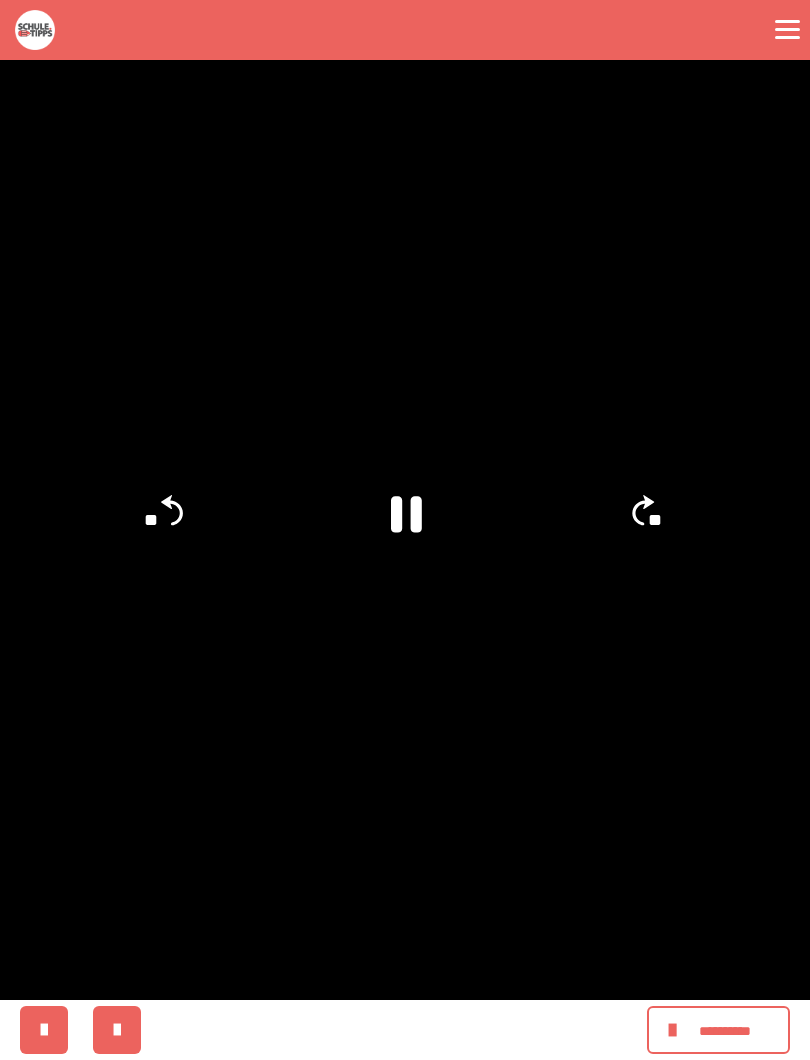 click 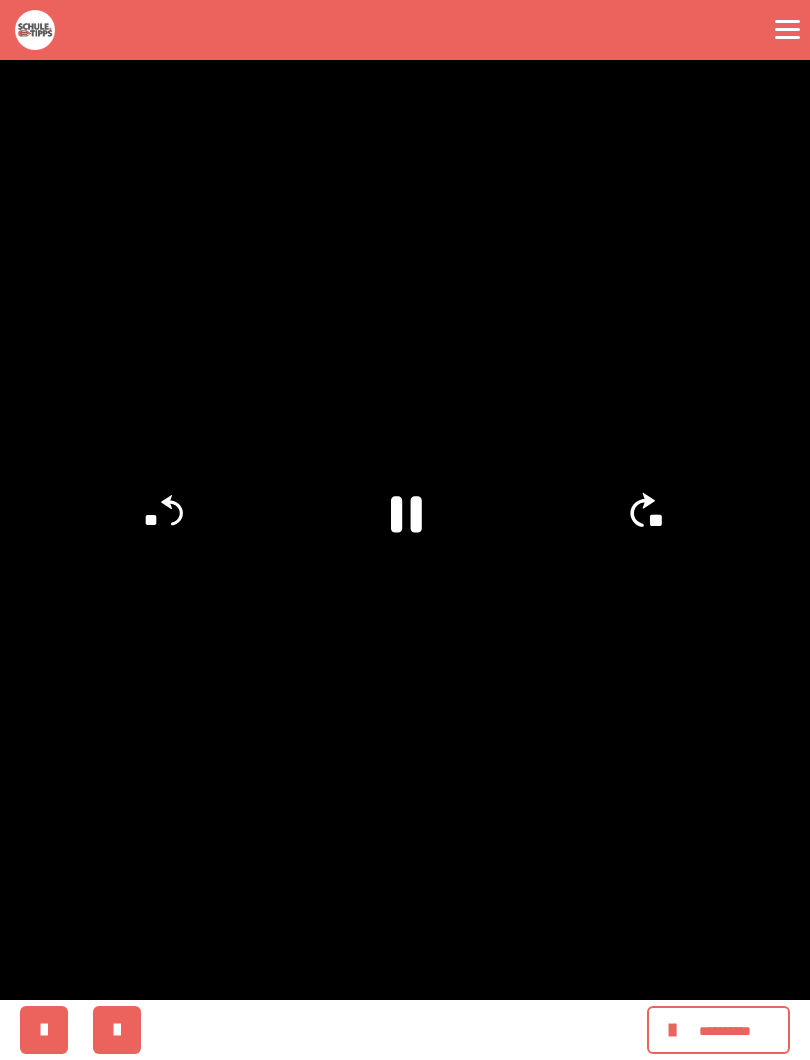click on "**" 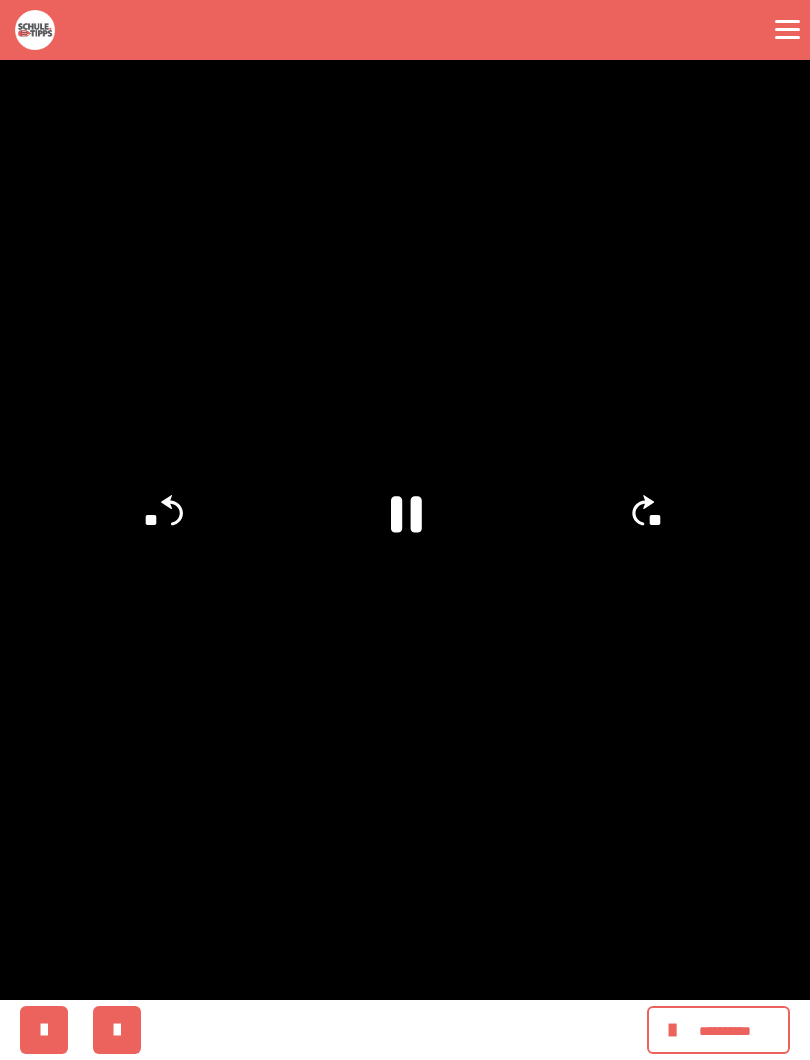 click 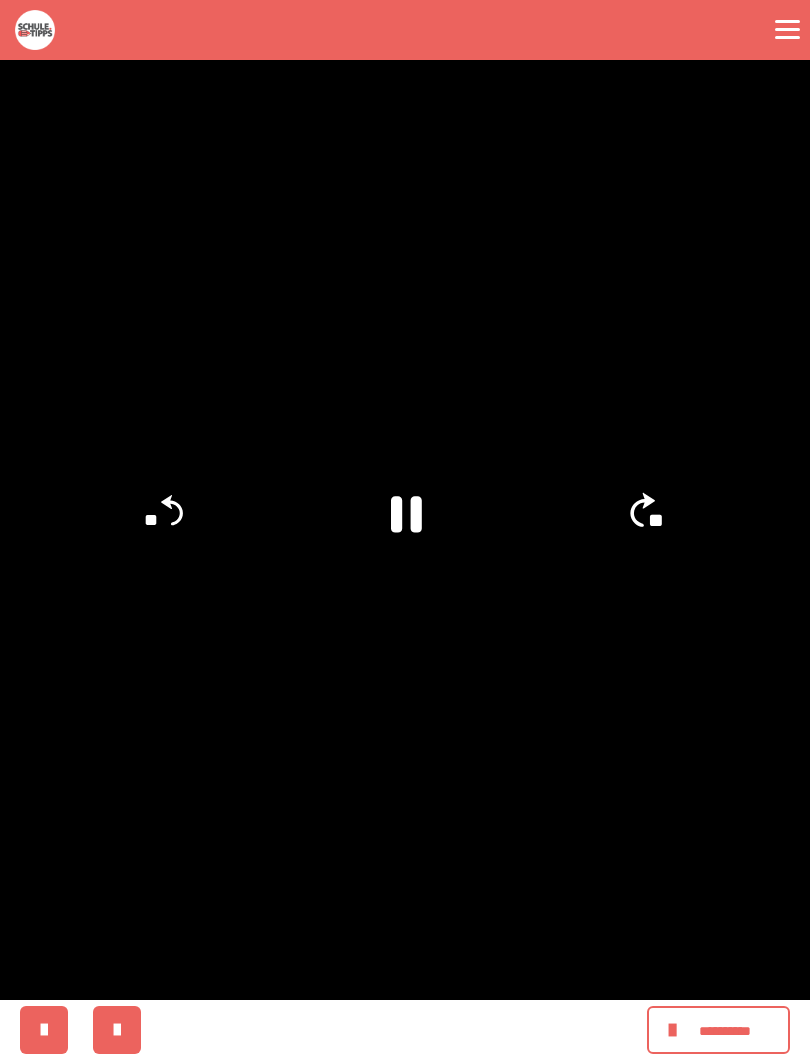 click on "**" 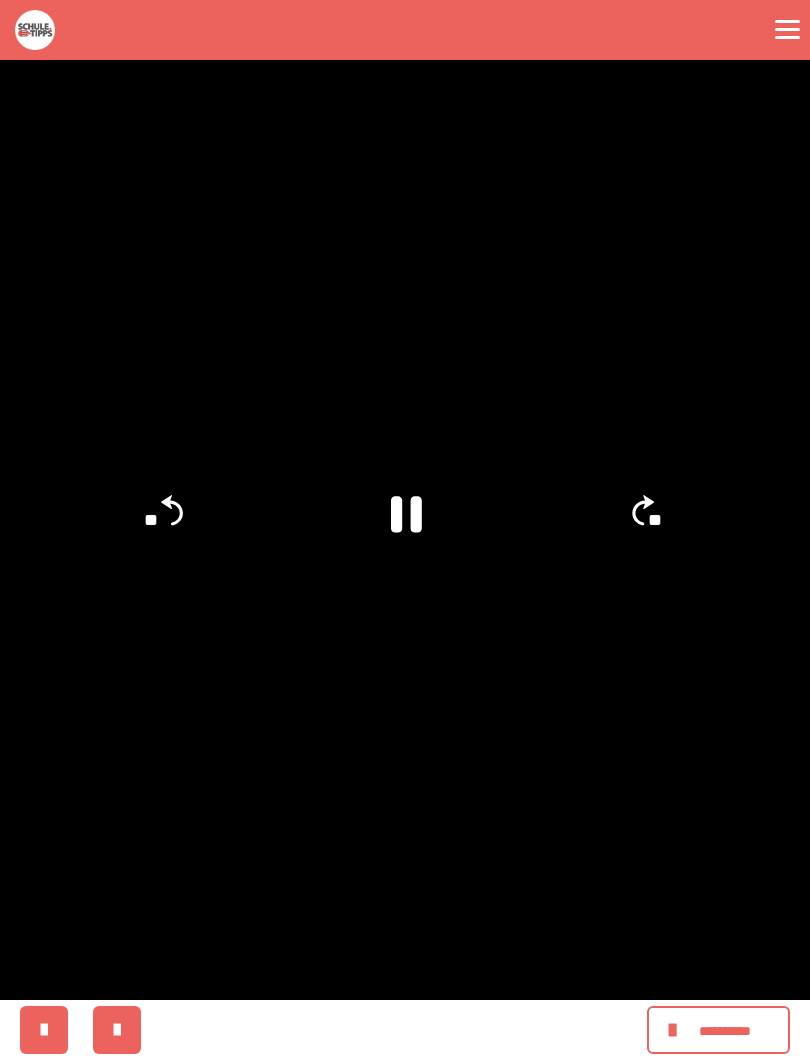 click on "**" 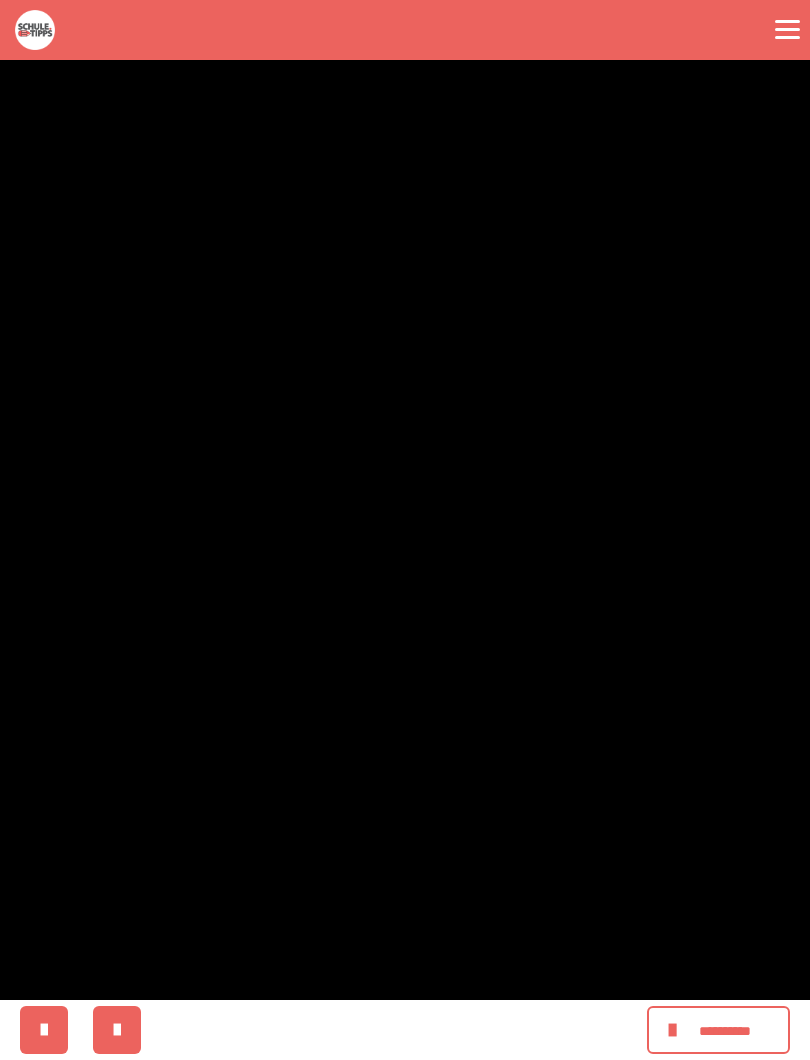 click at bounding box center [405, 530] 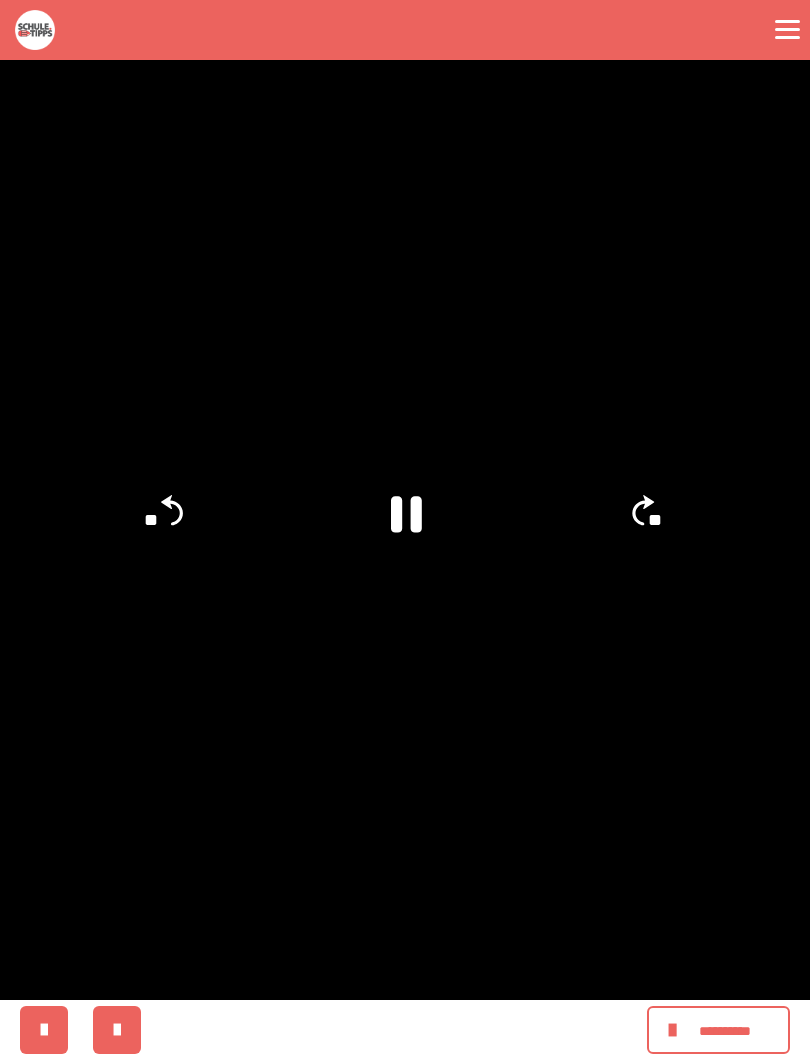 click on "**" 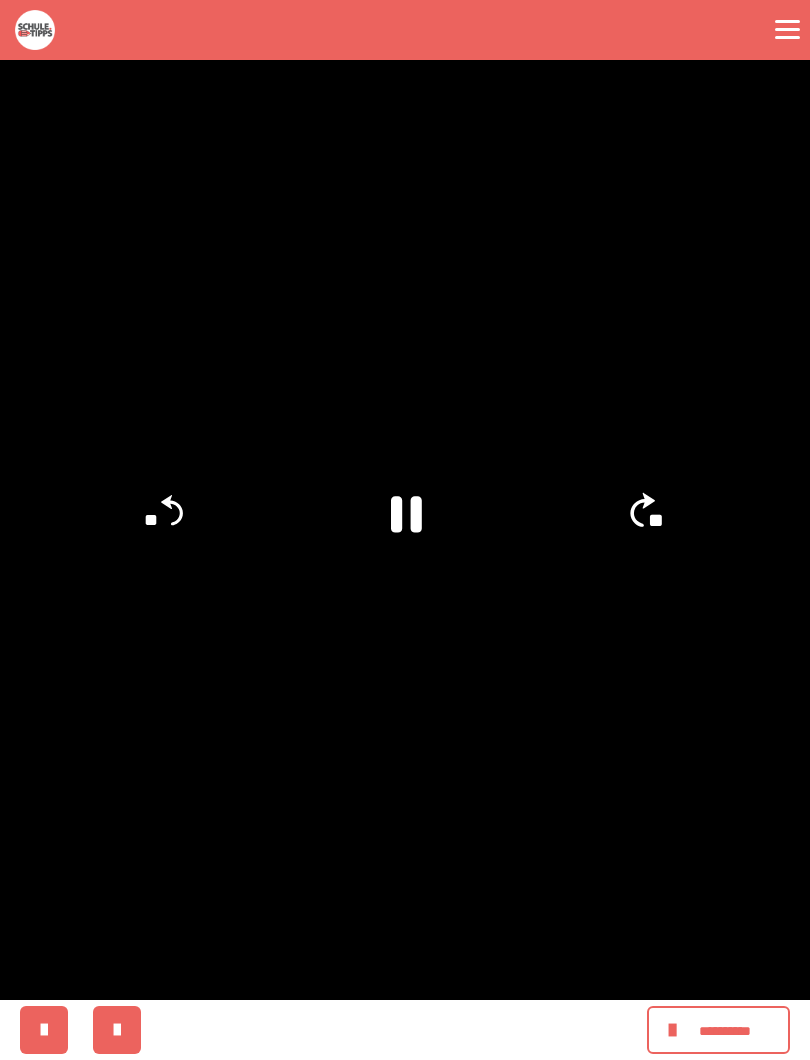 click on "**" 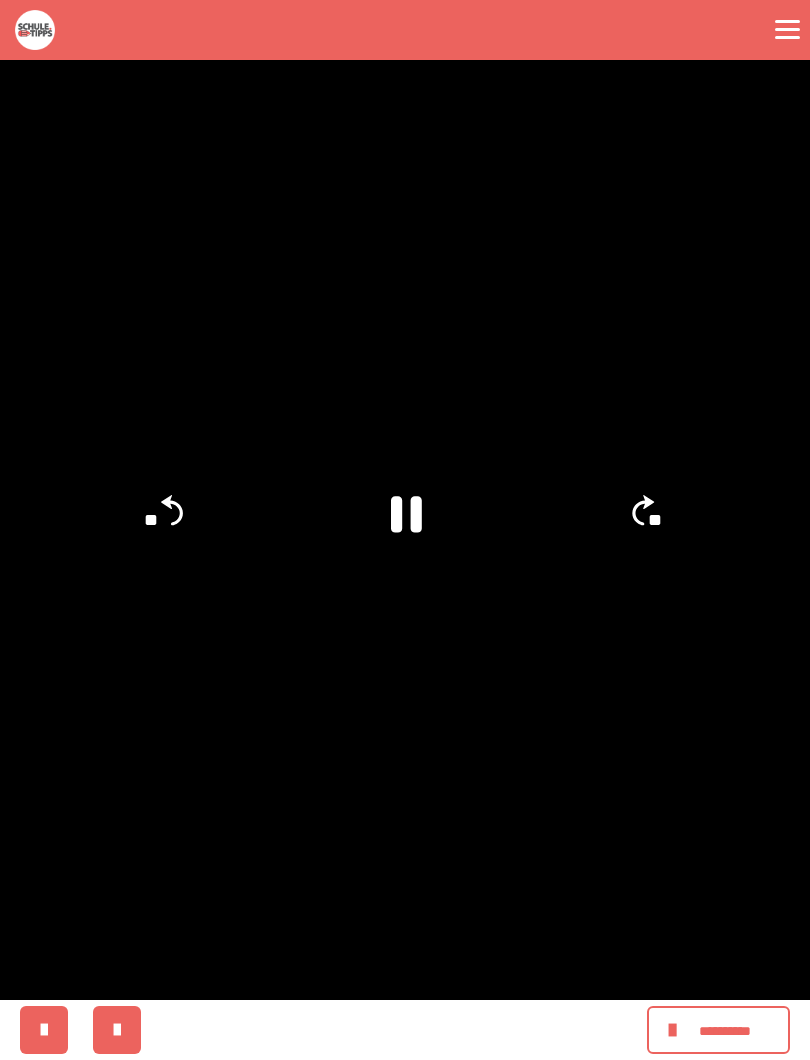 click on "**" 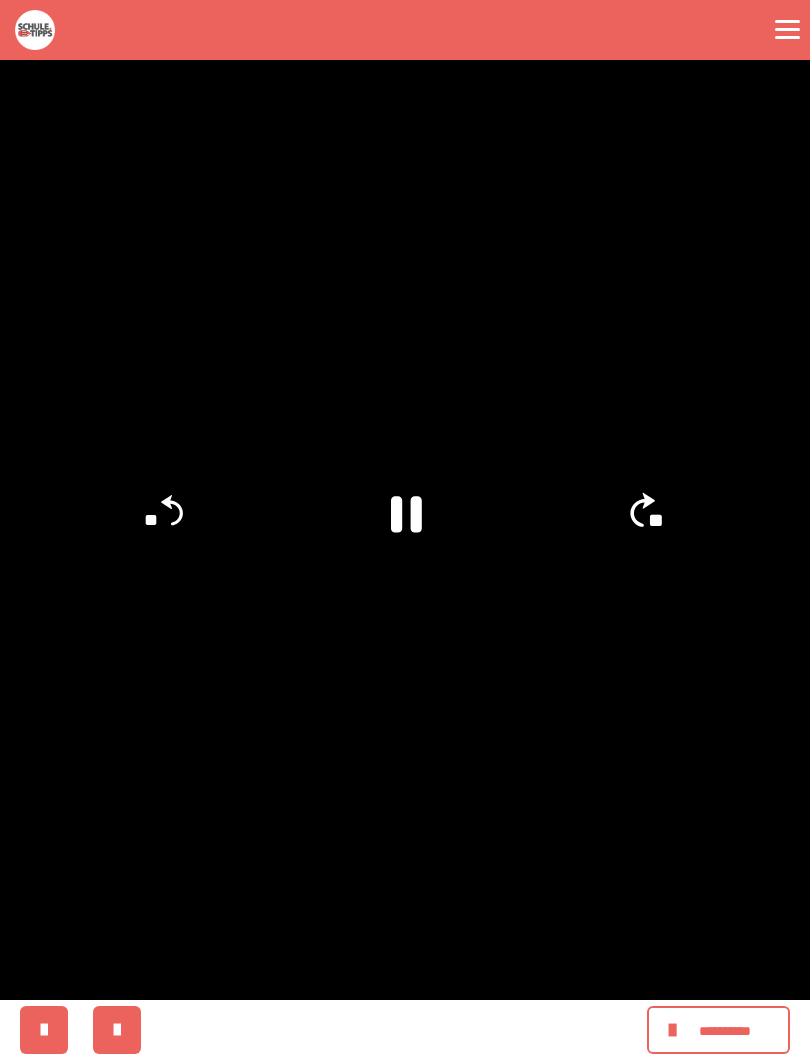 click on "**" 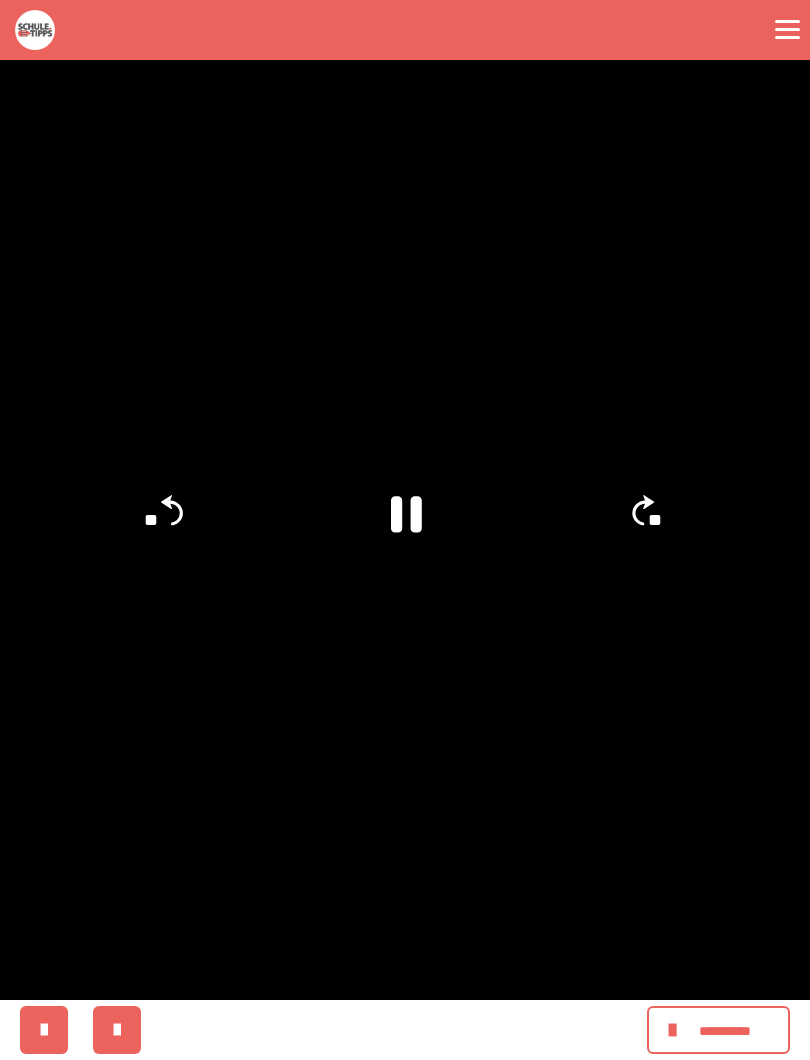 click on "**" 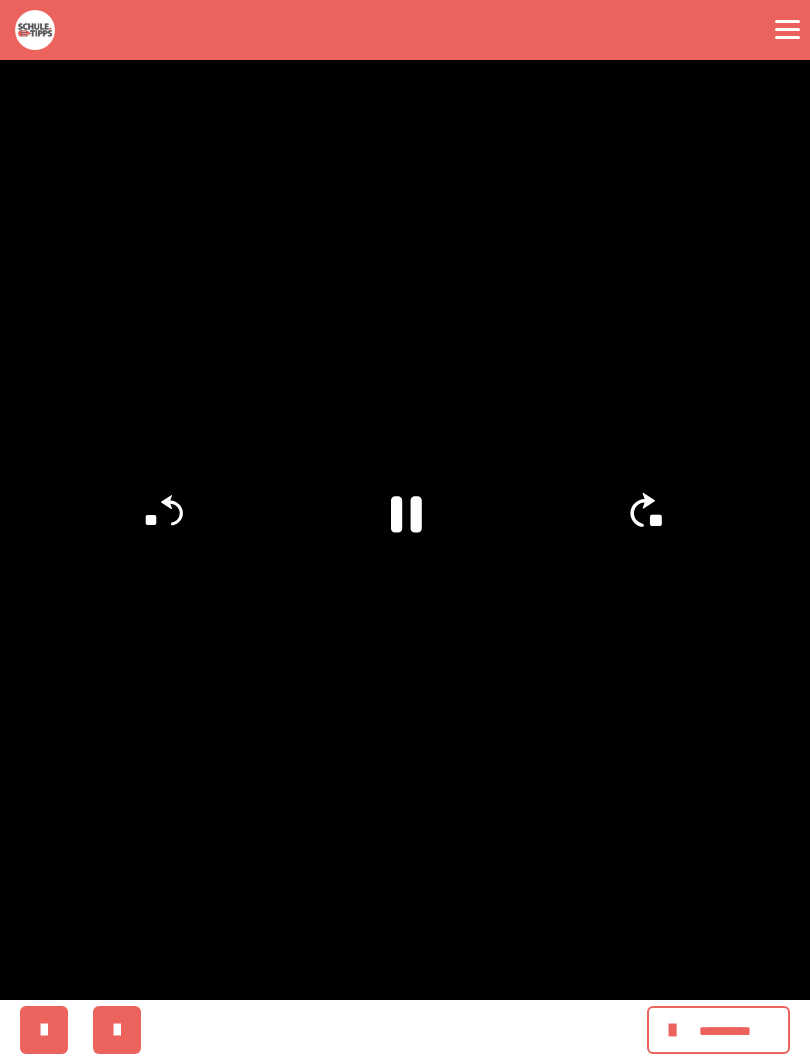 click on "**" 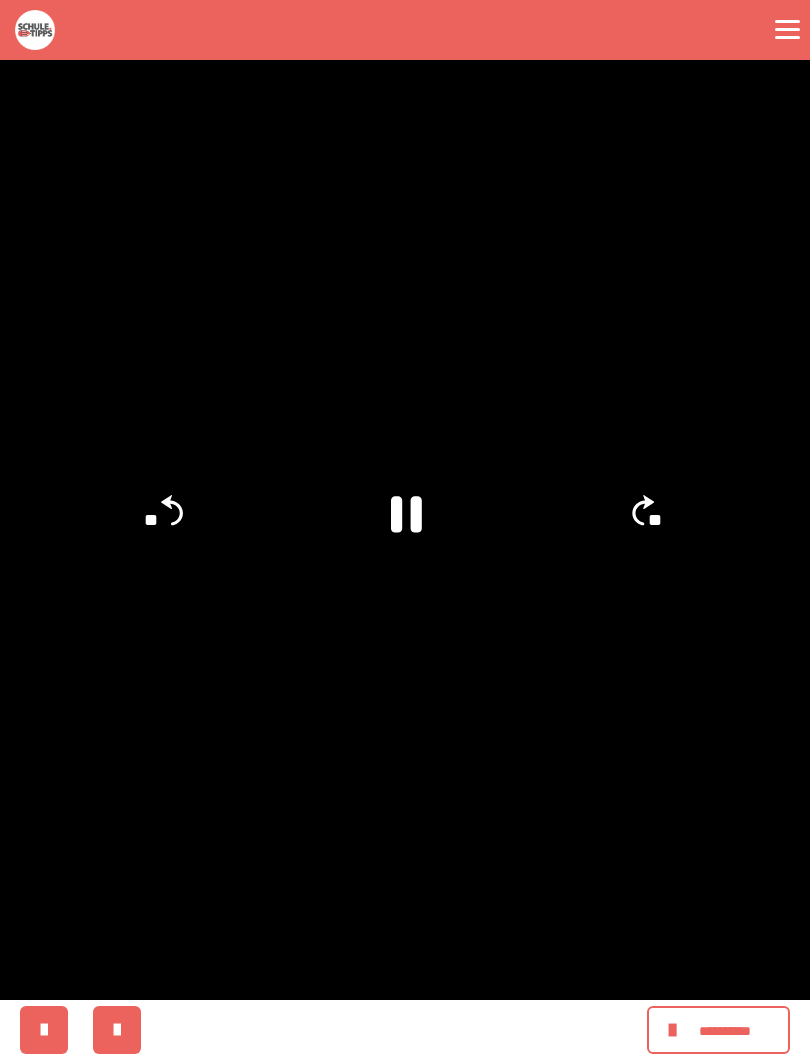 click on "**" 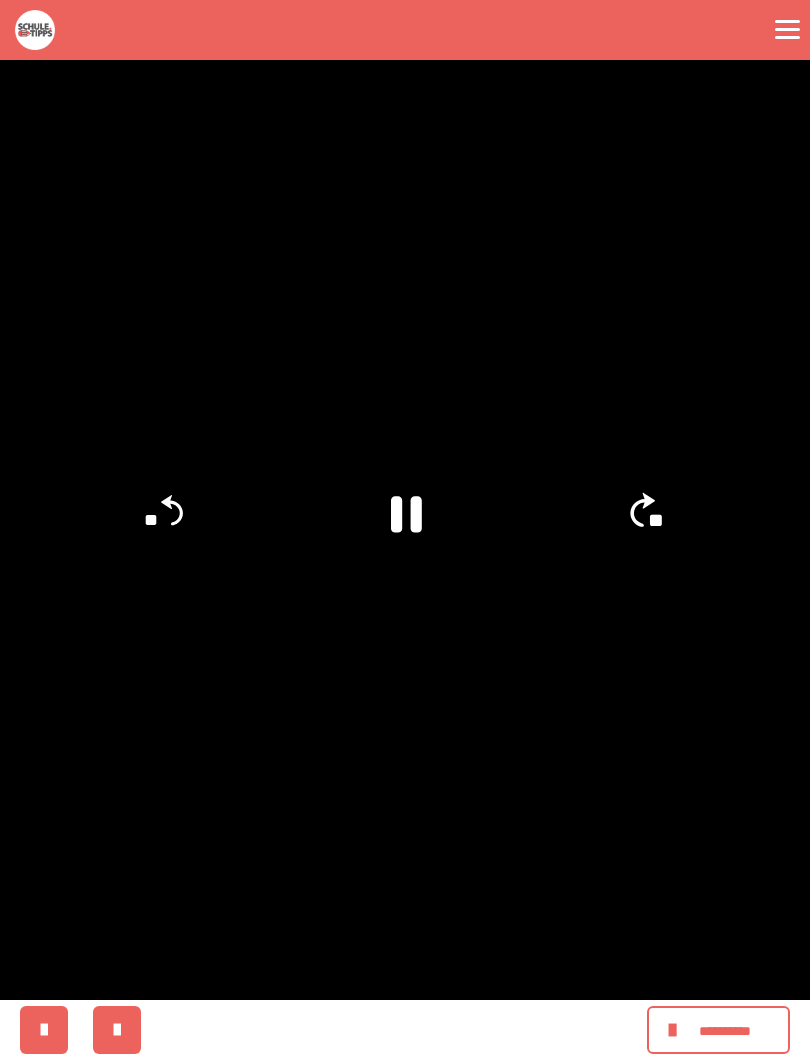 click 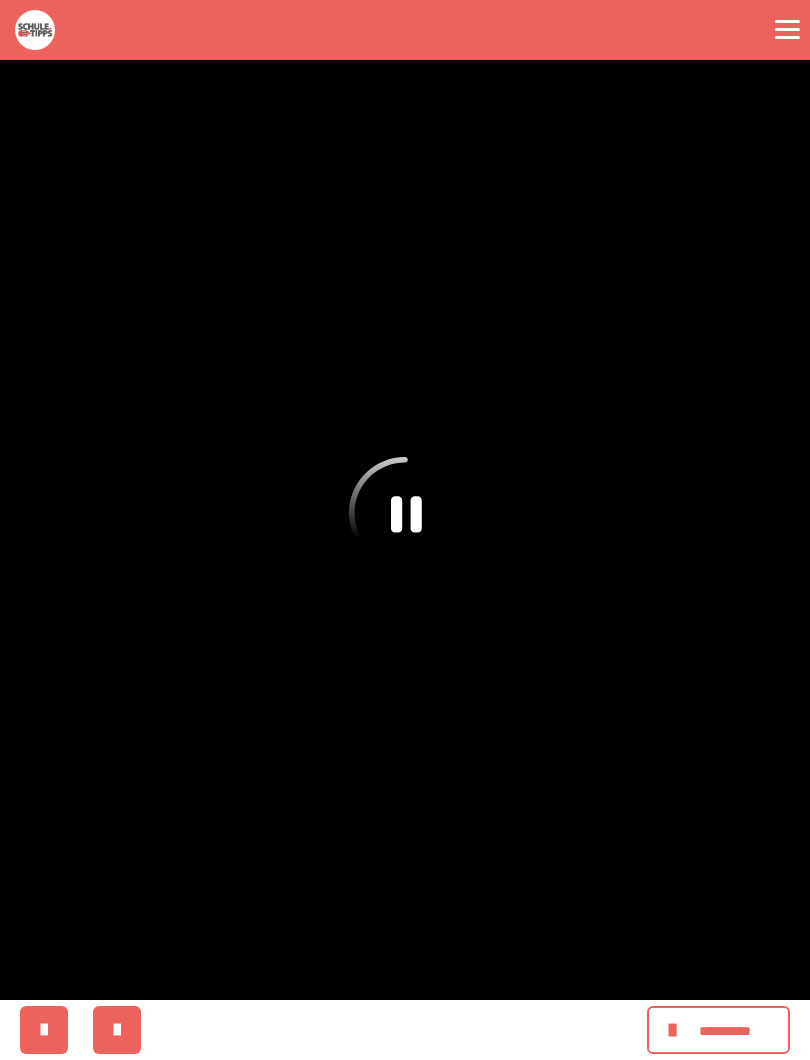 click at bounding box center (405, 530) 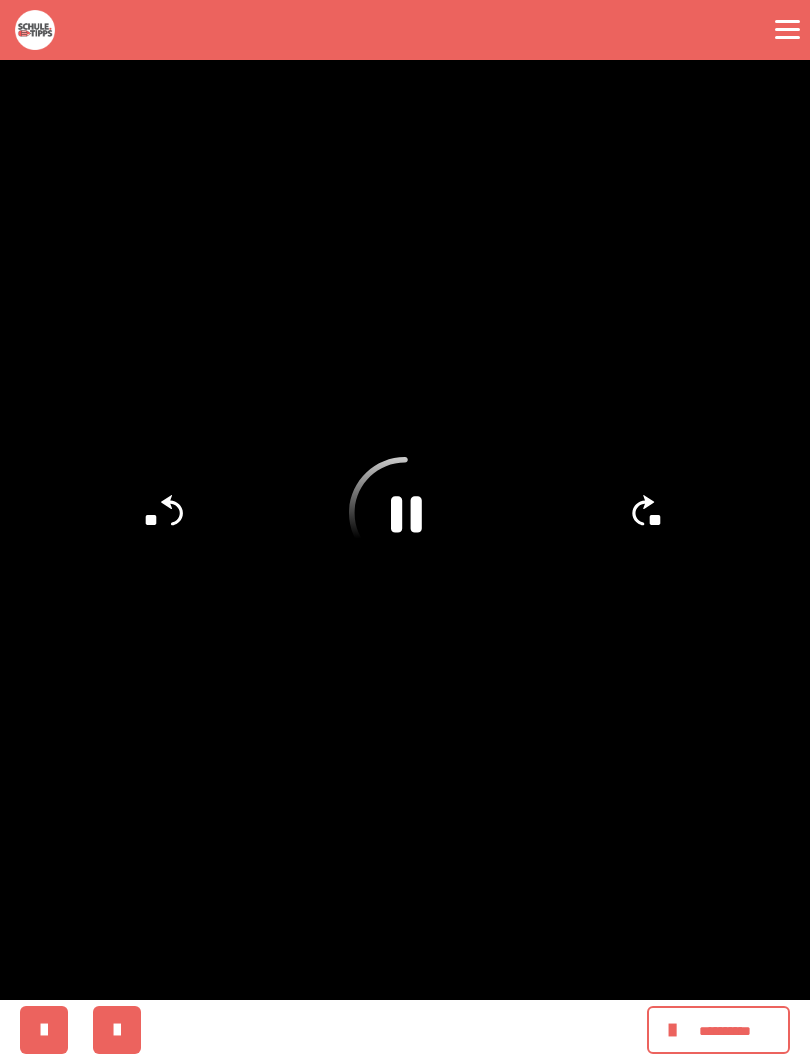 click 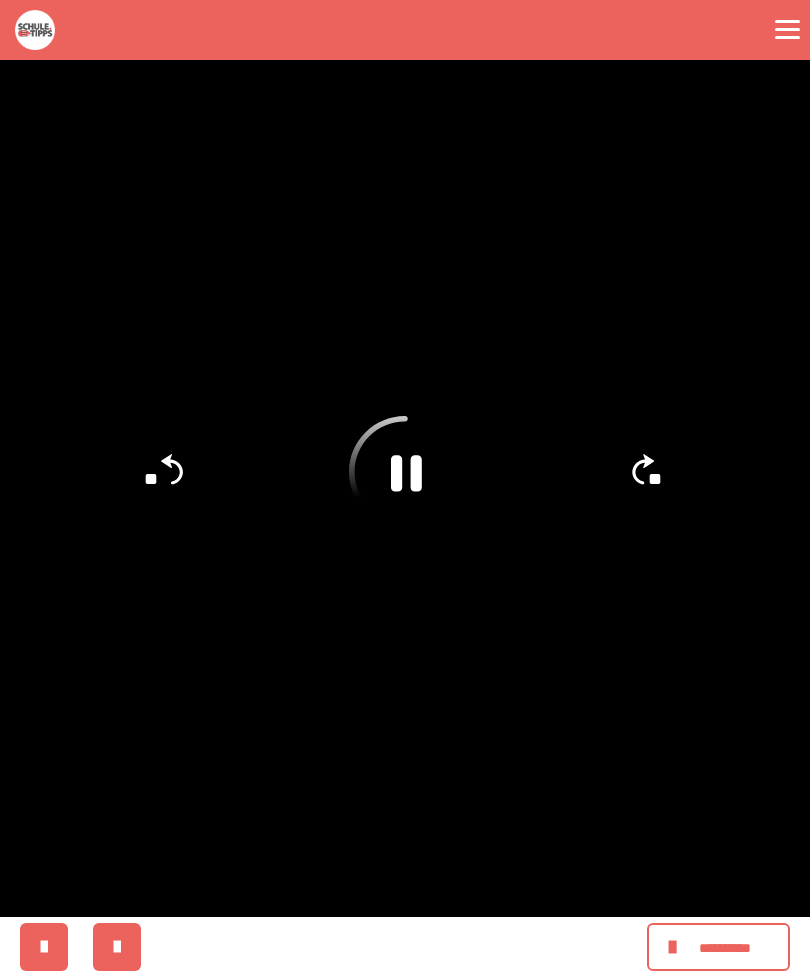 scroll, scrollTop: 511, scrollLeft: 0, axis: vertical 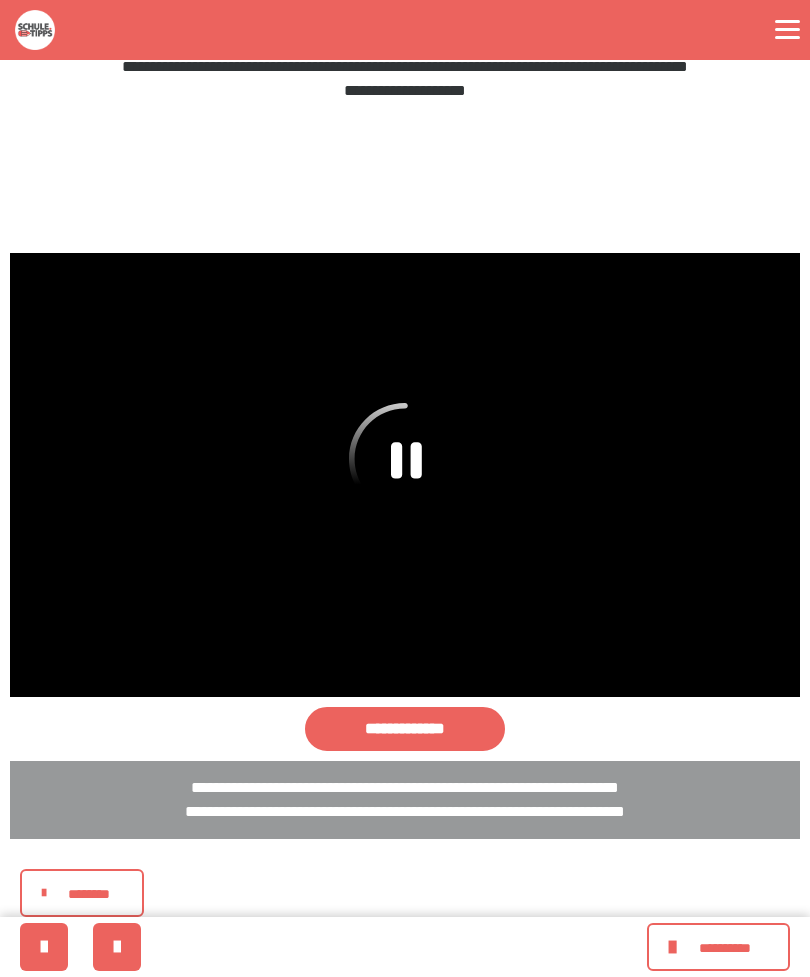 click at bounding box center [405, 475] 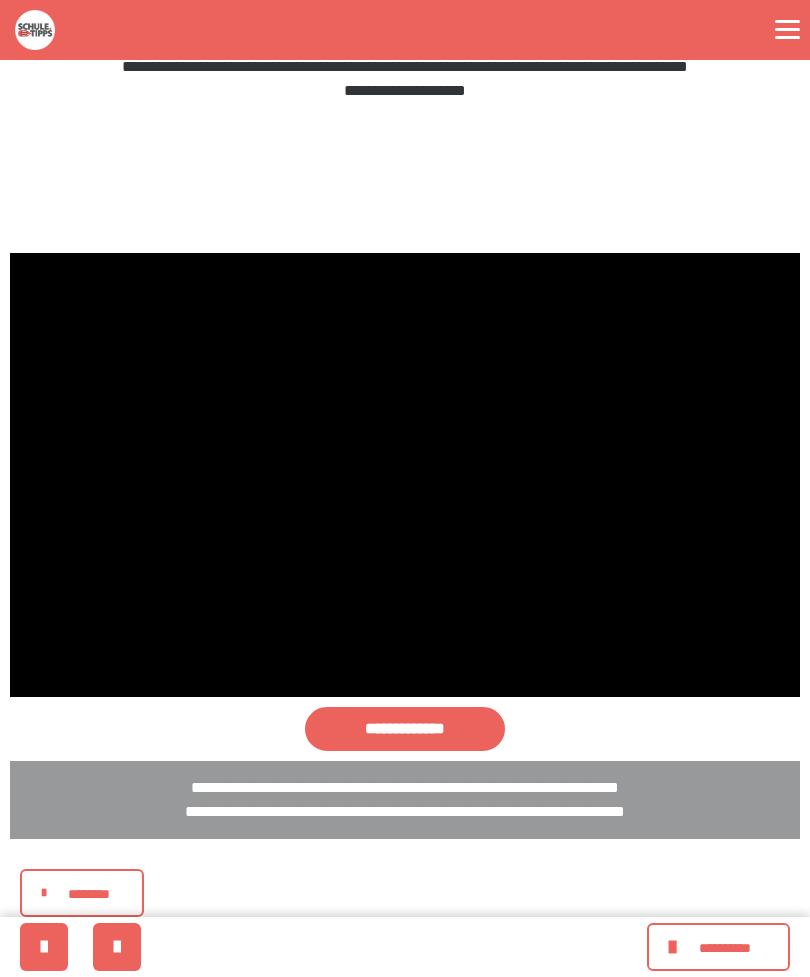 click at bounding box center [405, 475] 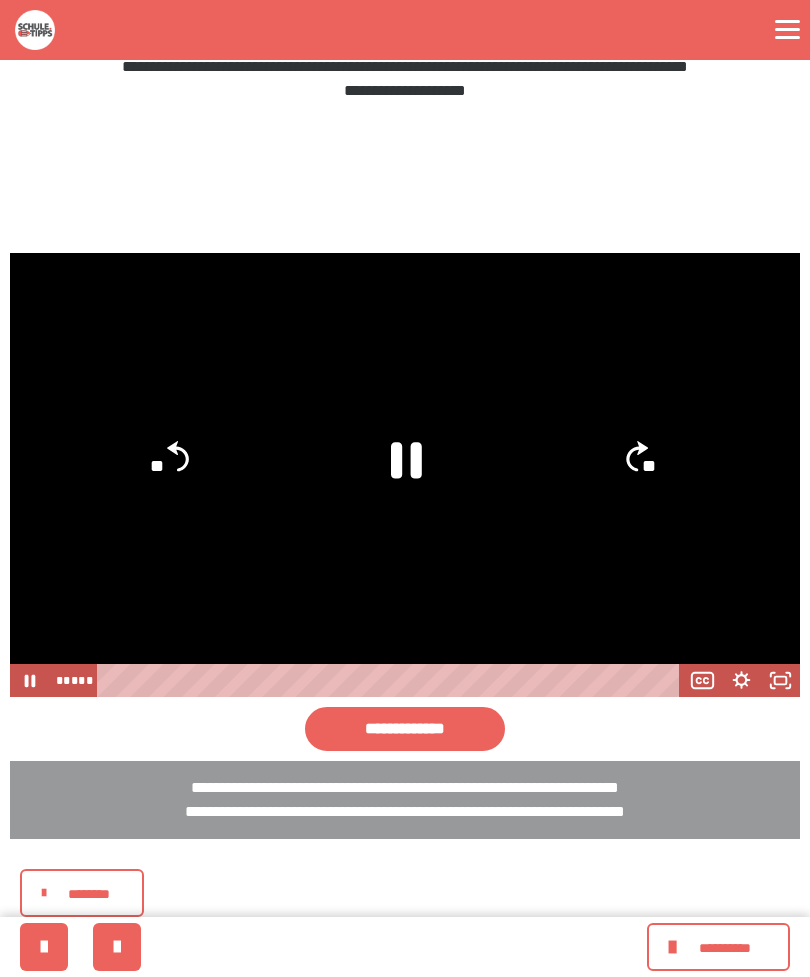 click 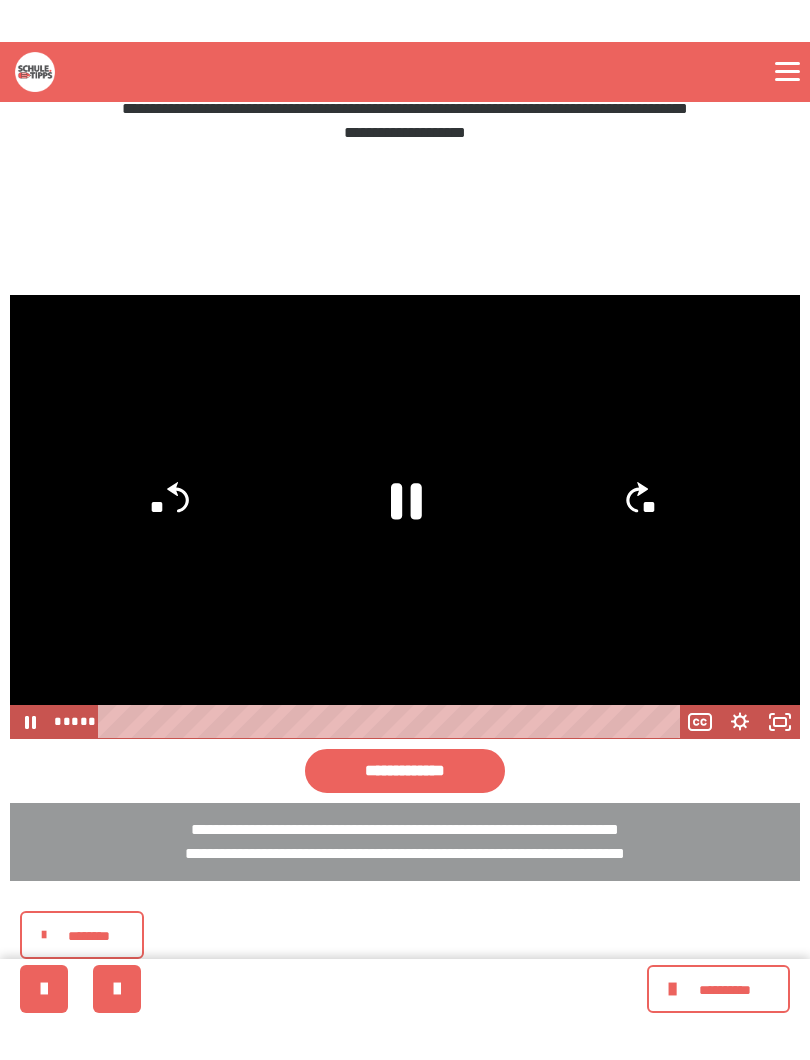 scroll, scrollTop: 20, scrollLeft: 0, axis: vertical 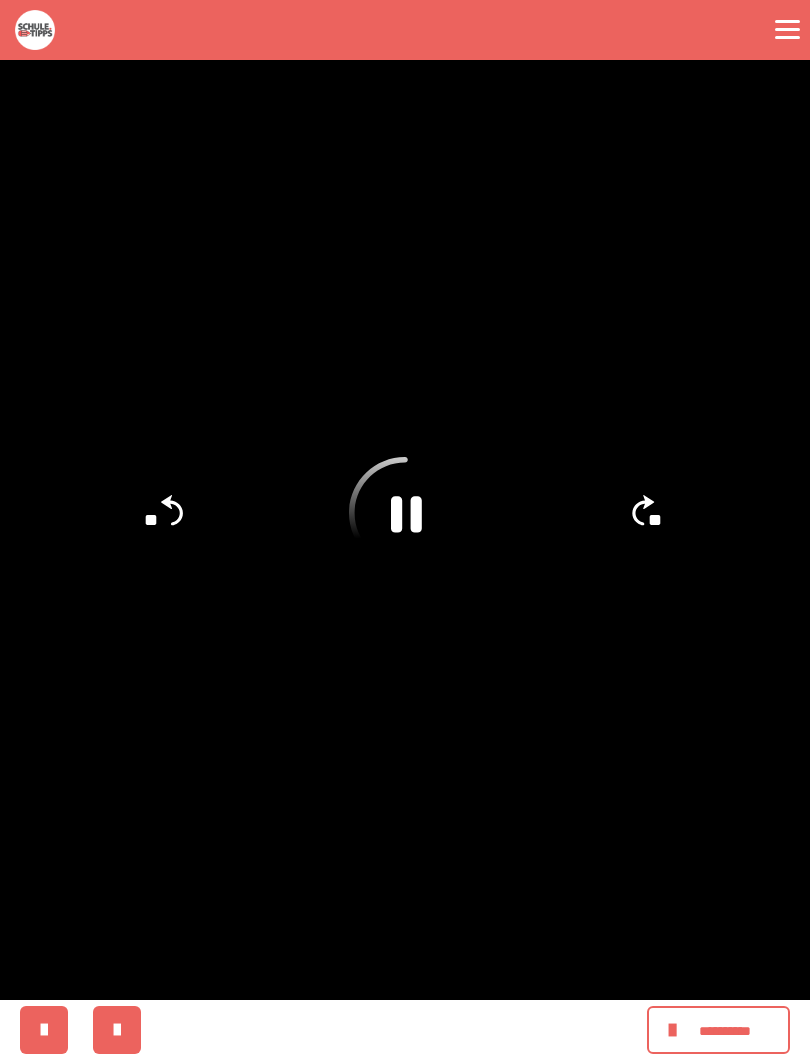 click at bounding box center (405, 530) 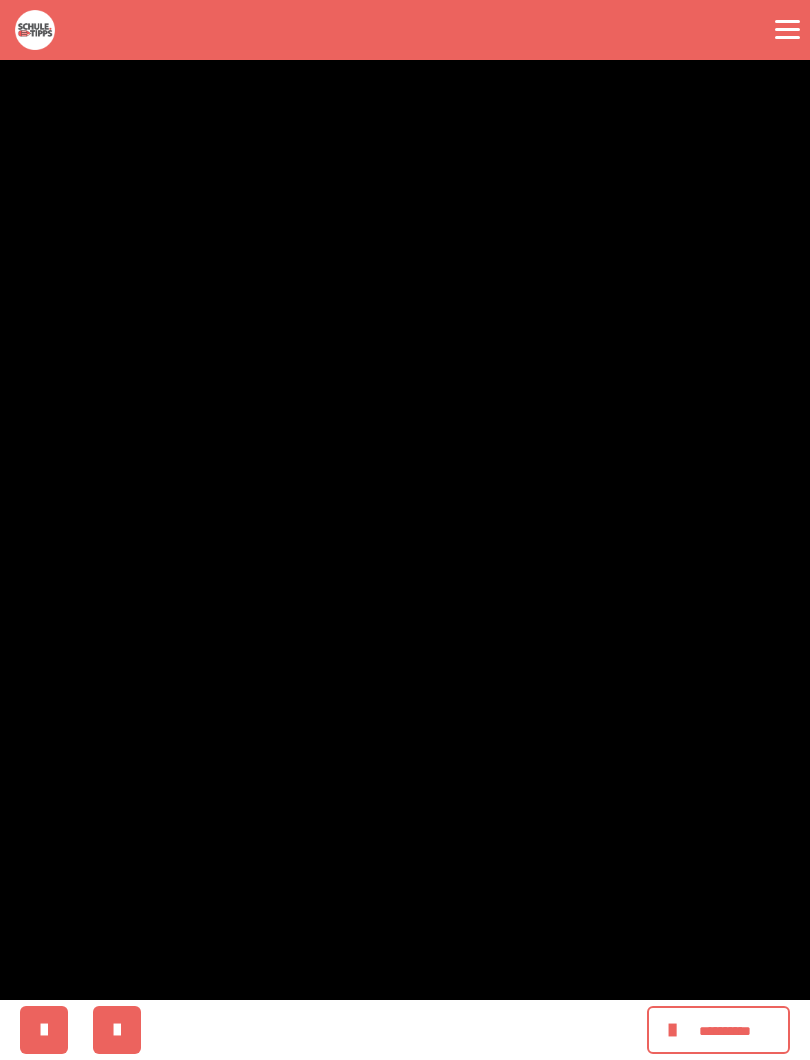 click at bounding box center (405, 530) 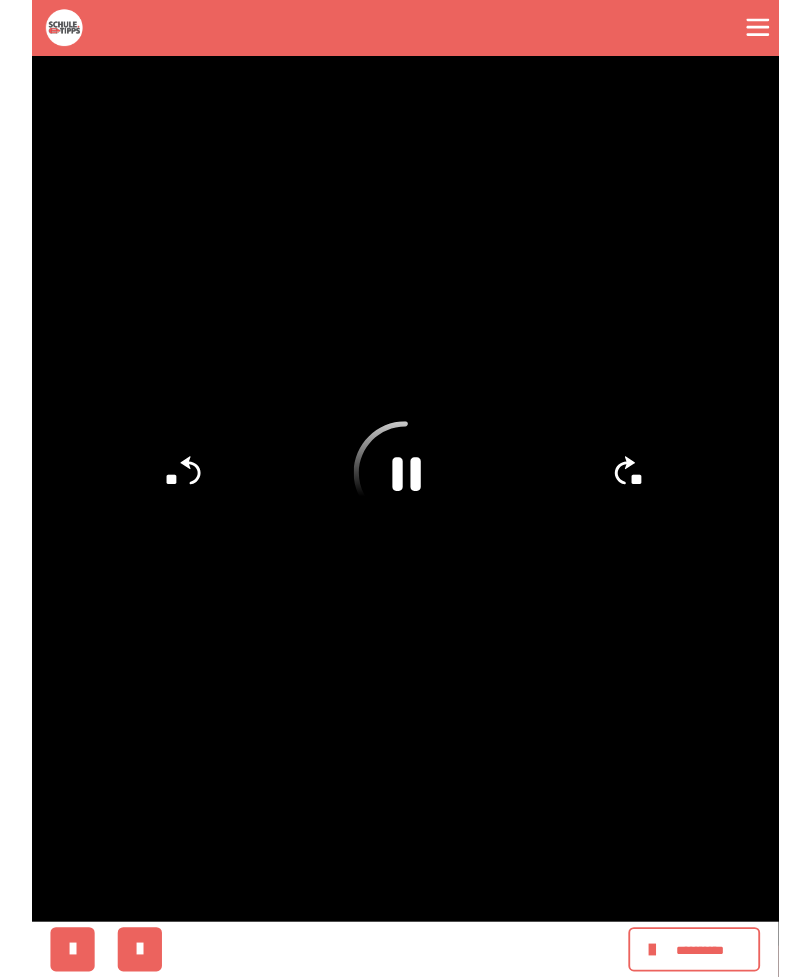 scroll, scrollTop: 428, scrollLeft: 0, axis: vertical 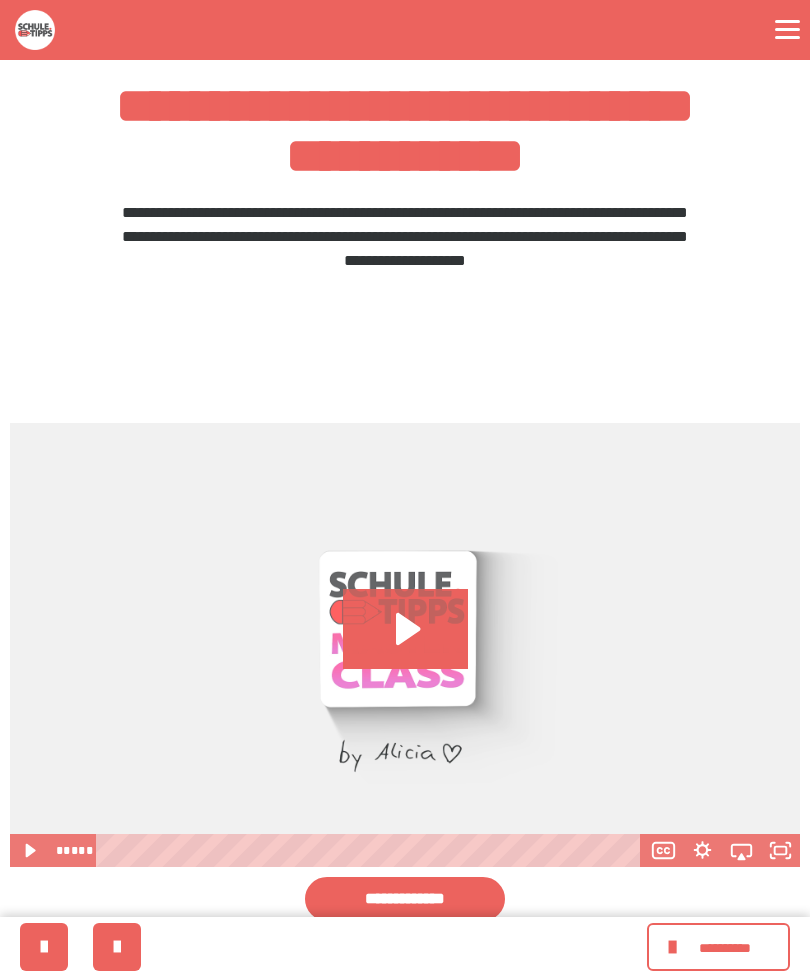 click 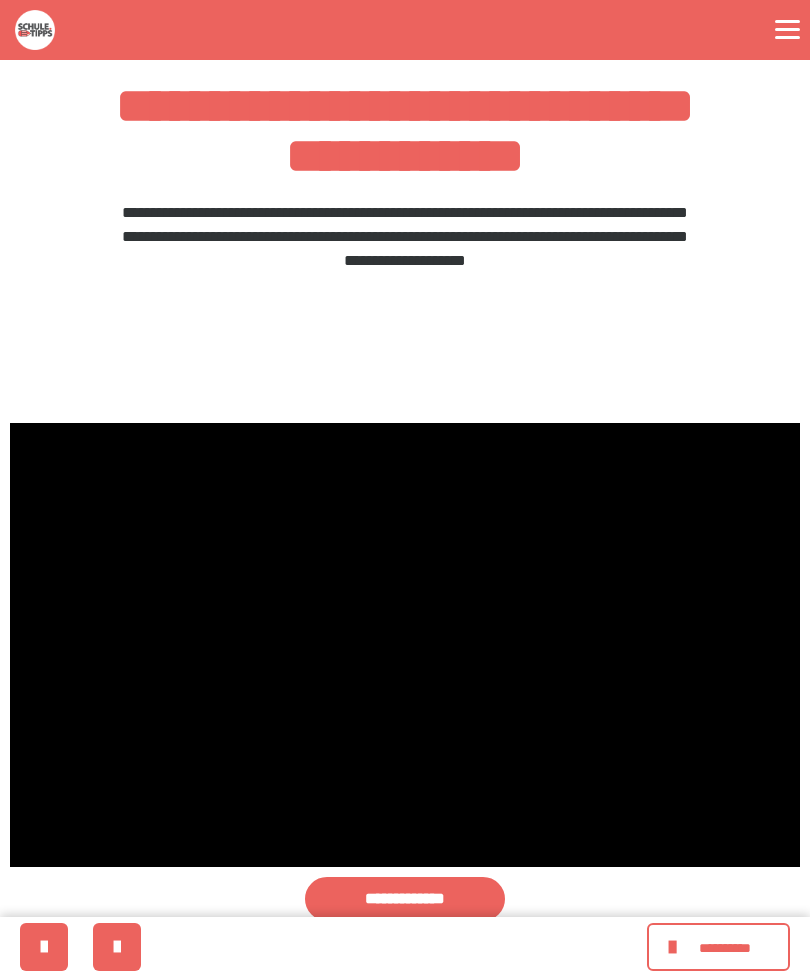 click at bounding box center (405, 645) 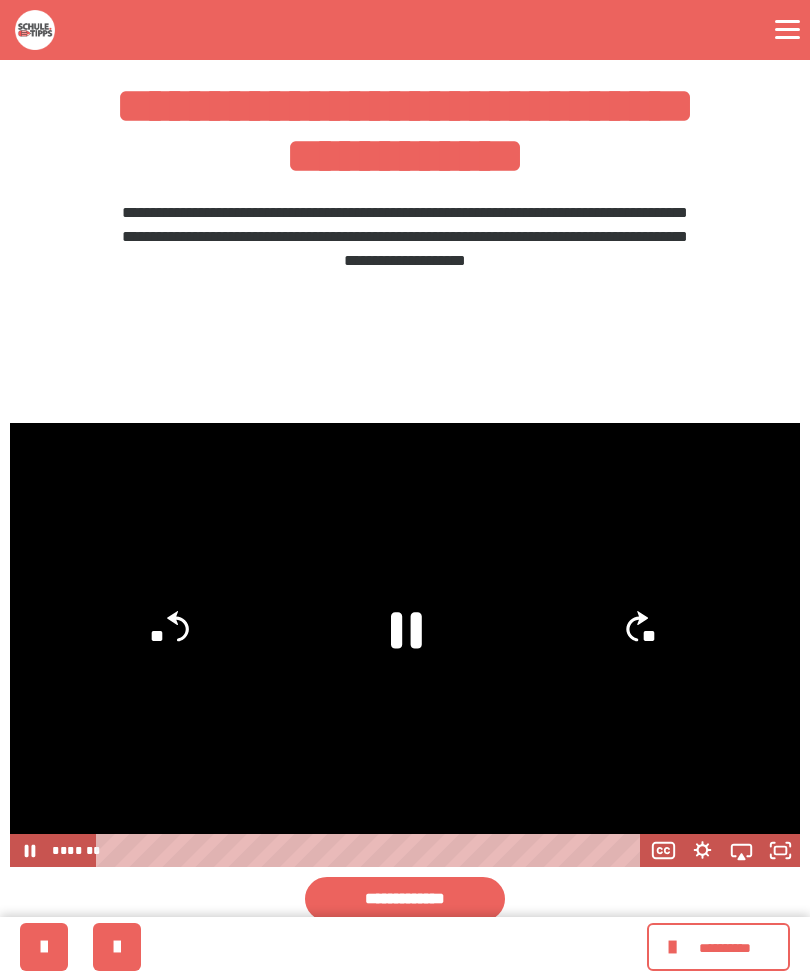 click 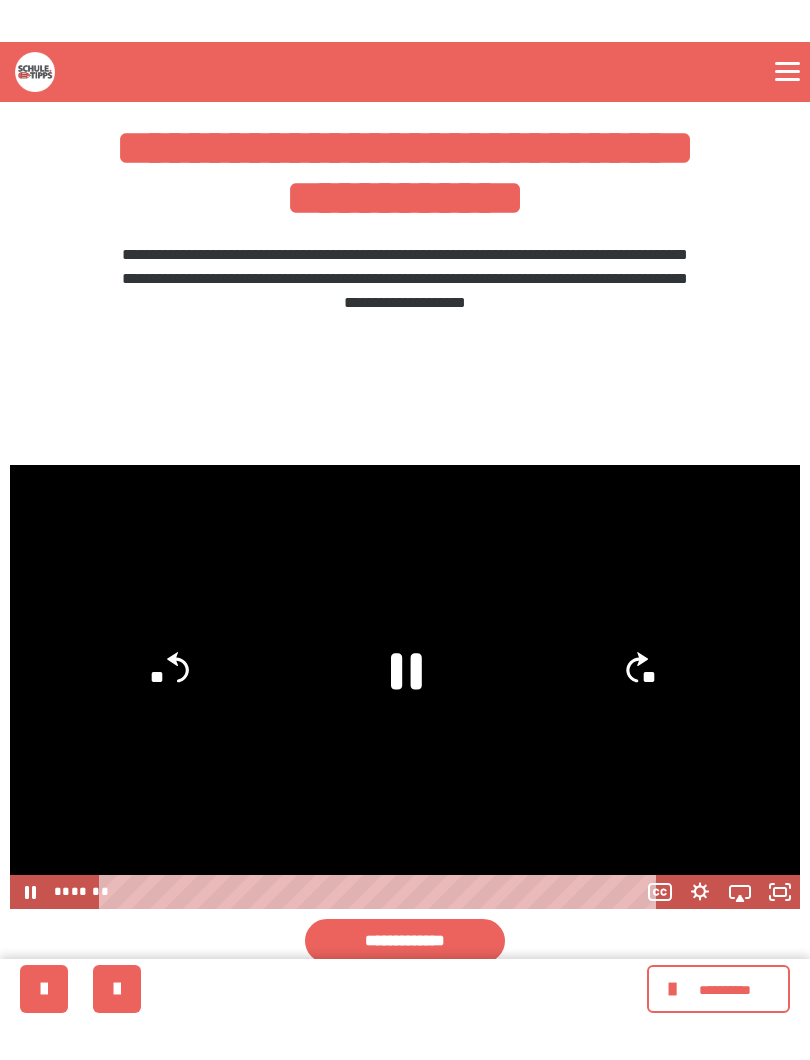 scroll, scrollTop: 20, scrollLeft: 0, axis: vertical 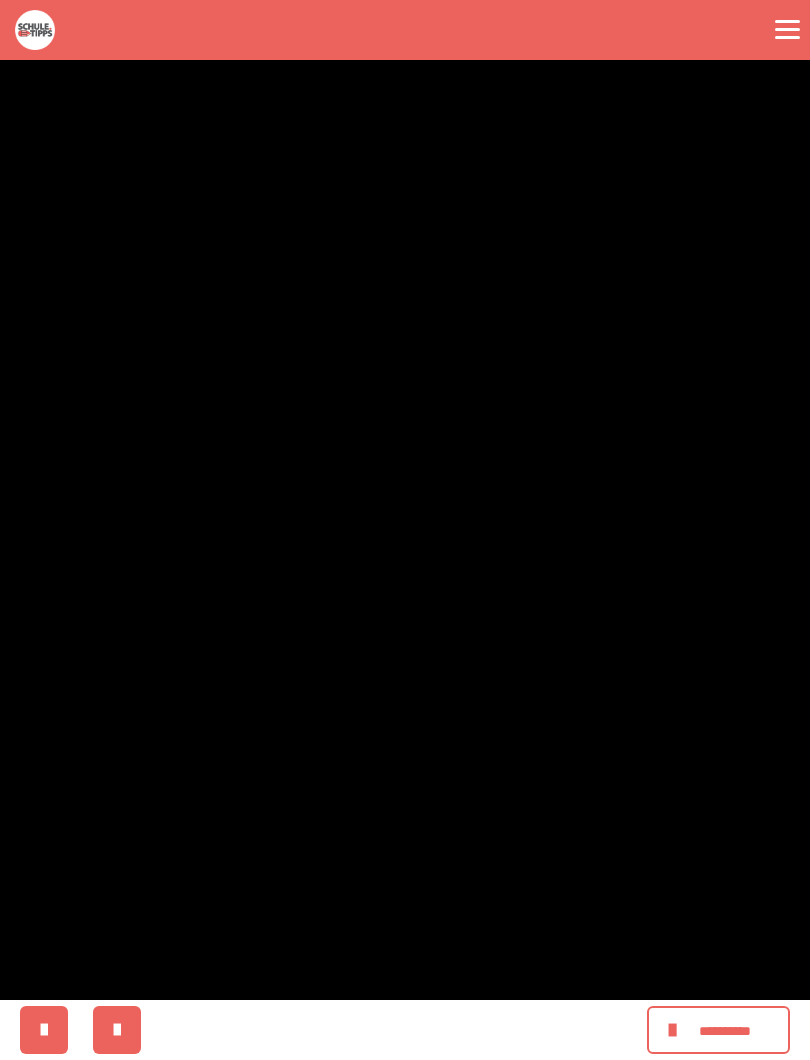 click at bounding box center [405, 530] 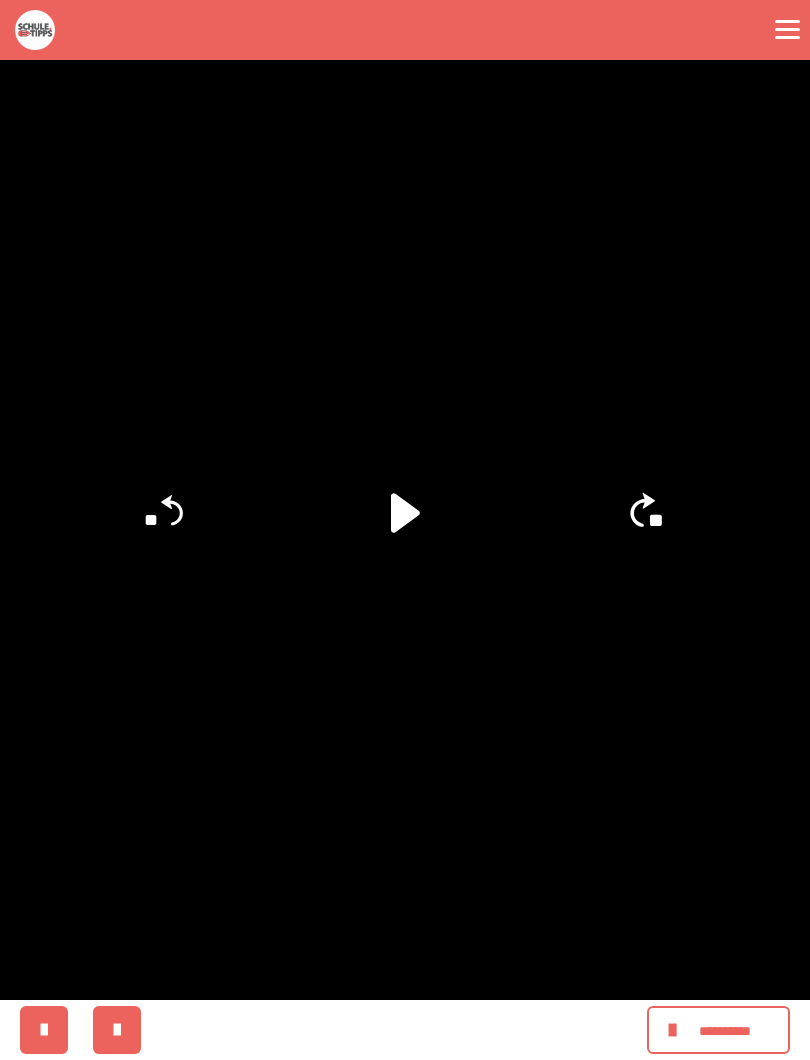 click on "**" 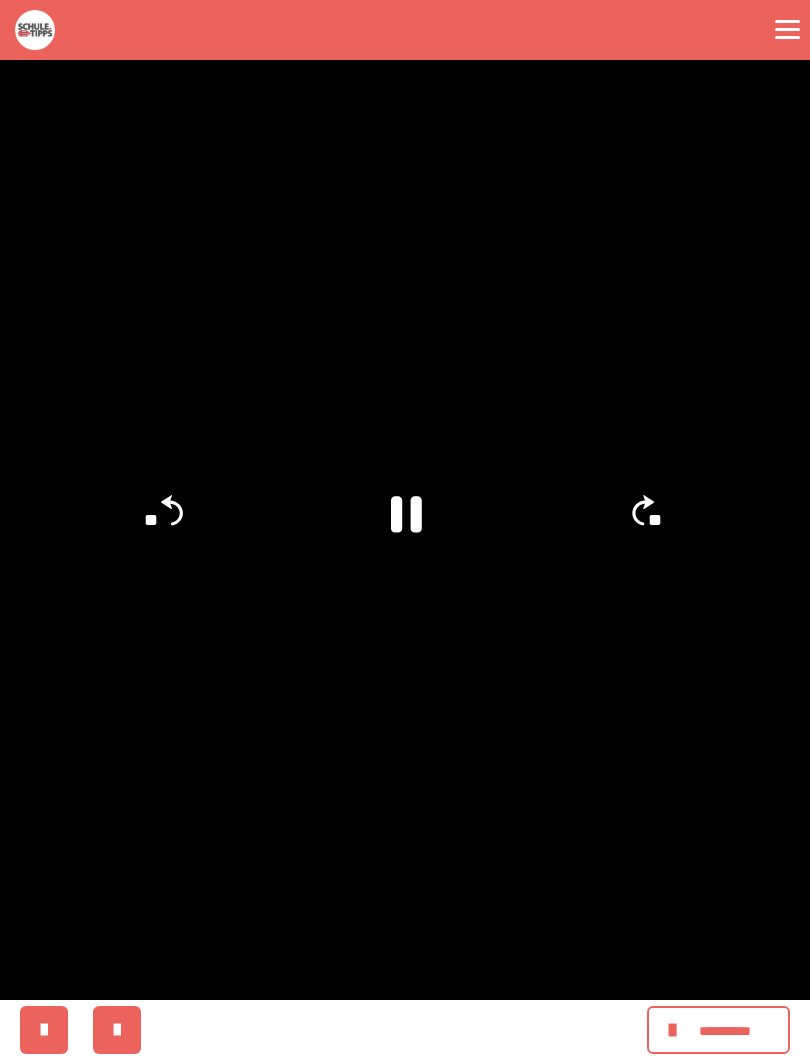 click on "**" 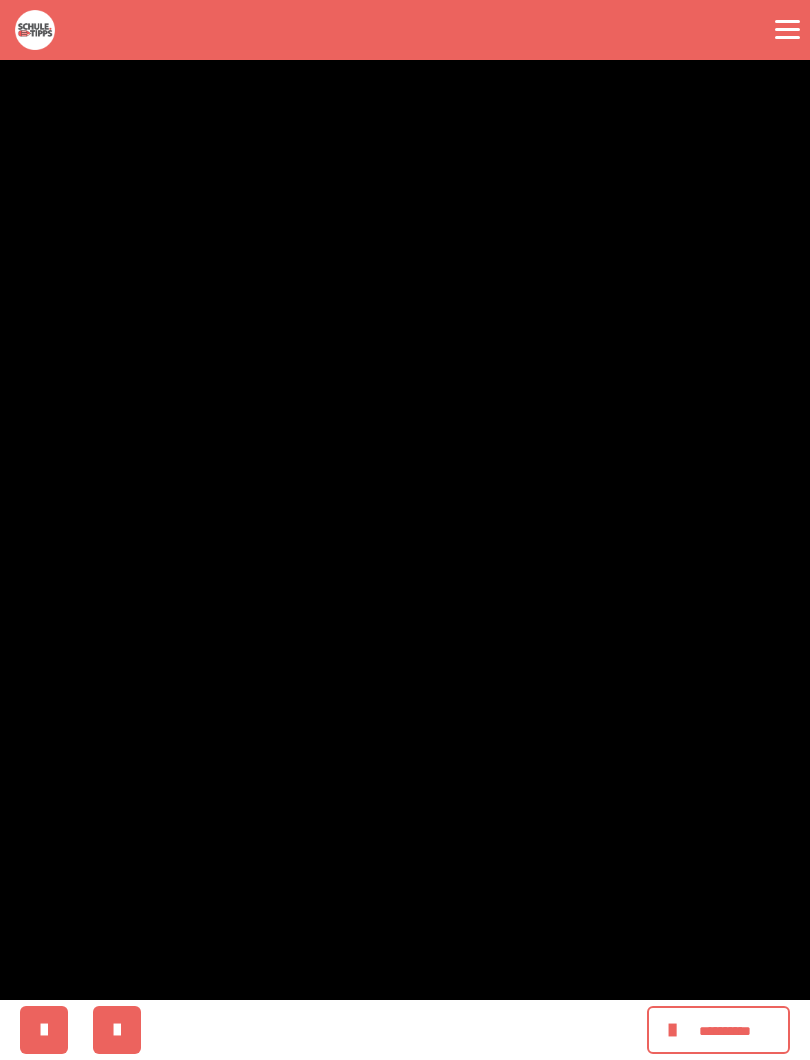 click at bounding box center (405, 530) 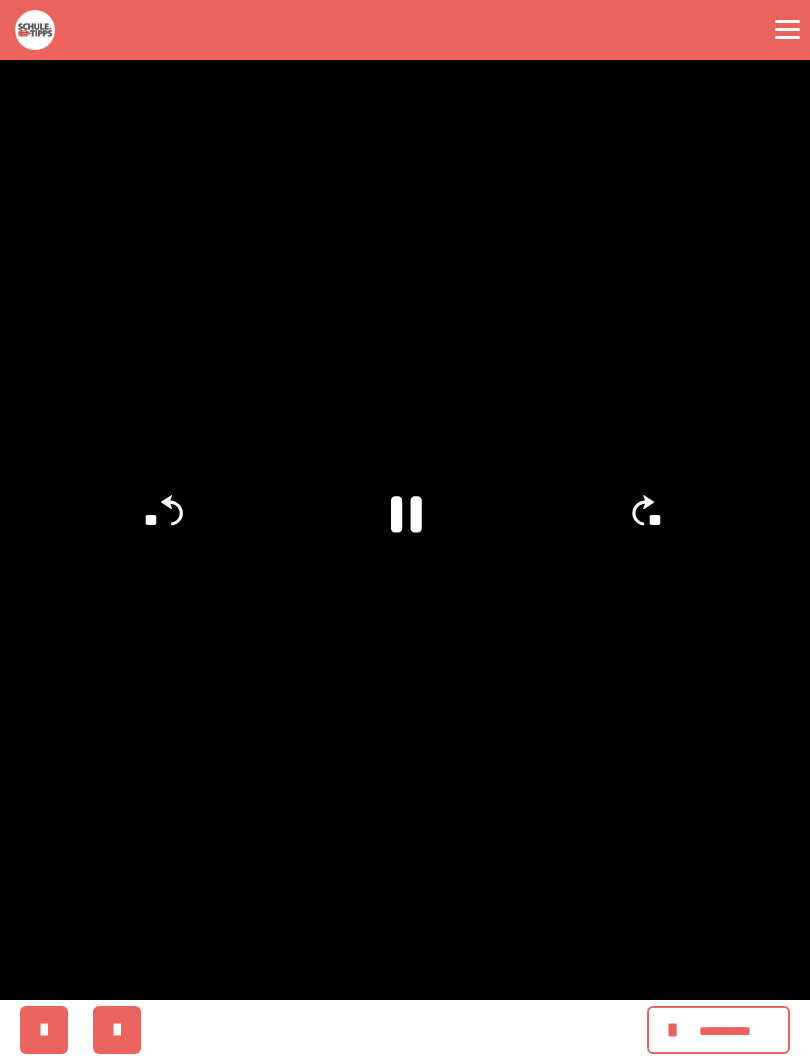 click on "**" 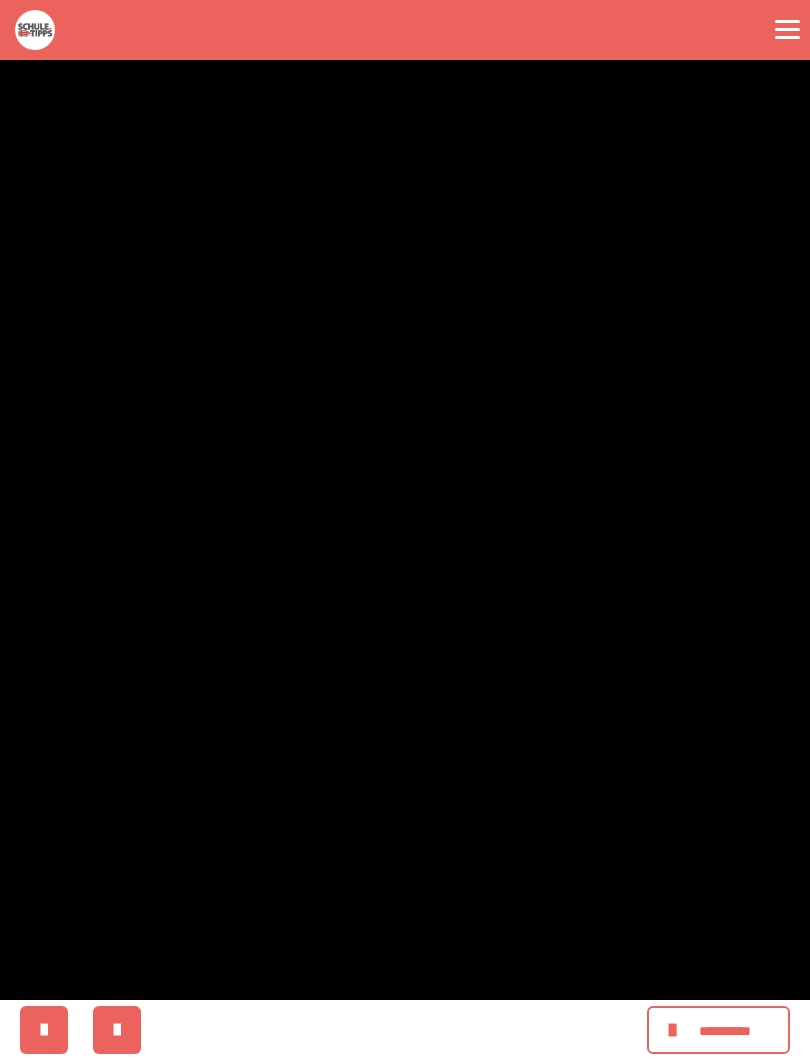 click at bounding box center (405, 530) 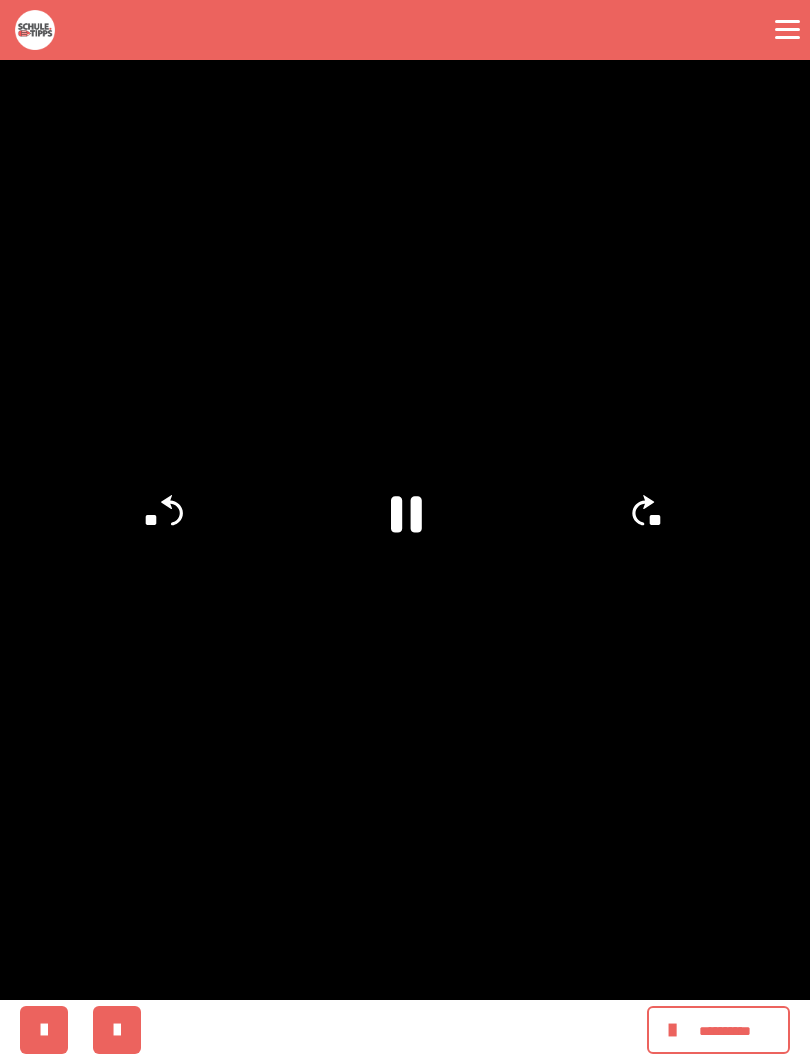 click 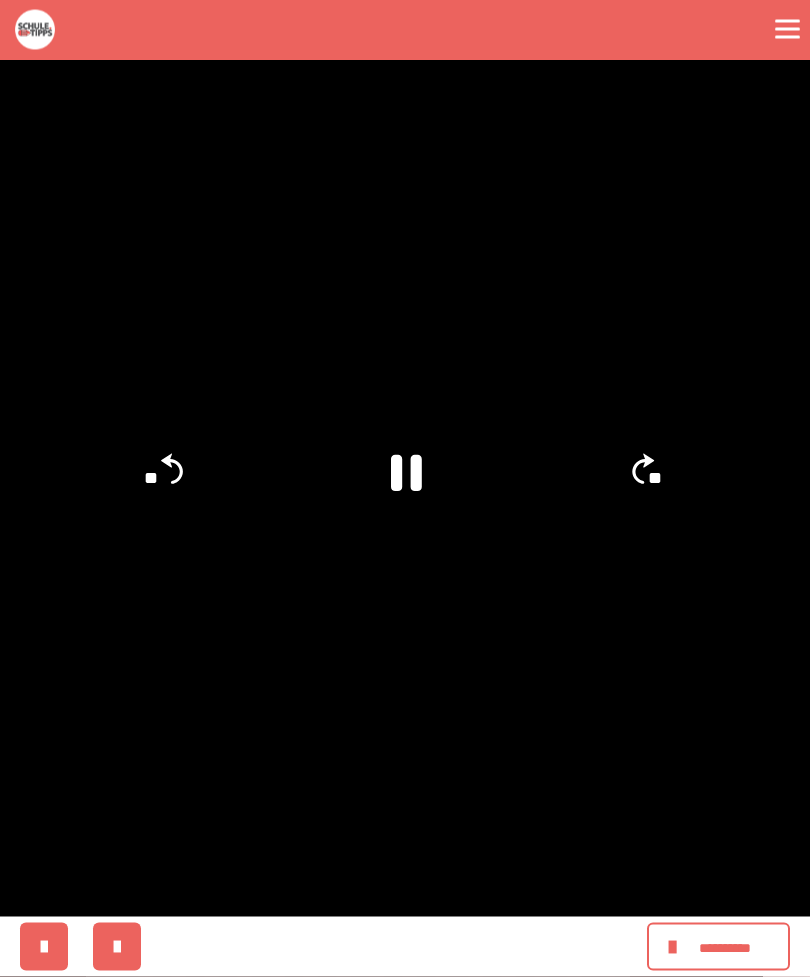 scroll, scrollTop: 0, scrollLeft: 0, axis: both 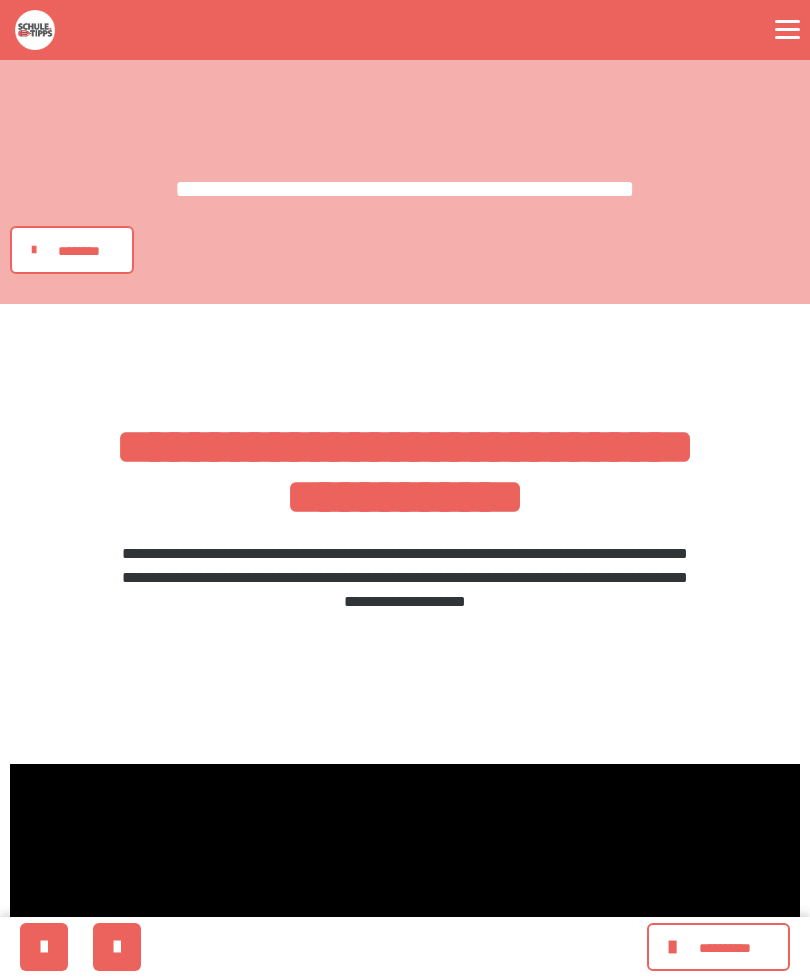 click at bounding box center (39, 250) 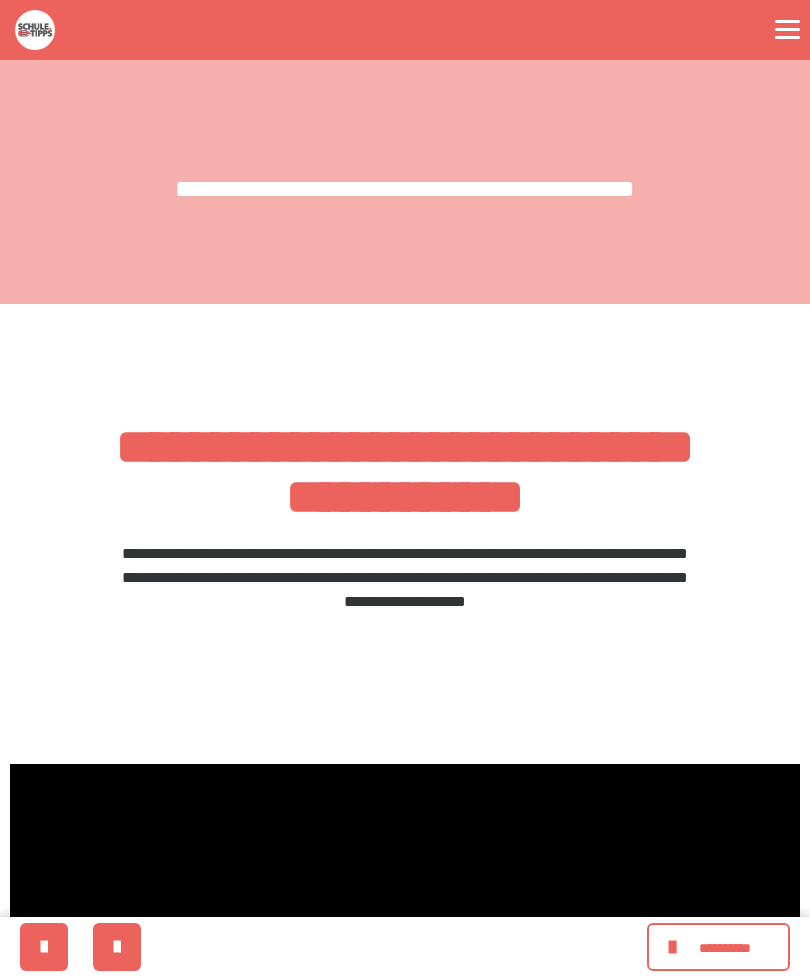 click on "**********" at bounding box center [718, 947] 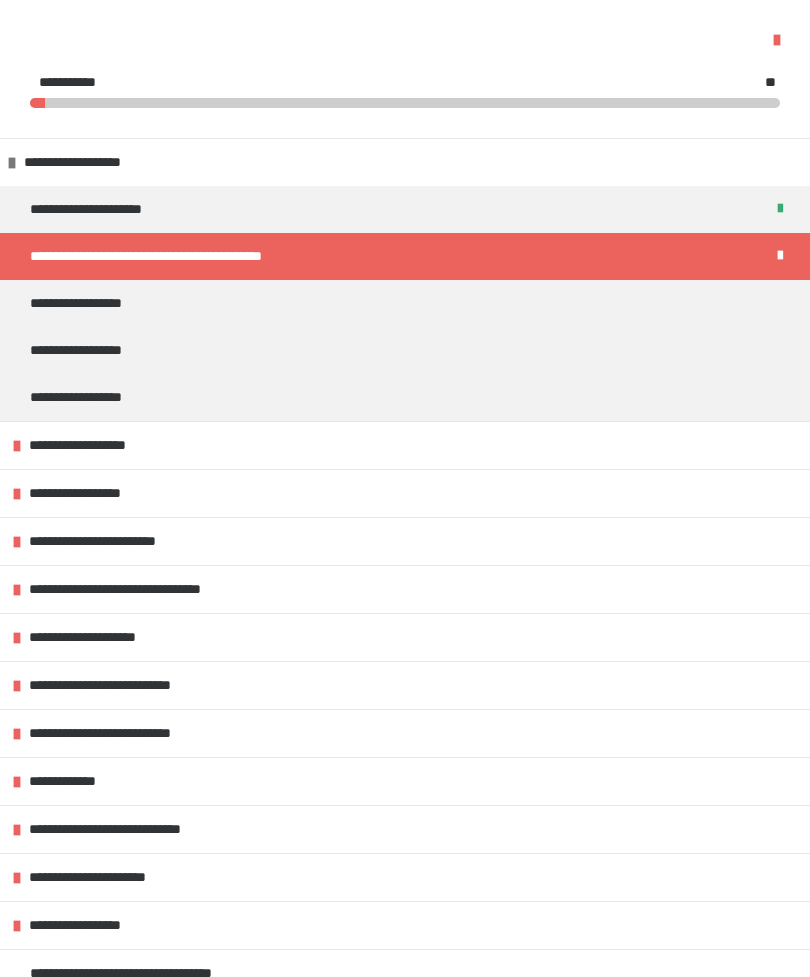 click on "**********" at bounding box center [90, 303] 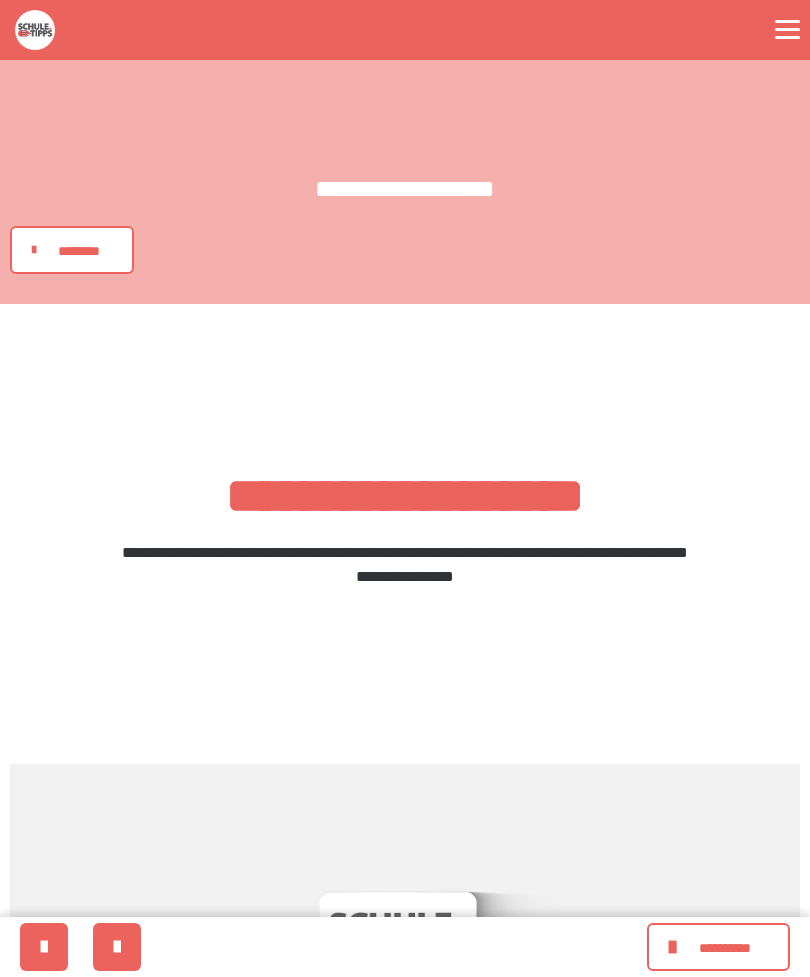 click 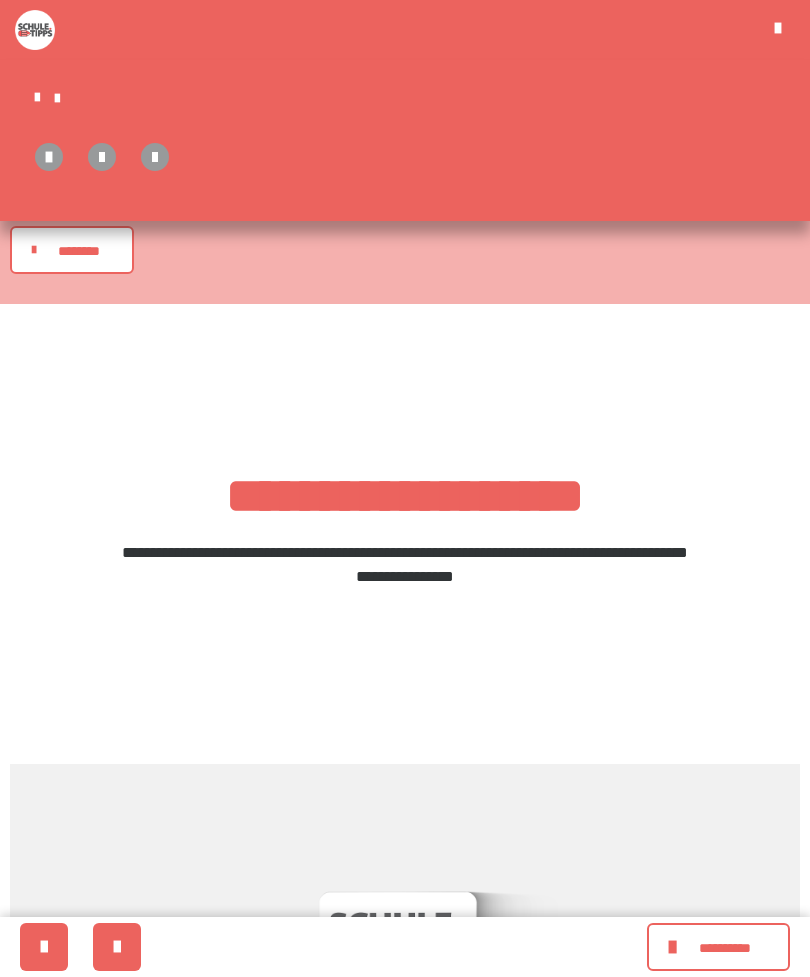 click on "**********" at bounding box center [405, 584] 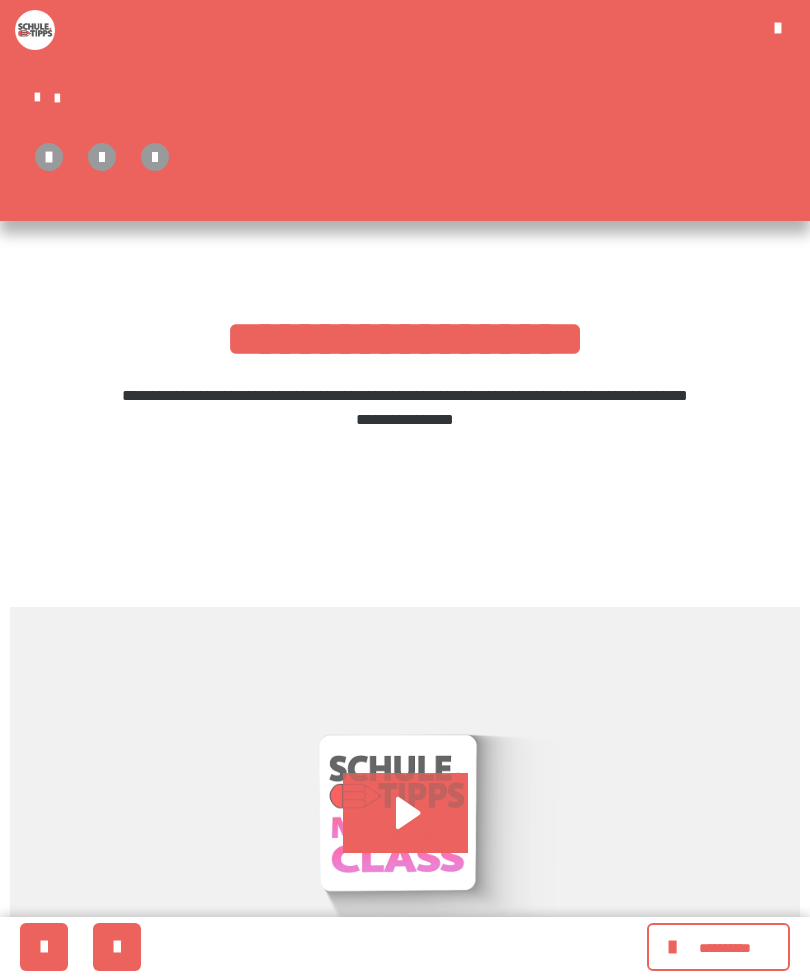 scroll, scrollTop: 359, scrollLeft: 0, axis: vertical 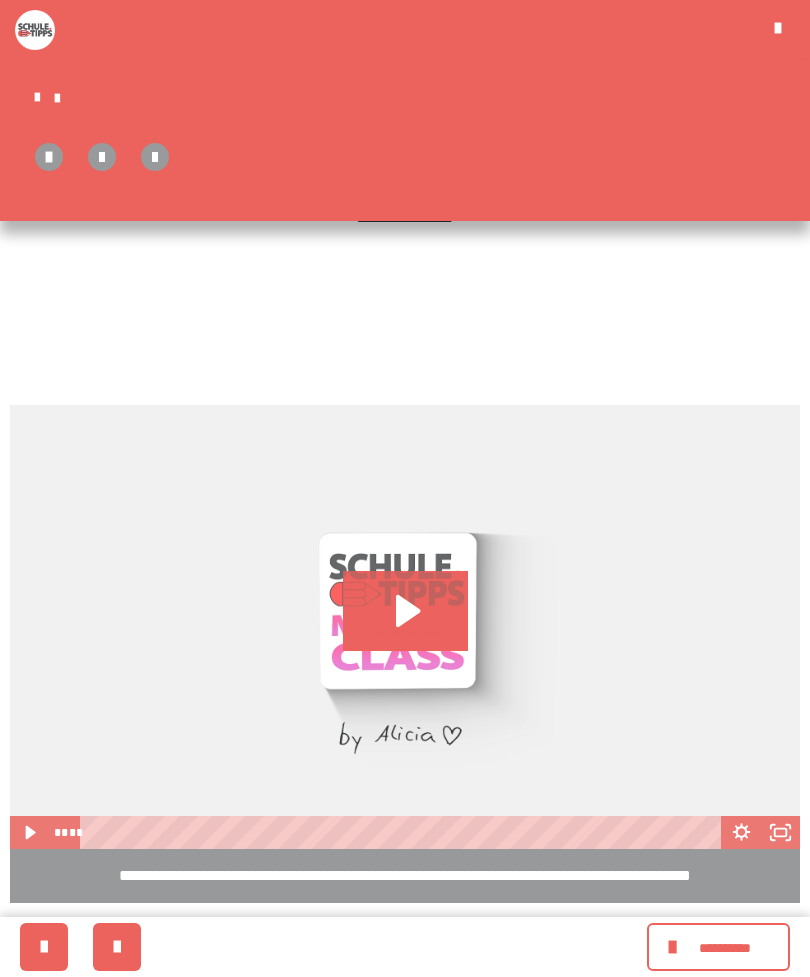 click 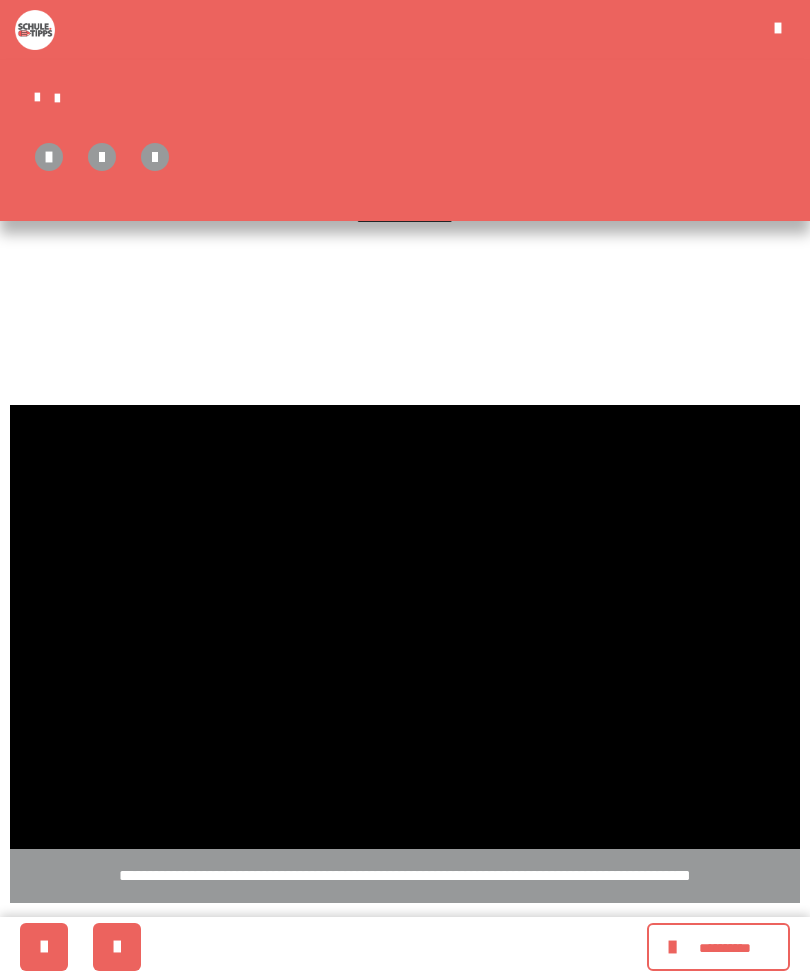 click at bounding box center [405, 627] 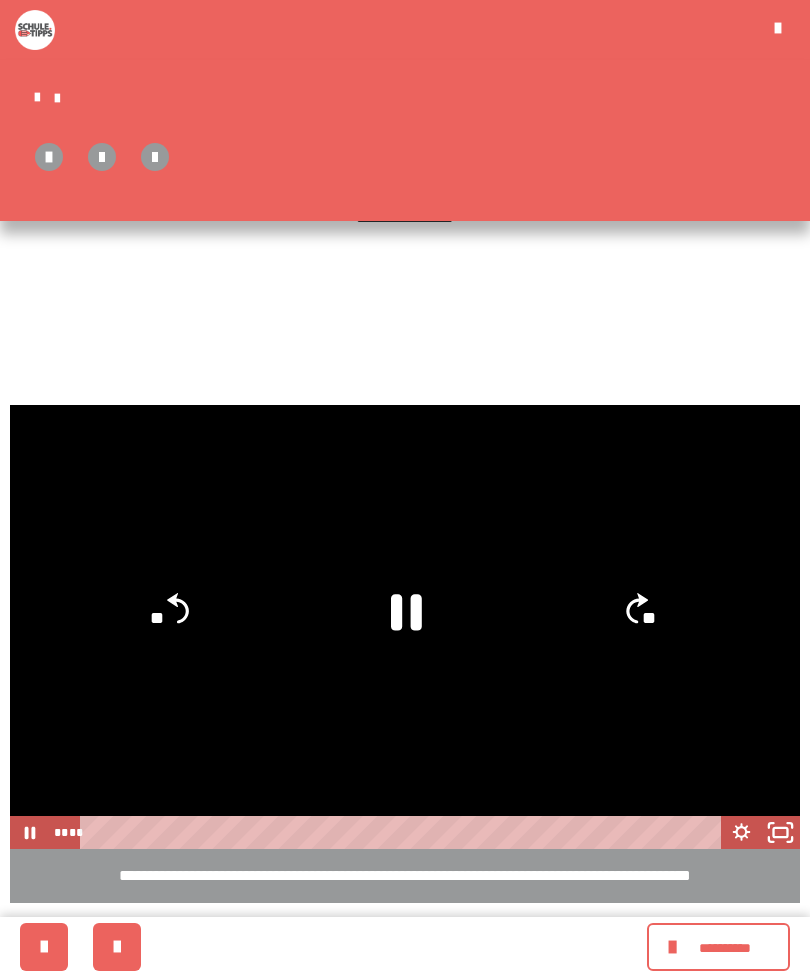 click 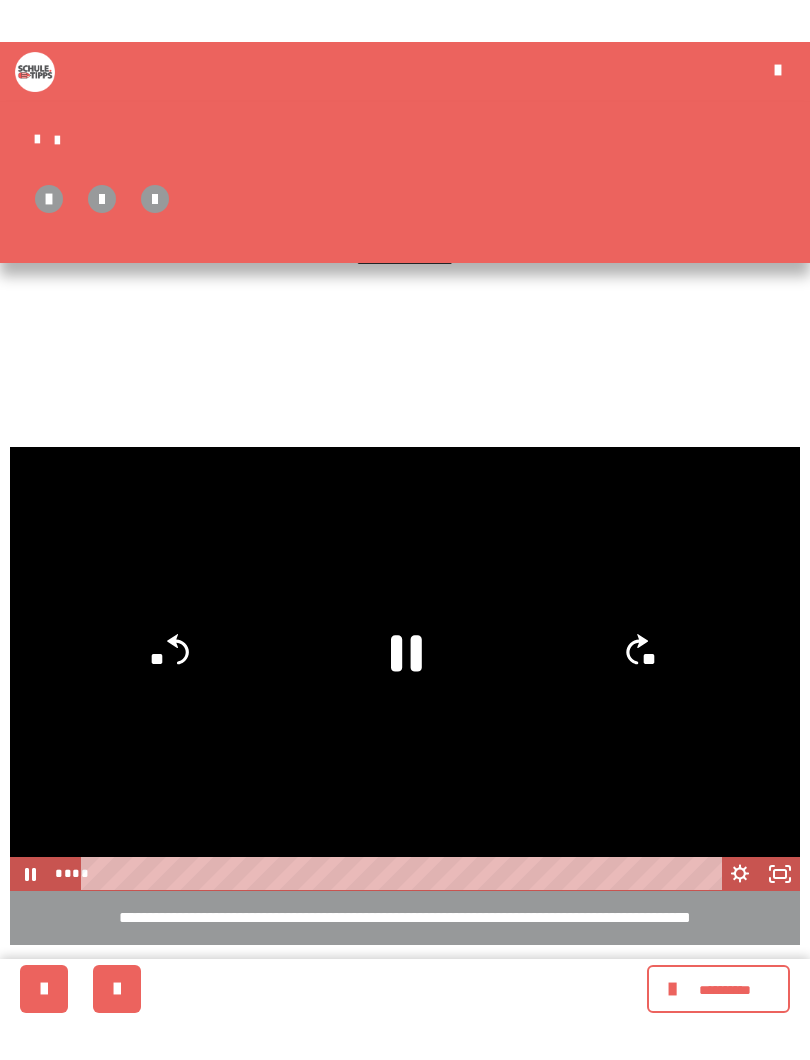 scroll, scrollTop: 20, scrollLeft: 0, axis: vertical 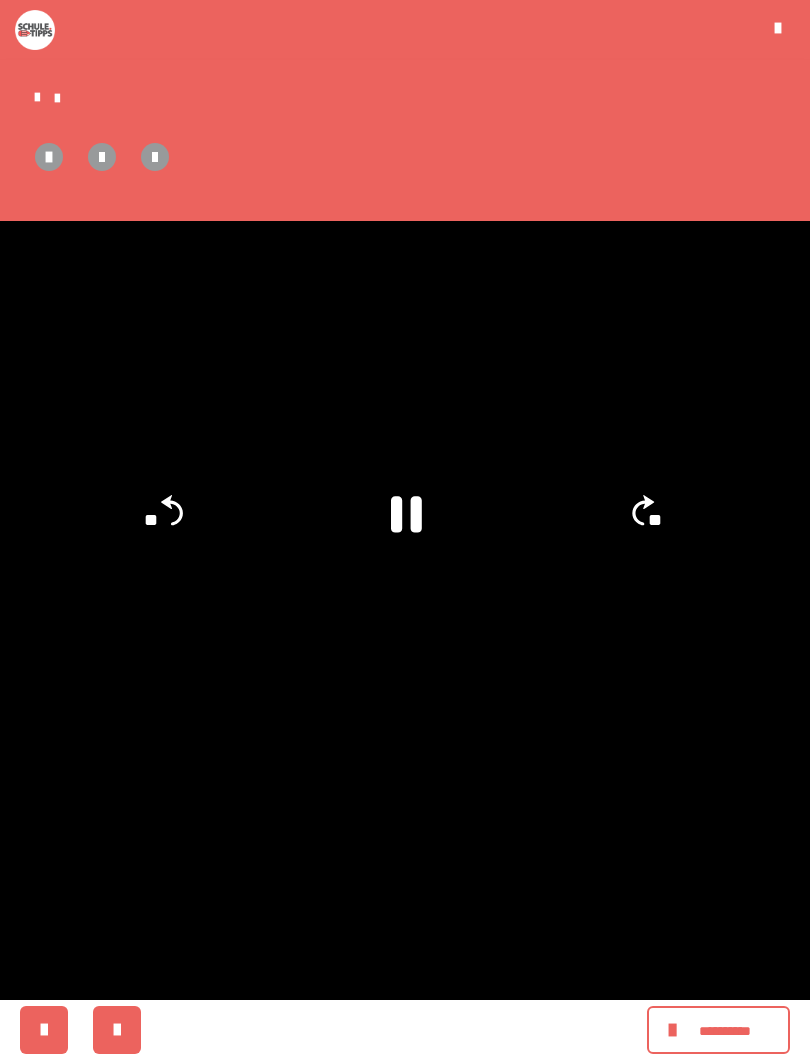 click on "**" 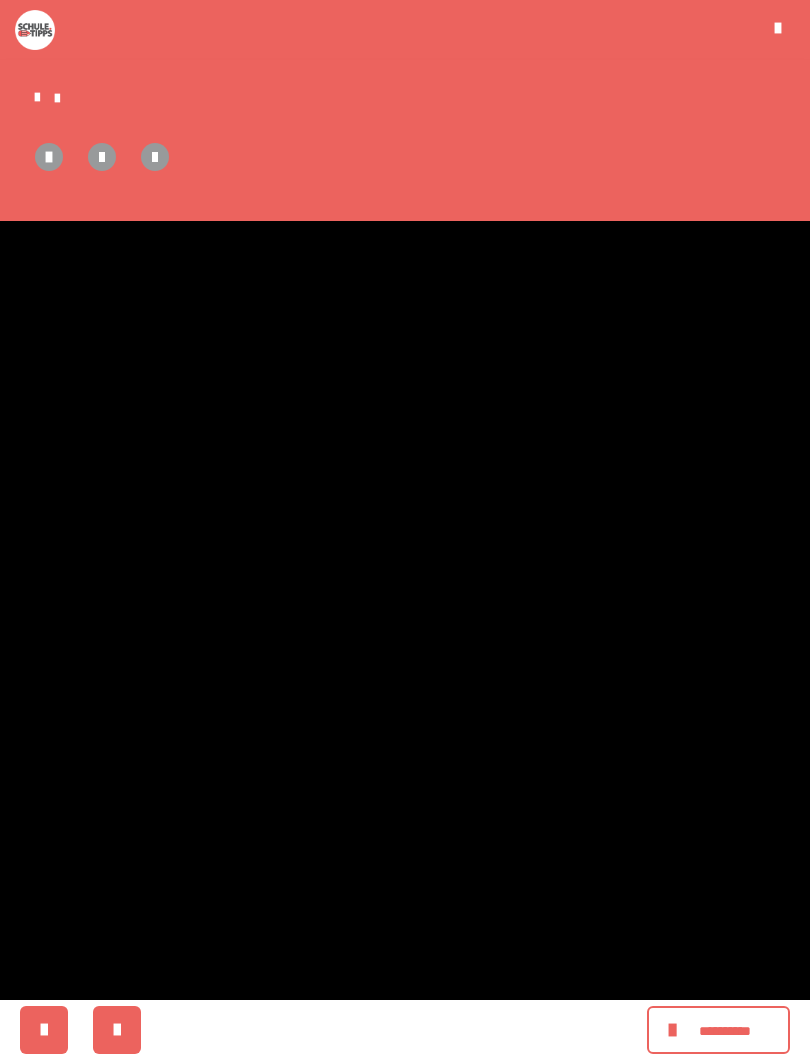 click at bounding box center [405, 530] 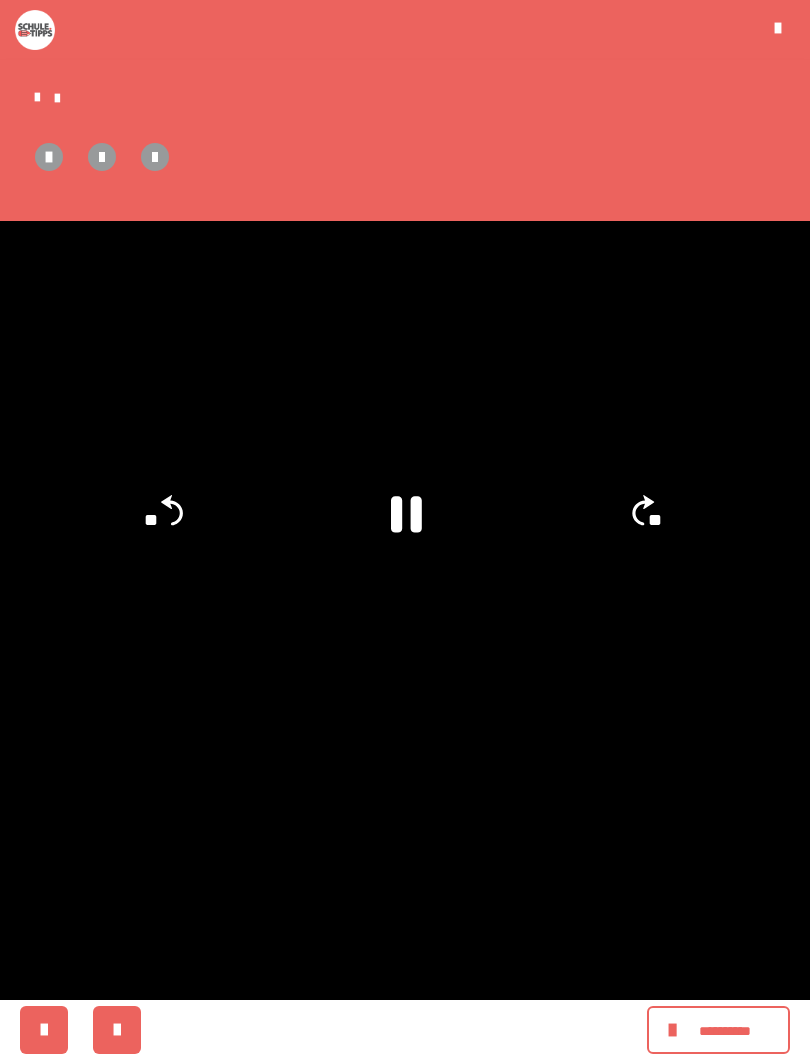 click on "**" 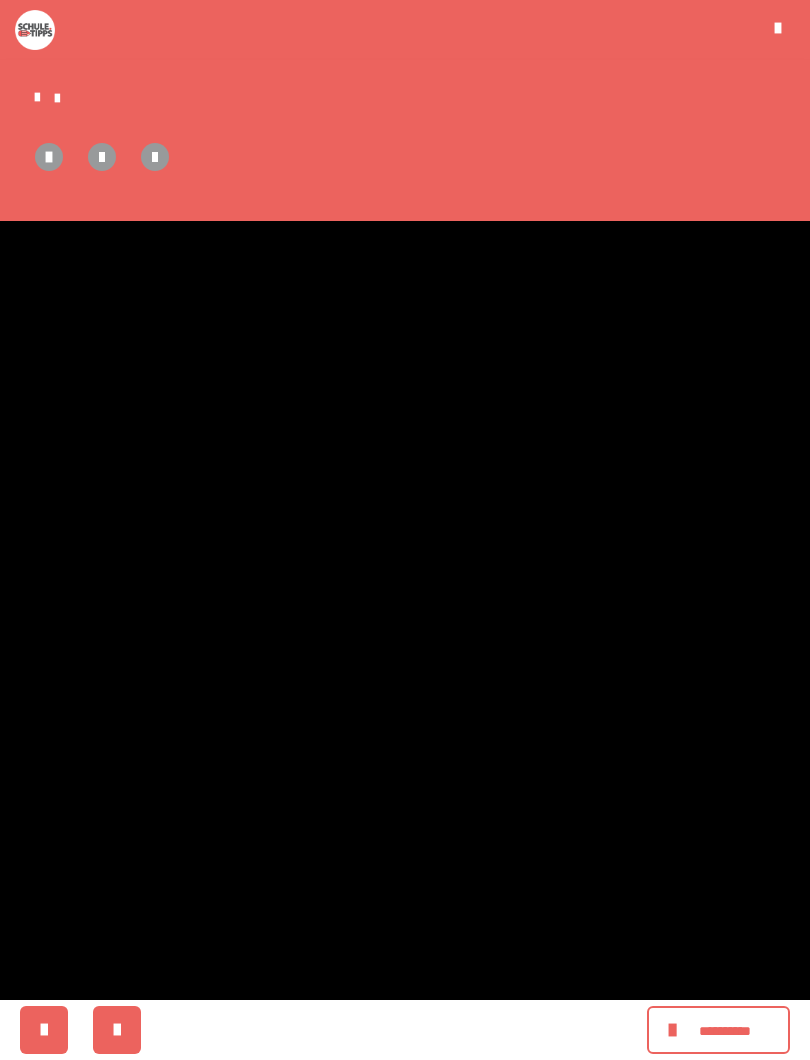 click at bounding box center (405, 530) 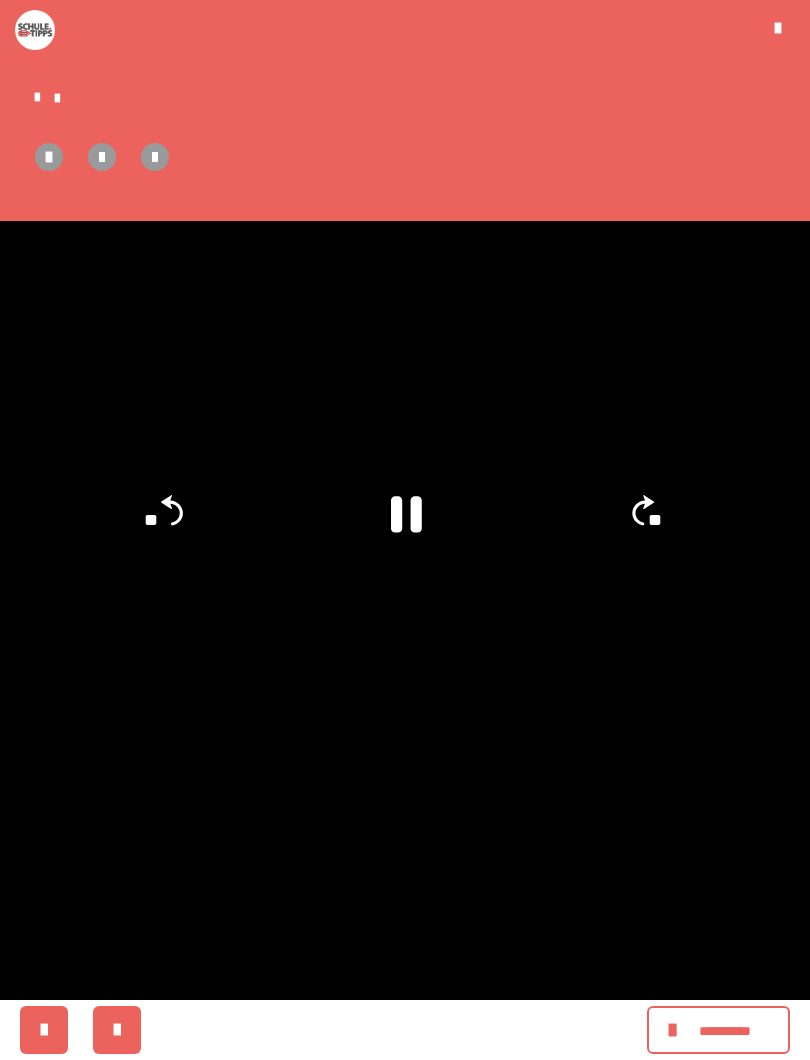 click at bounding box center (405, 530) 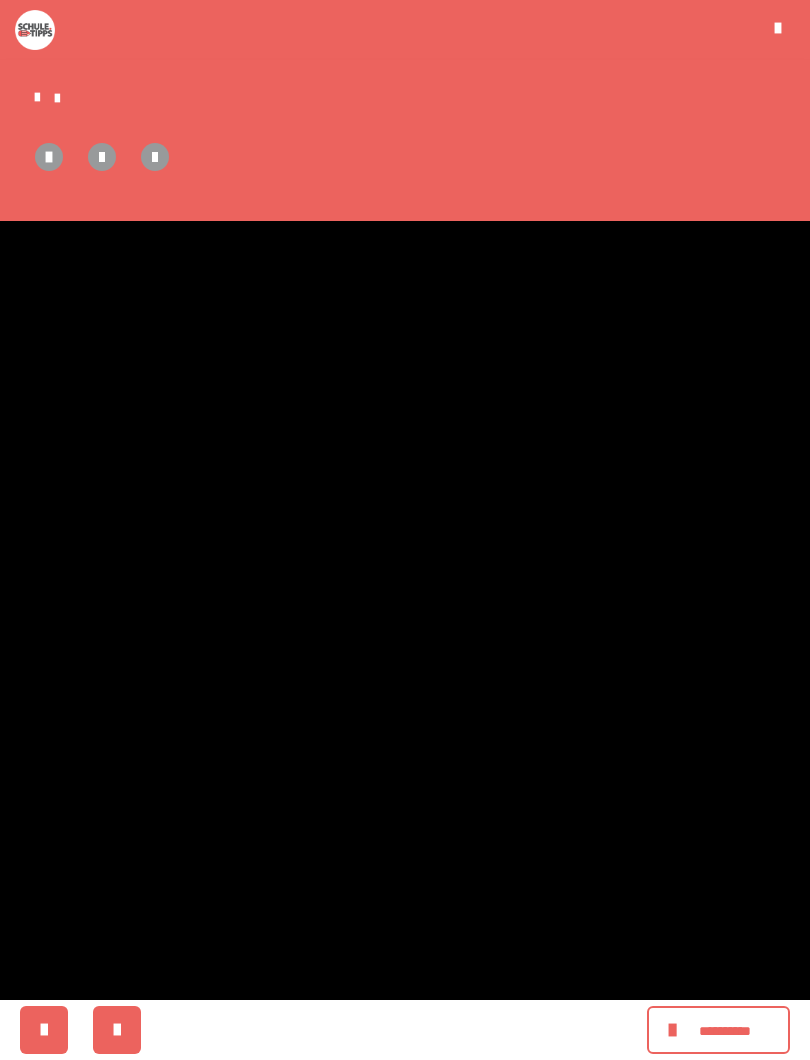 click at bounding box center [405, 530] 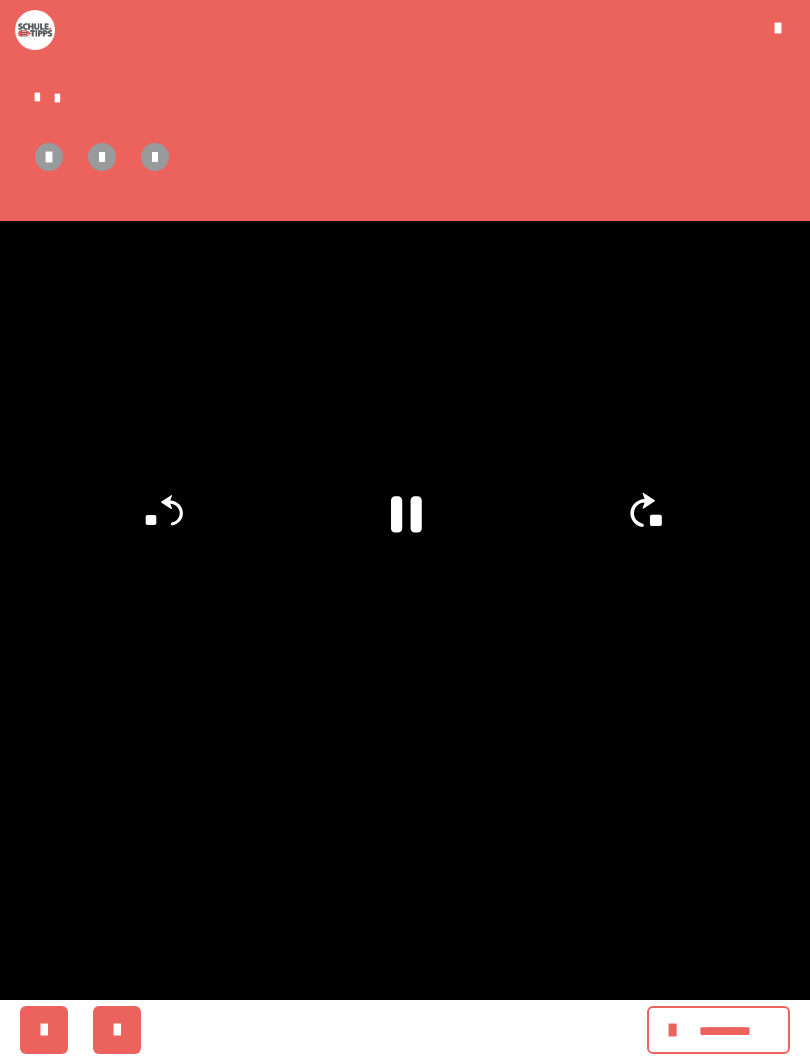 click on "**" 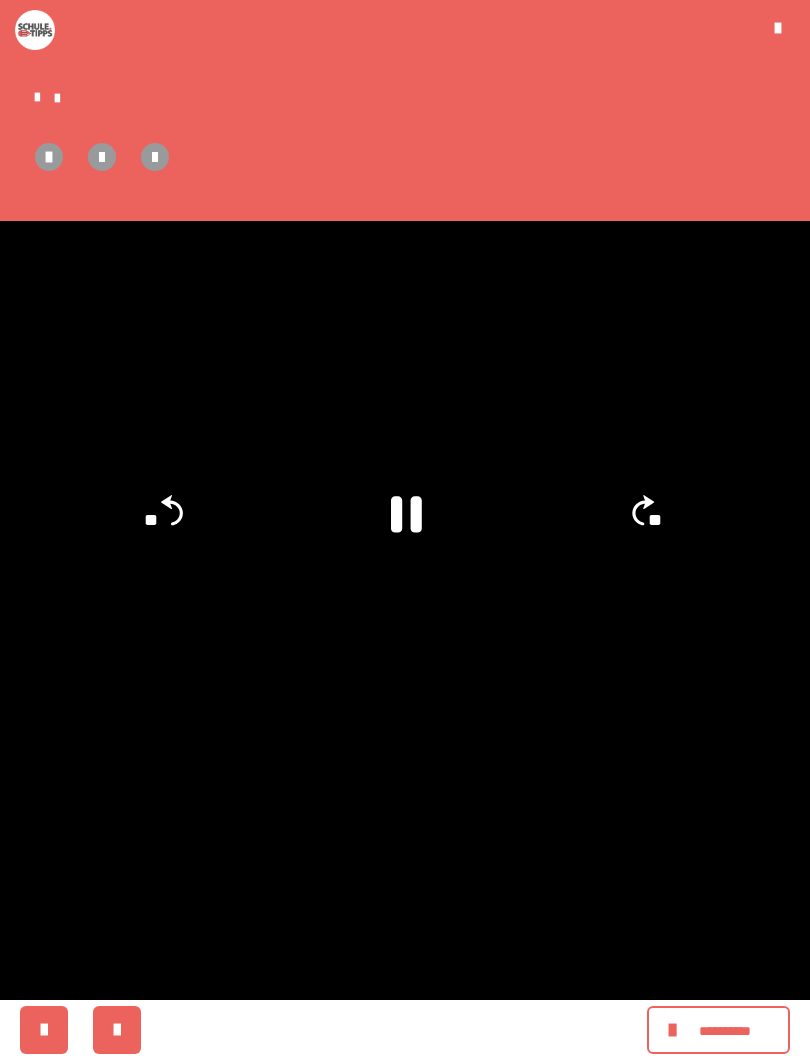 click on "**" 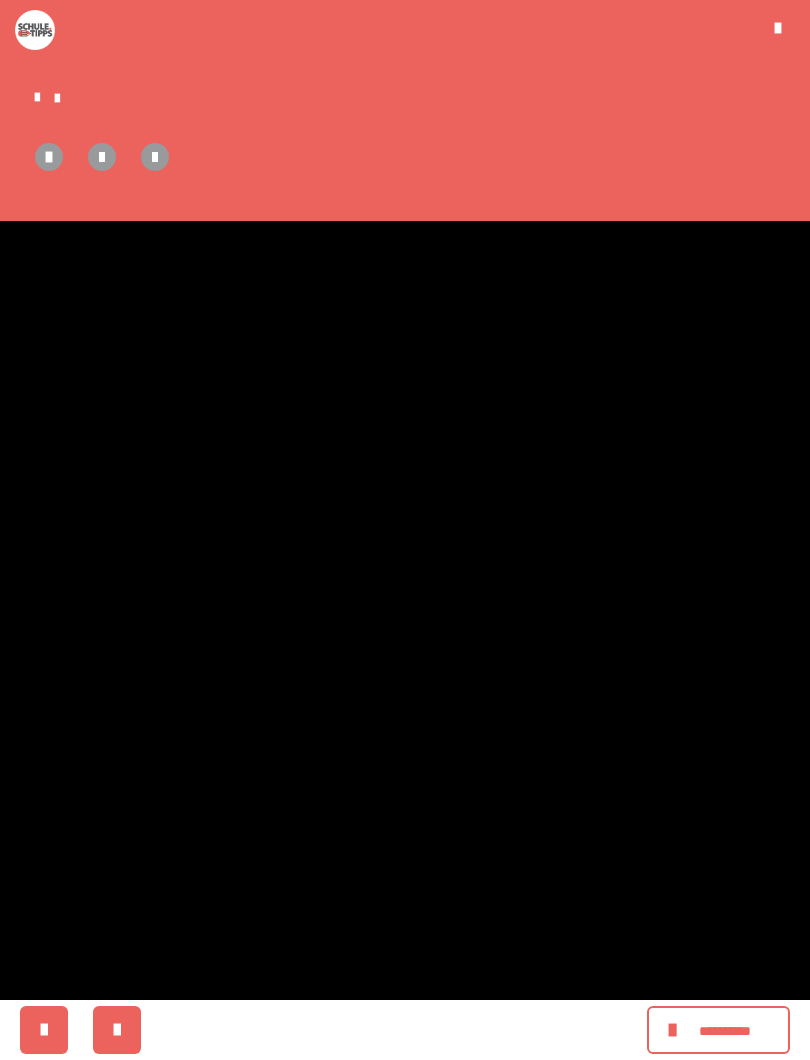 click at bounding box center (405, 530) 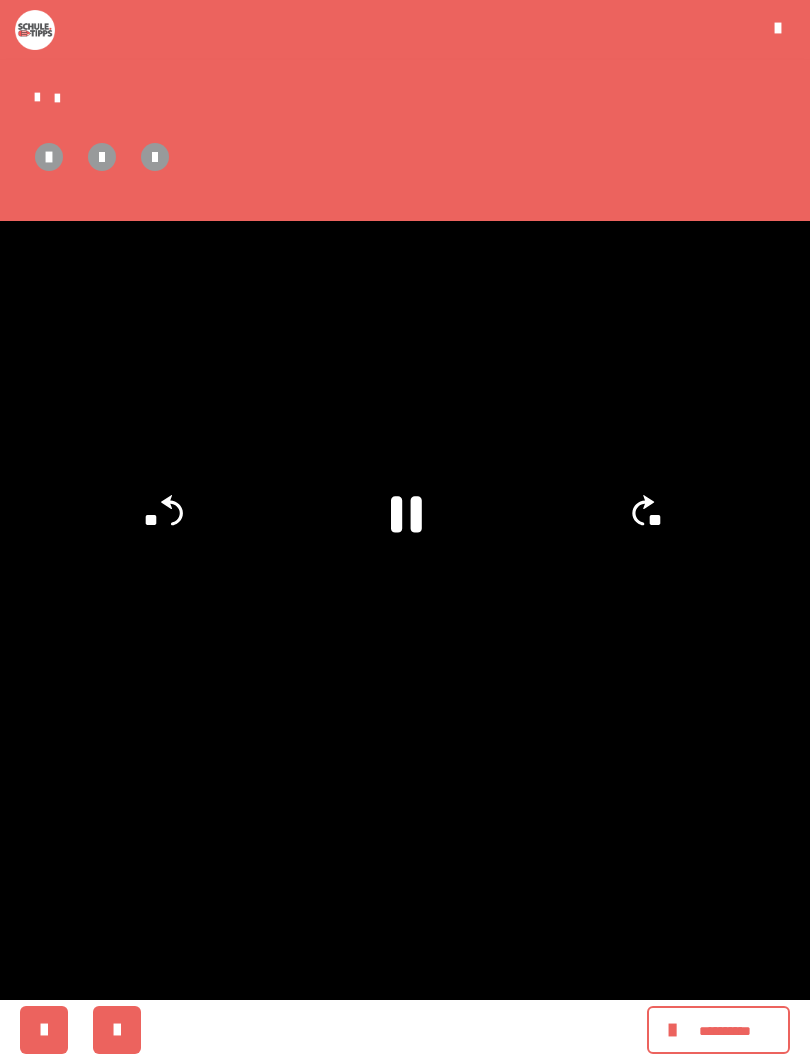 click at bounding box center [405, 530] 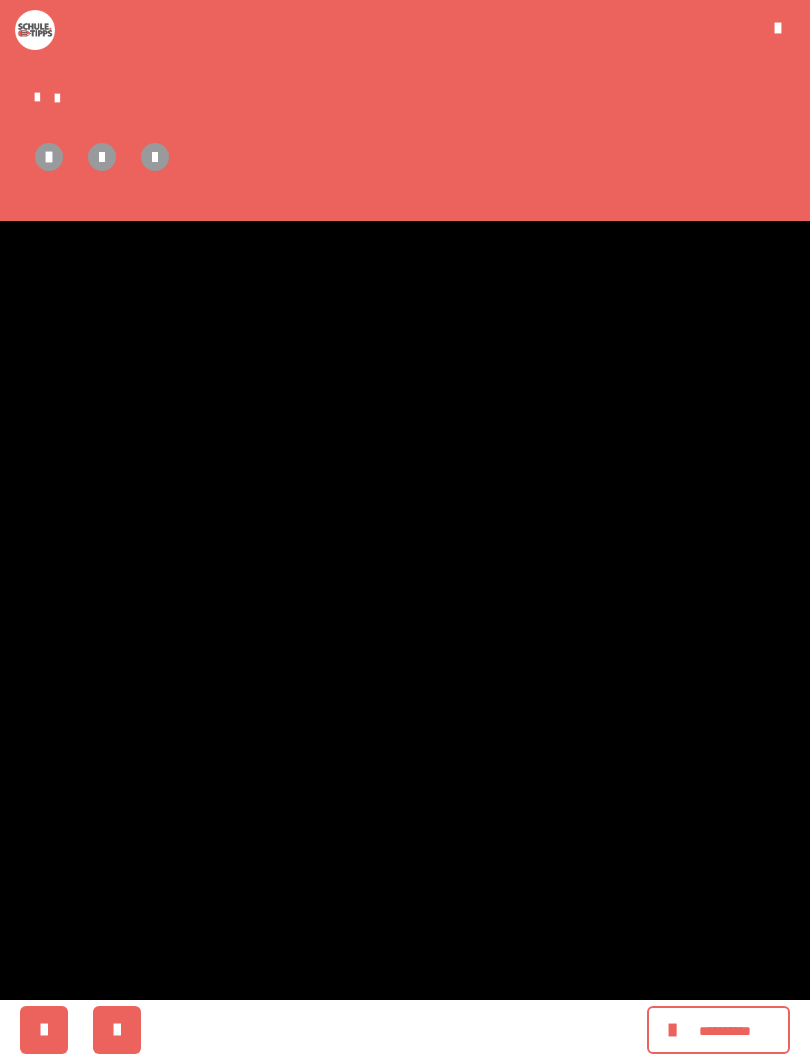click at bounding box center [405, 530] 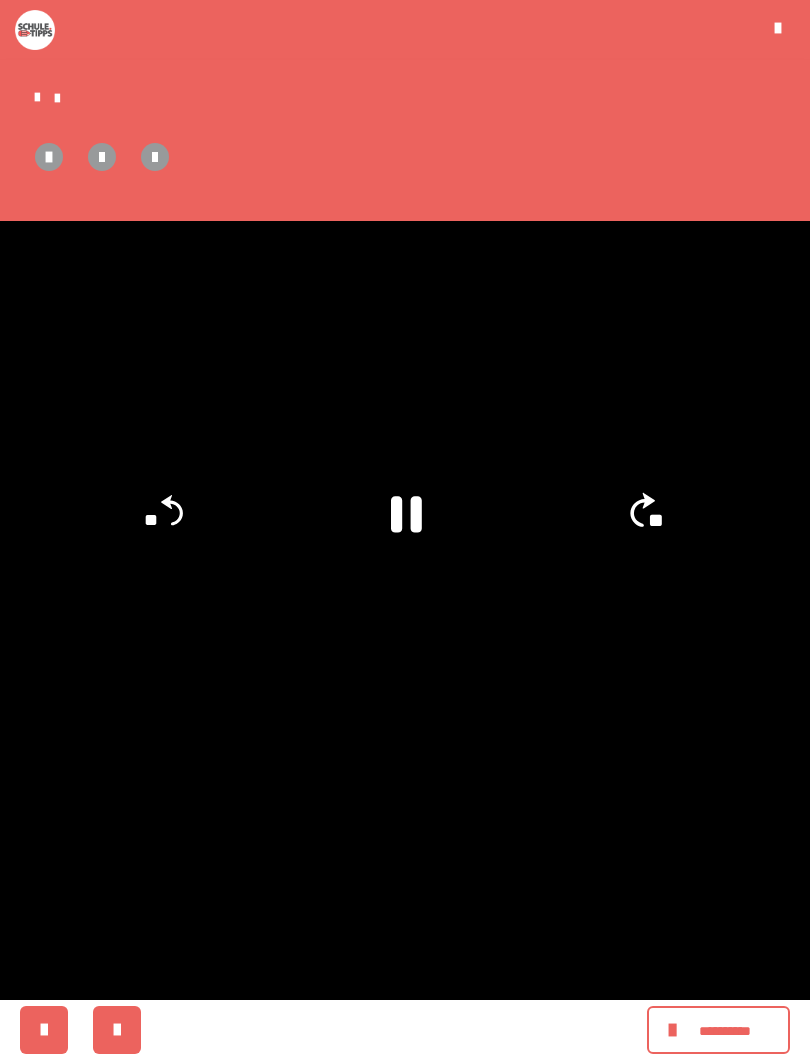 click on "**" 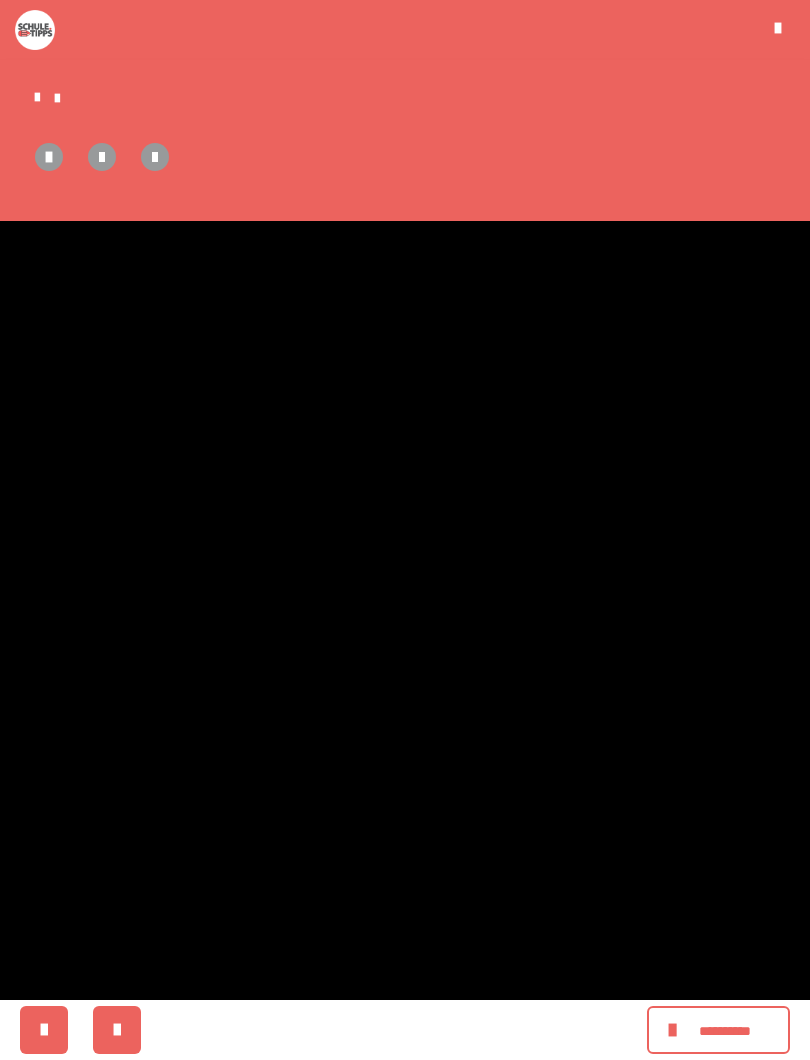 click at bounding box center (405, 530) 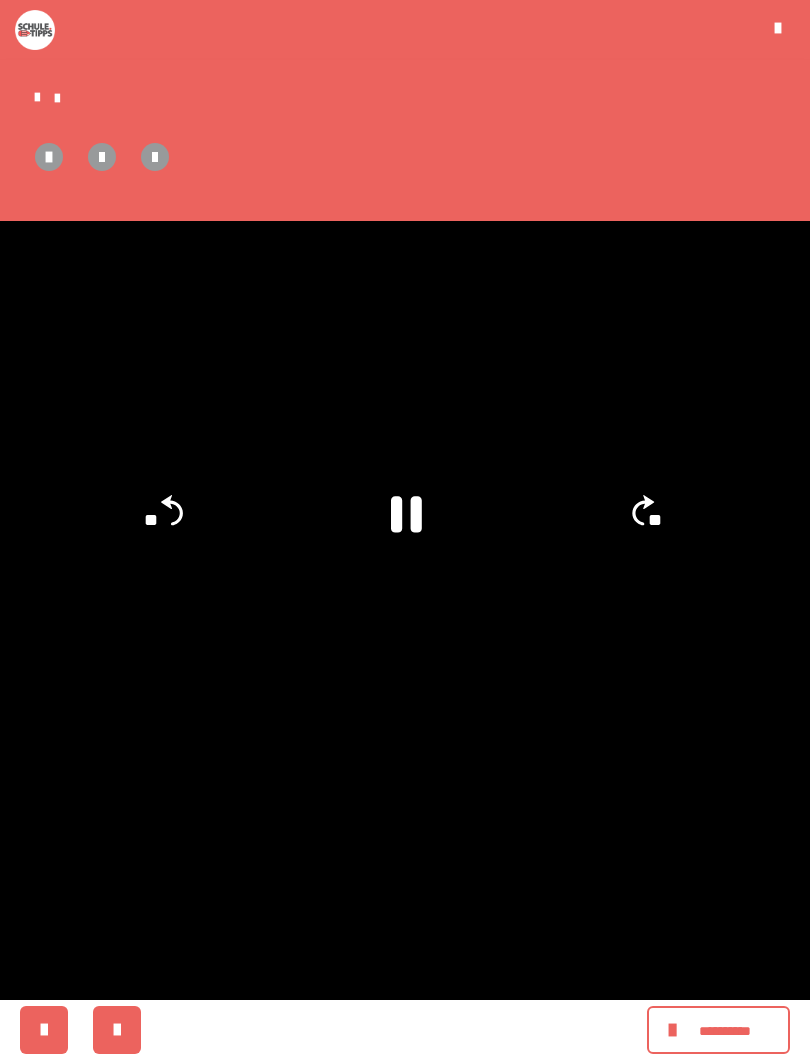 click on "**" 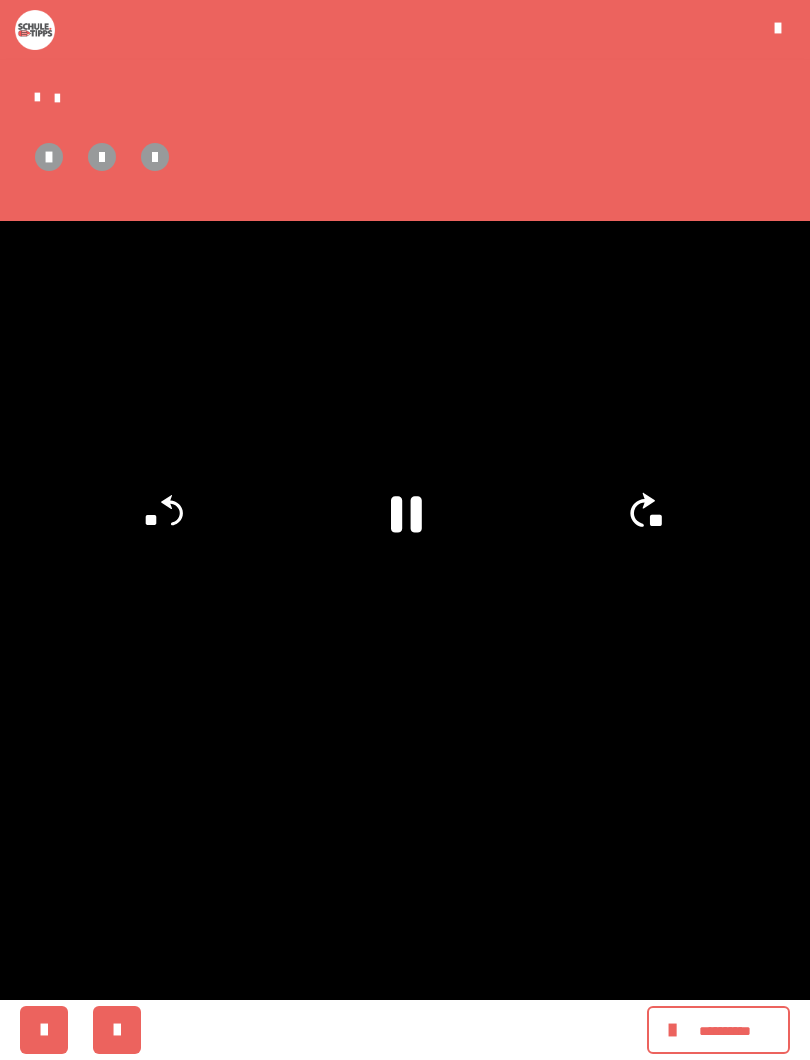 click on "**" 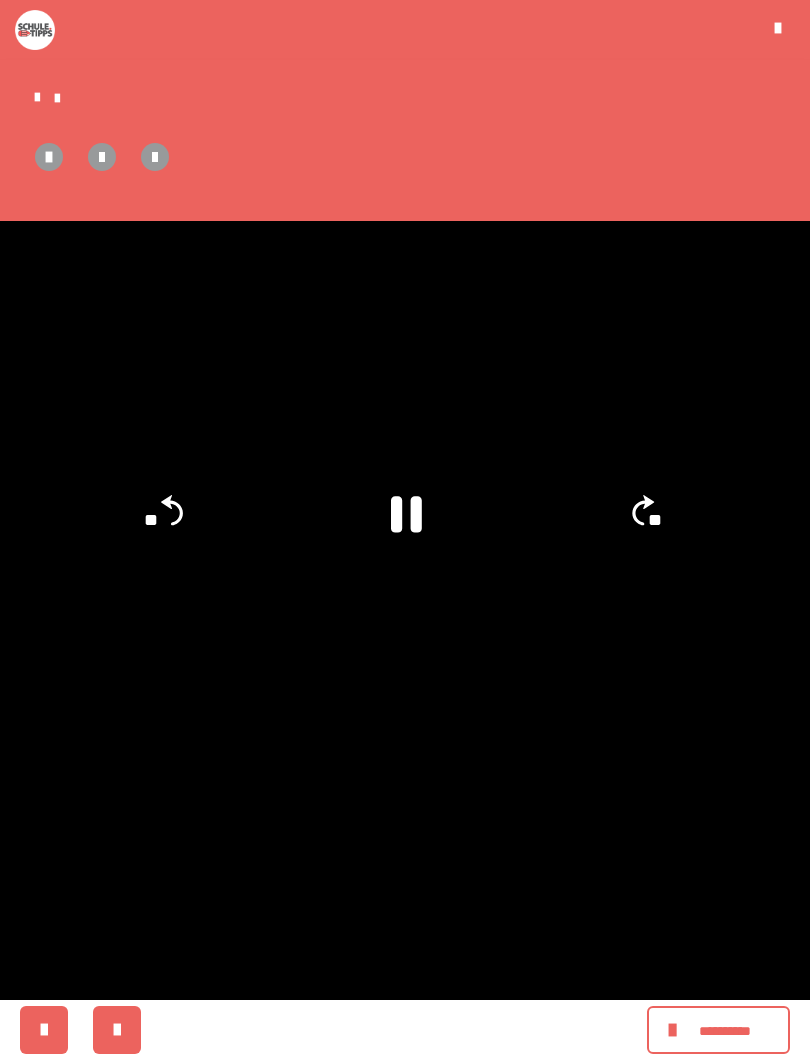 click on "**" 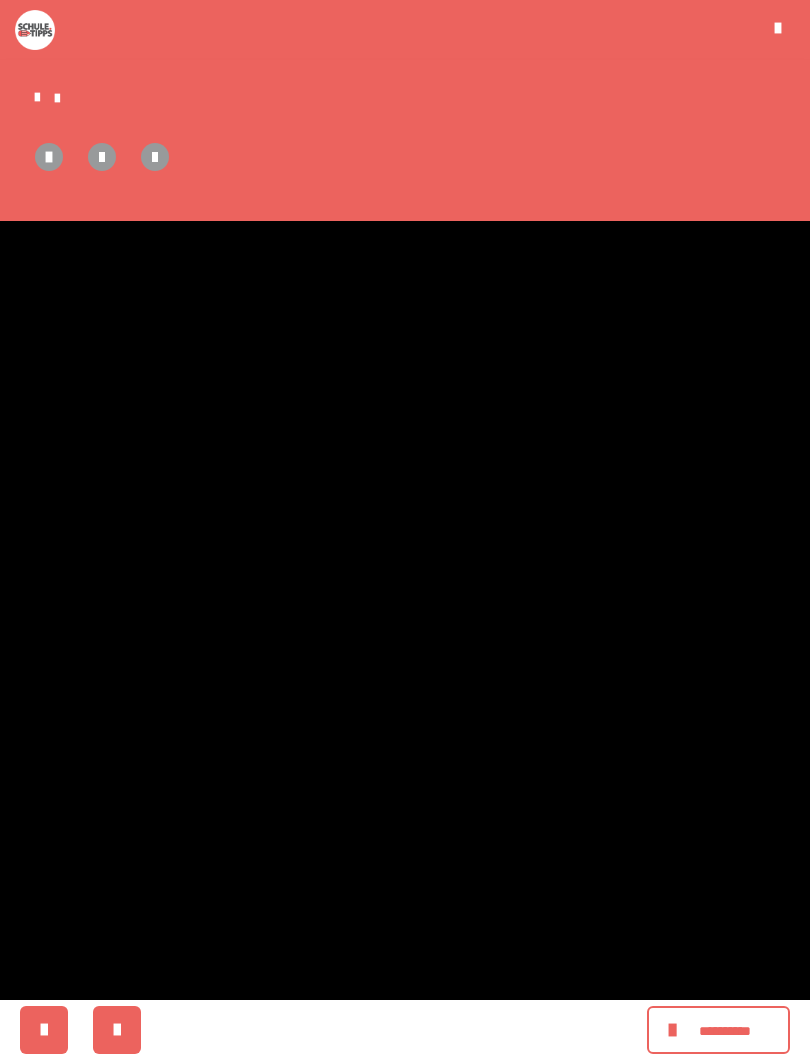 click at bounding box center (405, 530) 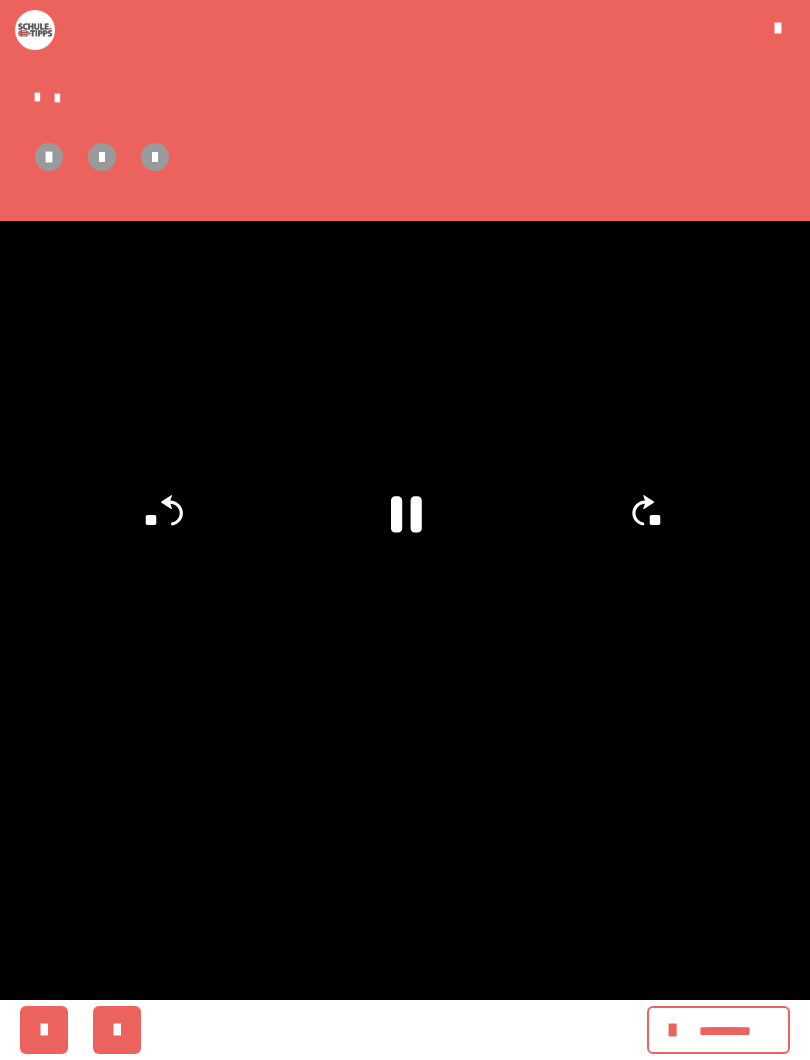 click at bounding box center [405, 530] 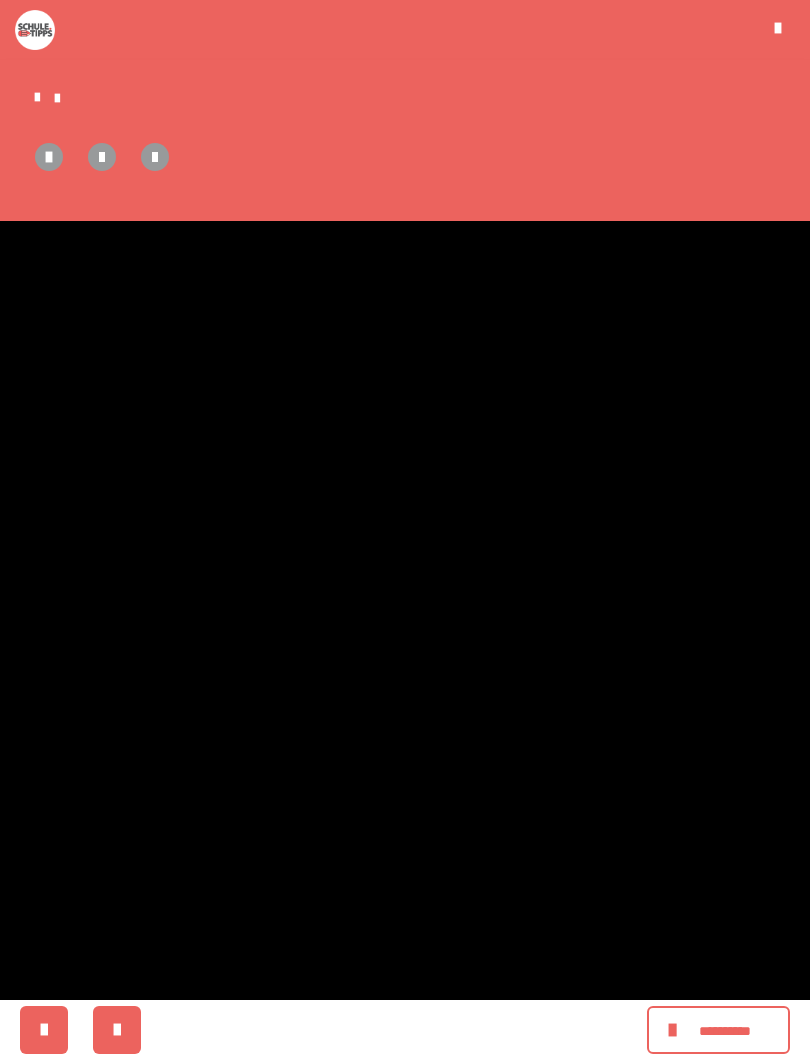 click at bounding box center (405, 530) 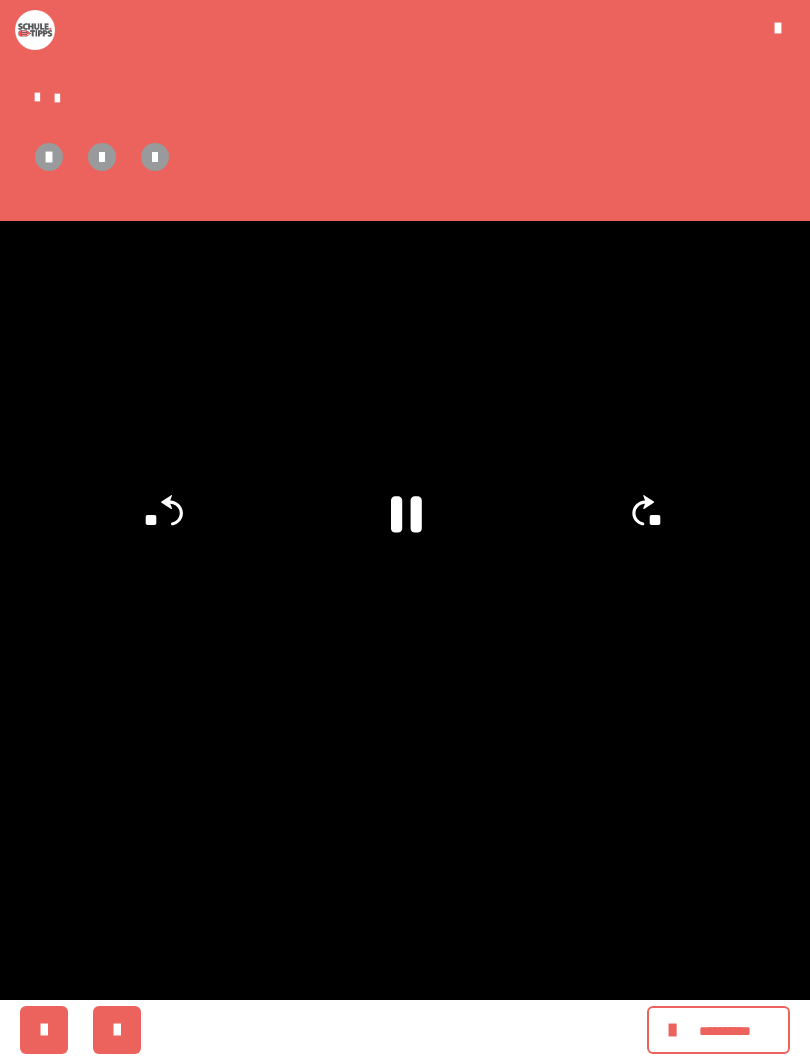 click on "**" 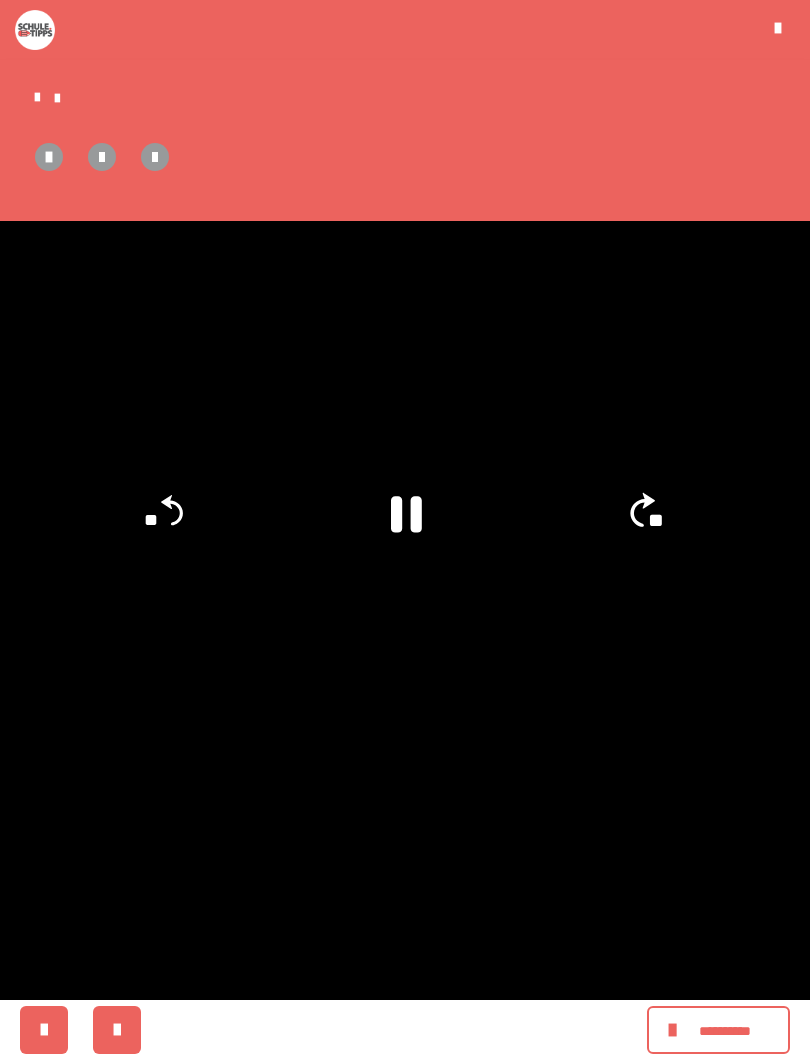 click on "**" 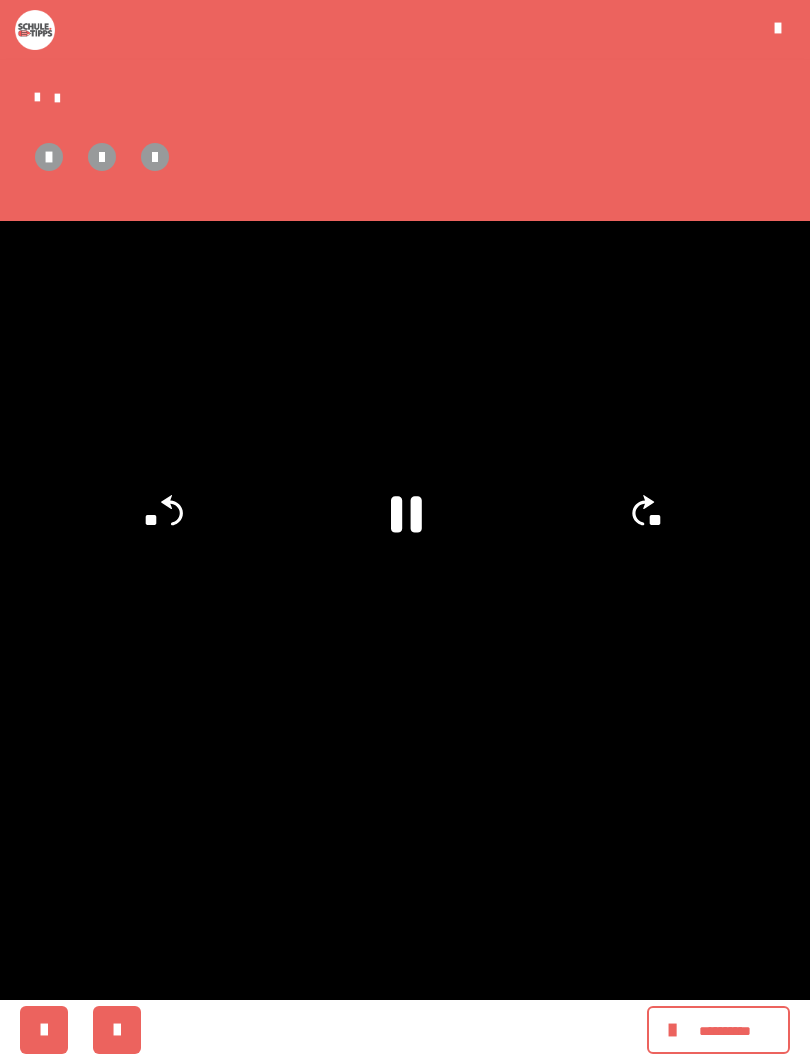 click 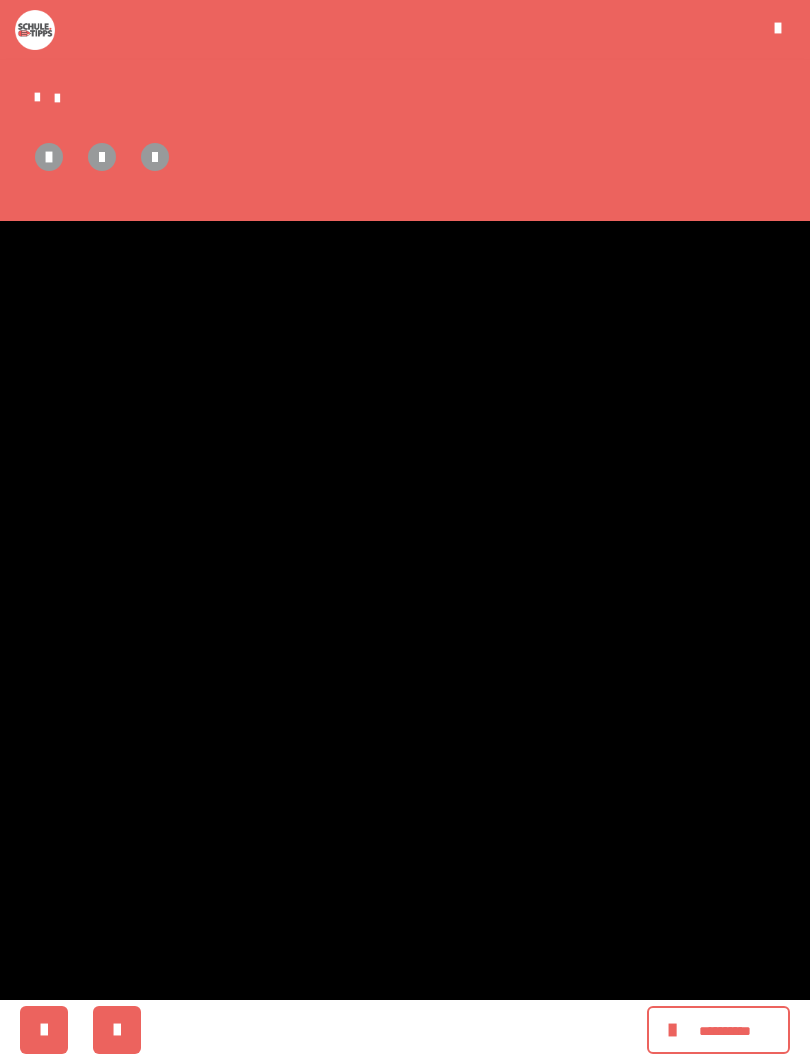 click at bounding box center (405, 530) 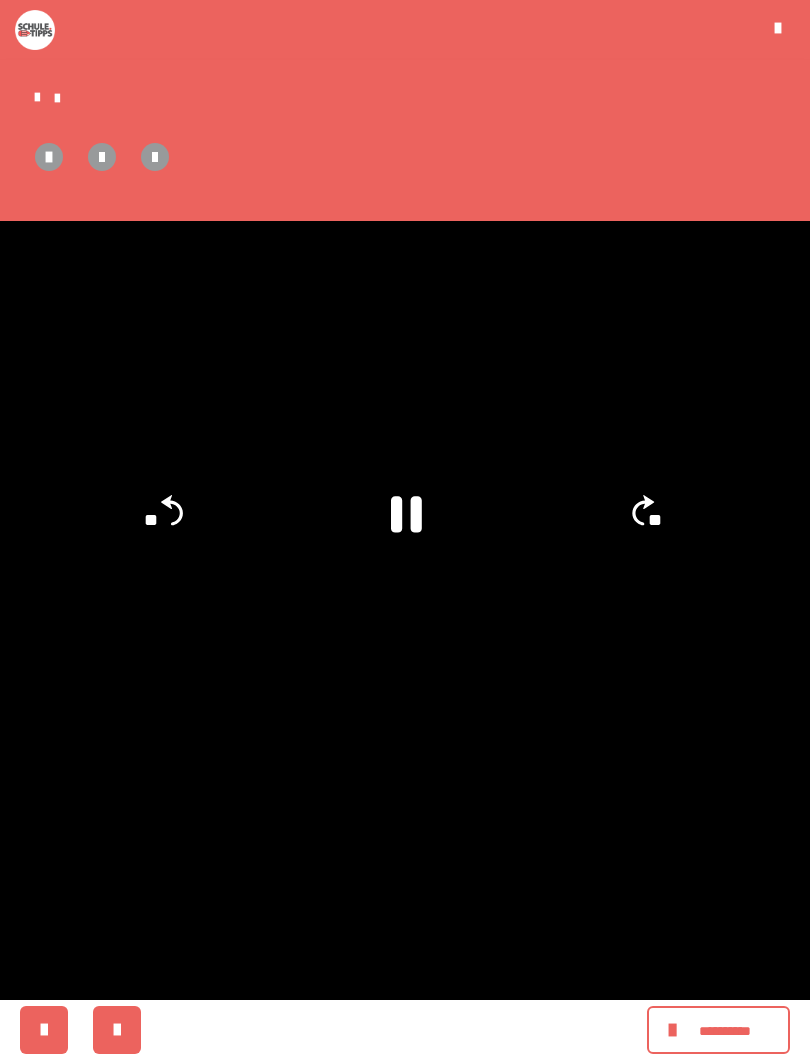 click at bounding box center (405, 530) 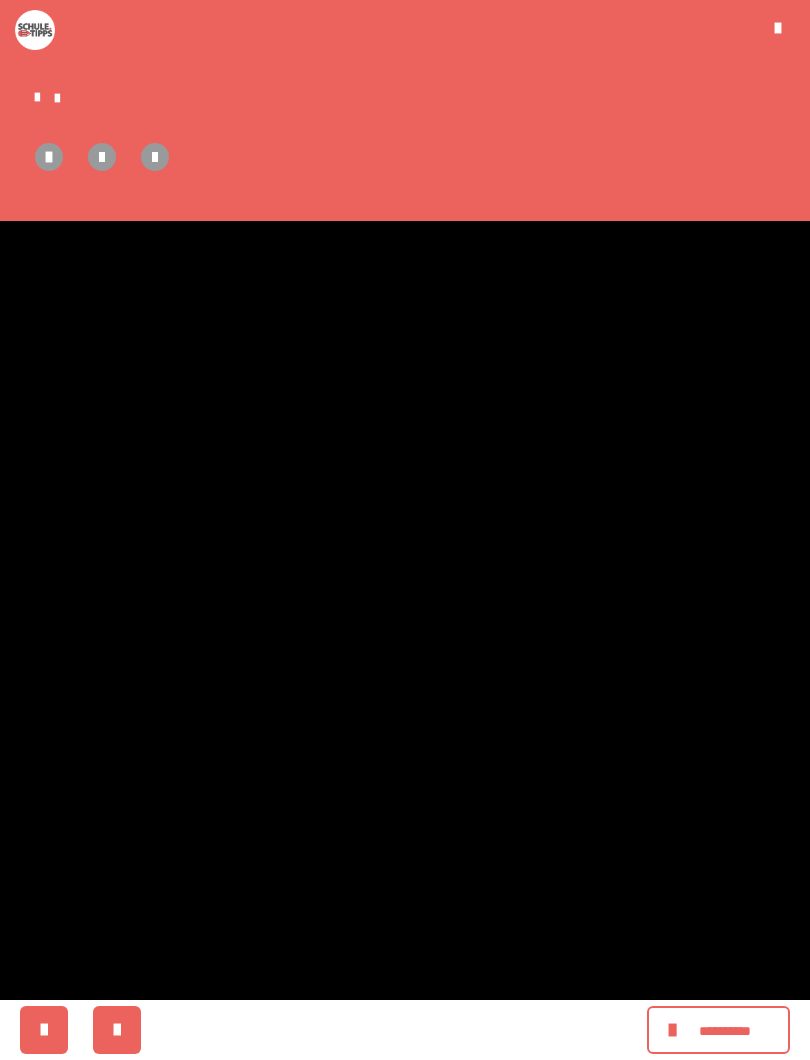 click at bounding box center [405, 530] 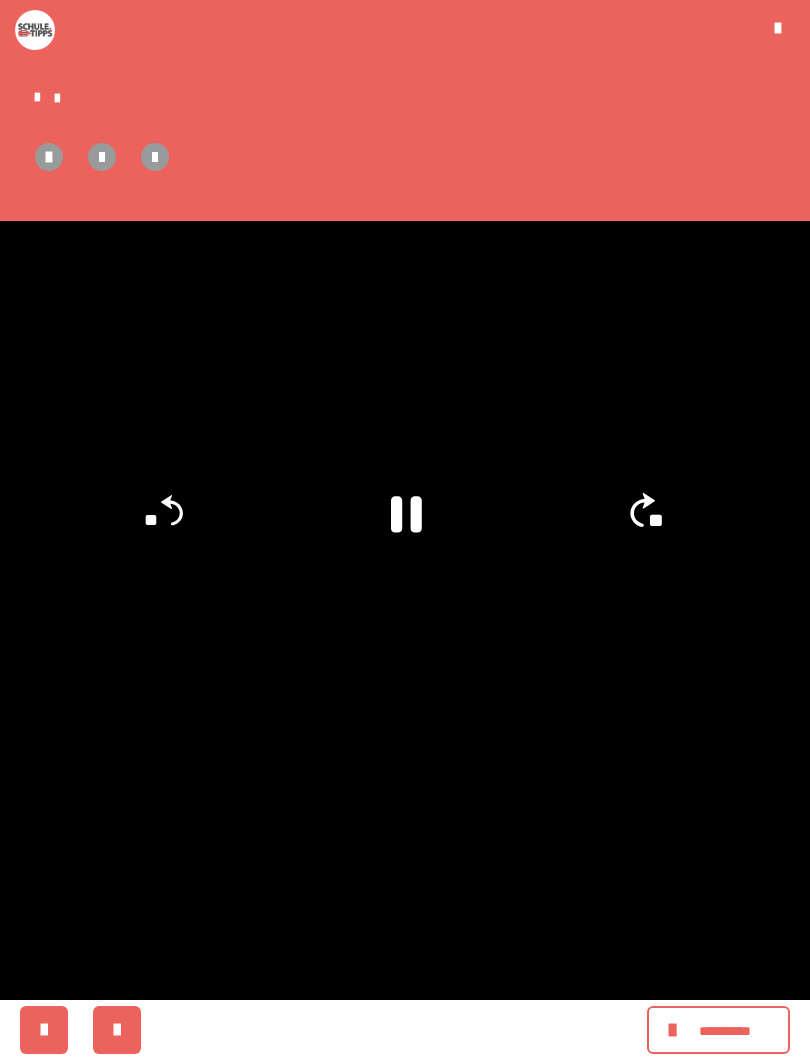 click on "**" 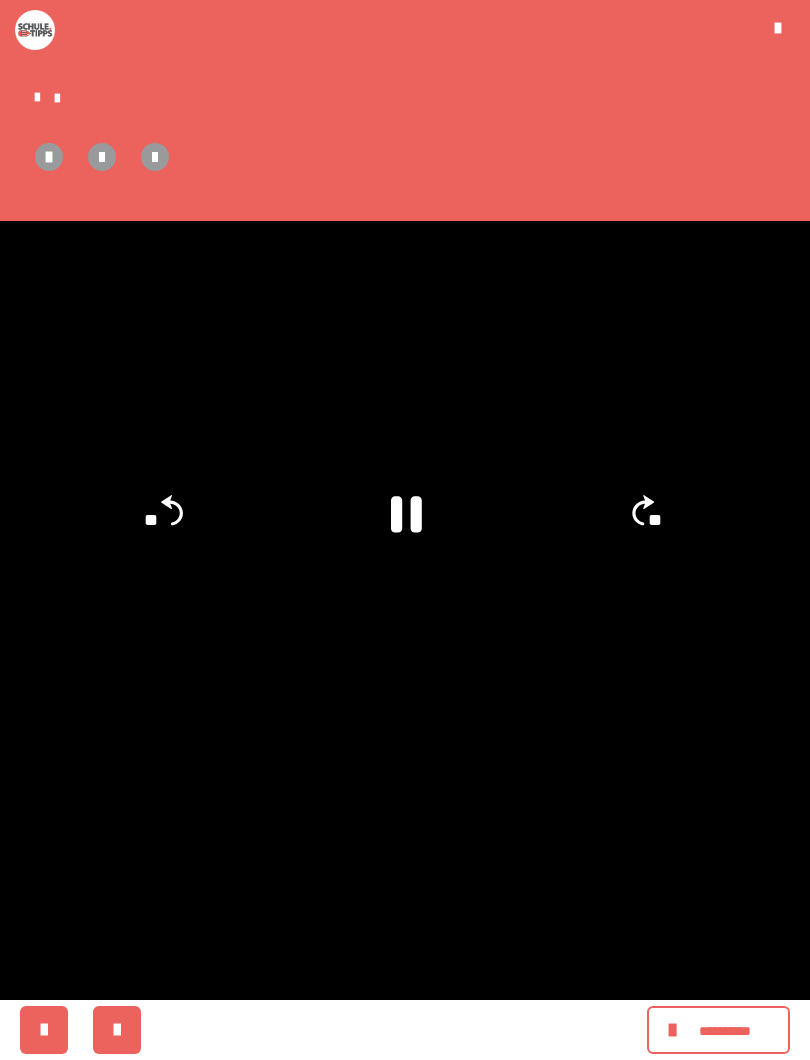 click on "**" 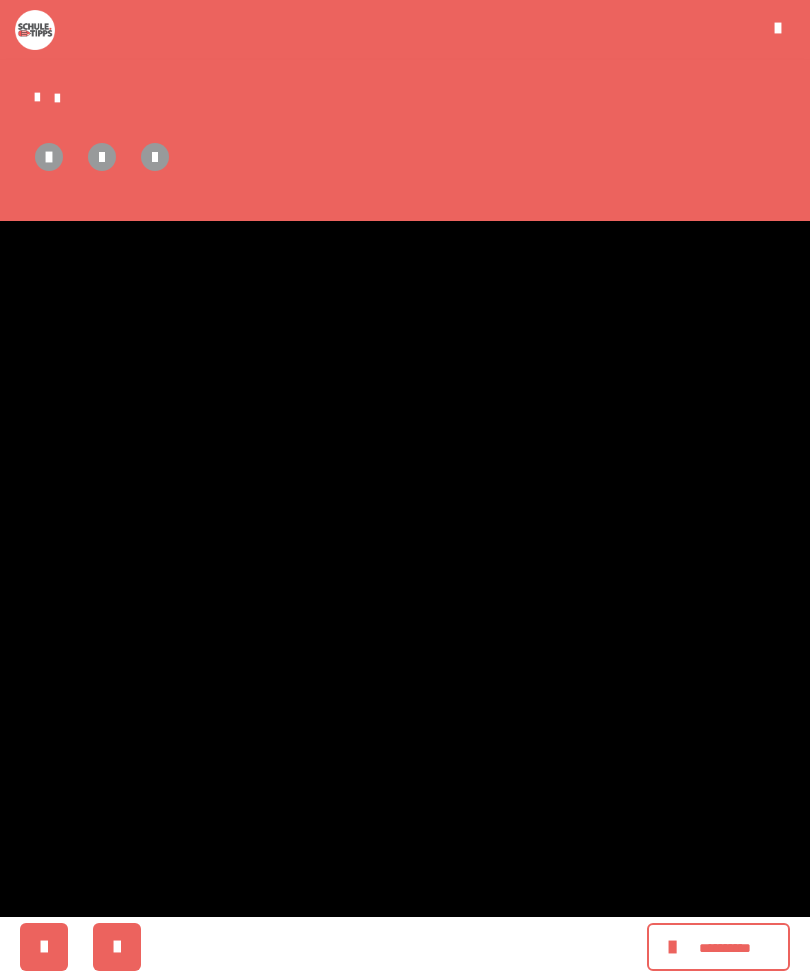 scroll, scrollTop: 0, scrollLeft: 0, axis: both 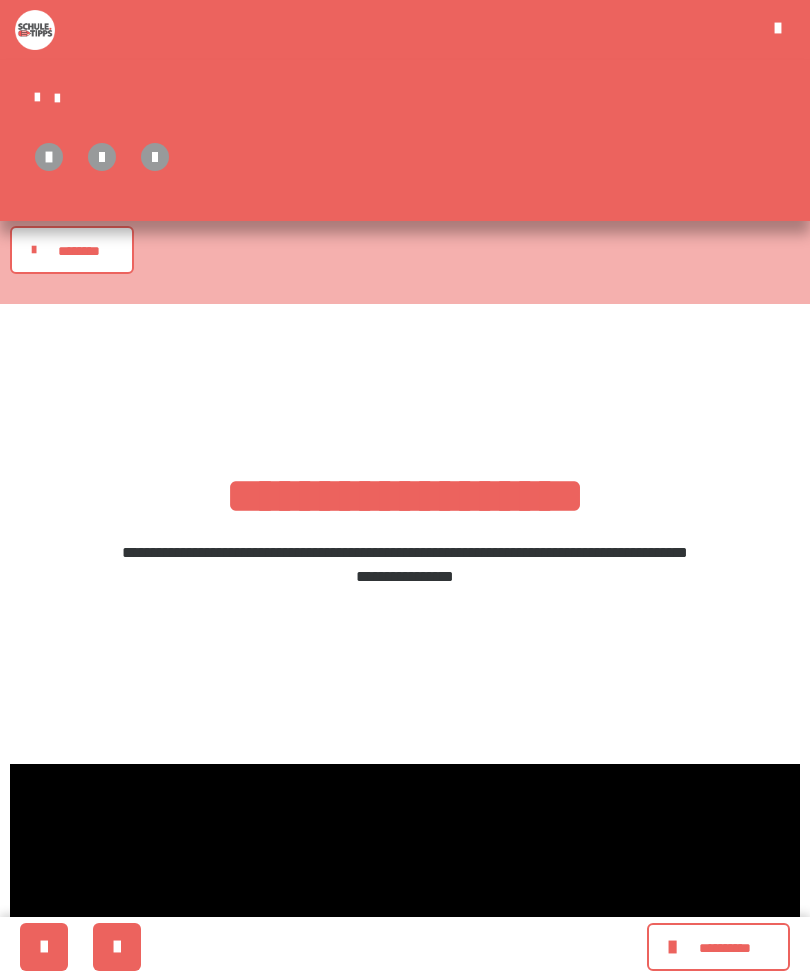 click at bounding box center [39, 250] 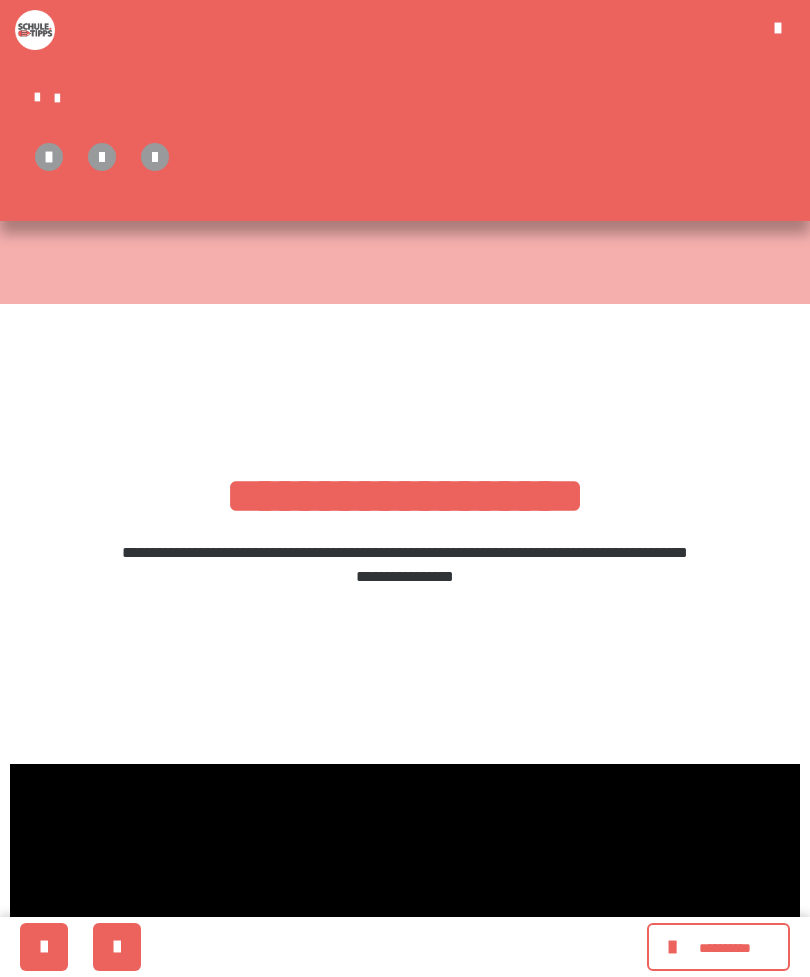click on "**********" at bounding box center (725, 948) 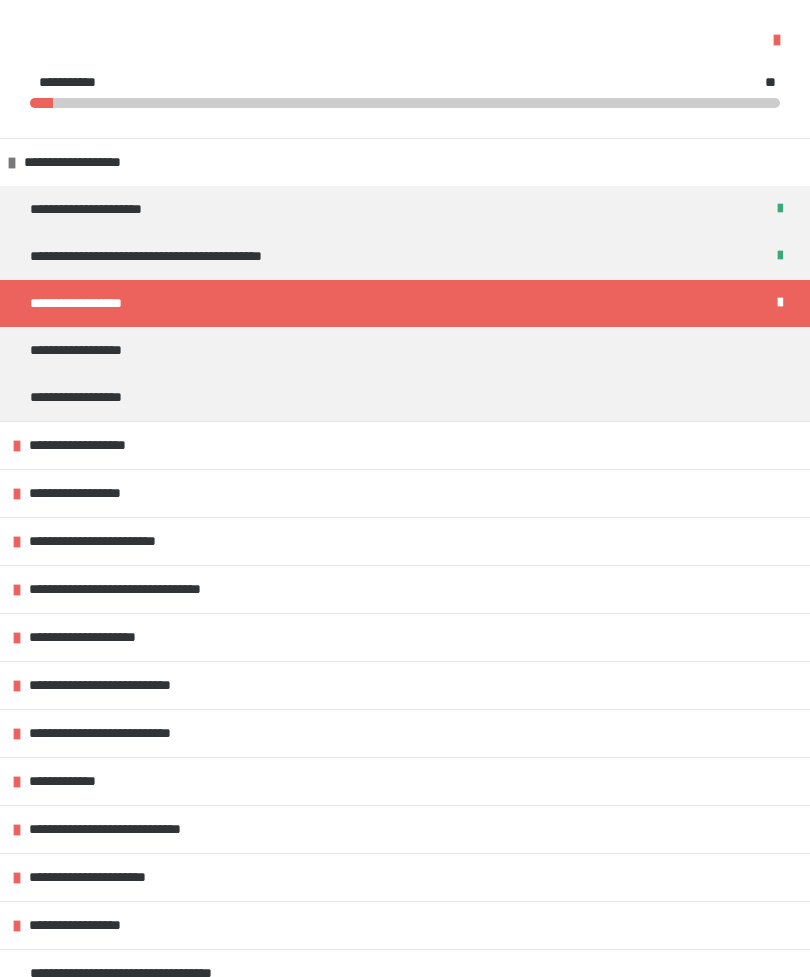 click on "**********" at bounding box center [95, 445] 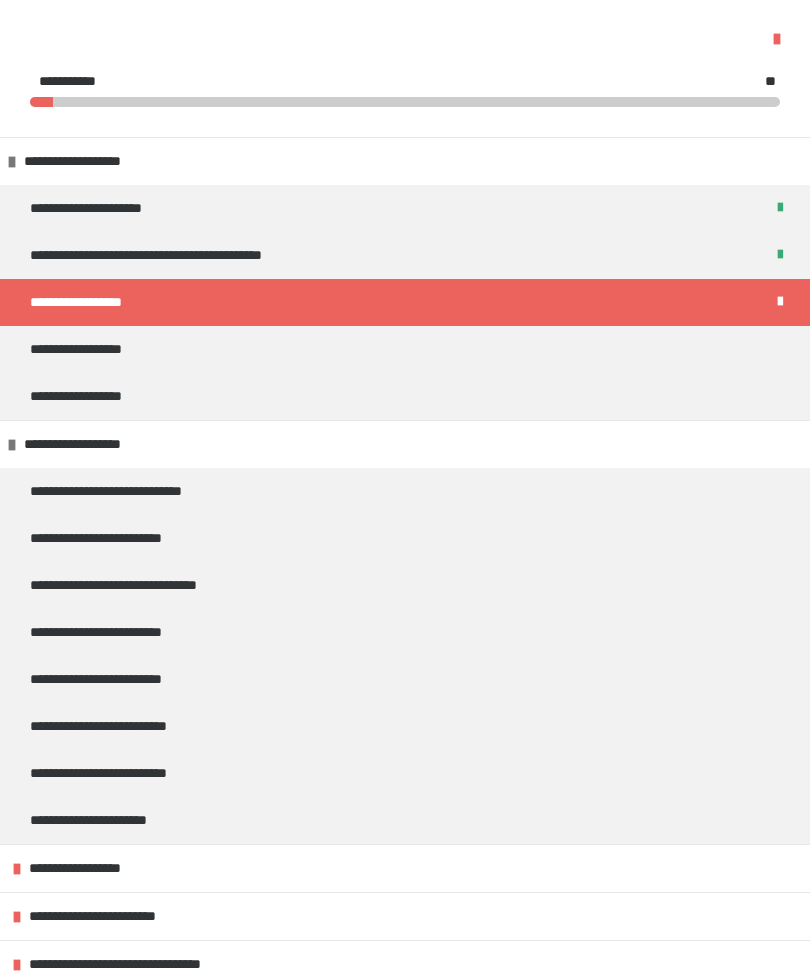 scroll, scrollTop: 224, scrollLeft: 0, axis: vertical 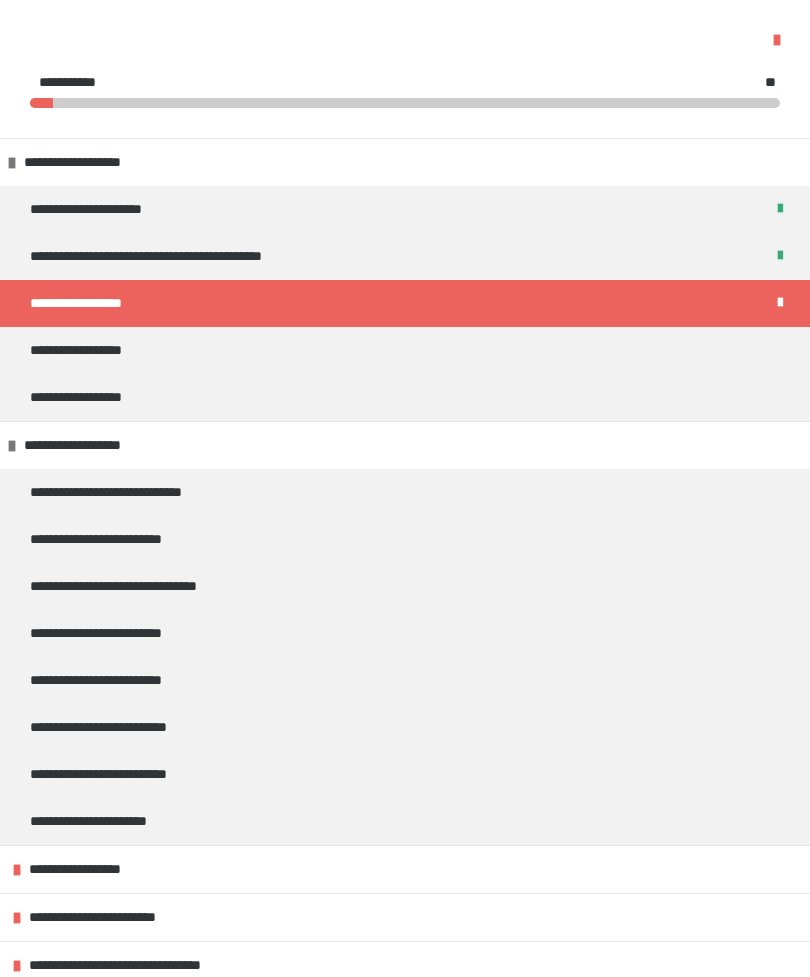 click on "**********" at bounding box center [90, 445] 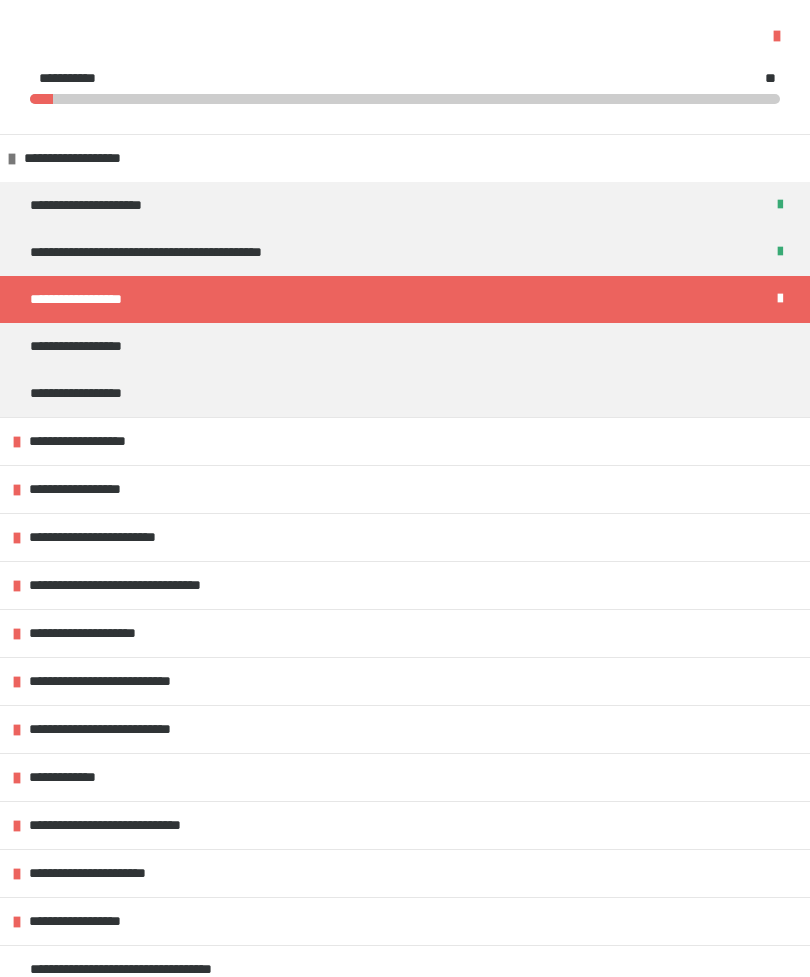 scroll, scrollTop: 4, scrollLeft: 0, axis: vertical 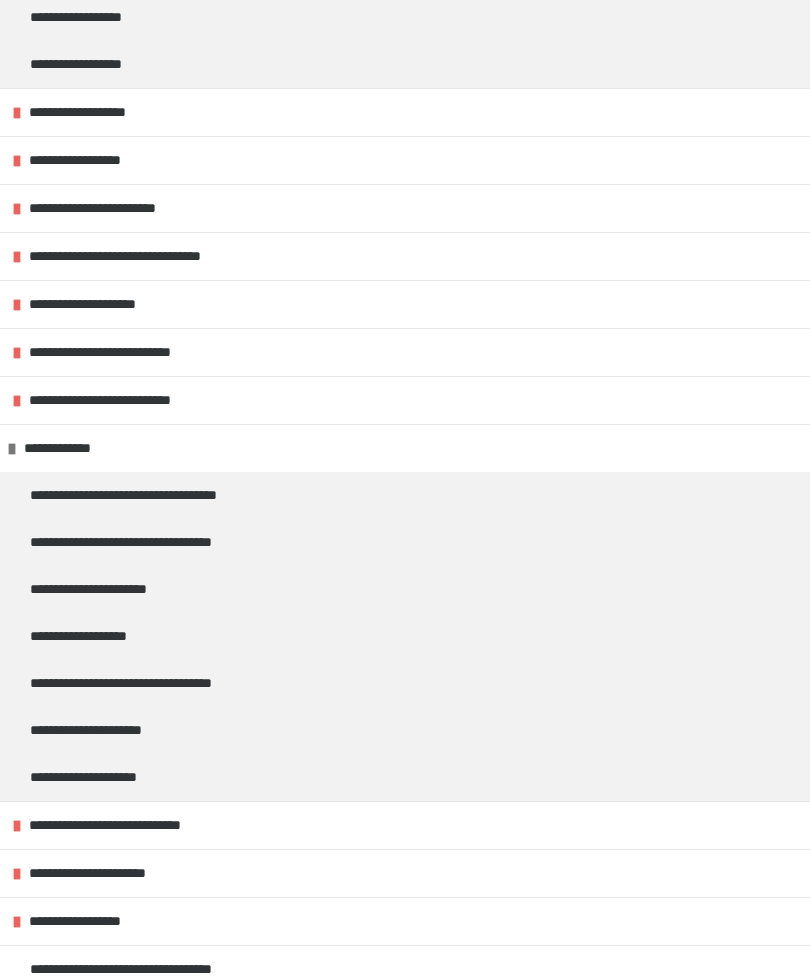 click on "**********" at bounding box center (75, 448) 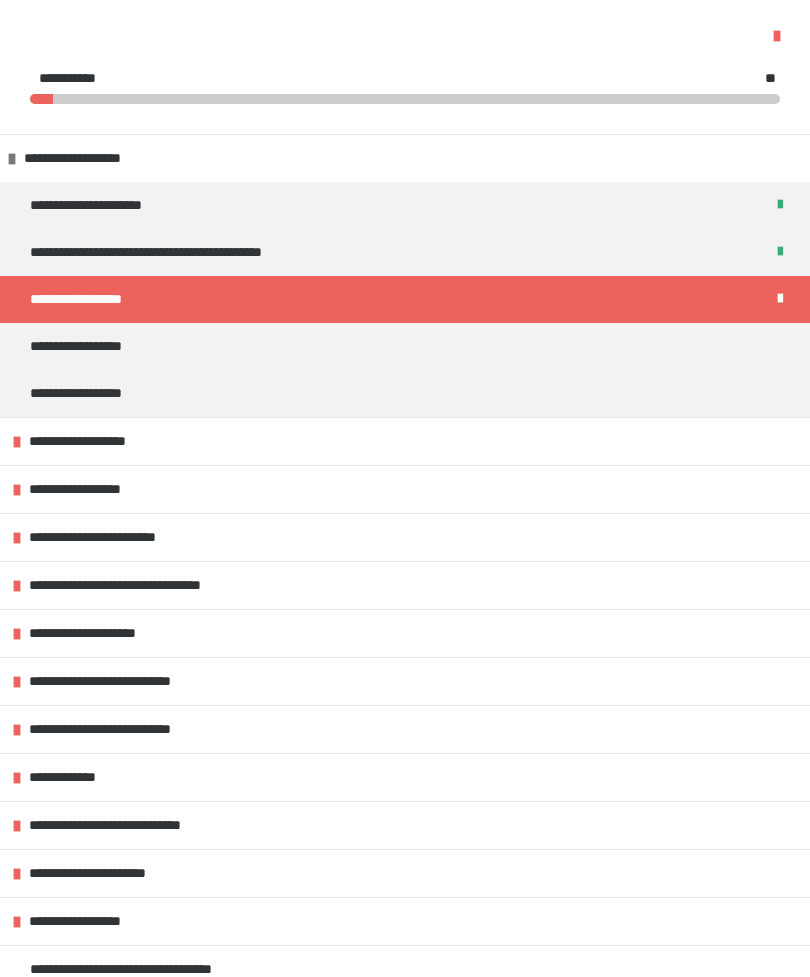 scroll, scrollTop: 4, scrollLeft: 0, axis: vertical 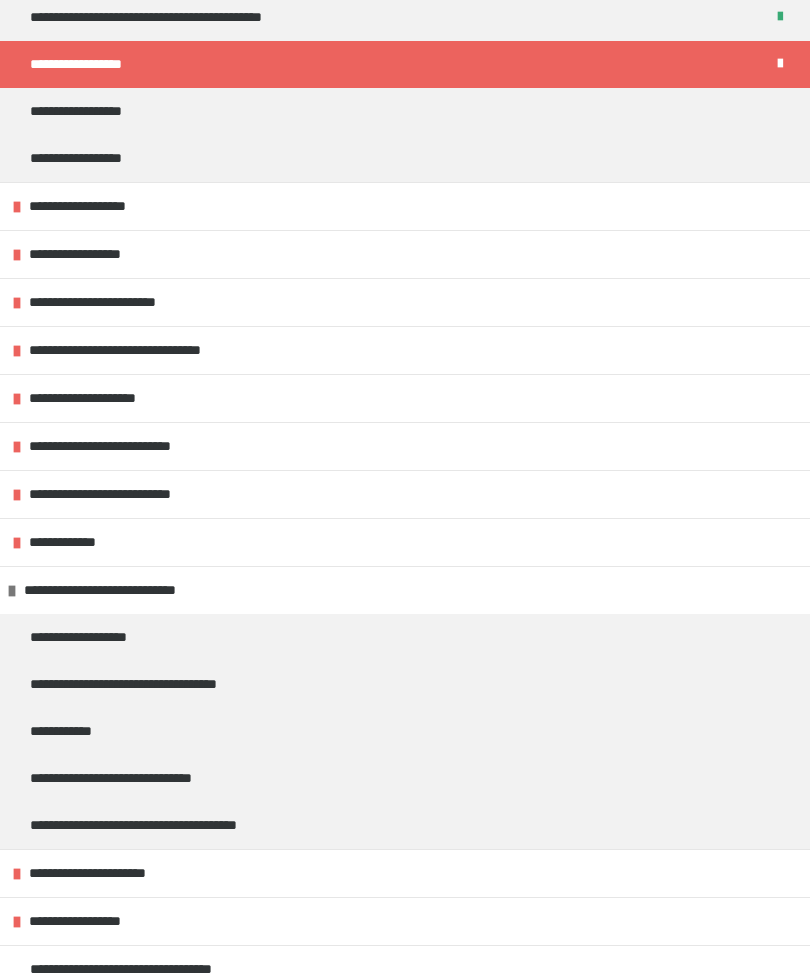 click on "**********" at bounding box center [121, 590] 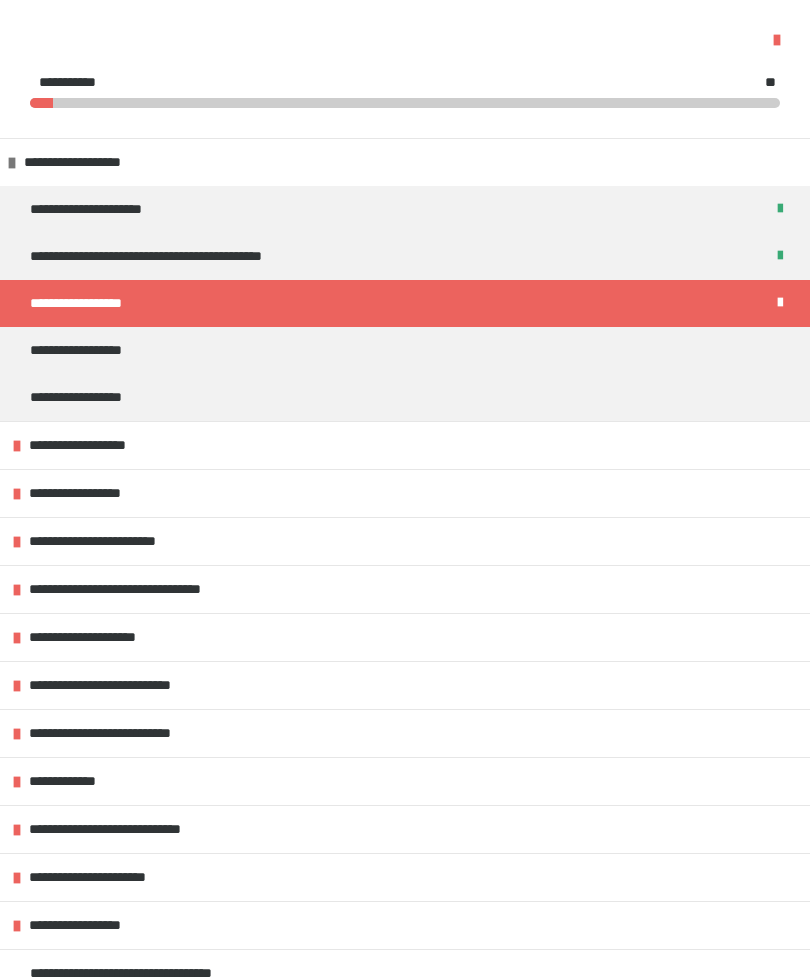 scroll, scrollTop: 0, scrollLeft: 0, axis: both 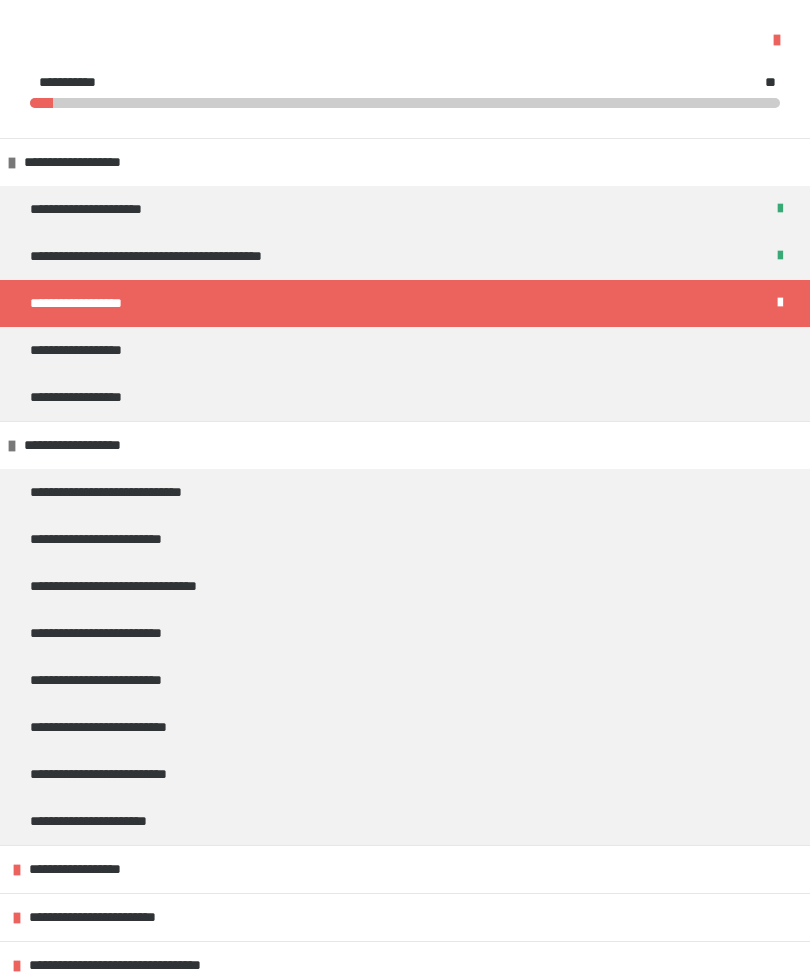 click on "**********" at bounding box center [126, 492] 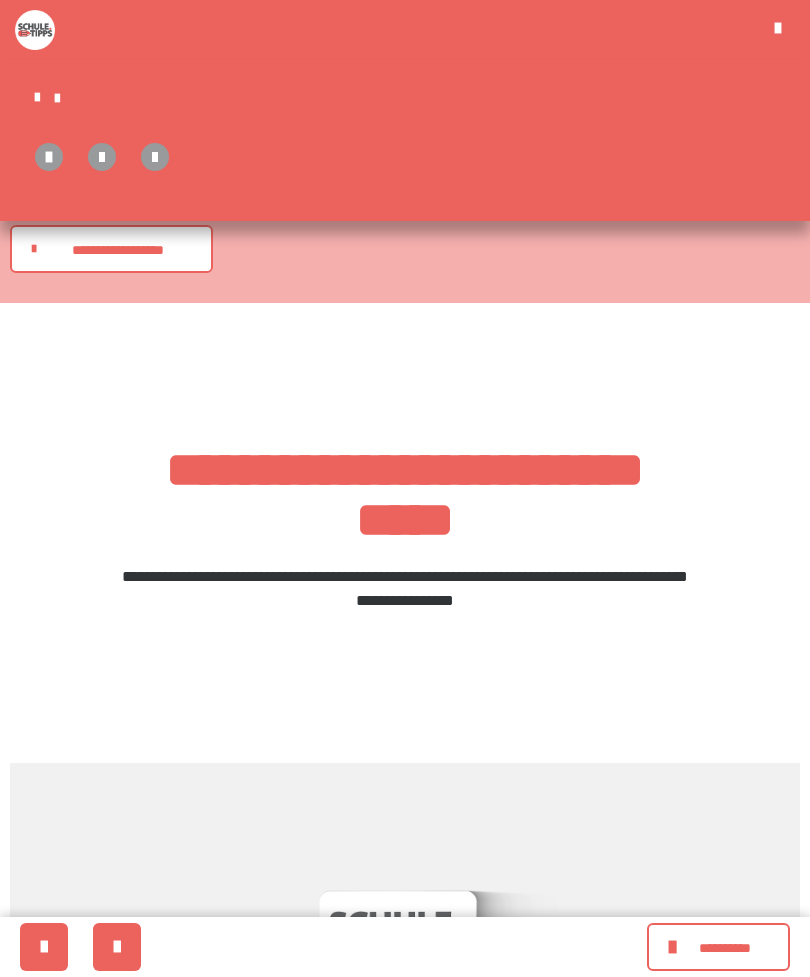 scroll, scrollTop: 0, scrollLeft: 0, axis: both 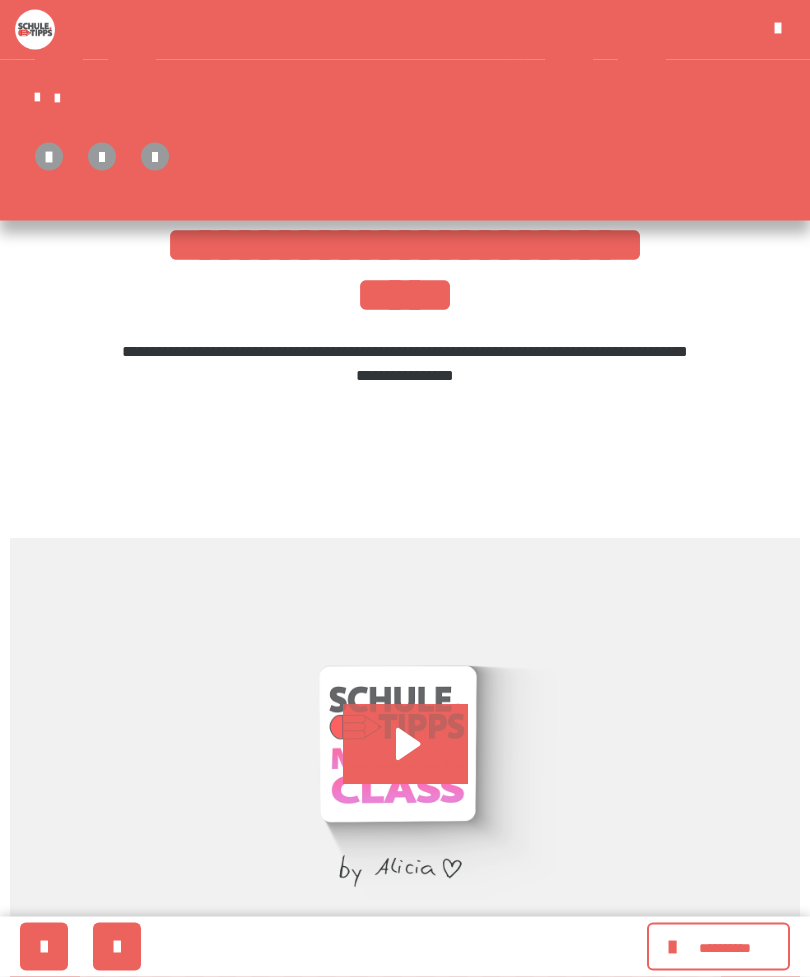 click 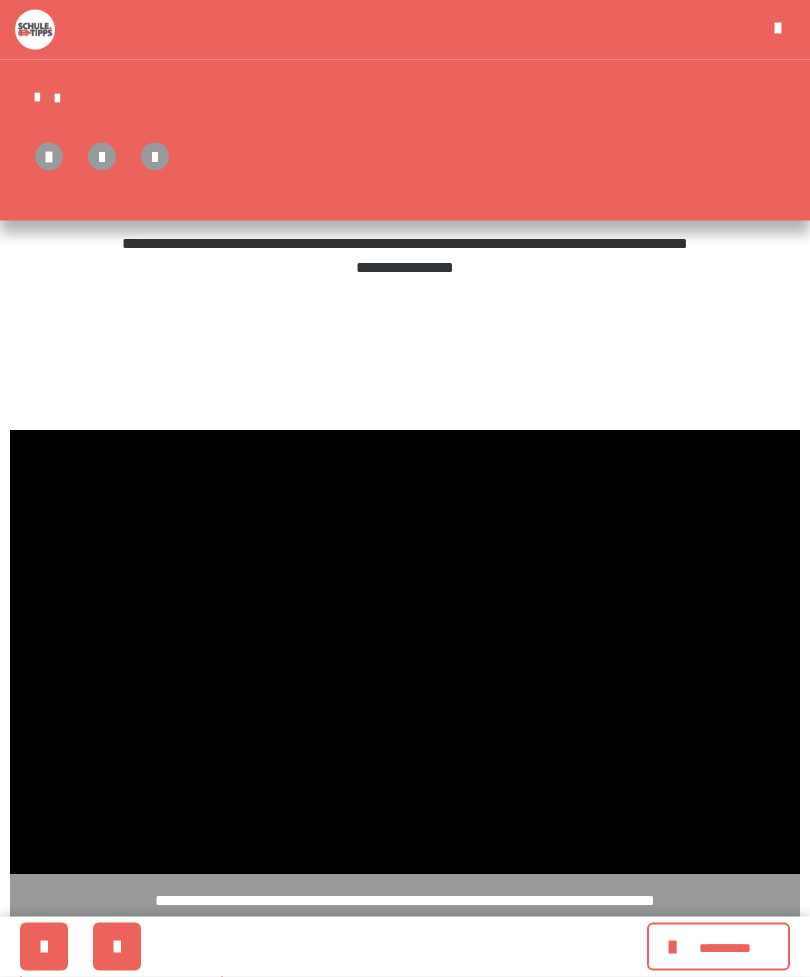 scroll, scrollTop: 334, scrollLeft: 0, axis: vertical 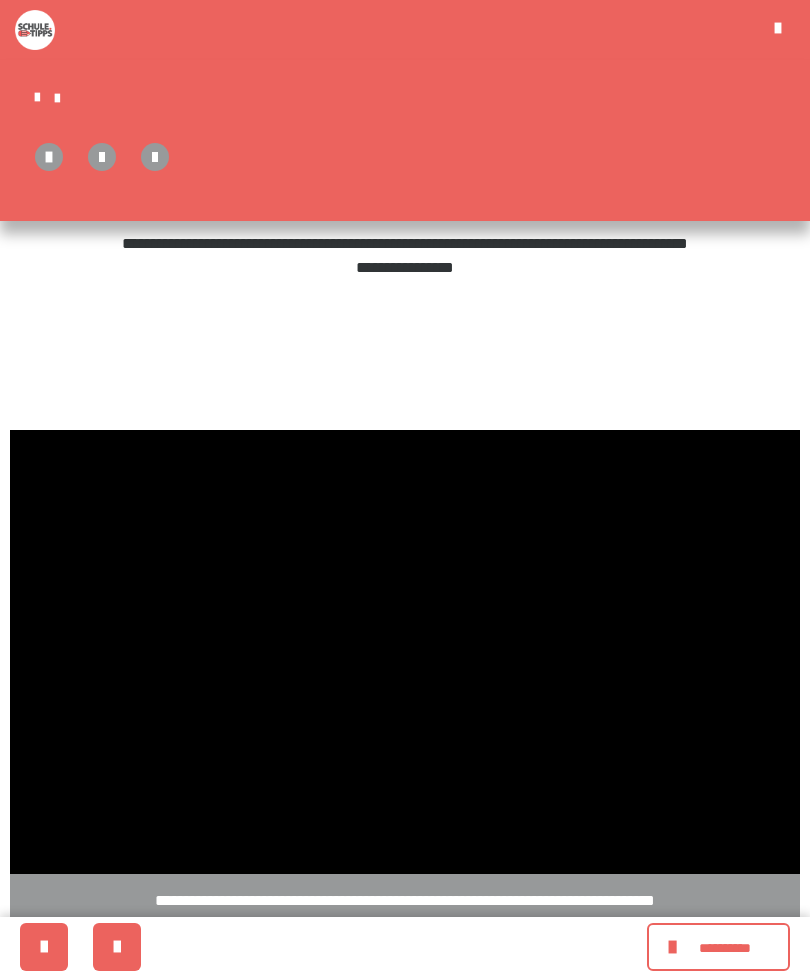 click at bounding box center (405, 652) 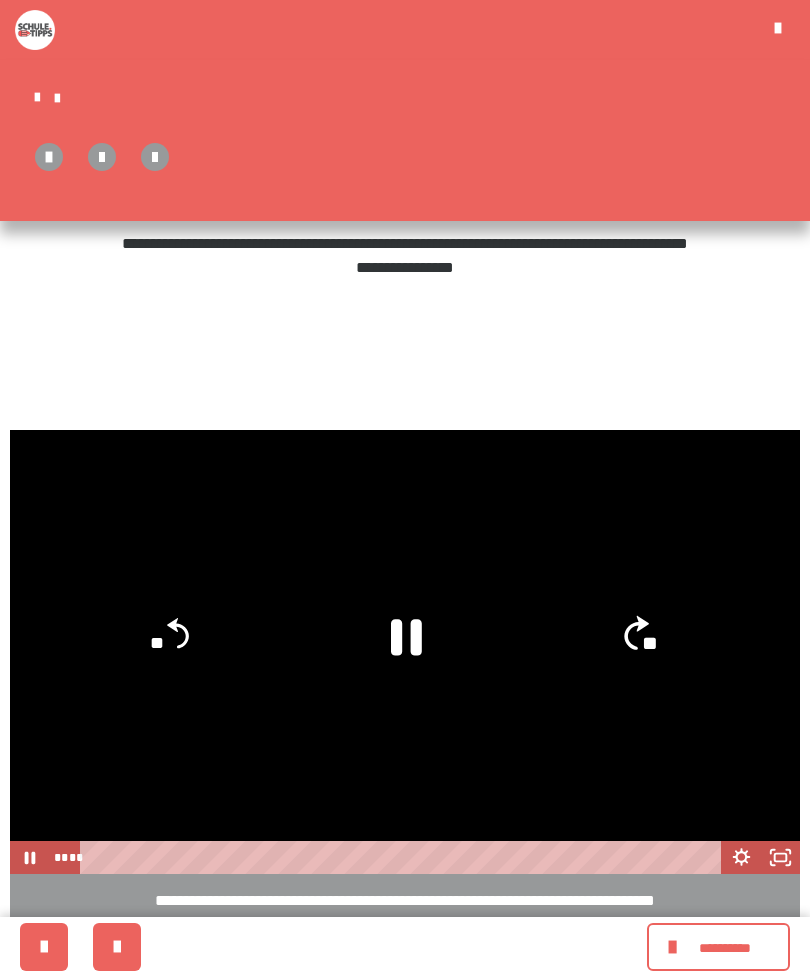 click on "**" 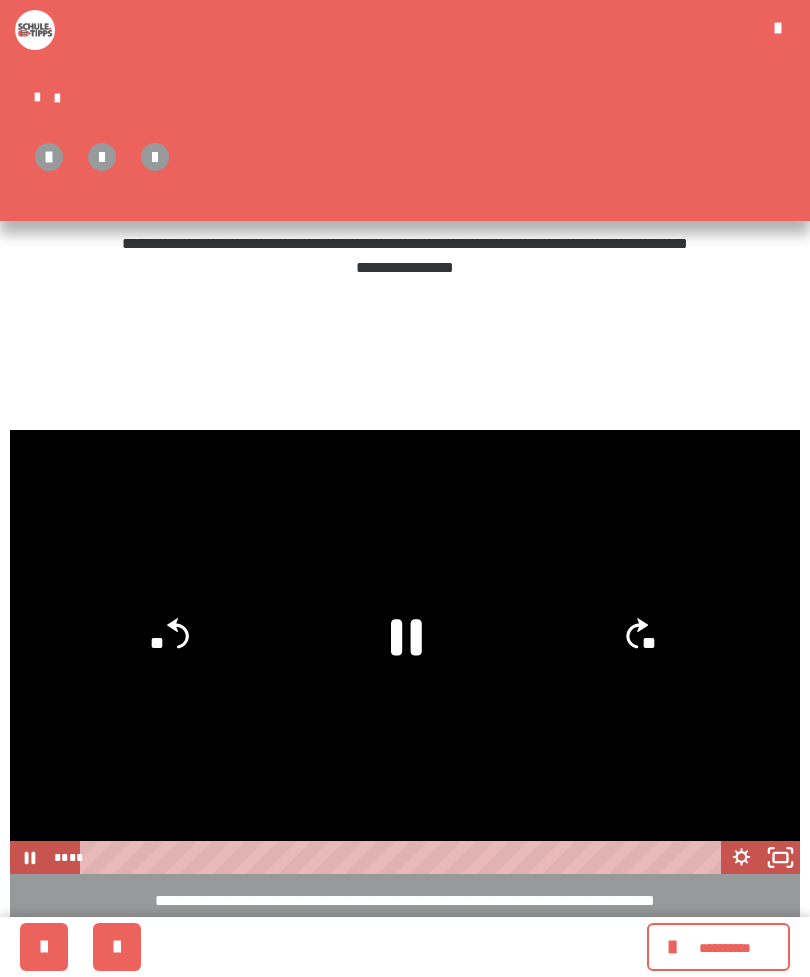 click 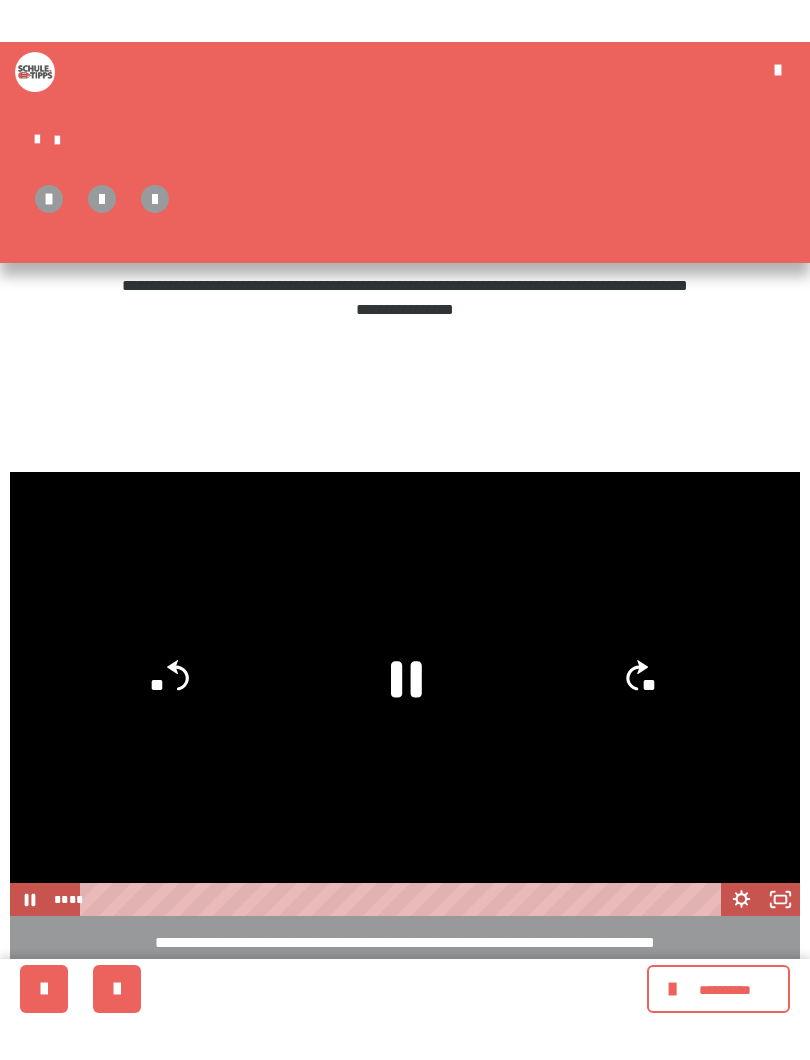 scroll, scrollTop: 20, scrollLeft: 0, axis: vertical 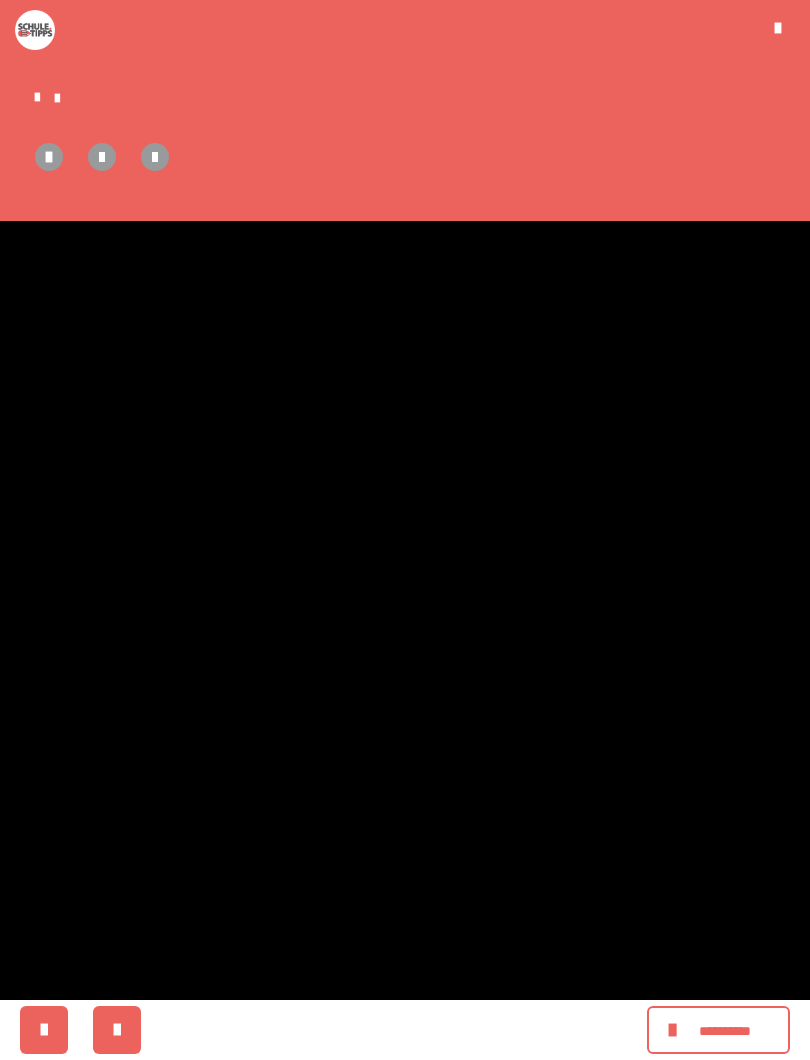 click at bounding box center (405, 530) 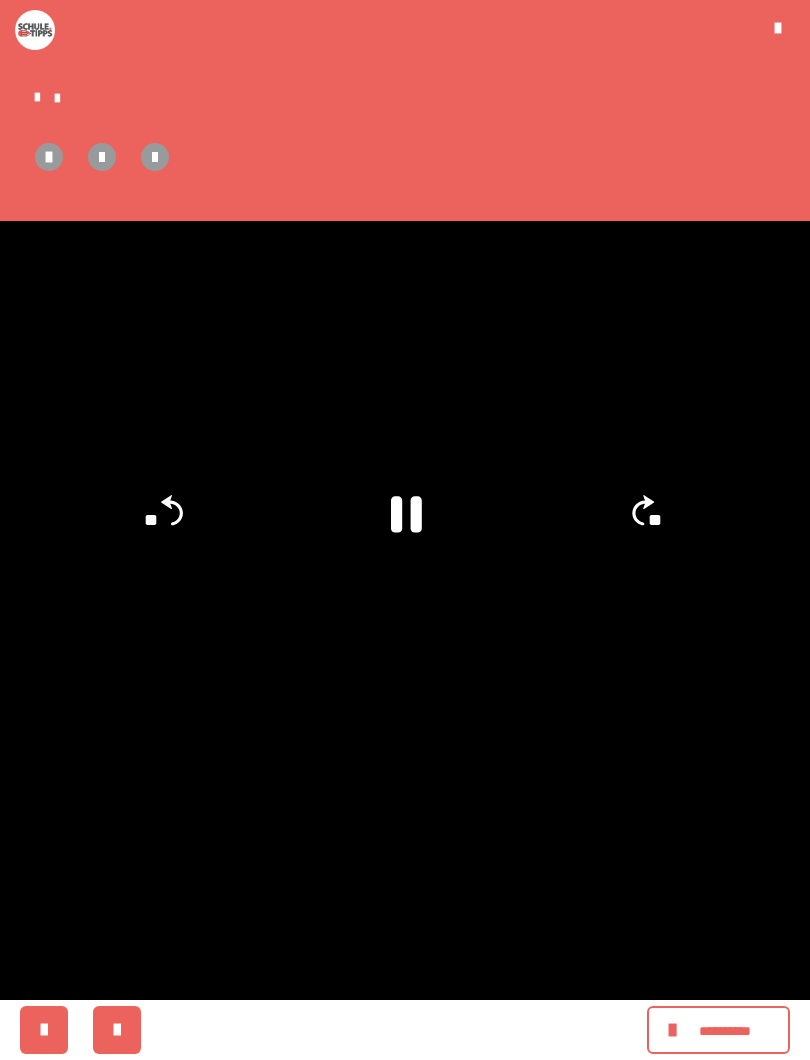 click on "**" 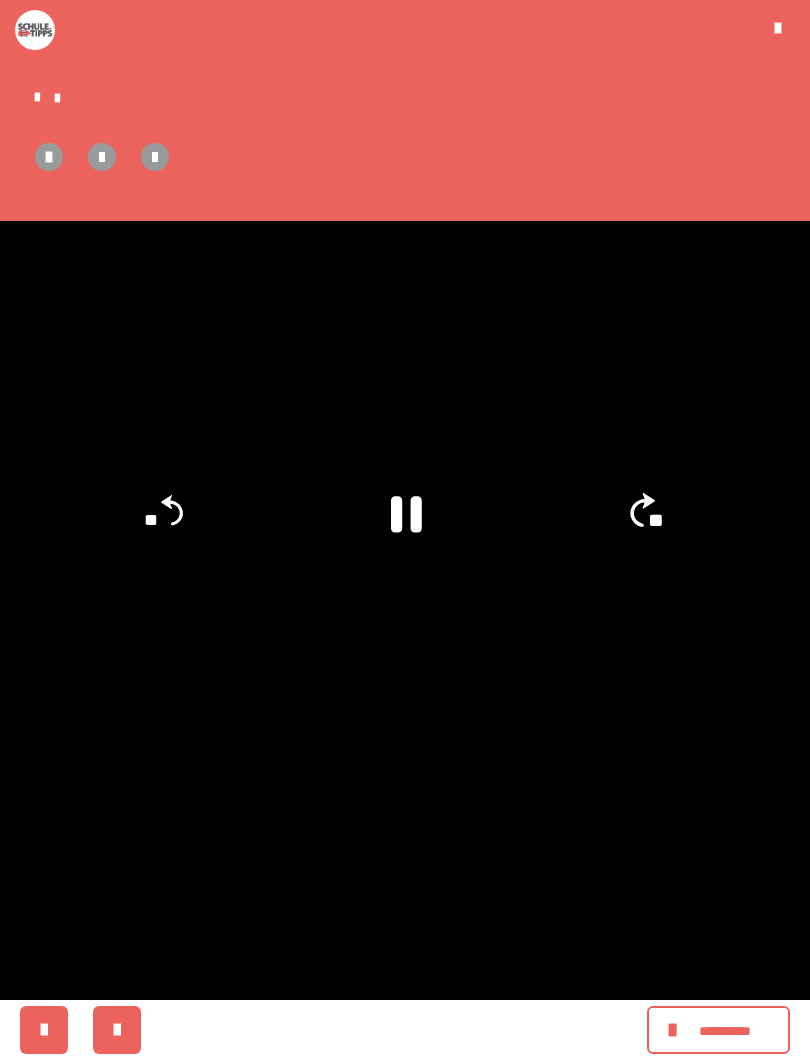 click on "**" 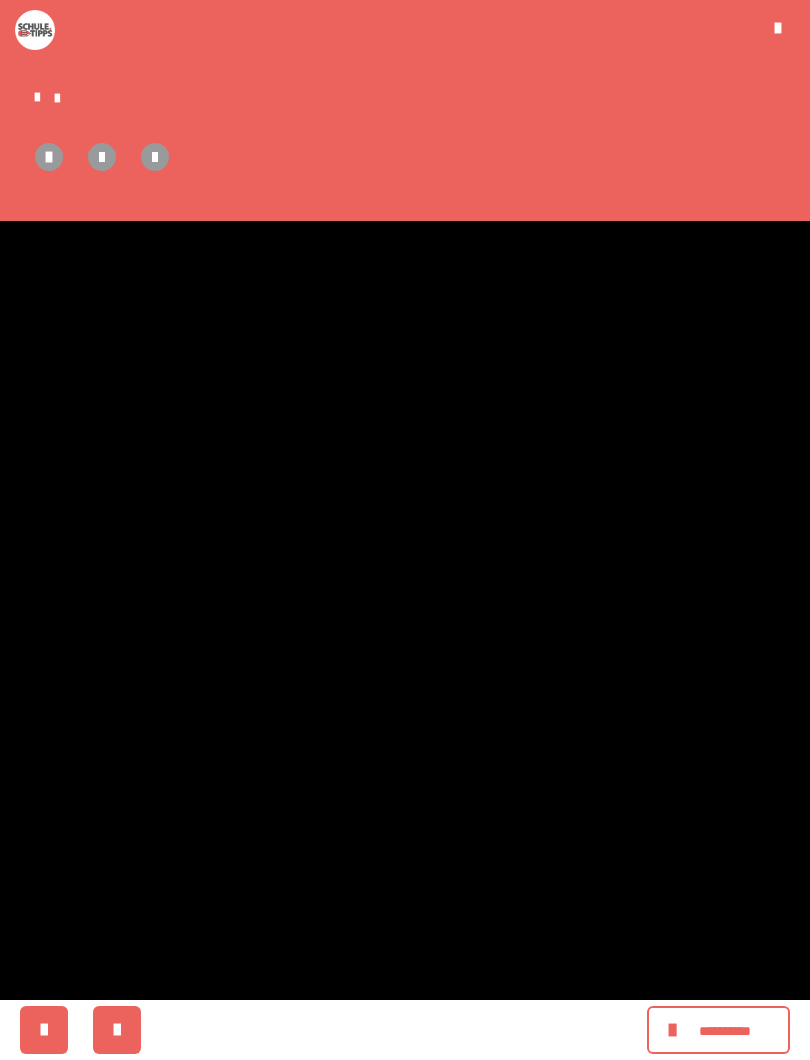 click at bounding box center [405, 530] 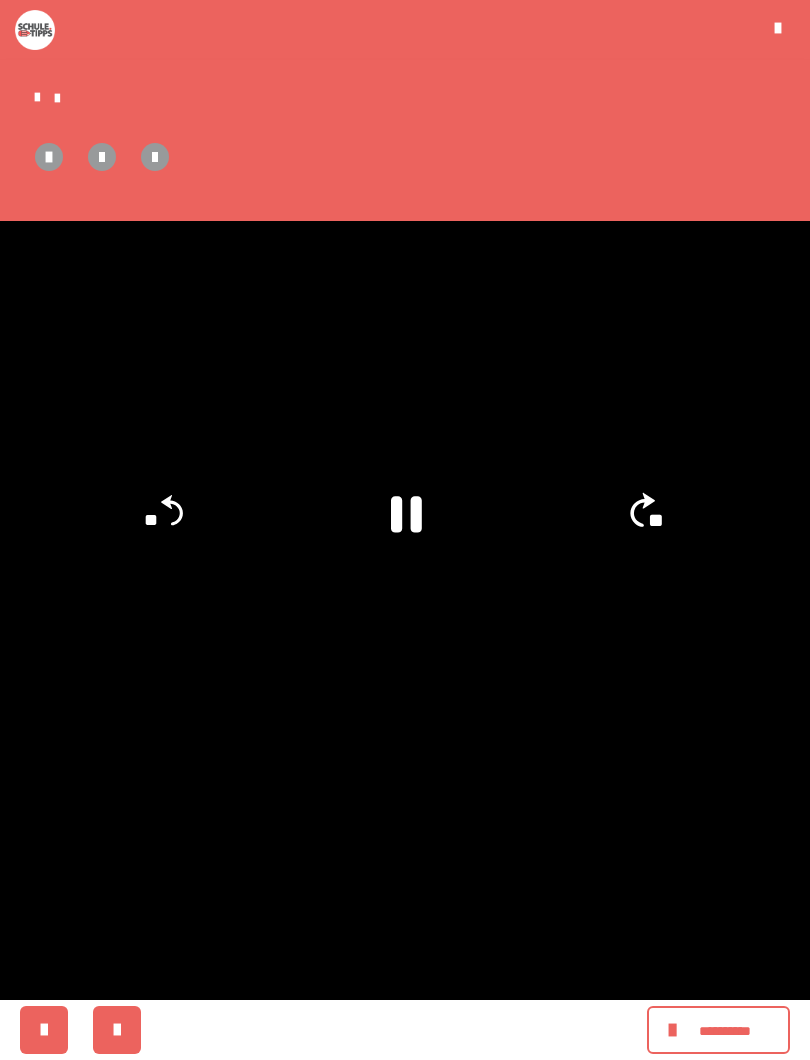 click on "**" 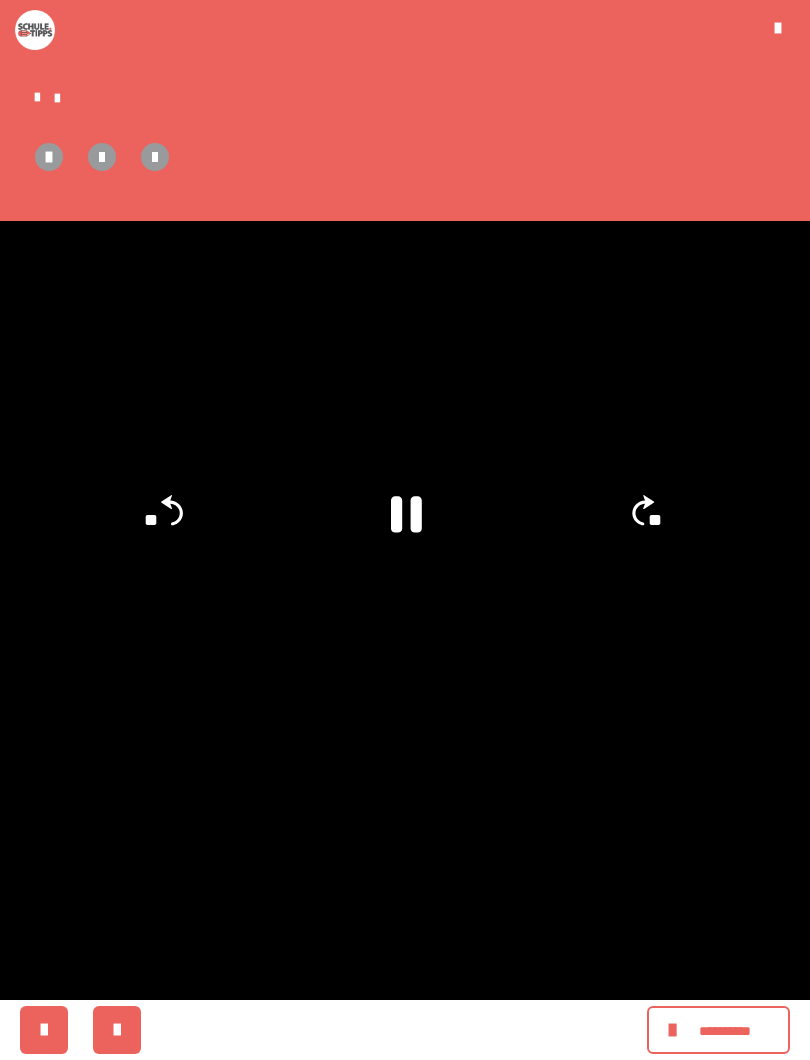 click at bounding box center (405, 530) 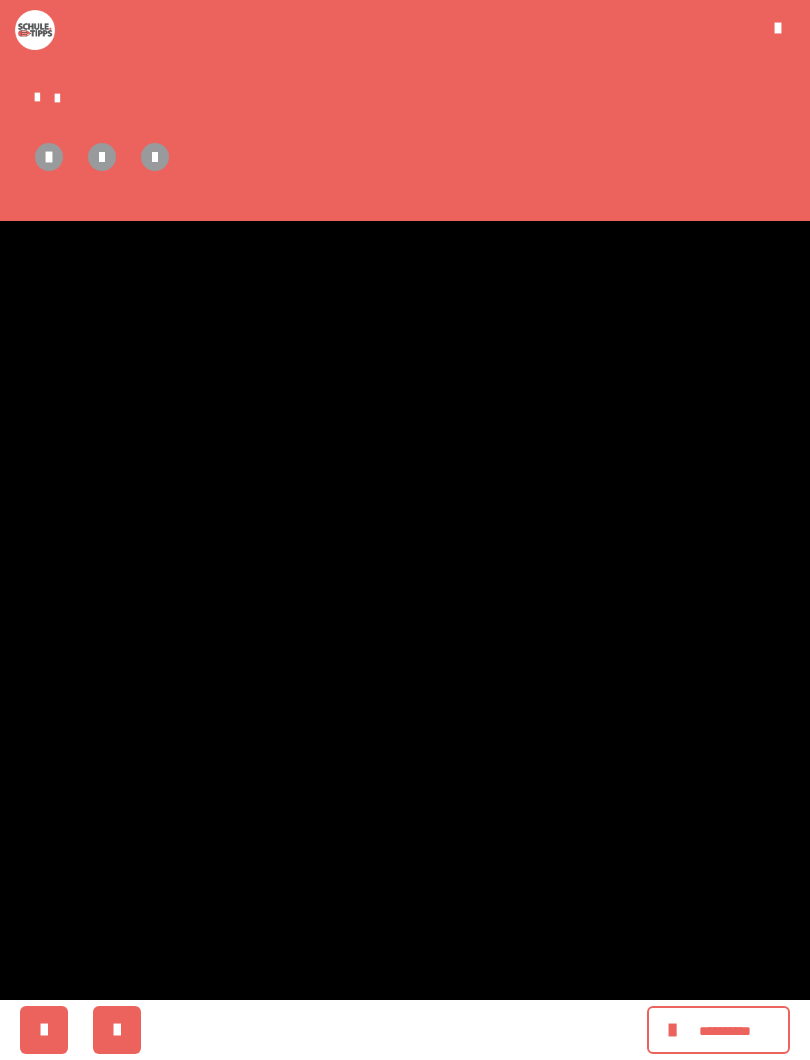click at bounding box center [405, 530] 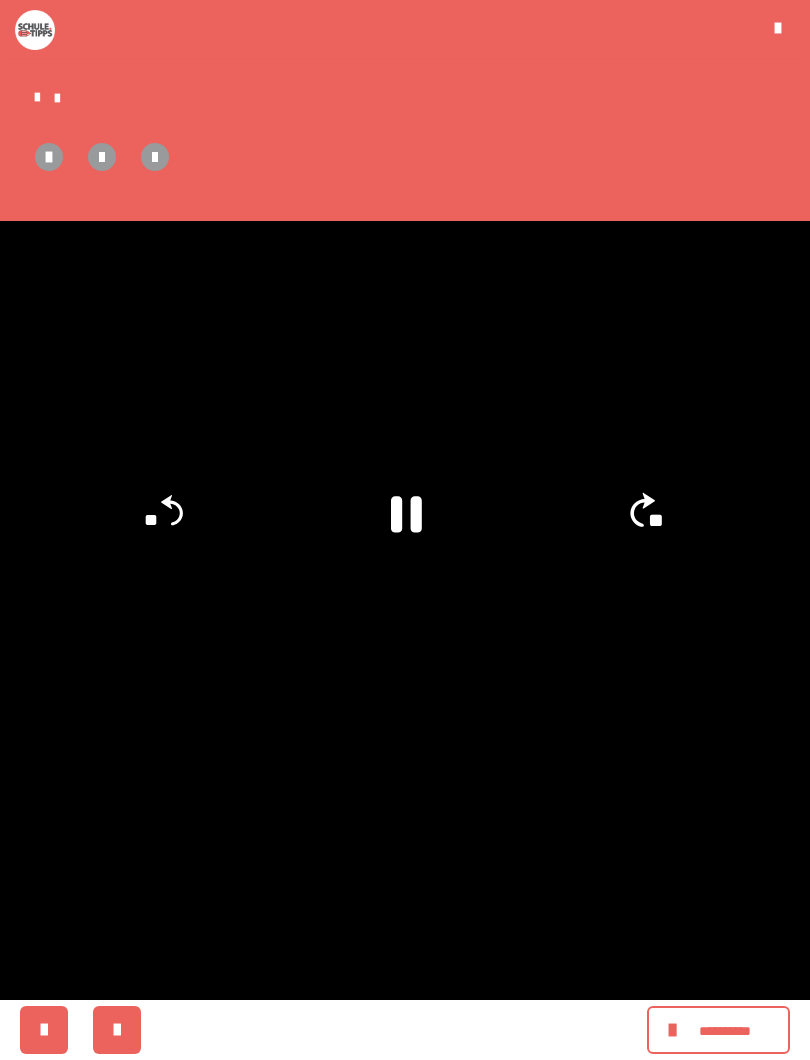 click on "**" 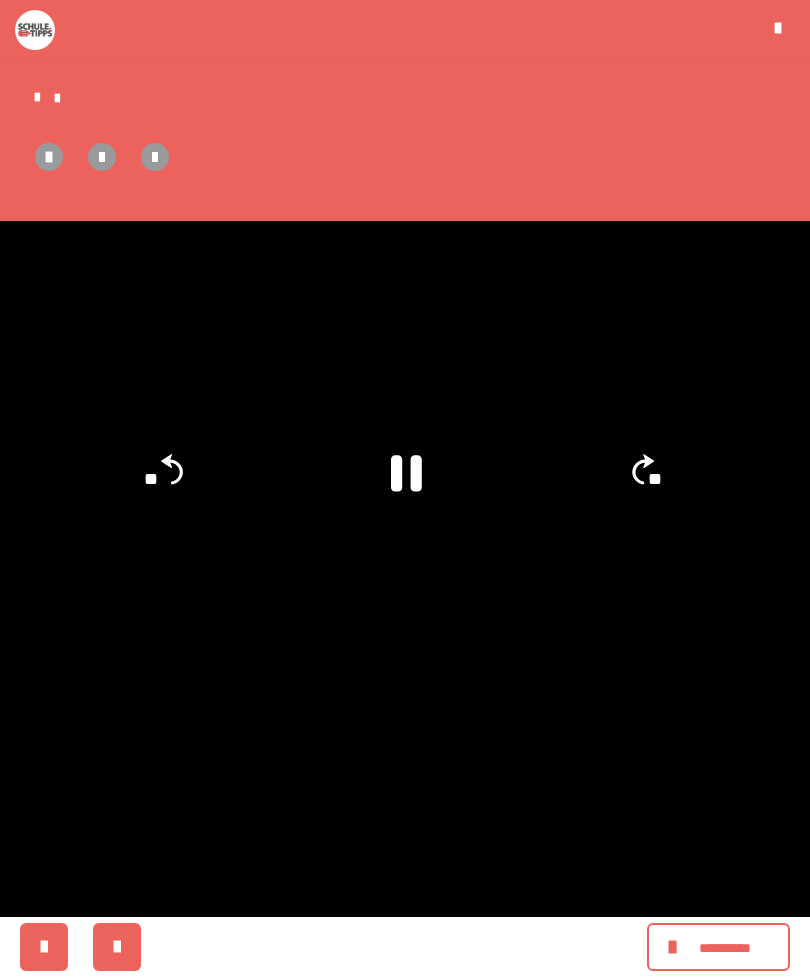 scroll, scrollTop: 334, scrollLeft: 0, axis: vertical 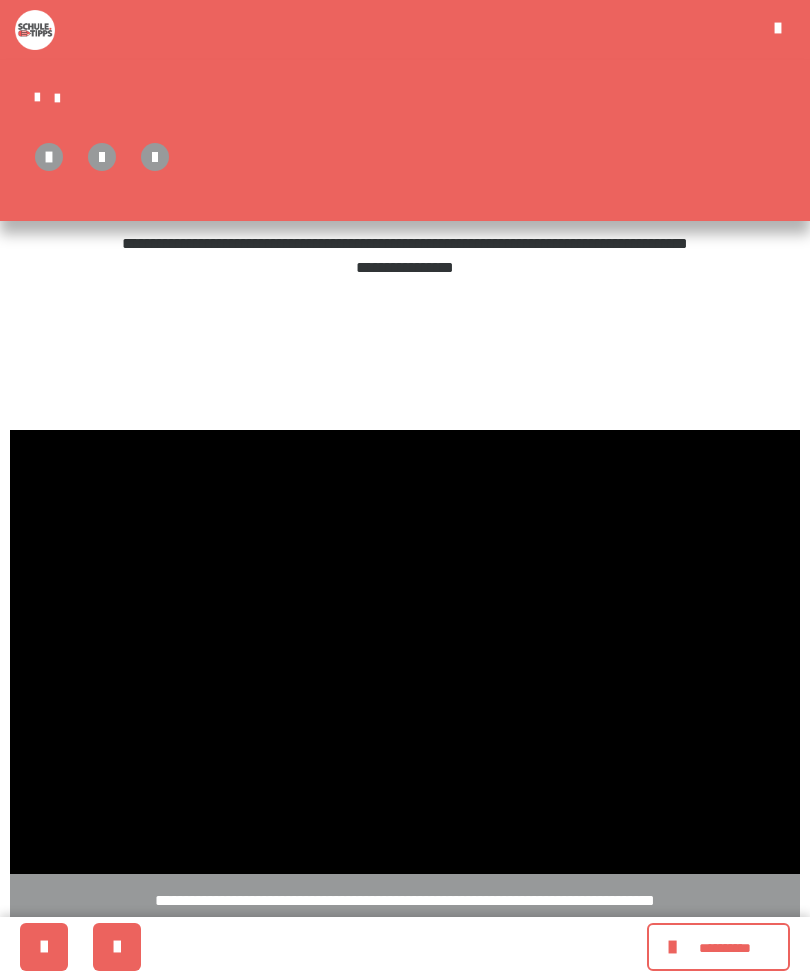 click at bounding box center (405, 652) 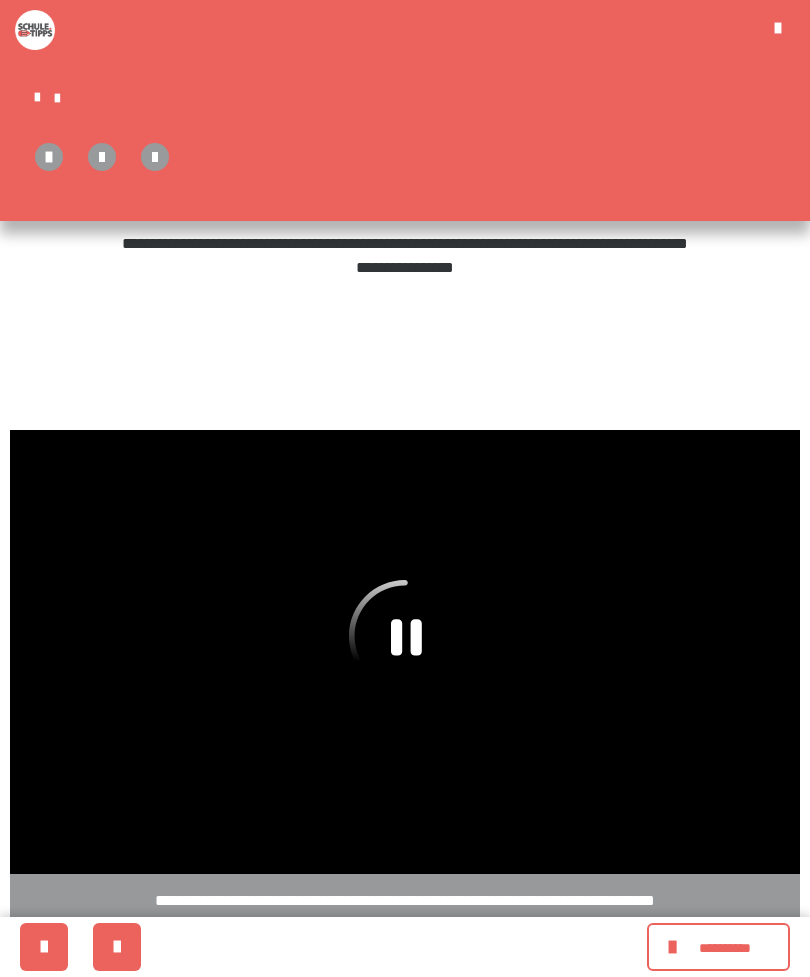 click at bounding box center [405, 652] 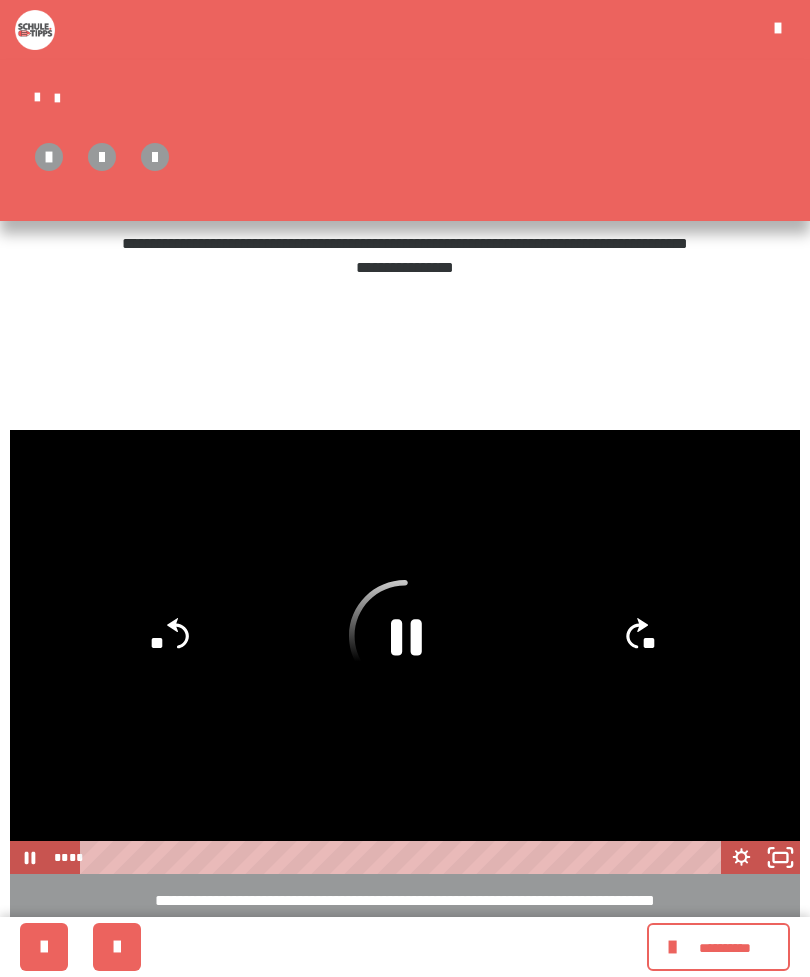 click 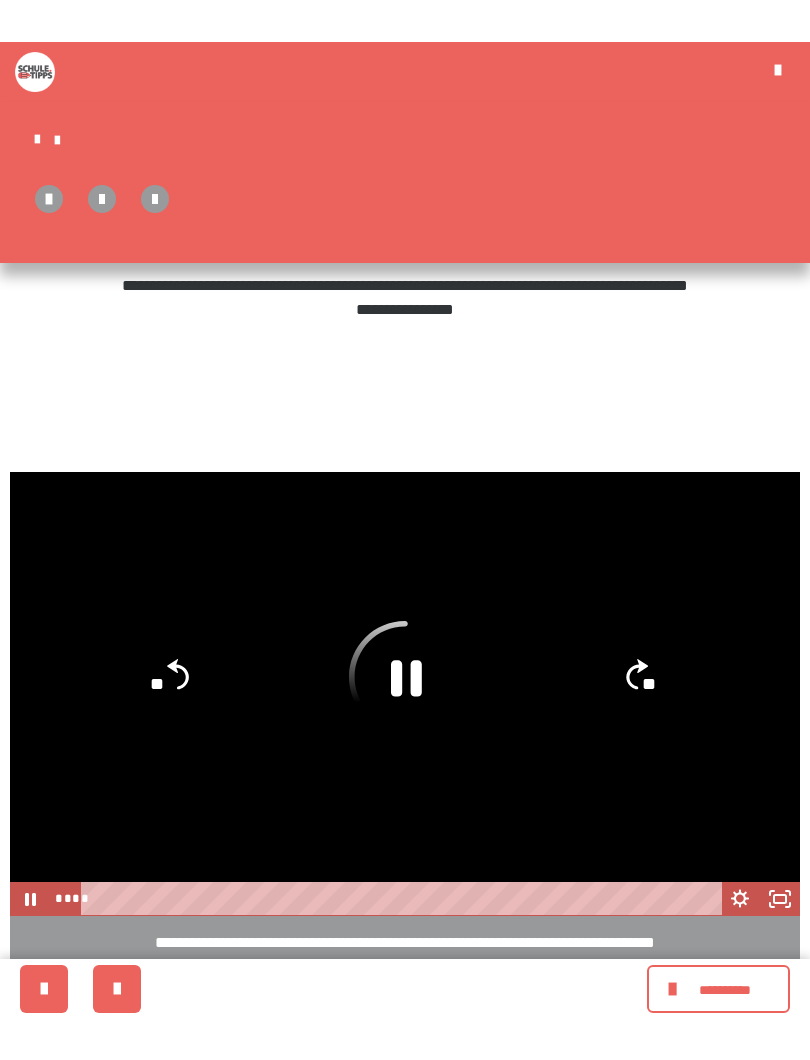 scroll, scrollTop: 20, scrollLeft: 0, axis: vertical 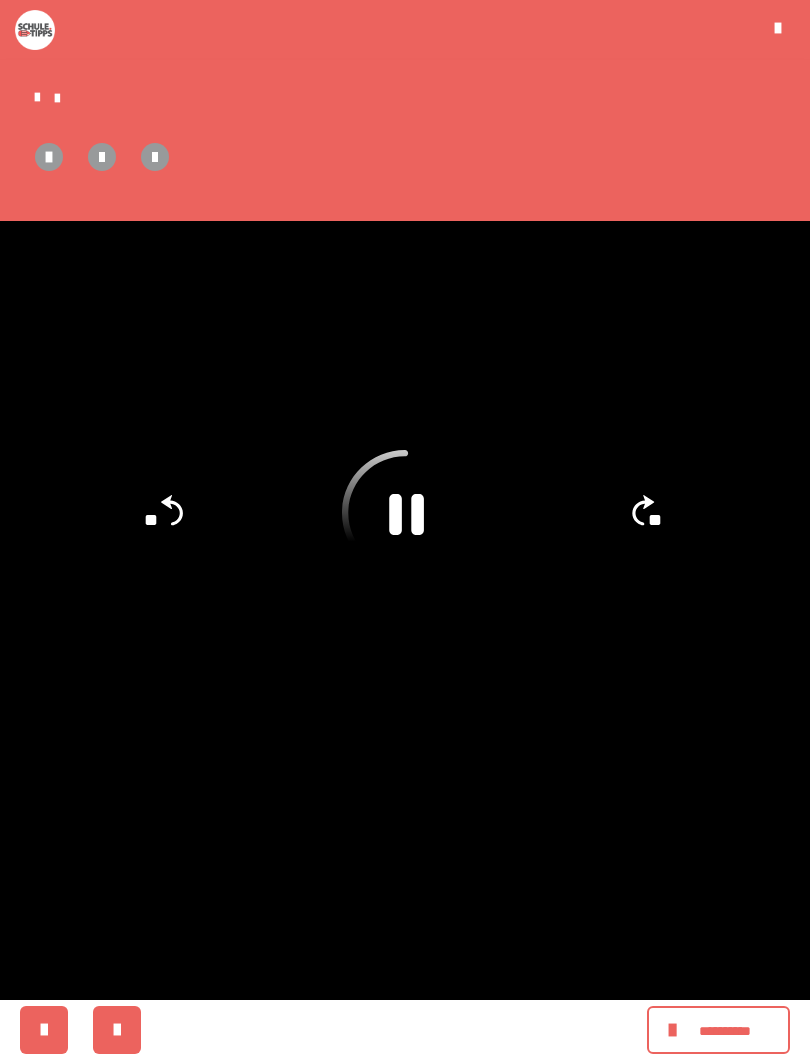 click 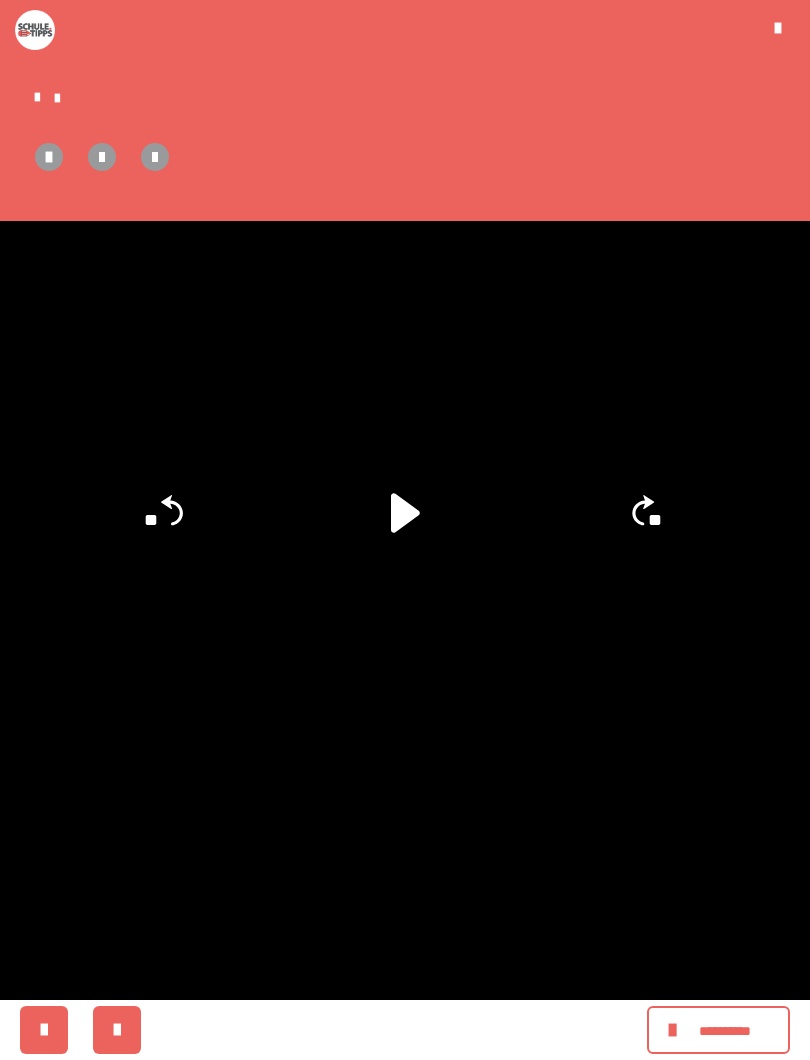 click 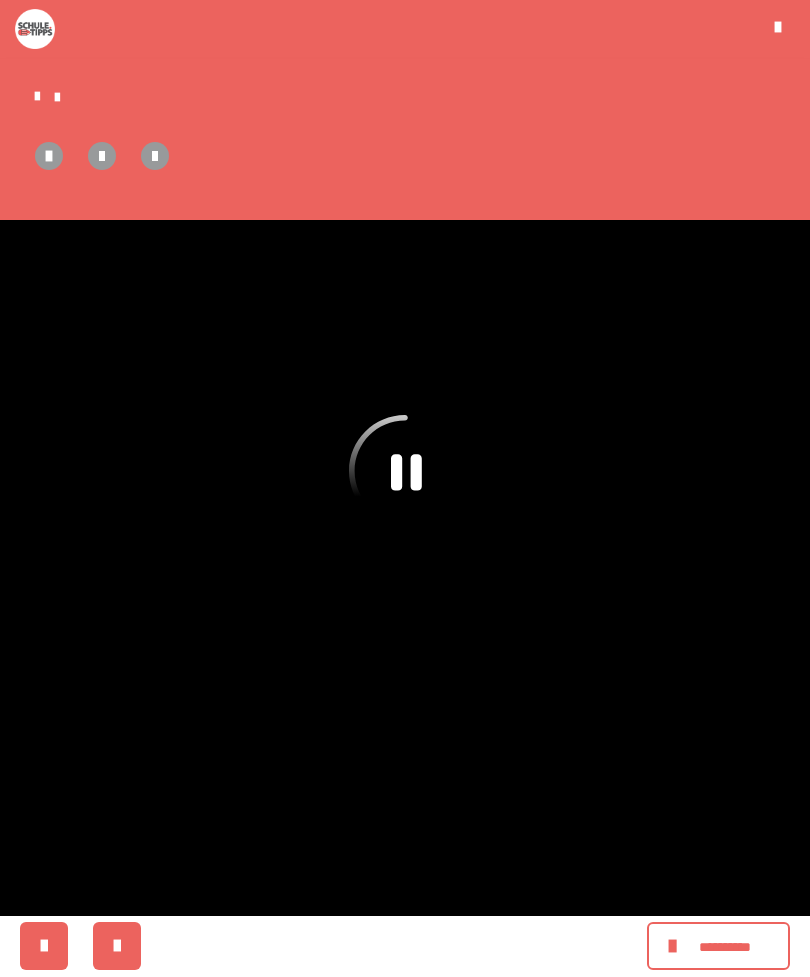 scroll, scrollTop: 423, scrollLeft: 0, axis: vertical 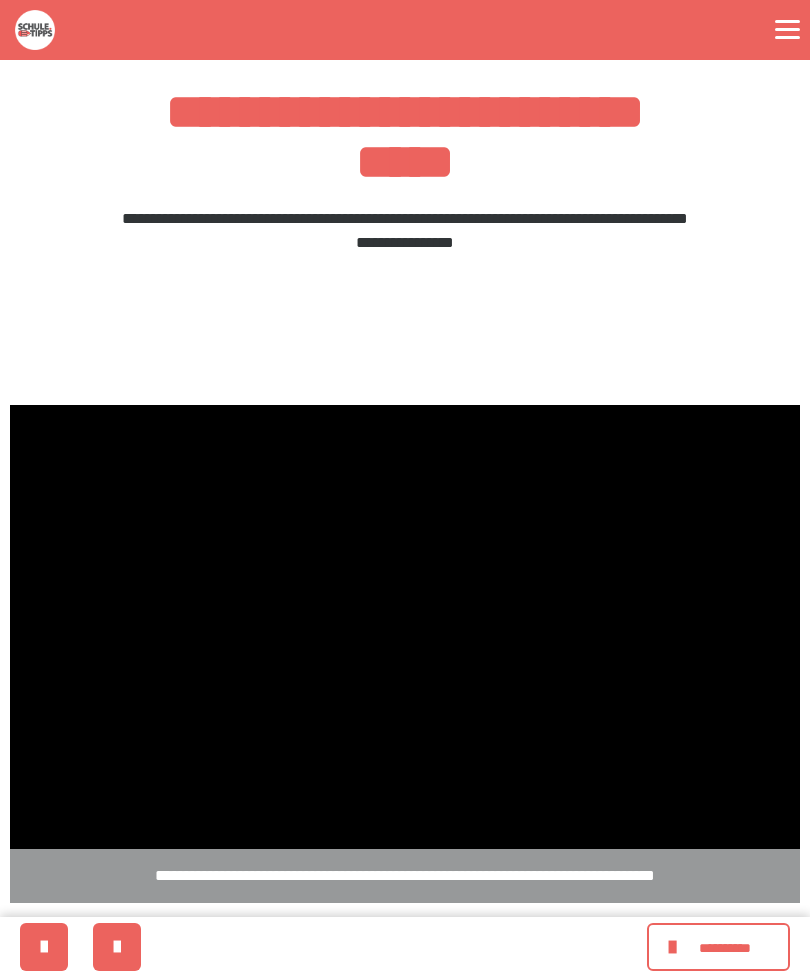 click at bounding box center [405, 627] 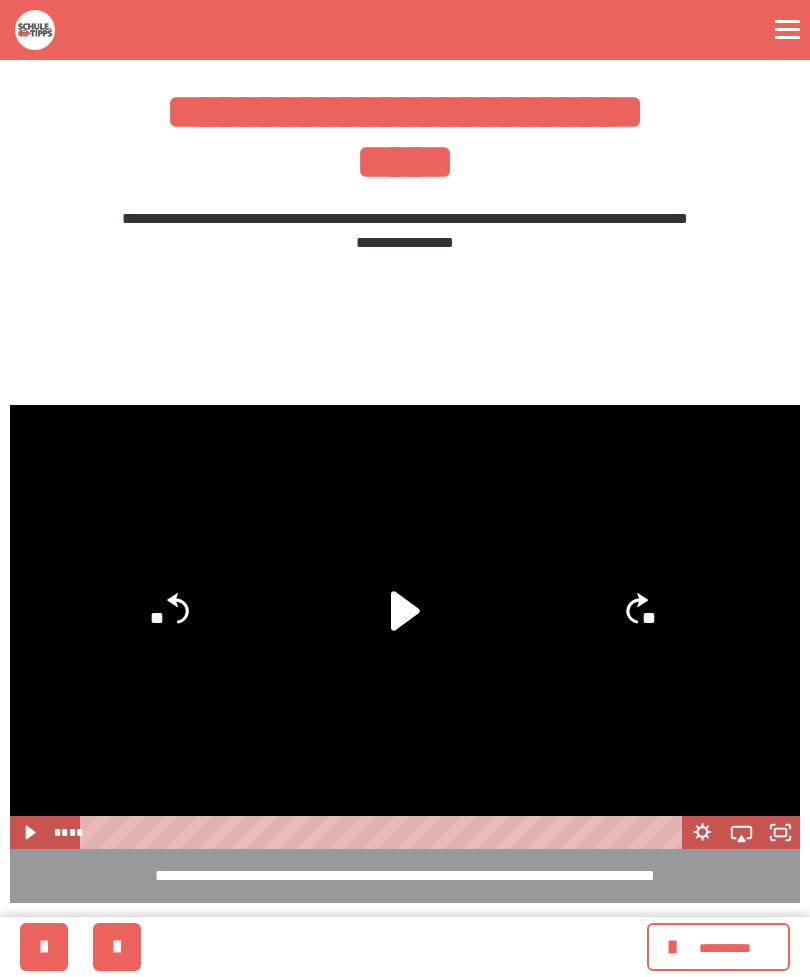 click 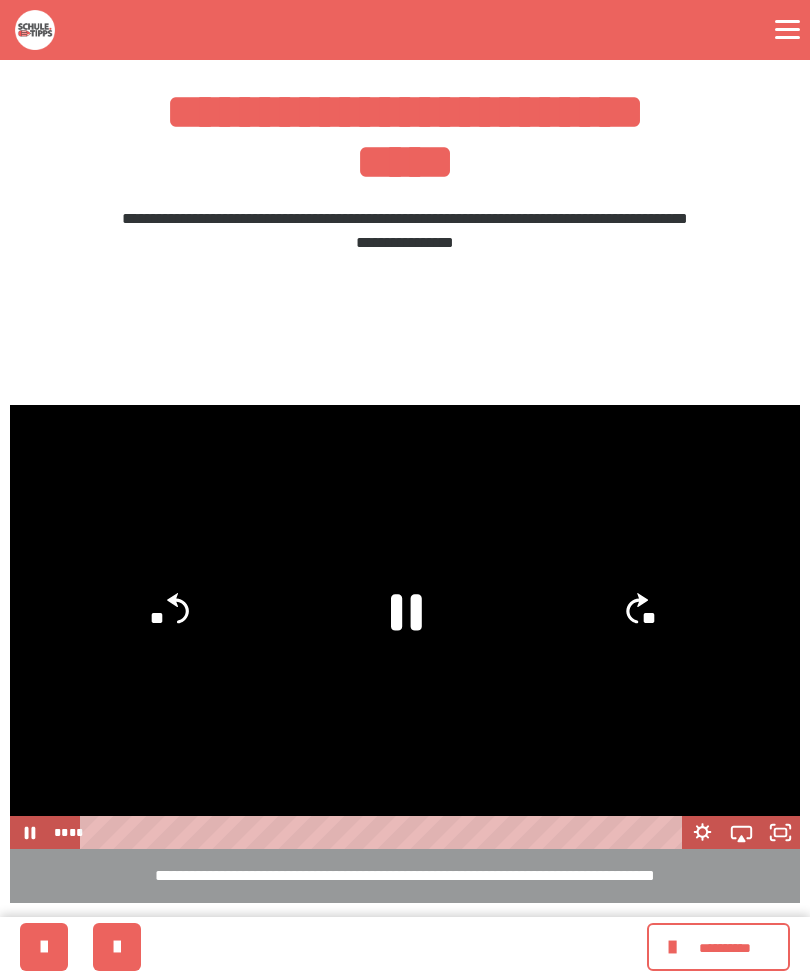 click 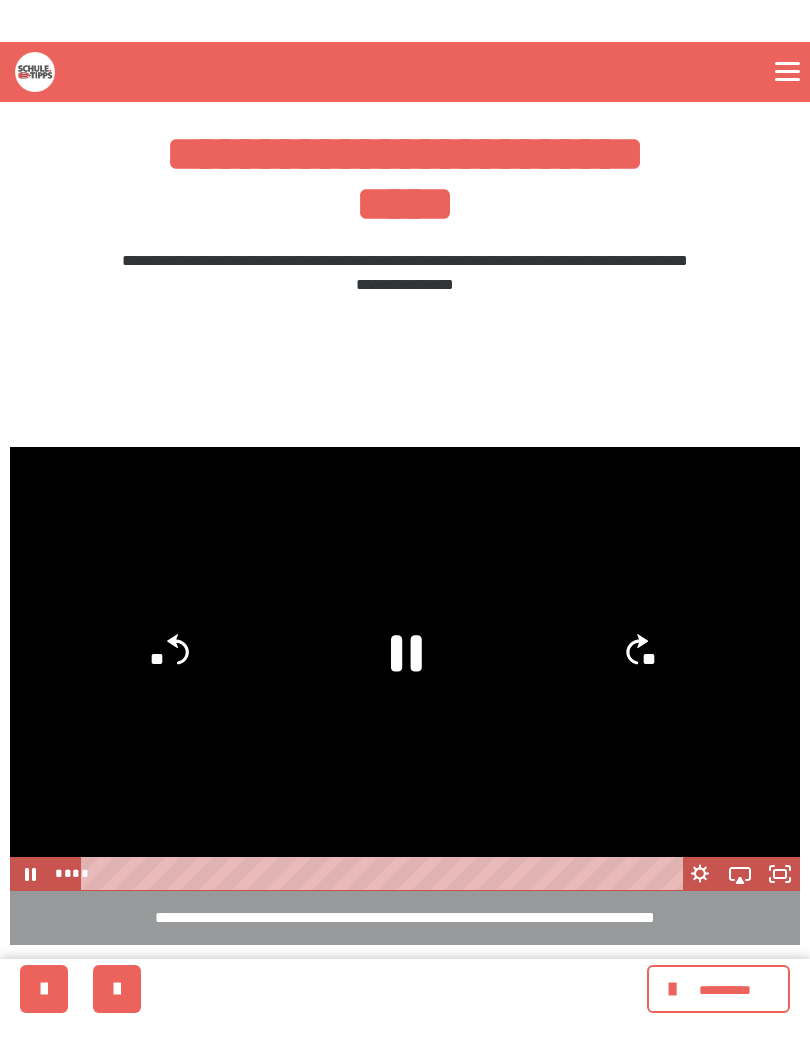 scroll, scrollTop: 20, scrollLeft: 0, axis: vertical 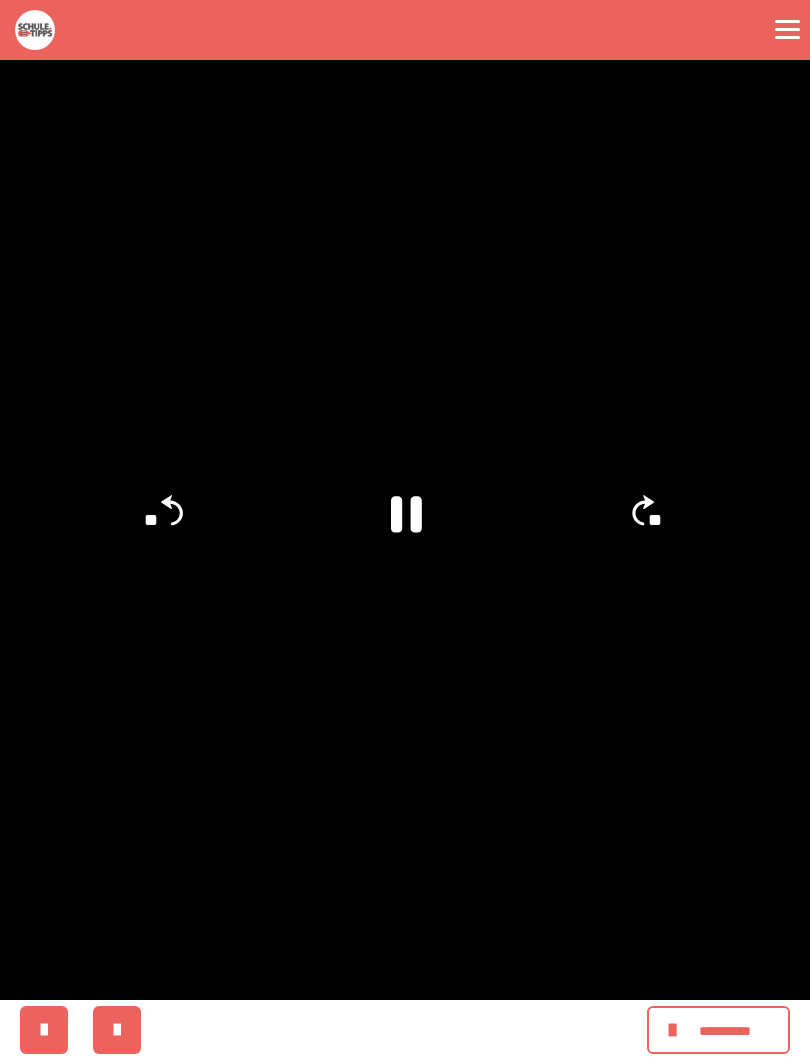click at bounding box center (405, 530) 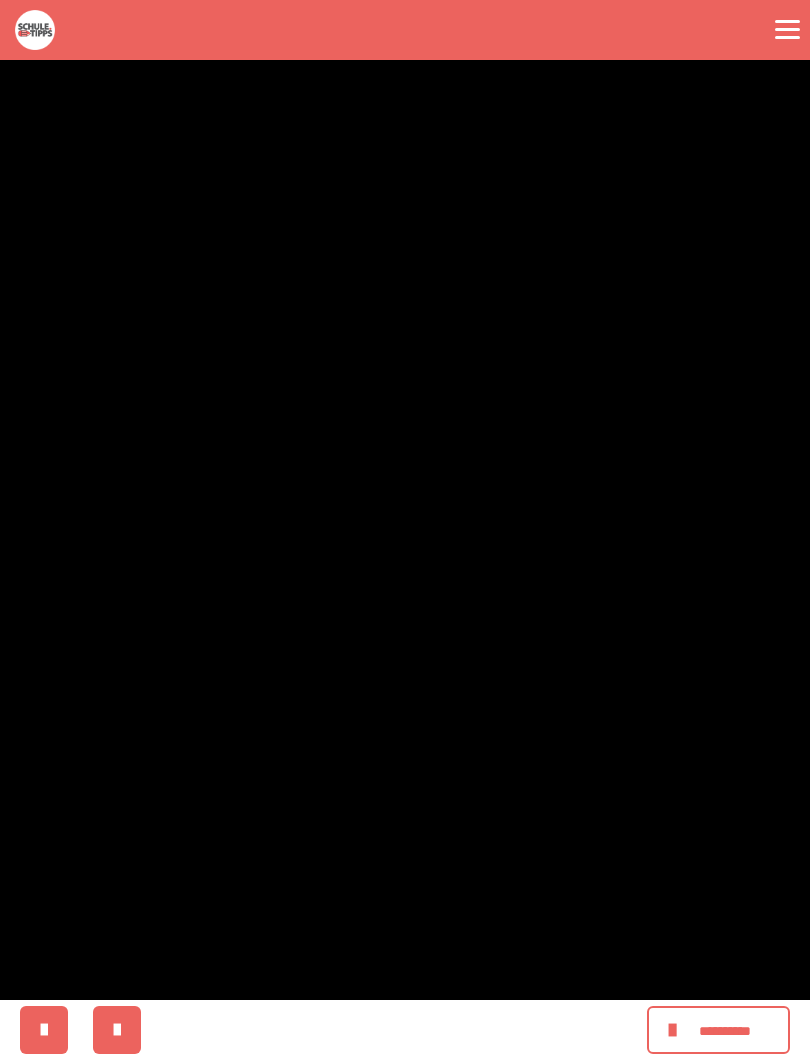 click at bounding box center (405, 530) 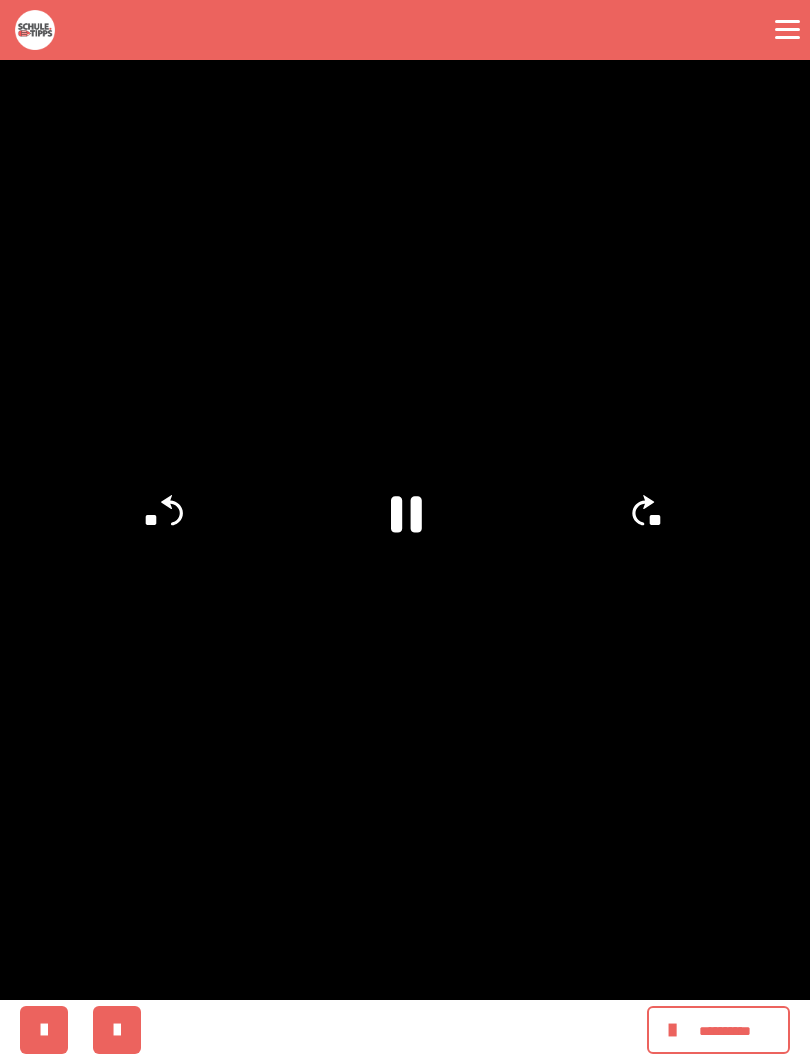 click on "**" 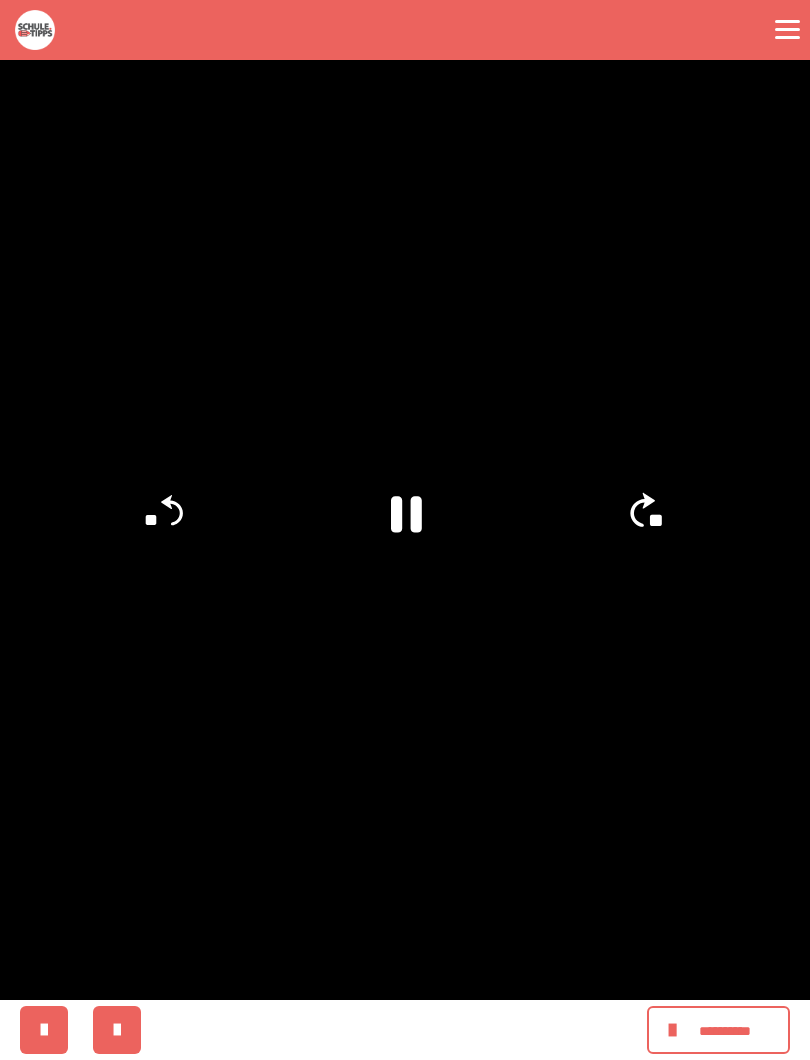 click on "**" 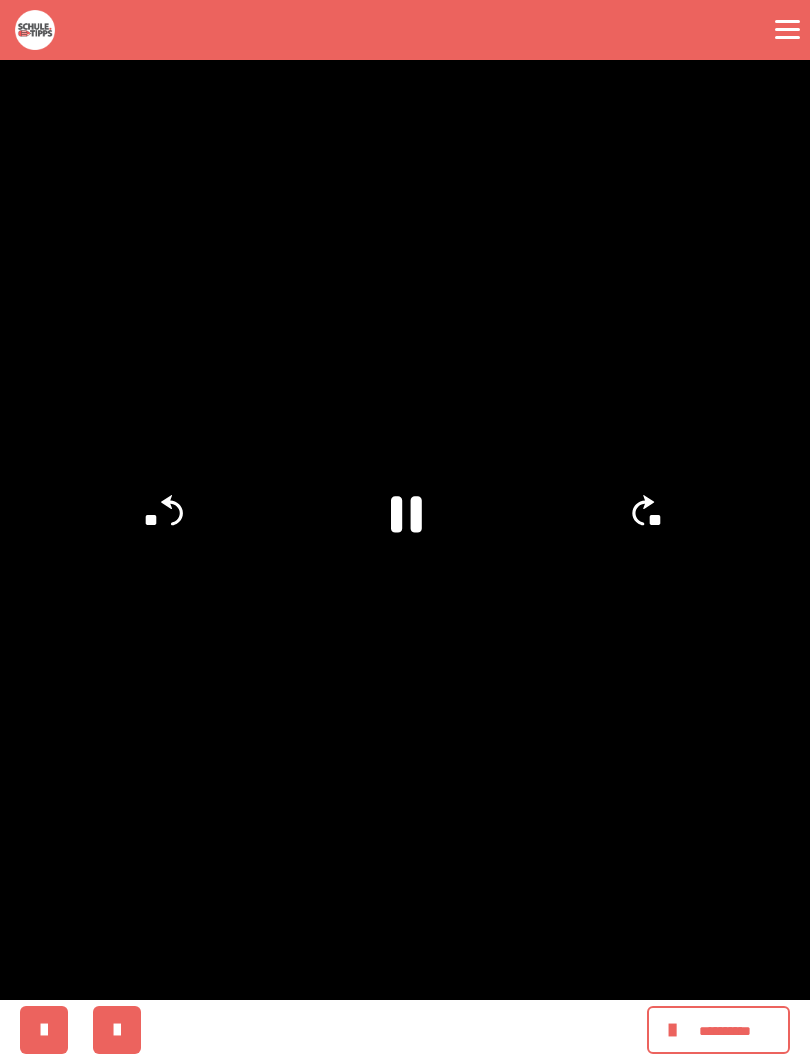 click at bounding box center [405, 530] 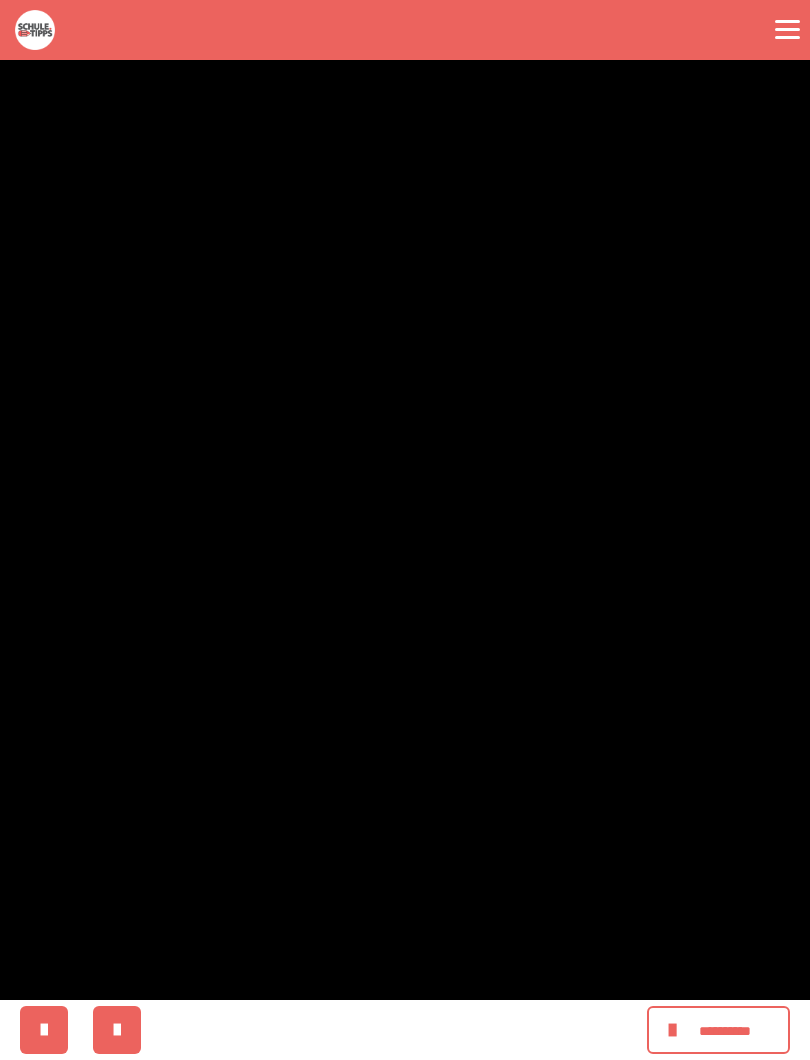 click at bounding box center [405, 530] 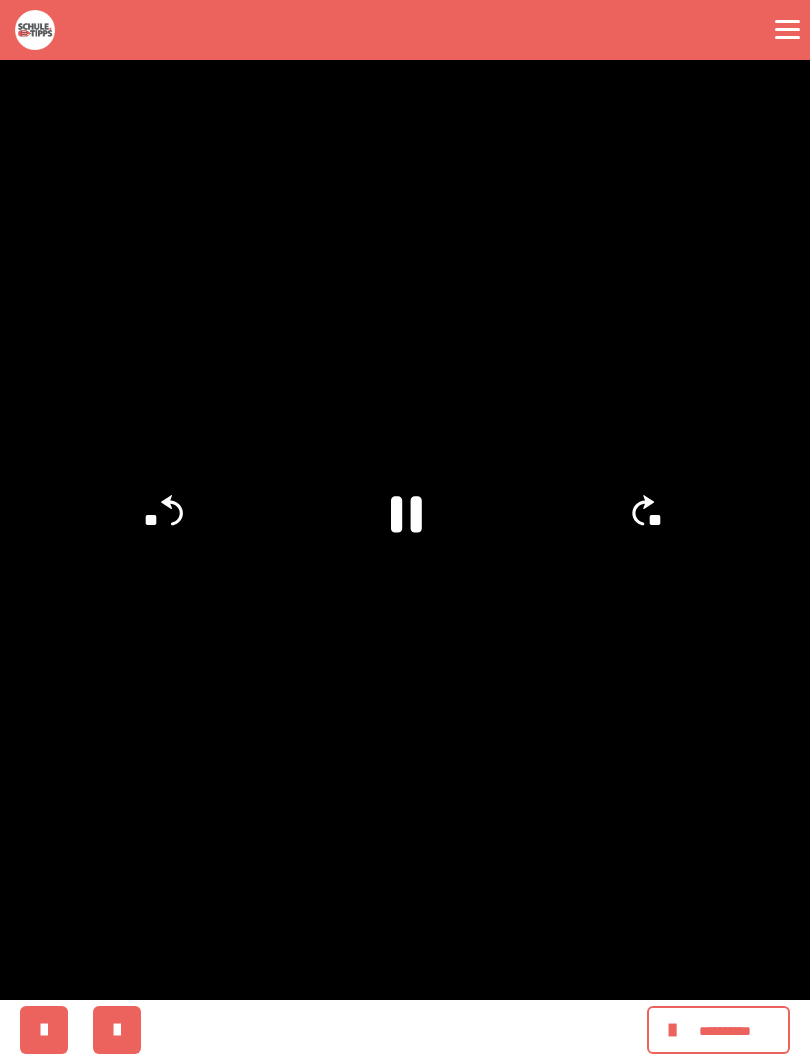 click on "**" 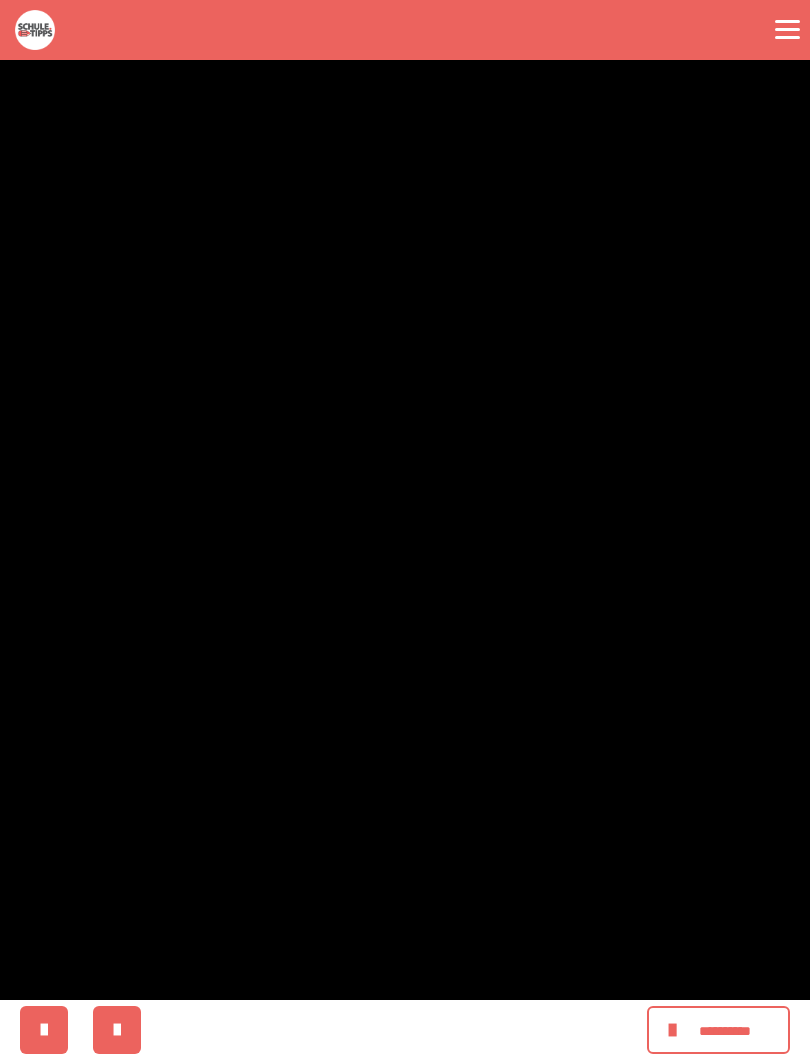 click at bounding box center [405, 530] 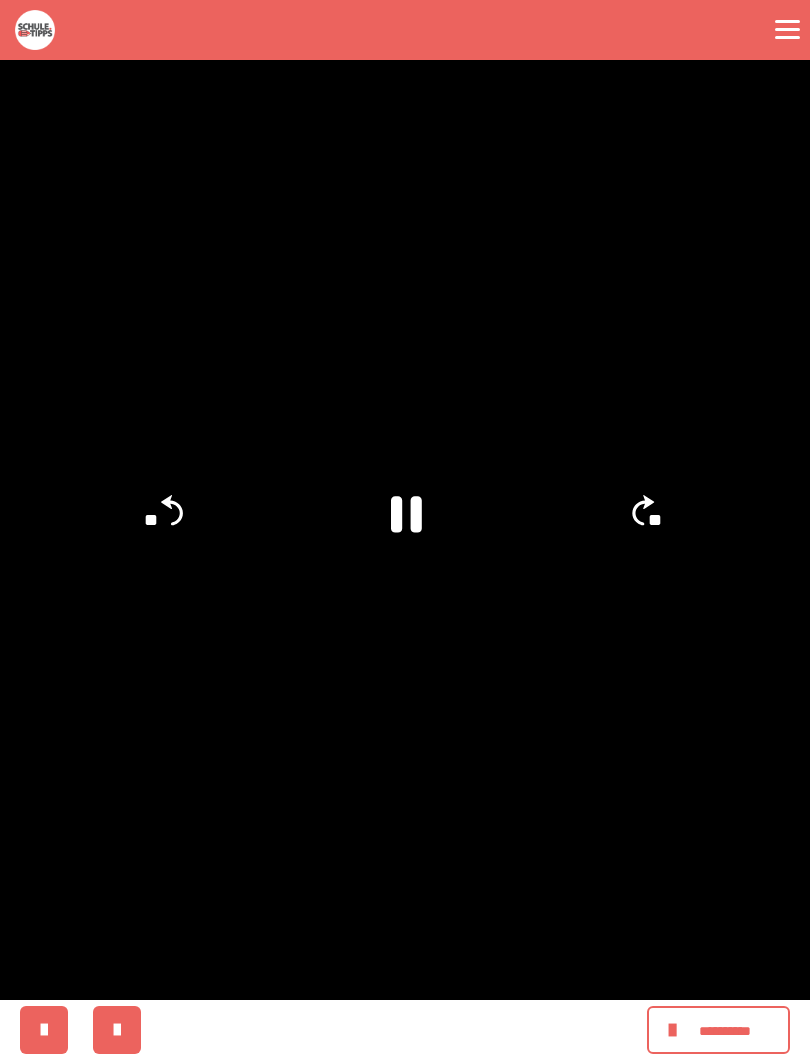 click on "**" 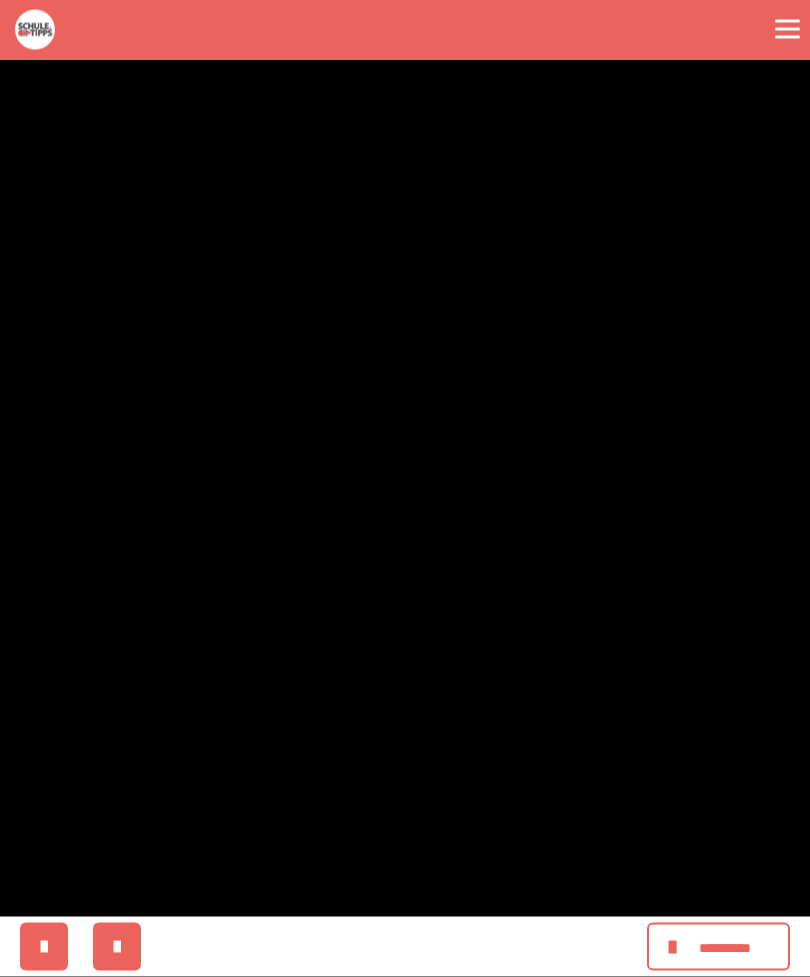 scroll, scrollTop: 69, scrollLeft: 0, axis: vertical 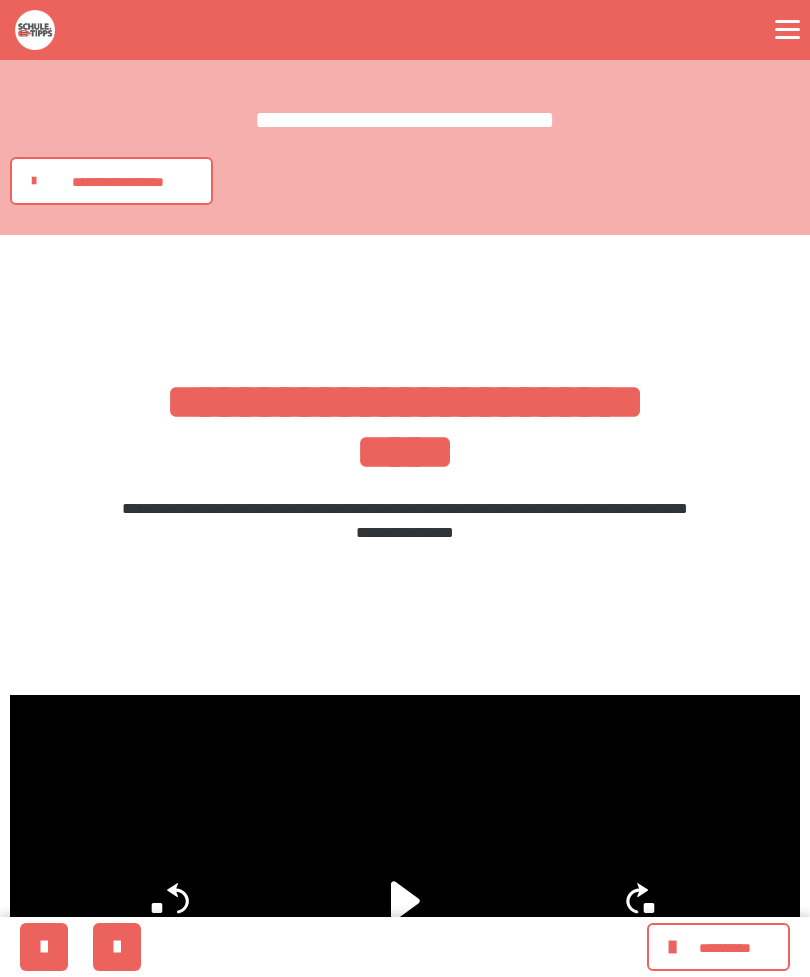 click on "**********" at bounding box center (111, 181) 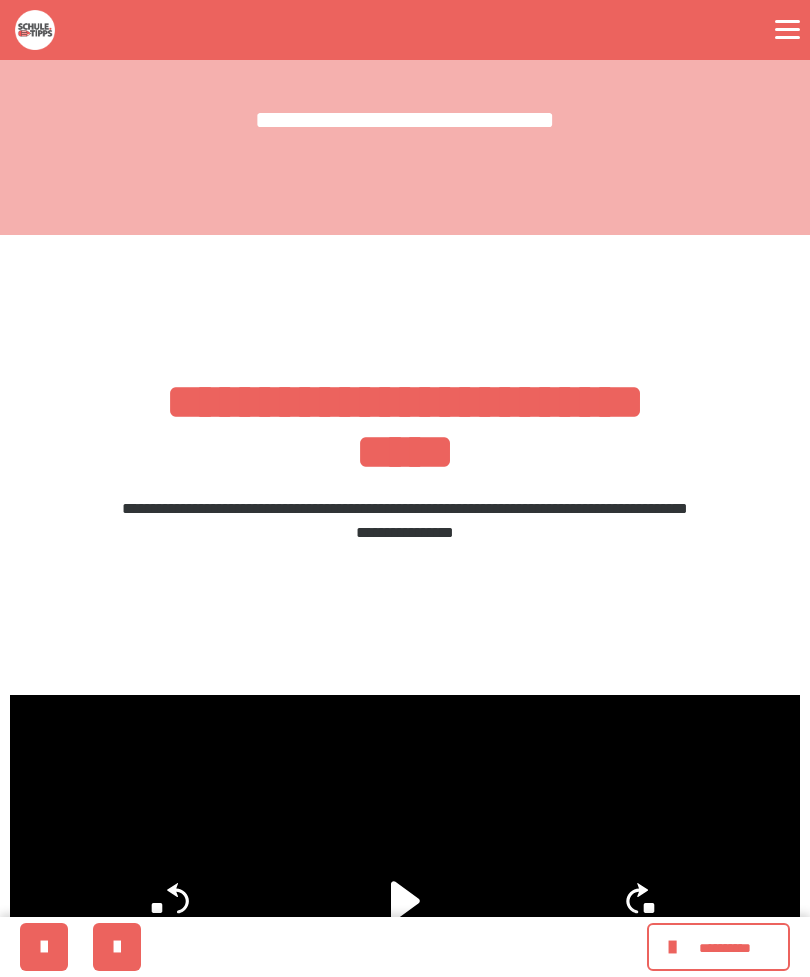 click on "**********" at bounding box center (718, 947) 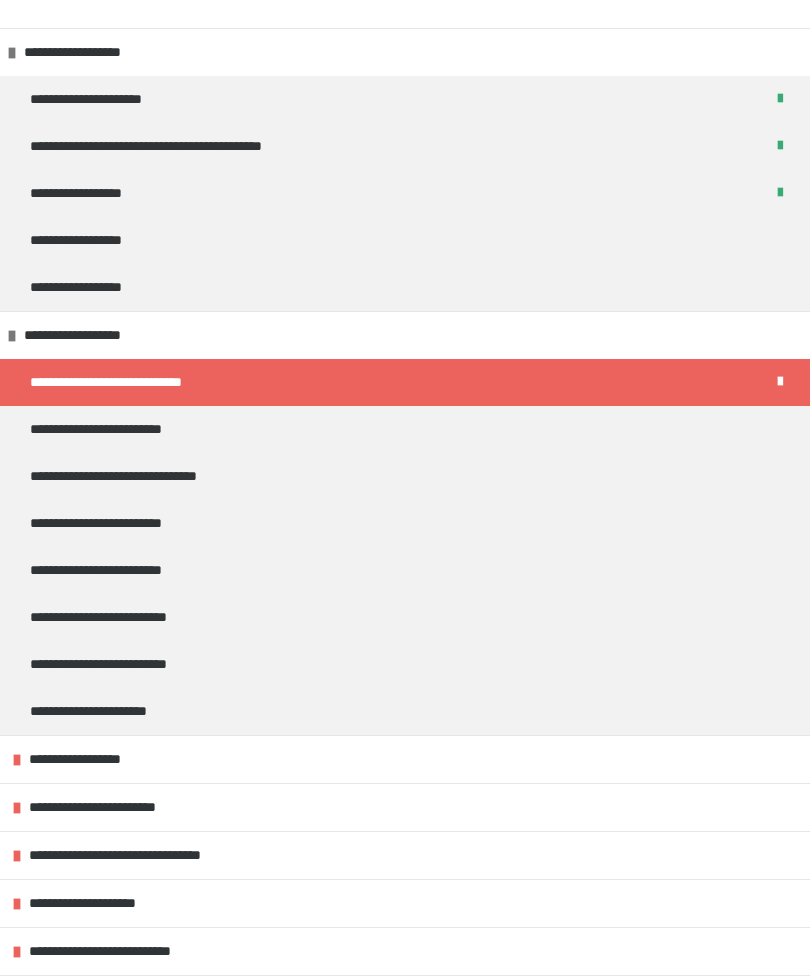scroll, scrollTop: 108, scrollLeft: 0, axis: vertical 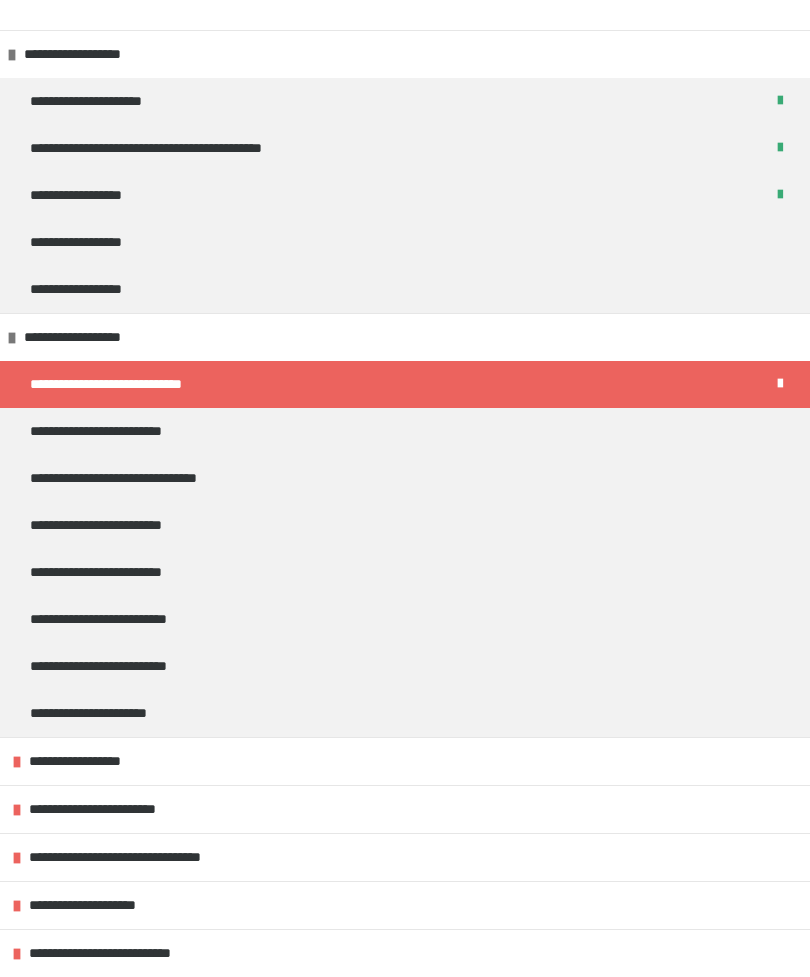 click on "**********" at bounding box center (114, 431) 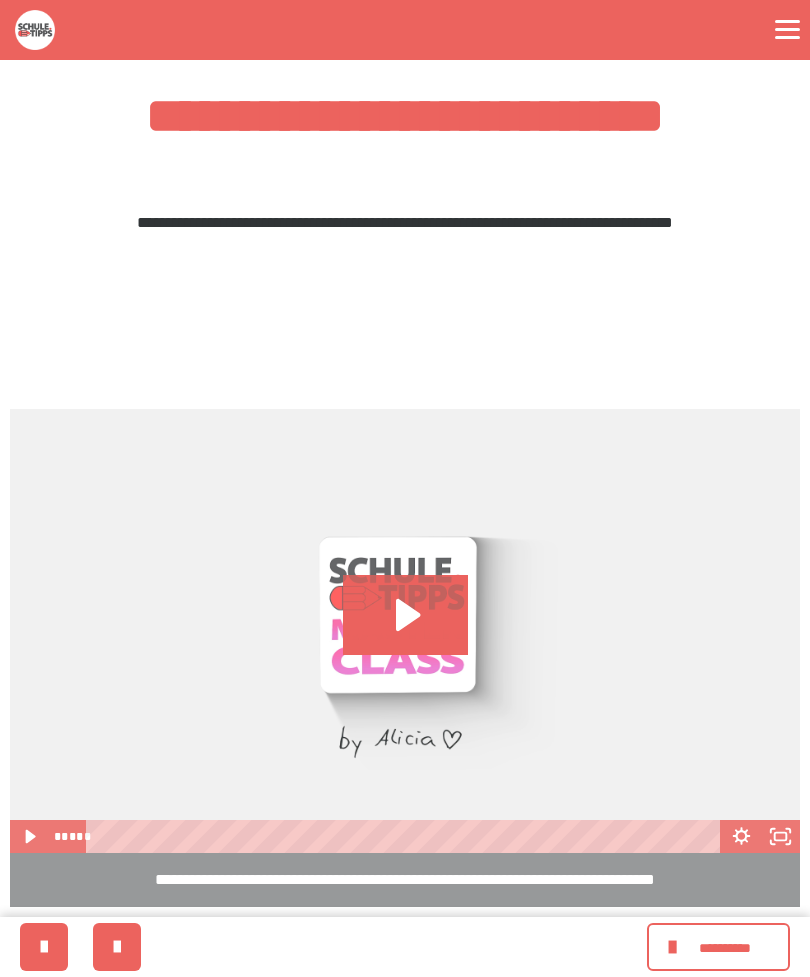 scroll, scrollTop: 359, scrollLeft: 0, axis: vertical 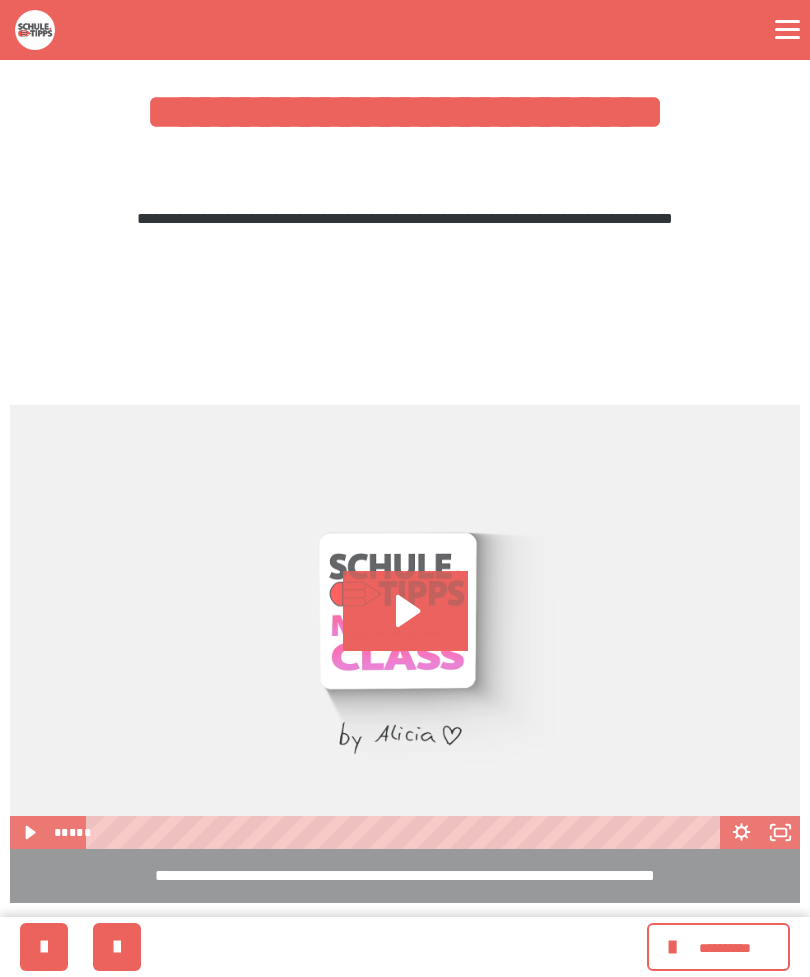 click 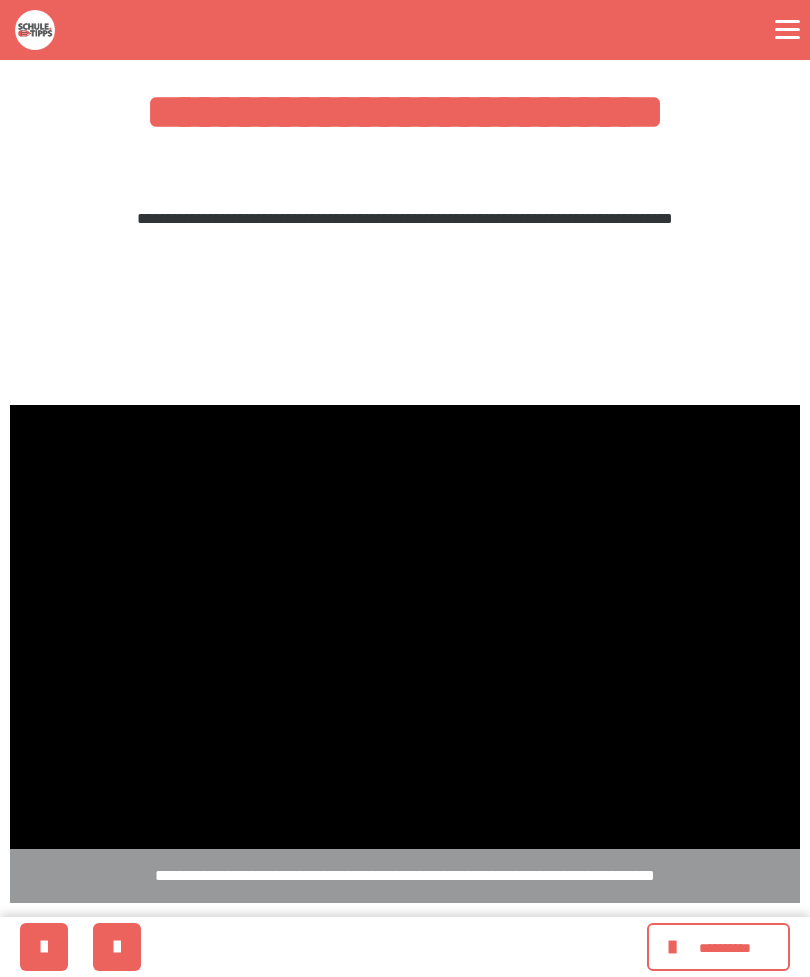 click at bounding box center [405, 627] 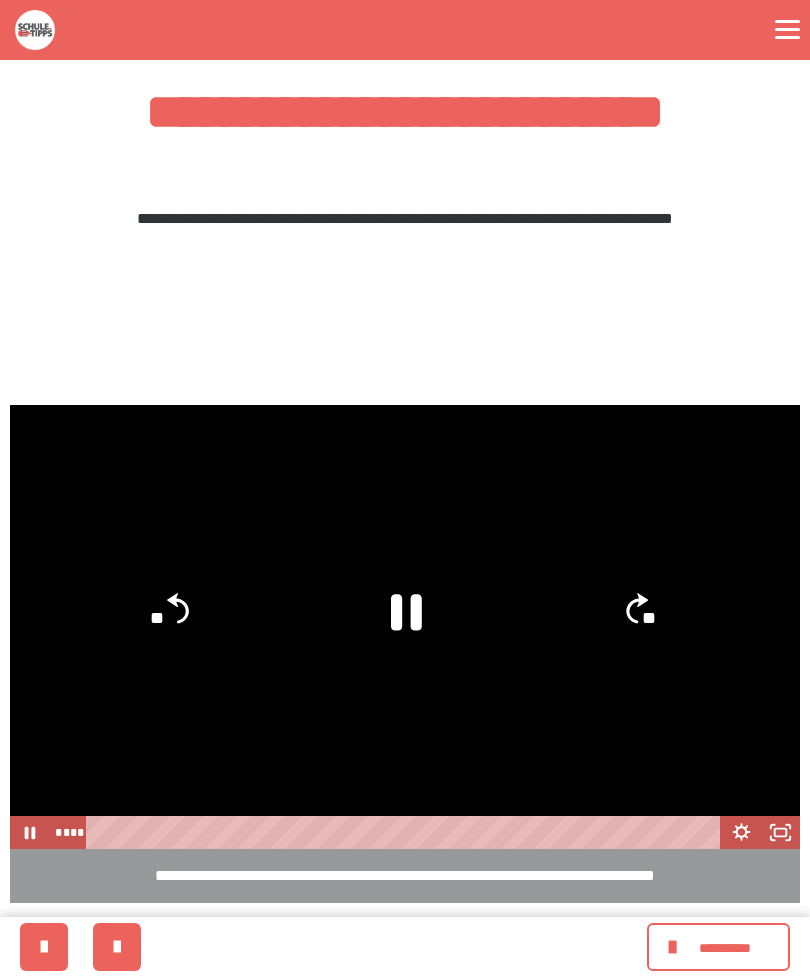 click 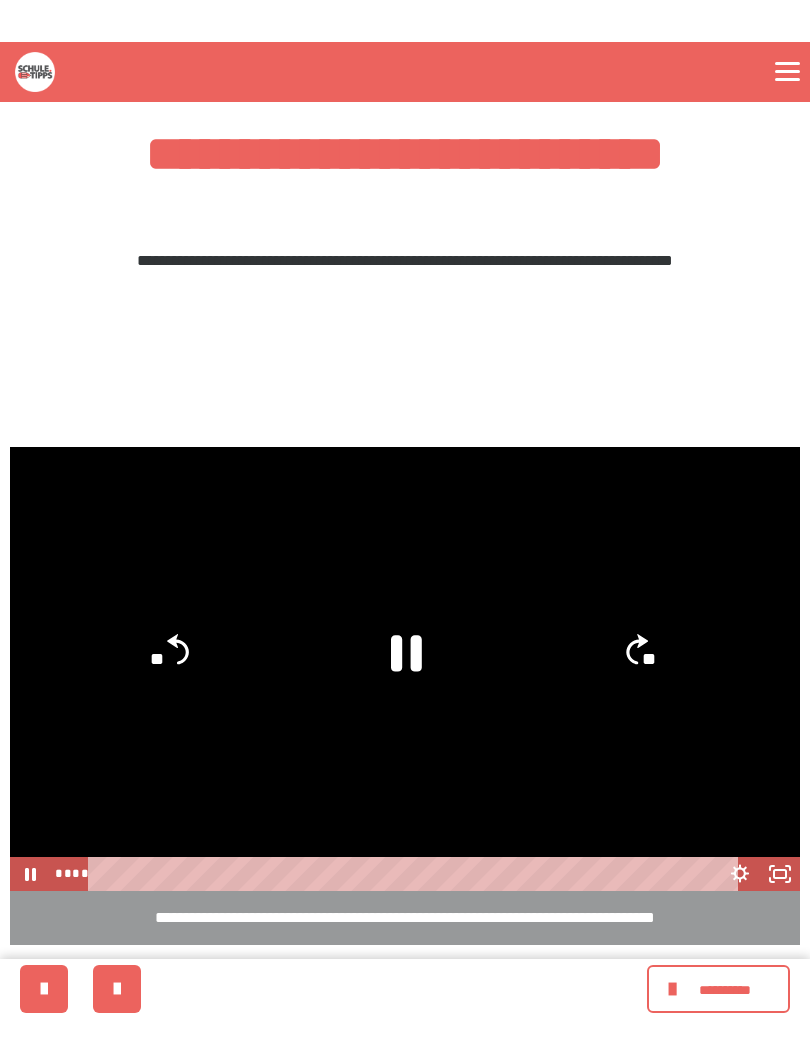 scroll, scrollTop: 20, scrollLeft: 0, axis: vertical 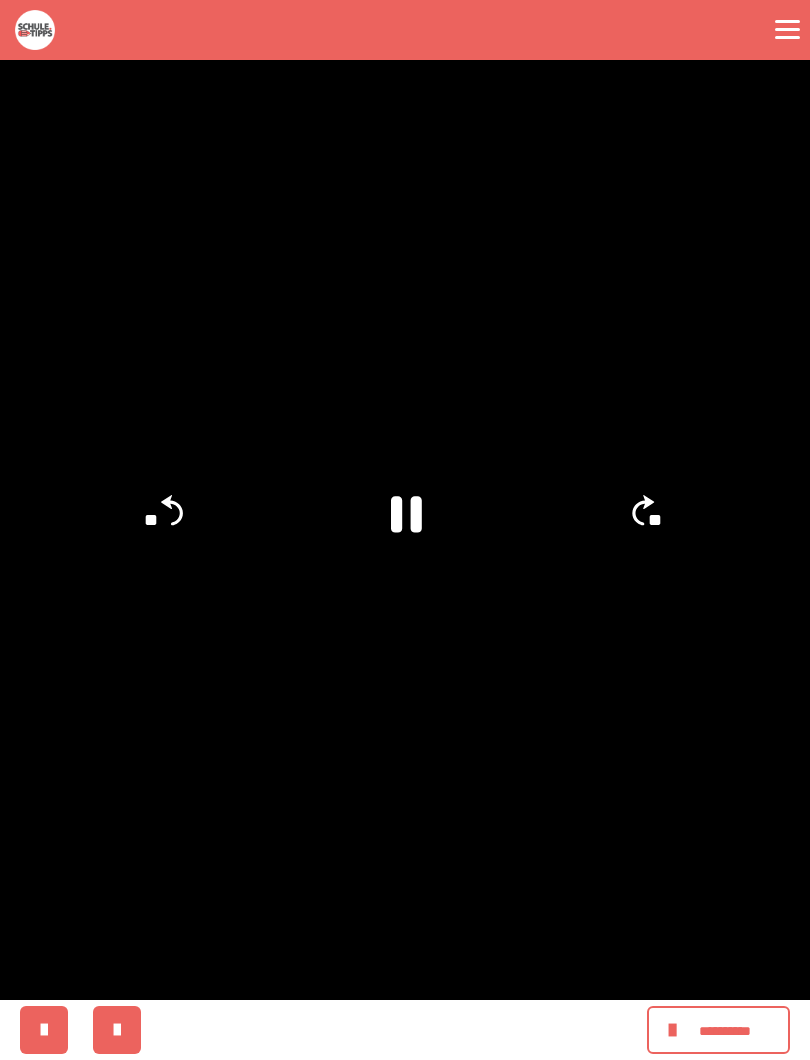 click on "**" 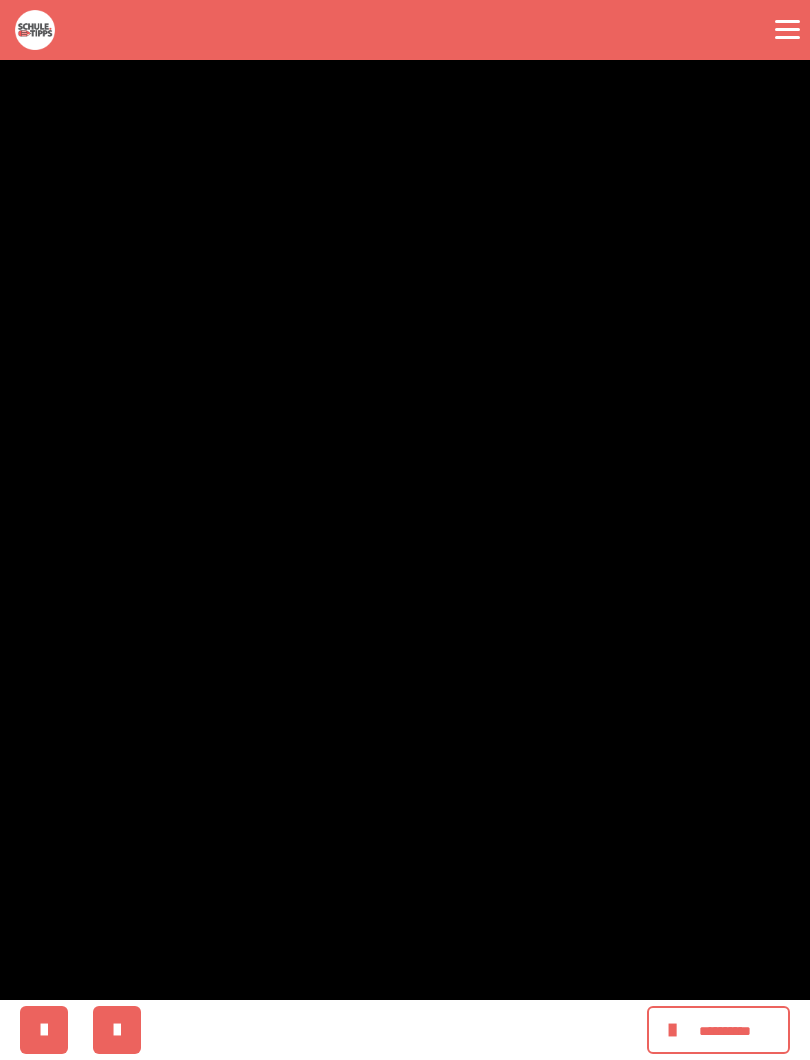 click at bounding box center [405, 530] 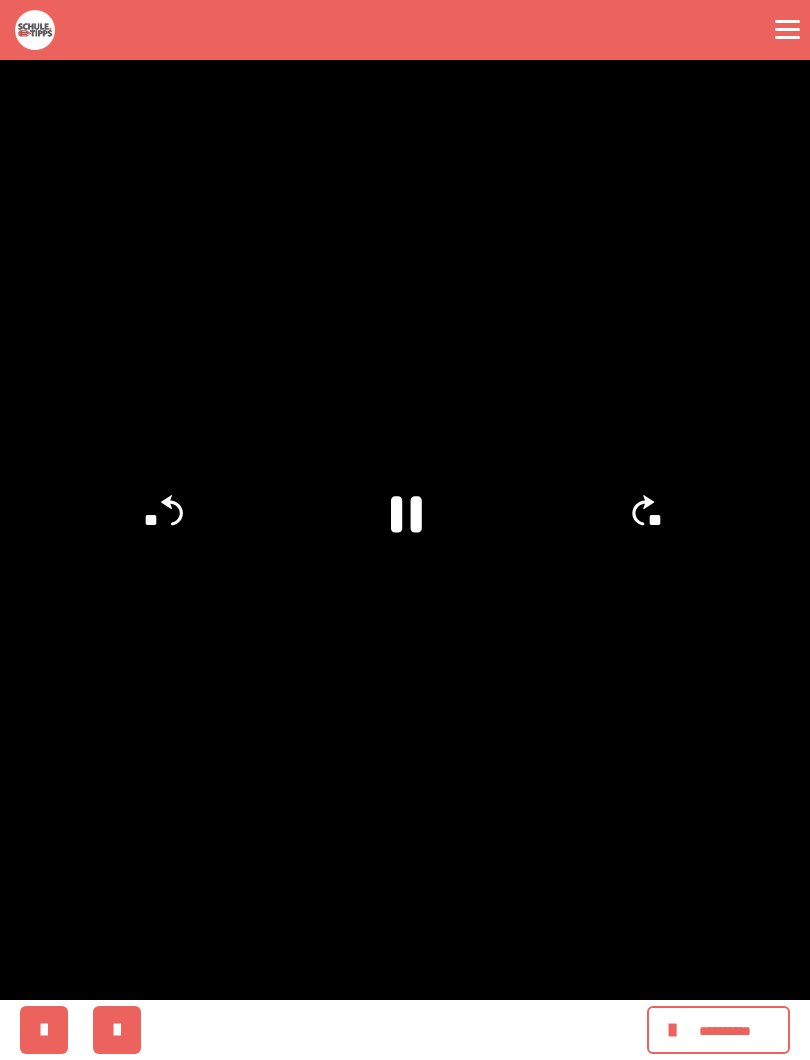 click 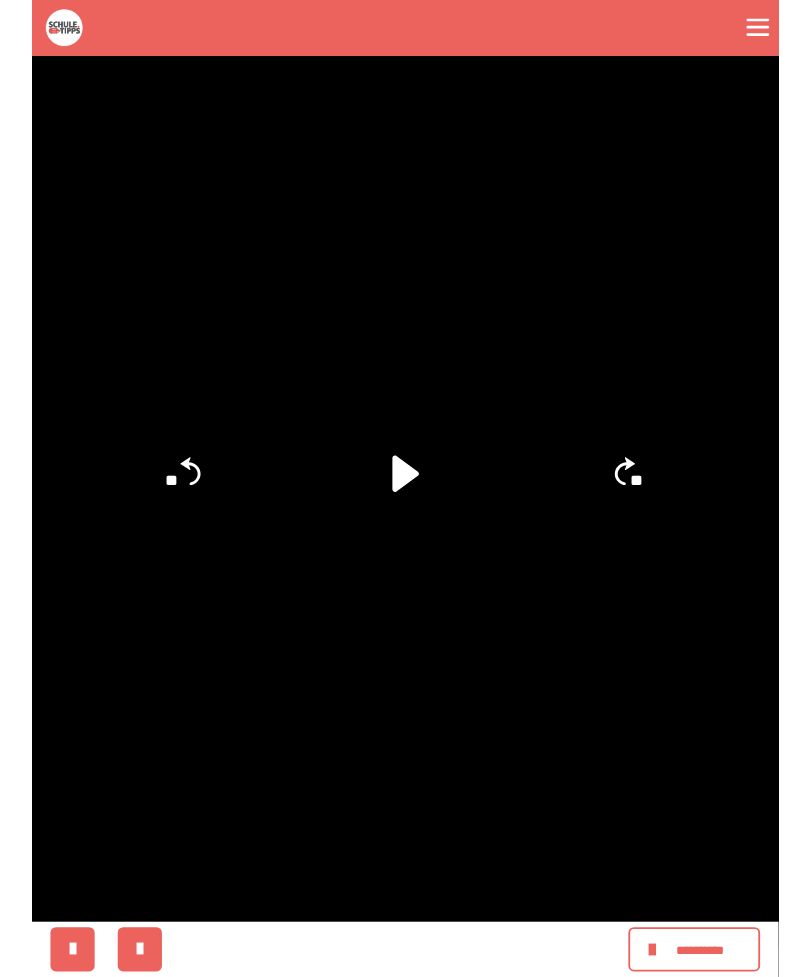 scroll, scrollTop: 359, scrollLeft: 0, axis: vertical 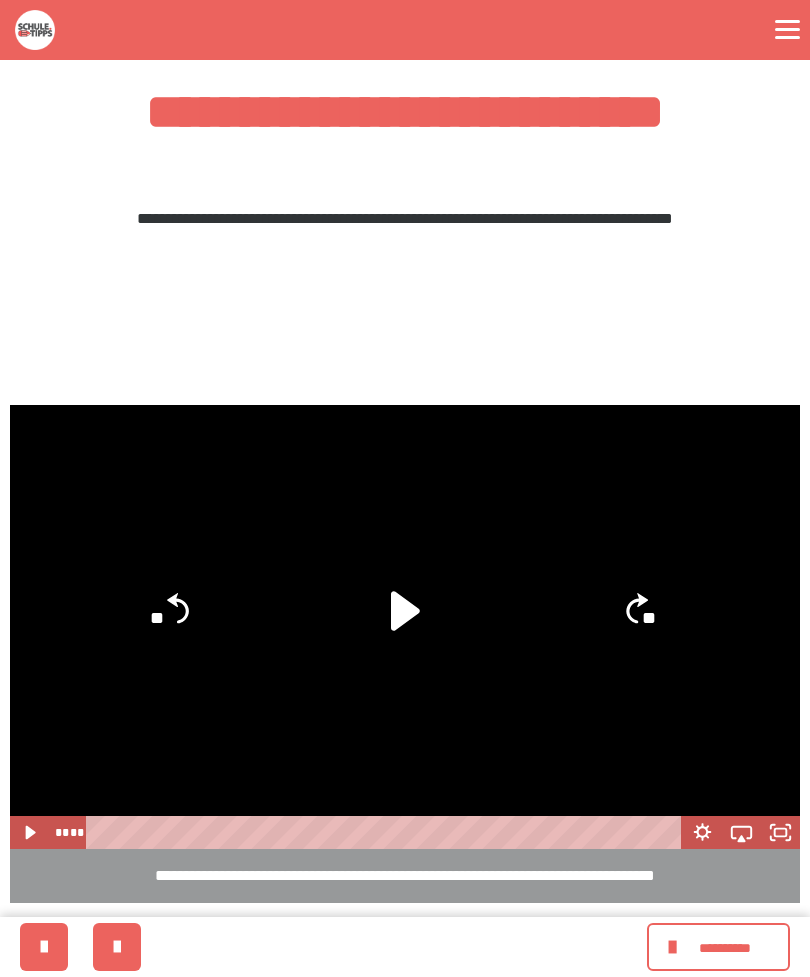 click 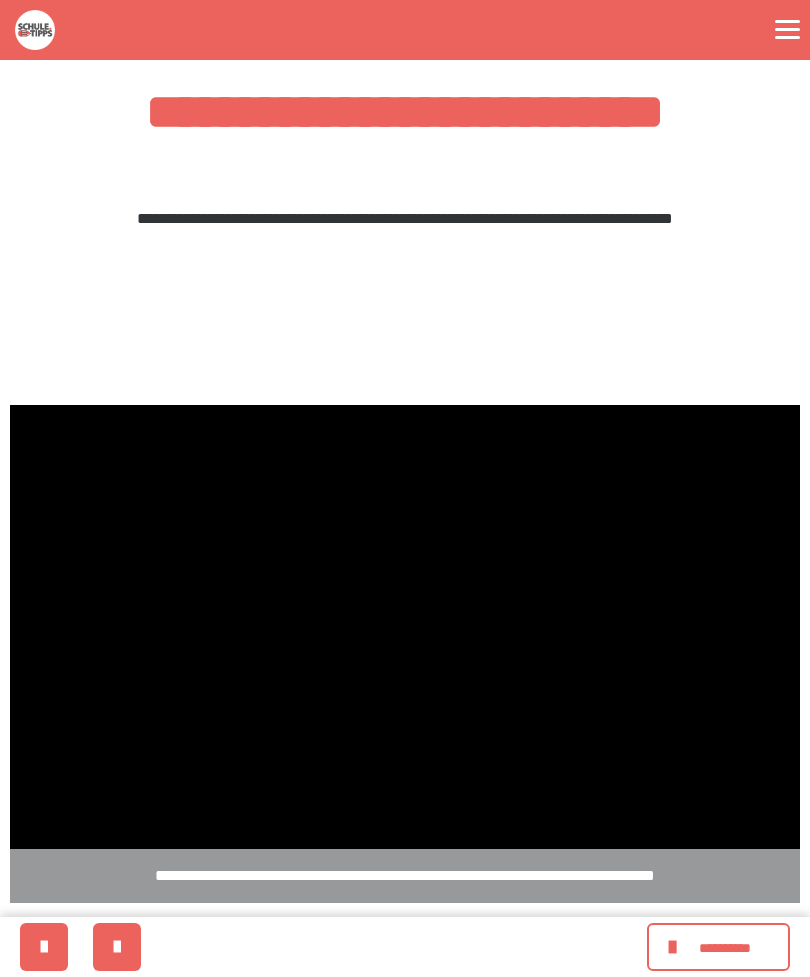 scroll, scrollTop: 423, scrollLeft: 0, axis: vertical 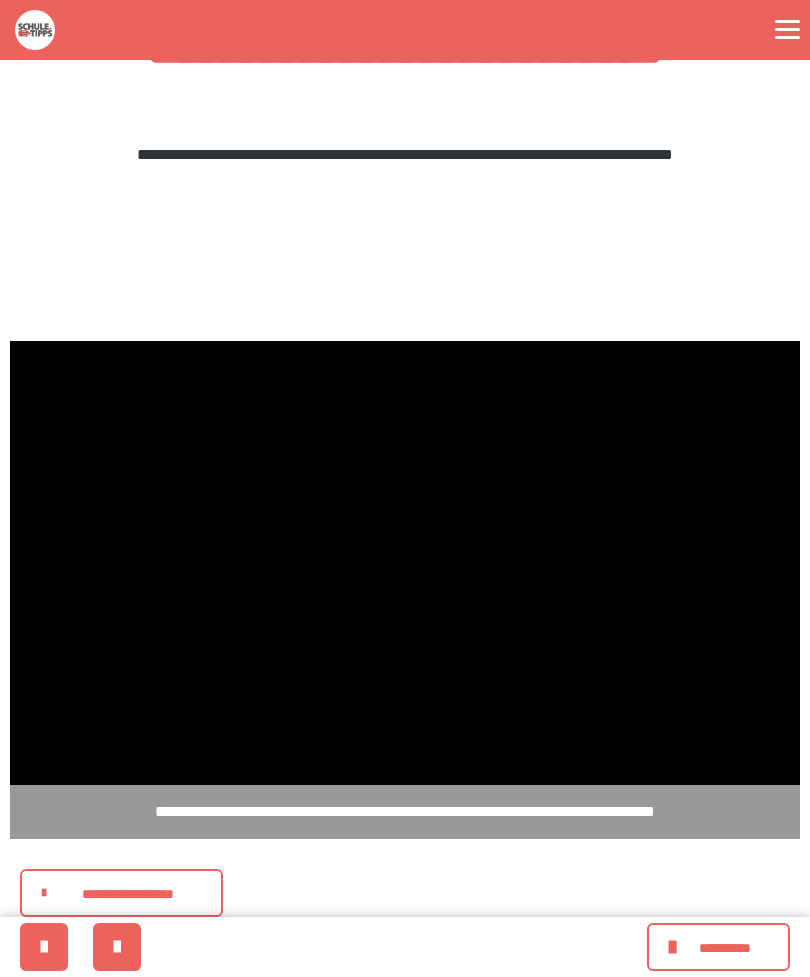 click at bounding box center [405, 563] 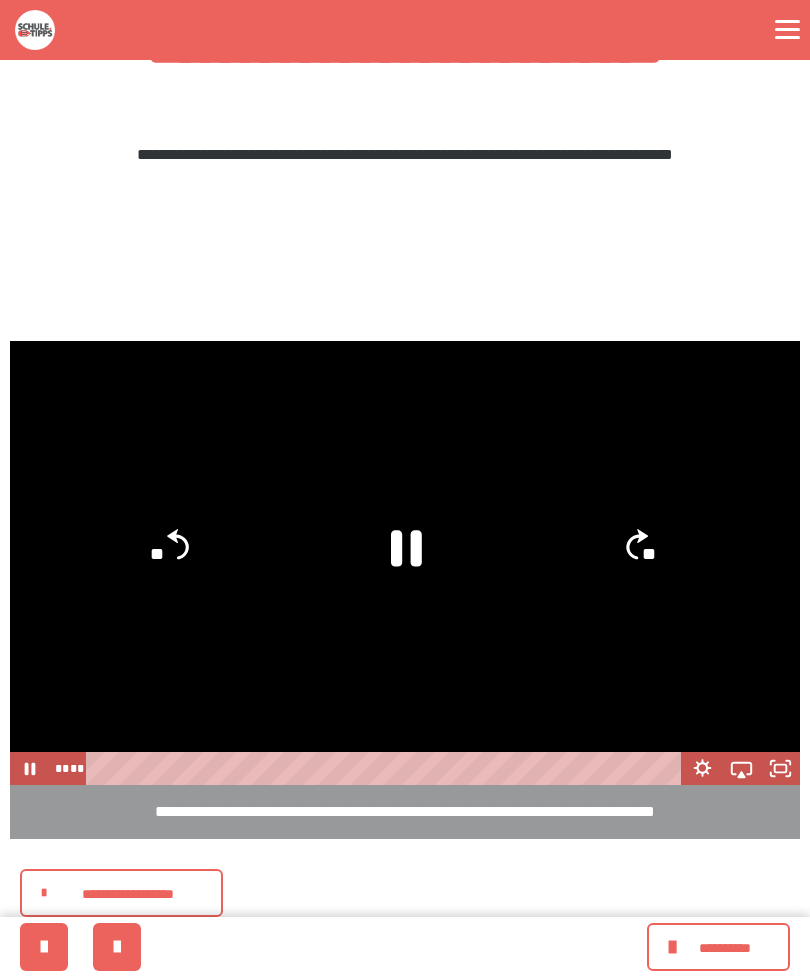 click 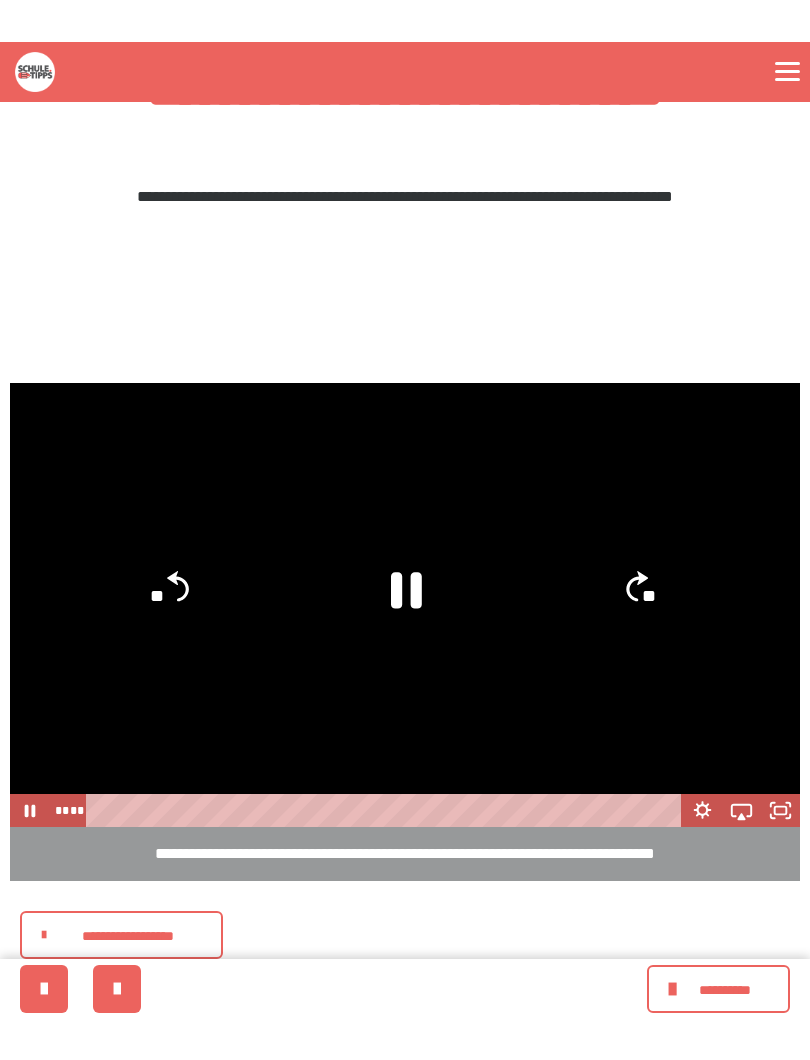 scroll, scrollTop: 20, scrollLeft: 0, axis: vertical 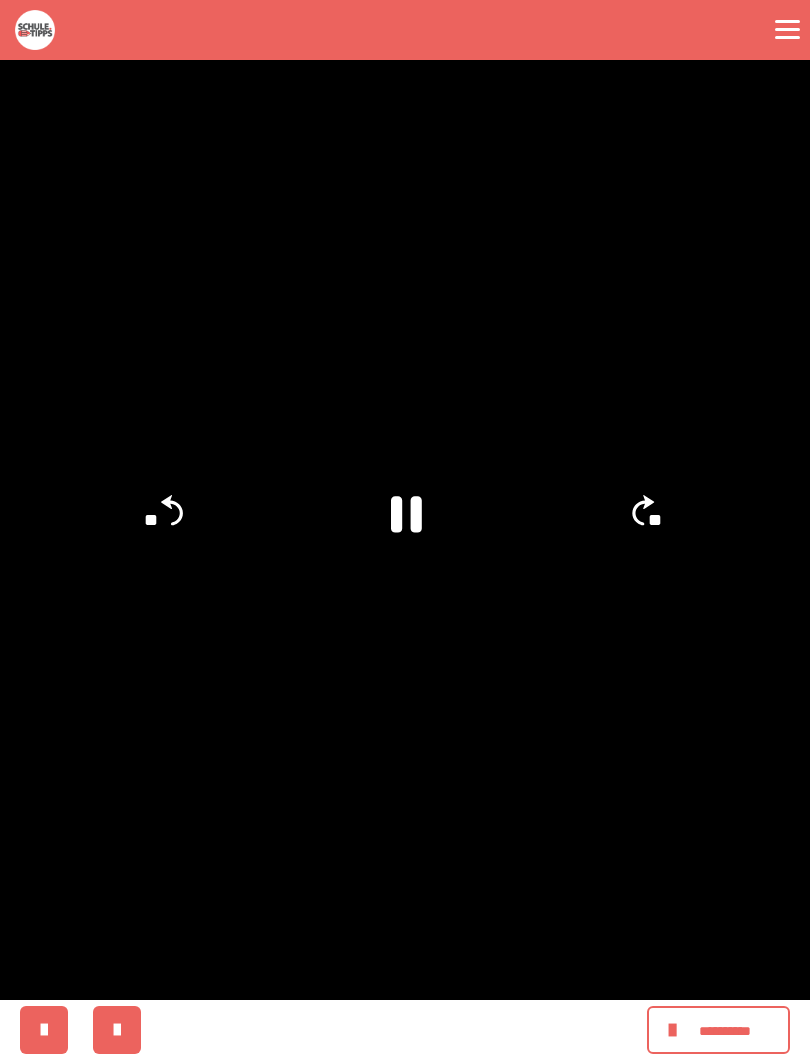 click at bounding box center (405, 530) 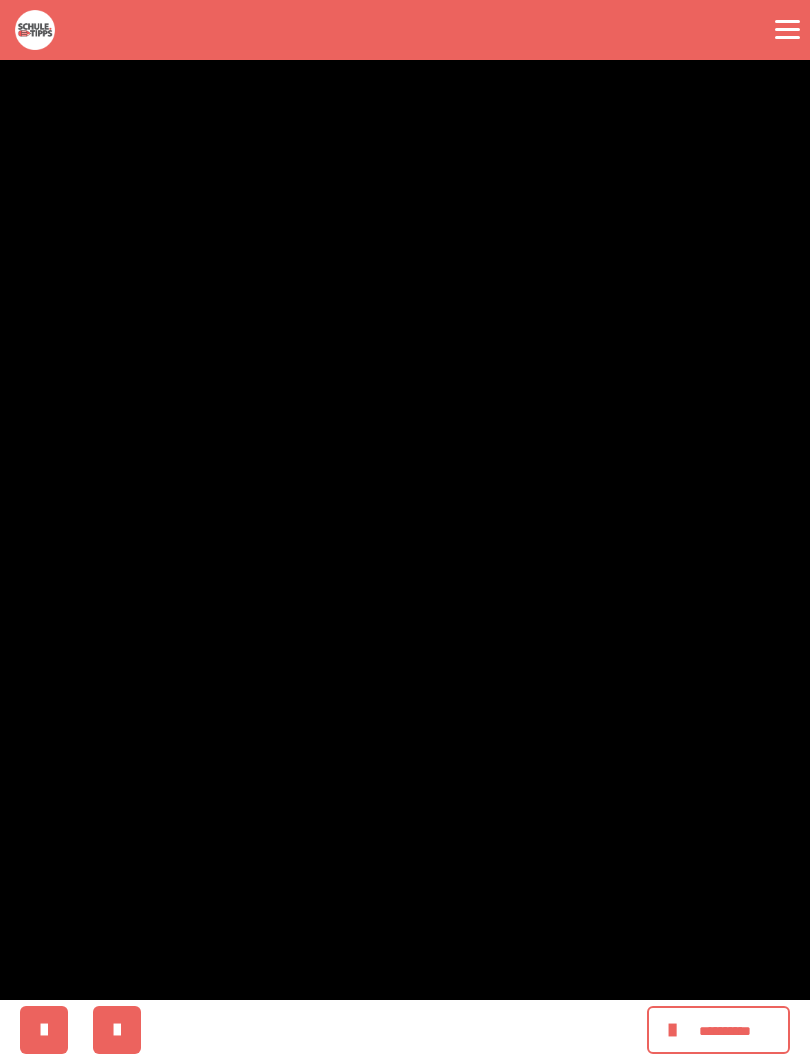 click at bounding box center [405, 530] 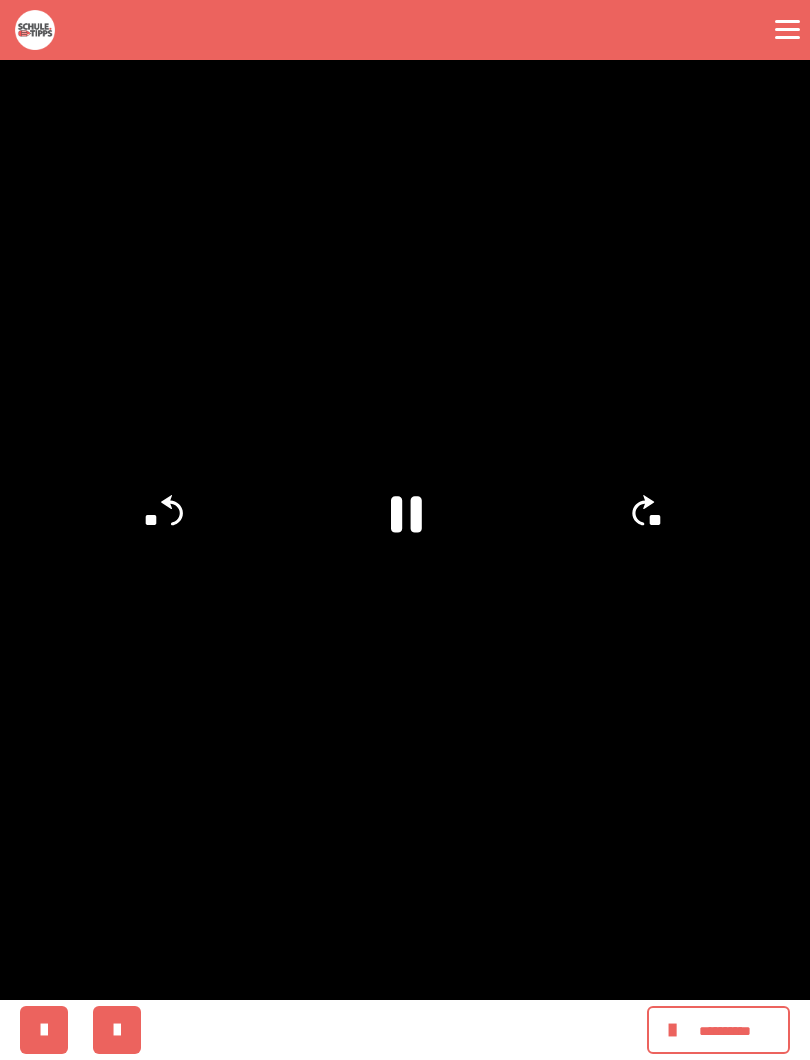 click at bounding box center (405, 530) 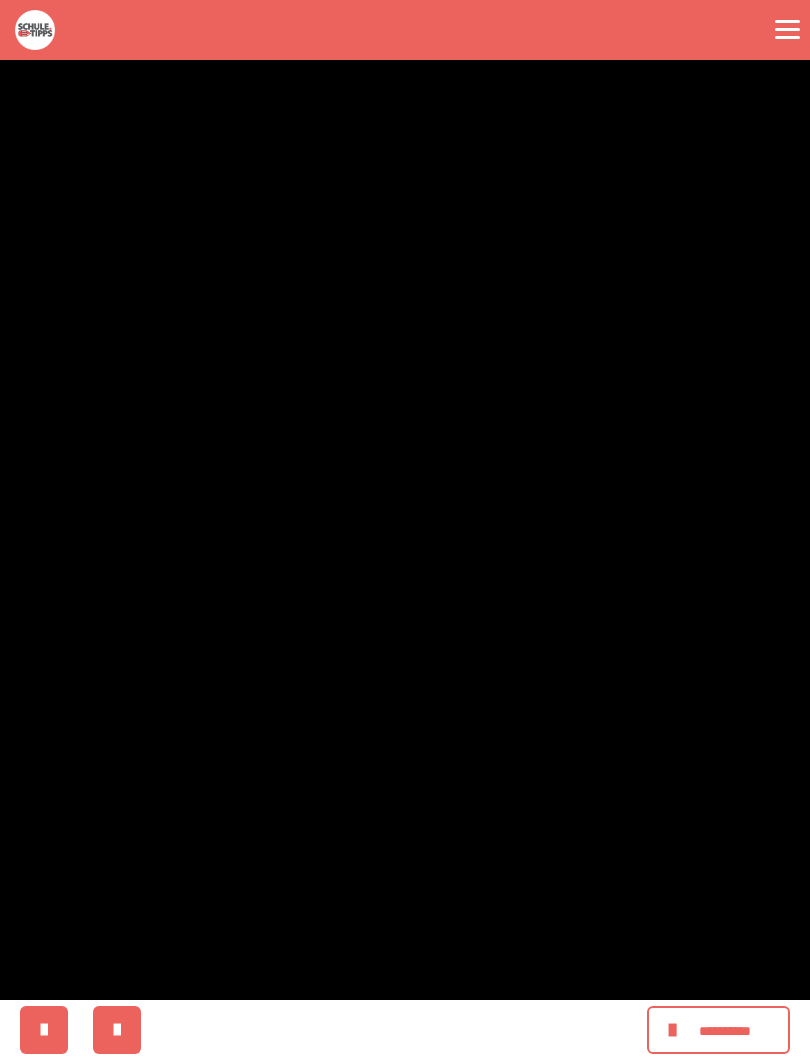 click at bounding box center (405, 530) 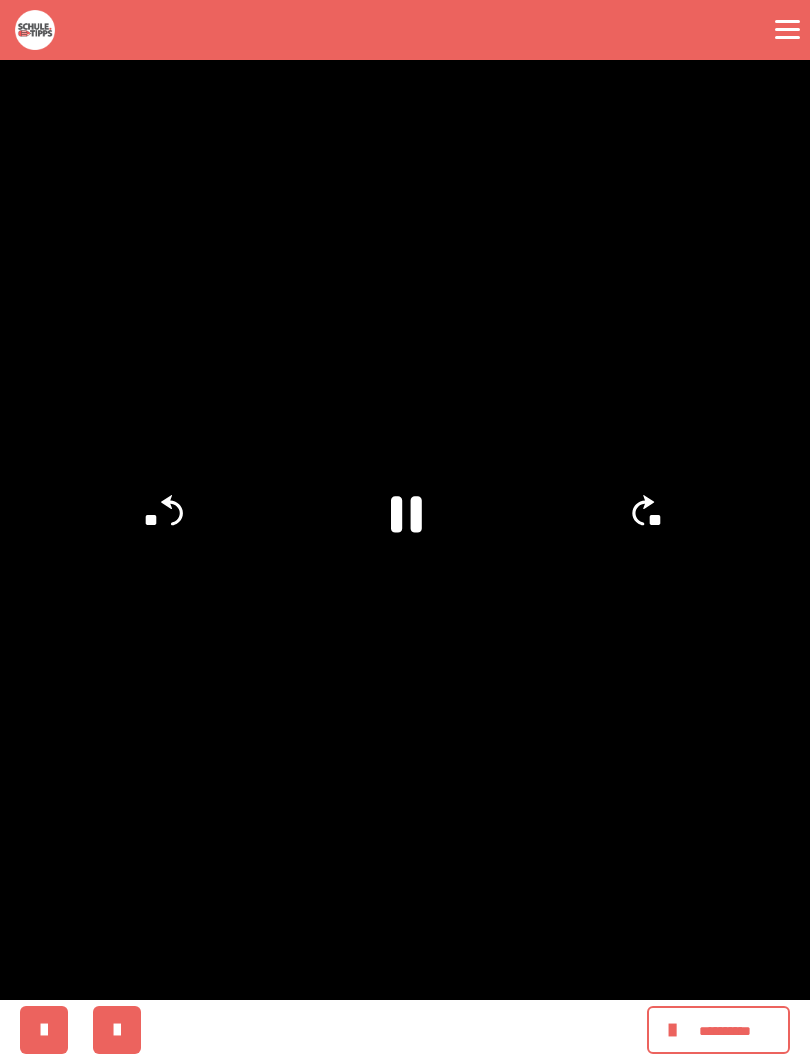 click 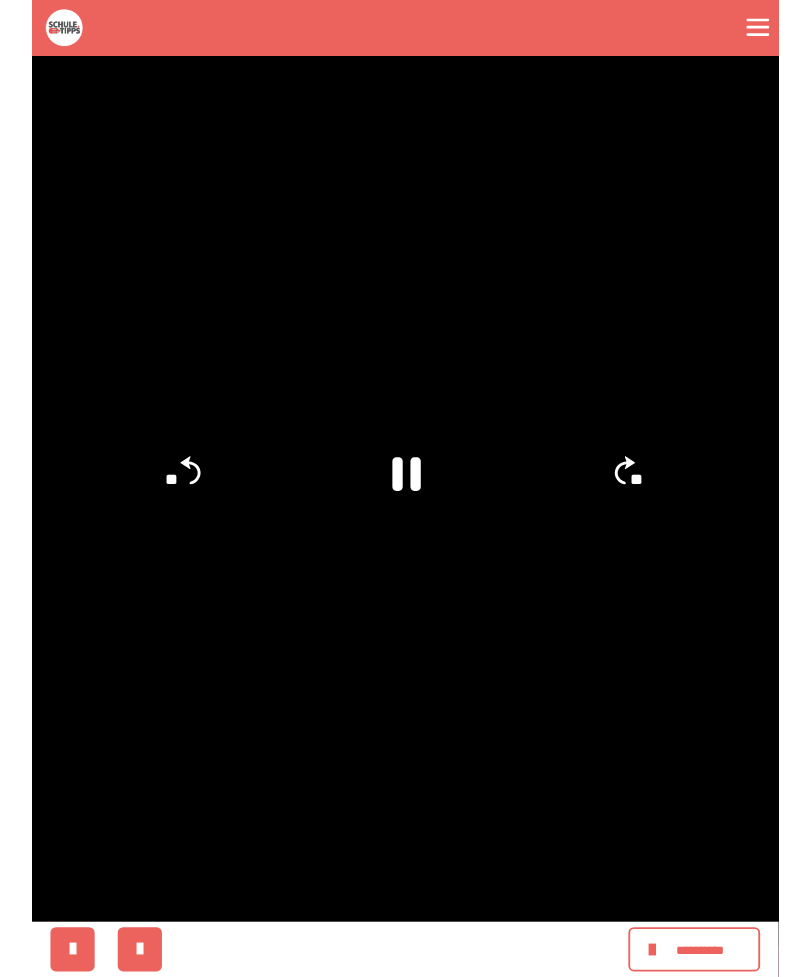 scroll, scrollTop: 340, scrollLeft: 0, axis: vertical 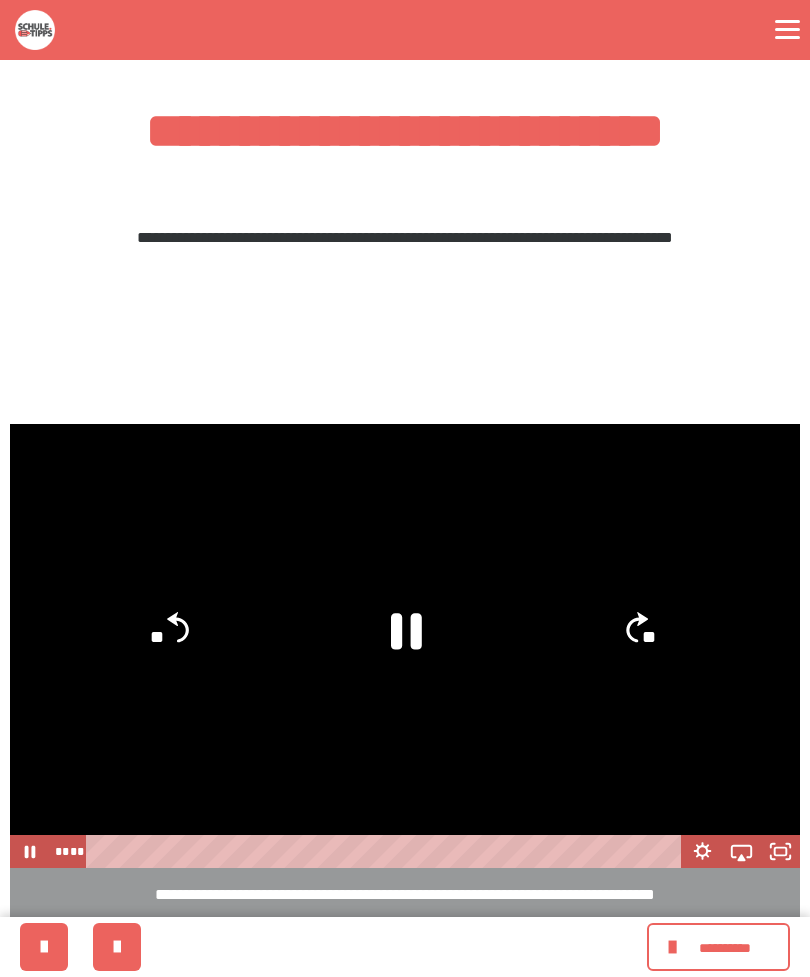 click 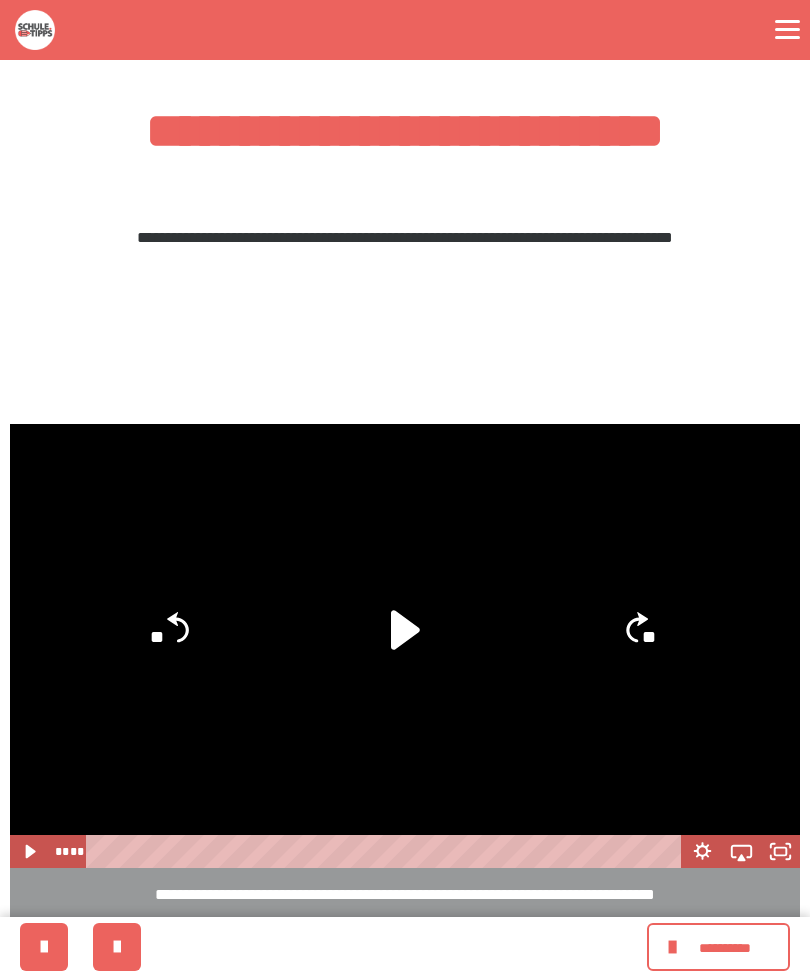 click 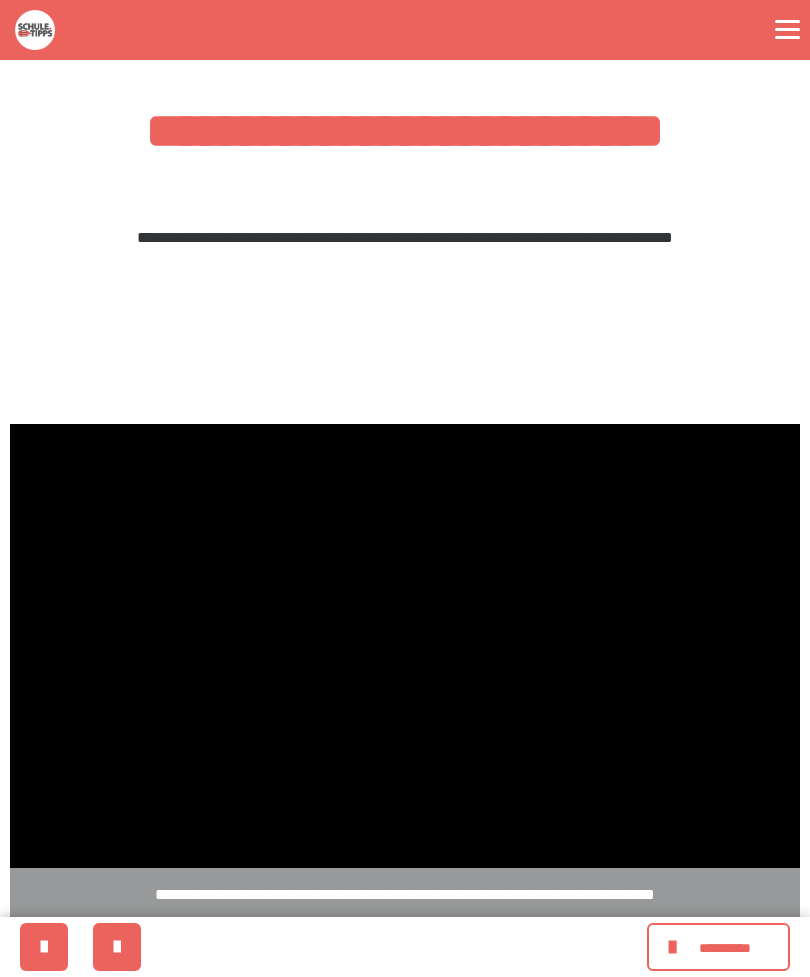 click at bounding box center [405, 646] 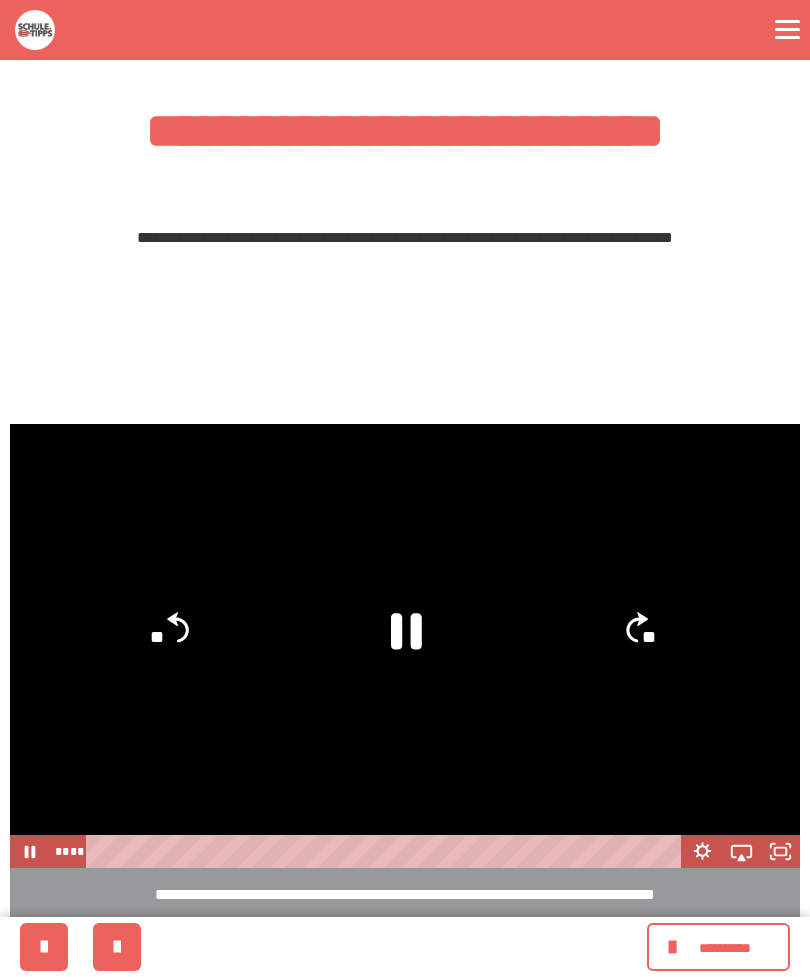 click 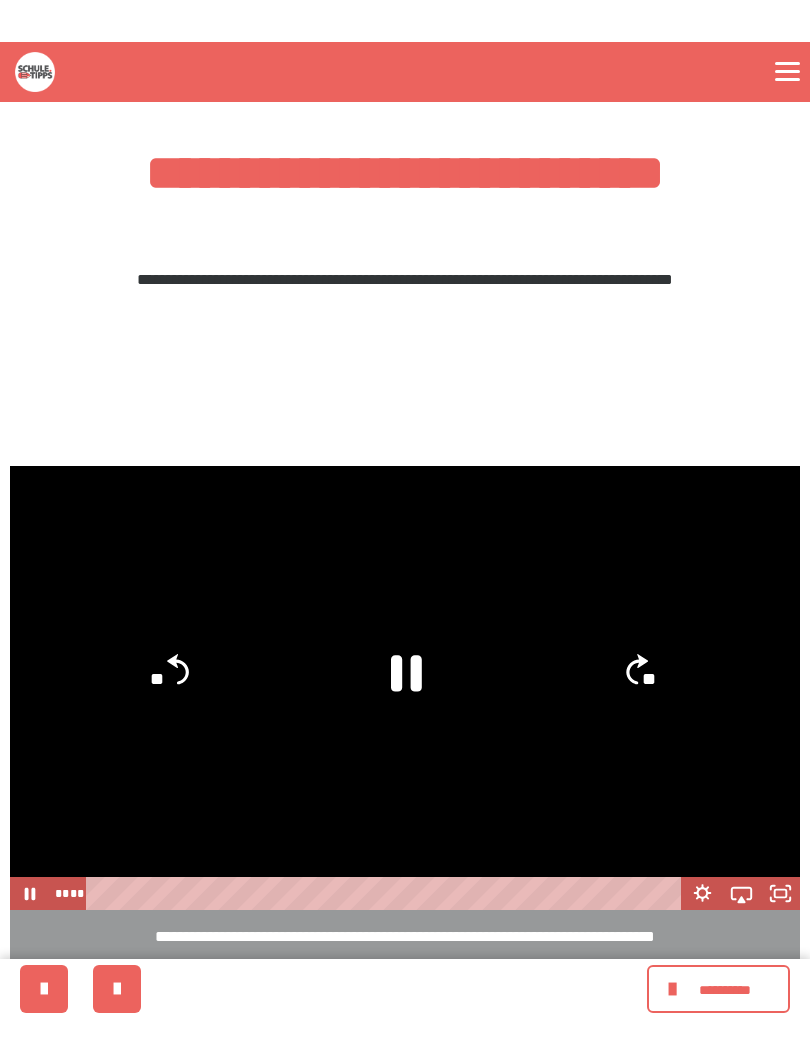 scroll, scrollTop: 20, scrollLeft: 0, axis: vertical 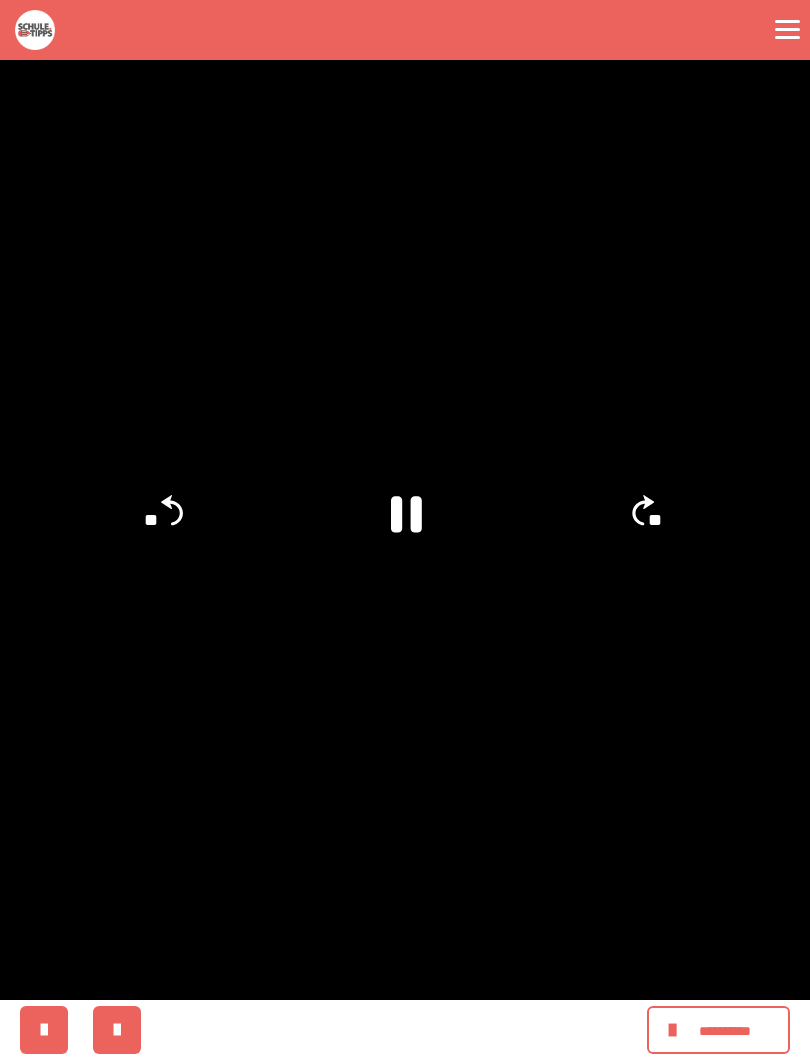 click at bounding box center [405, 530] 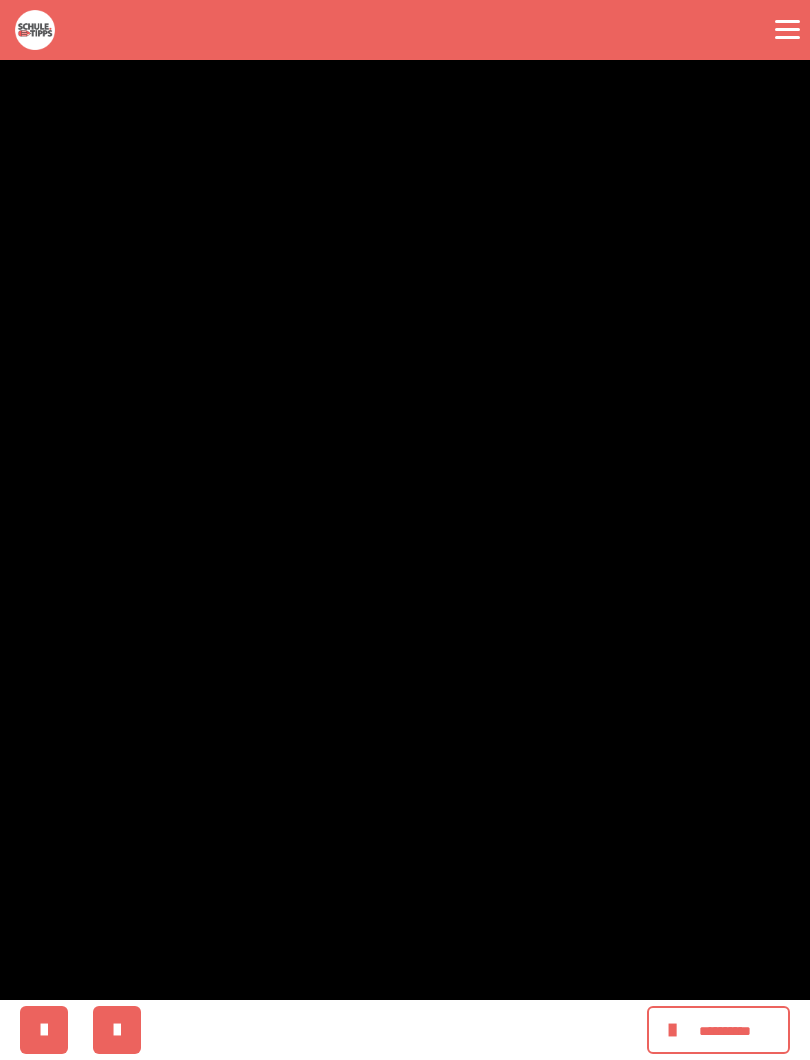 click at bounding box center [405, 530] 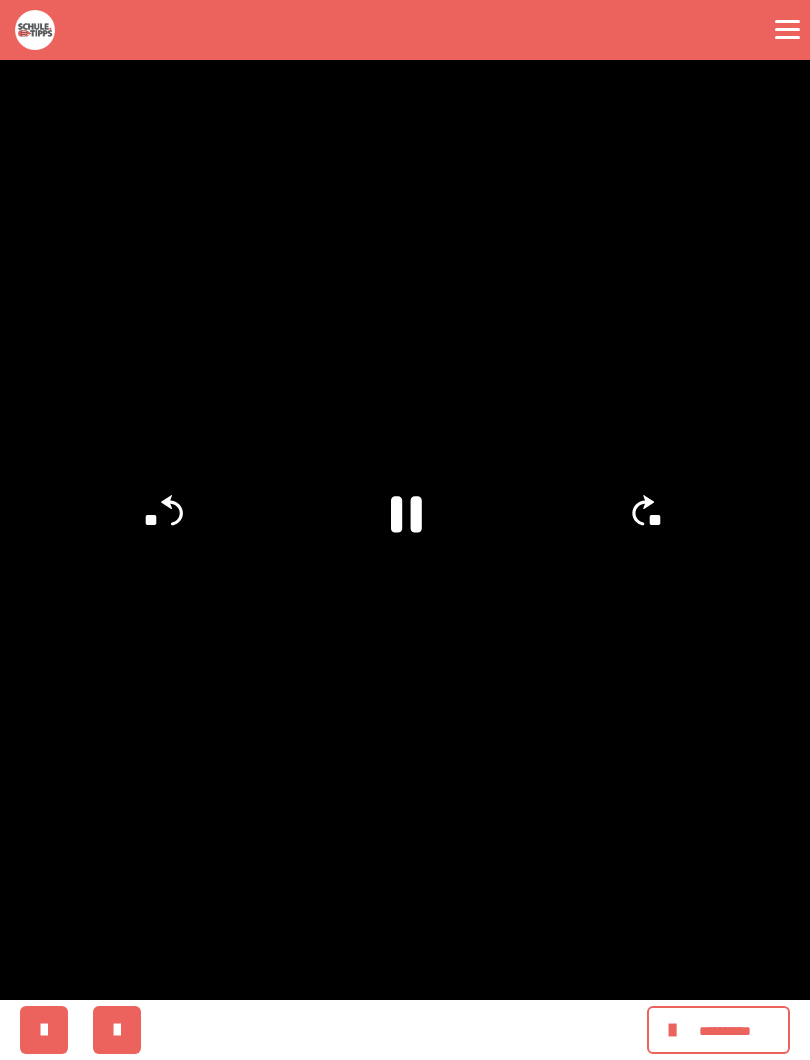 click on "**" 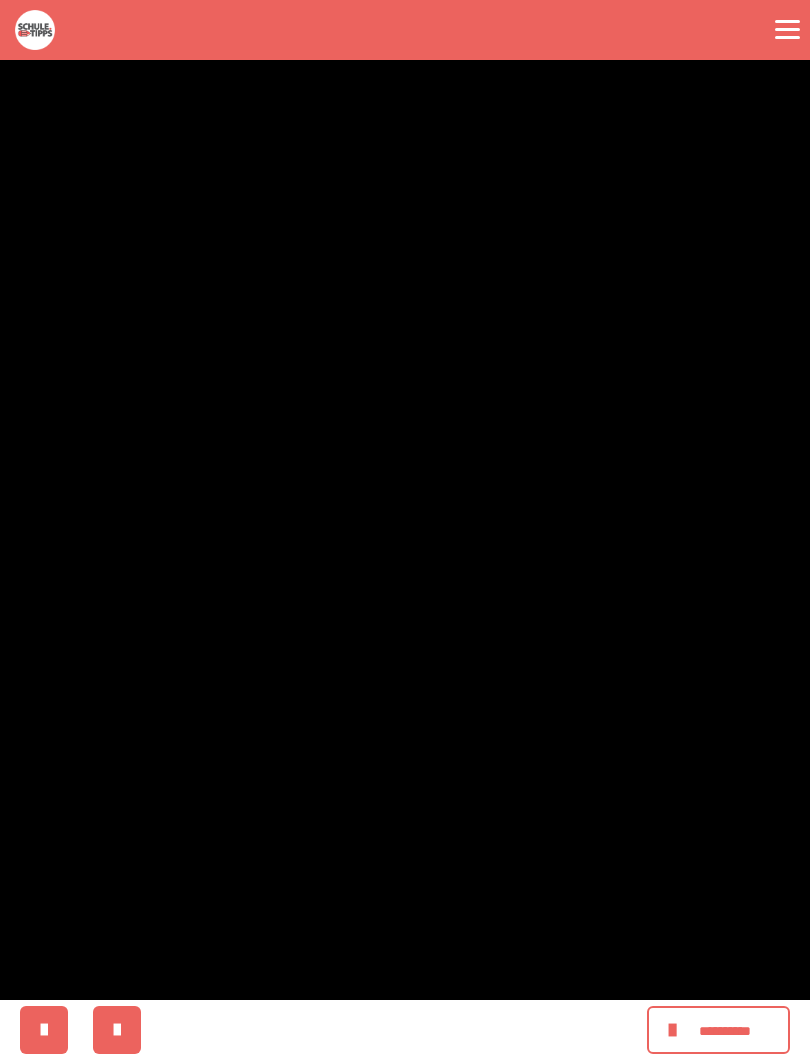 click at bounding box center [405, 530] 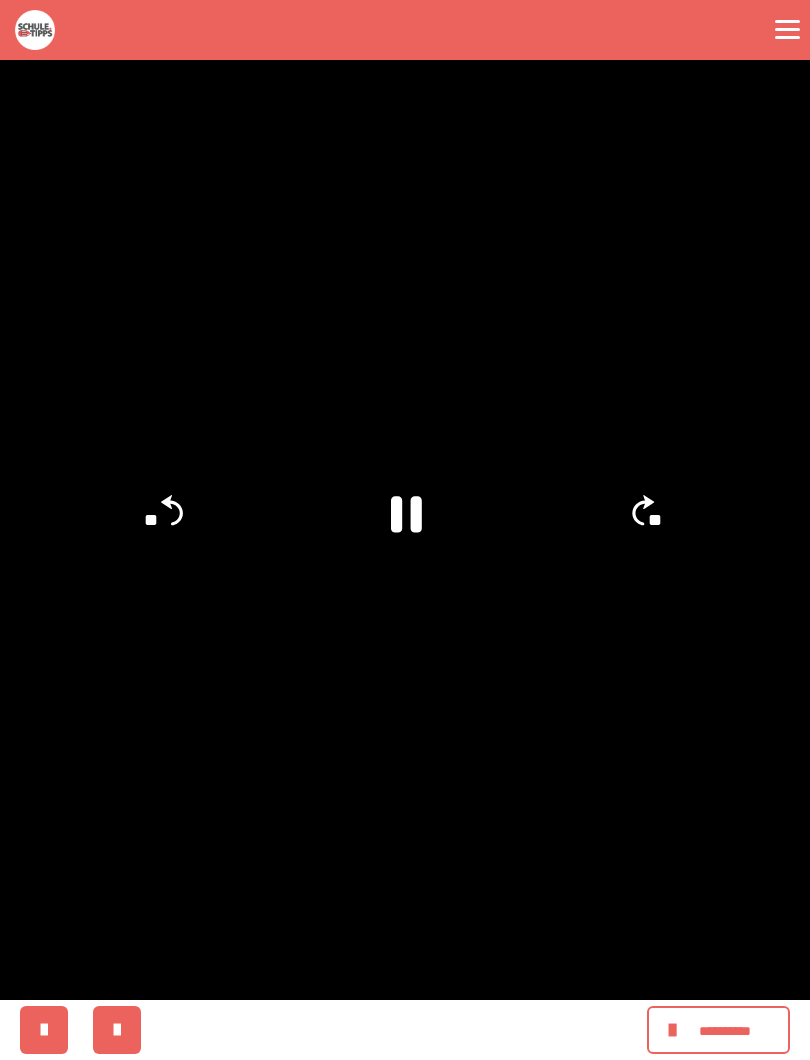 click on "**" 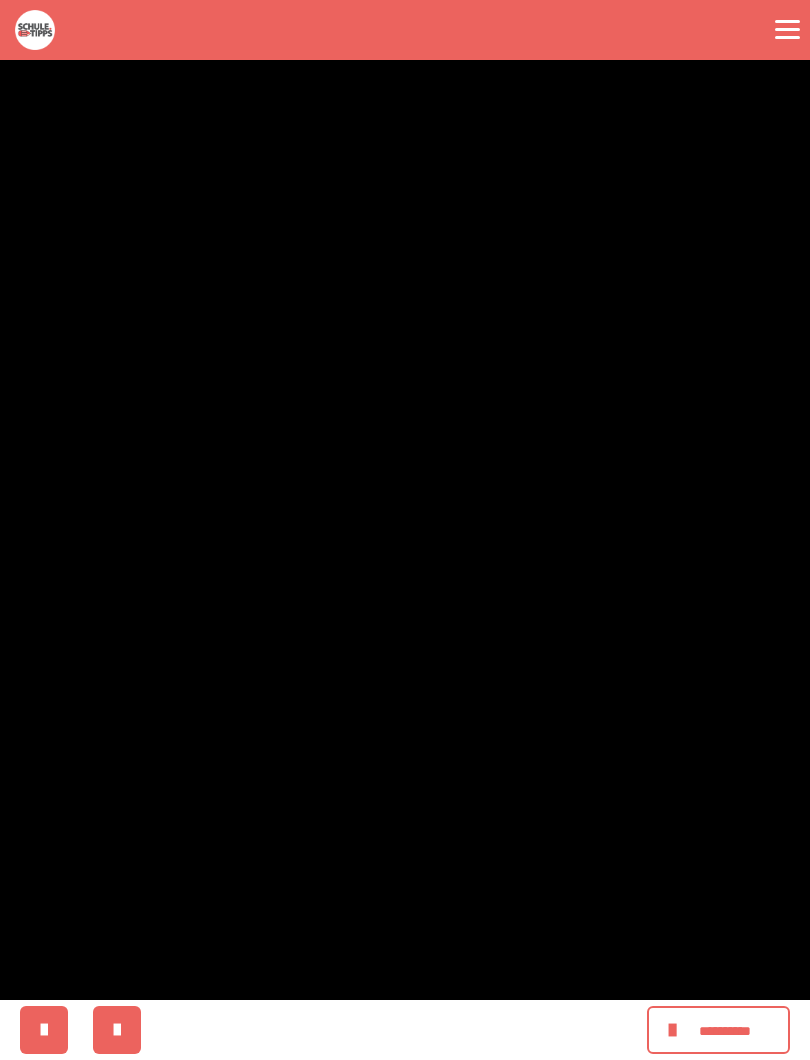click at bounding box center (405, 530) 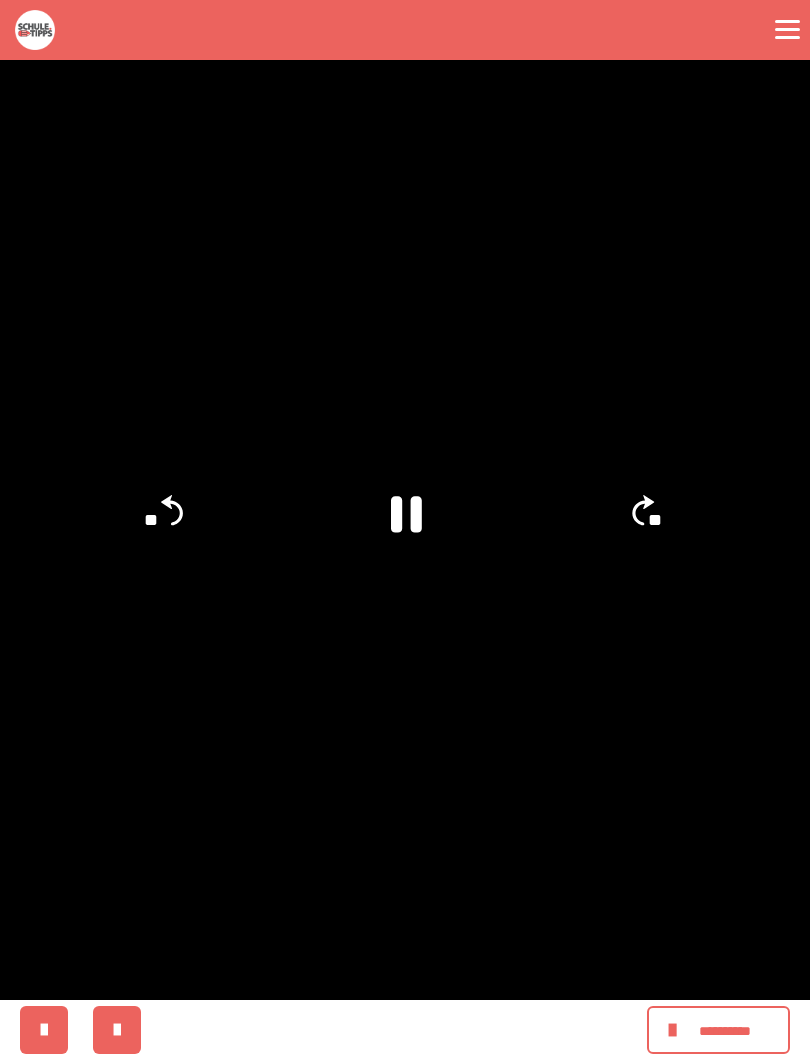 click on "**" 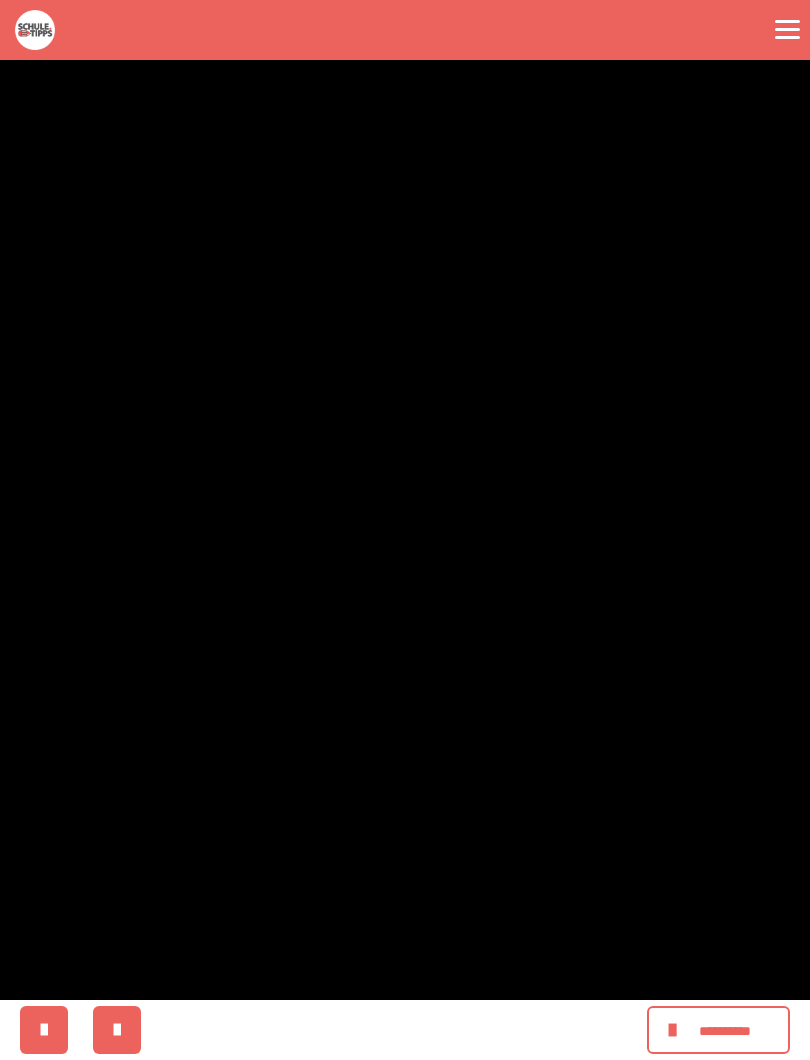 click at bounding box center [405, 530] 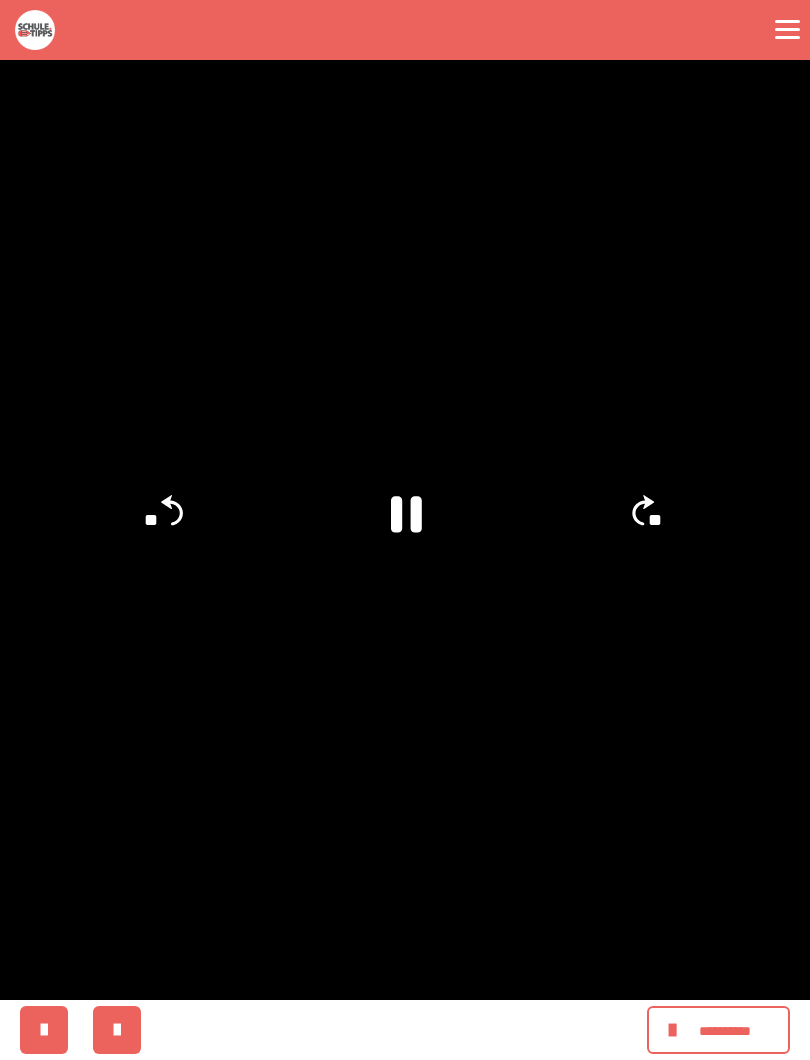 click at bounding box center [405, 530] 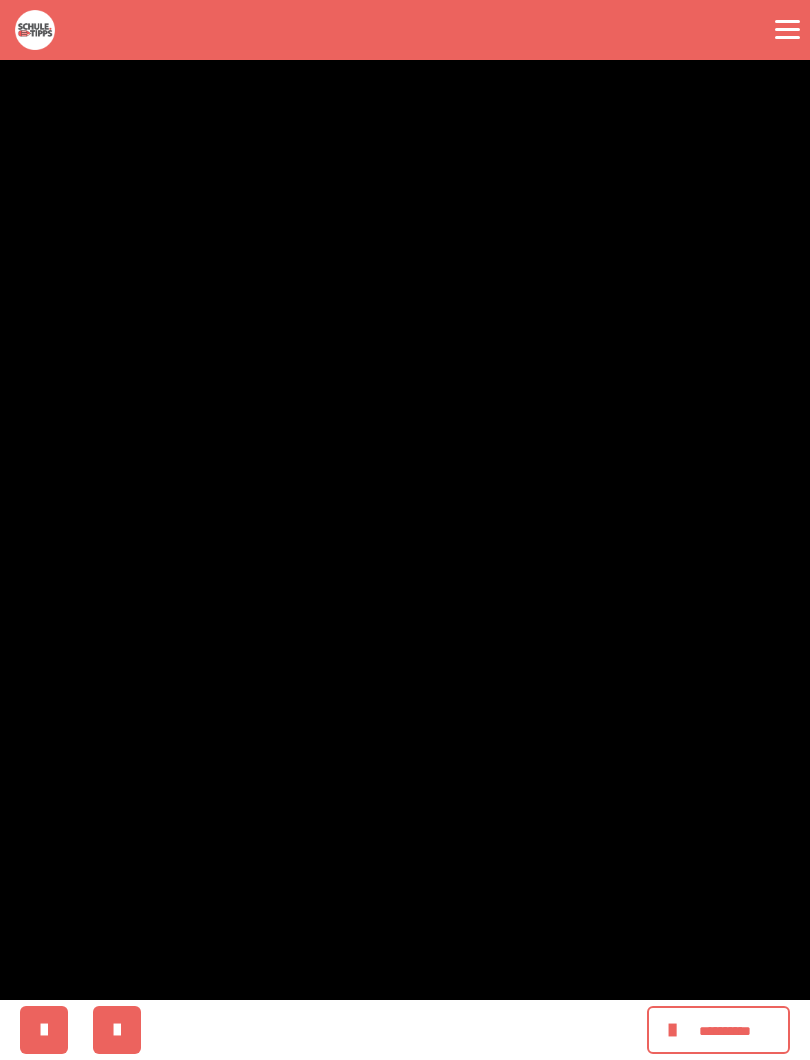 click at bounding box center [405, 530] 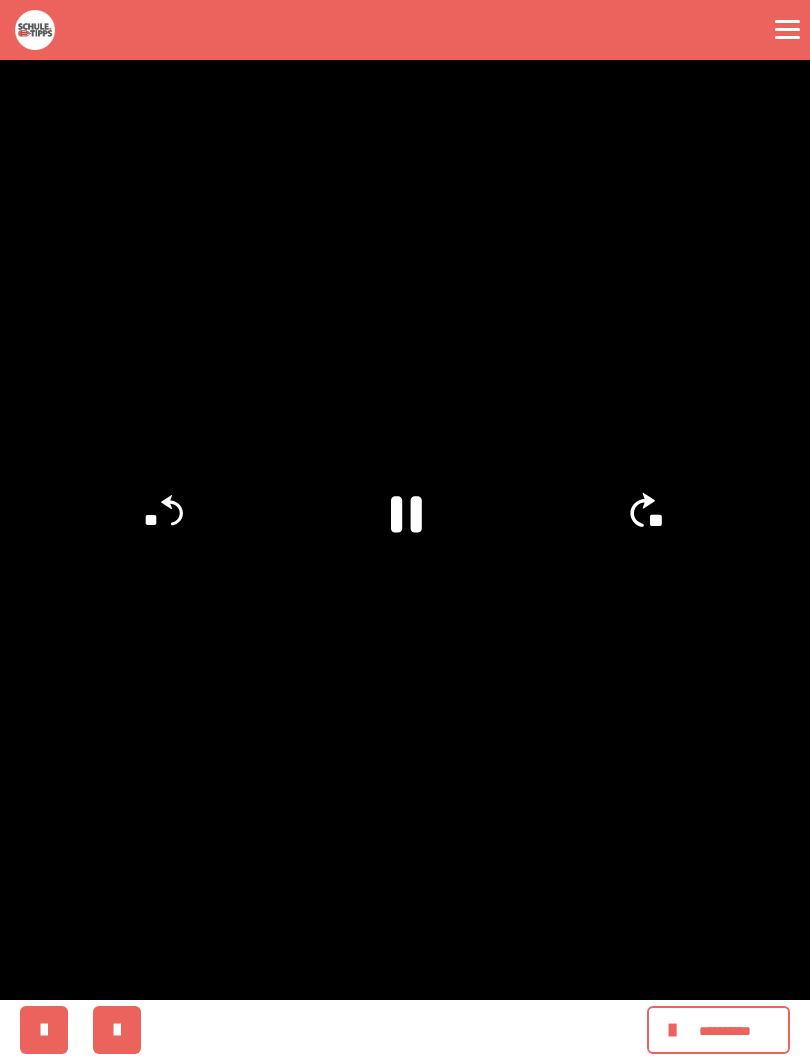 click on "**" 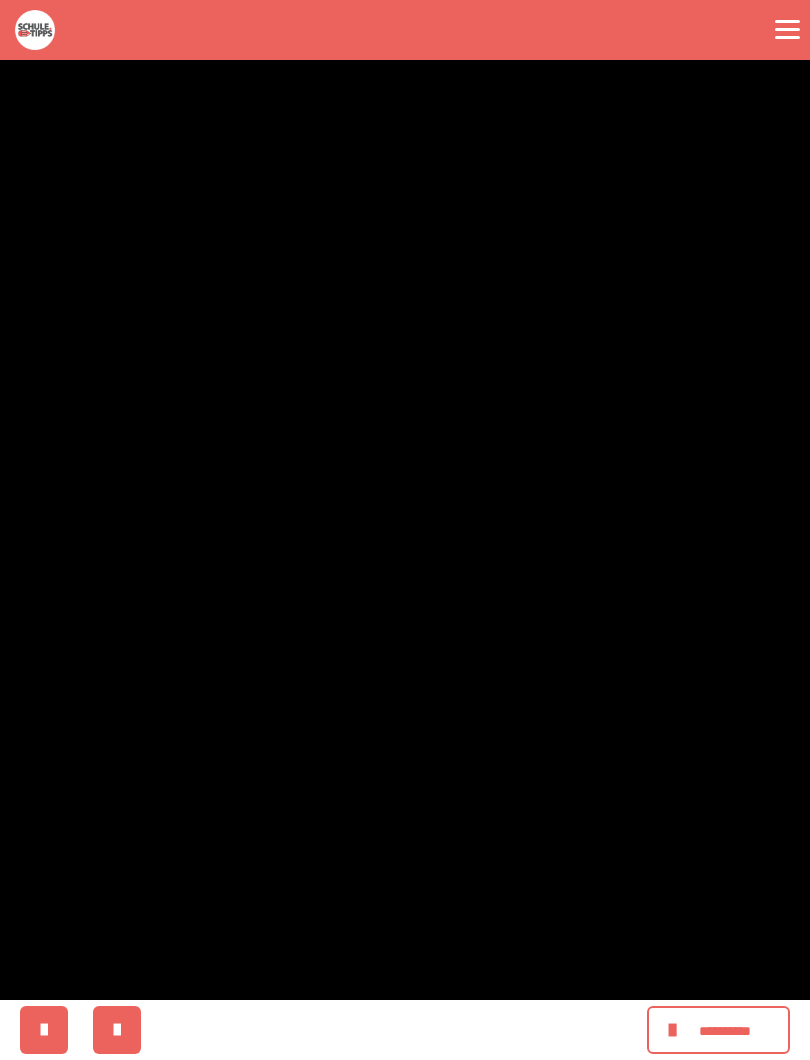 click at bounding box center (405, 530) 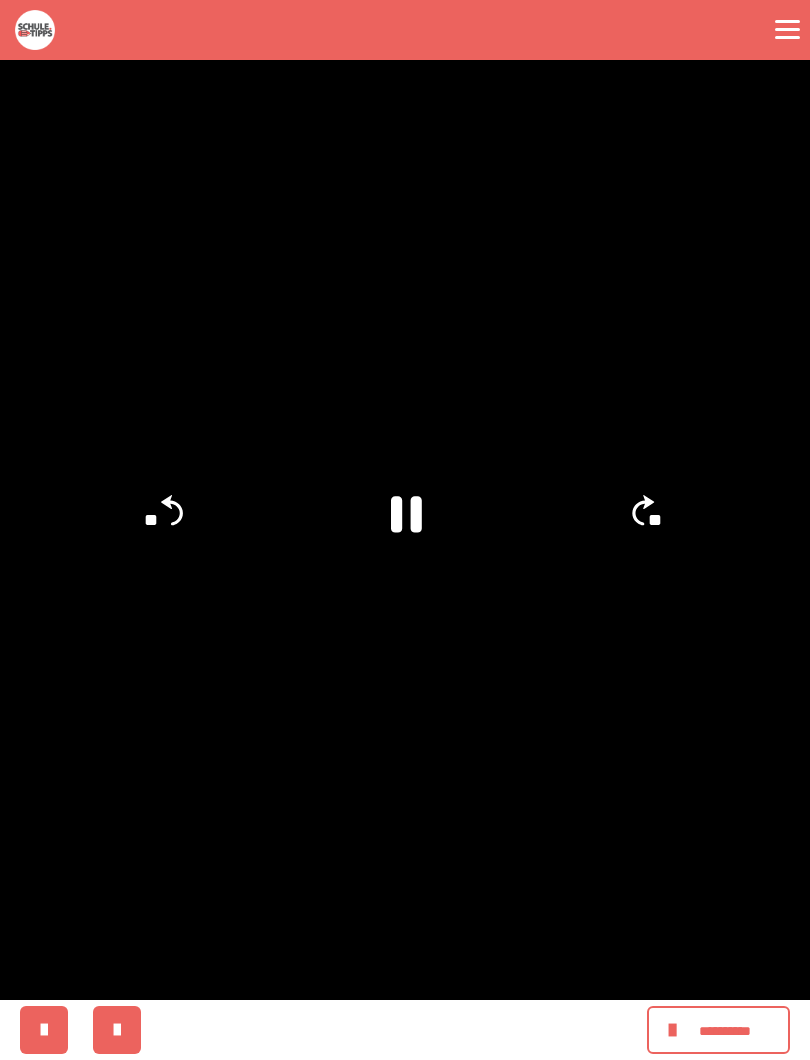 click on "**" 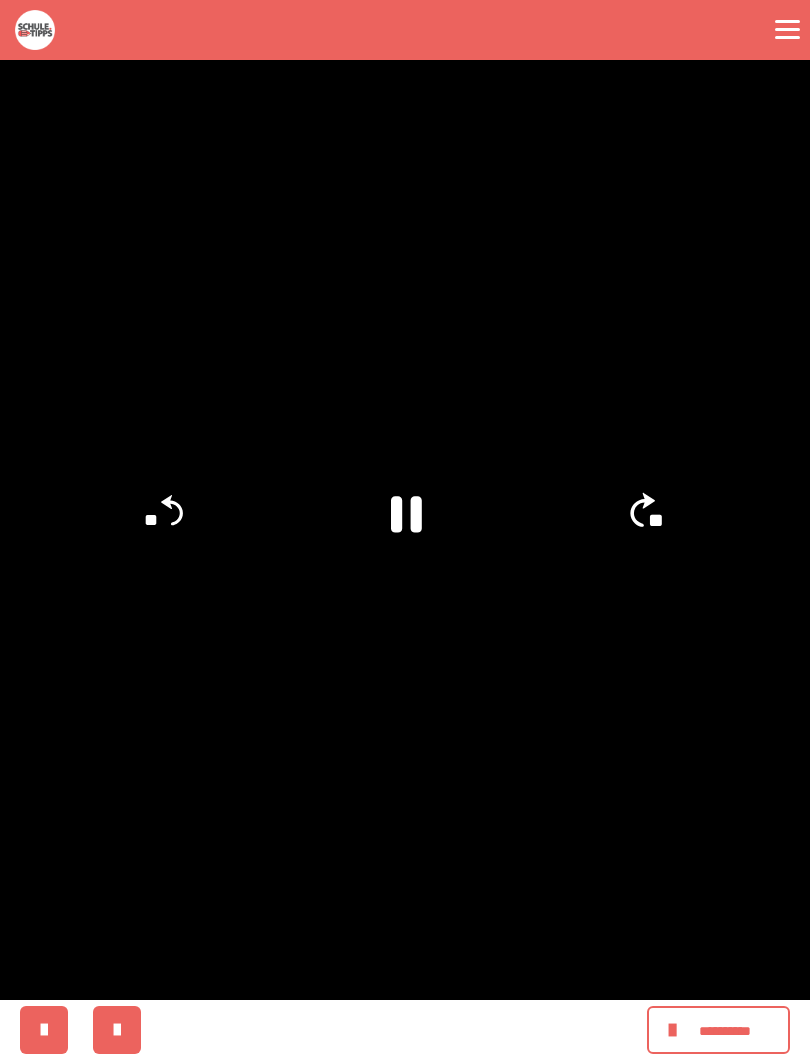 click on "**" 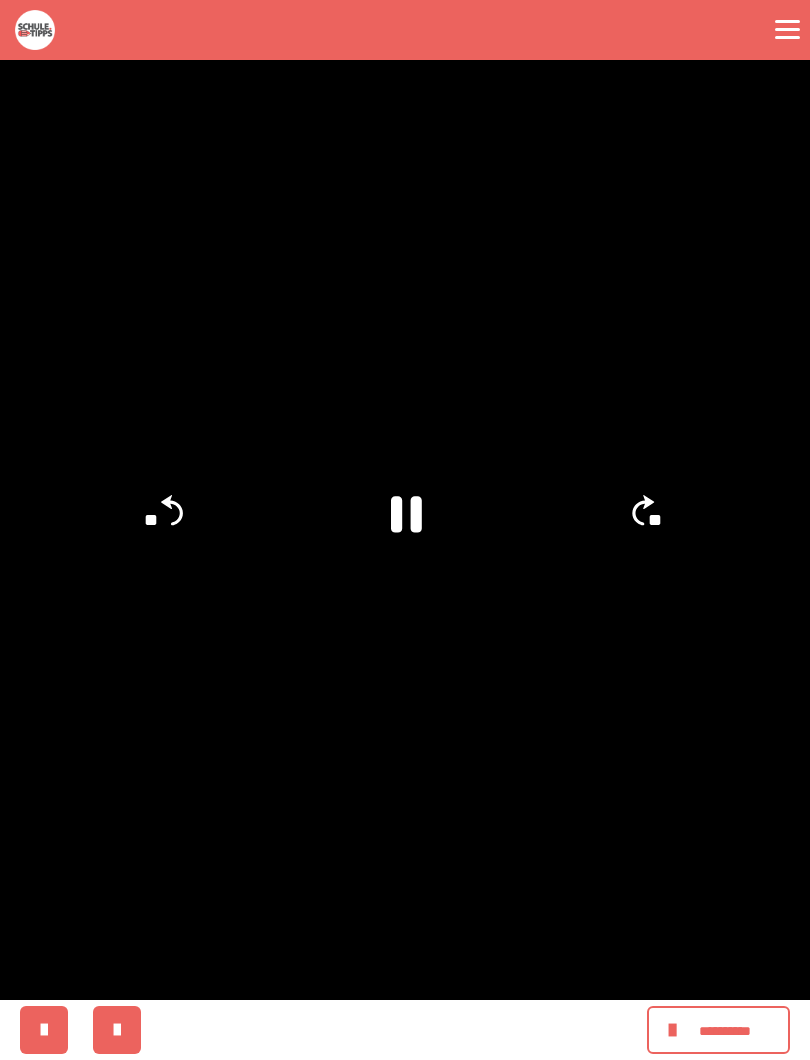 click on "**" 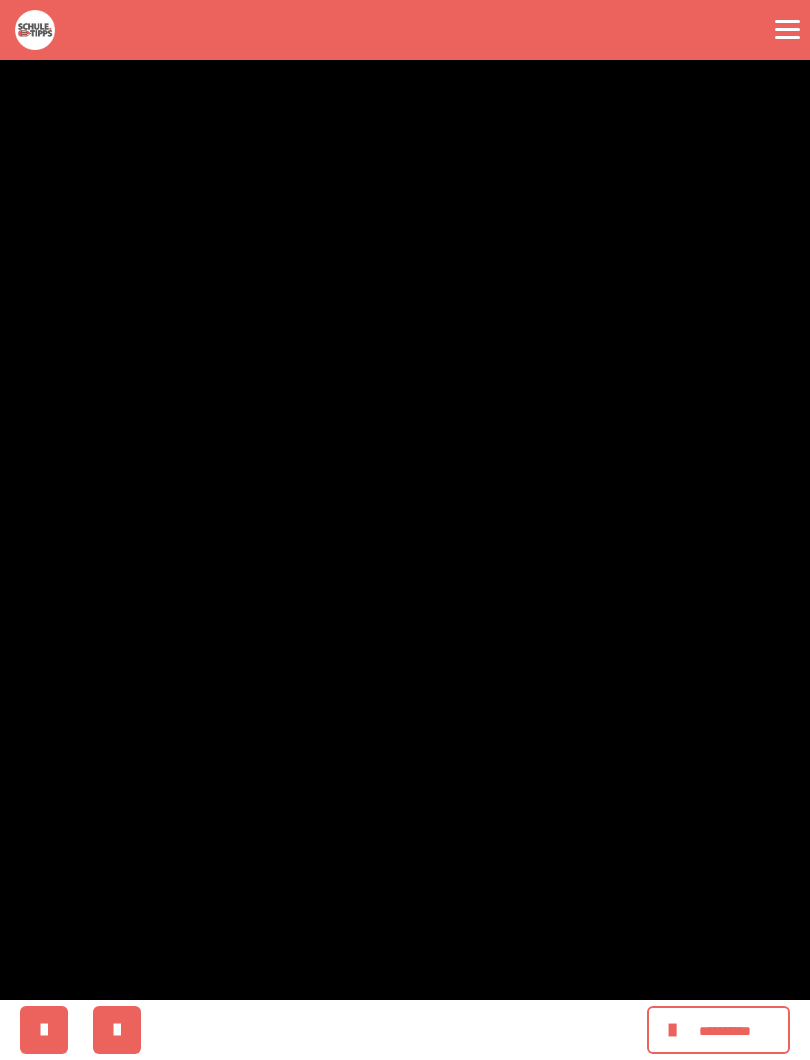 click at bounding box center [405, 530] 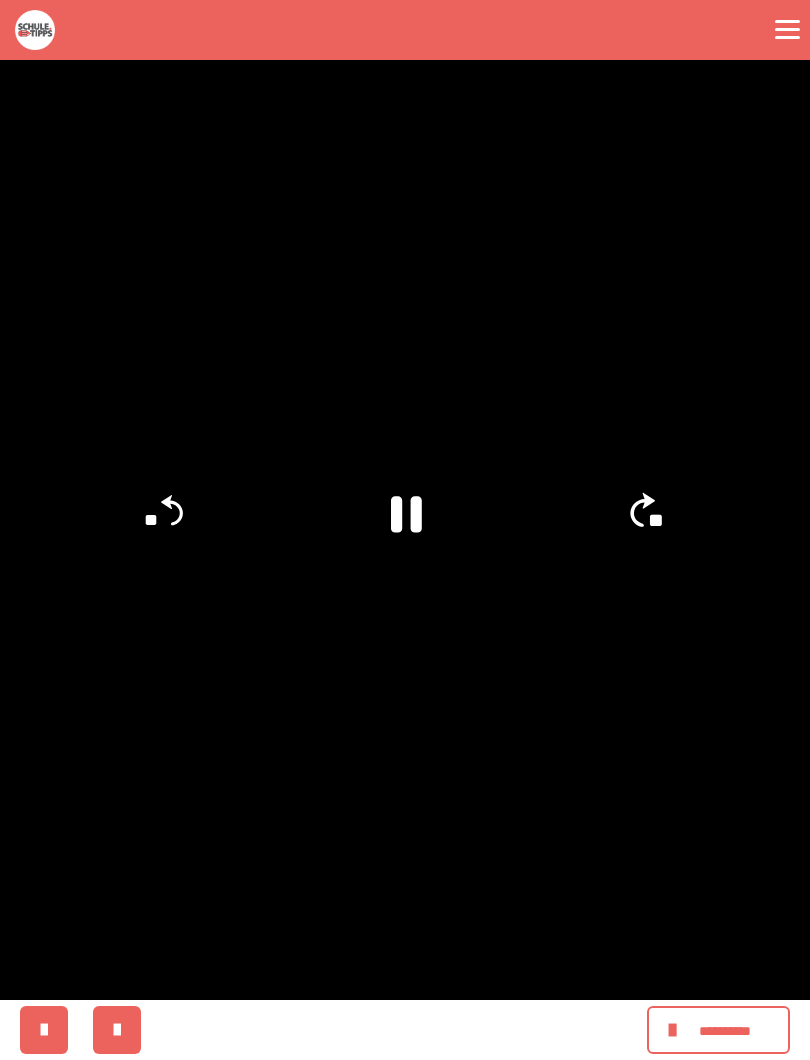 click on "**" 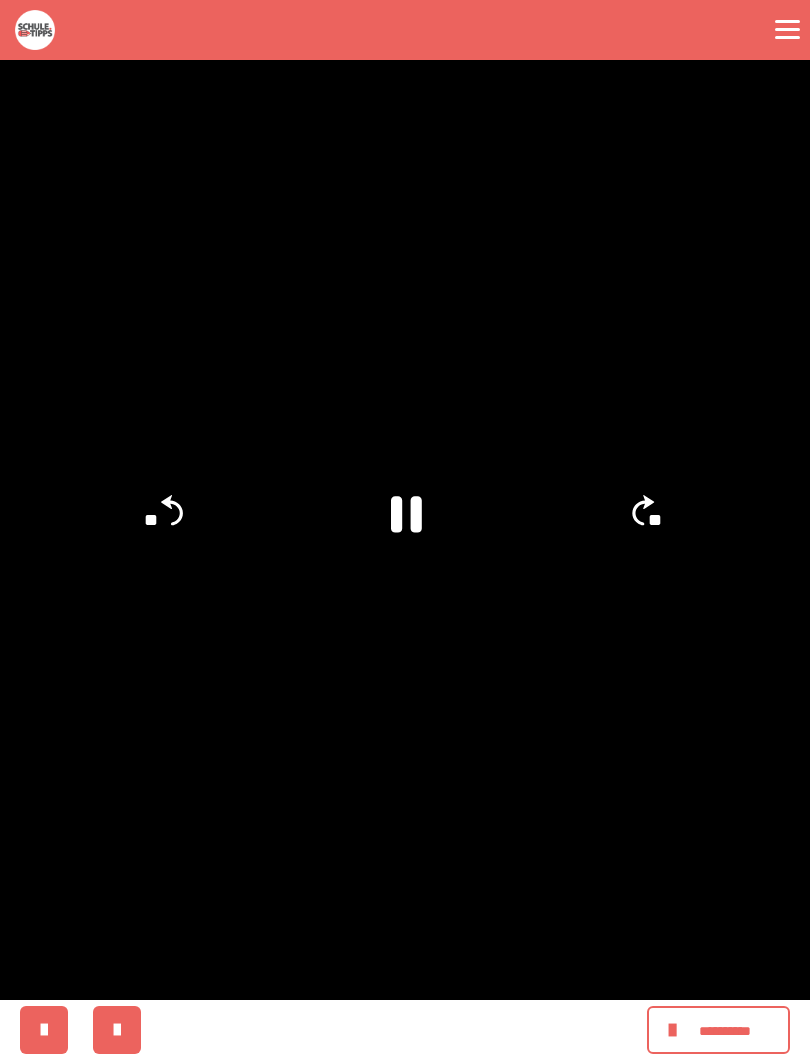 click at bounding box center [405, 530] 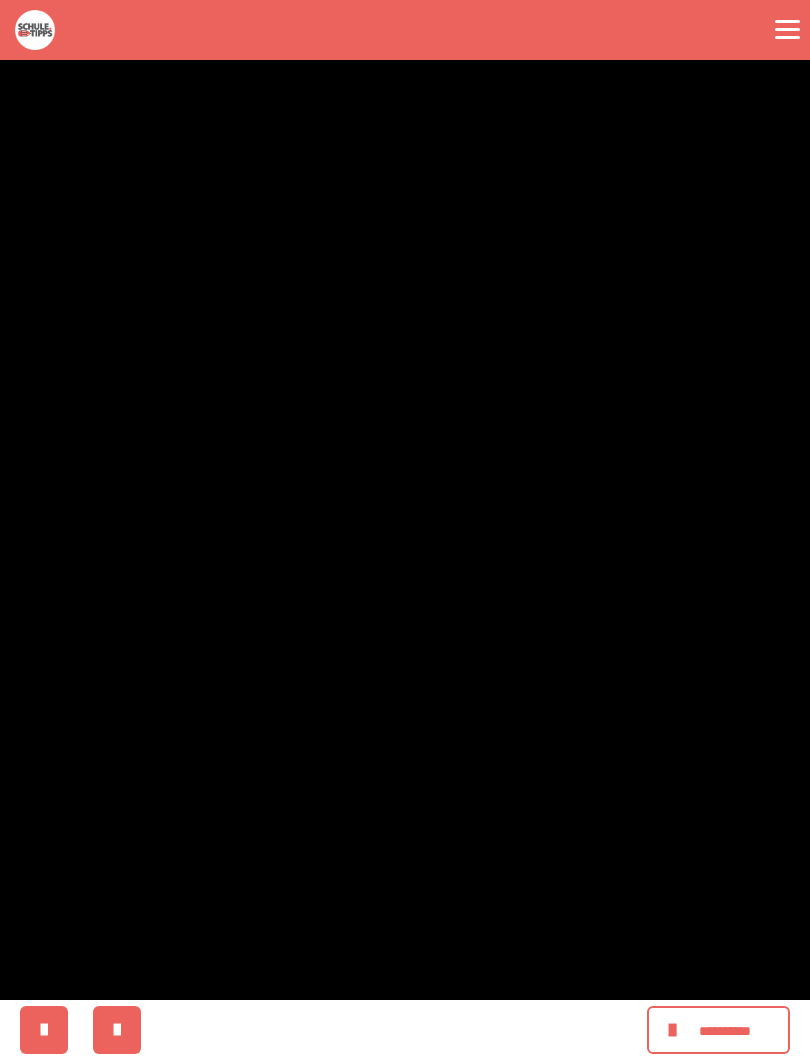click at bounding box center [405, 530] 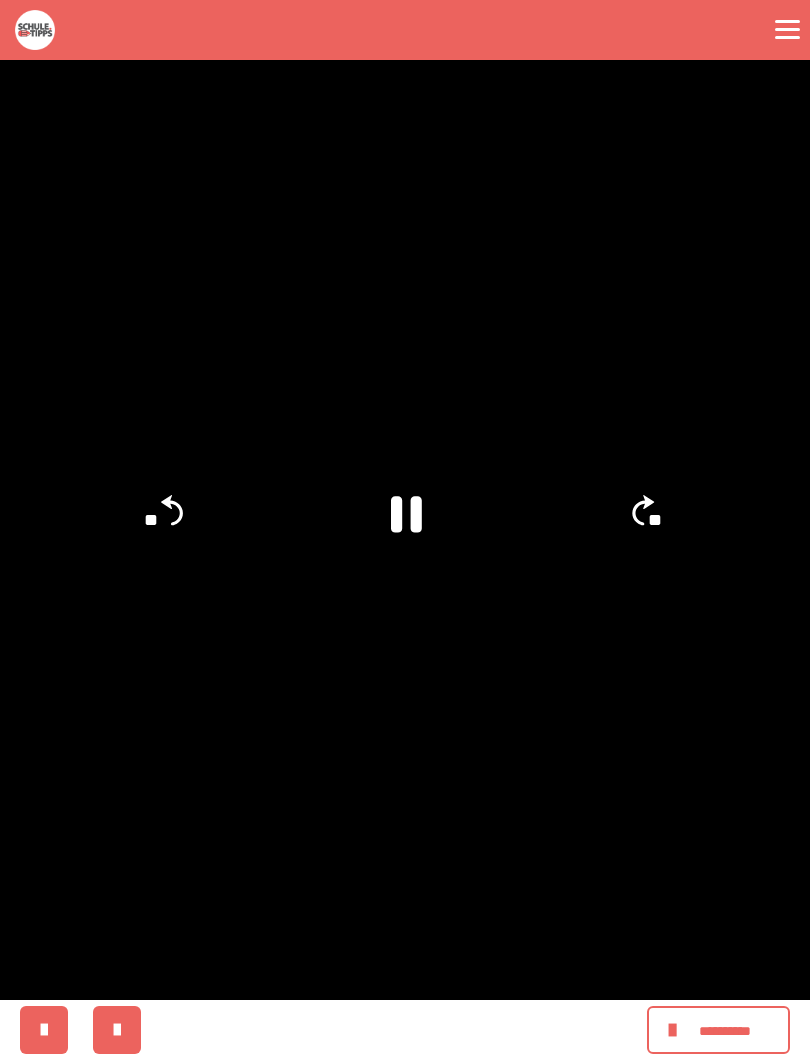click on "**" 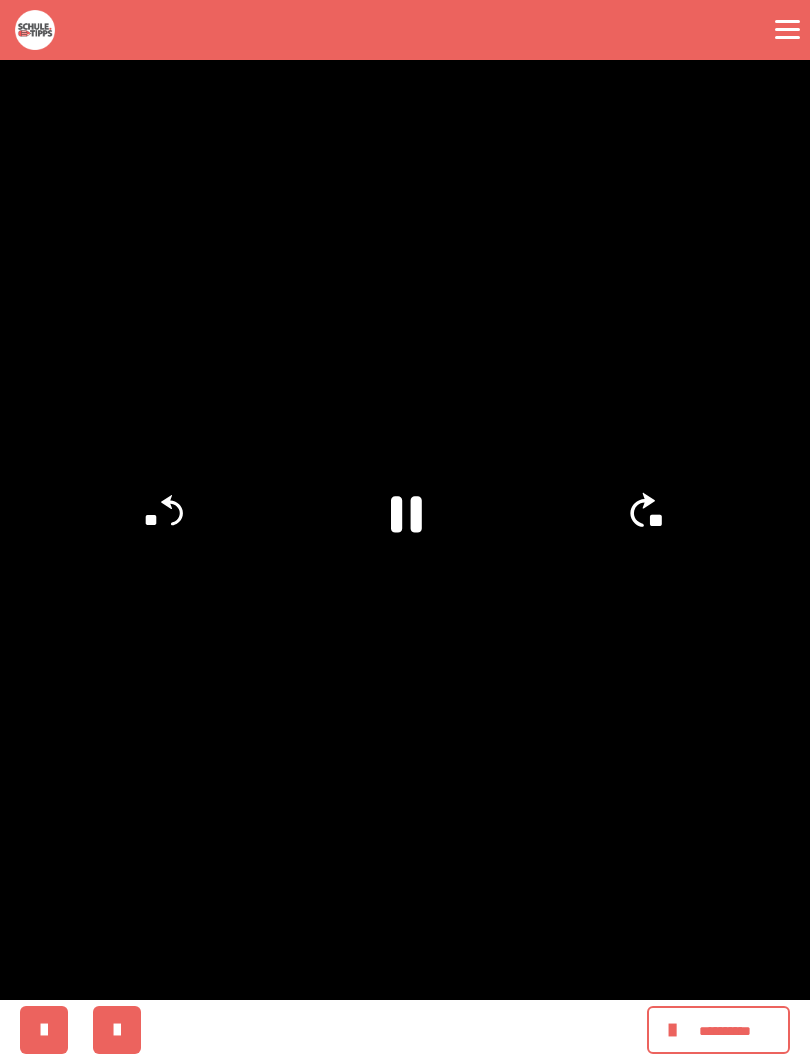 click on "**" 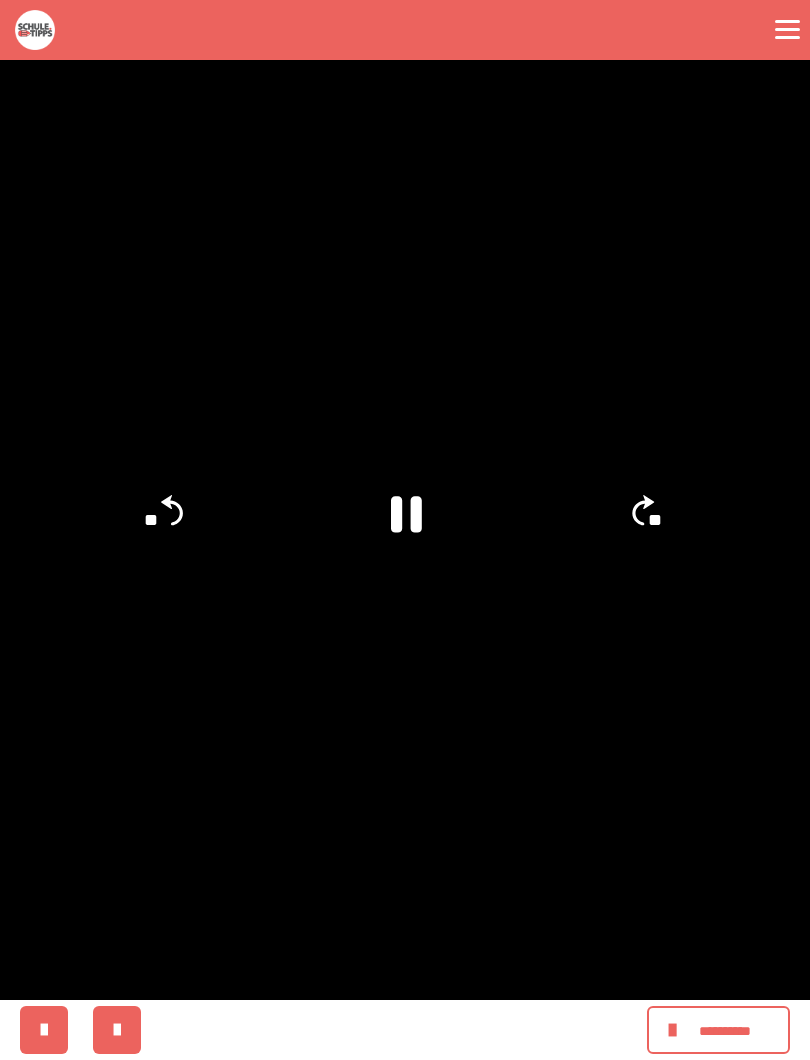 click at bounding box center (405, 530) 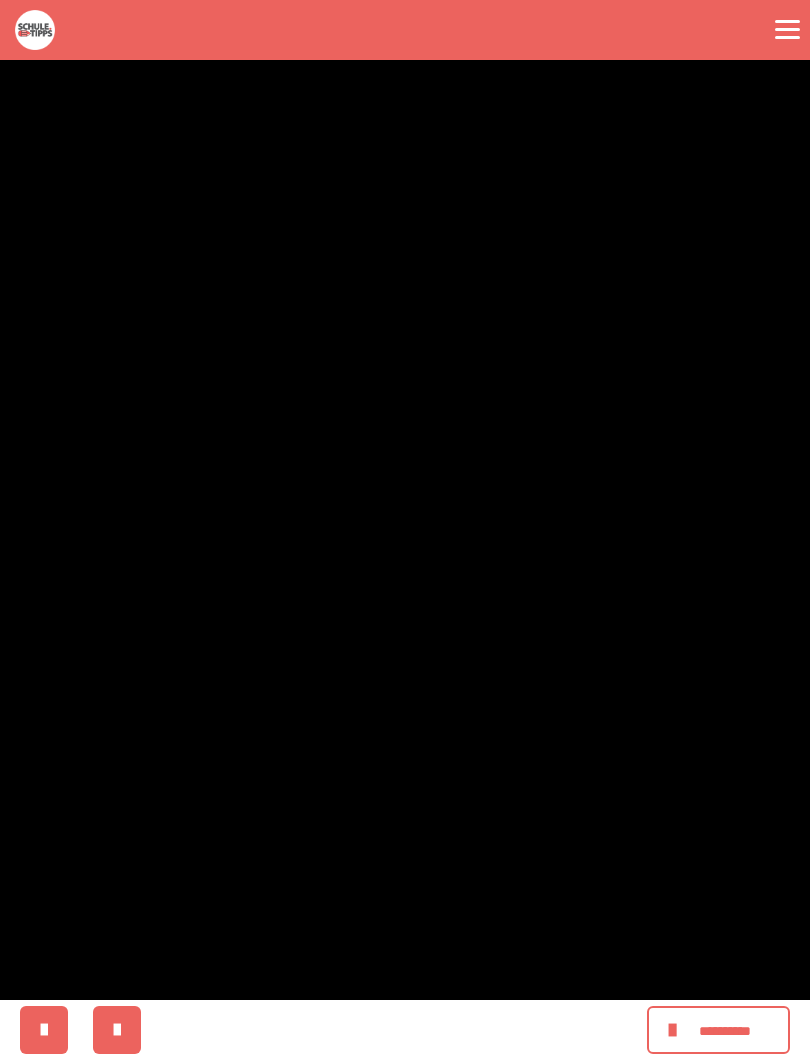 click at bounding box center [405, 530] 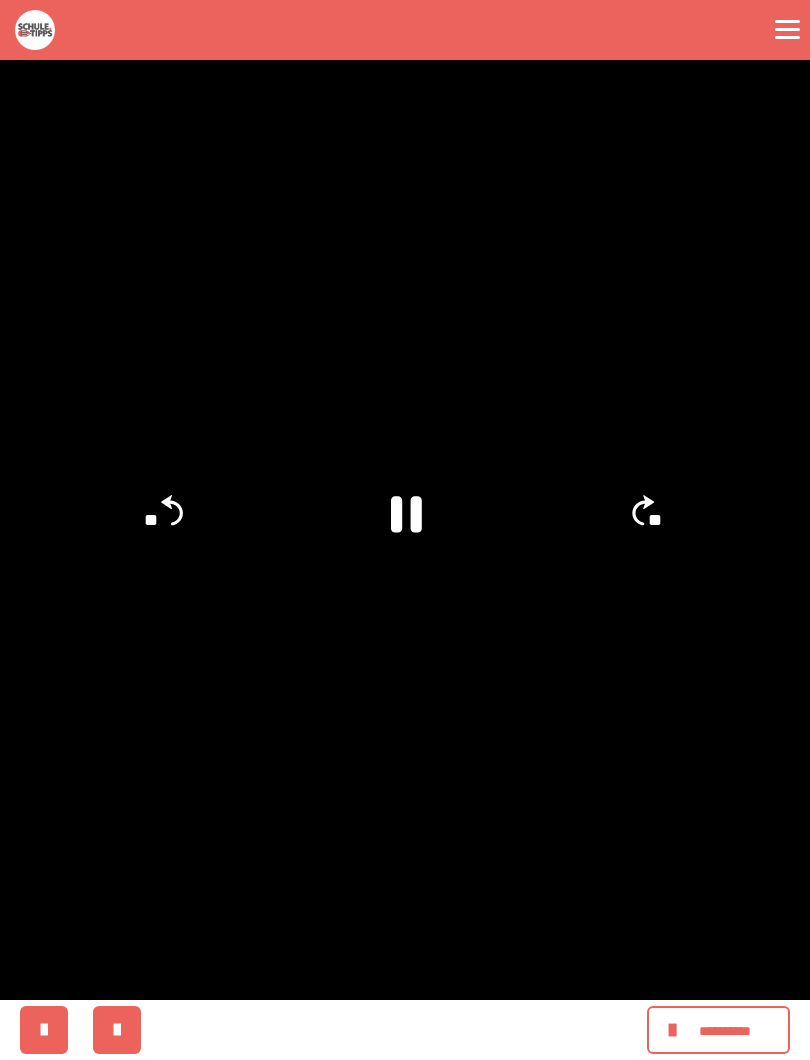 click on "**" 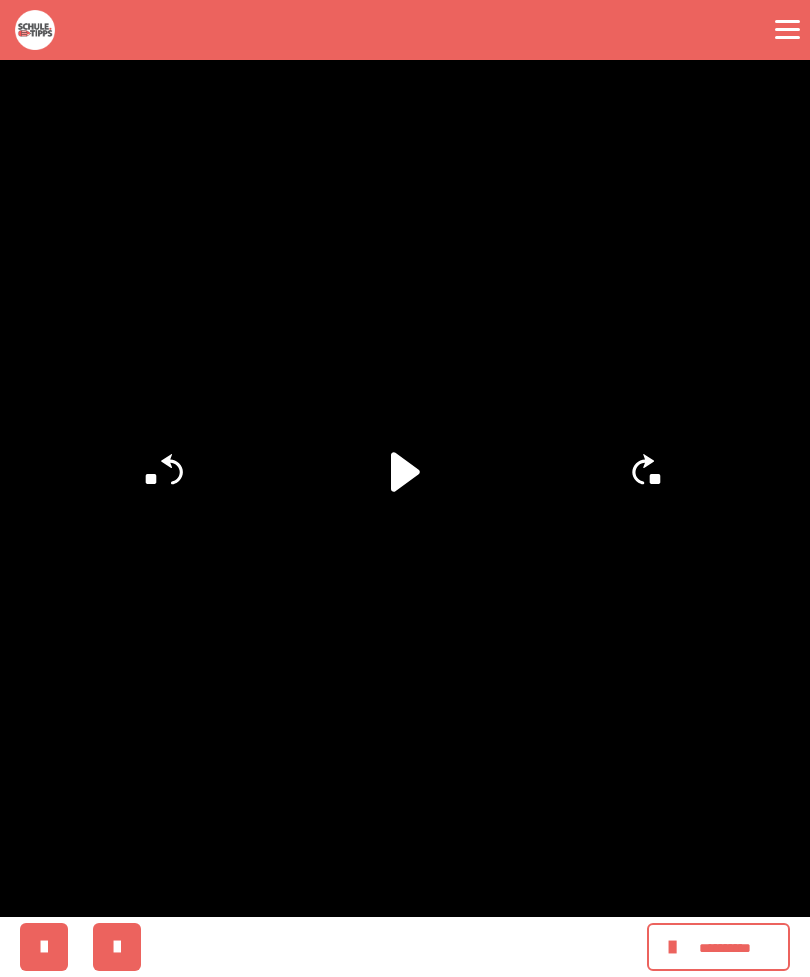 scroll, scrollTop: 13, scrollLeft: 0, axis: vertical 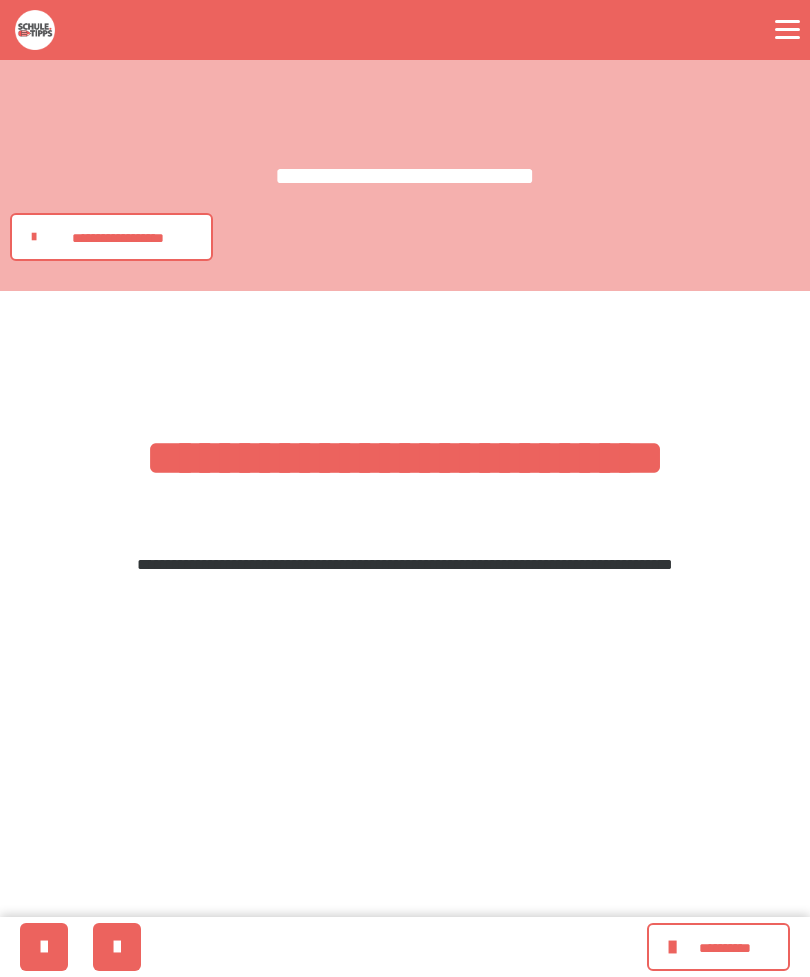 click on "**********" at bounding box center (118, 238) 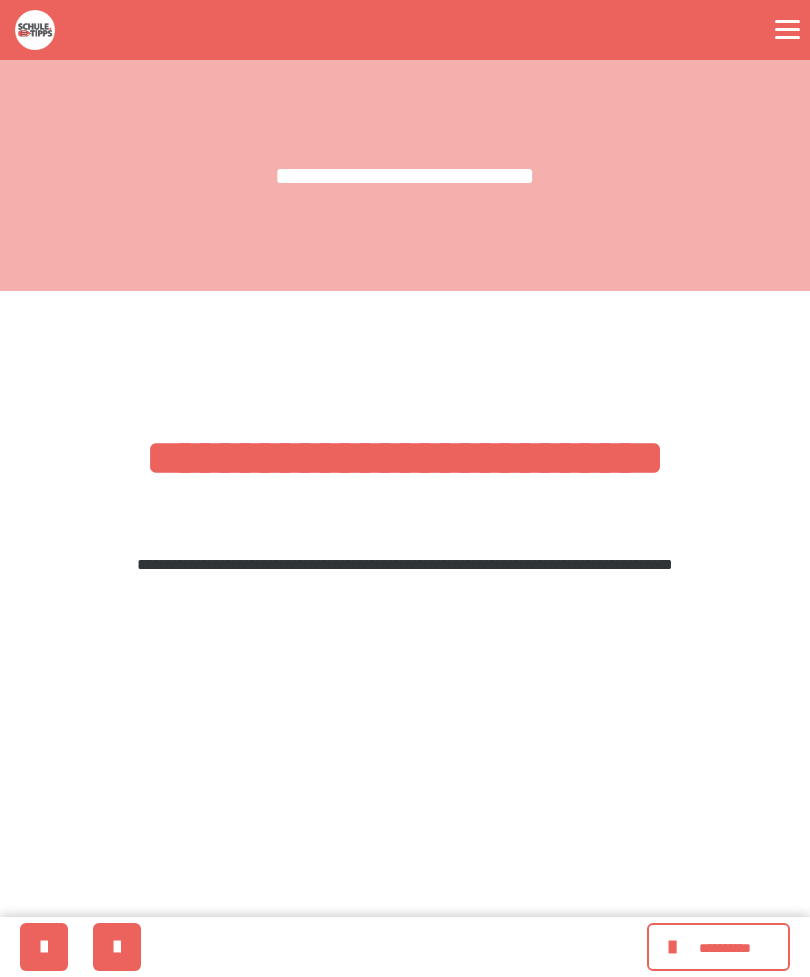 click on "**********" at bounding box center (718, 947) 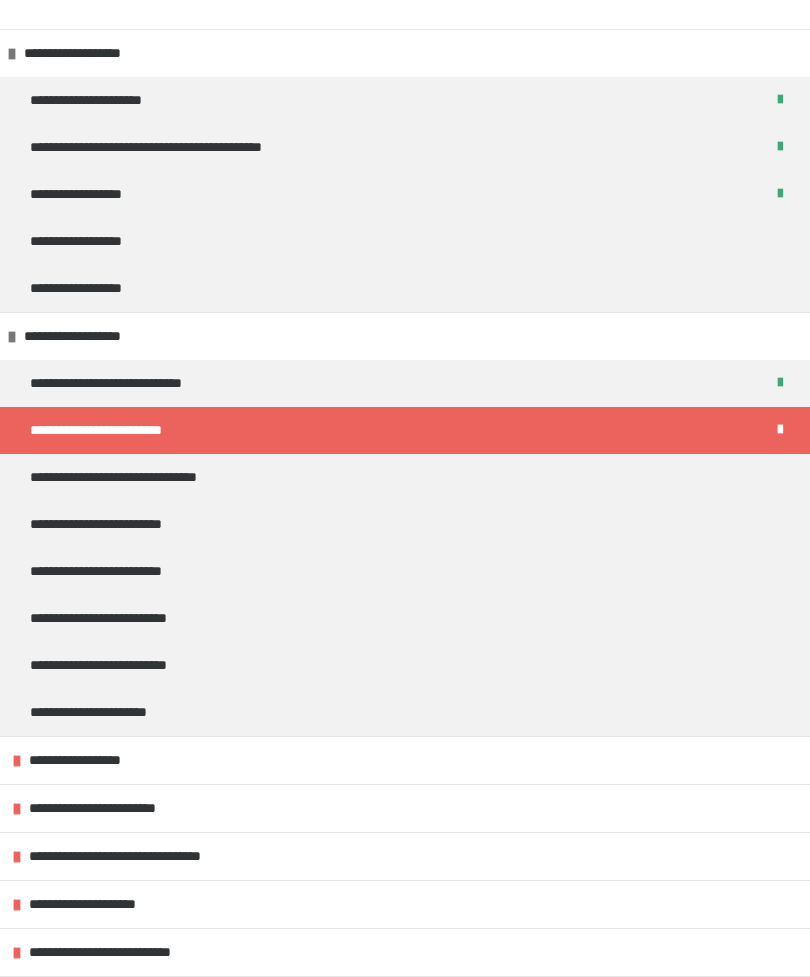 scroll, scrollTop: 44, scrollLeft: 0, axis: vertical 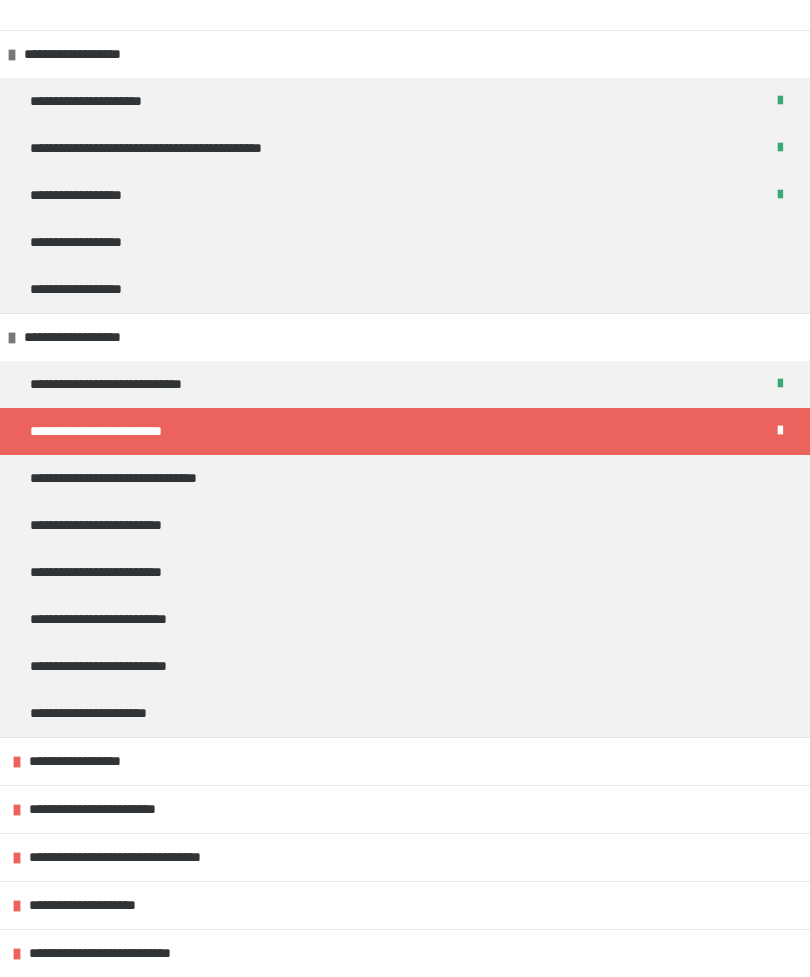 click on "**********" at bounding box center [135, 478] 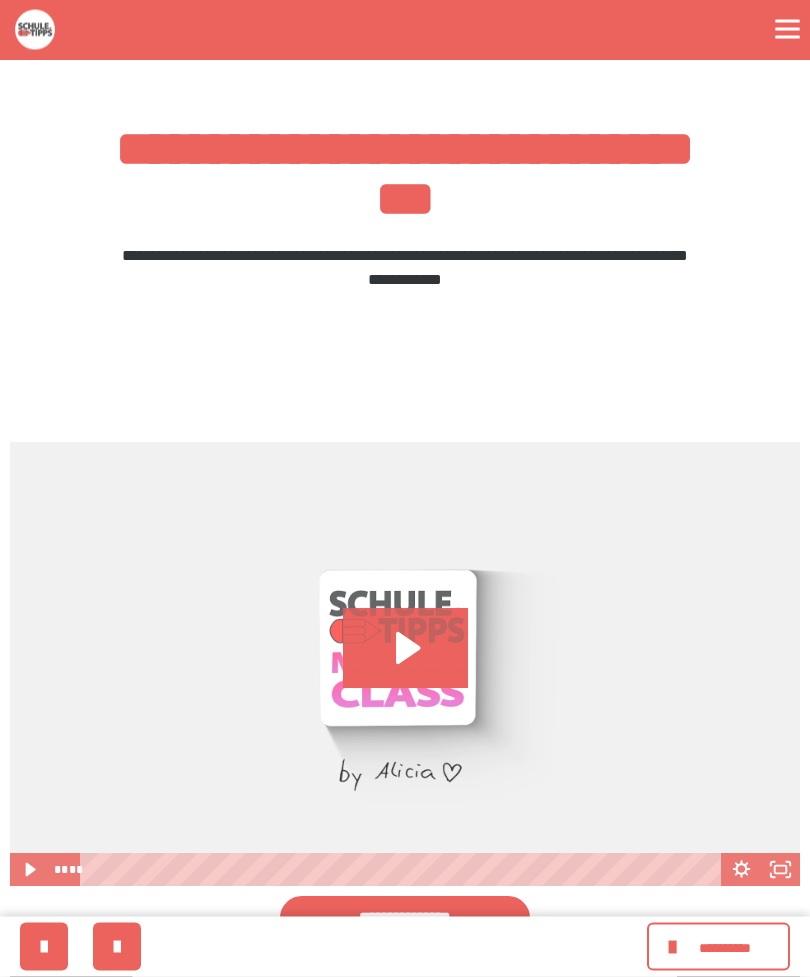 scroll, scrollTop: 346, scrollLeft: 0, axis: vertical 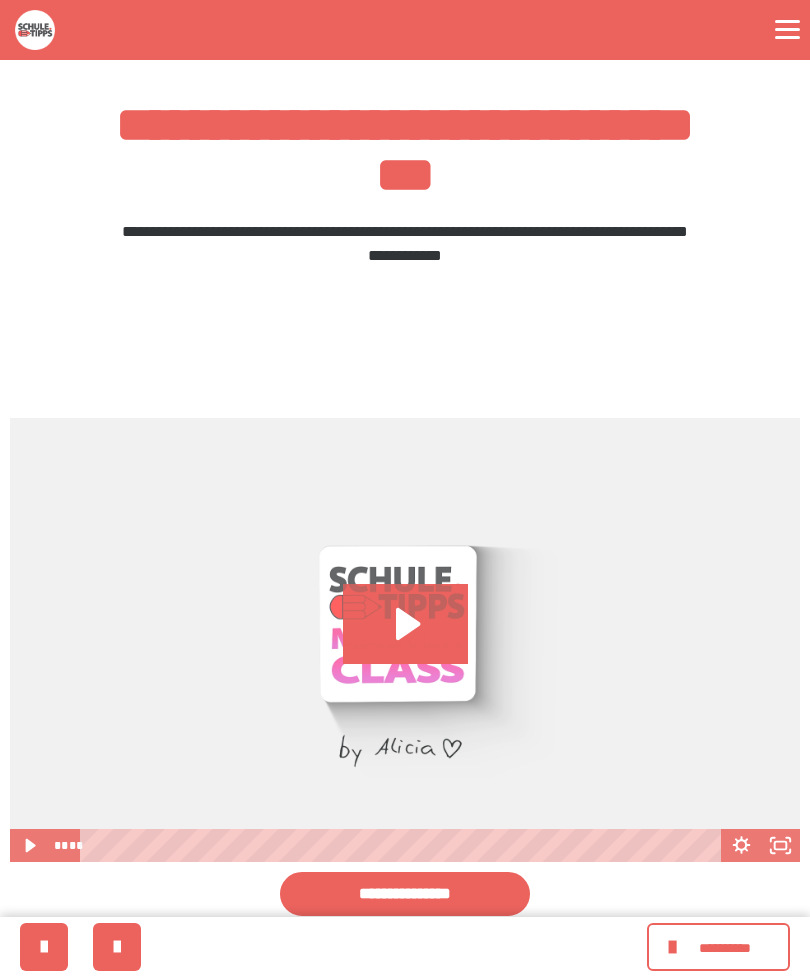 click 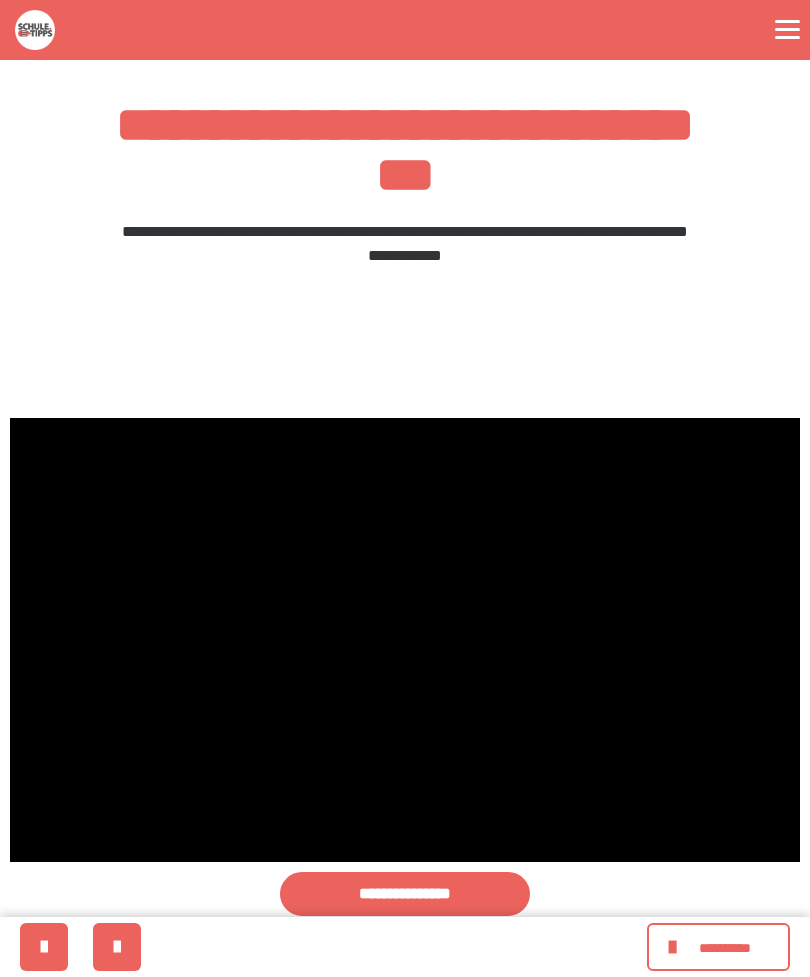 click 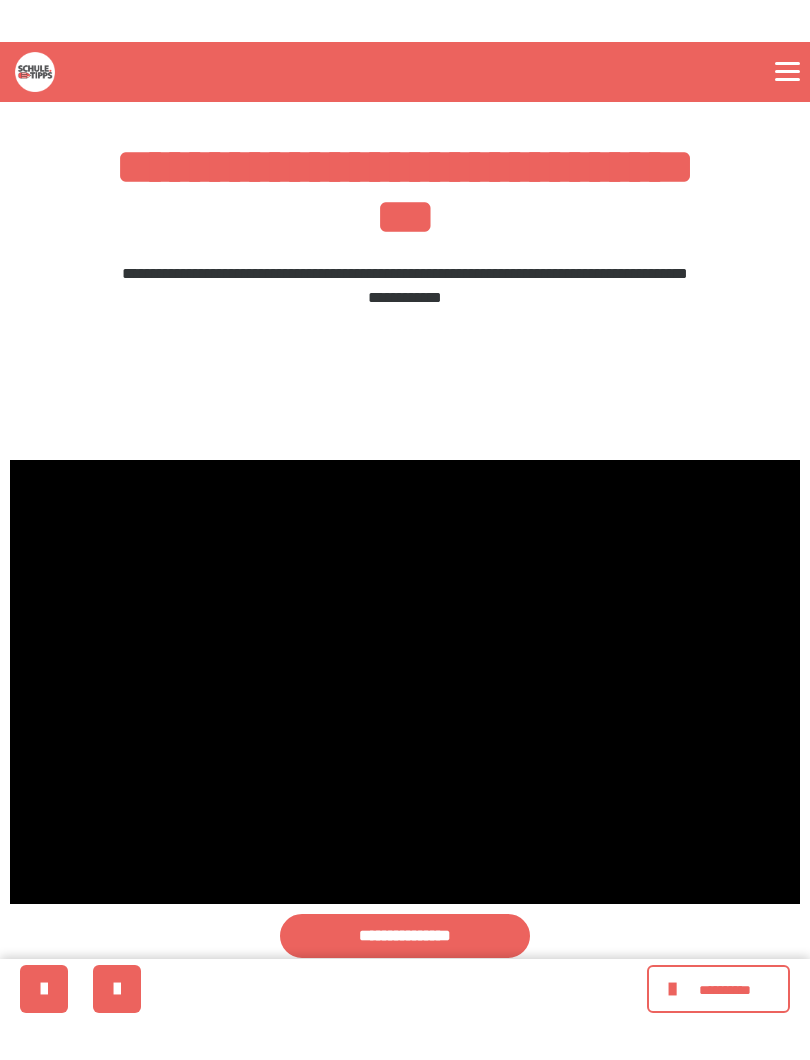 scroll, scrollTop: 20, scrollLeft: 0, axis: vertical 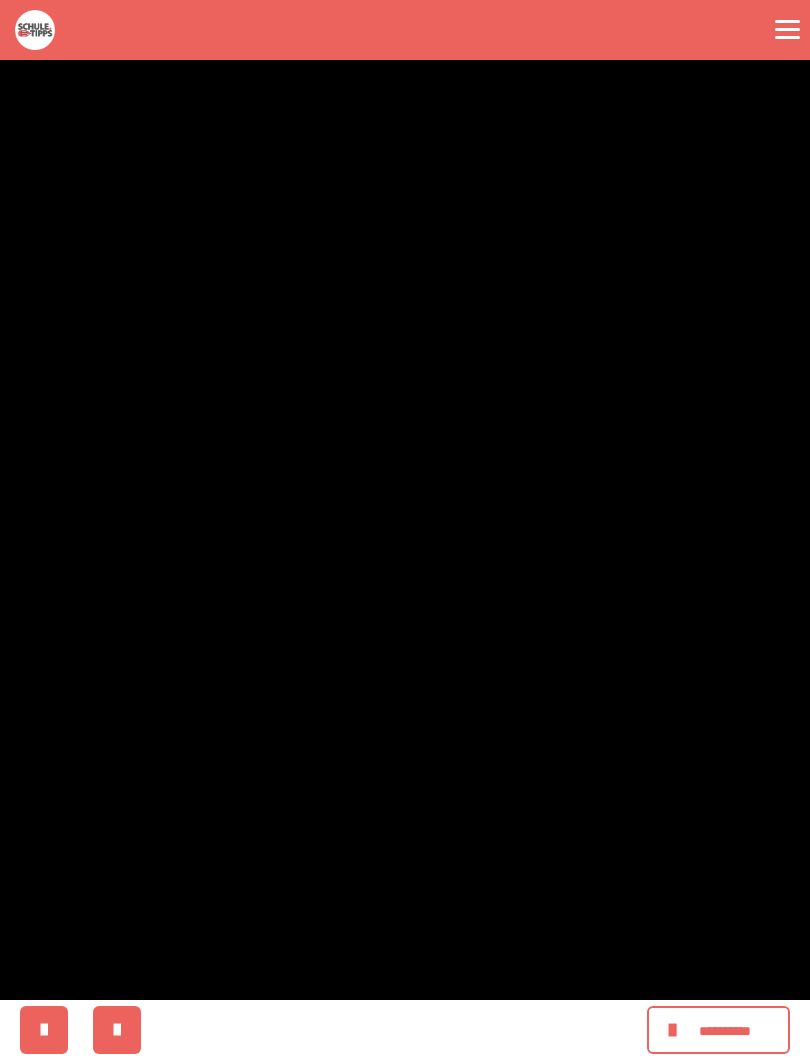 click at bounding box center [405, 530] 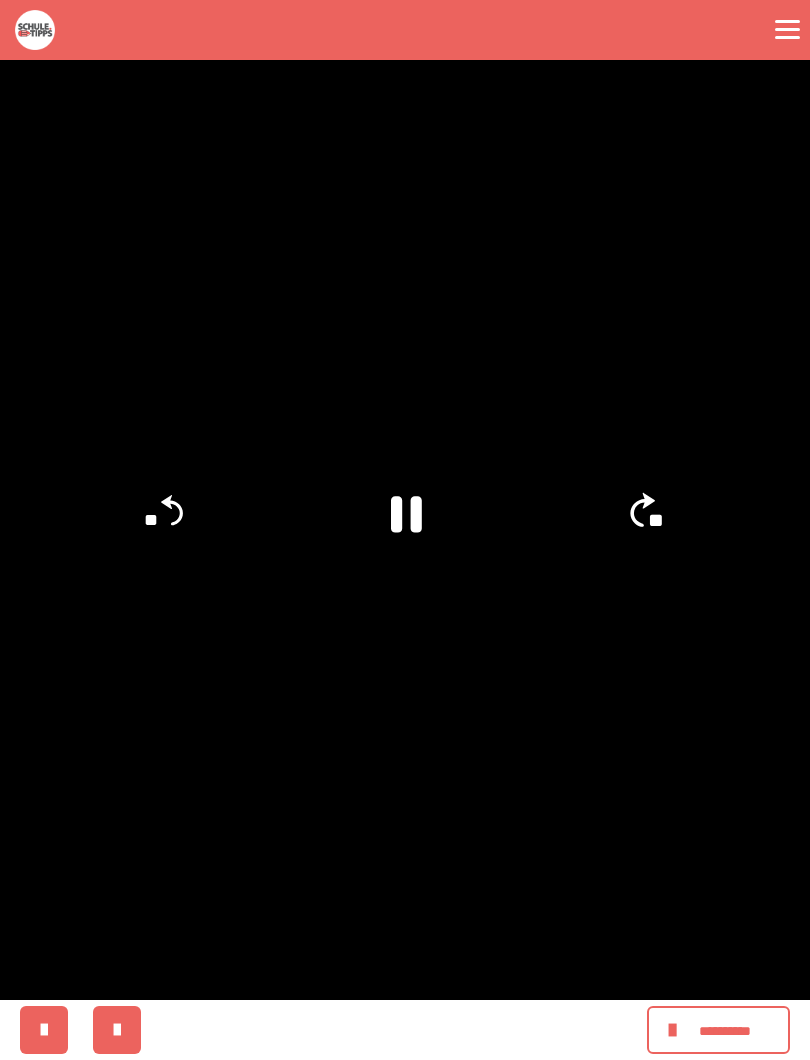 click on "**" 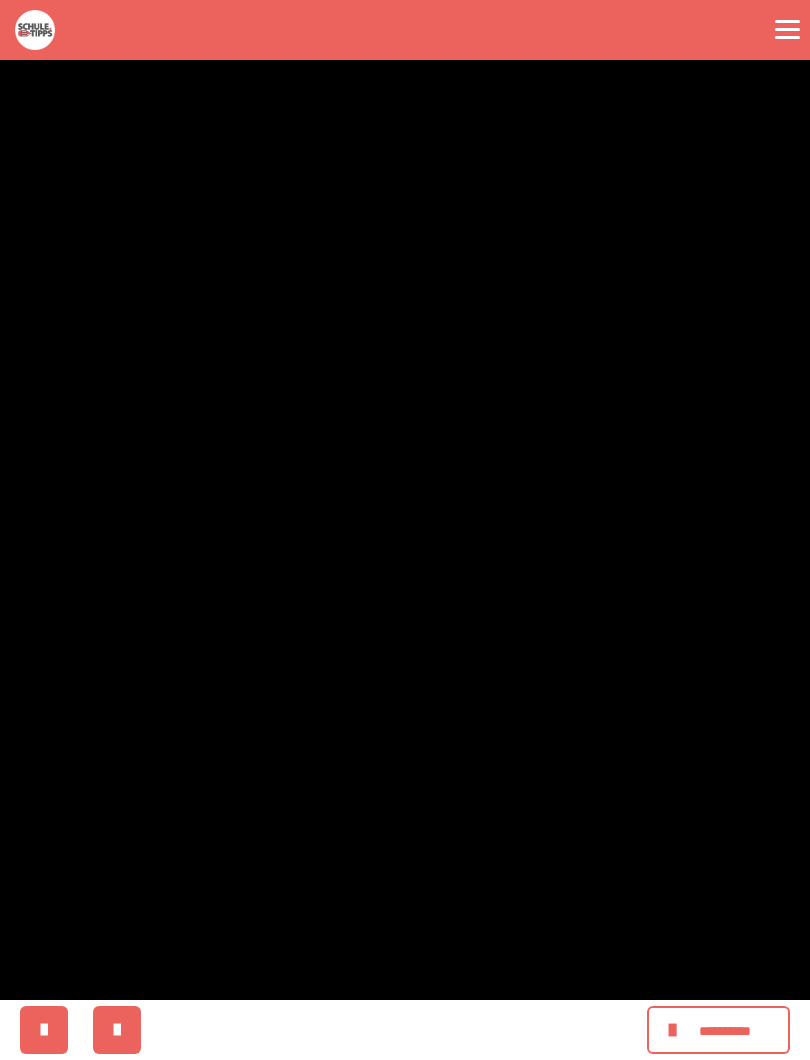 click at bounding box center (405, 530) 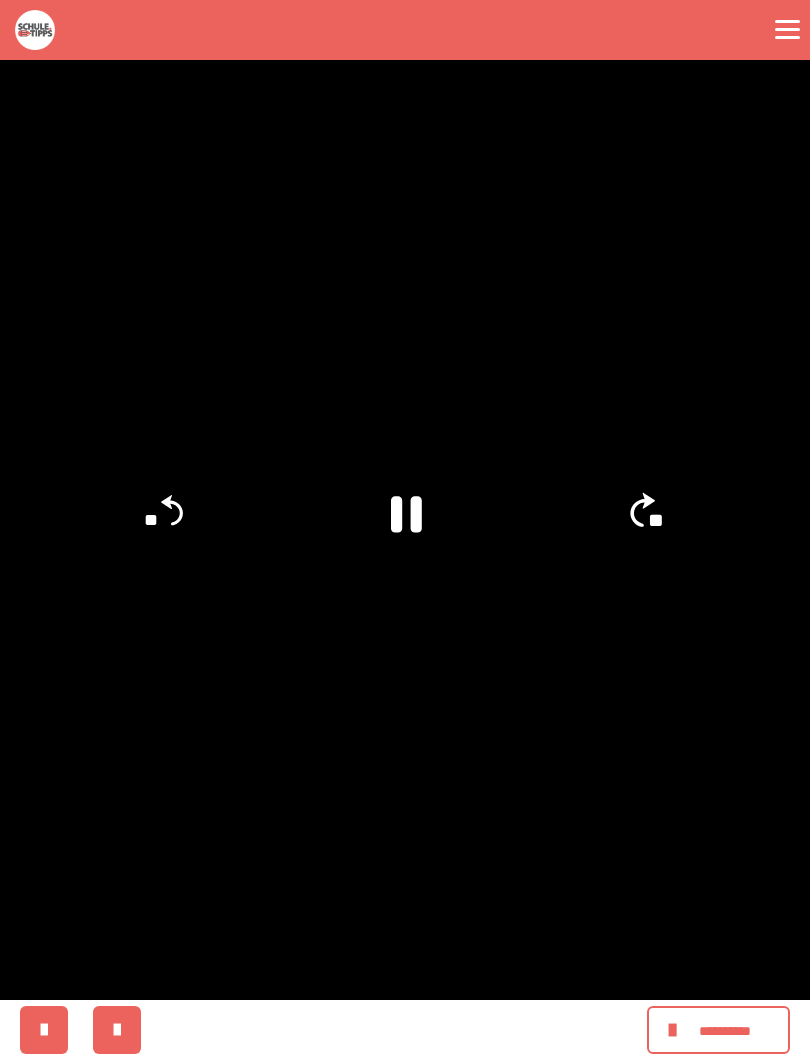click at bounding box center [405, 530] 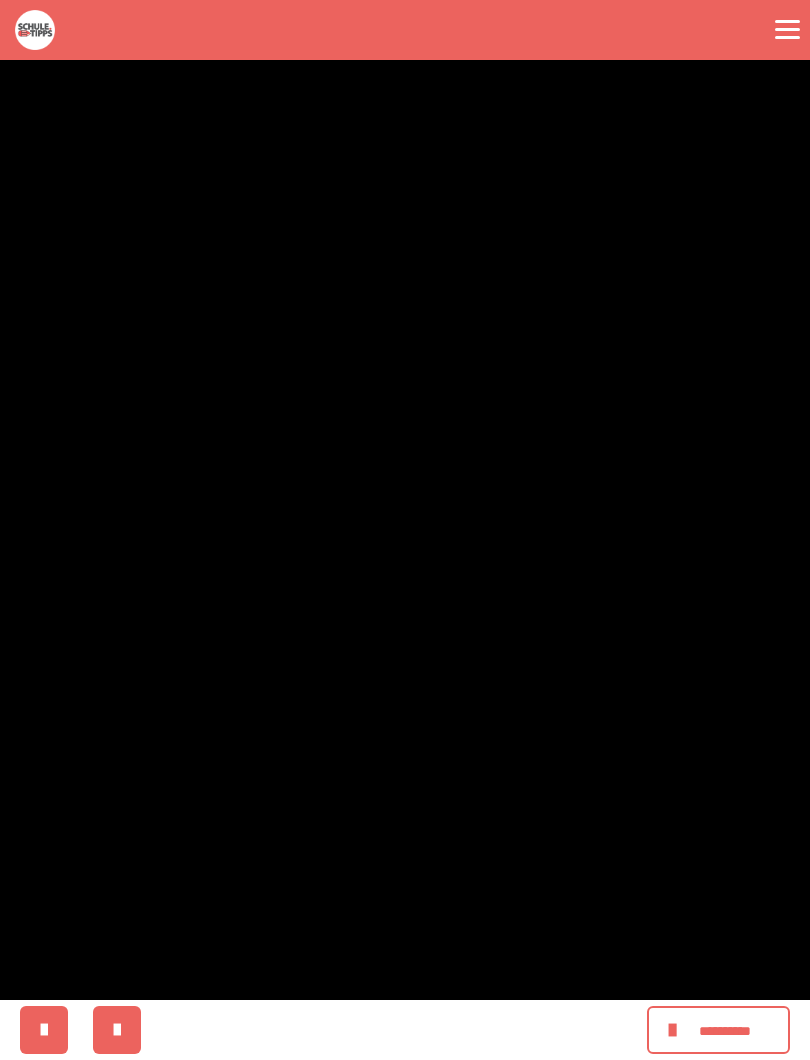 click at bounding box center [405, 530] 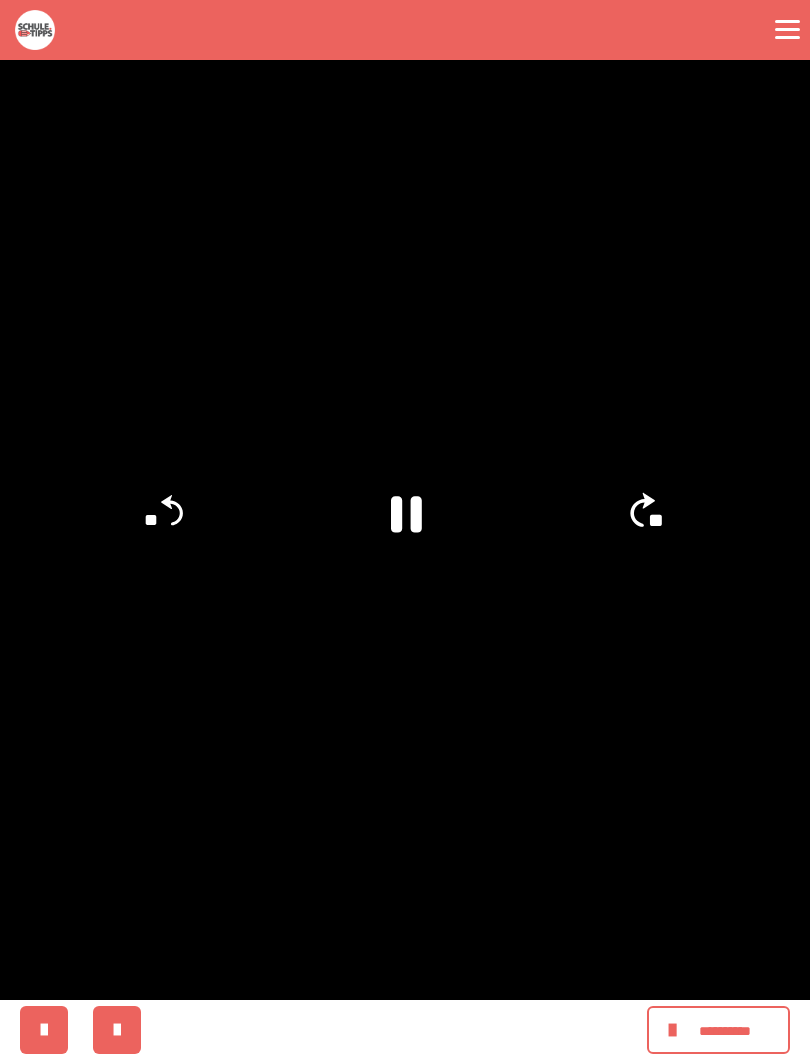 click on "**" 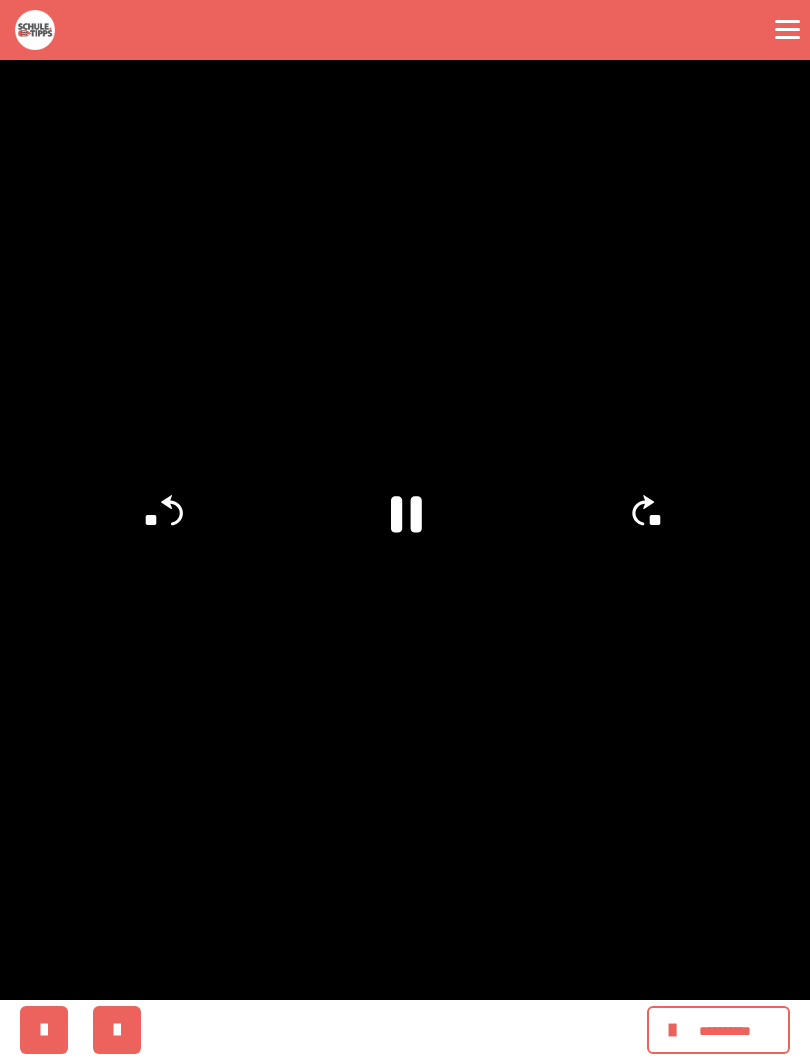 click on "**" 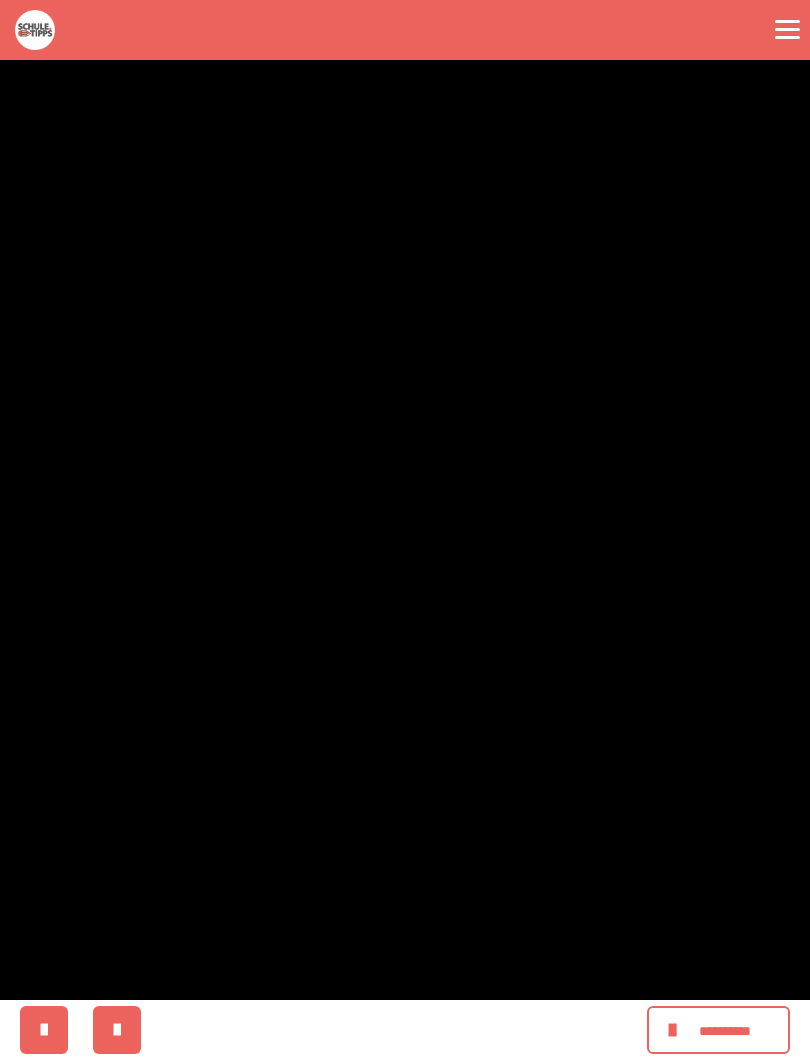 click at bounding box center [405, 530] 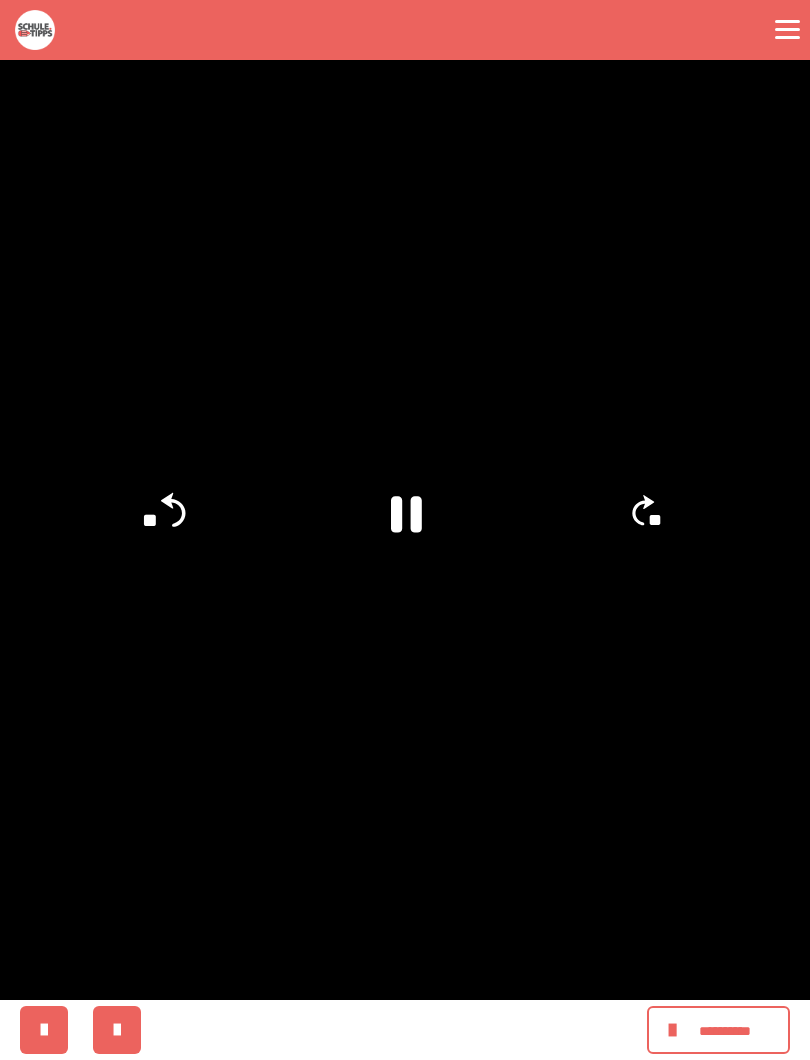 click on "**" 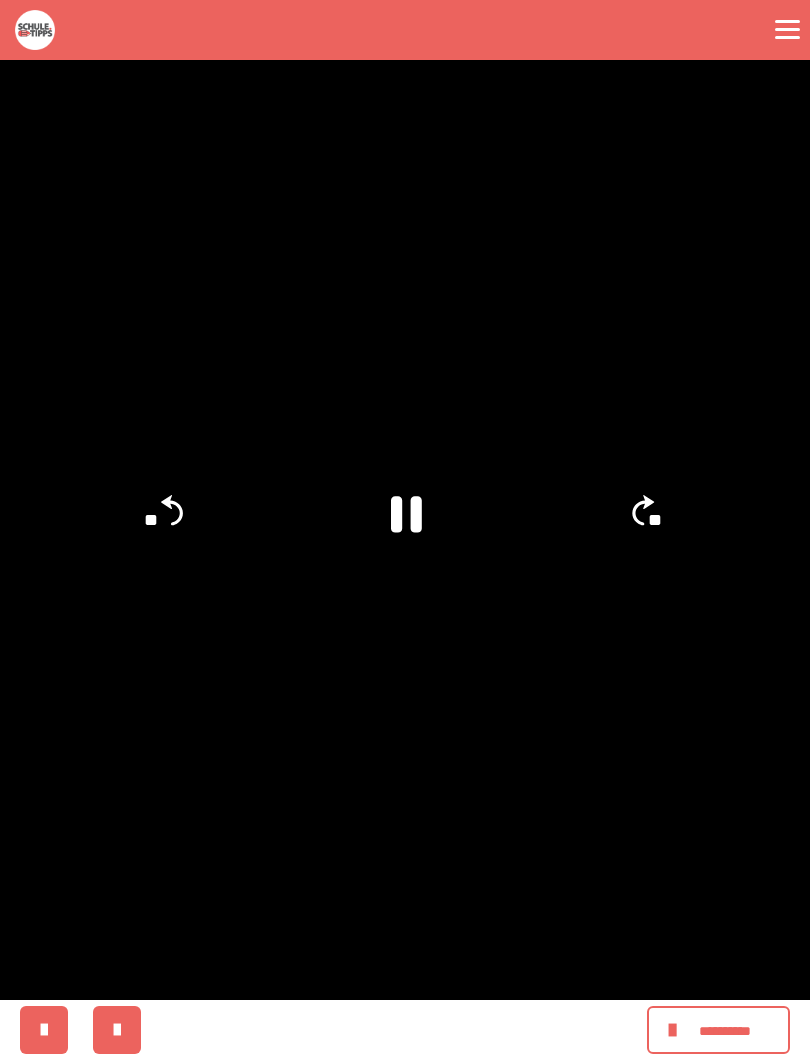 click at bounding box center (405, 530) 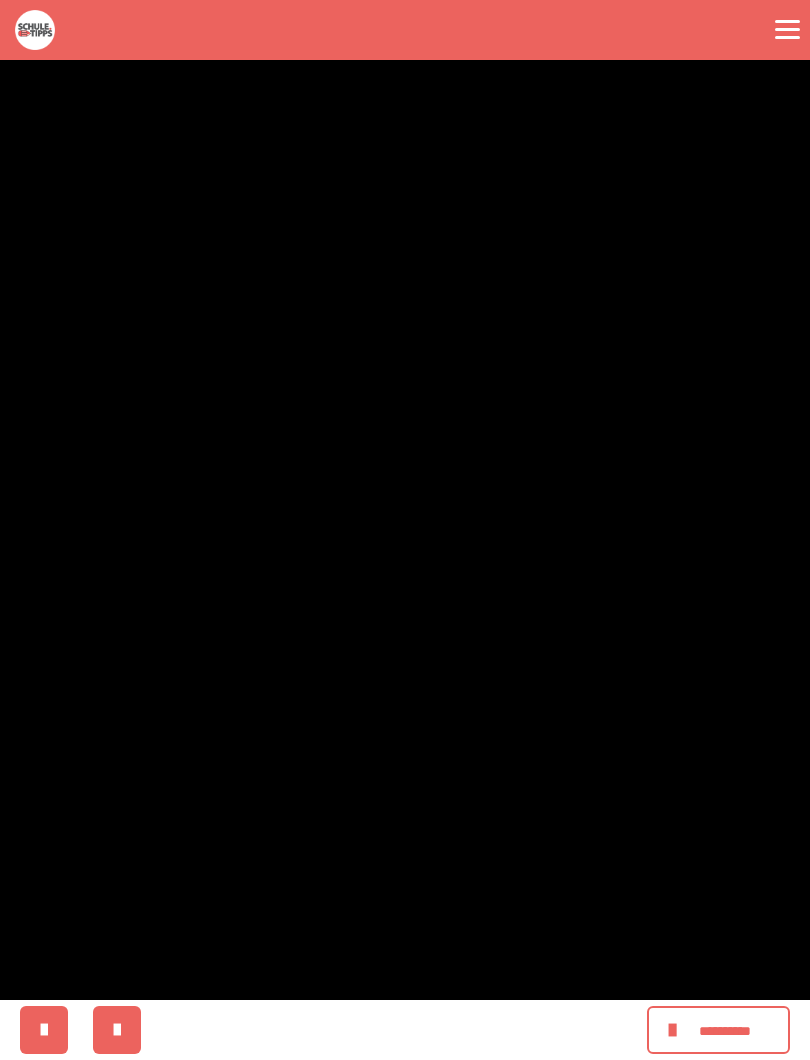 click at bounding box center [405, 530] 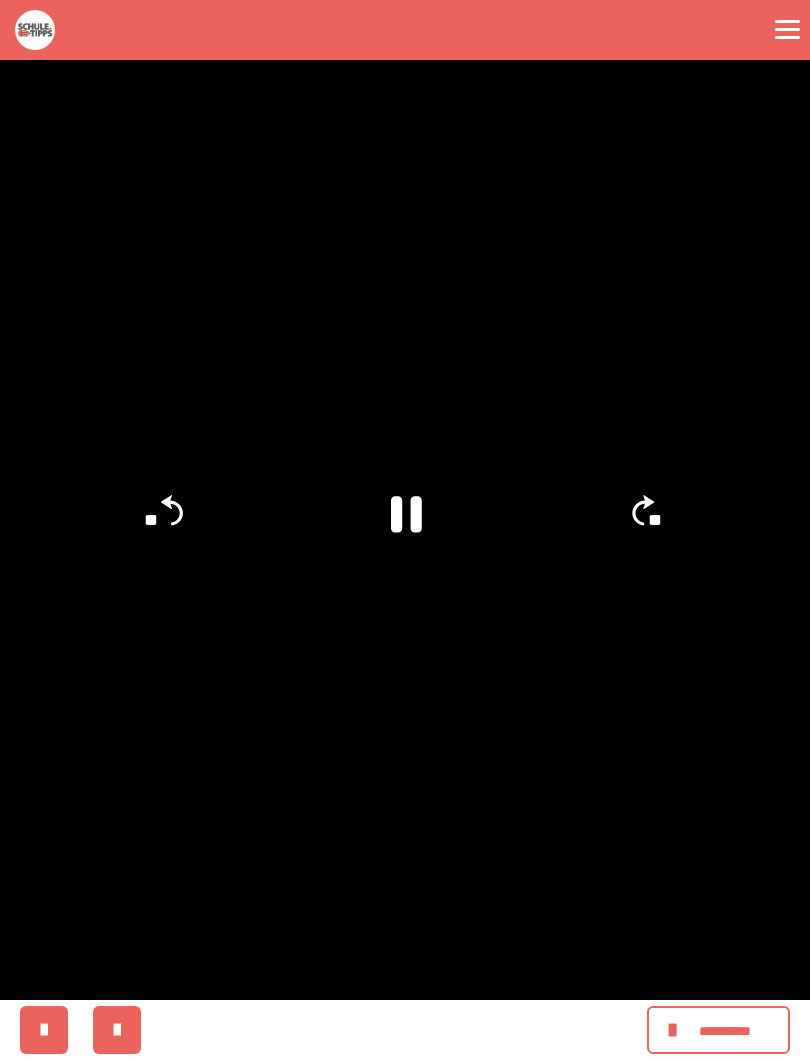 click on "**" 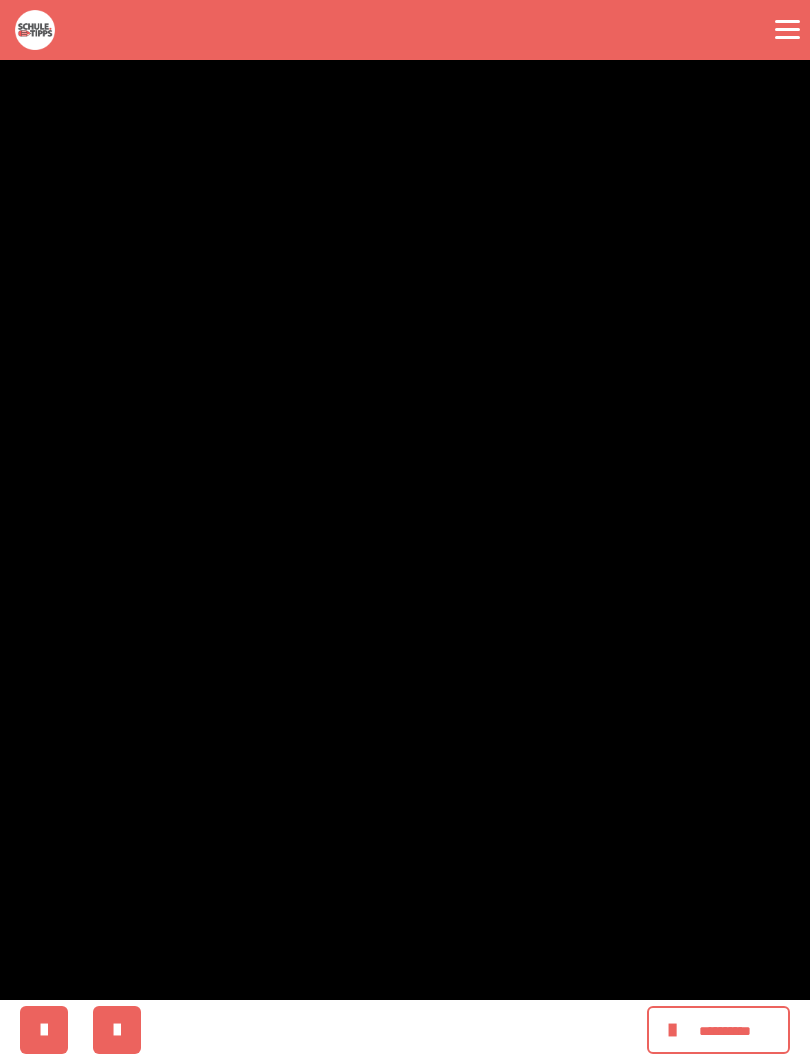 click at bounding box center (405, 530) 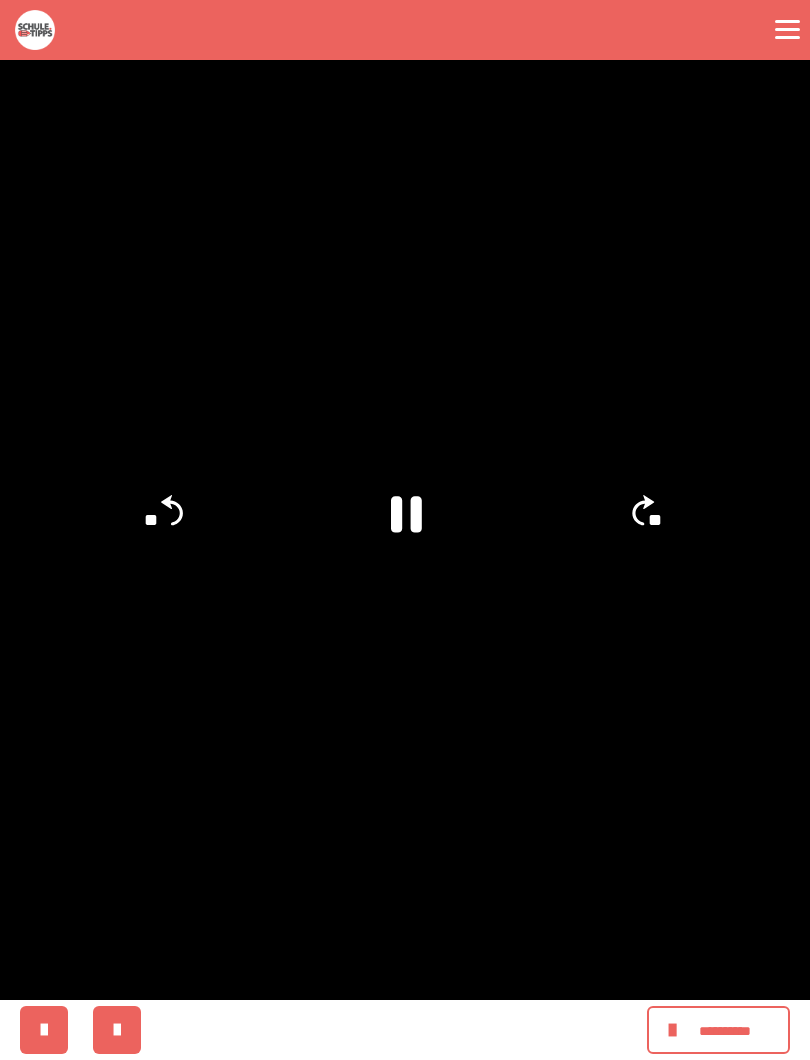 click on "**" 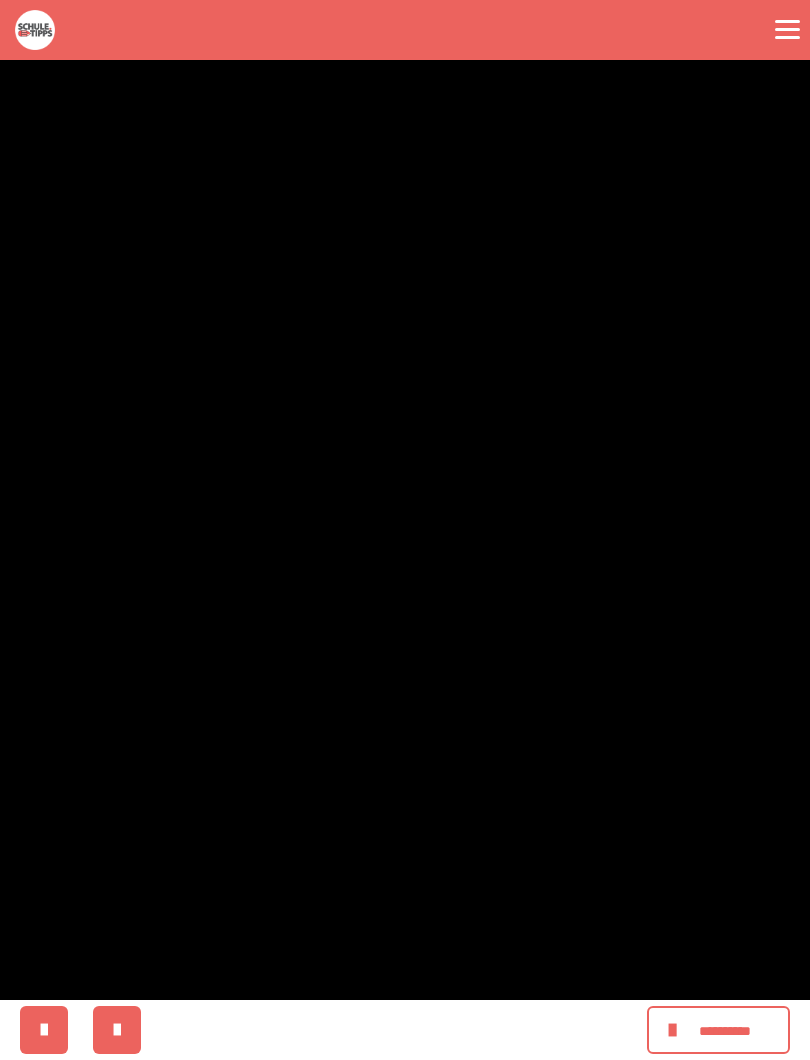 click at bounding box center [405, 530] 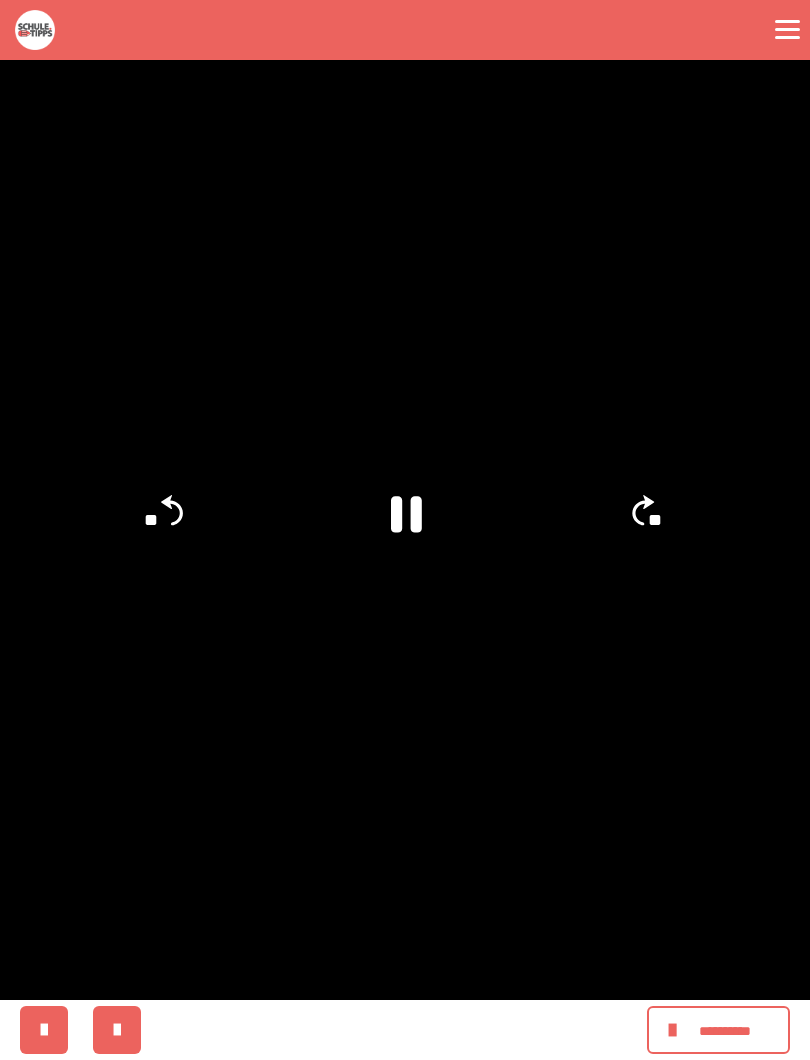 click on "**" 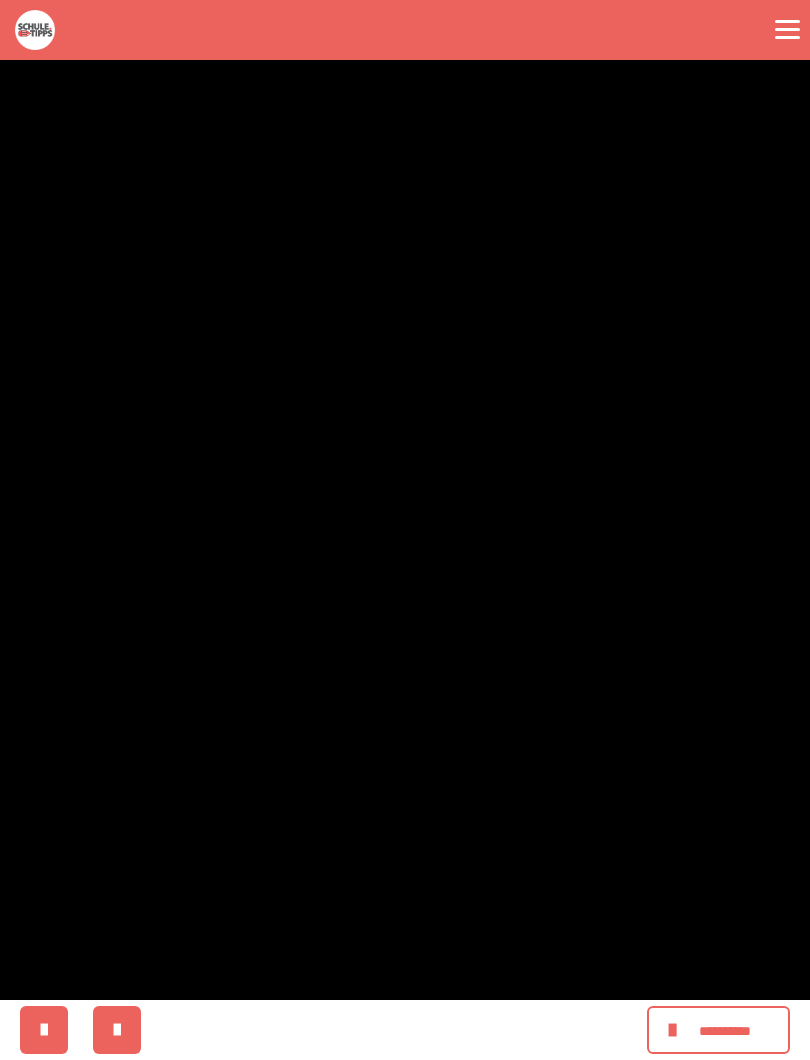 click at bounding box center (405, 530) 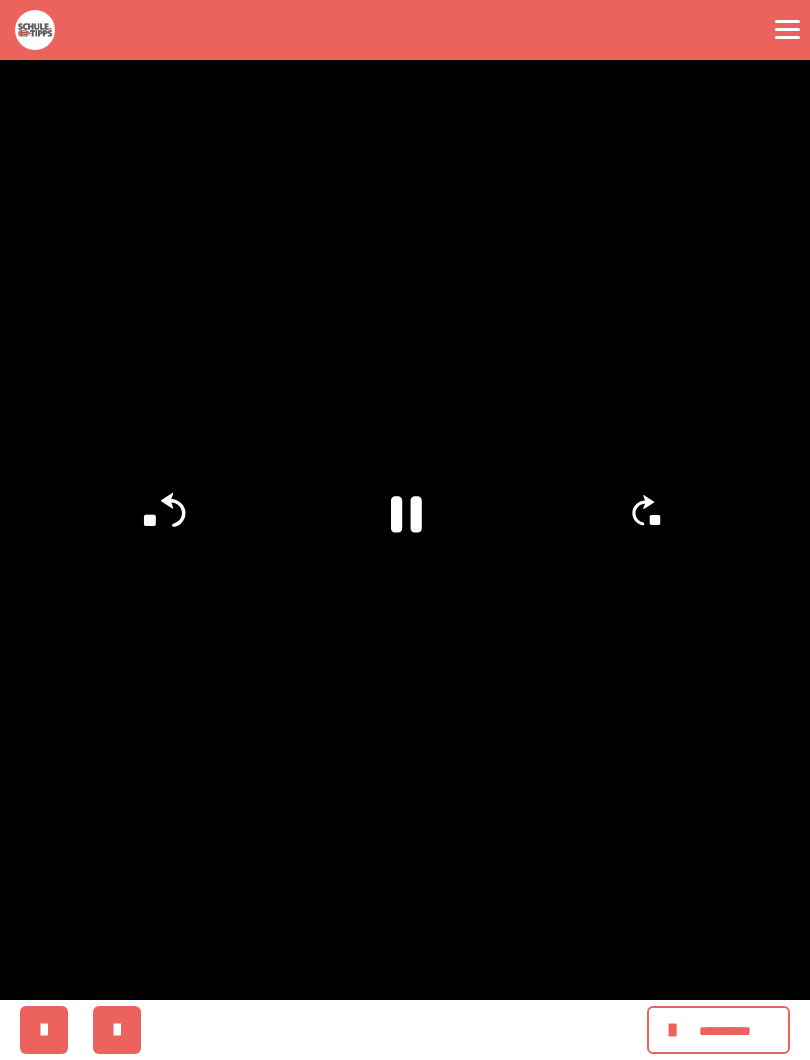 click on "**" 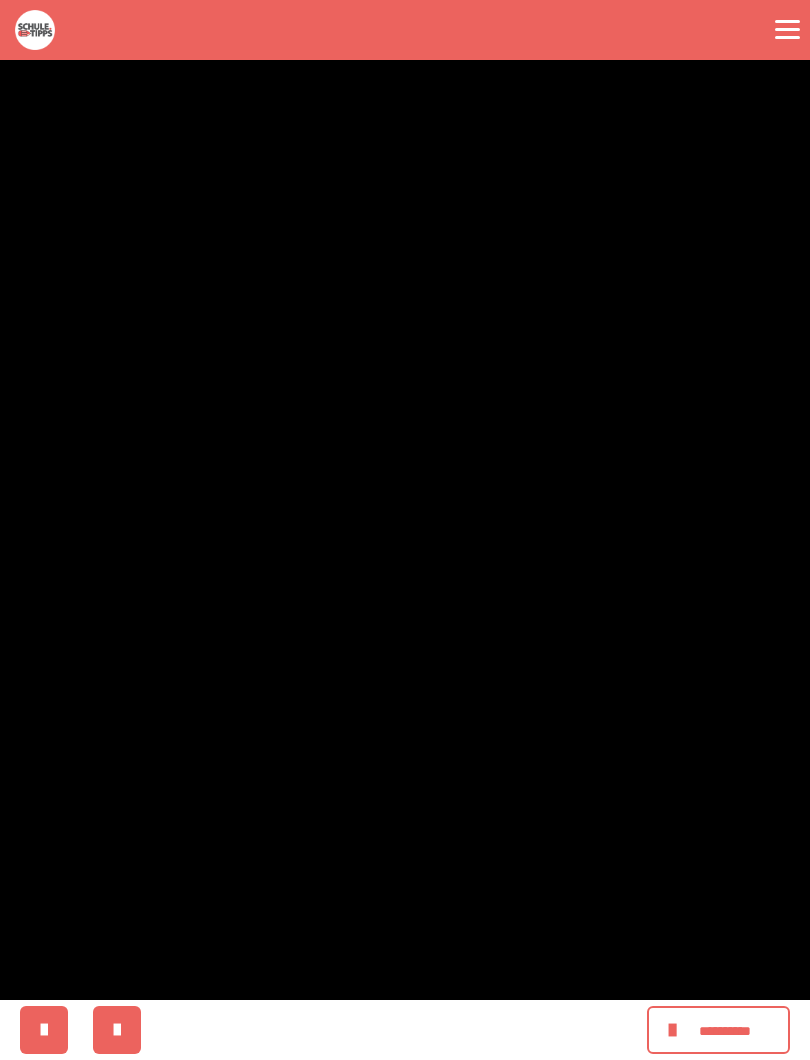 click at bounding box center (405, 530) 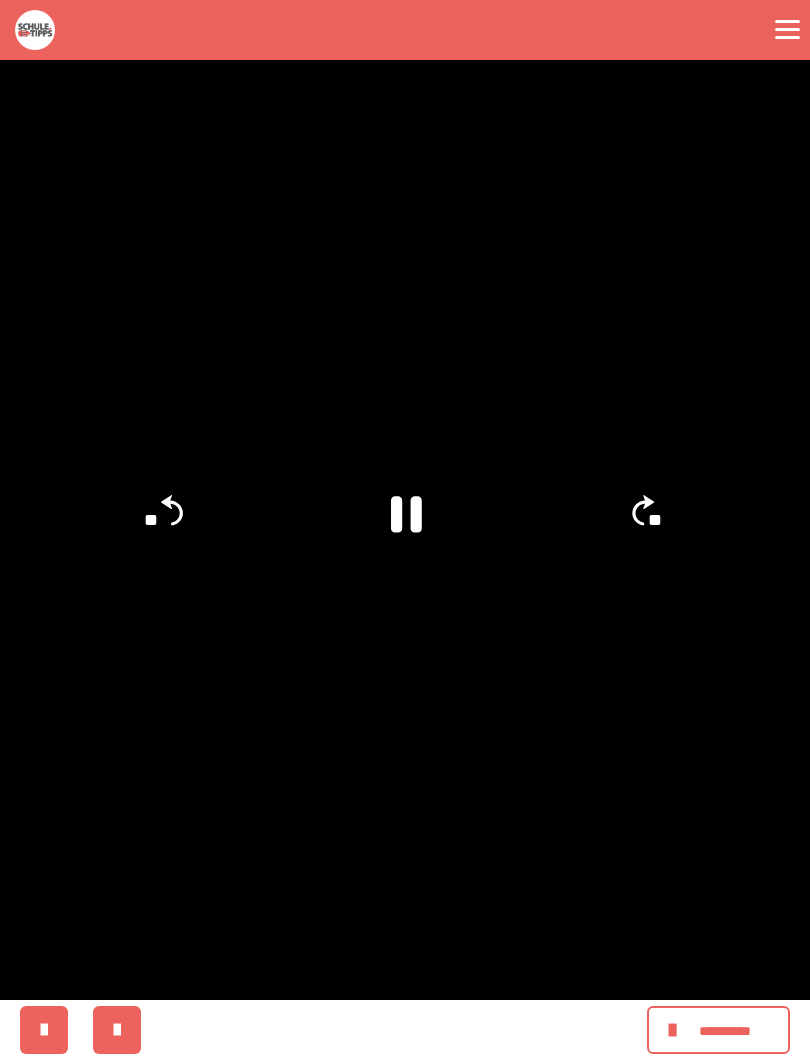 click 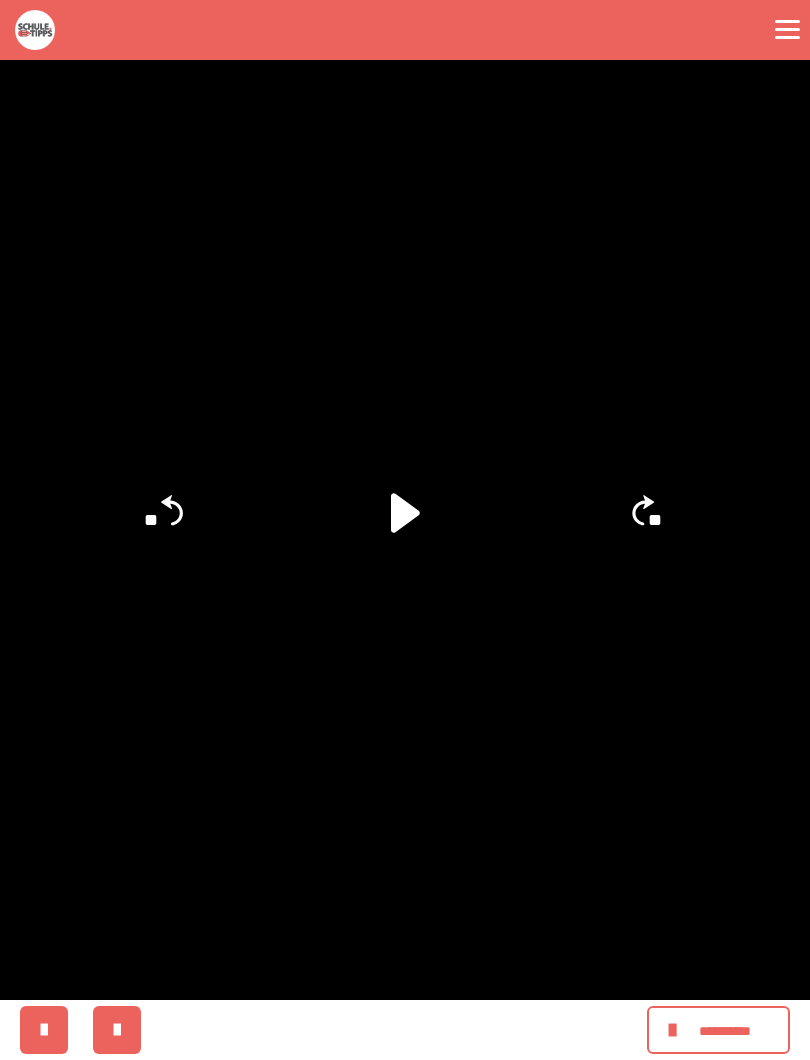 click on "**" 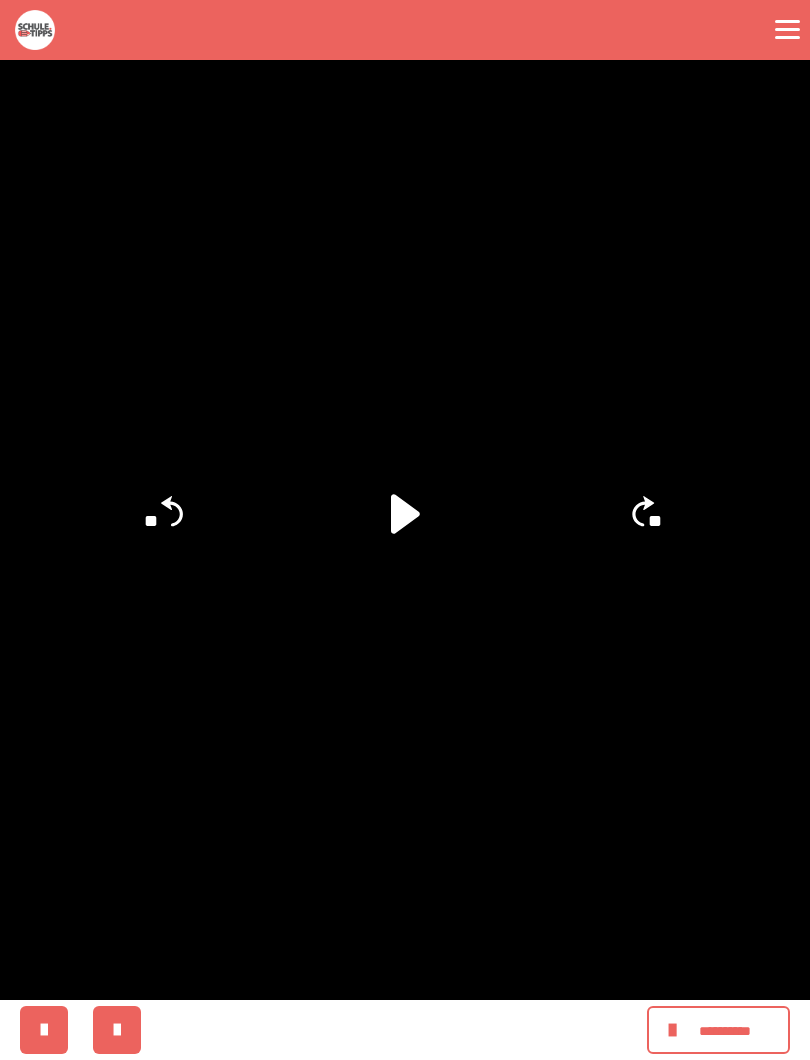 click on "**********" at bounding box center (405, 1220) 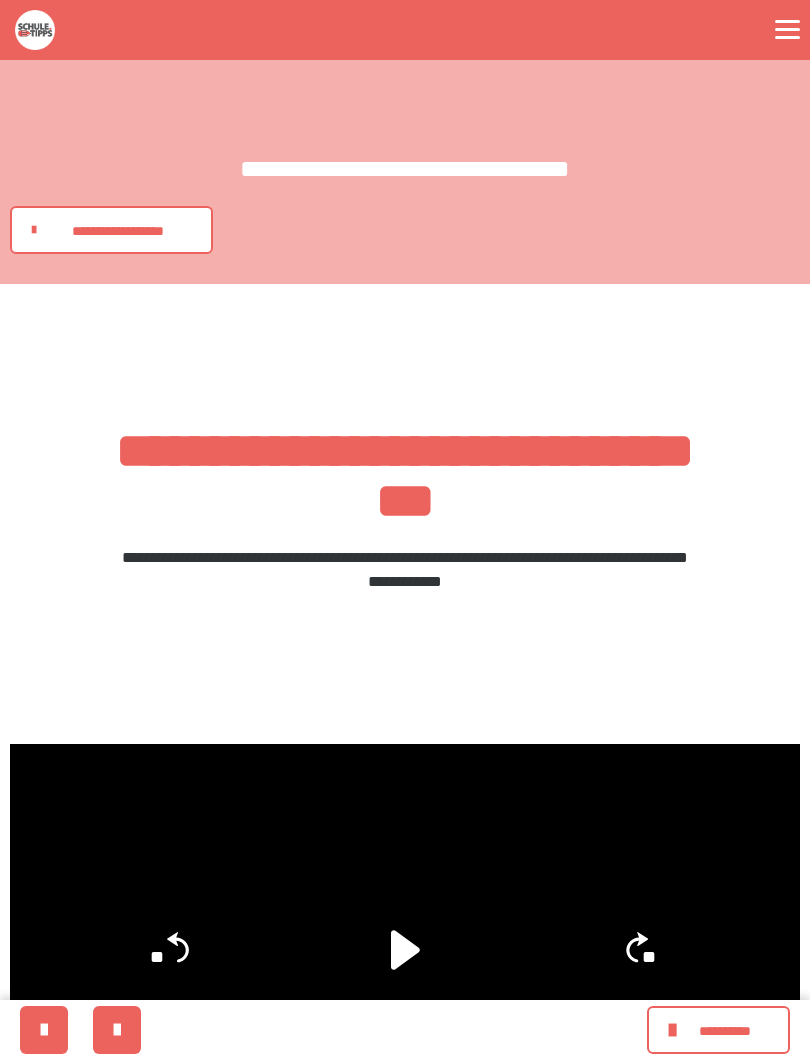 click 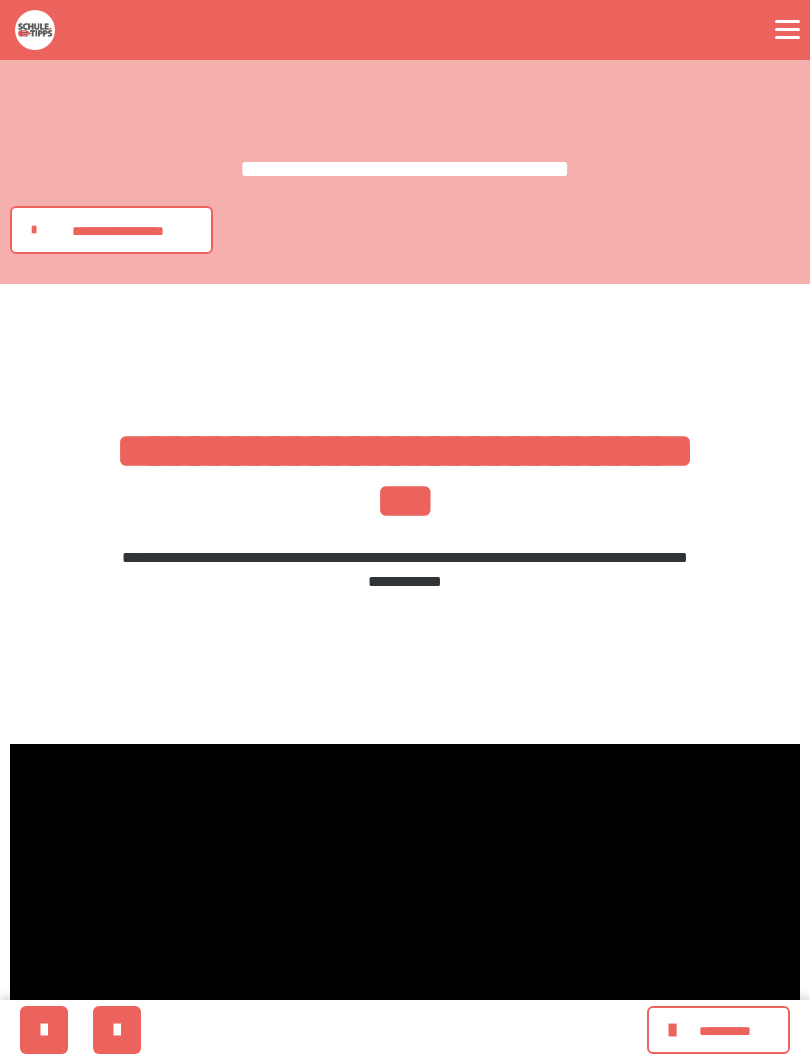click at bounding box center (405, 966) 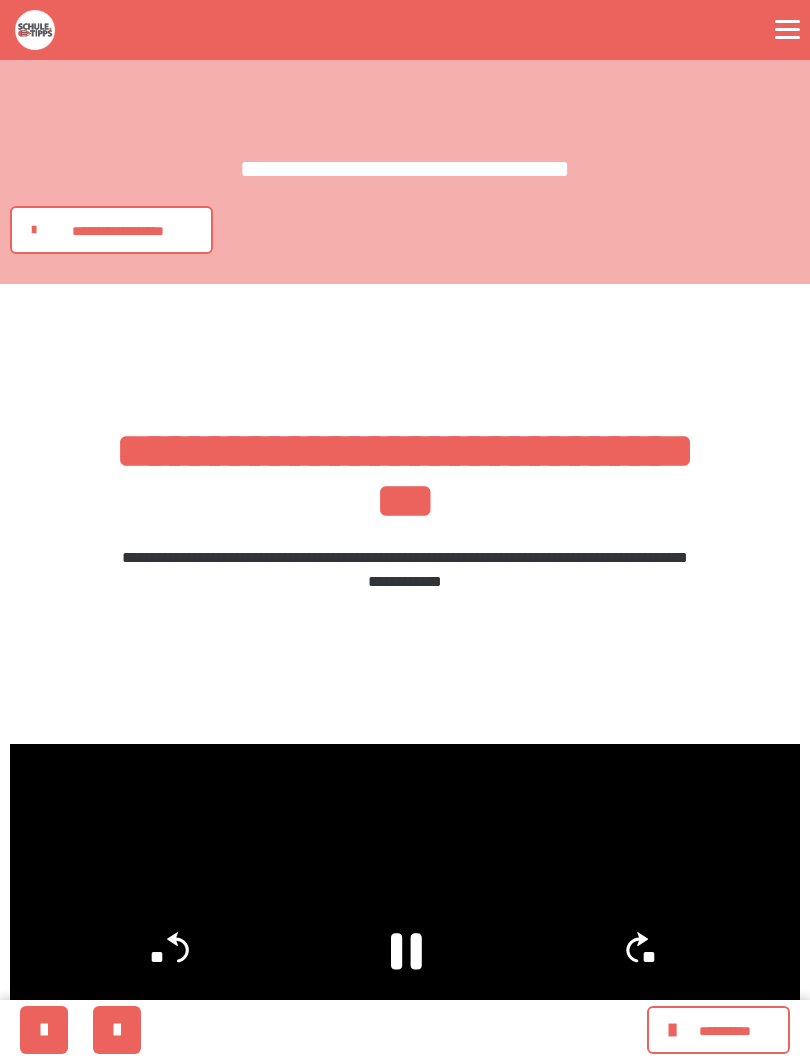 click 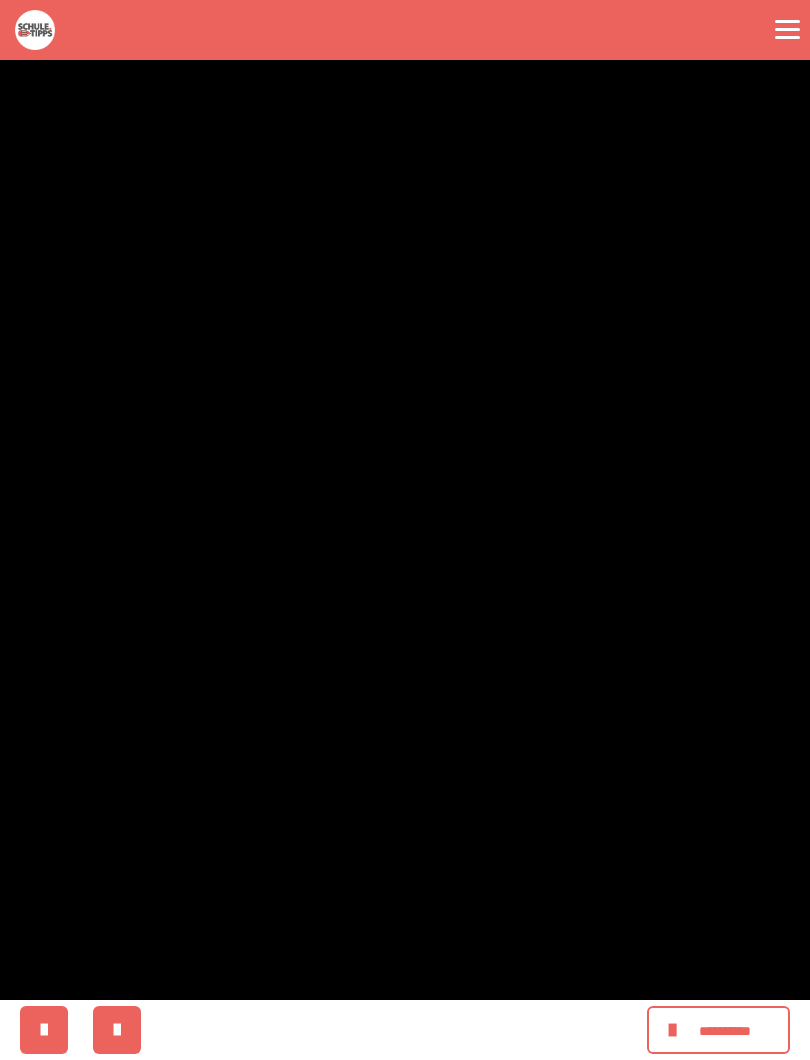 click at bounding box center [405, 530] 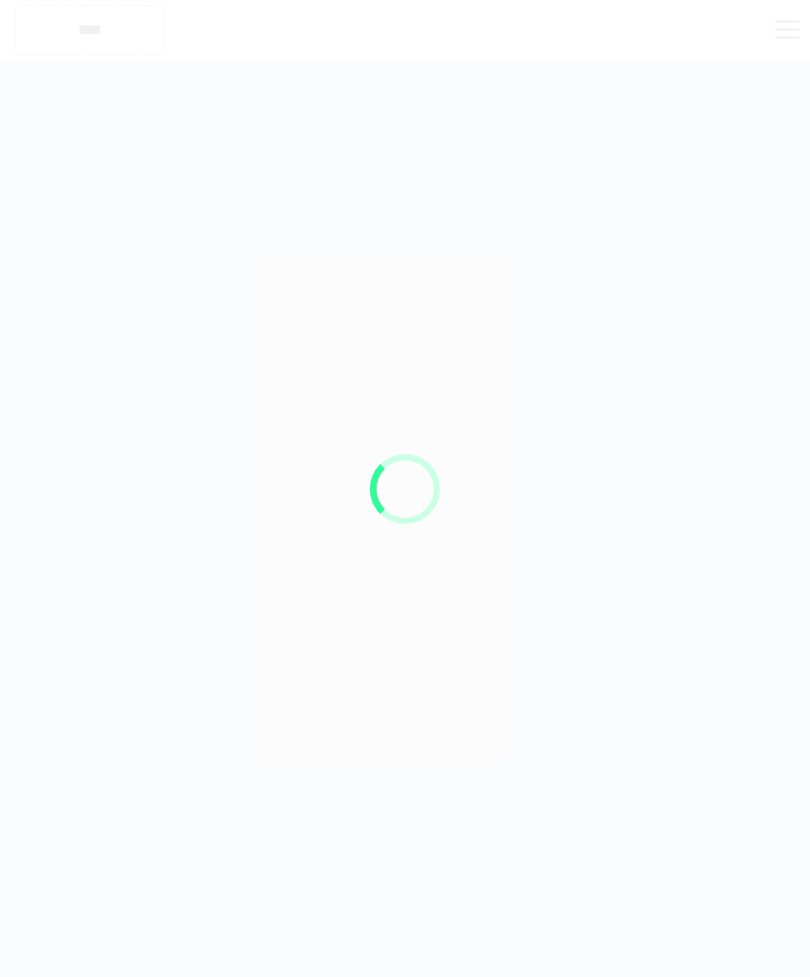 scroll, scrollTop: 64, scrollLeft: 0, axis: vertical 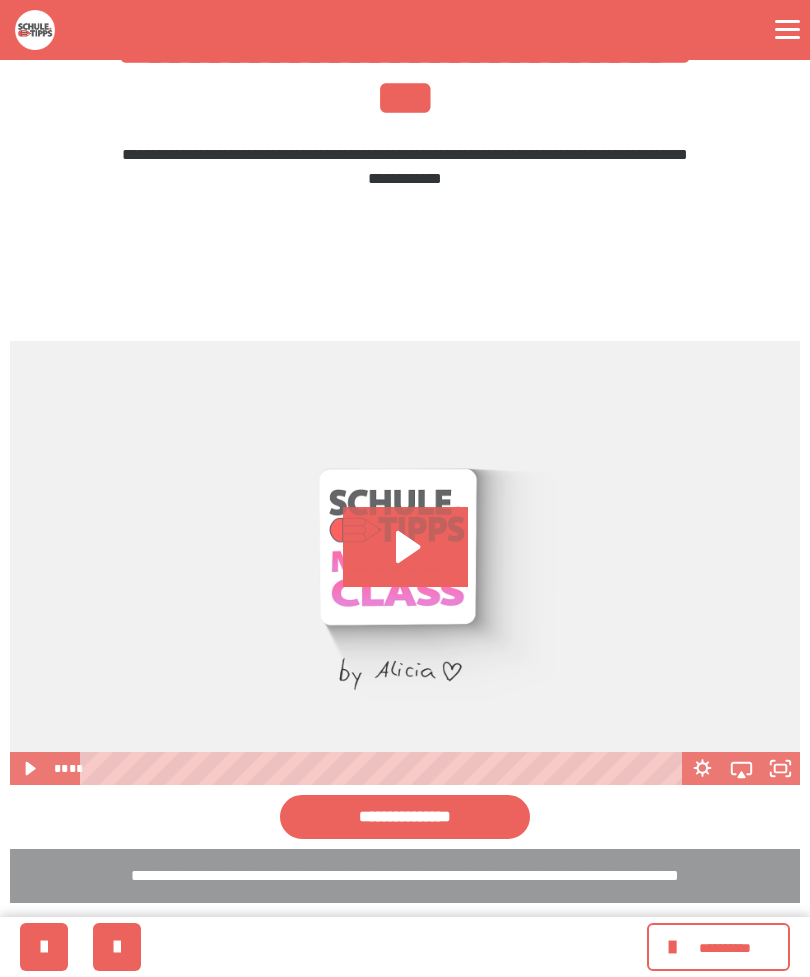 click 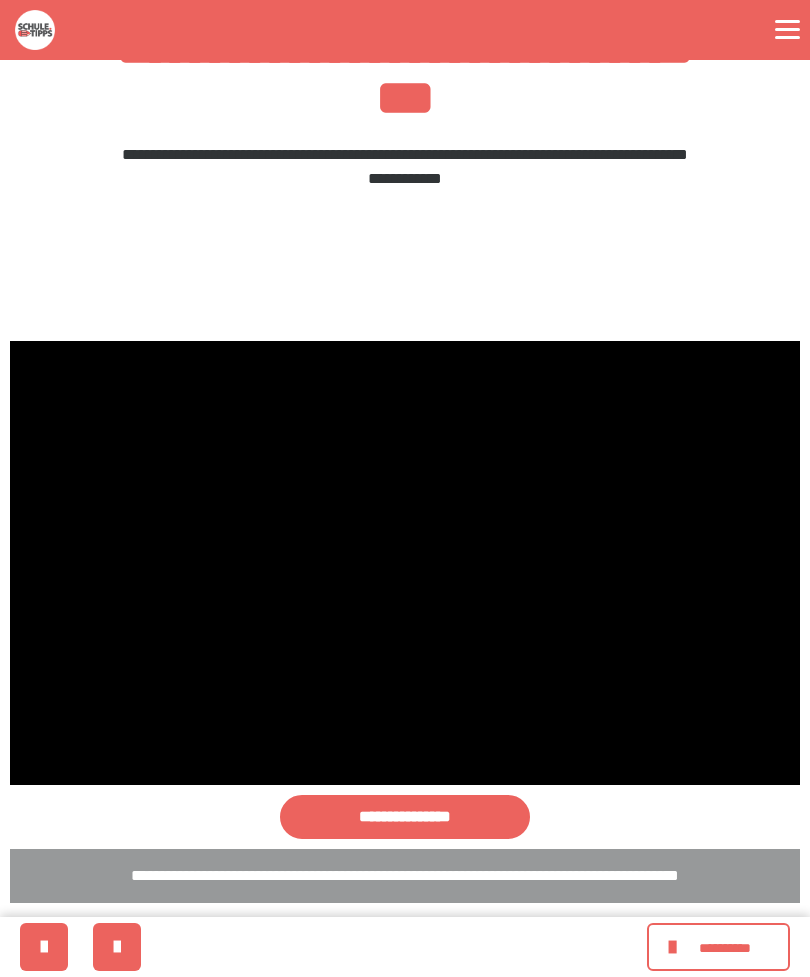 click at bounding box center [405, 563] 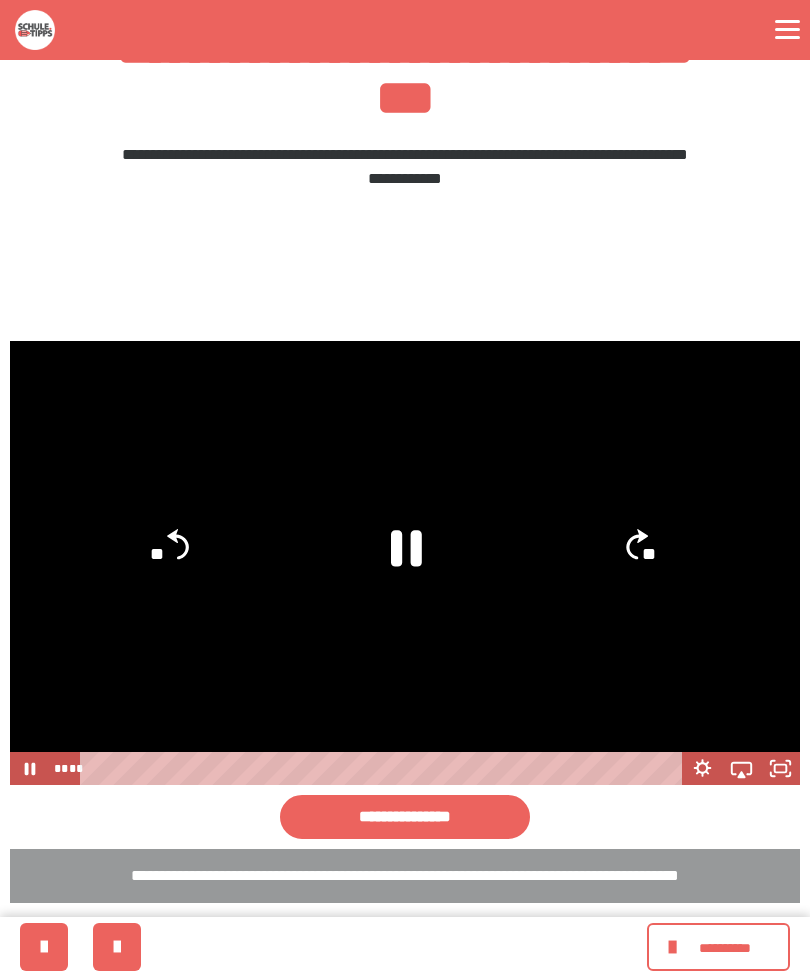click 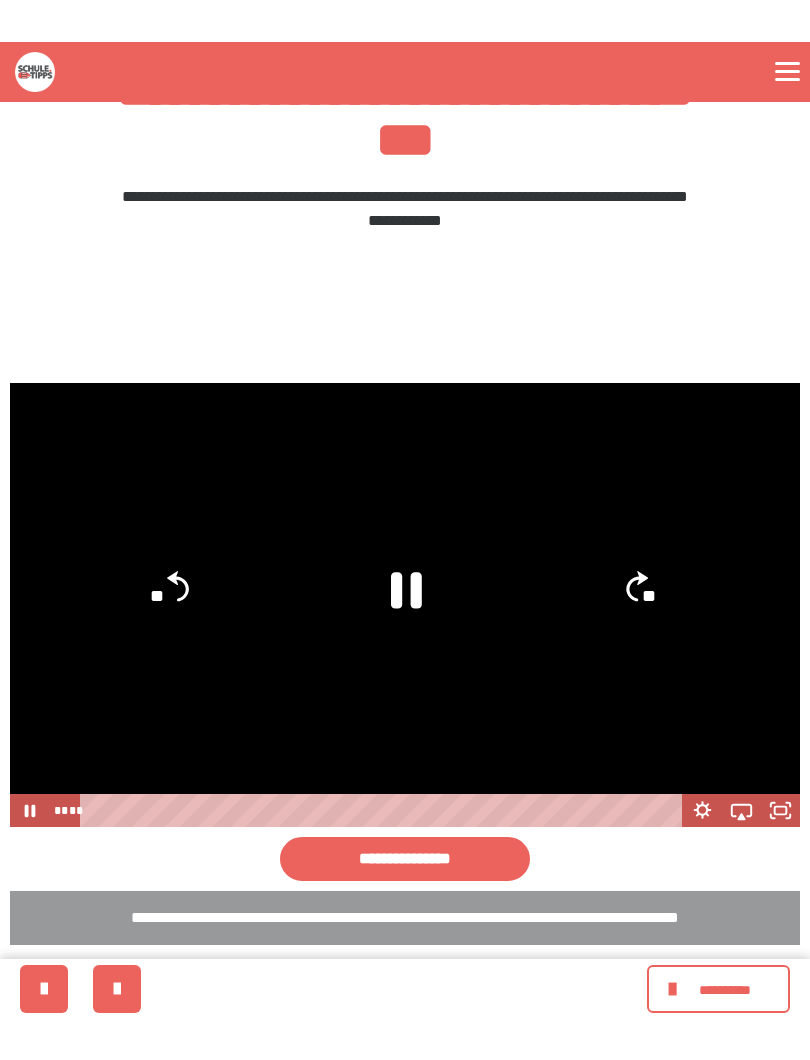 scroll, scrollTop: 20, scrollLeft: 0, axis: vertical 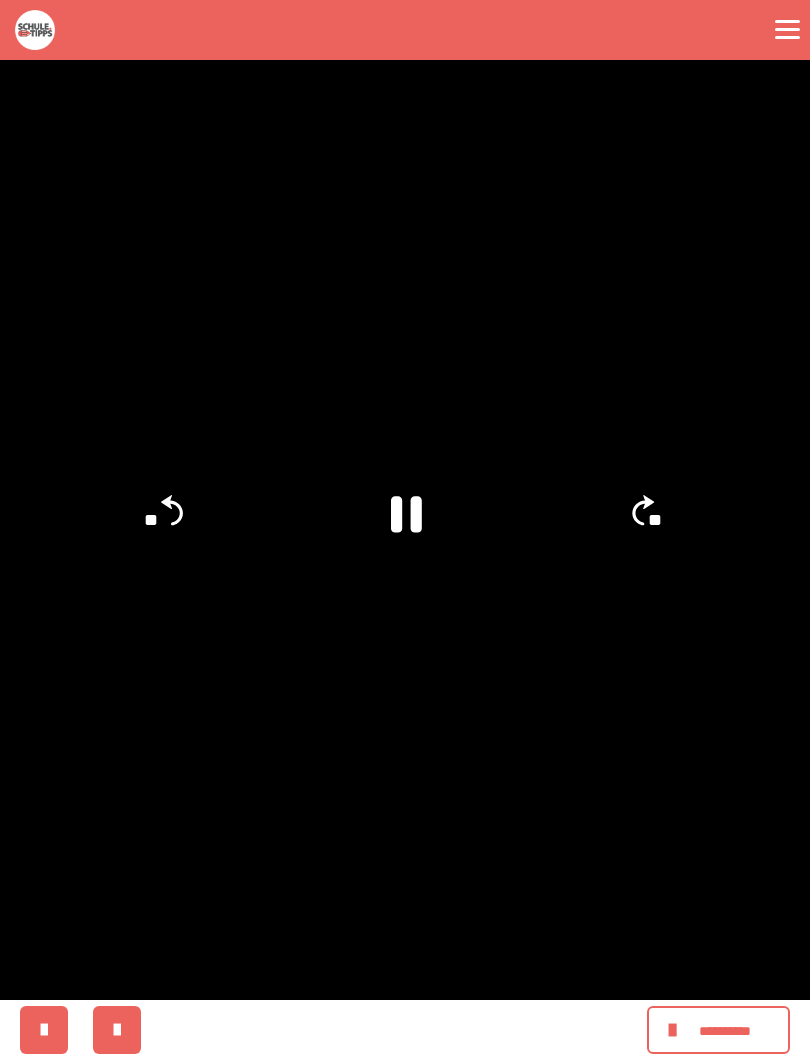 click 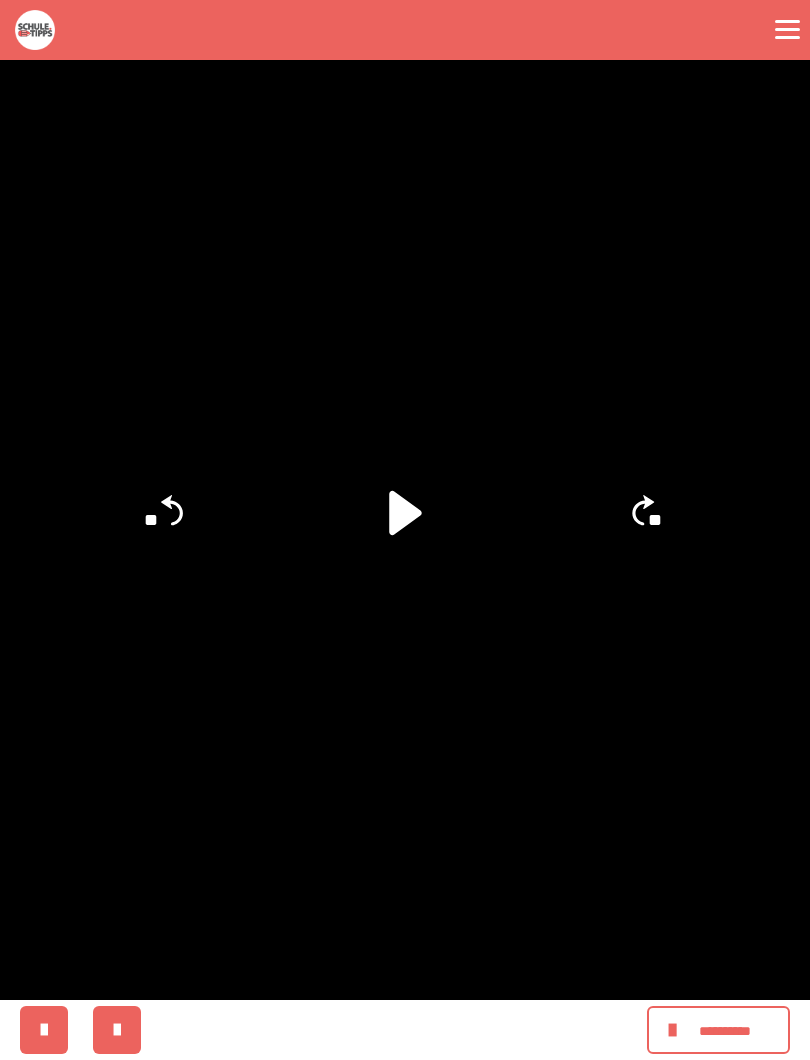 click 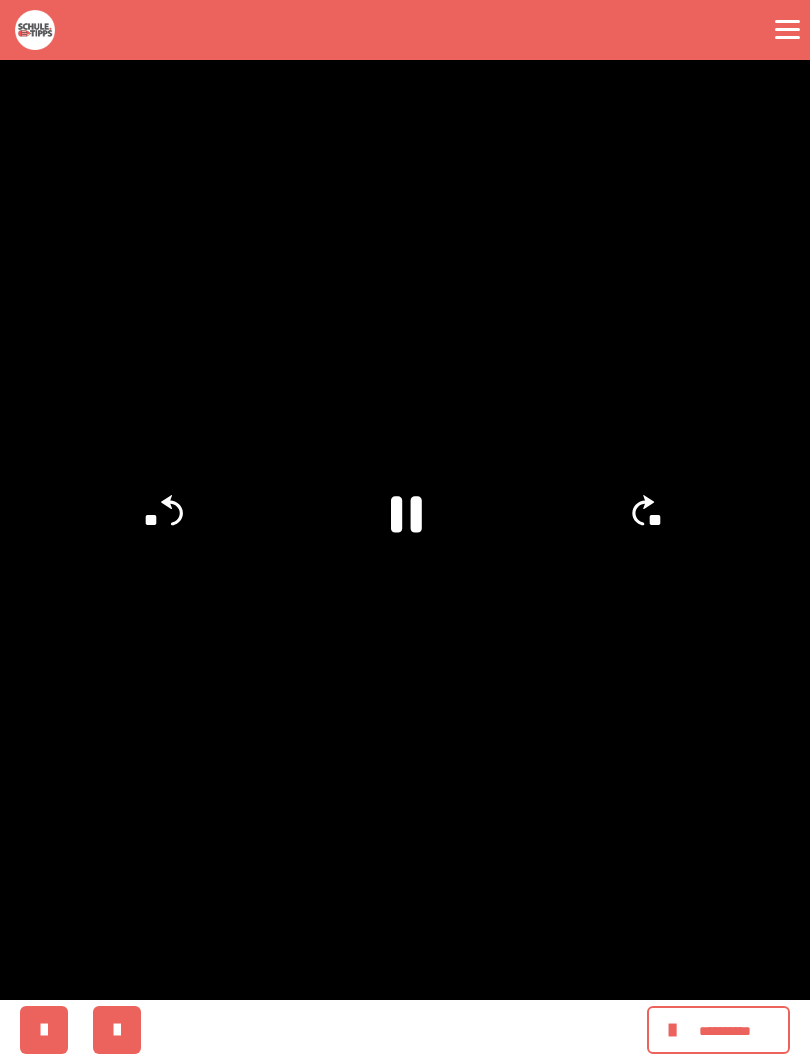 click at bounding box center (405, 530) 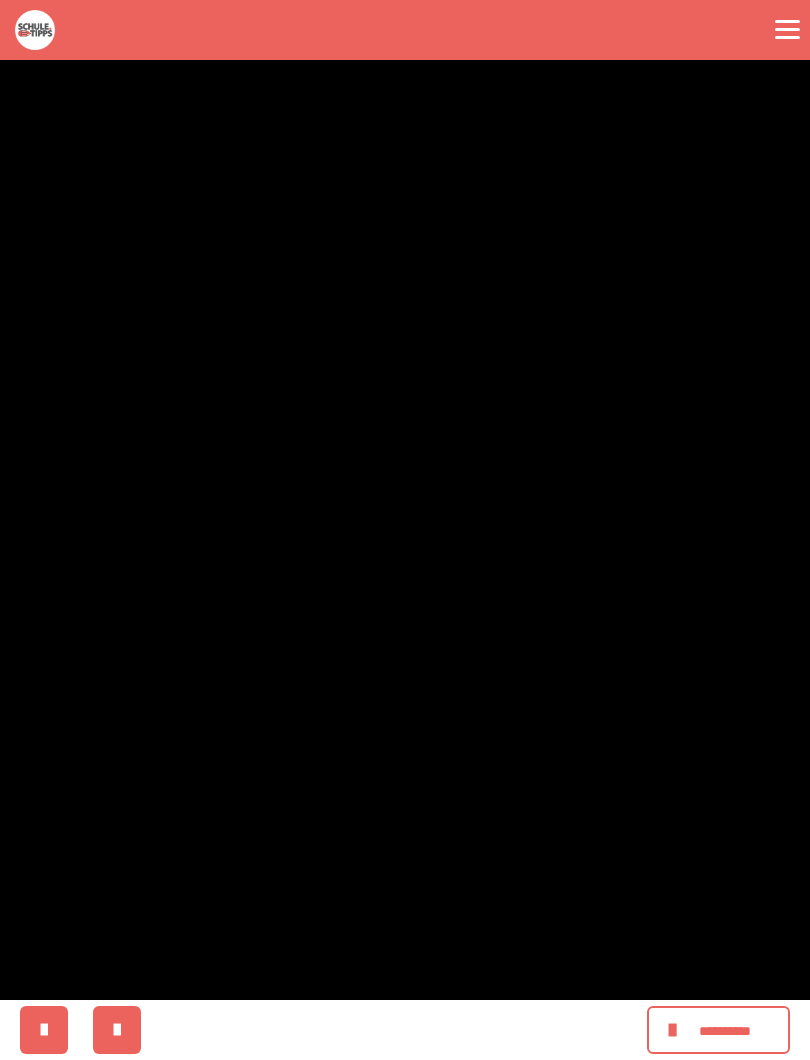 click at bounding box center (405, 530) 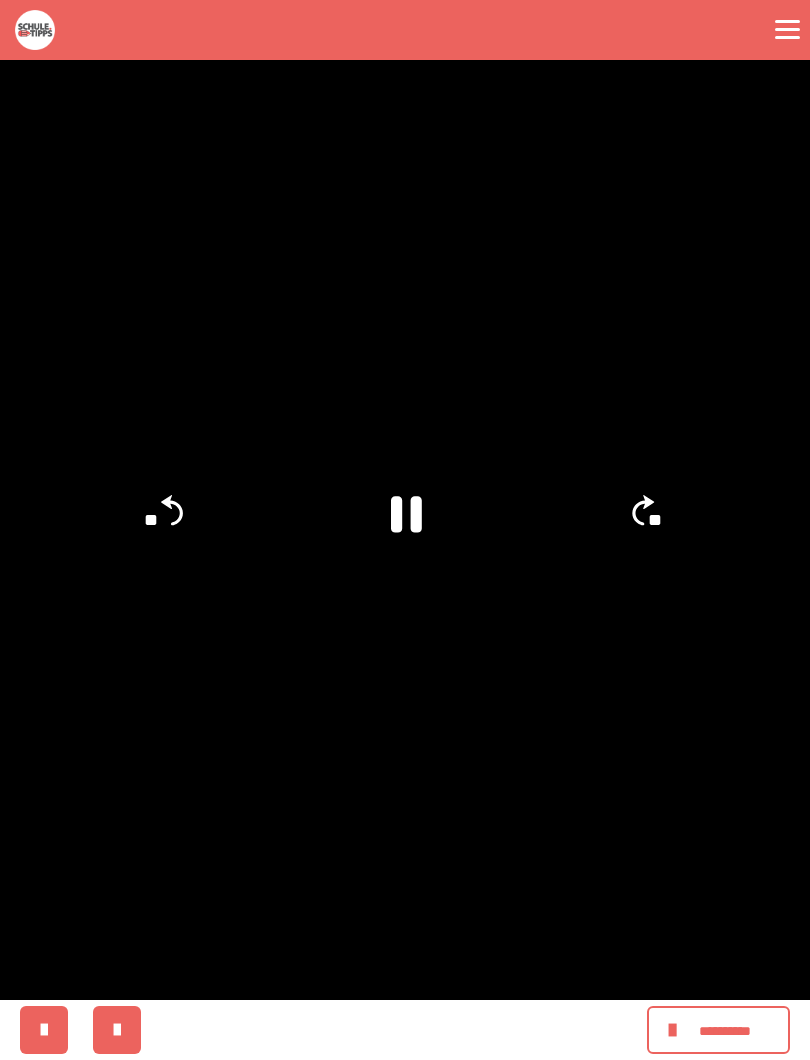 click at bounding box center (405, 530) 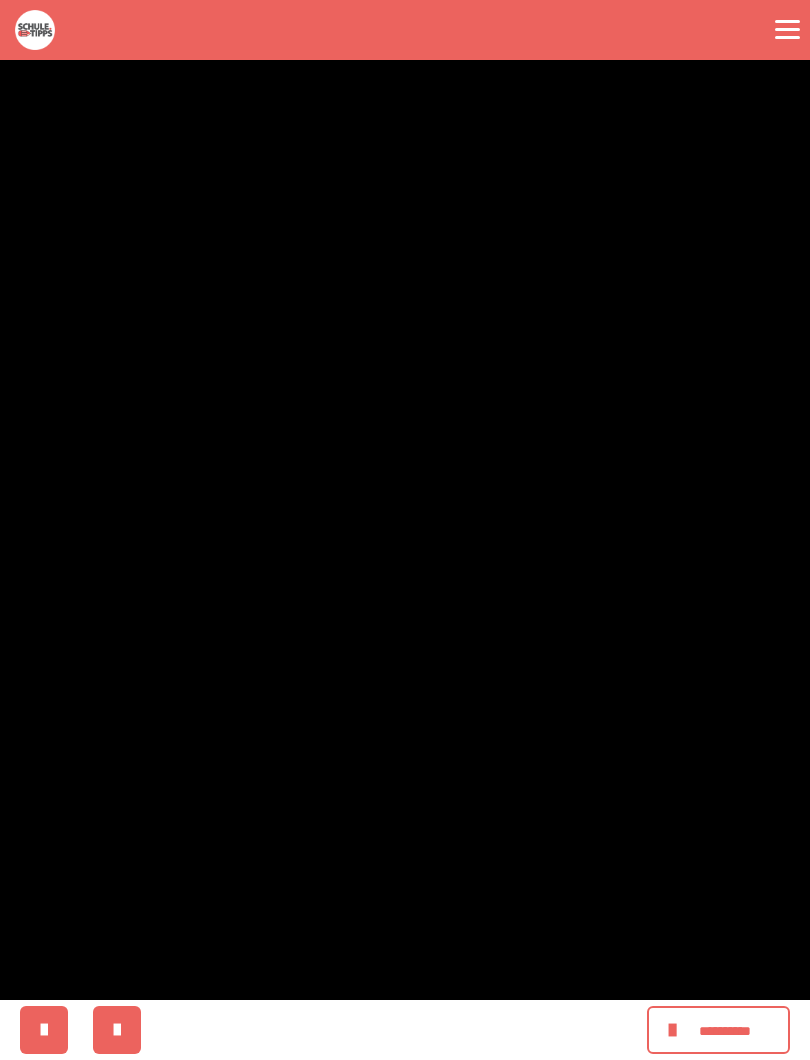 click at bounding box center (405, 530) 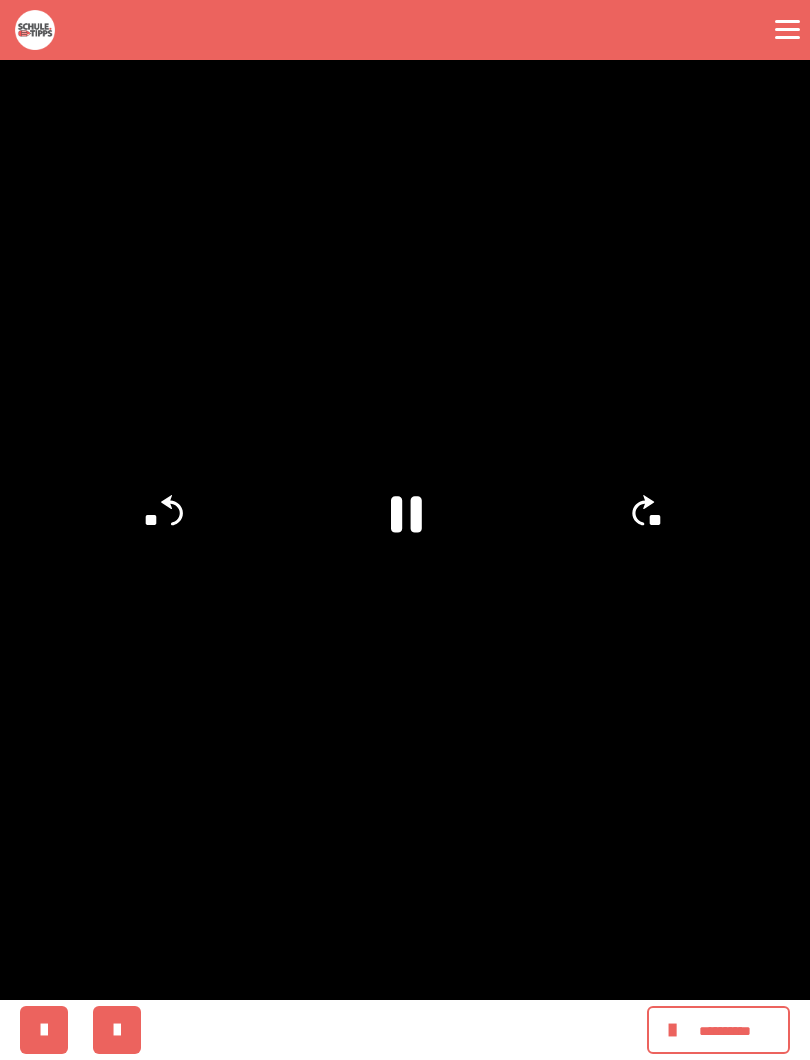 click 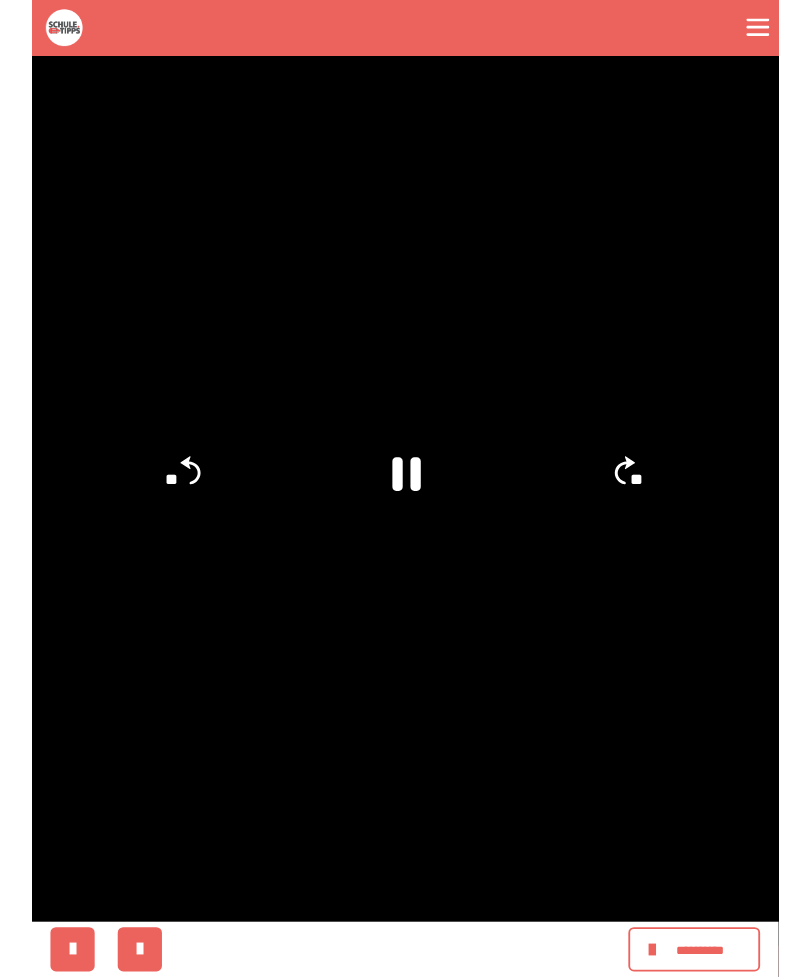 scroll, scrollTop: 423, scrollLeft: 0, axis: vertical 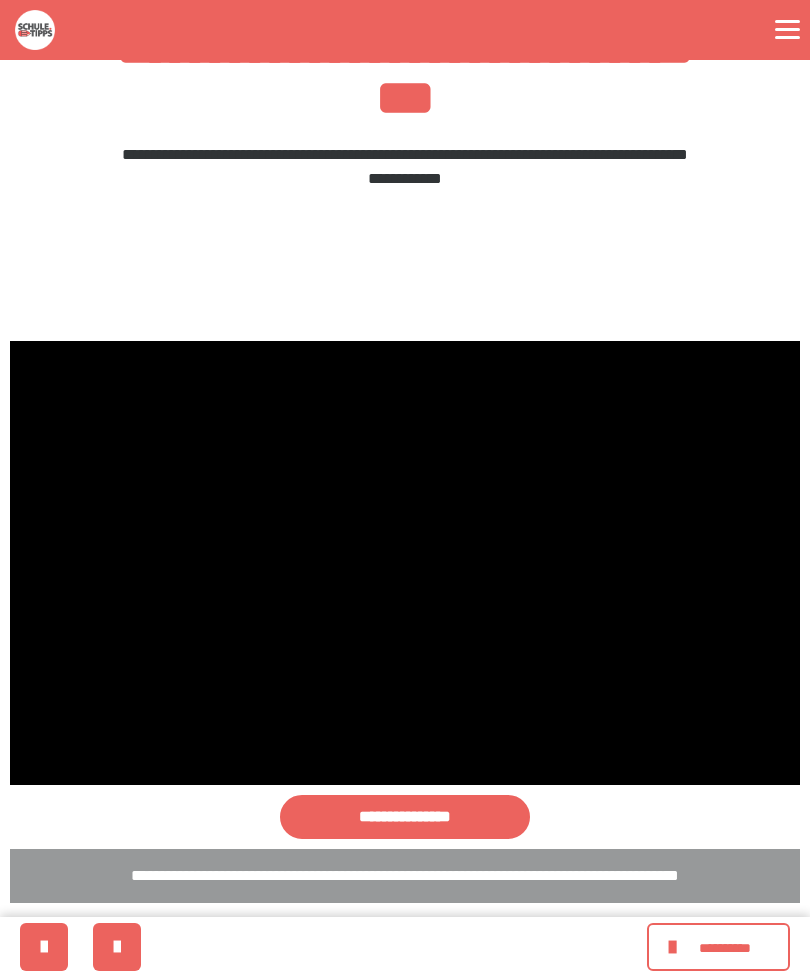 click at bounding box center (405, 563) 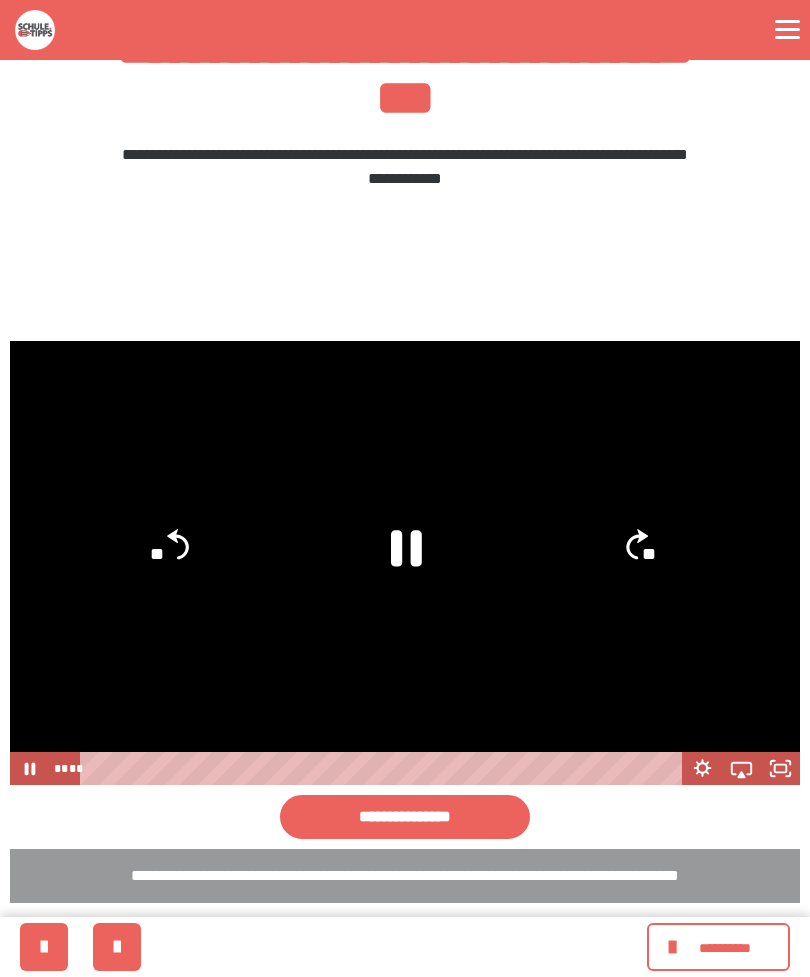 click 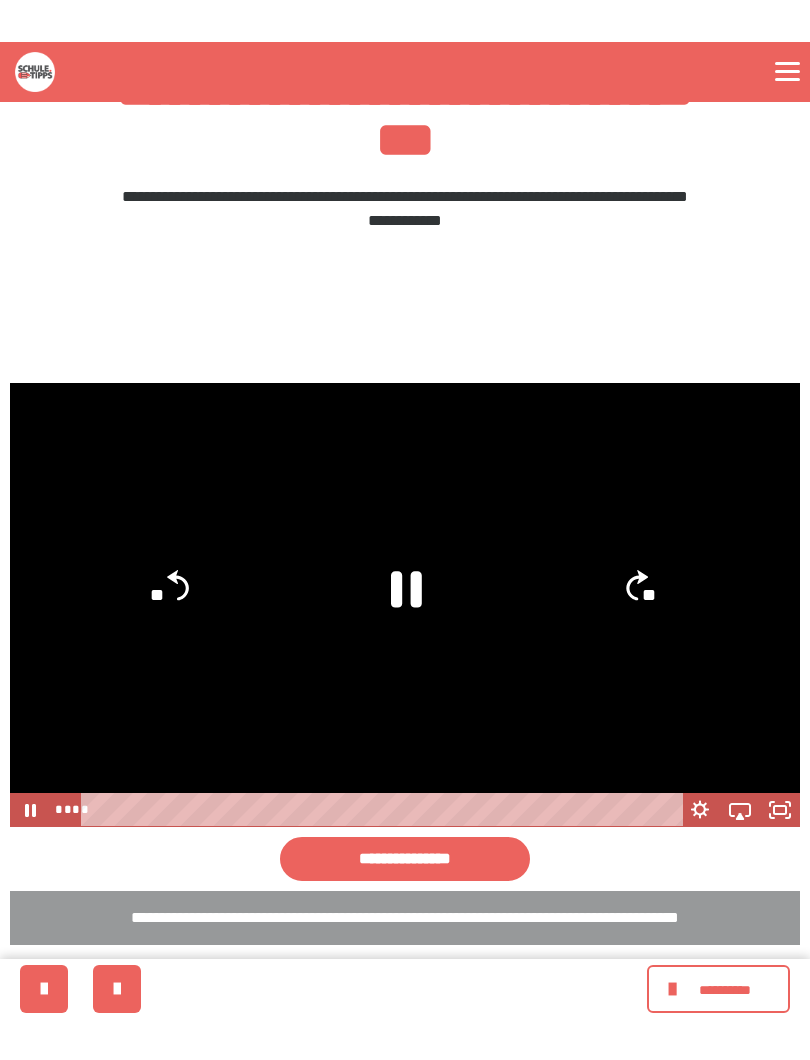 scroll, scrollTop: 20, scrollLeft: 0, axis: vertical 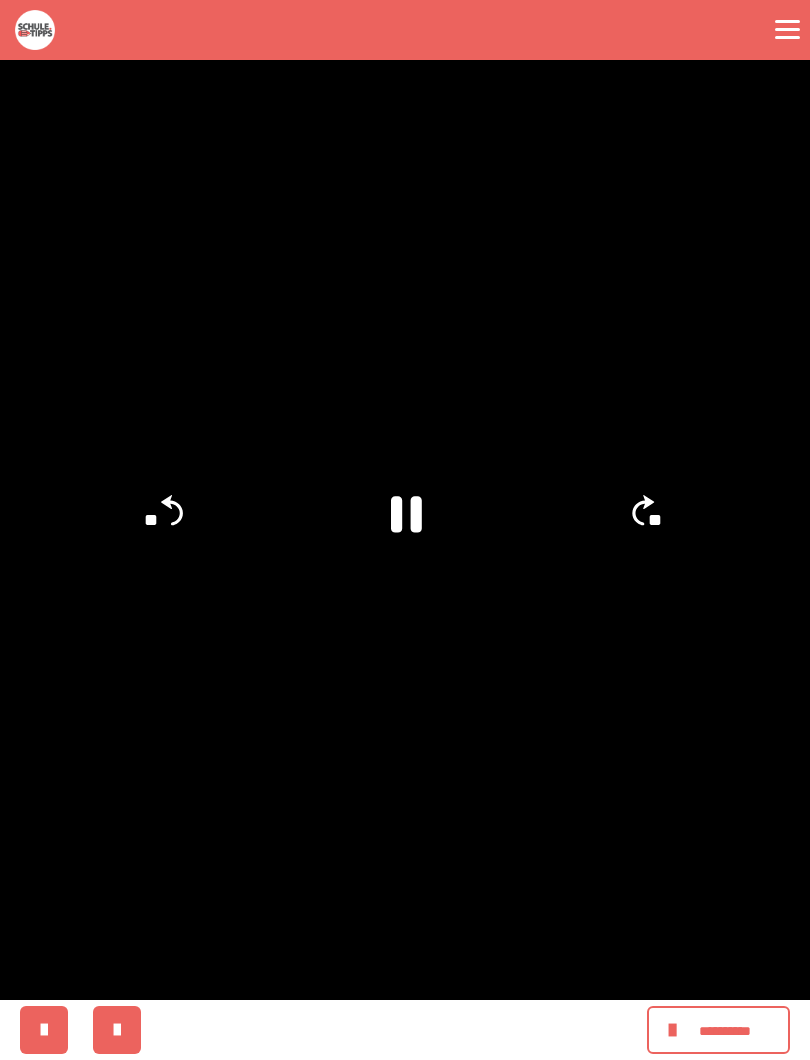 click at bounding box center [405, 530] 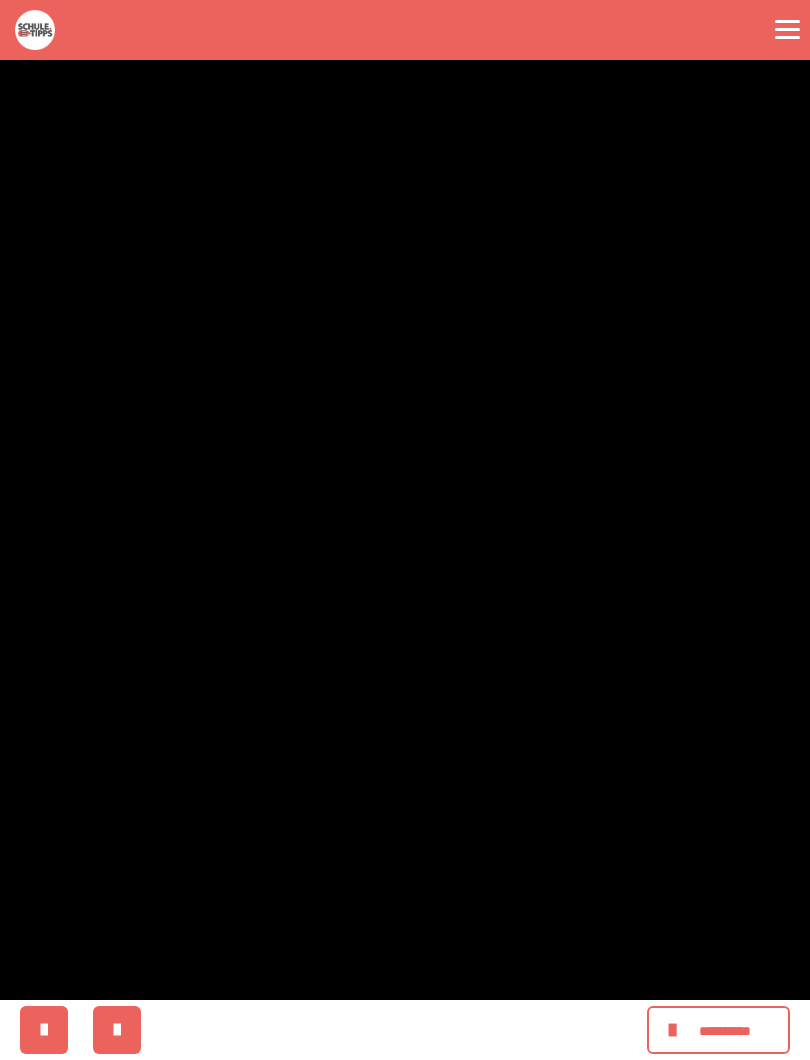 click at bounding box center (405, 530) 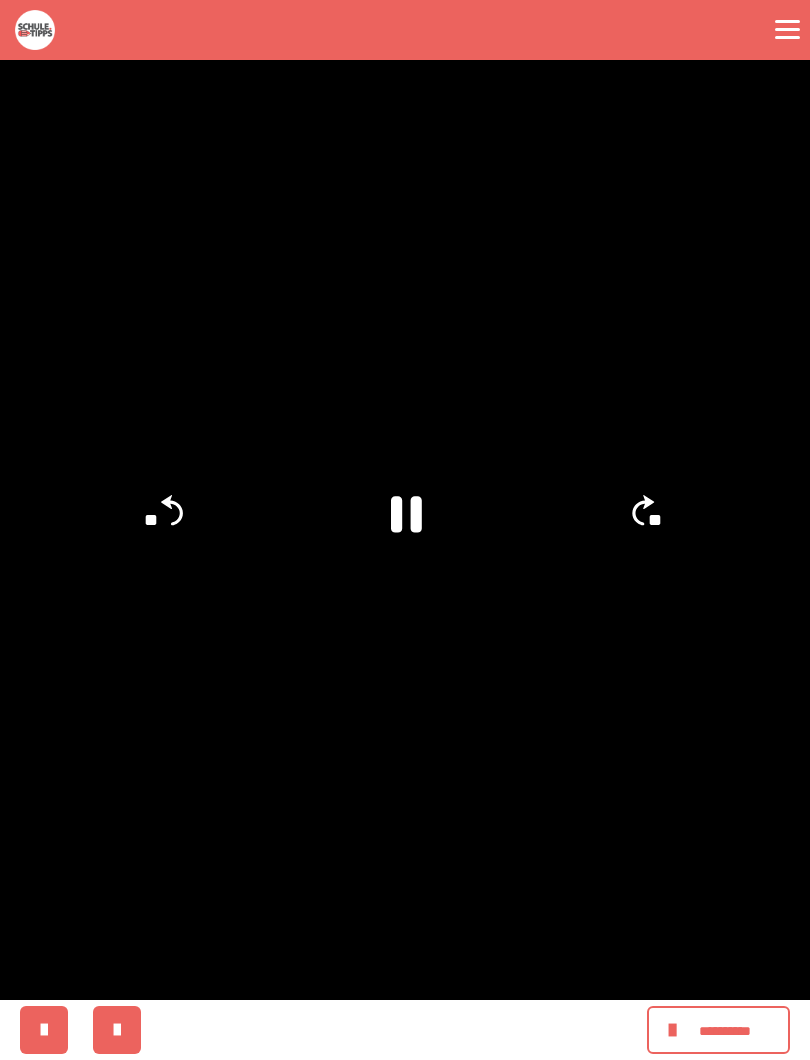 click 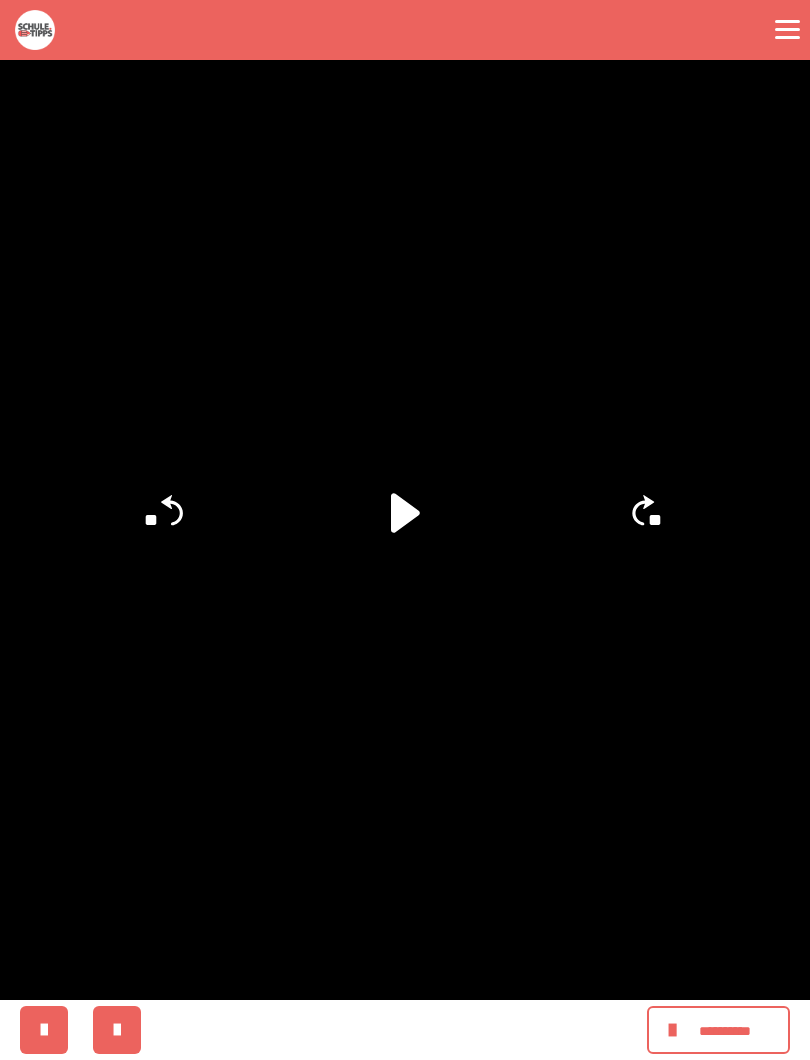 click 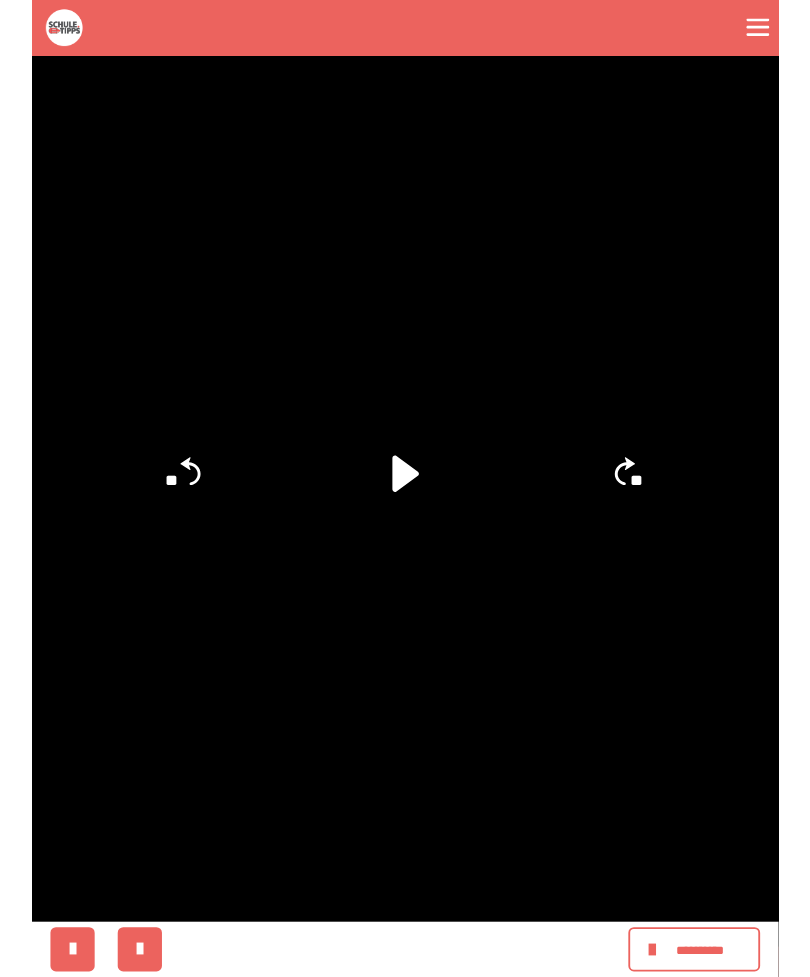 scroll, scrollTop: 404, scrollLeft: 0, axis: vertical 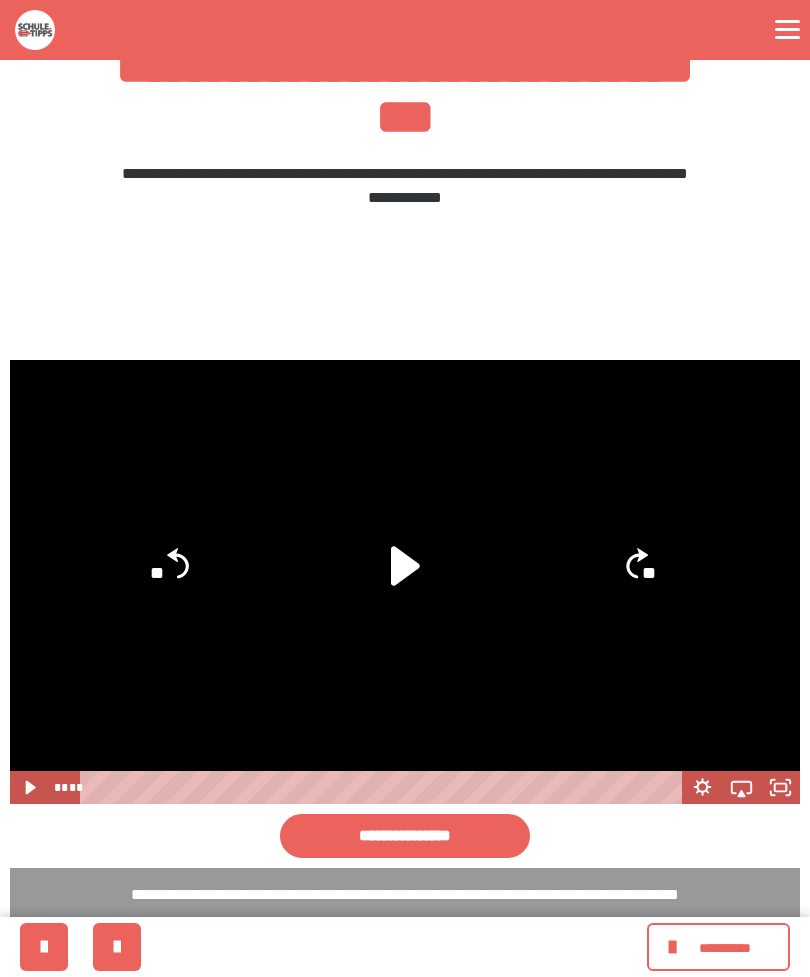 click 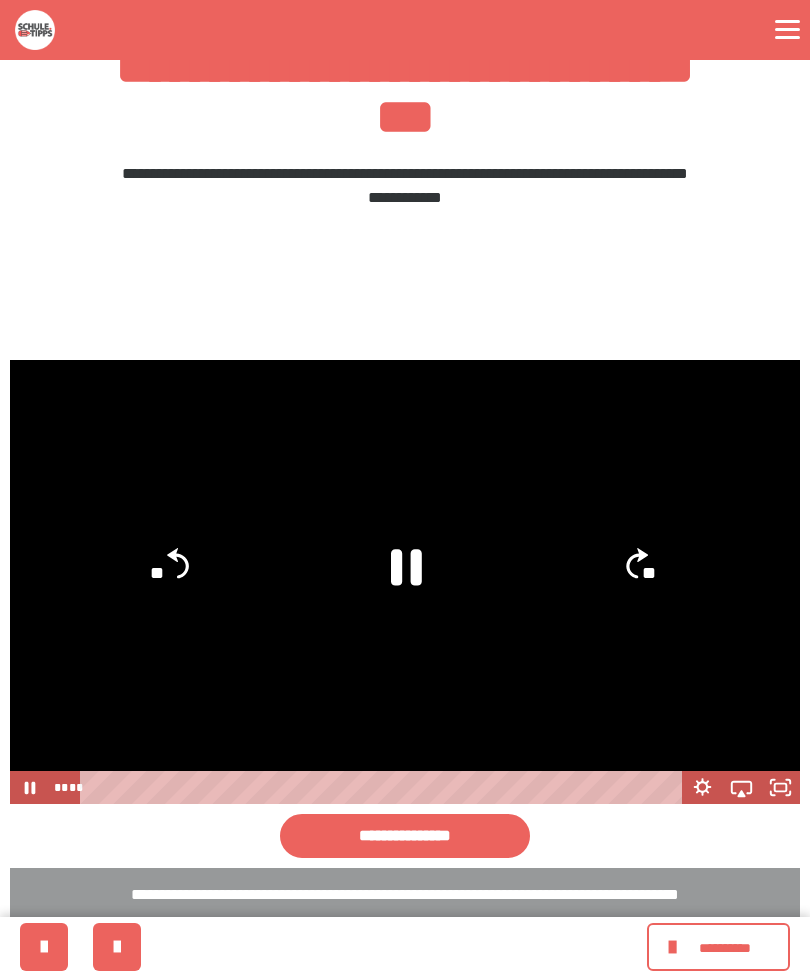click at bounding box center (405, 582) 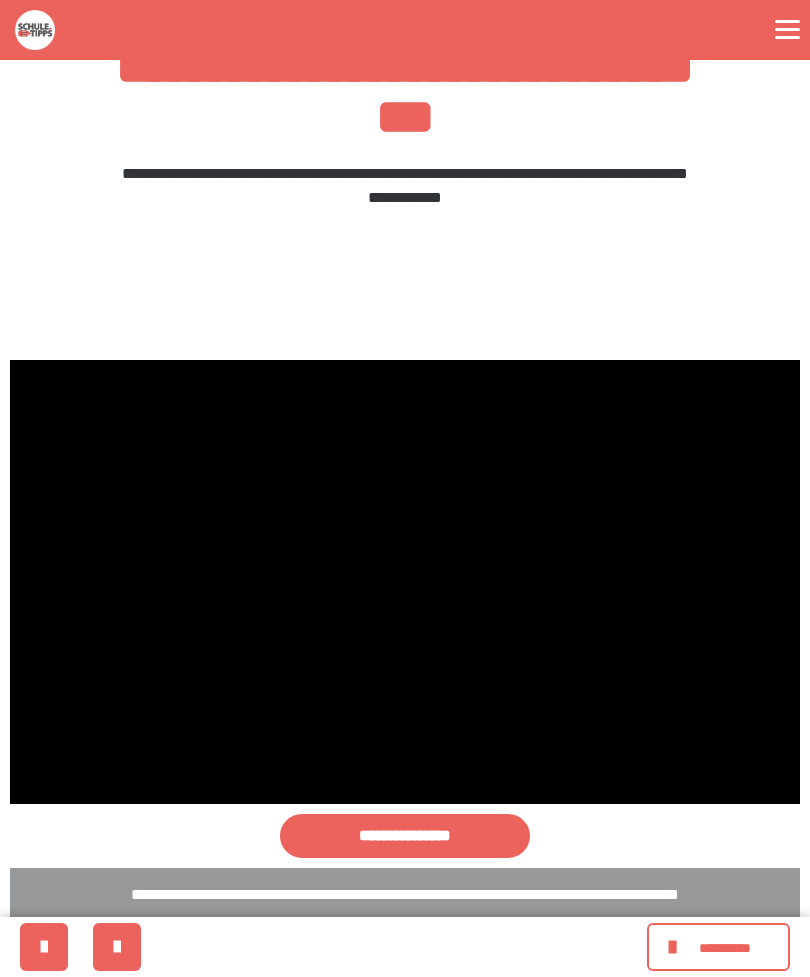click at bounding box center [405, 582] 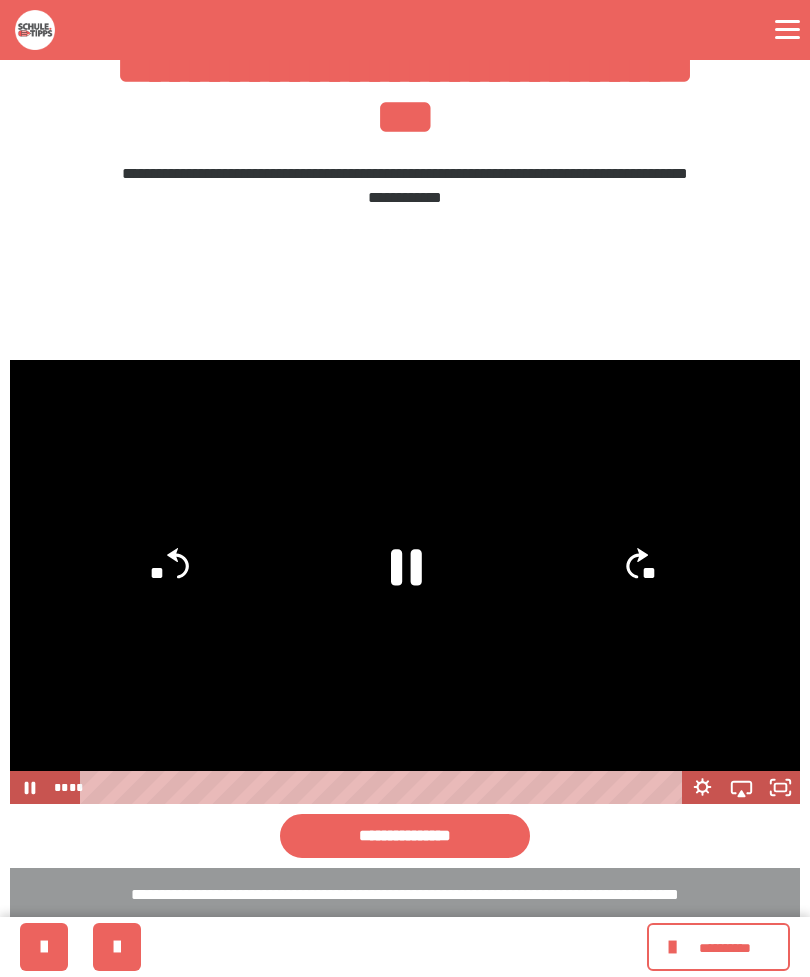 click 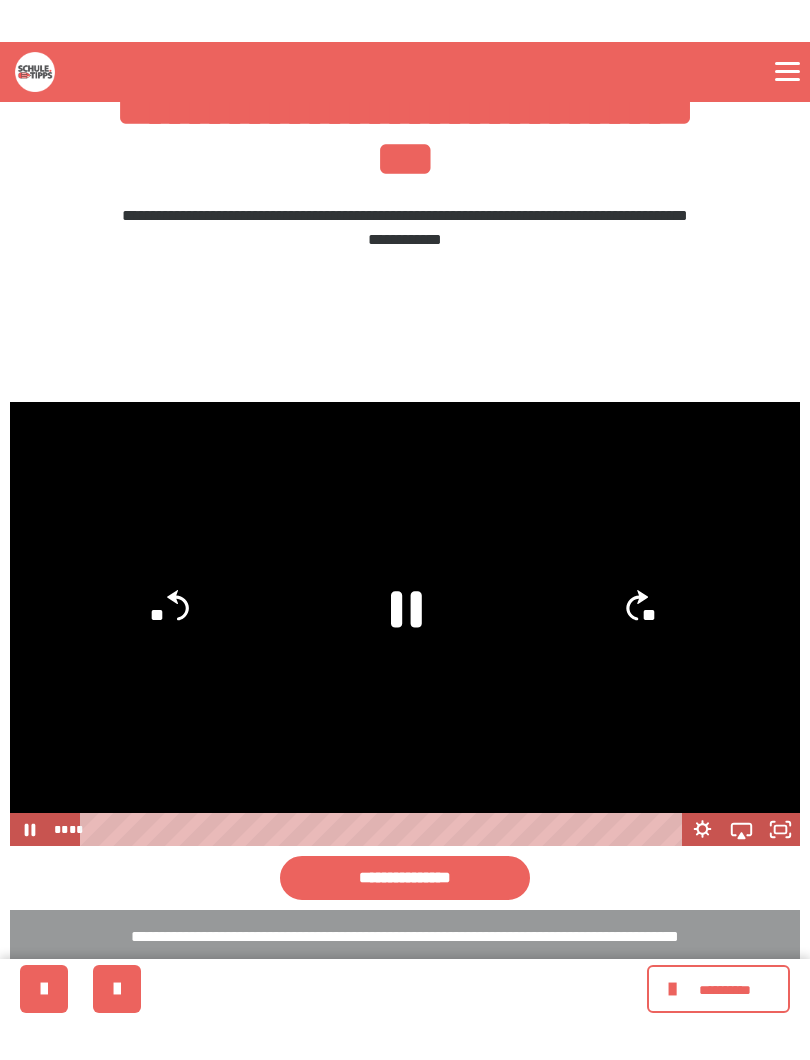 scroll, scrollTop: 20, scrollLeft: 0, axis: vertical 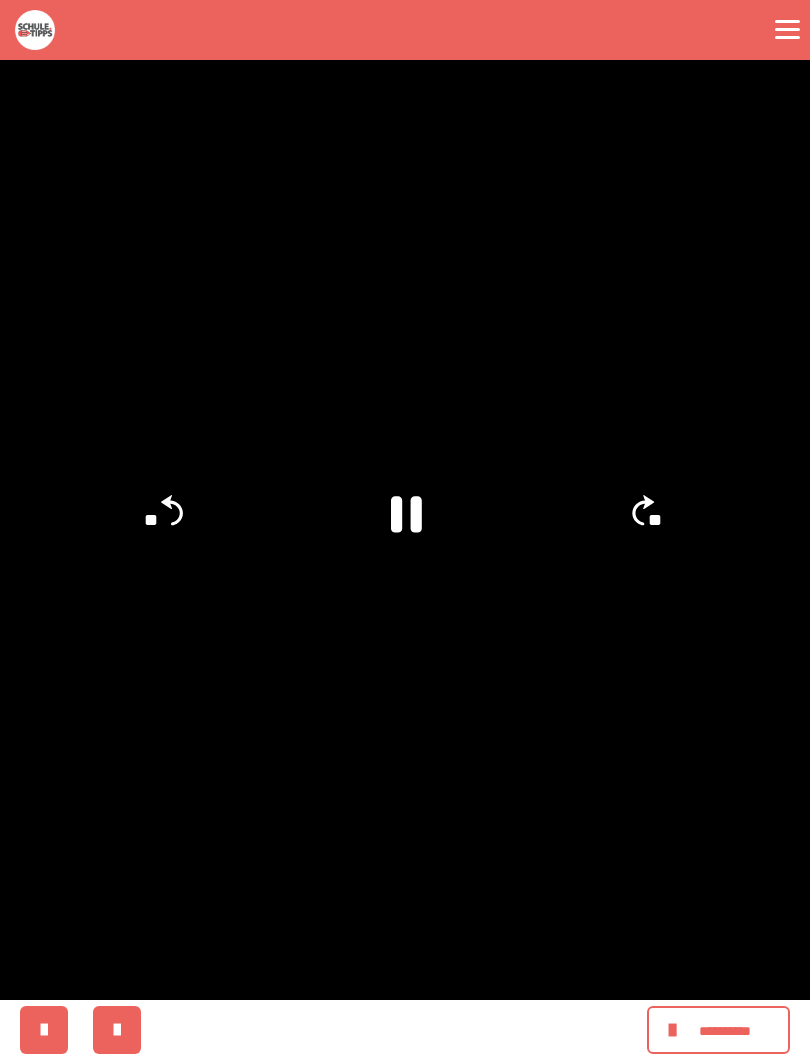 click at bounding box center (405, 530) 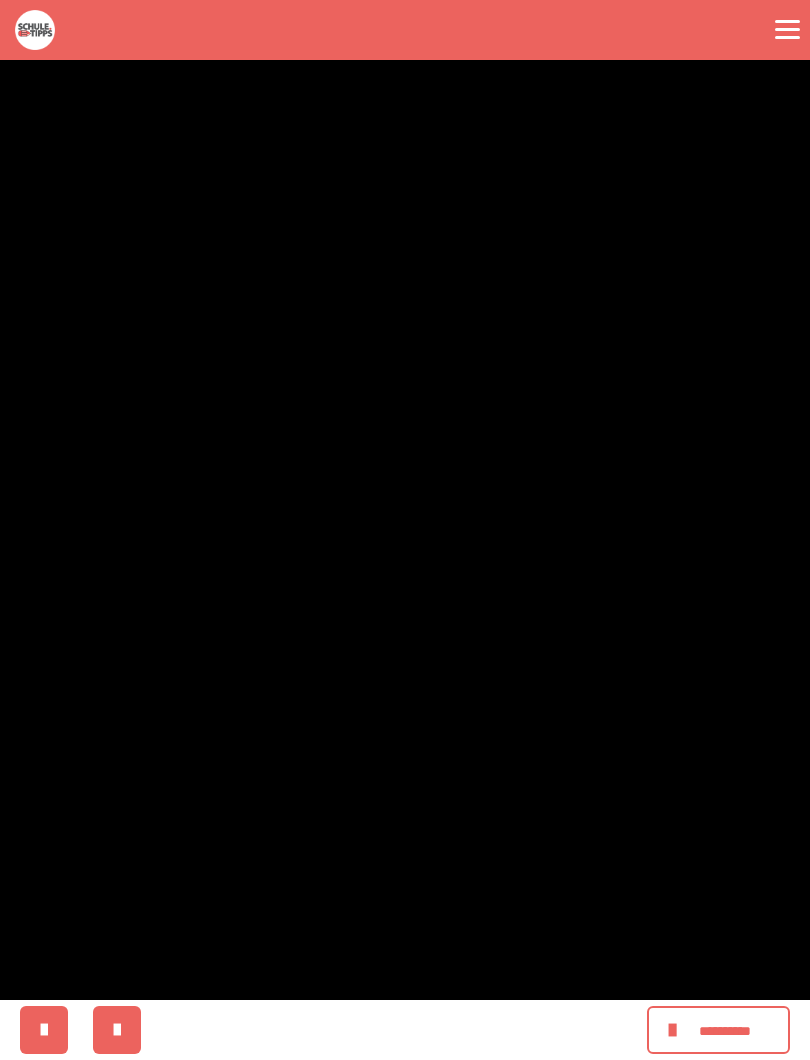 click at bounding box center (405, 530) 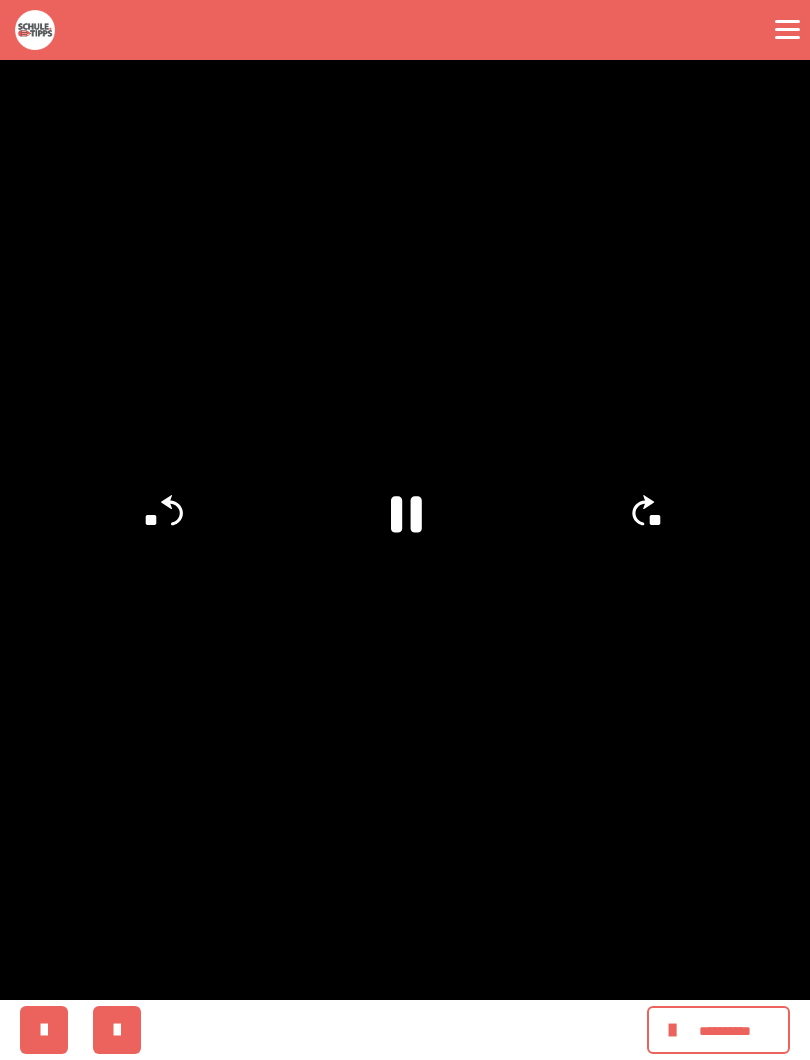 click at bounding box center [405, 530] 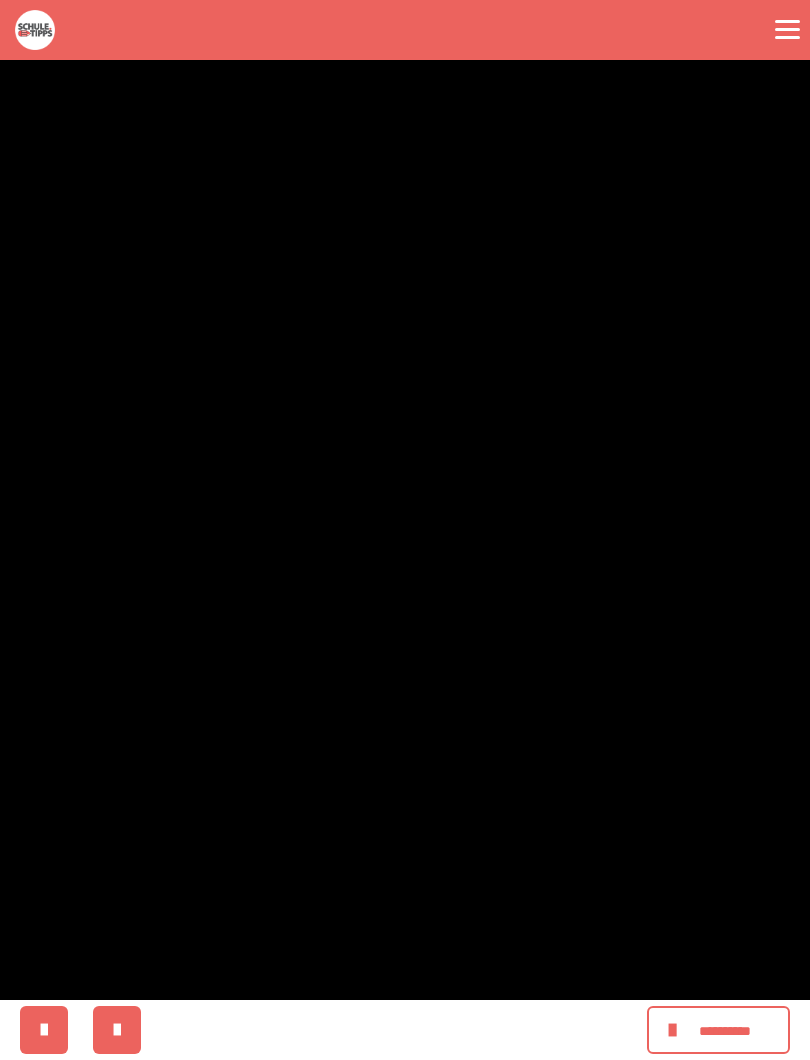 click at bounding box center (405, 530) 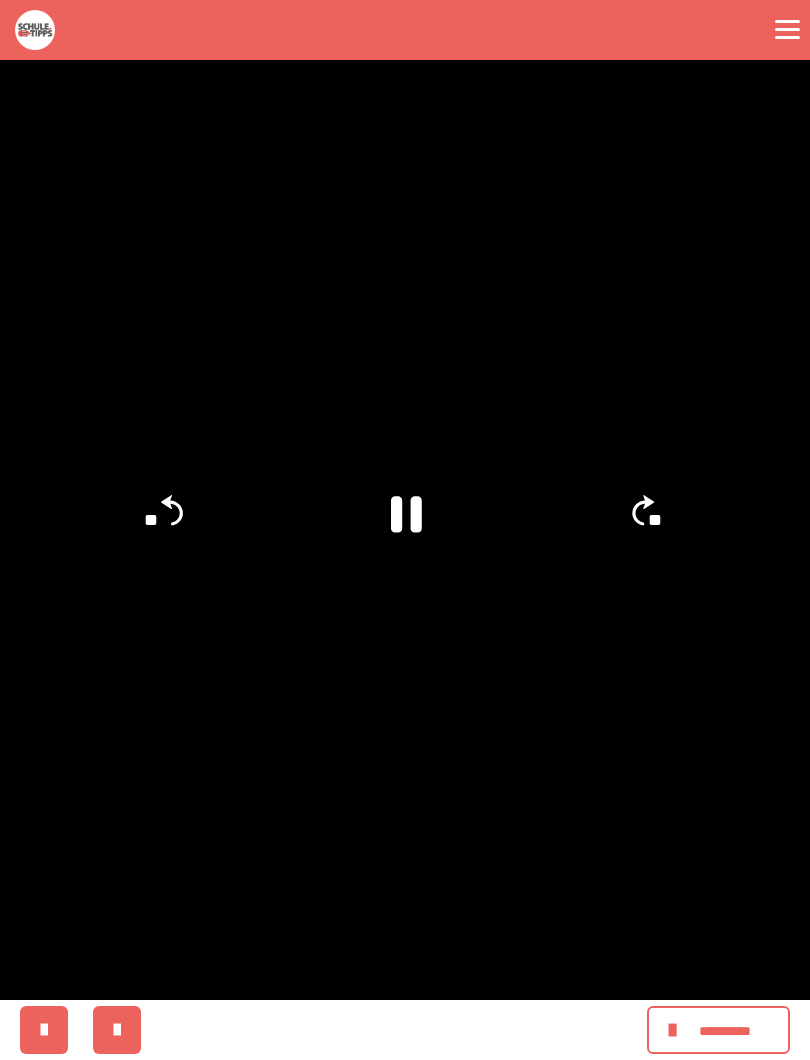 click on "**" 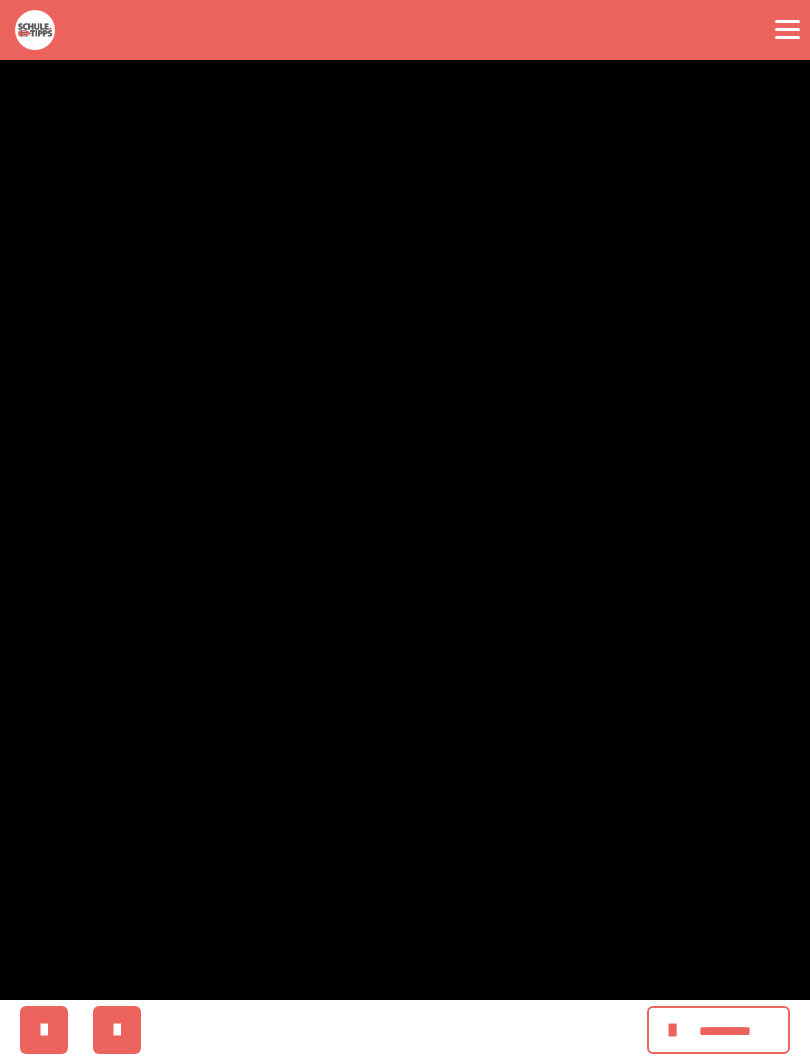 click at bounding box center [405, 530] 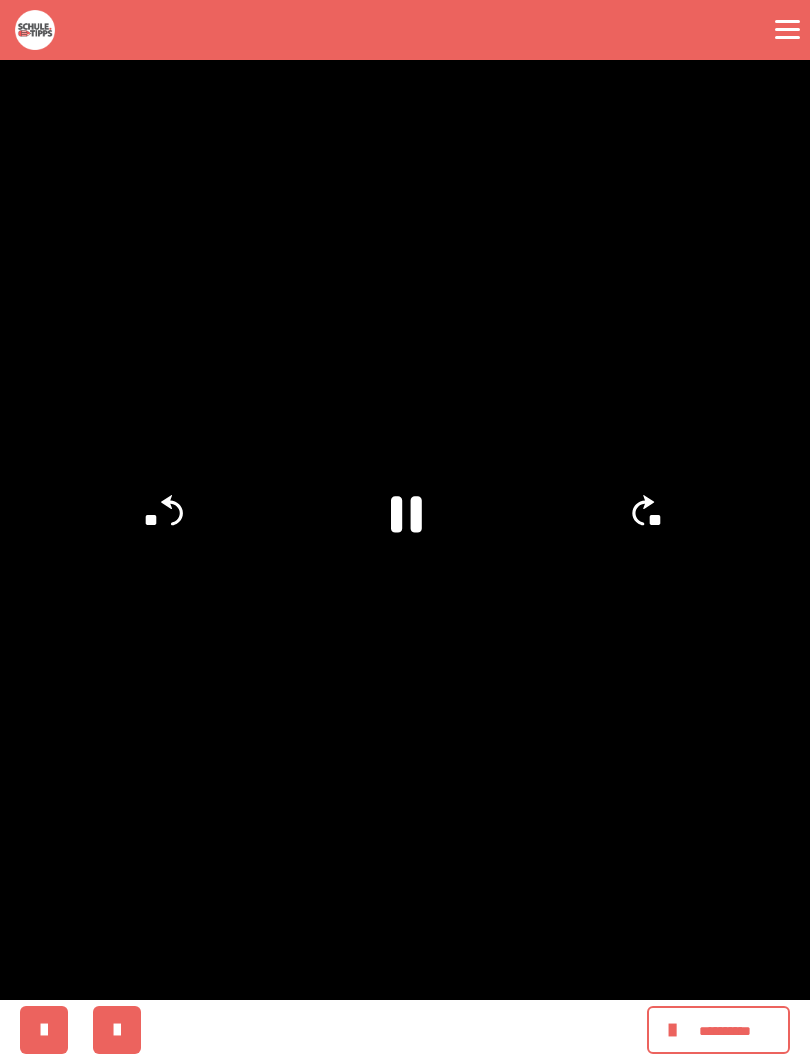 click 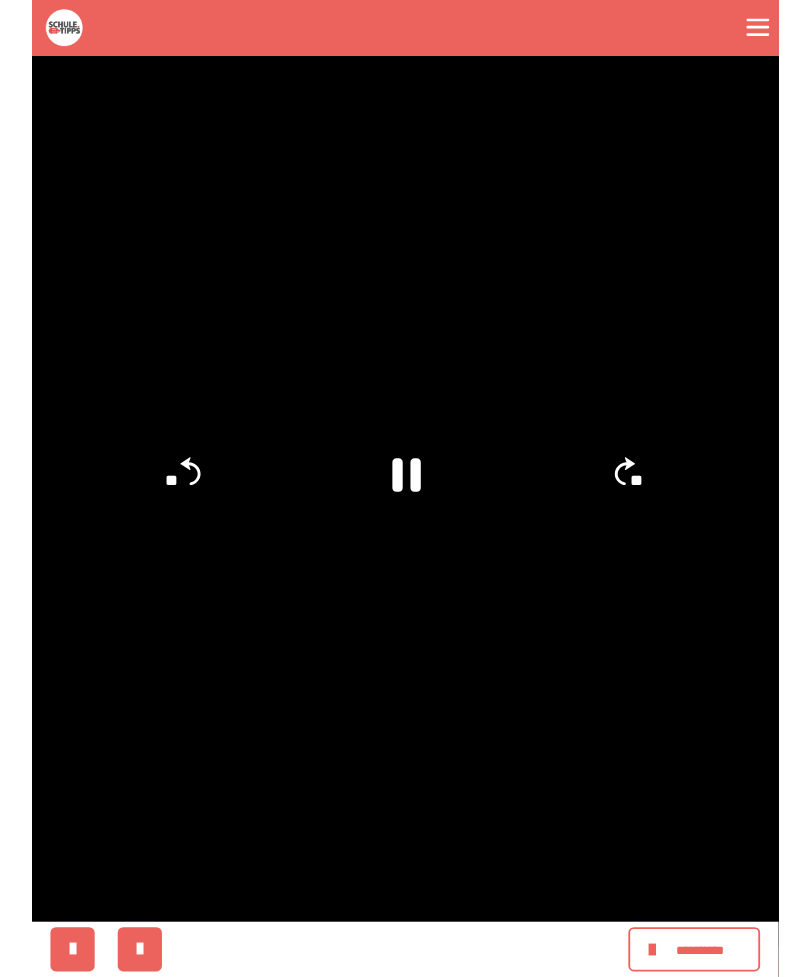 scroll, scrollTop: 404, scrollLeft: 0, axis: vertical 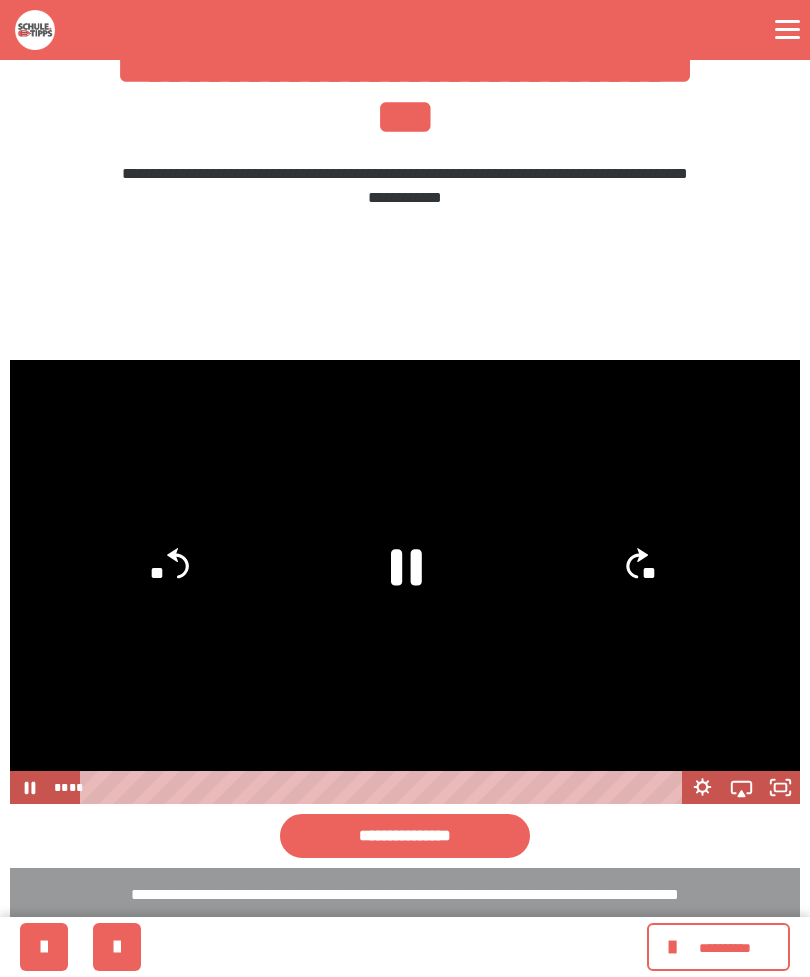 click 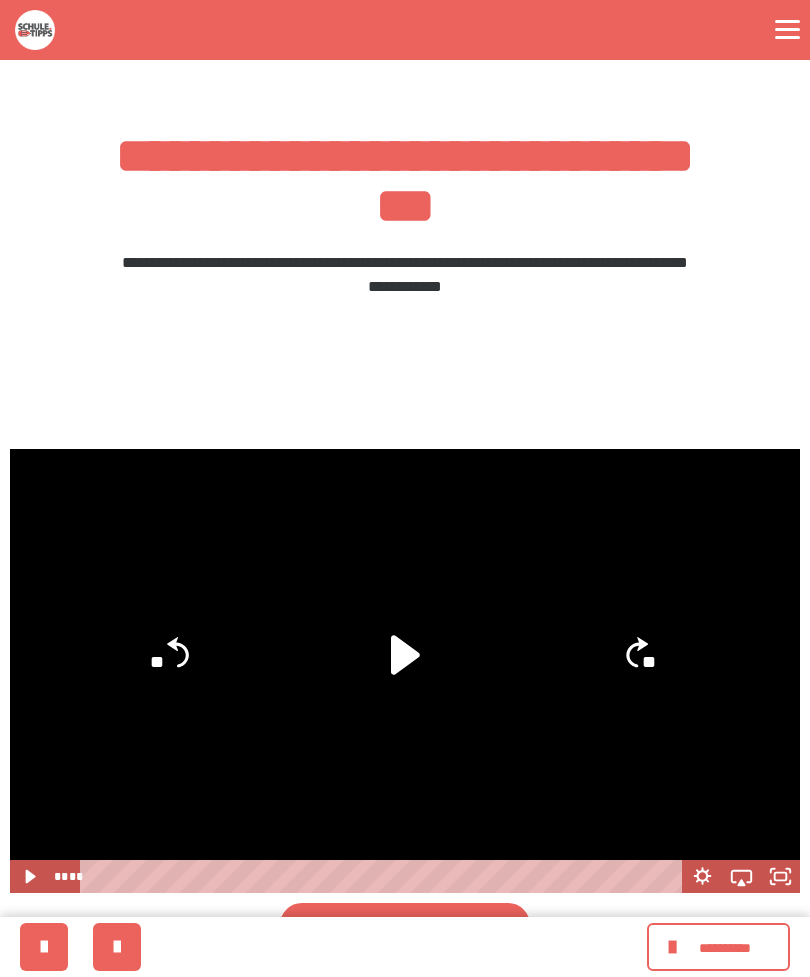 scroll, scrollTop: 0, scrollLeft: 0, axis: both 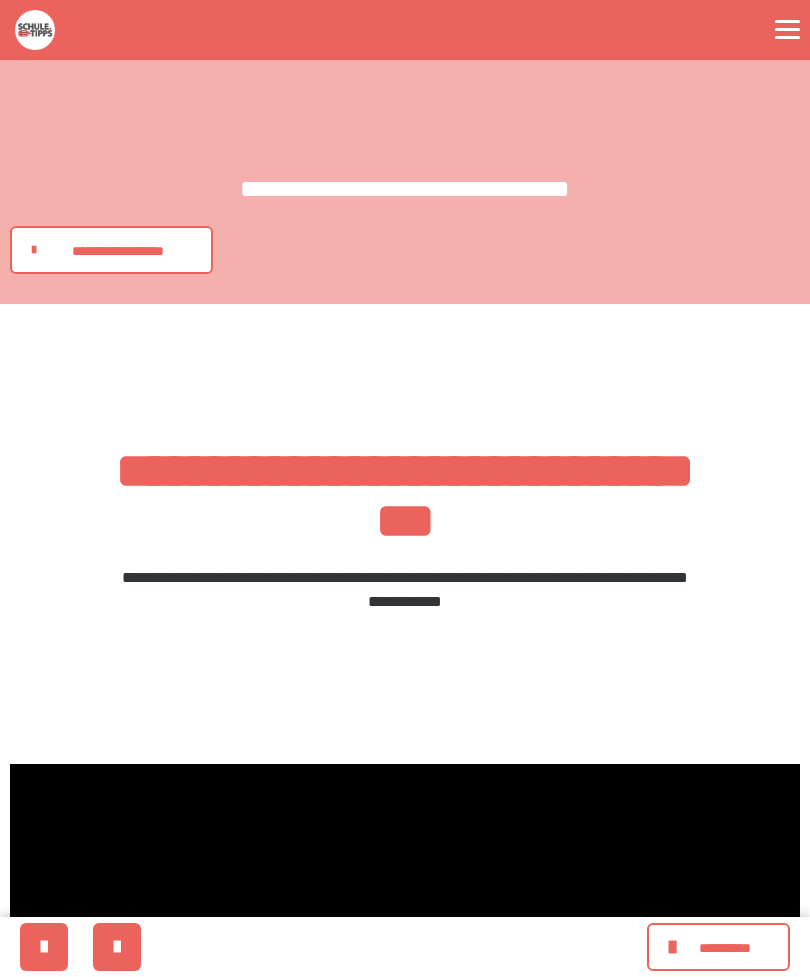 click on "**********" at bounding box center (118, 251) 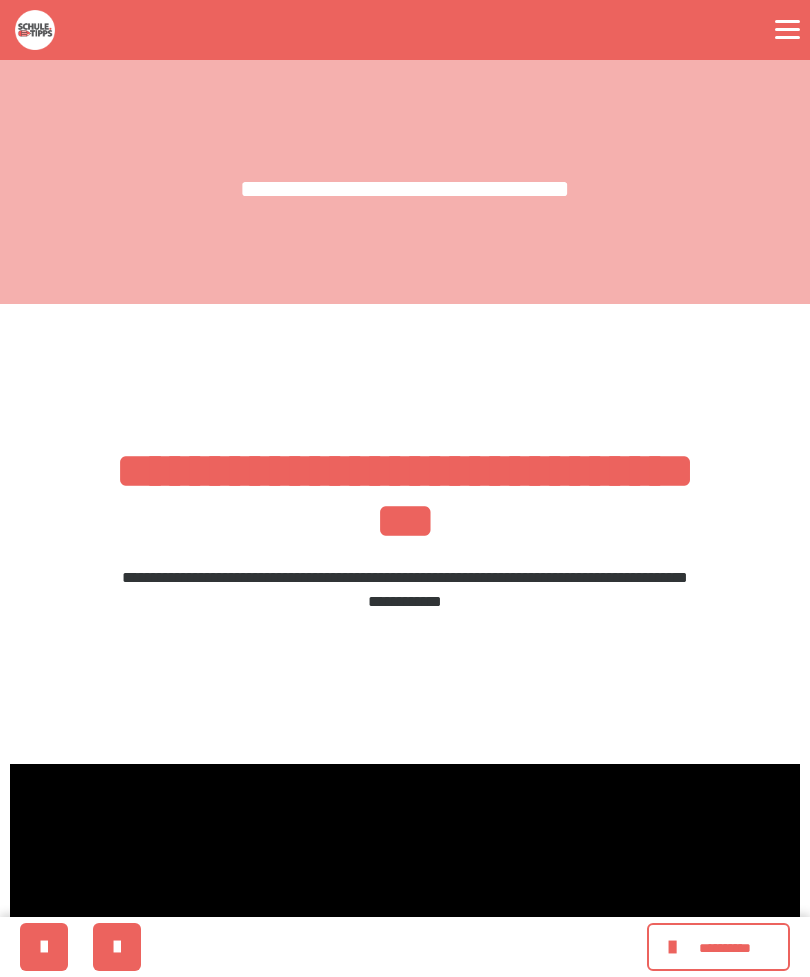 click on "**********" at bounding box center (725, 948) 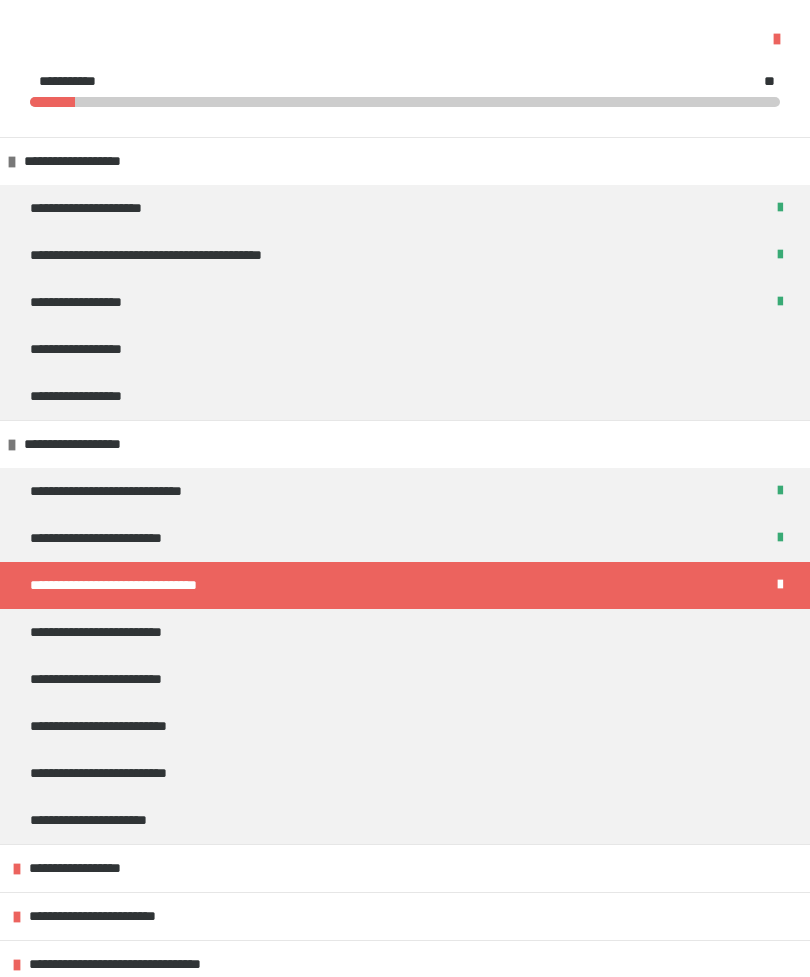 scroll, scrollTop: 77, scrollLeft: 0, axis: vertical 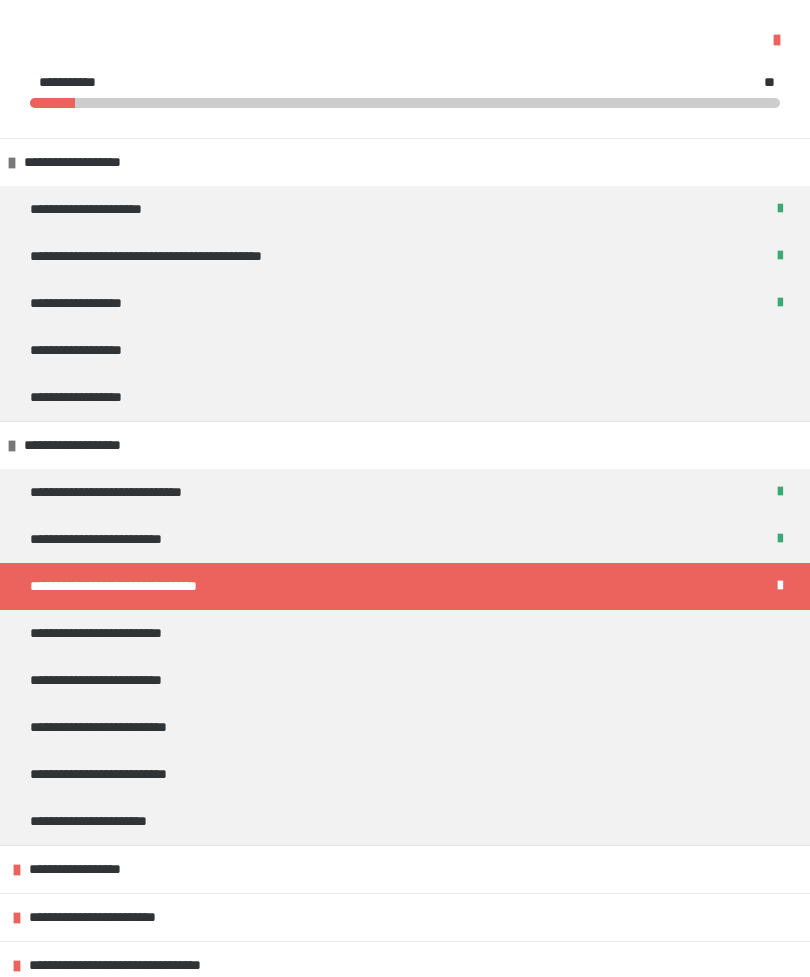 click on "**********" at bounding box center (113, 633) 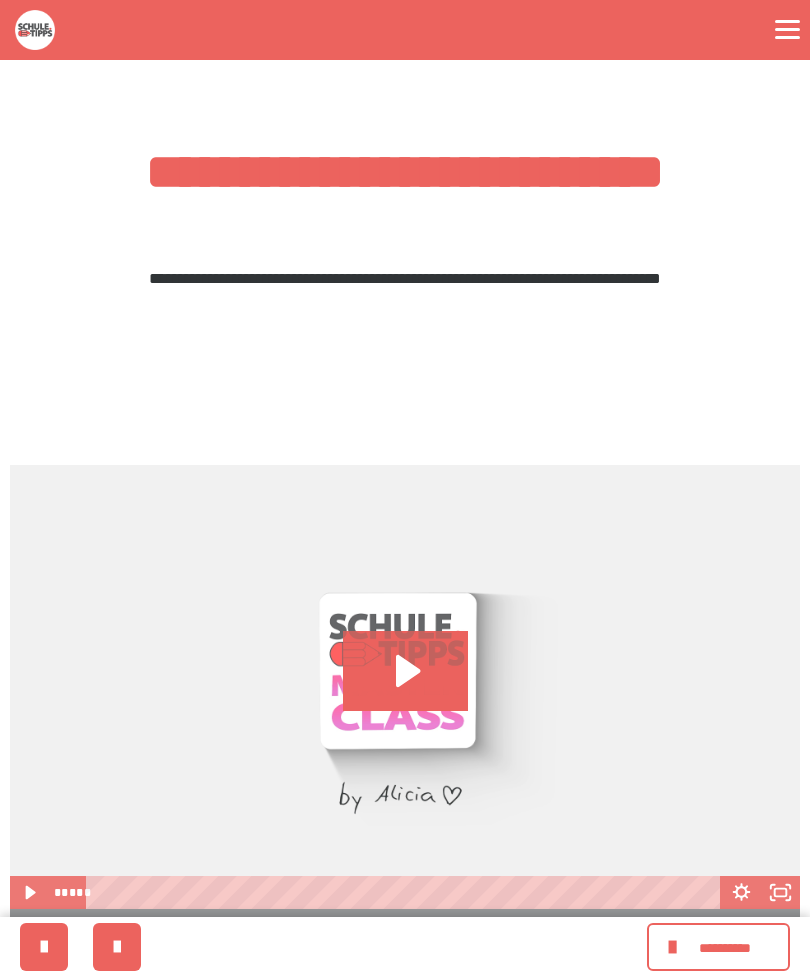 scroll, scrollTop: 359, scrollLeft: 0, axis: vertical 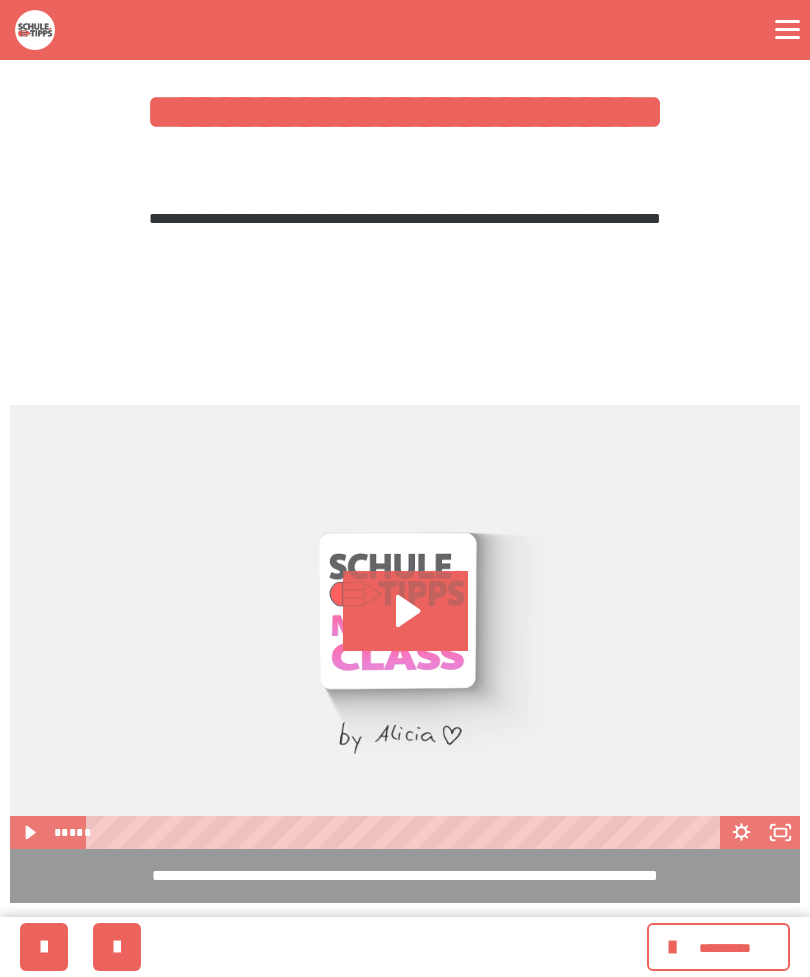 click 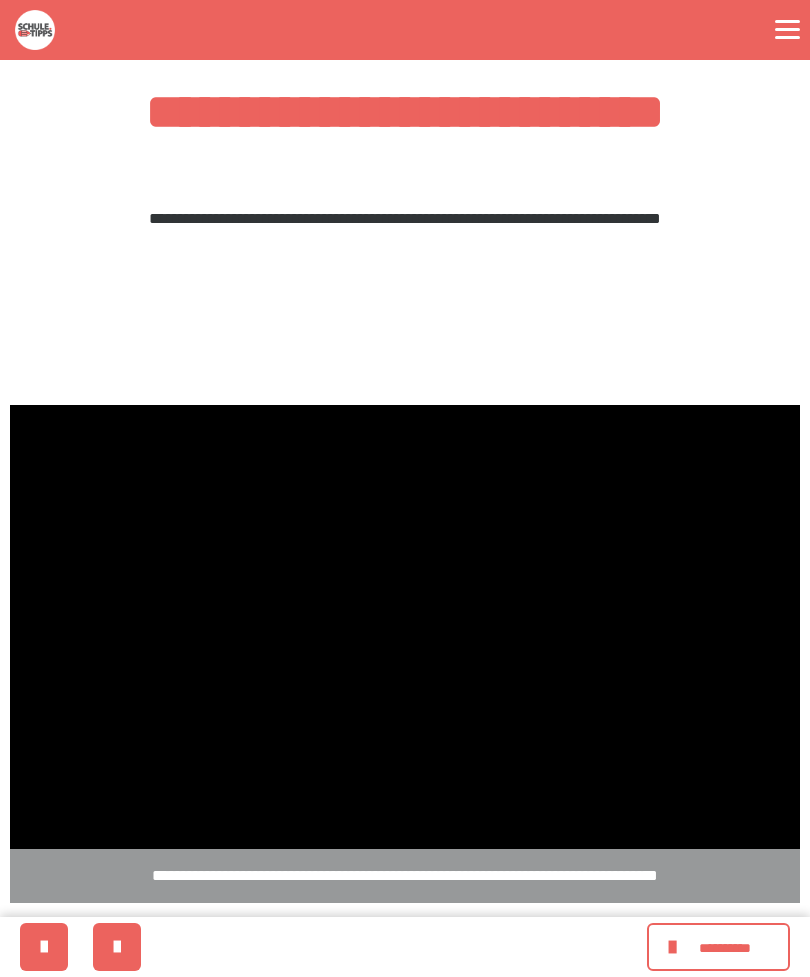 click at bounding box center [405, 627] 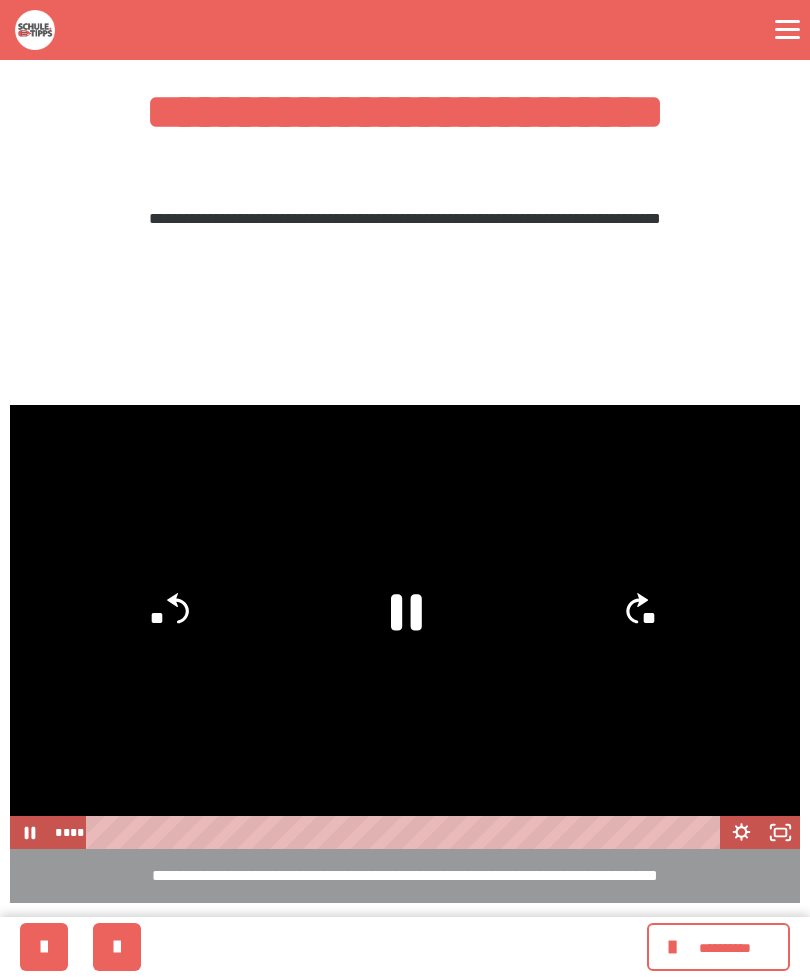 click 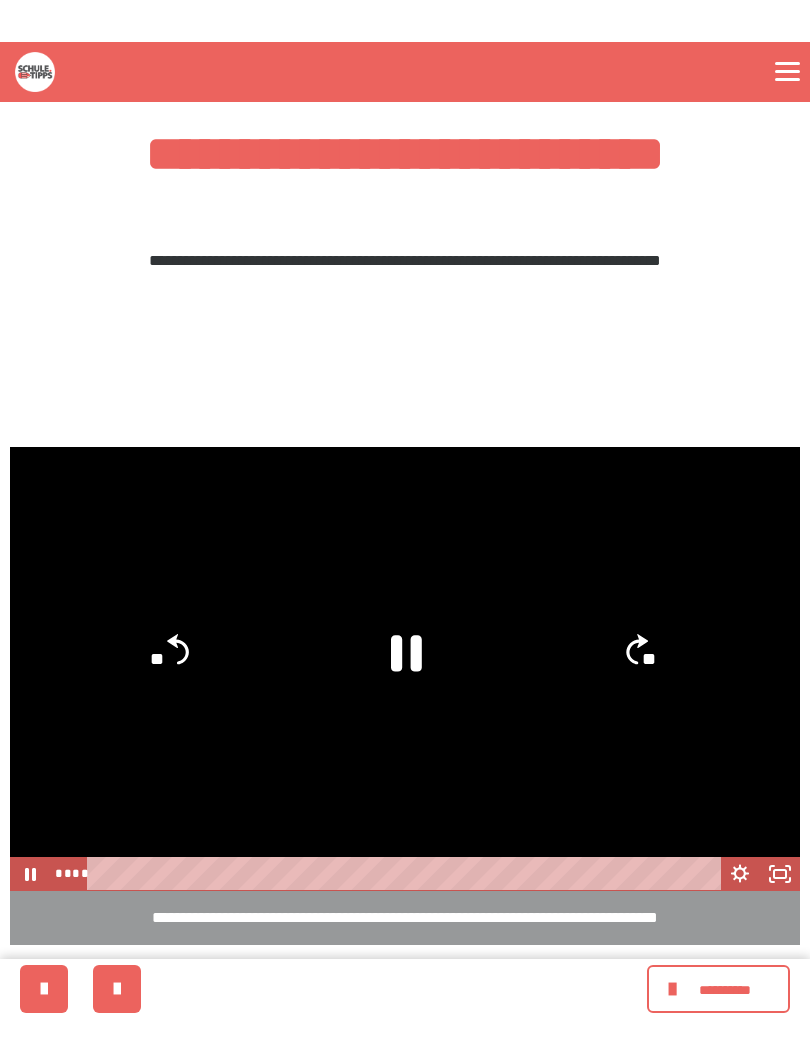 scroll, scrollTop: 20, scrollLeft: 0, axis: vertical 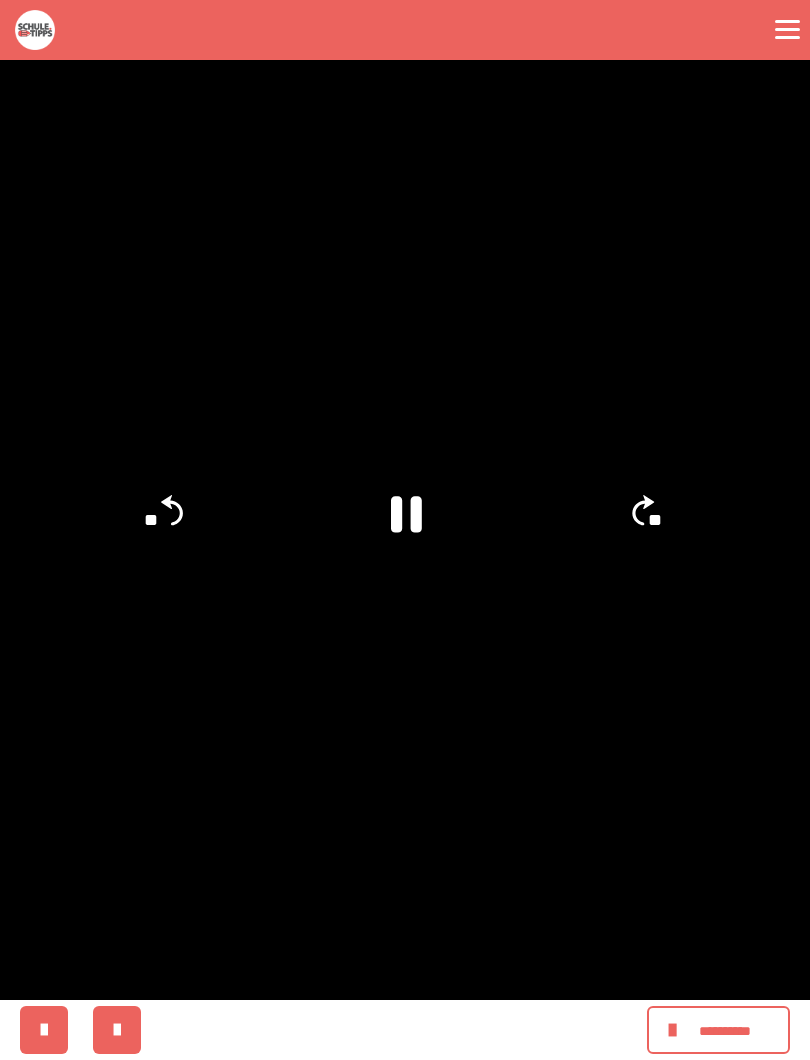 click on "**" 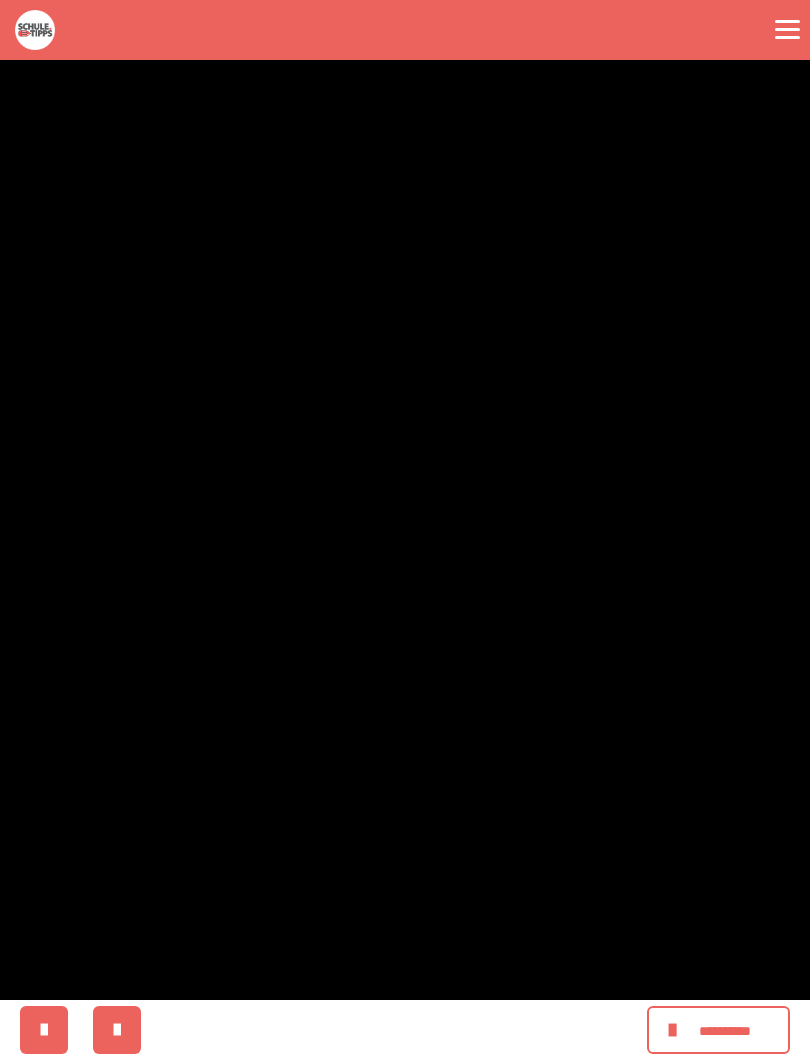 click at bounding box center [405, 530] 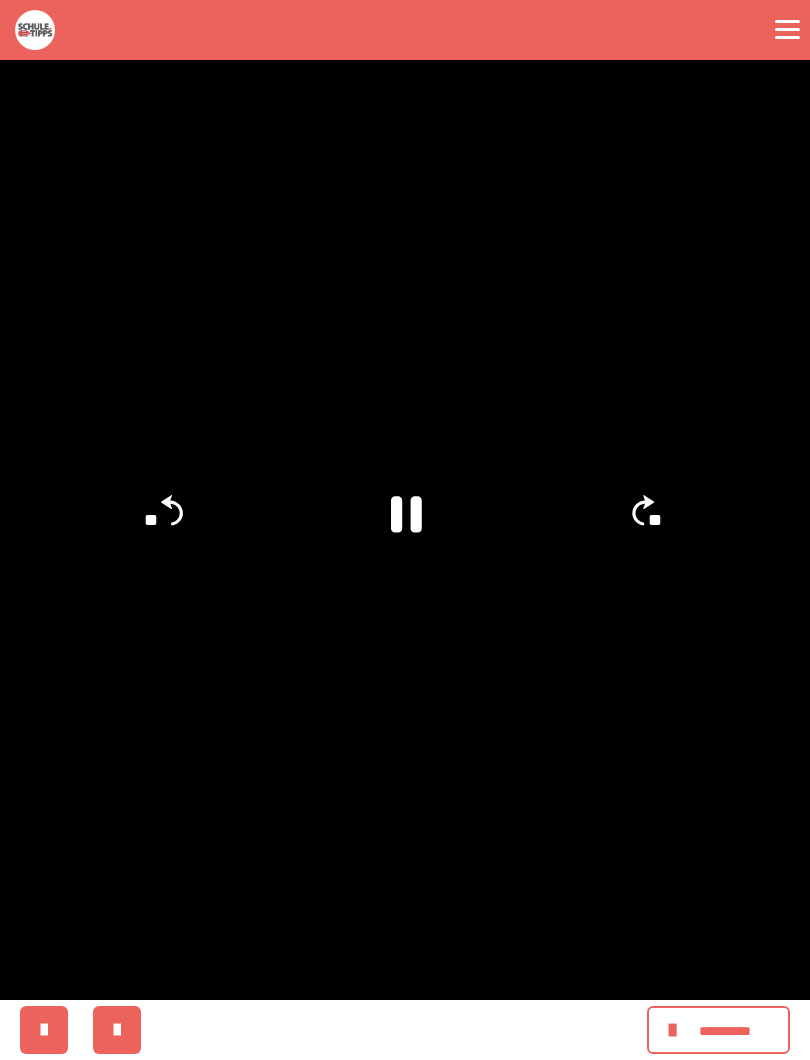 click 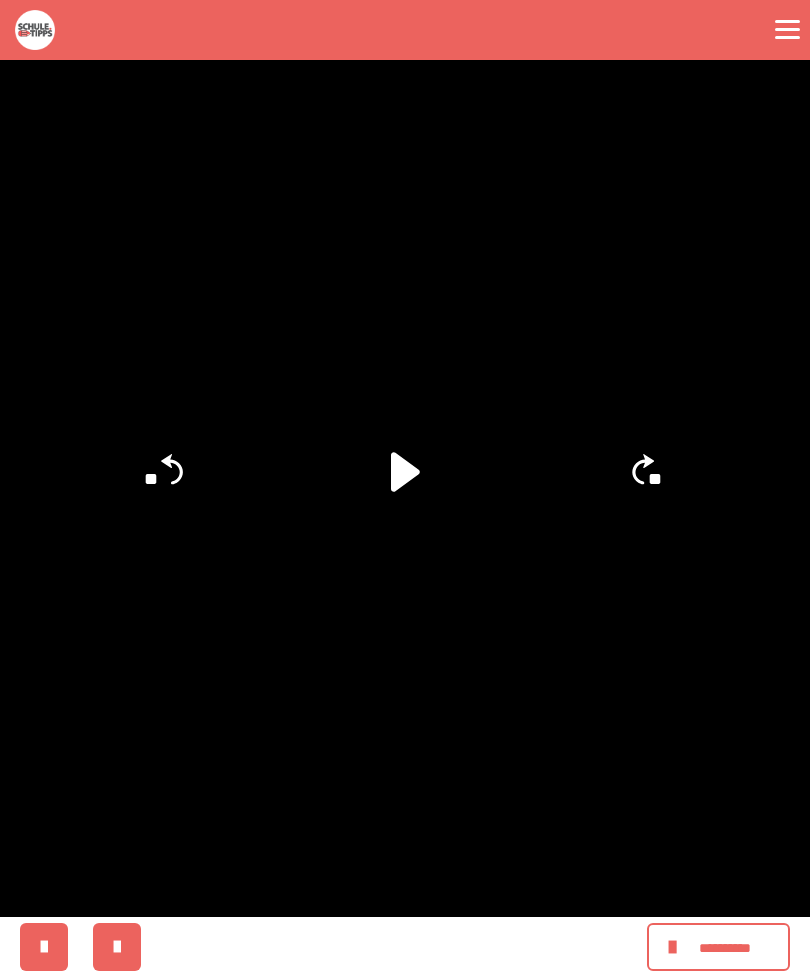scroll, scrollTop: 359, scrollLeft: 0, axis: vertical 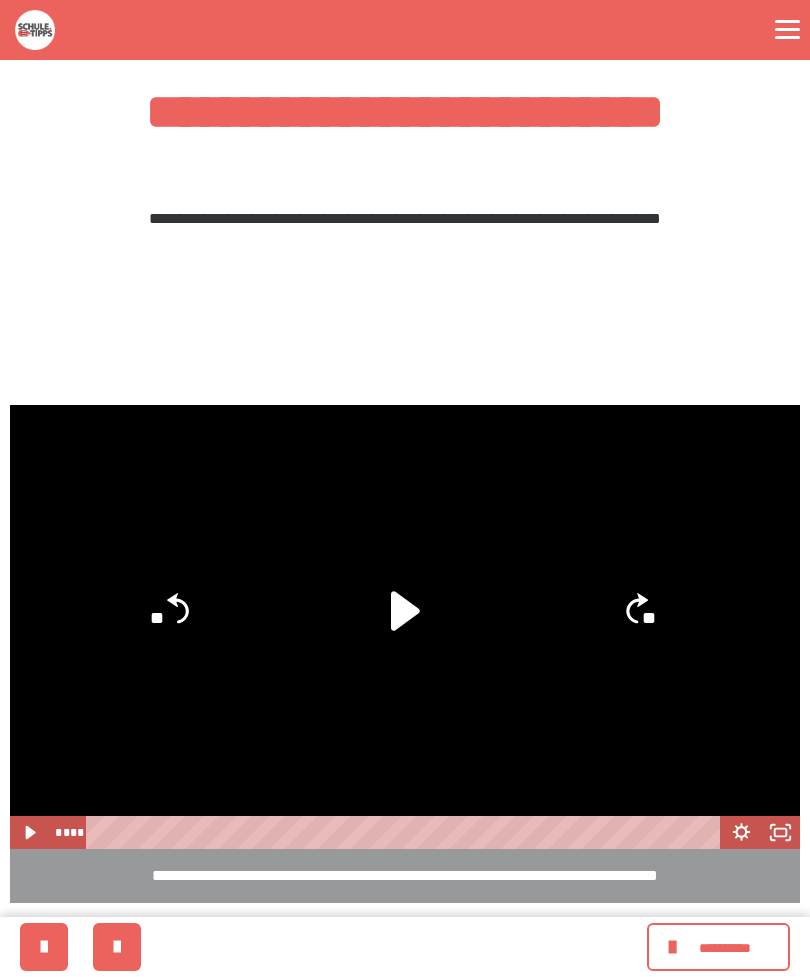 click on "**" 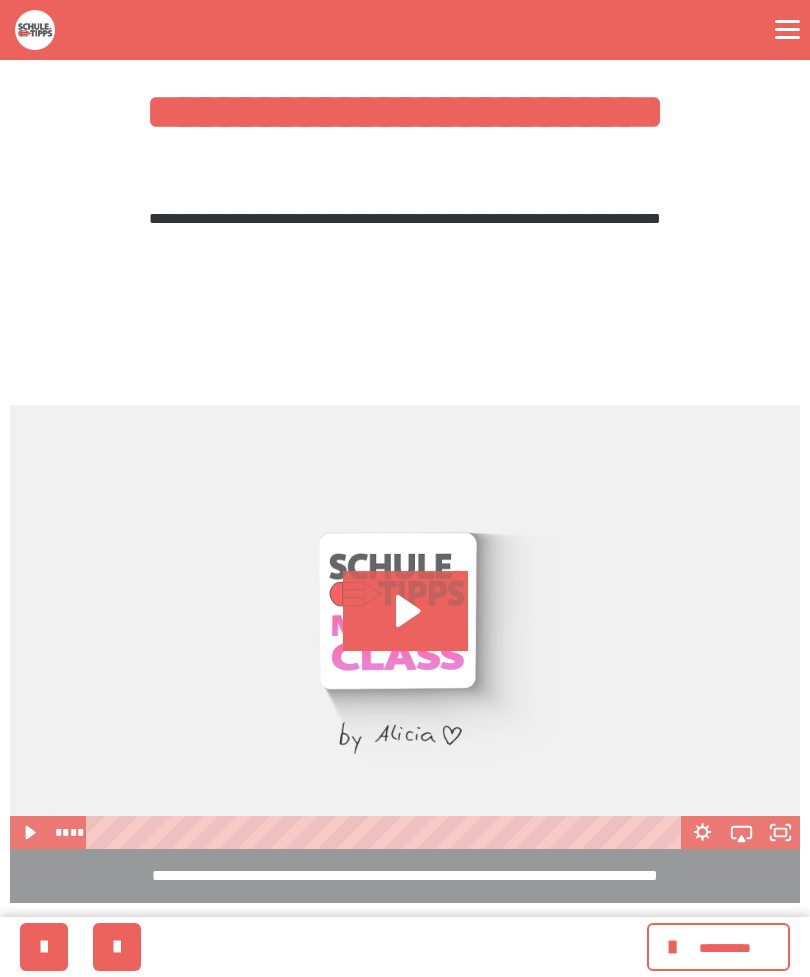click 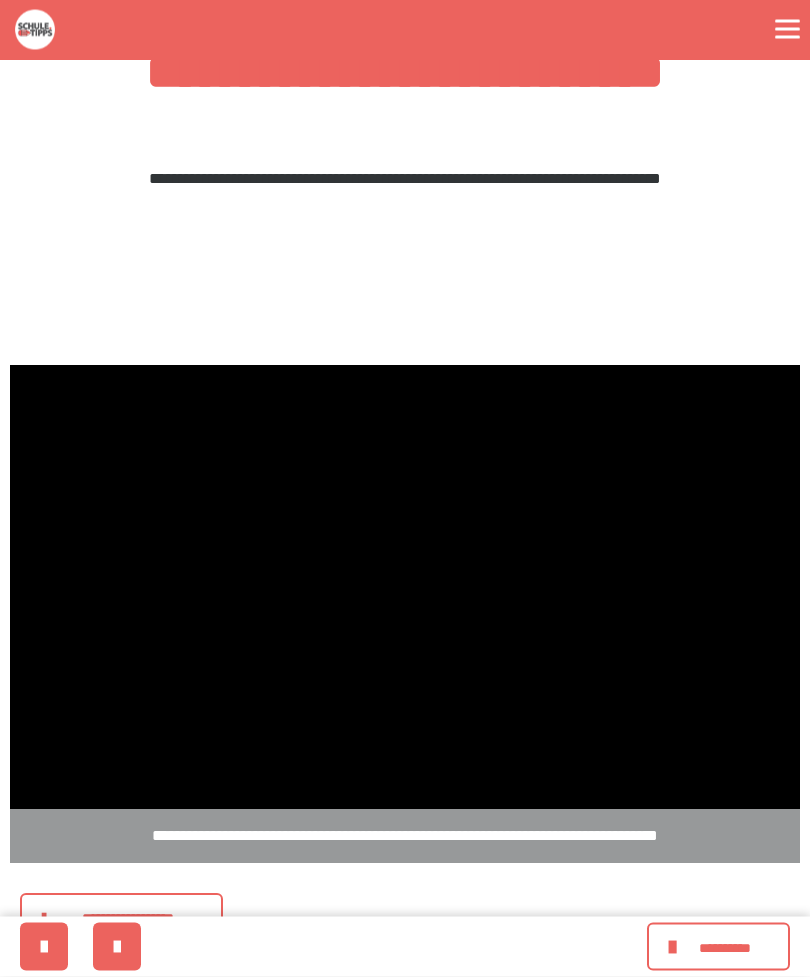 click at bounding box center (405, 588) 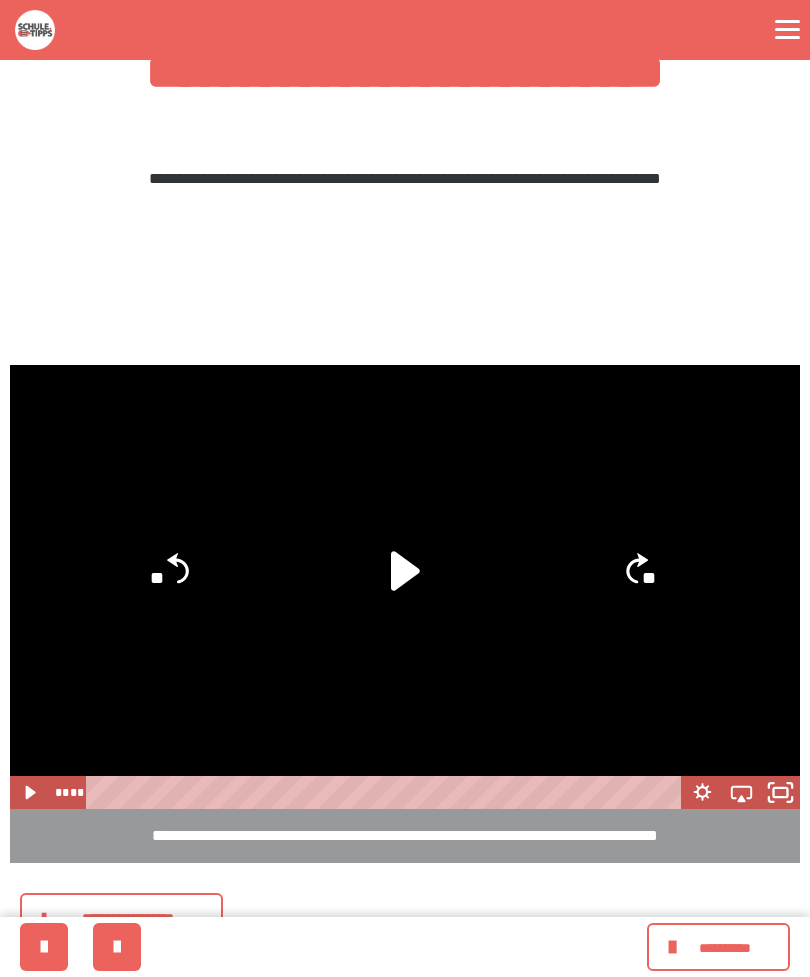 click 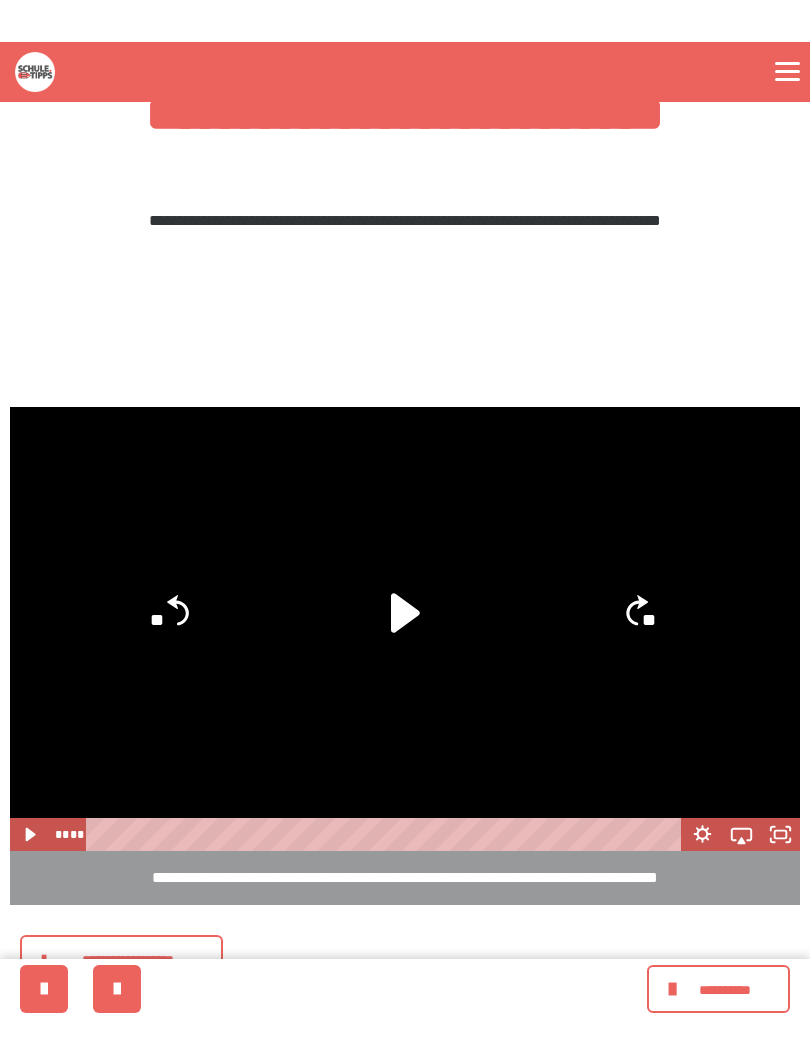 scroll, scrollTop: 20, scrollLeft: 0, axis: vertical 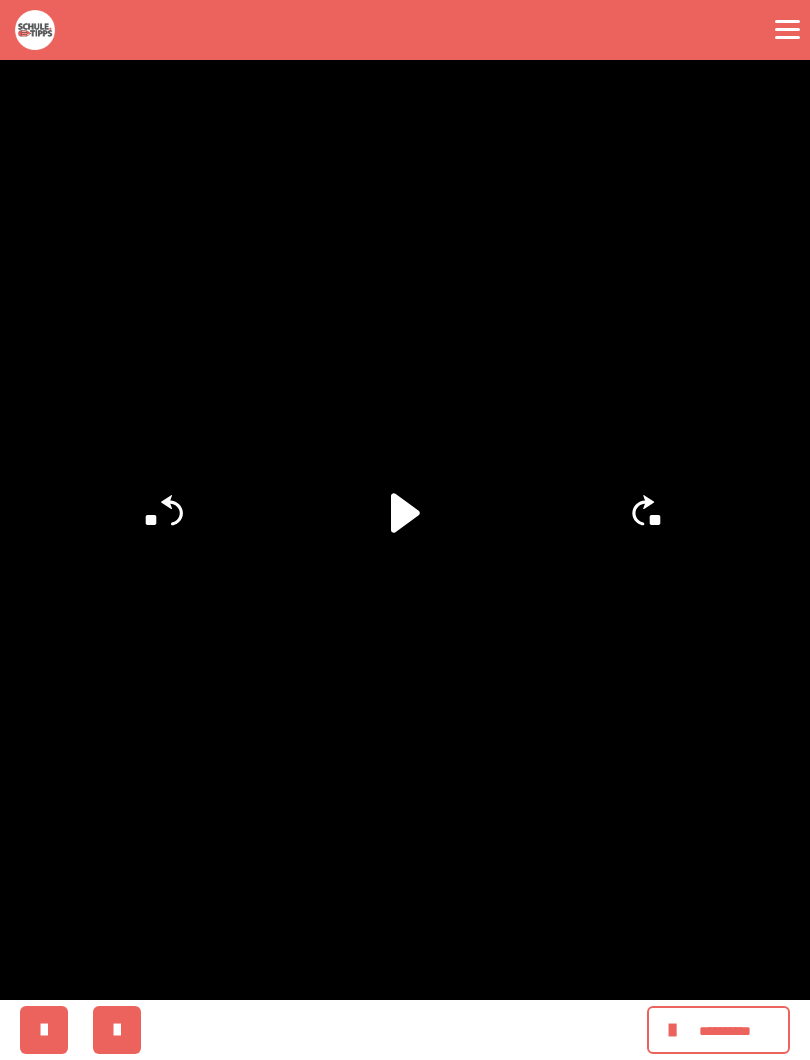 click 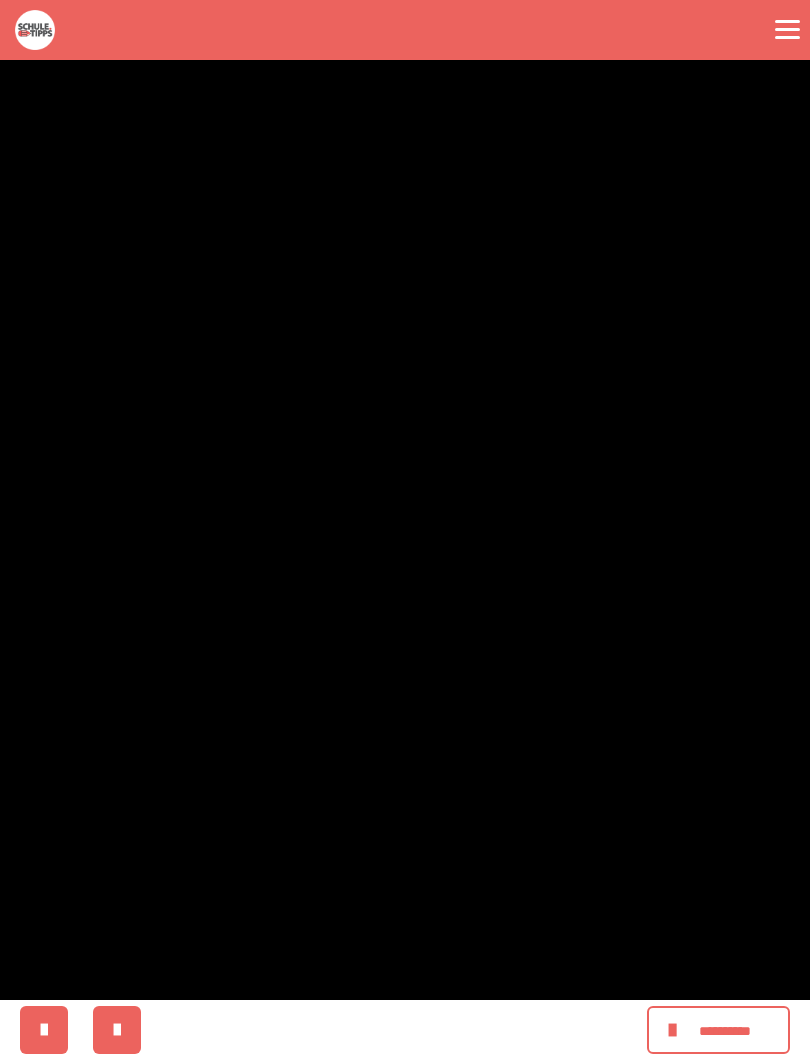 click at bounding box center [405, 530] 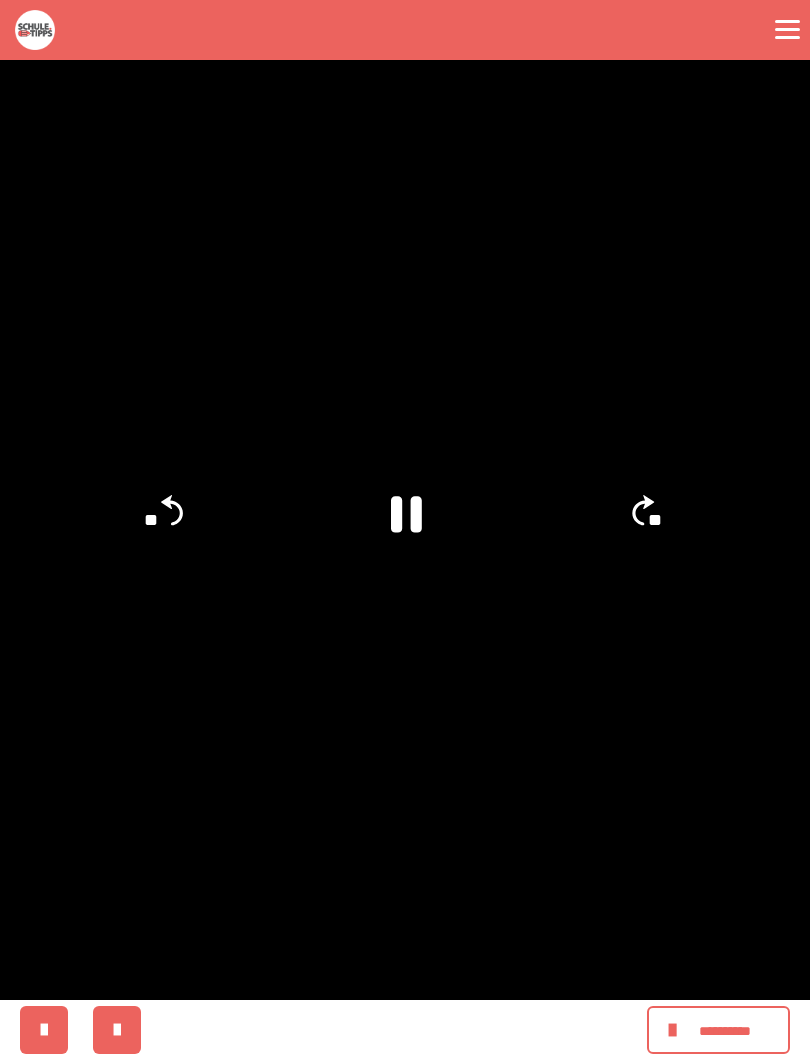 click on "**" 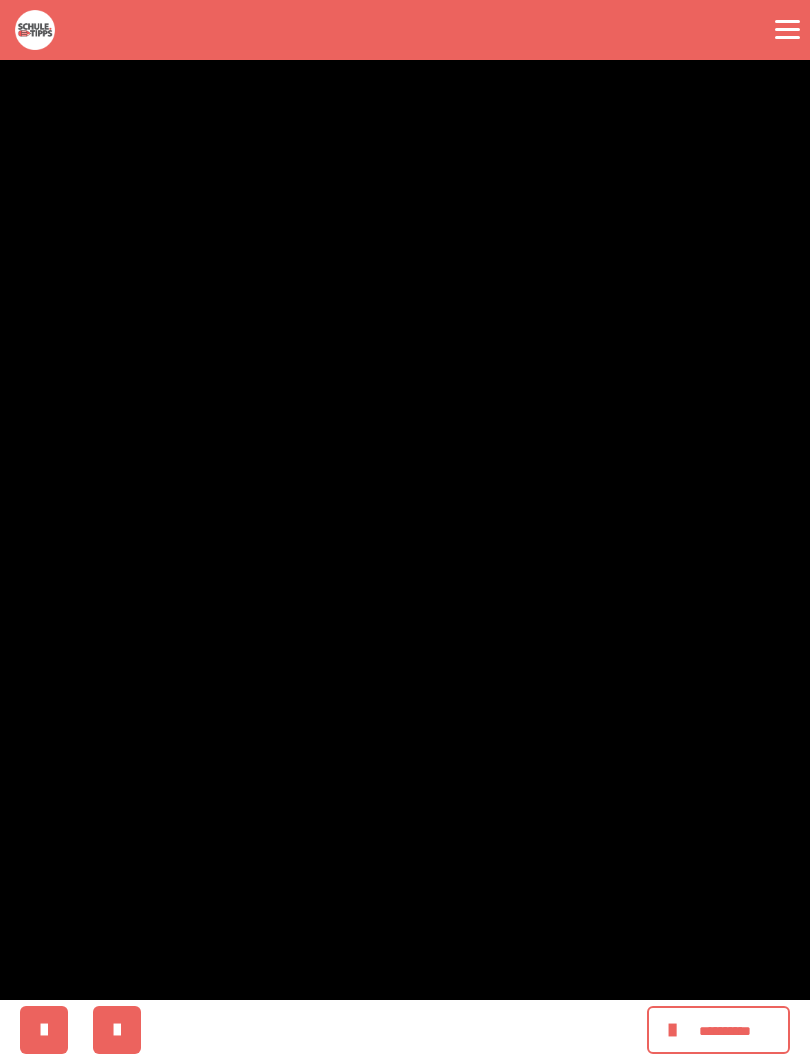 click at bounding box center (405, 530) 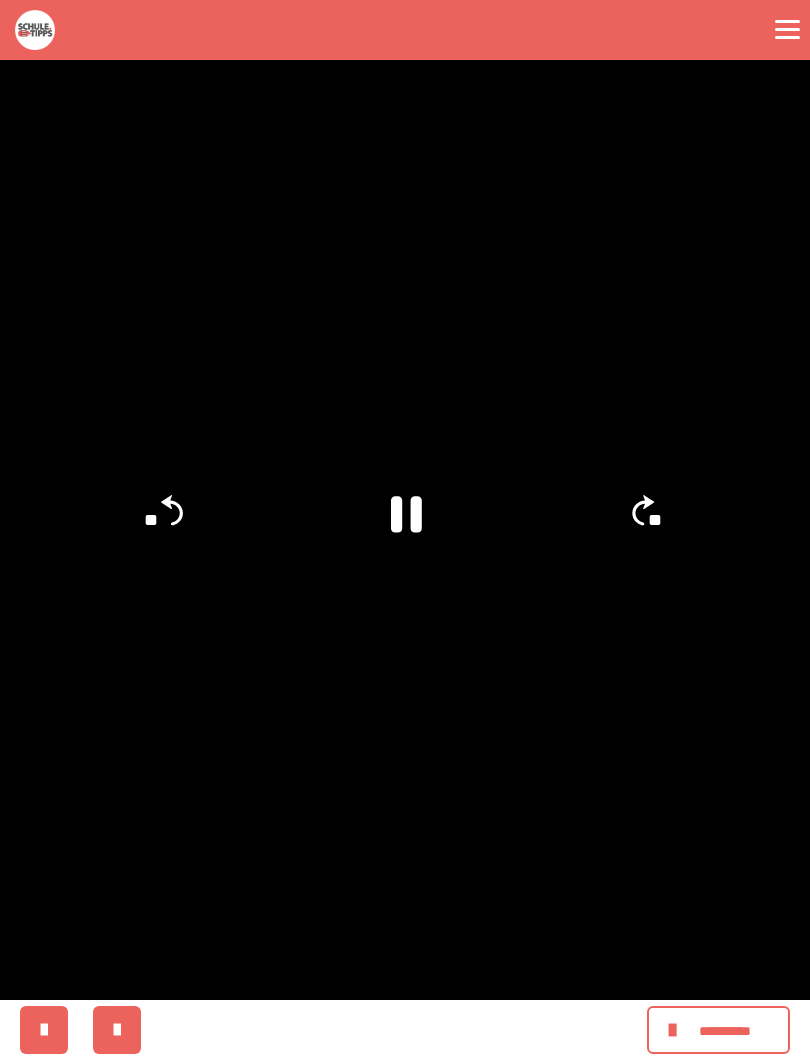 click at bounding box center (405, 530) 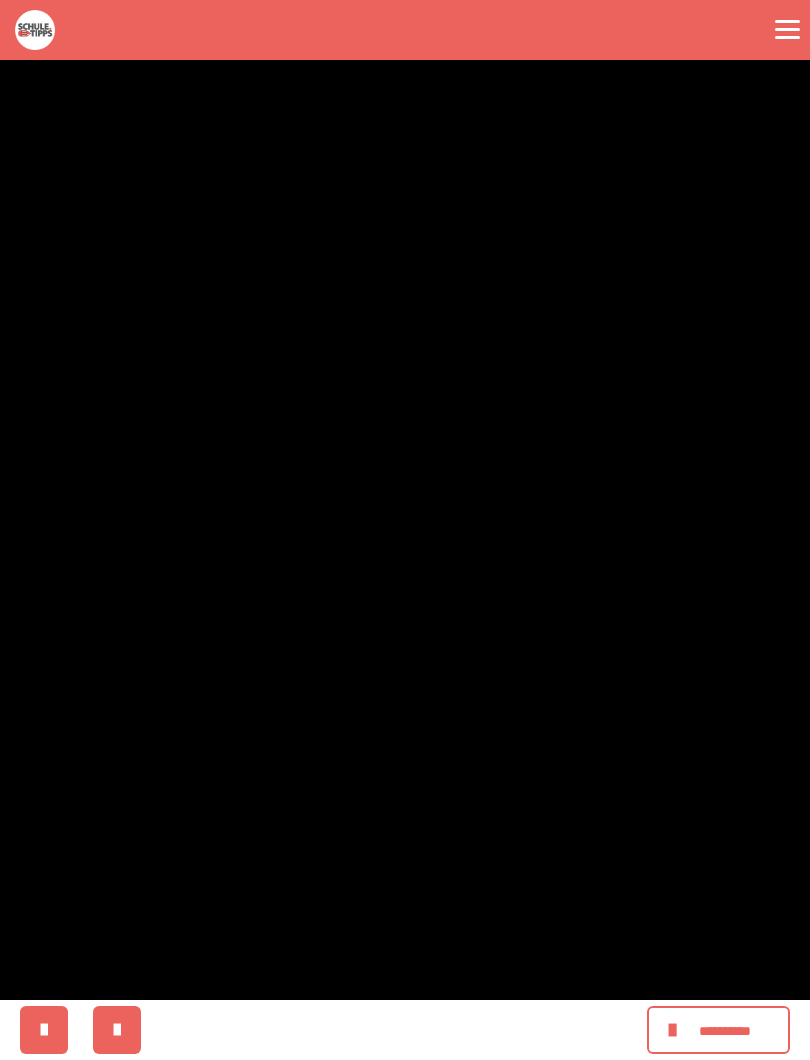 click at bounding box center (405, 530) 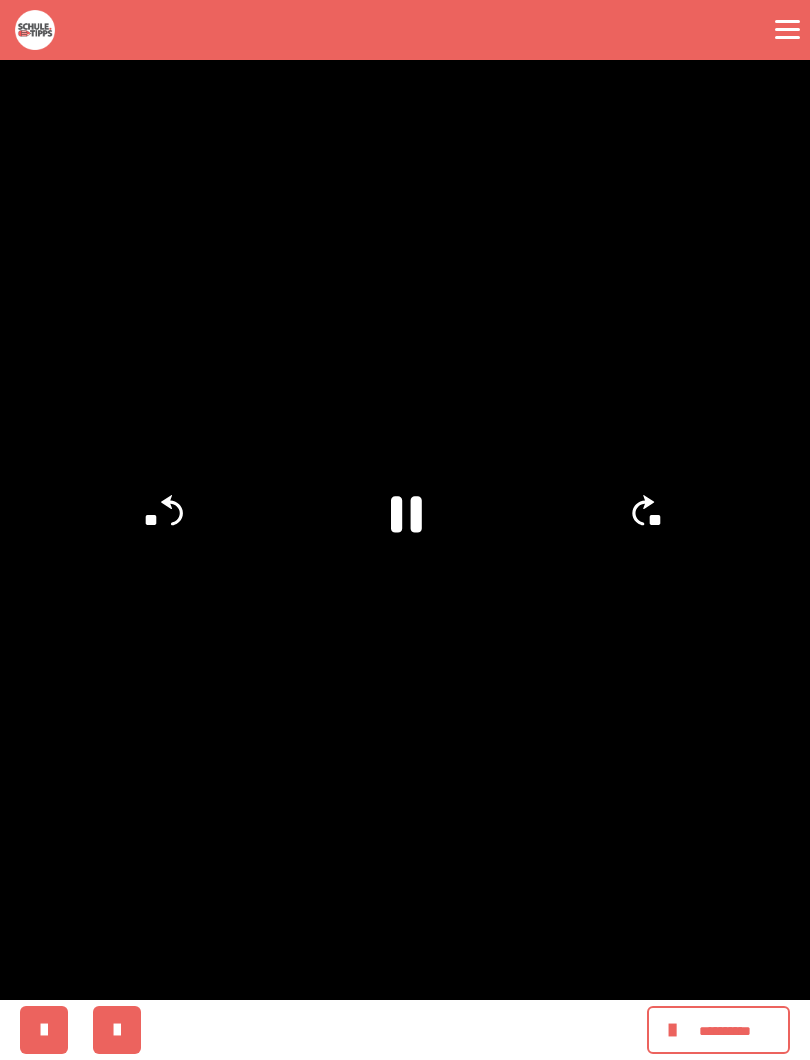 click 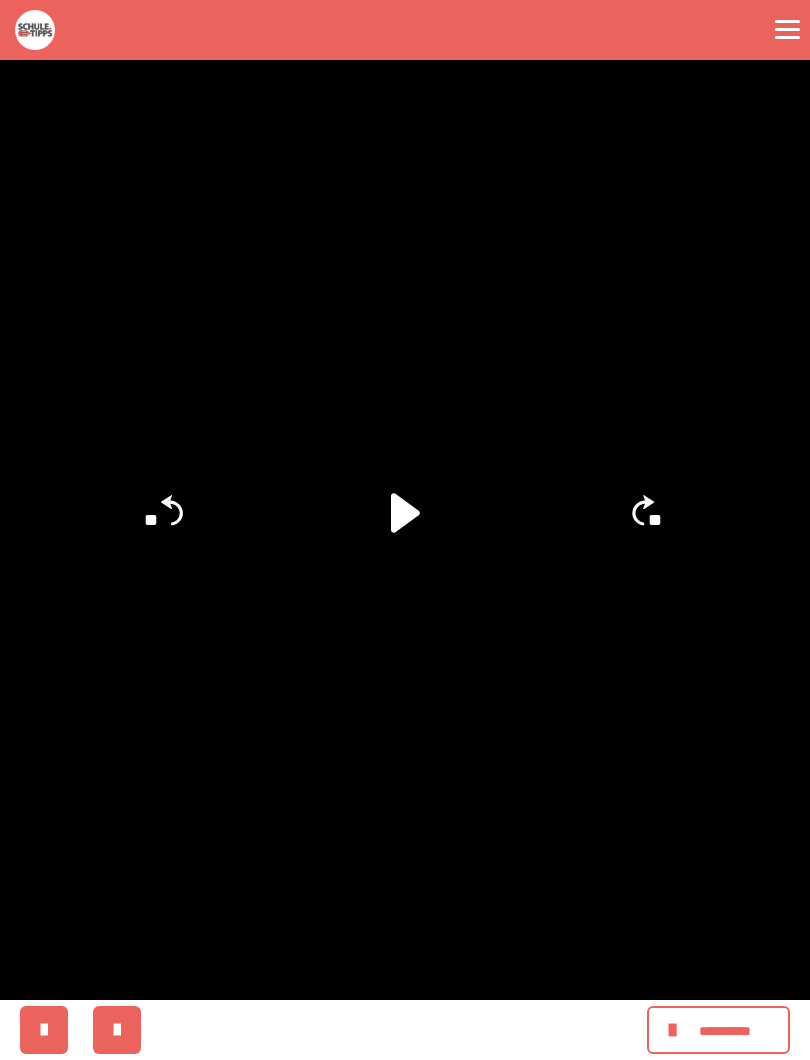 click 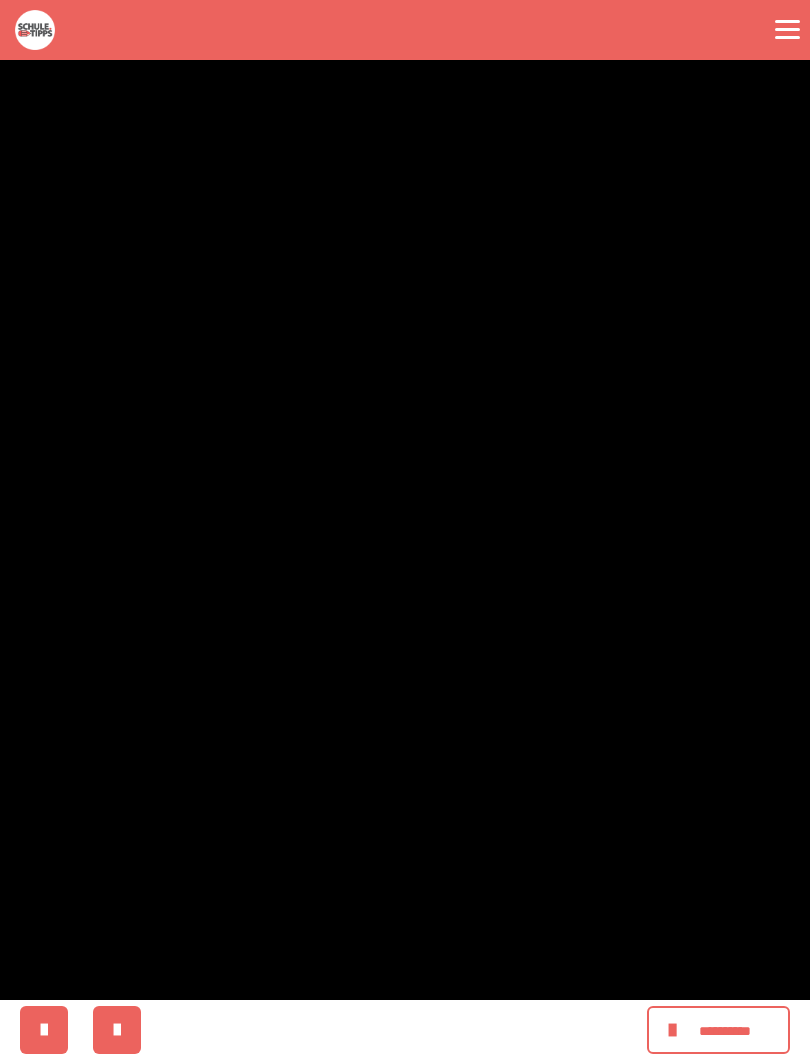 click at bounding box center [405, 530] 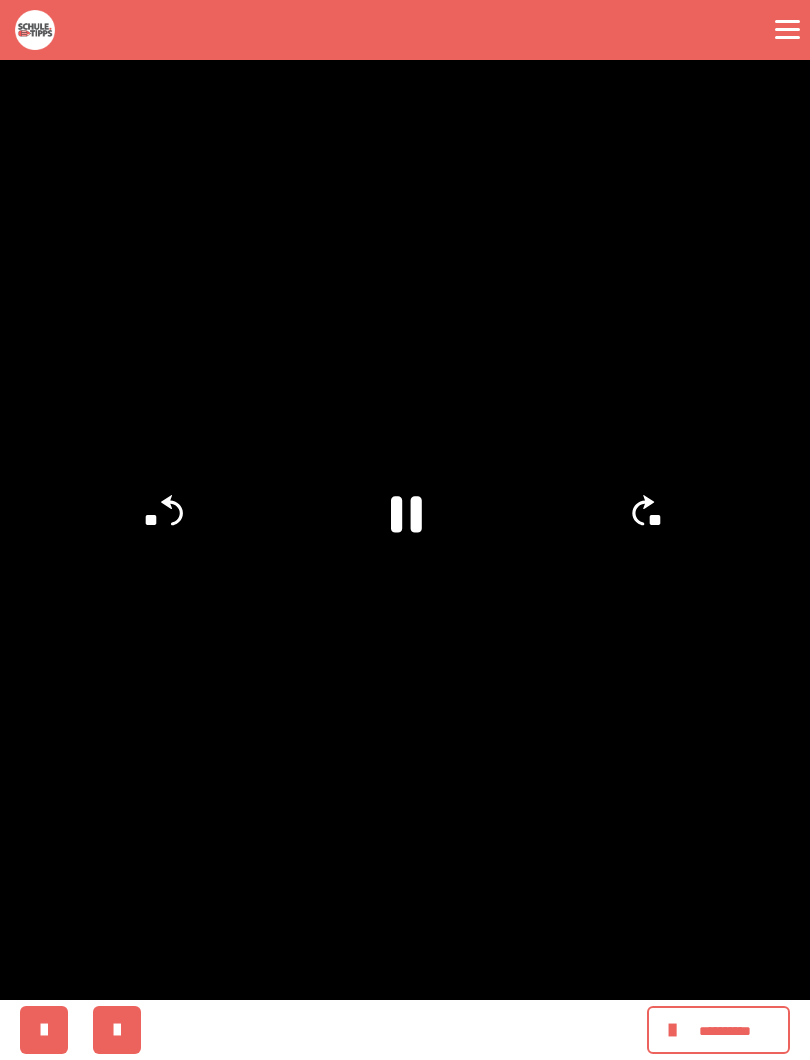 click 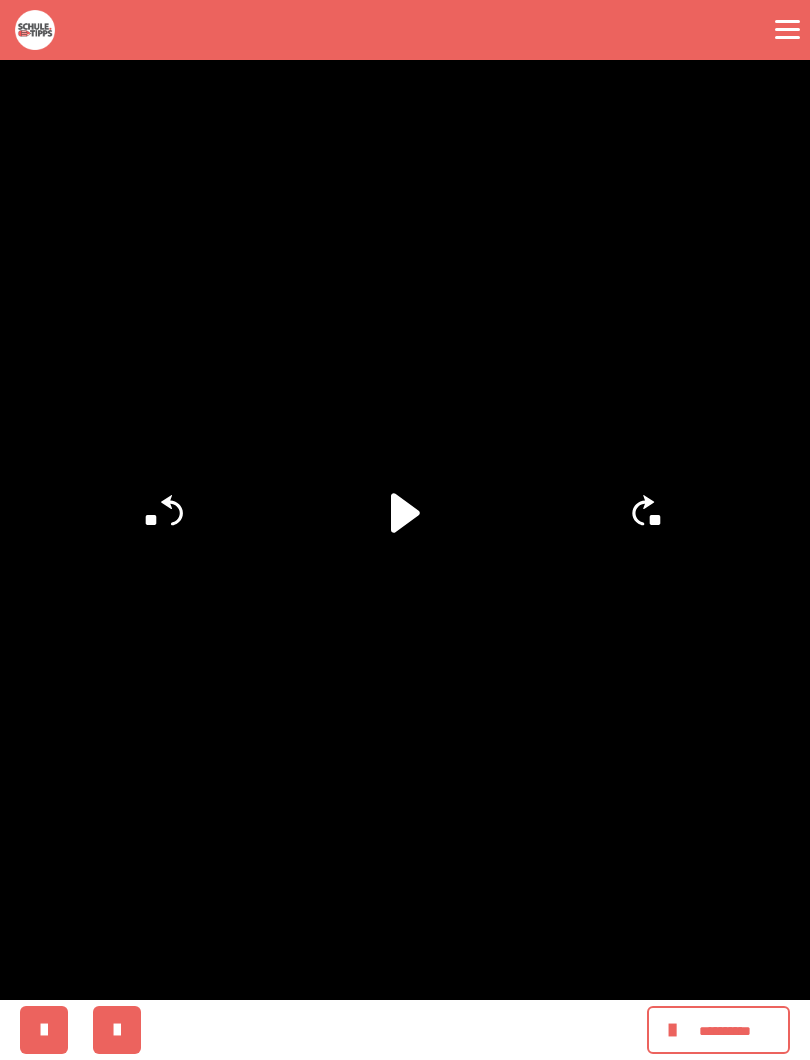 click at bounding box center [405, 530] 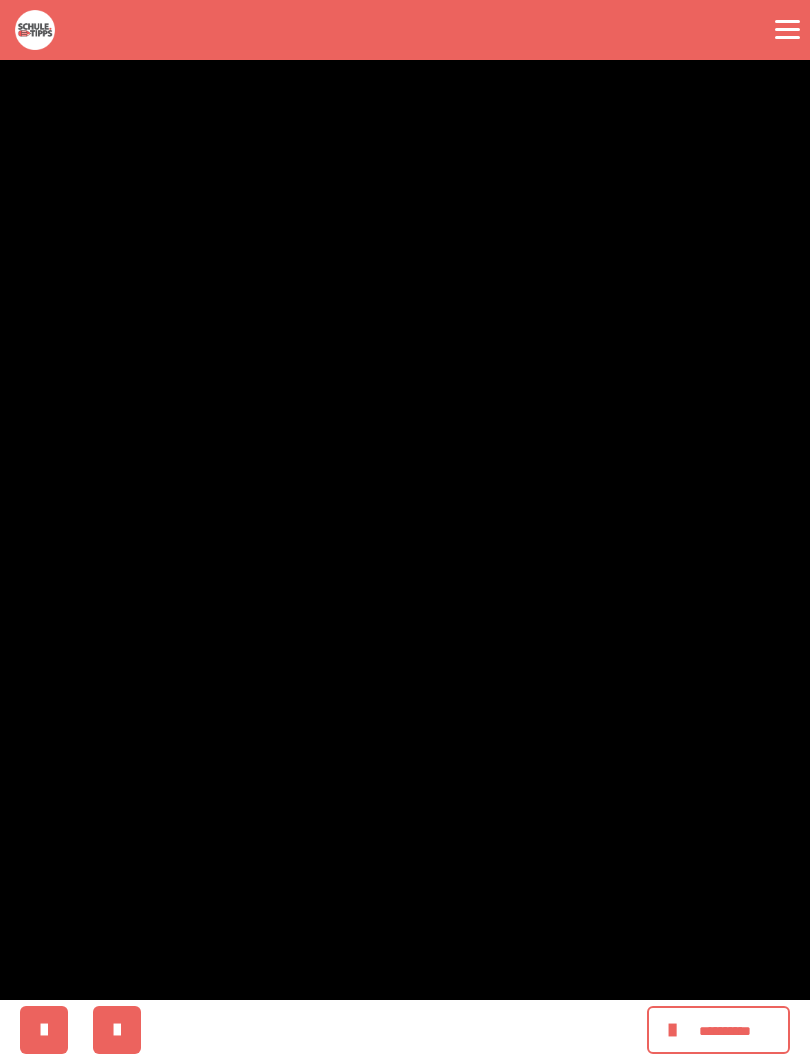 click at bounding box center (405, 530) 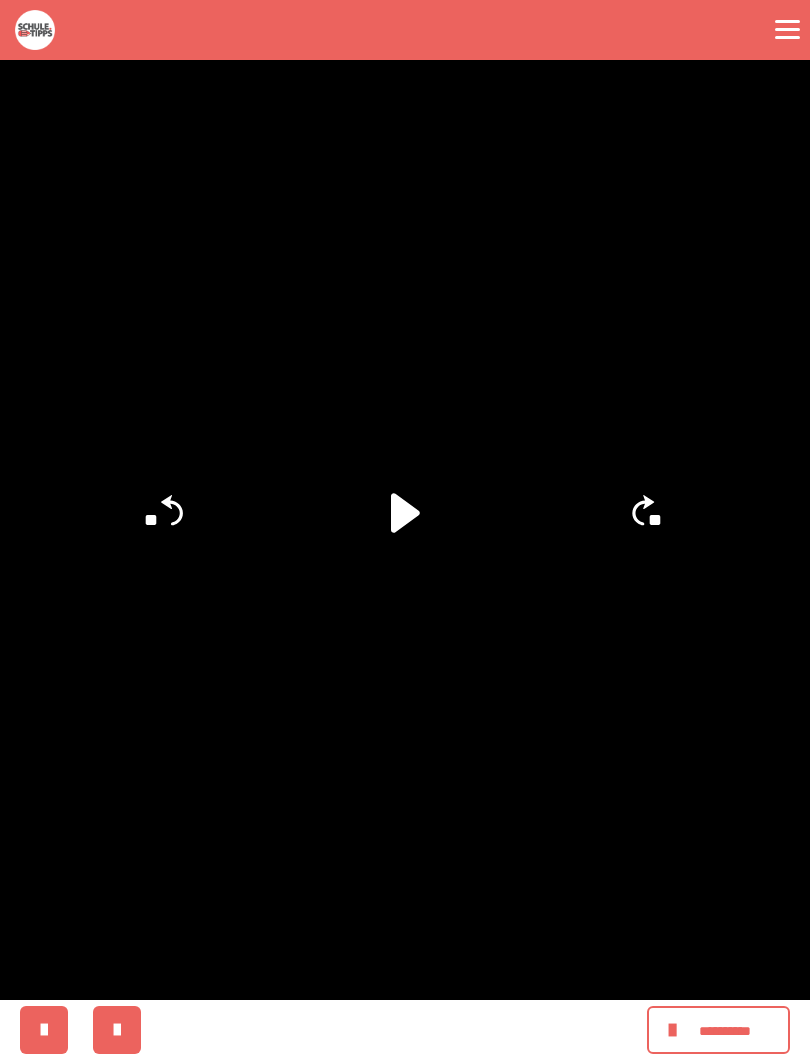 click 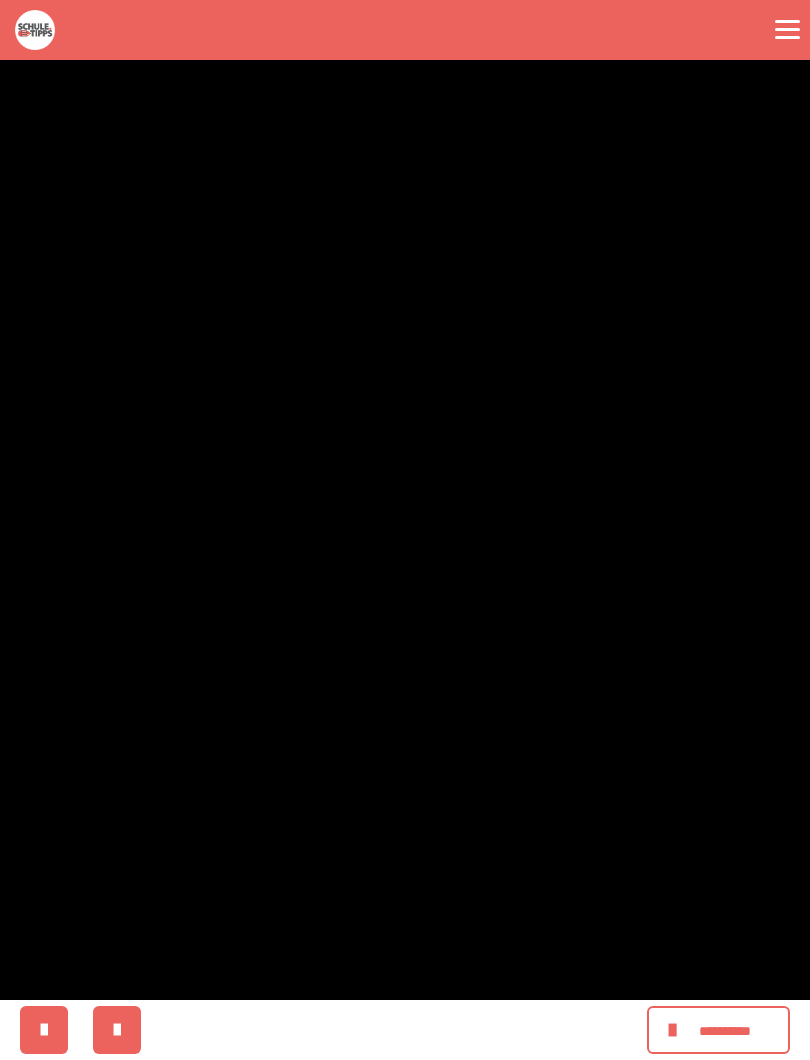 click at bounding box center [405, 530] 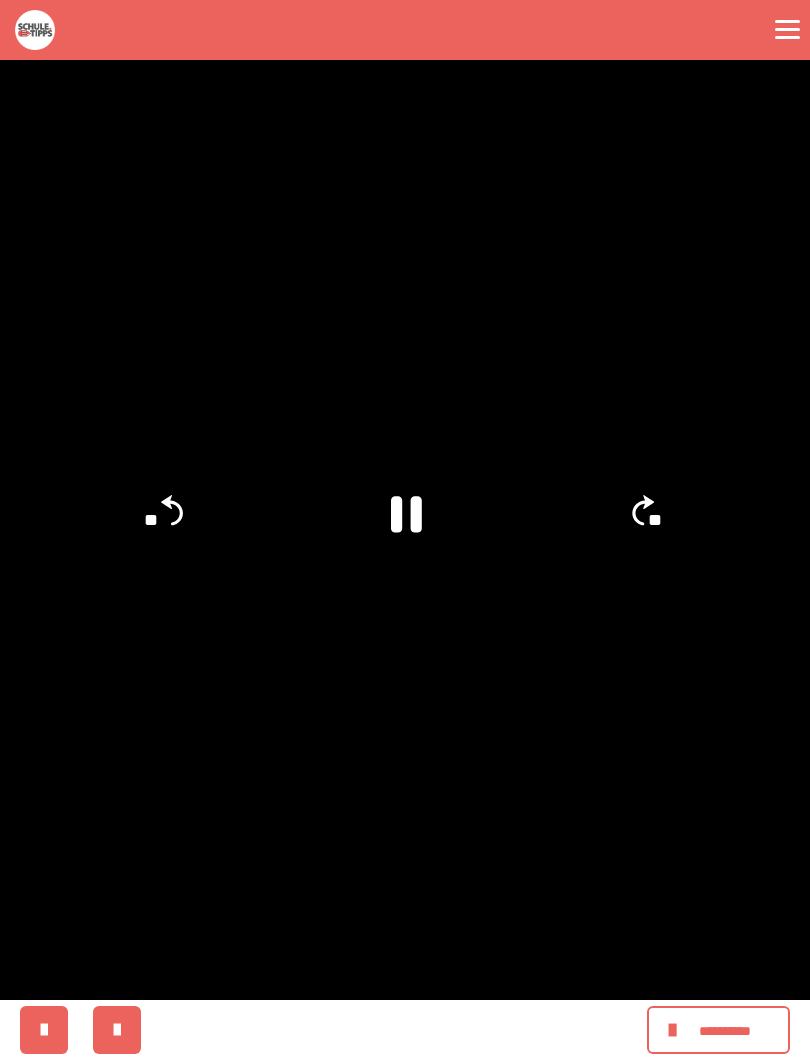 click 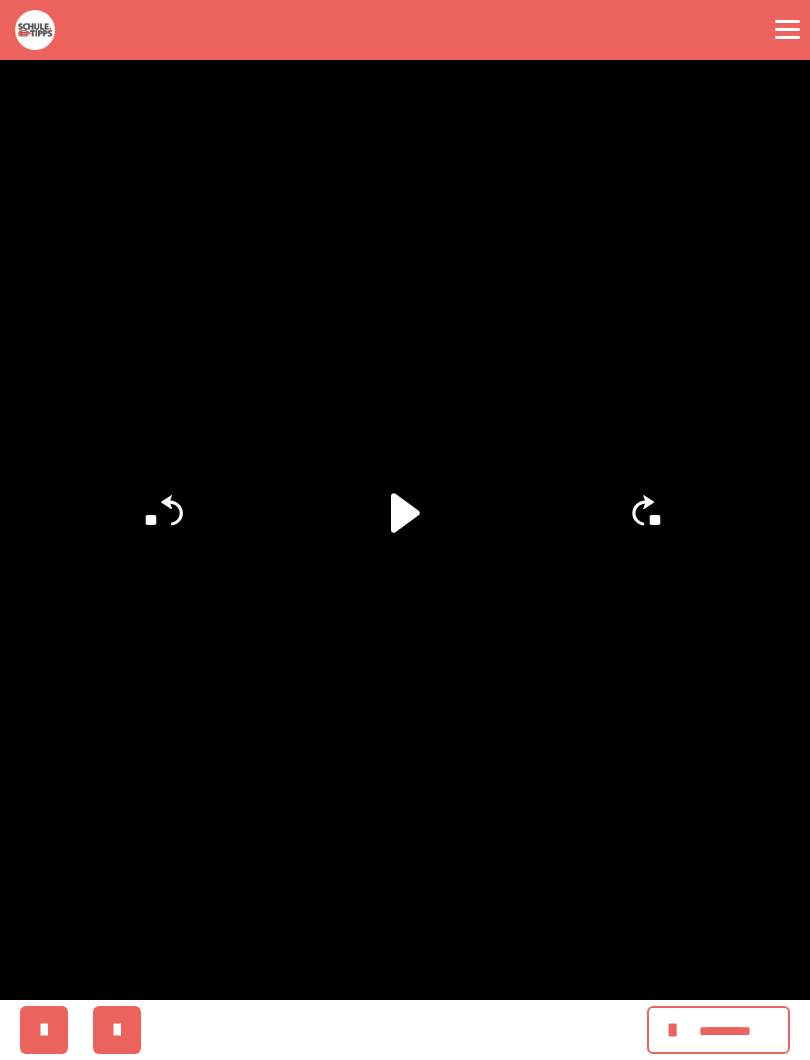 click 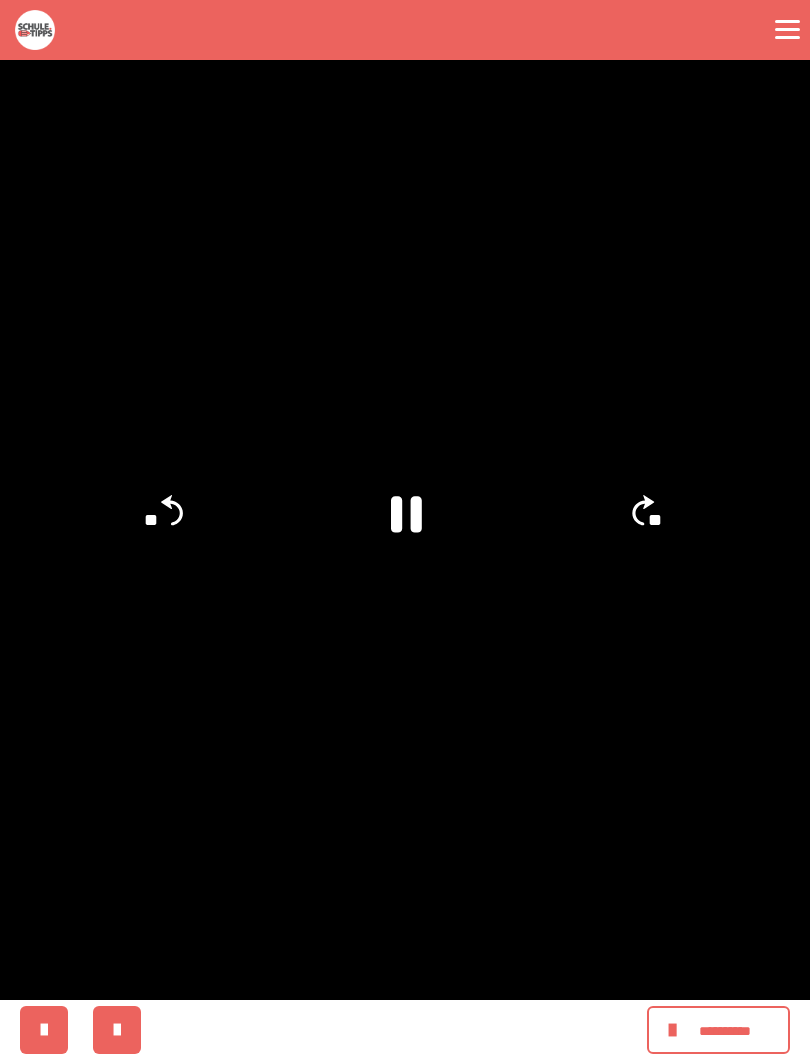 click at bounding box center (405, 530) 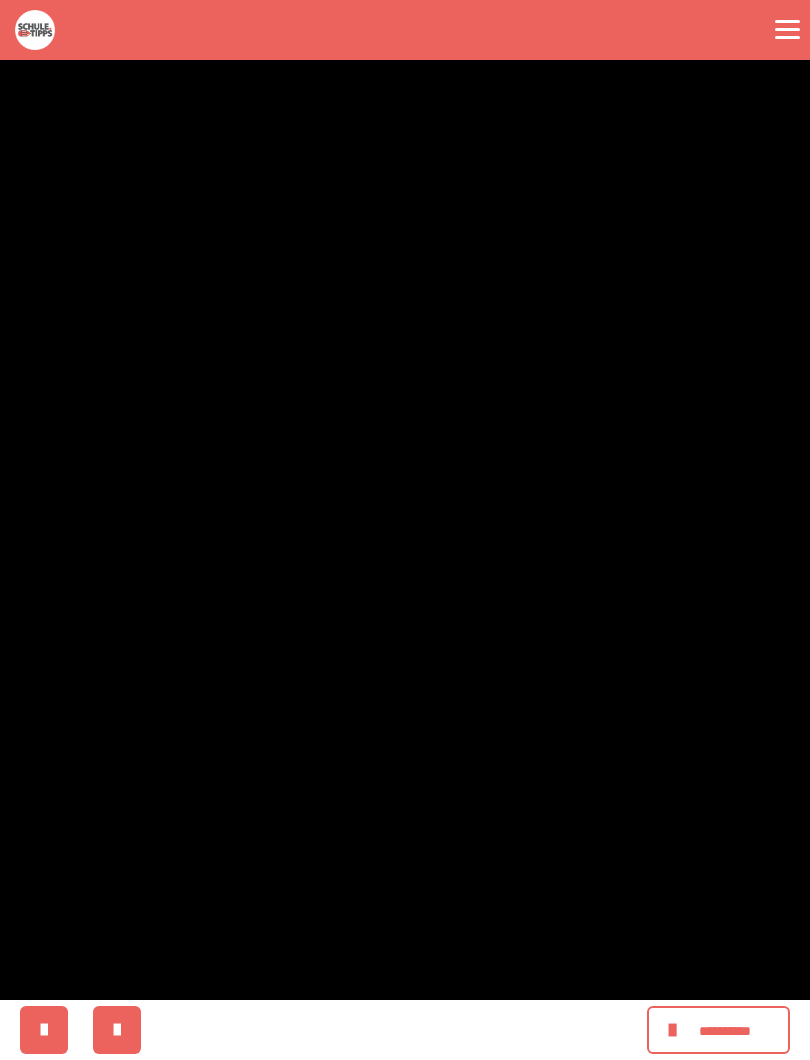 click at bounding box center (405, 530) 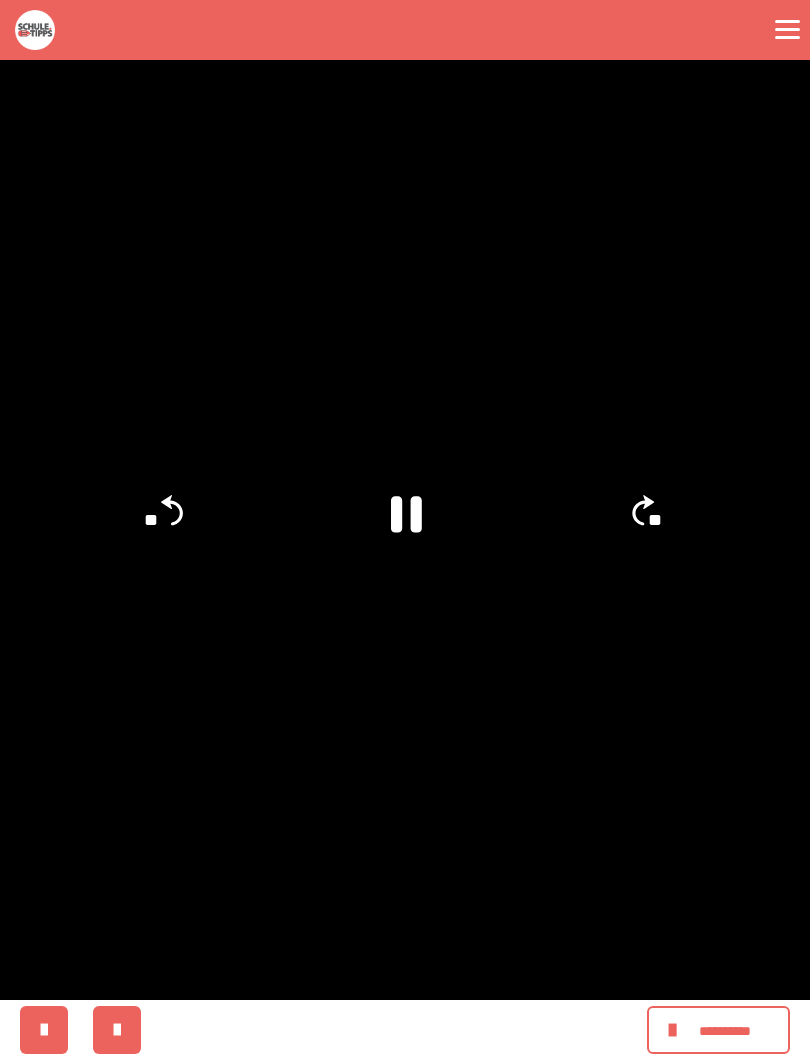 click 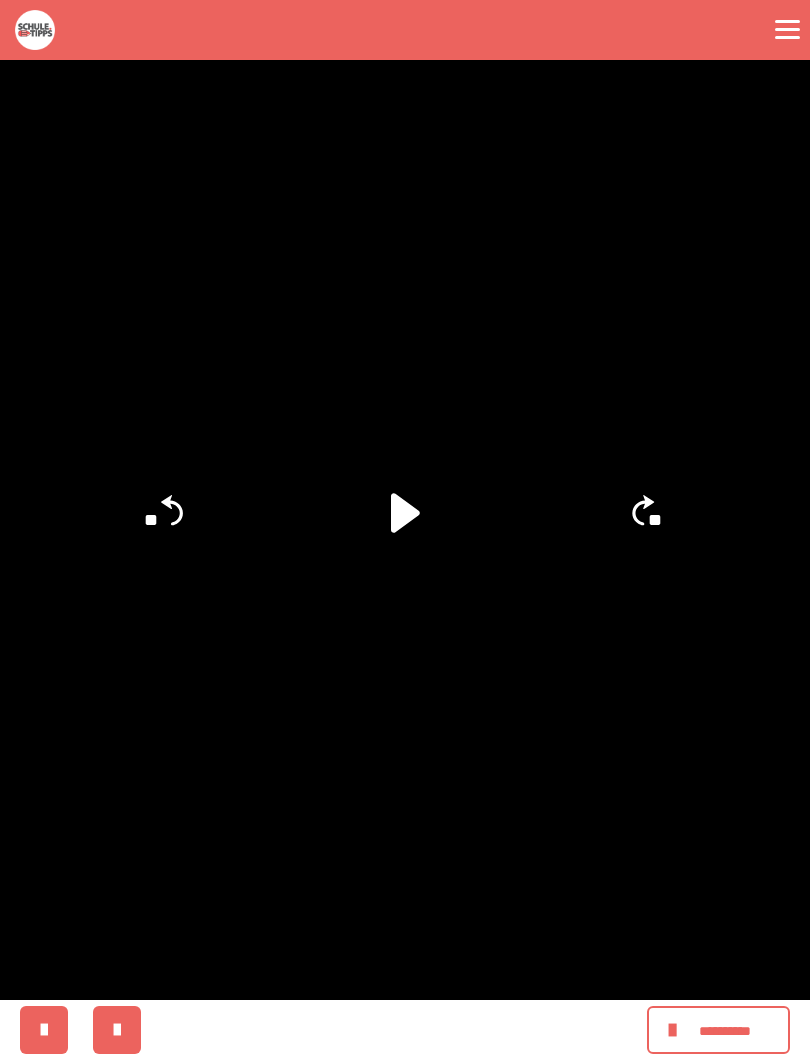 click 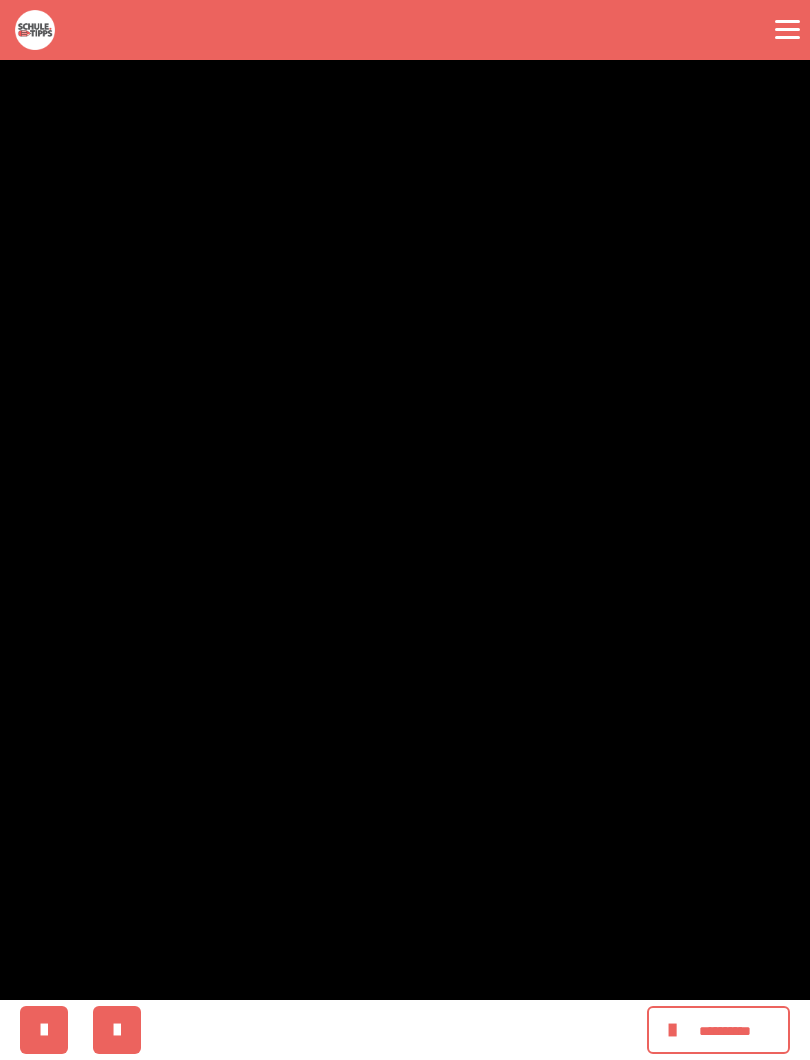 click at bounding box center [405, 530] 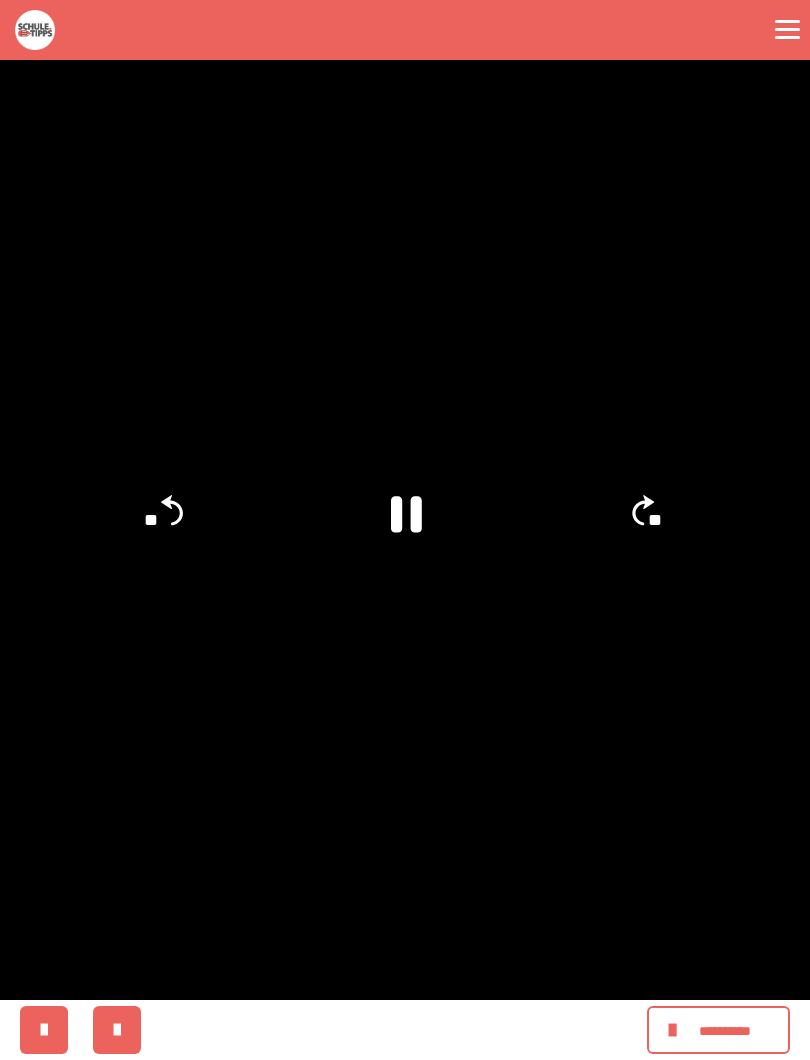 click 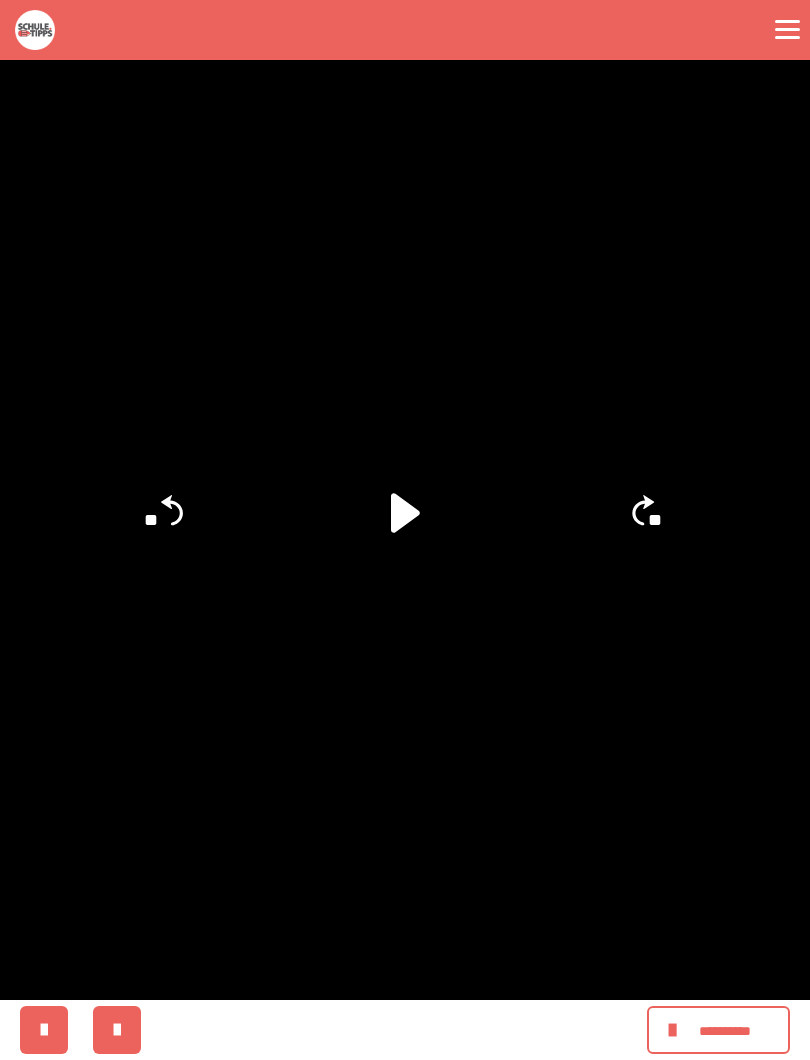 click 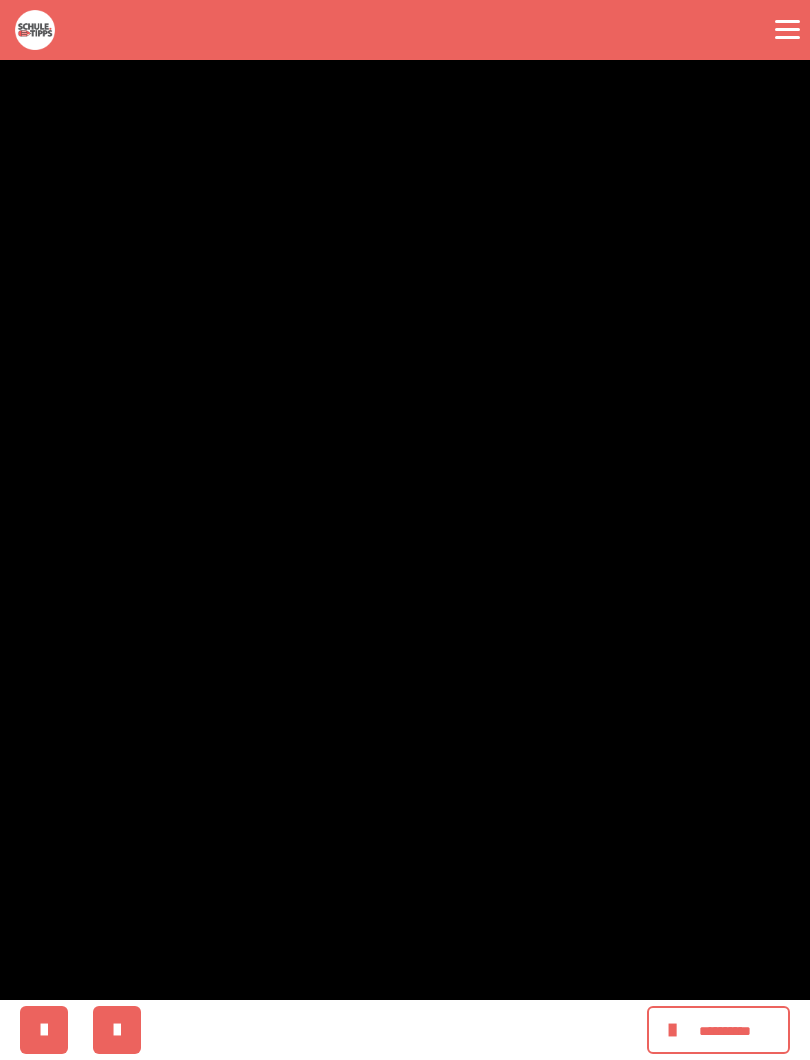 click at bounding box center [405, 530] 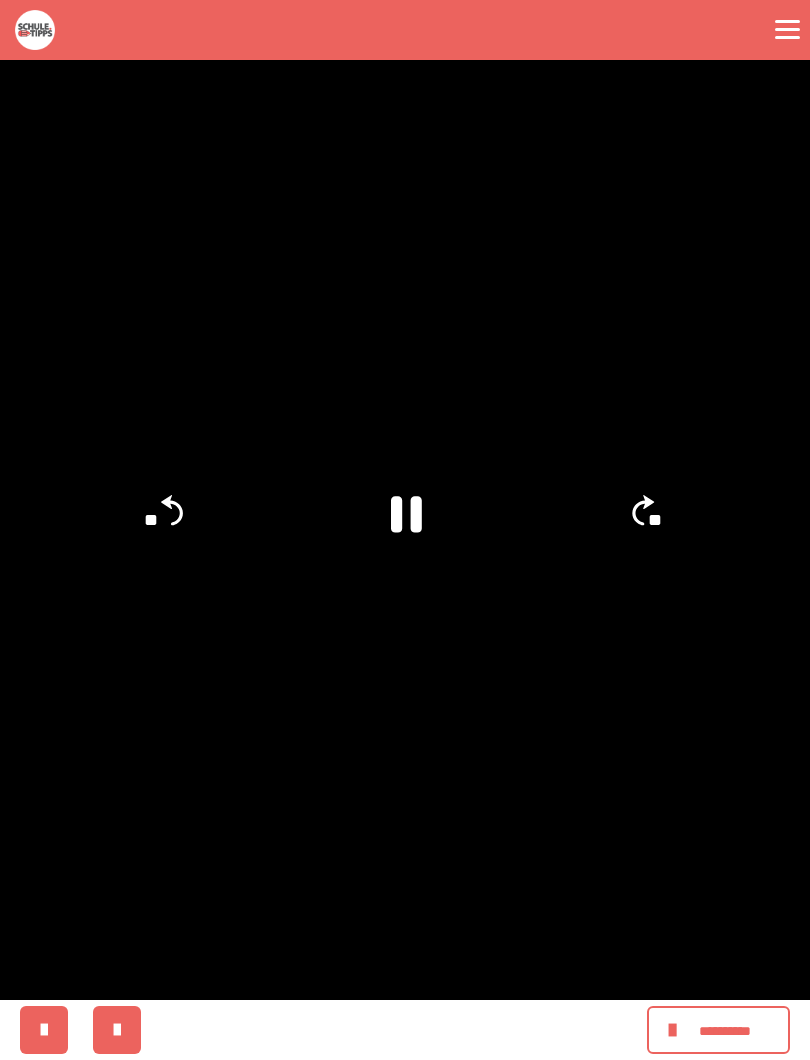 click 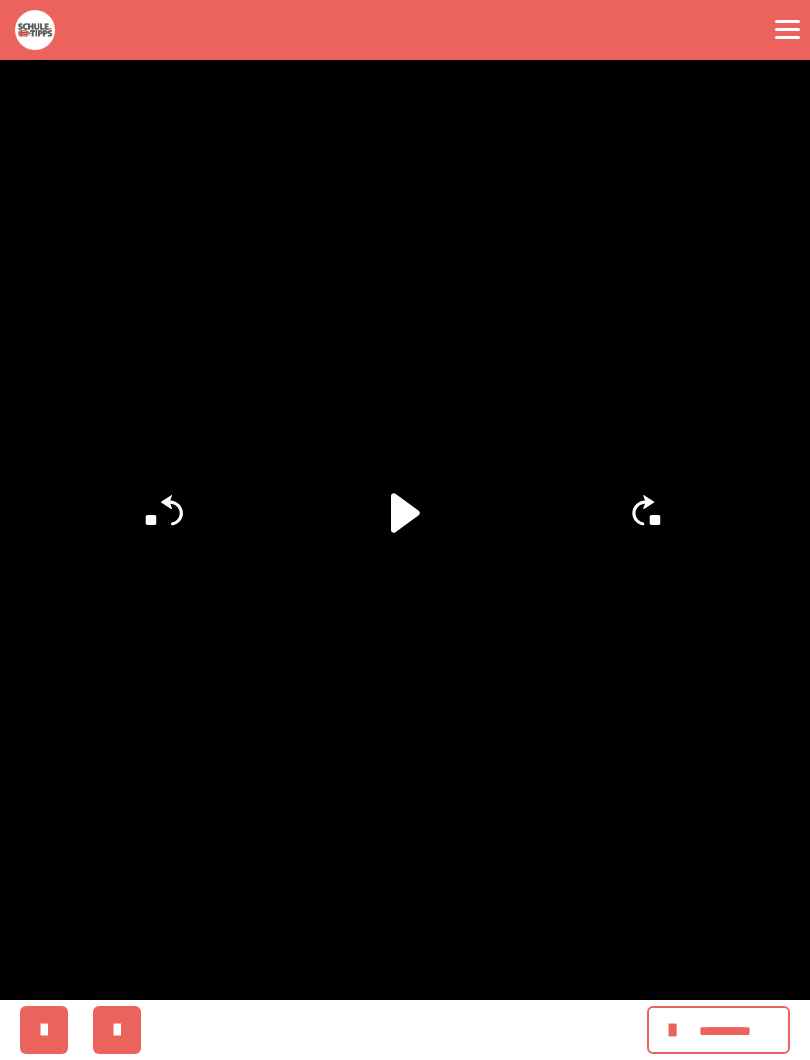 click 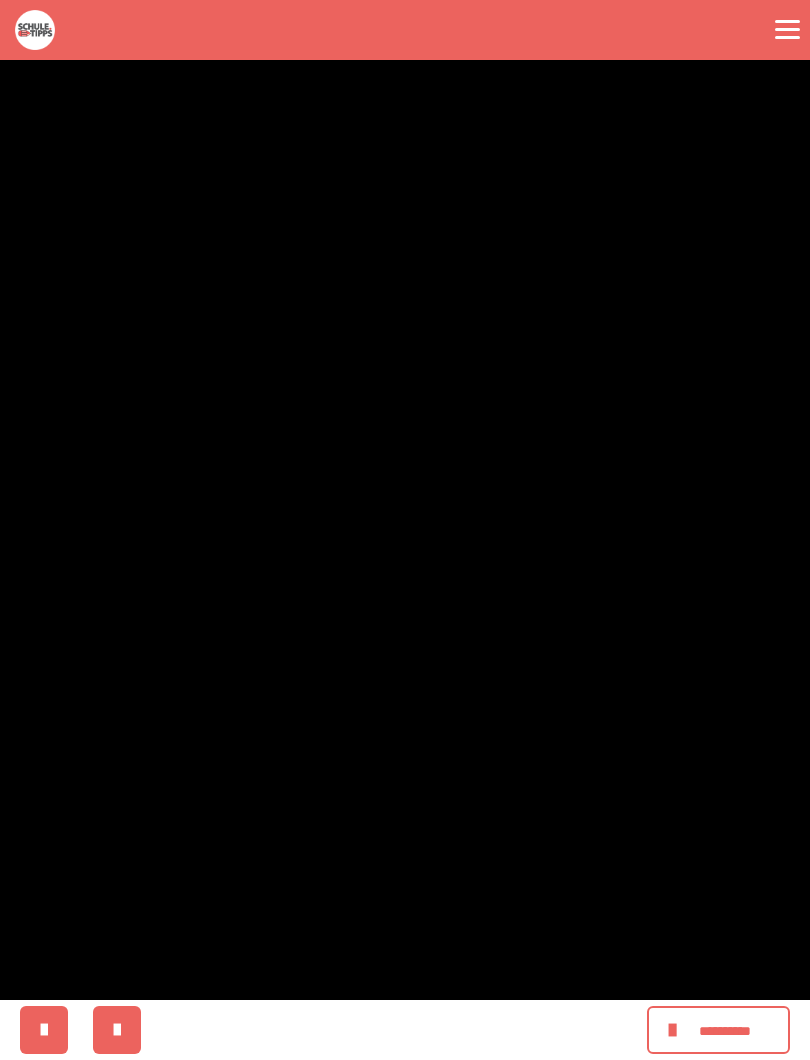 click at bounding box center [405, 530] 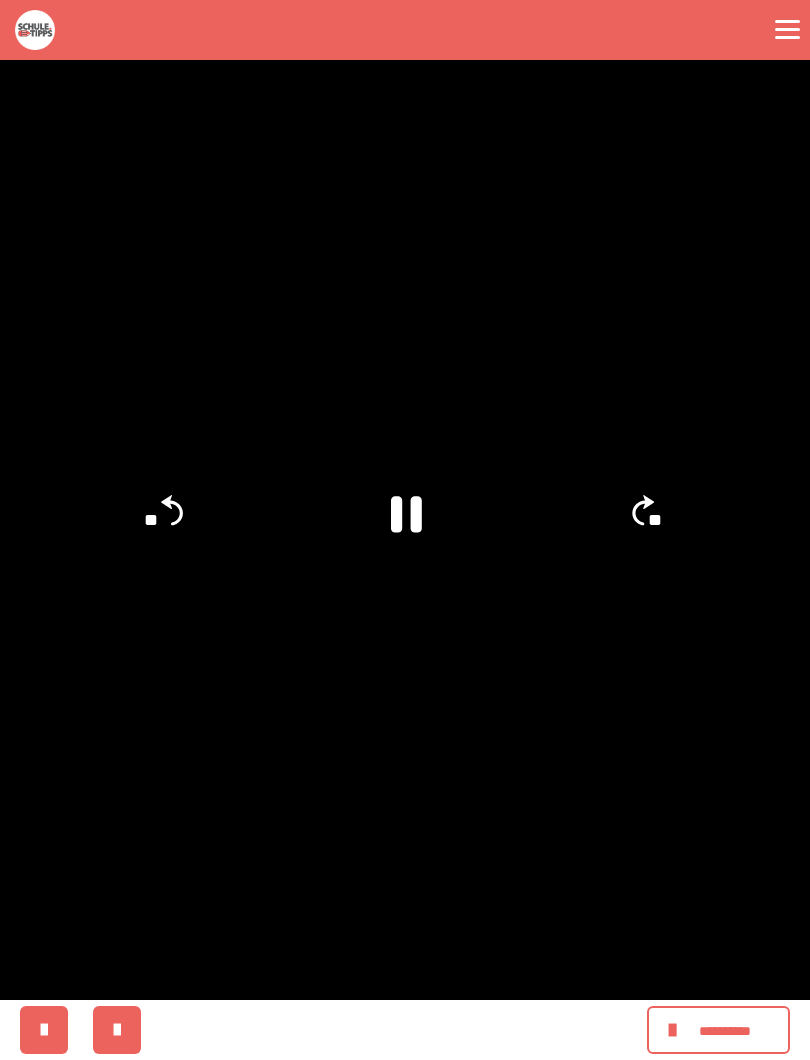 click 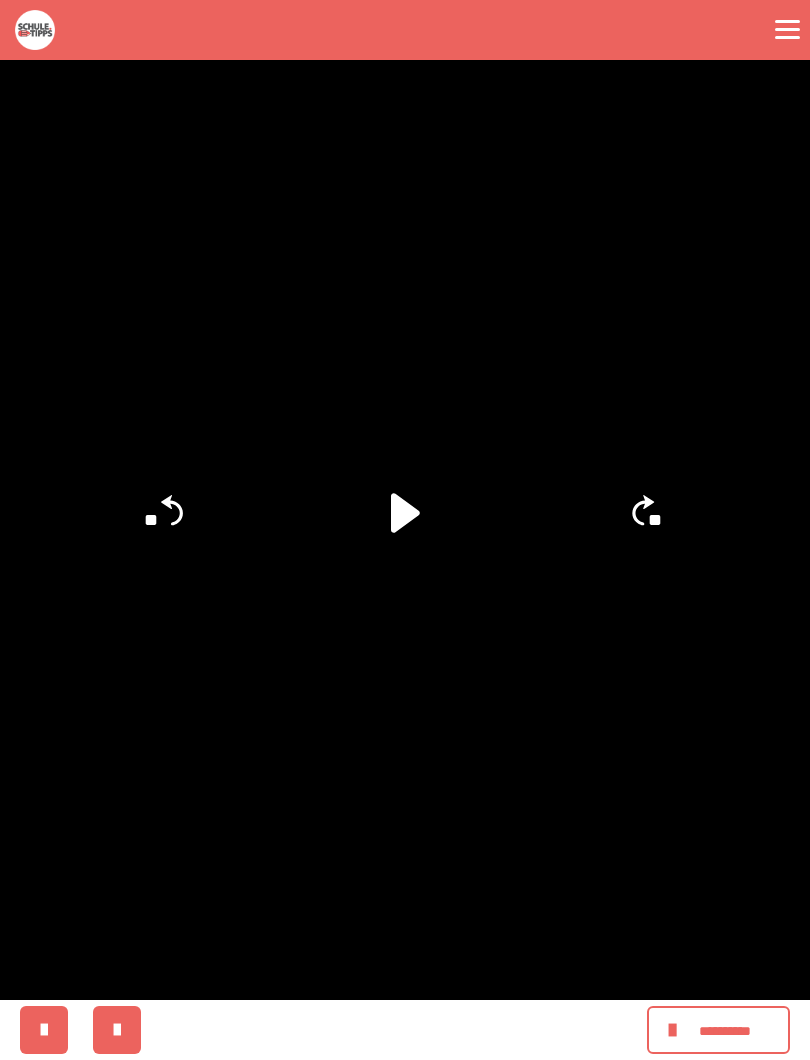 click at bounding box center [405, 530] 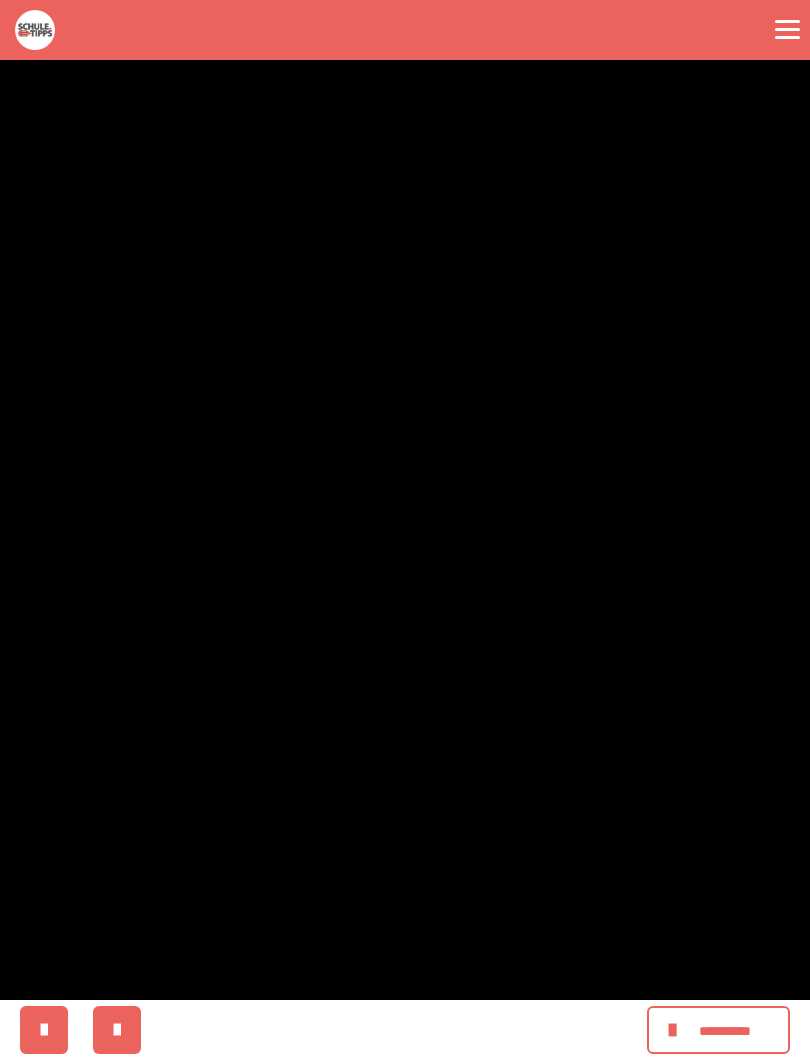 click at bounding box center (405, 530) 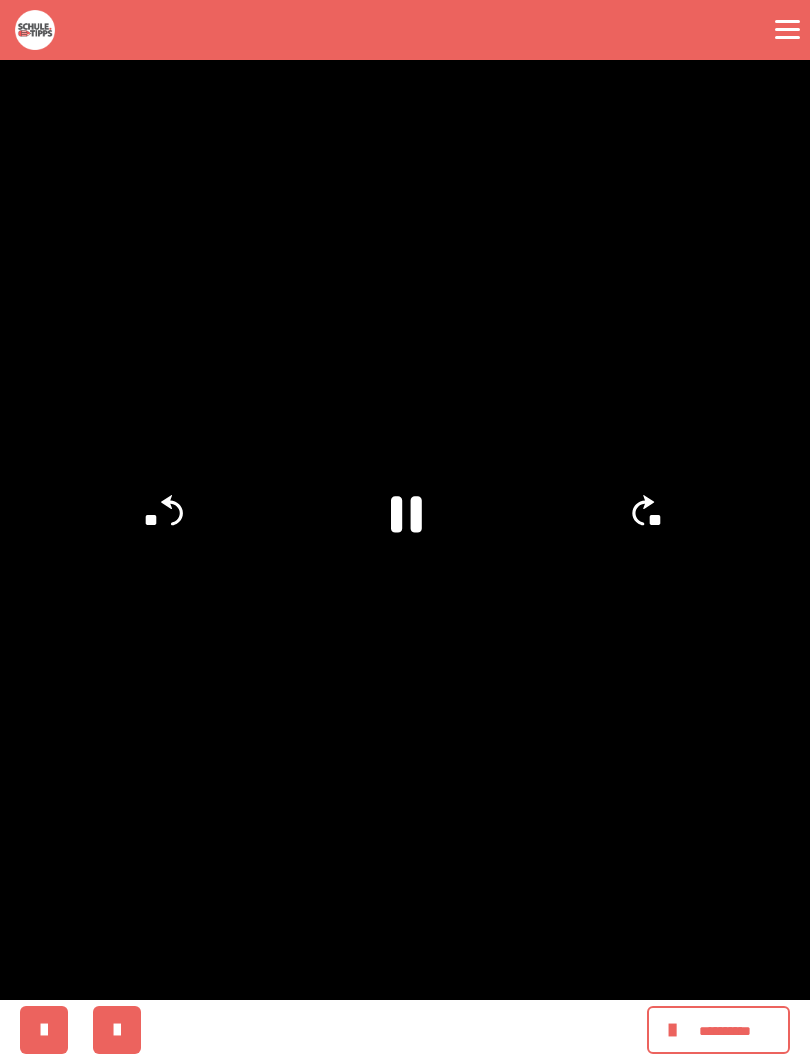 click on "**" 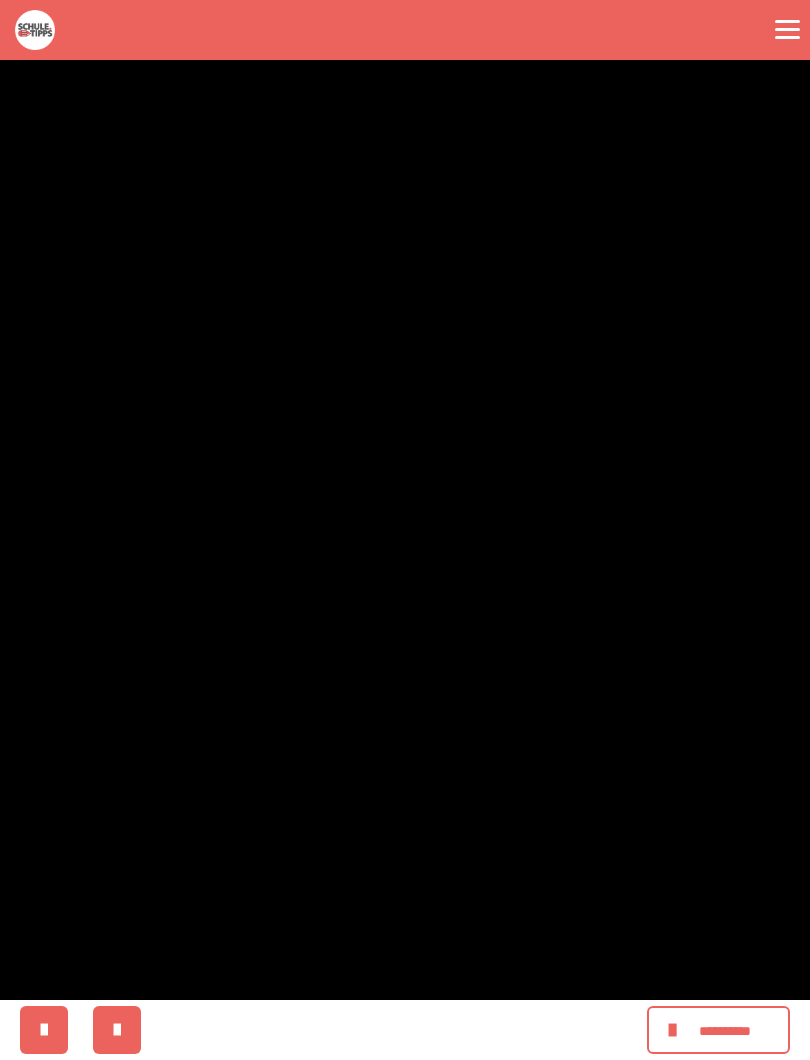 click at bounding box center [405, 530] 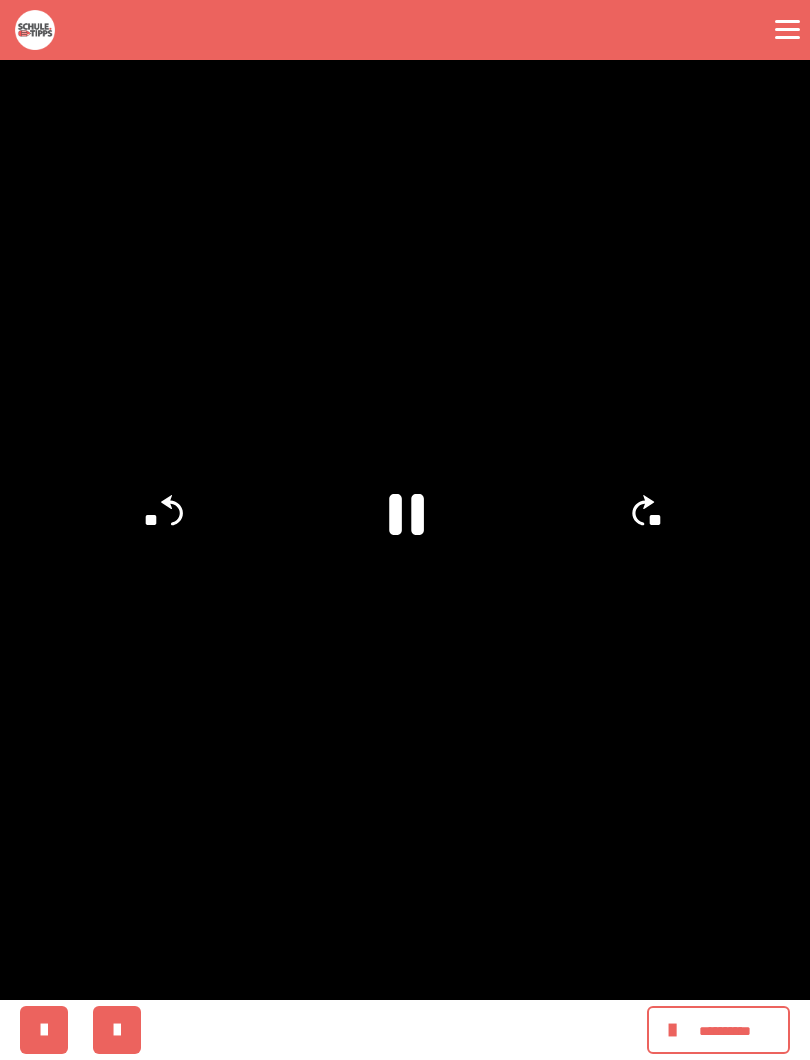 click 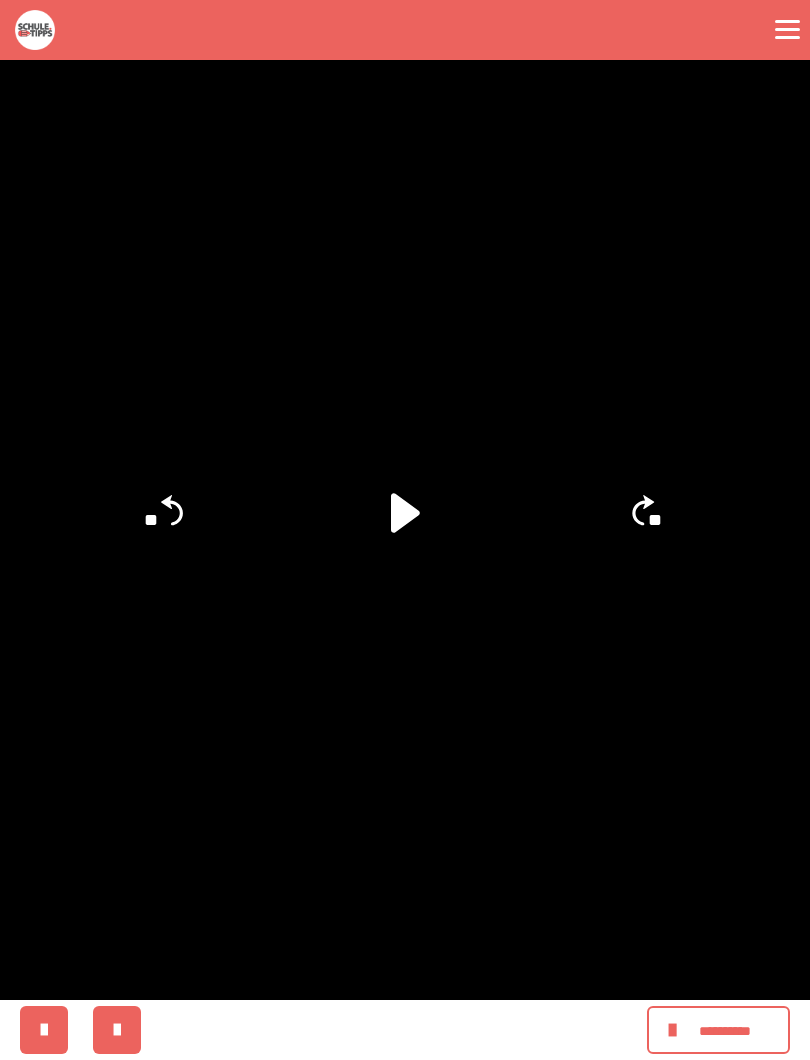 click 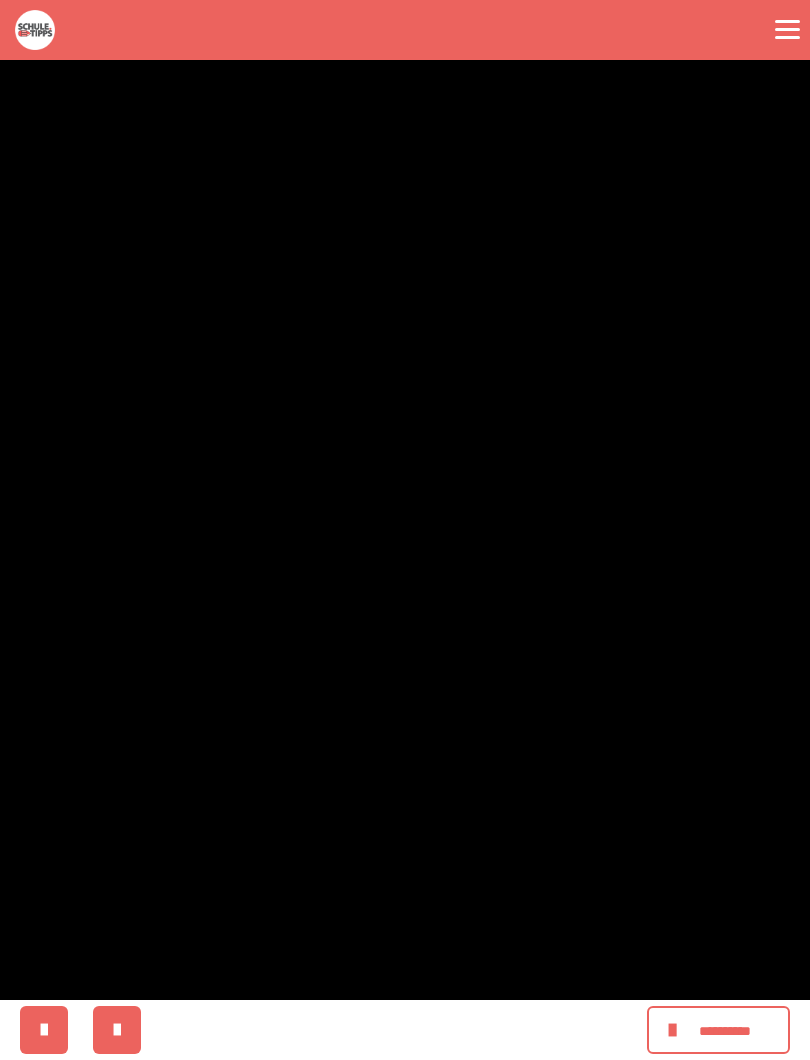 click at bounding box center [405, 530] 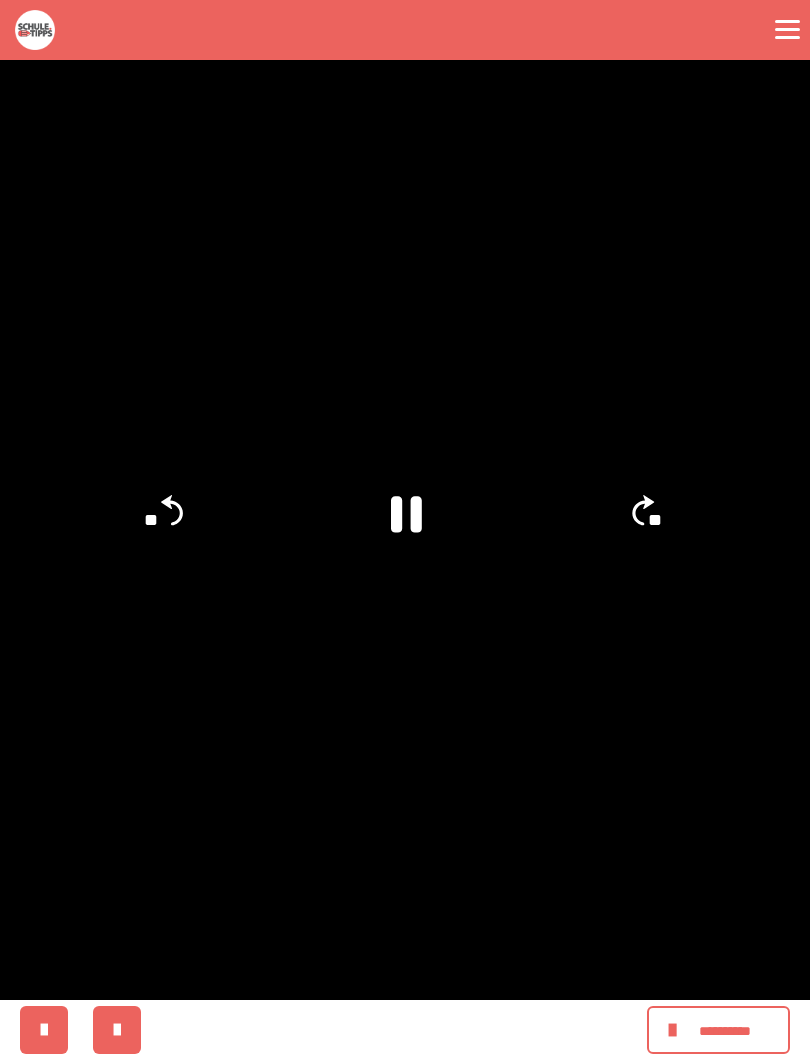 click 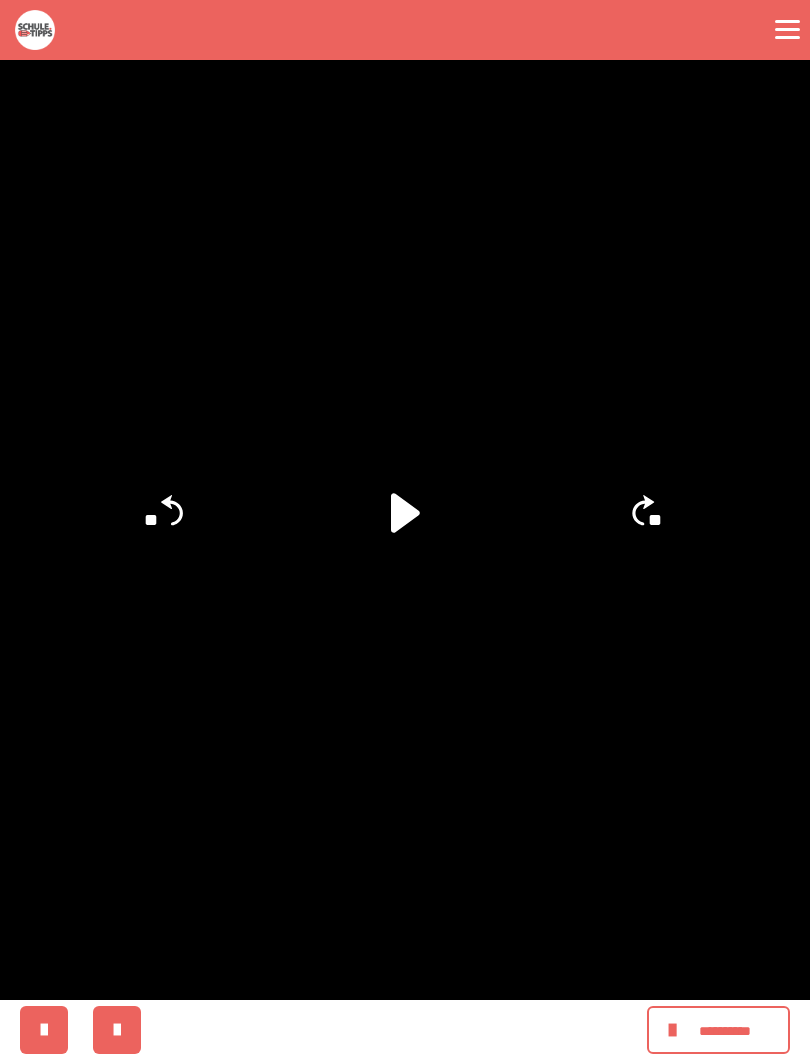 click 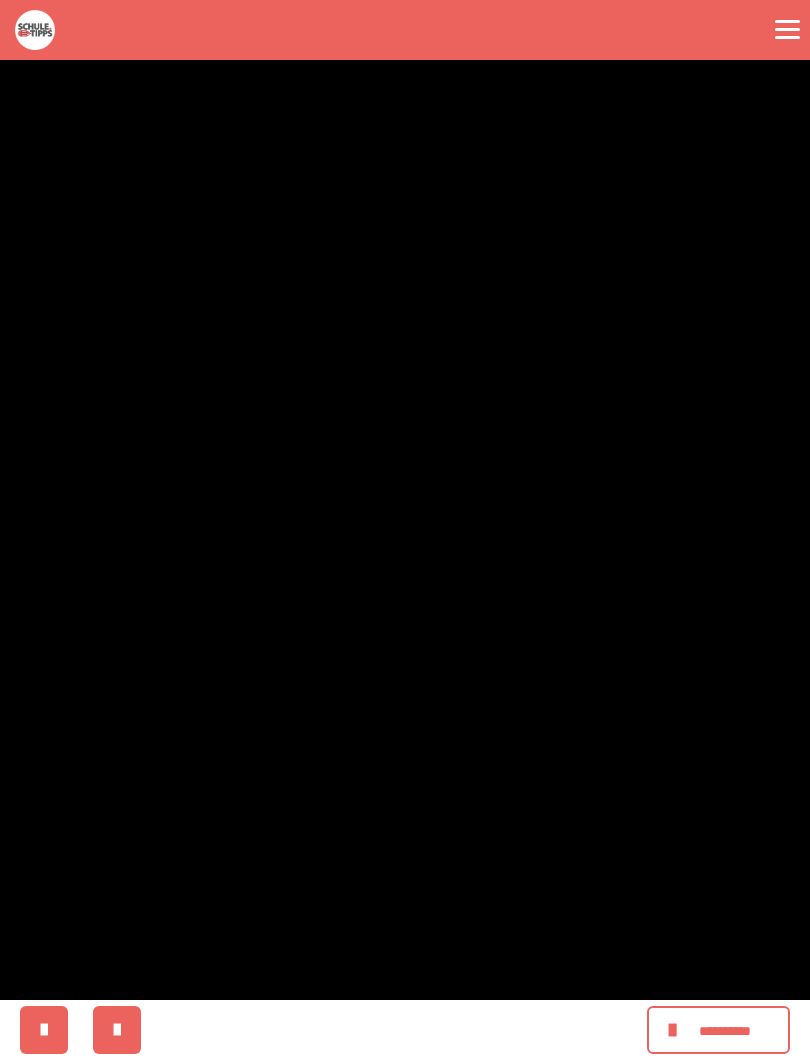 click at bounding box center [405, 530] 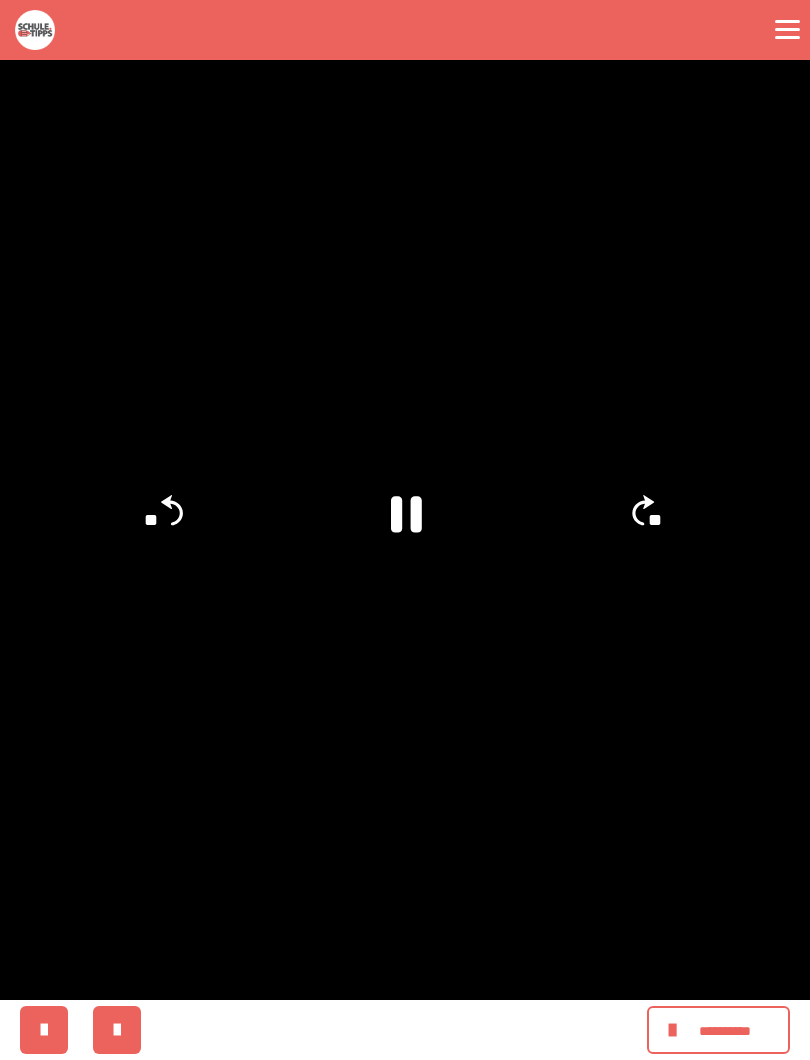 click 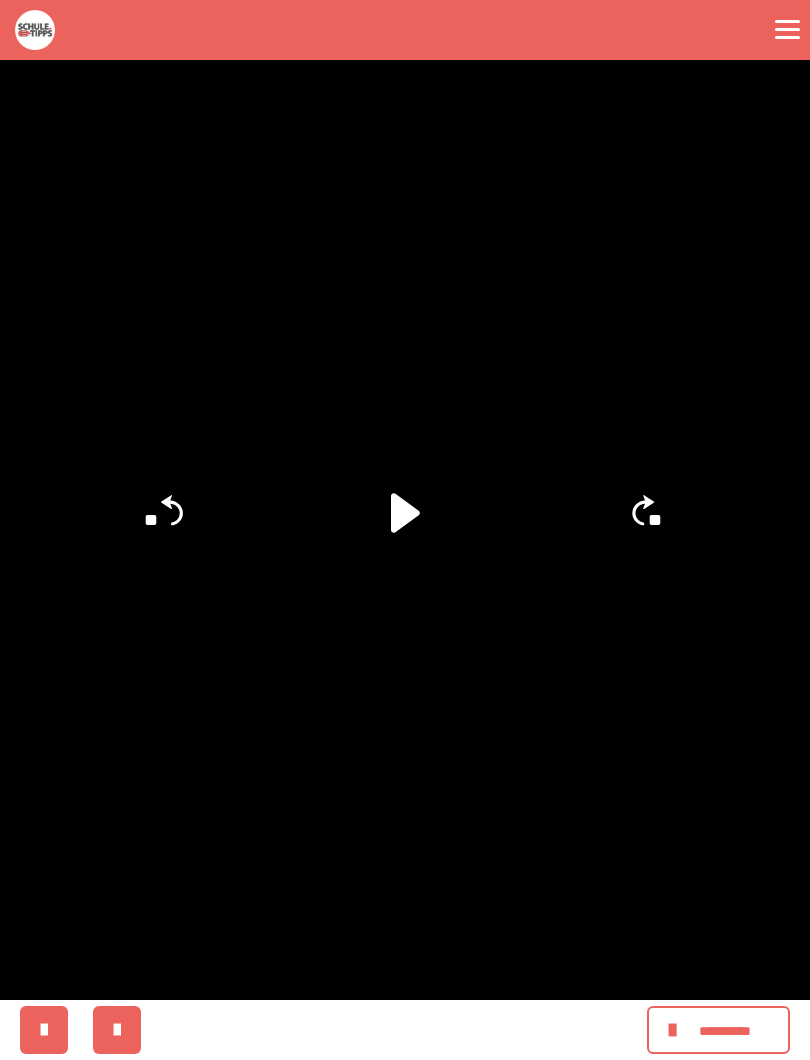 click 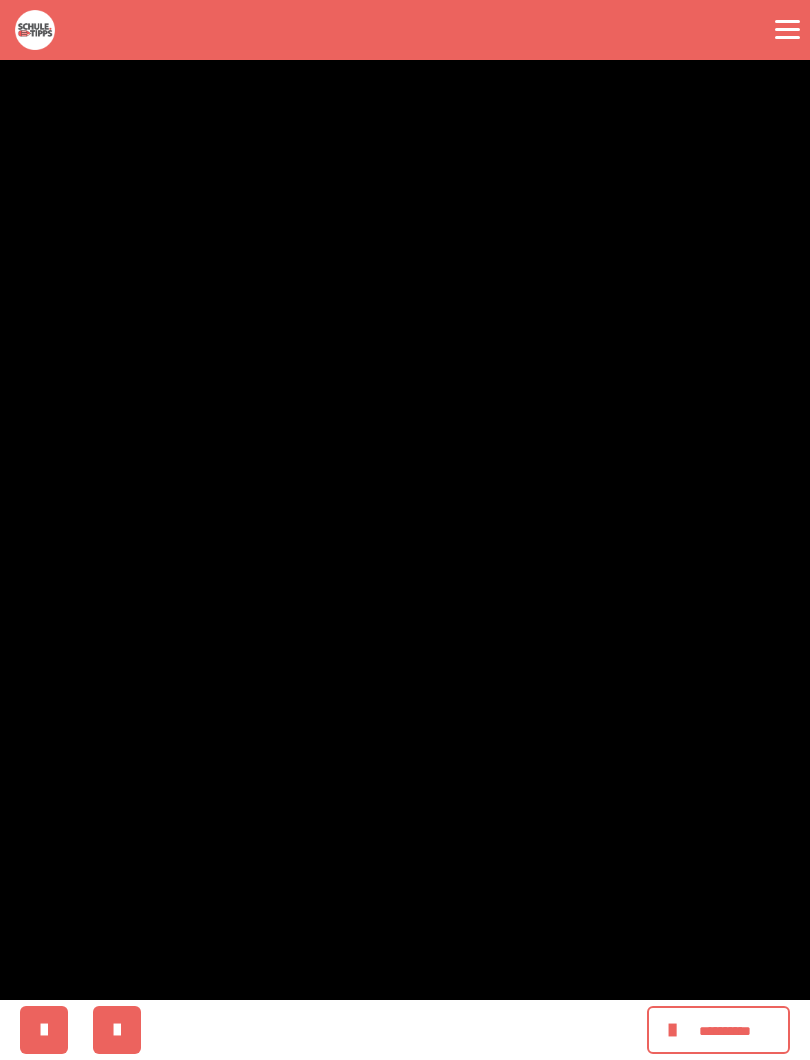 click at bounding box center (405, 530) 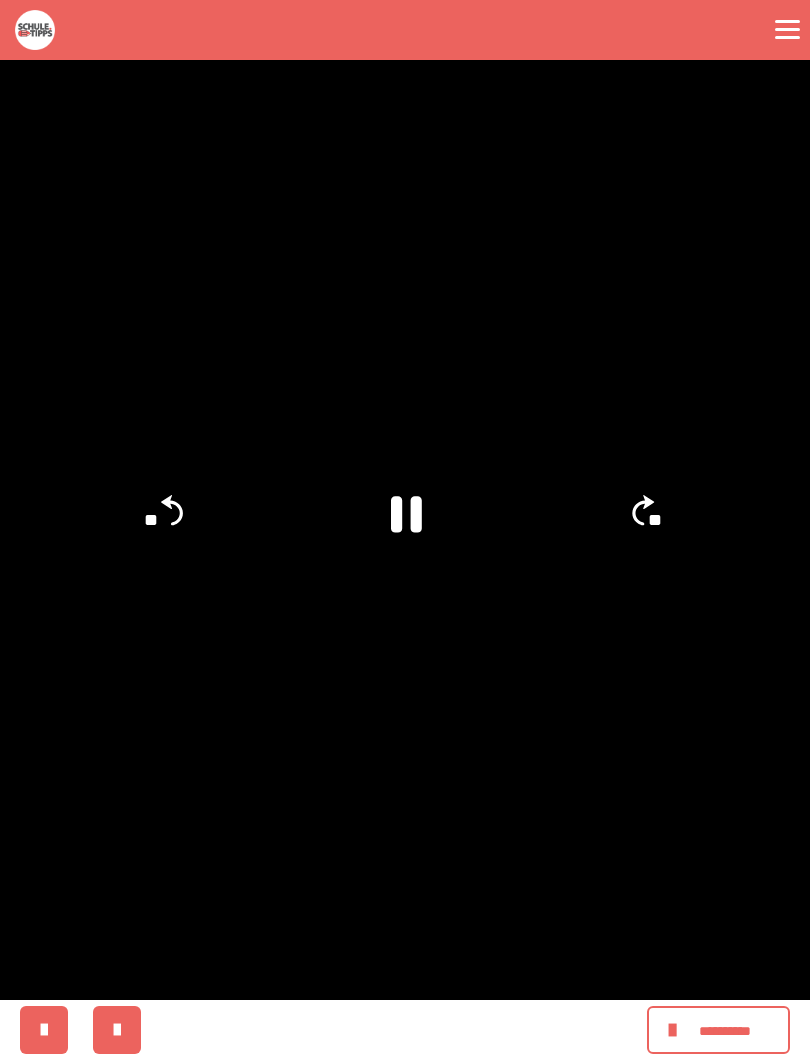 click at bounding box center (405, 530) 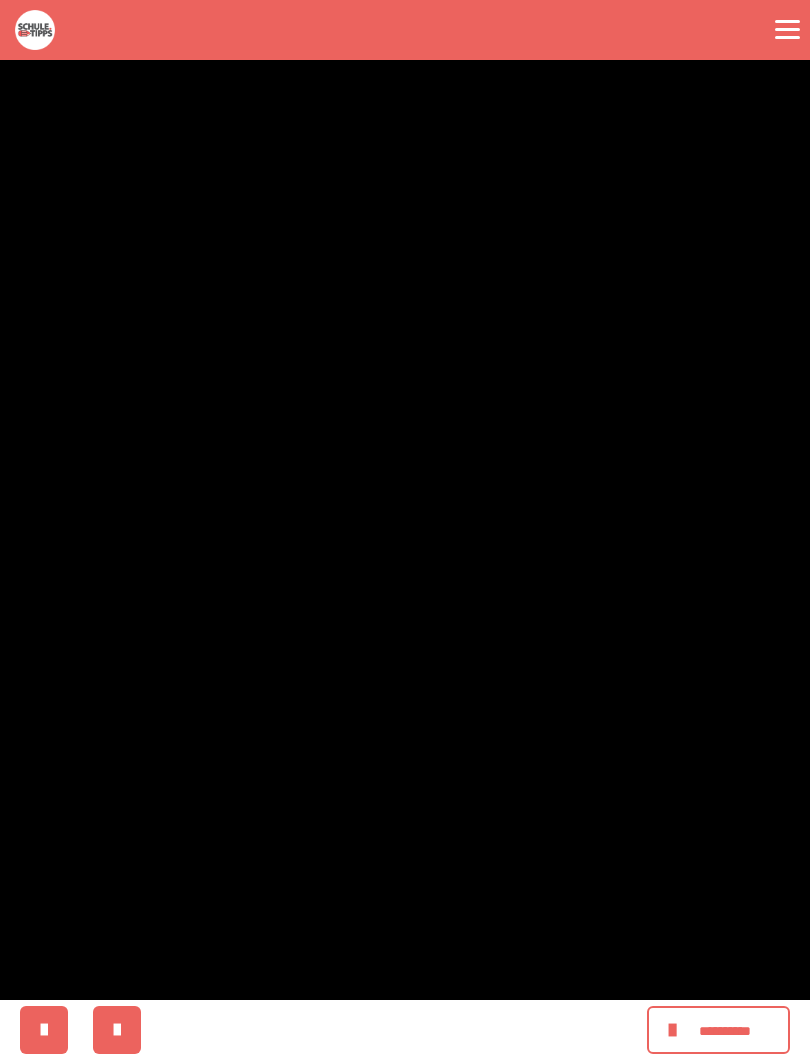 click at bounding box center (405, 530) 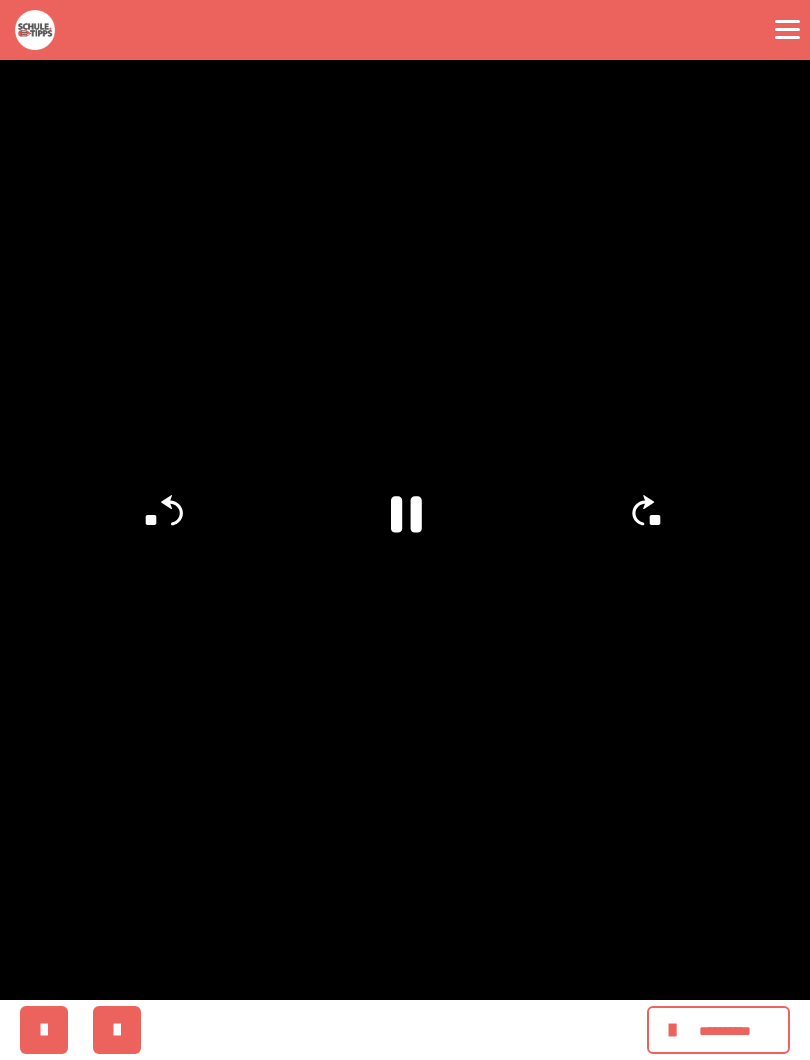 click on "**" 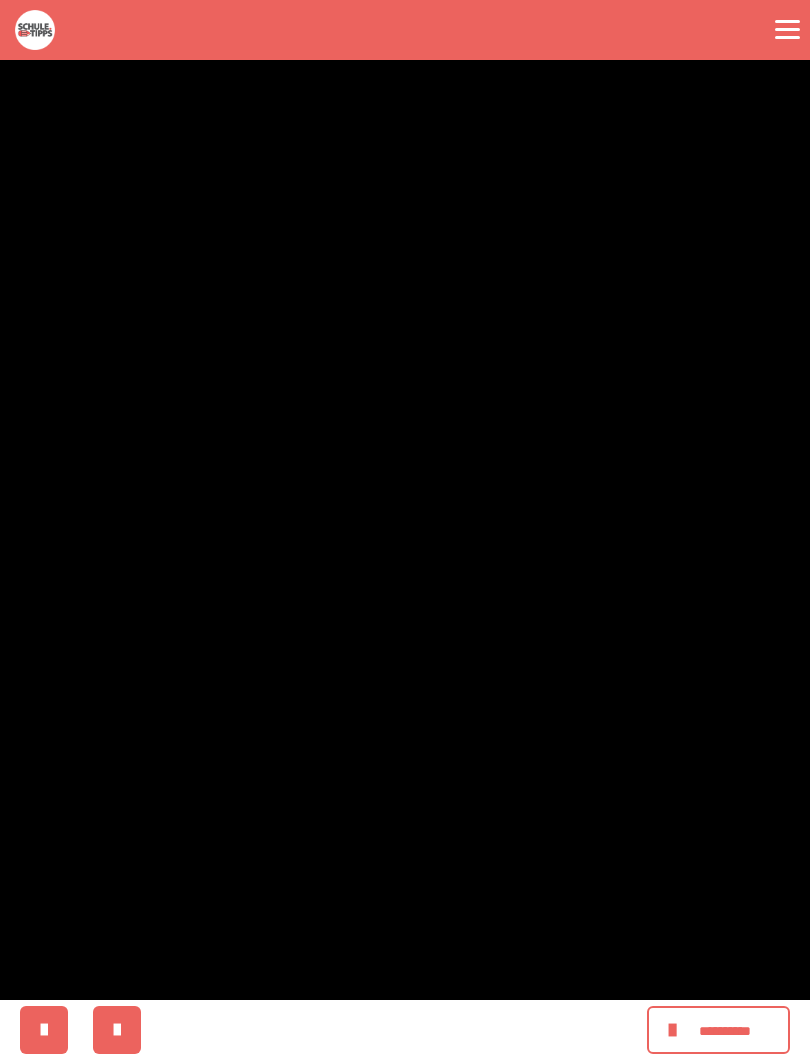 click at bounding box center (405, 530) 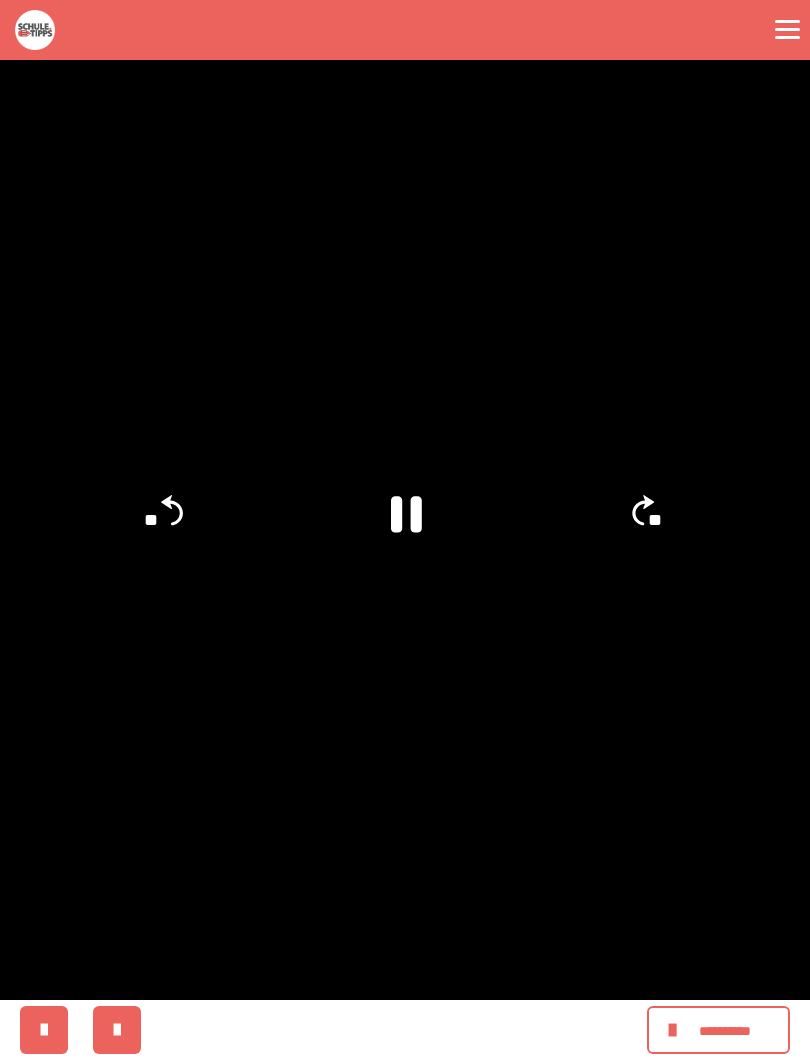 click at bounding box center [405, 530] 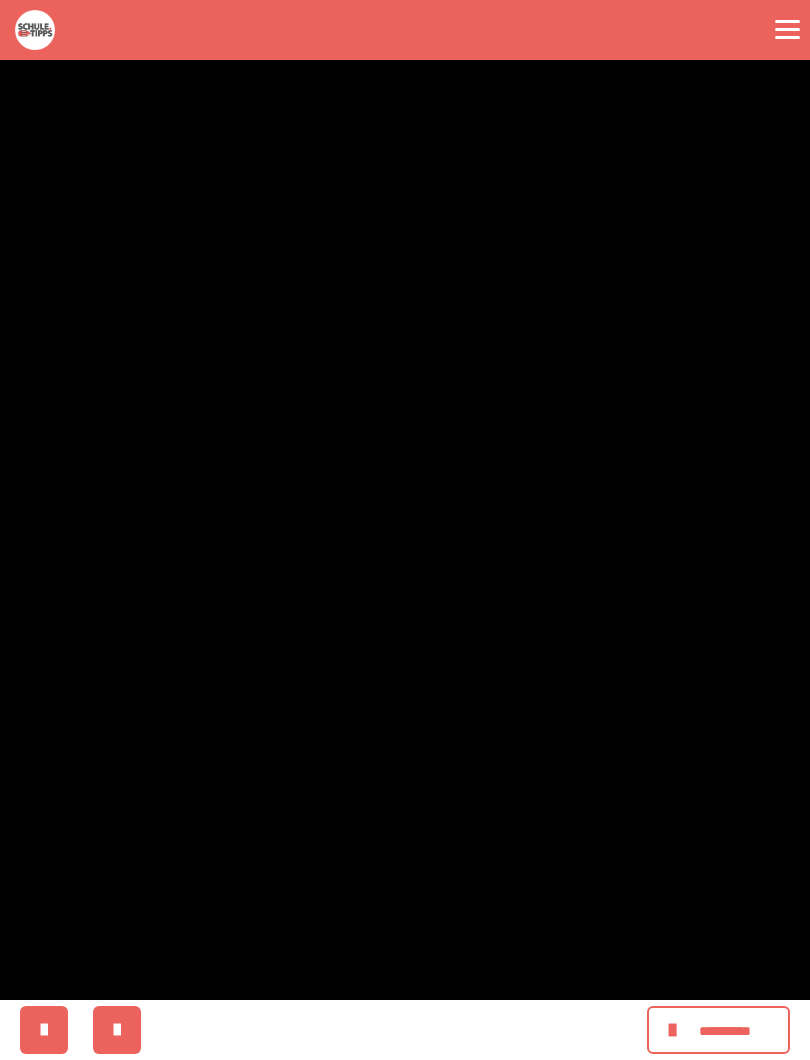 click at bounding box center [405, 530] 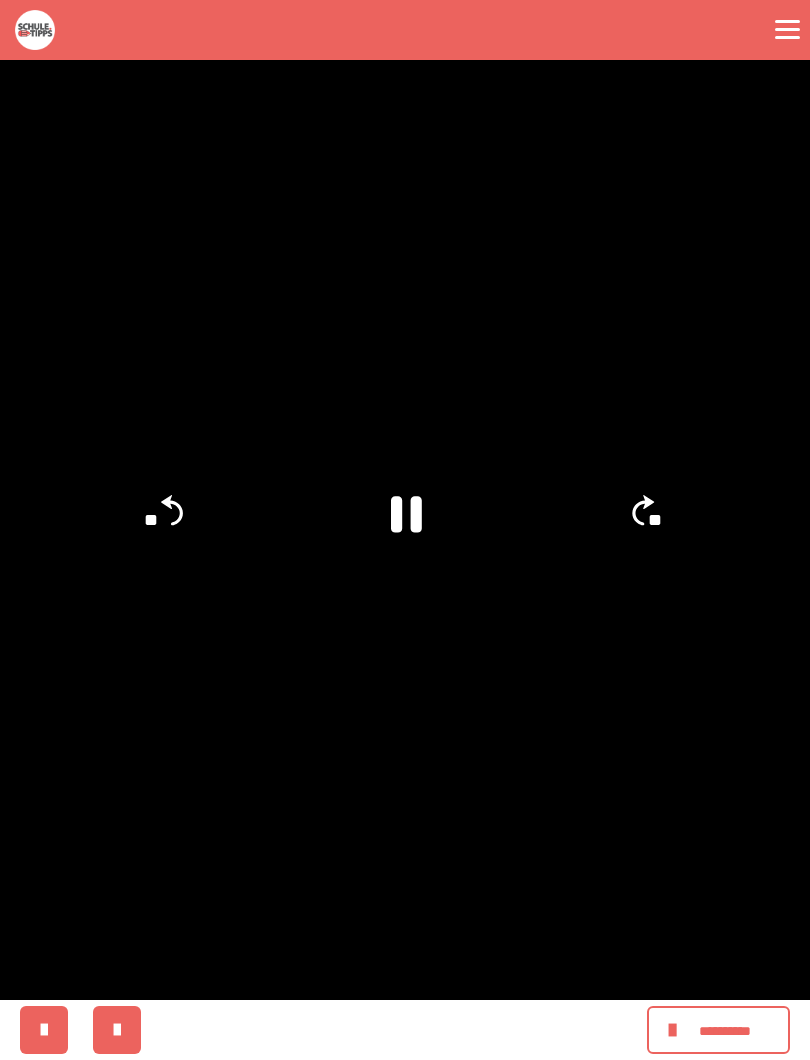 click 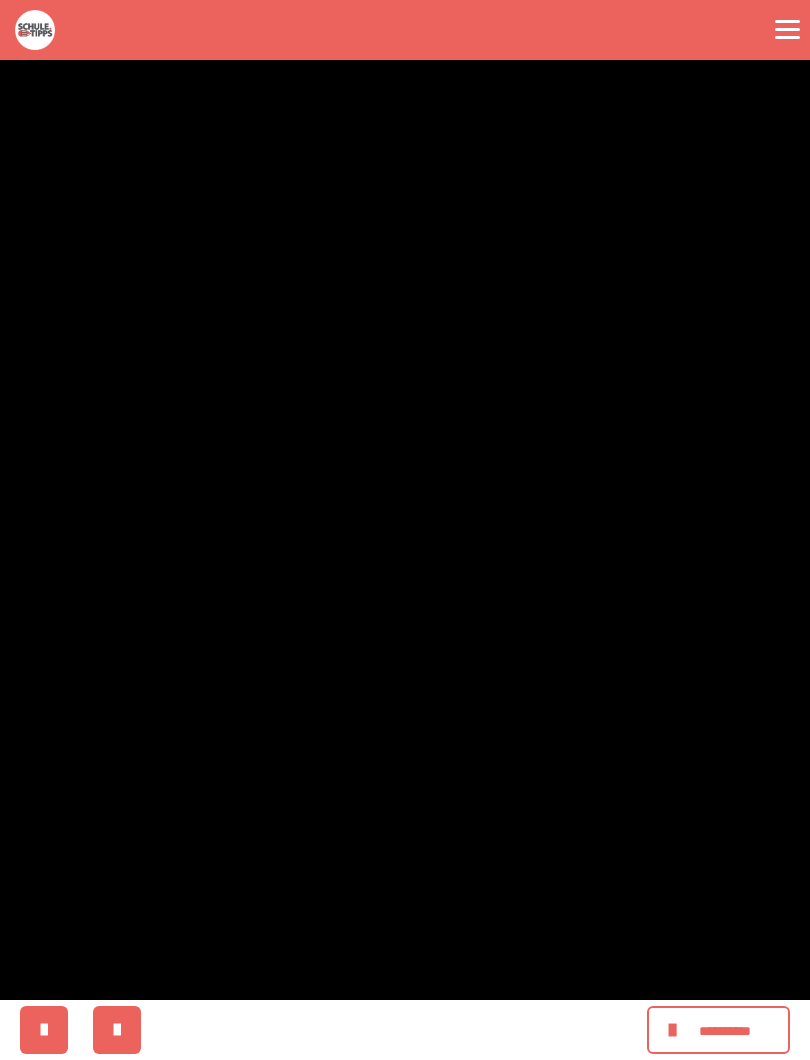 click at bounding box center [405, 530] 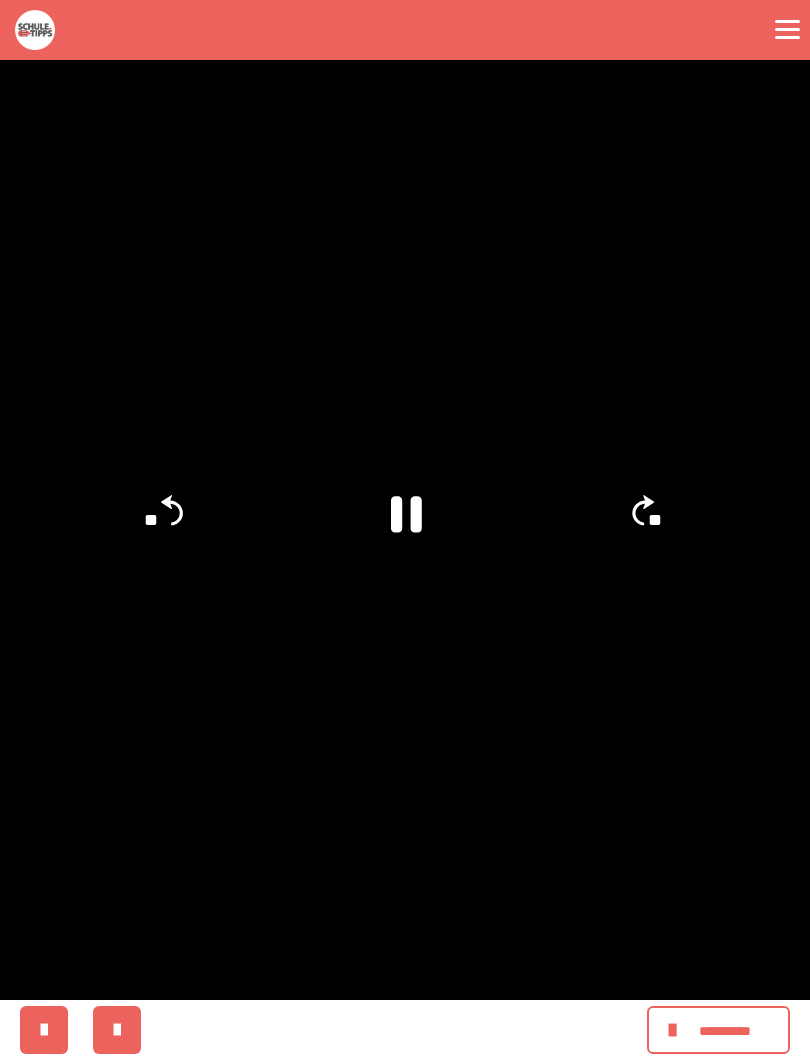 click at bounding box center (405, 530) 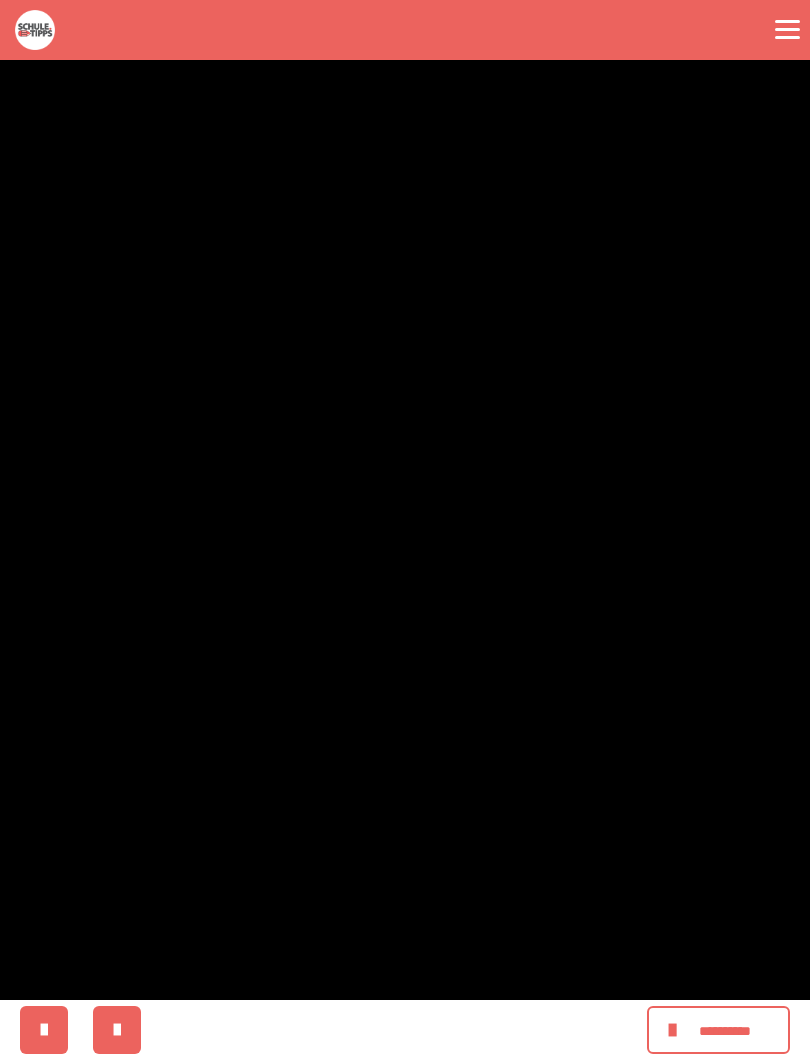 click at bounding box center (405, 530) 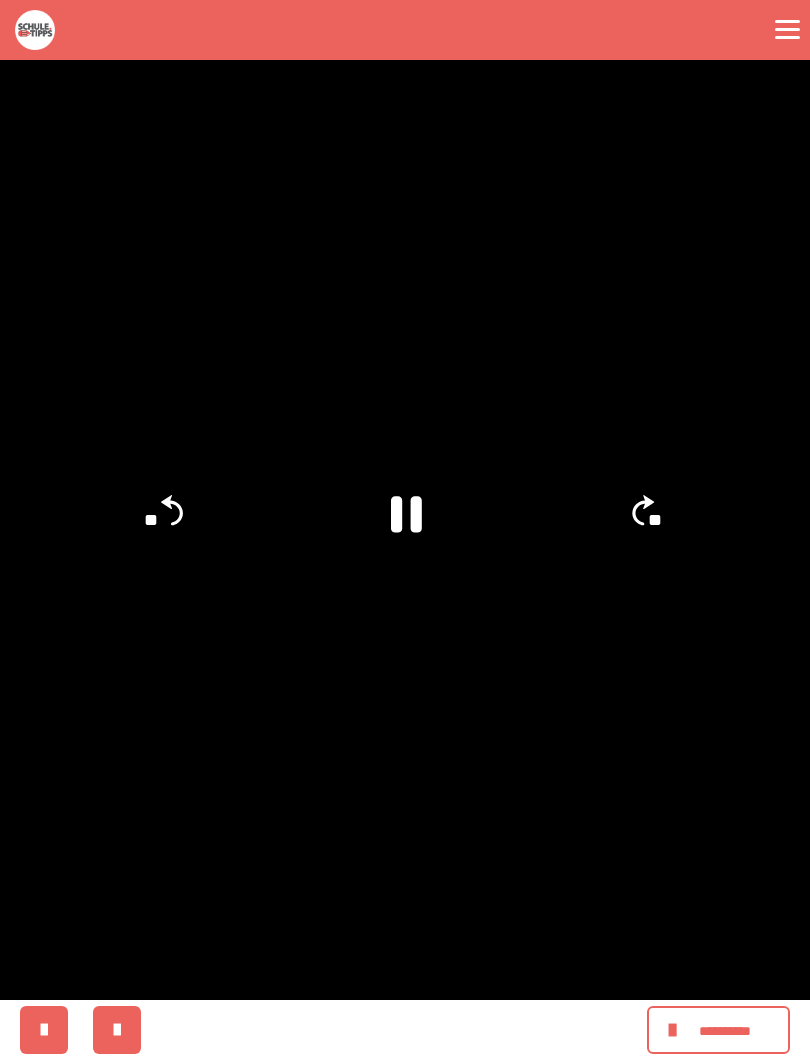click on "**" 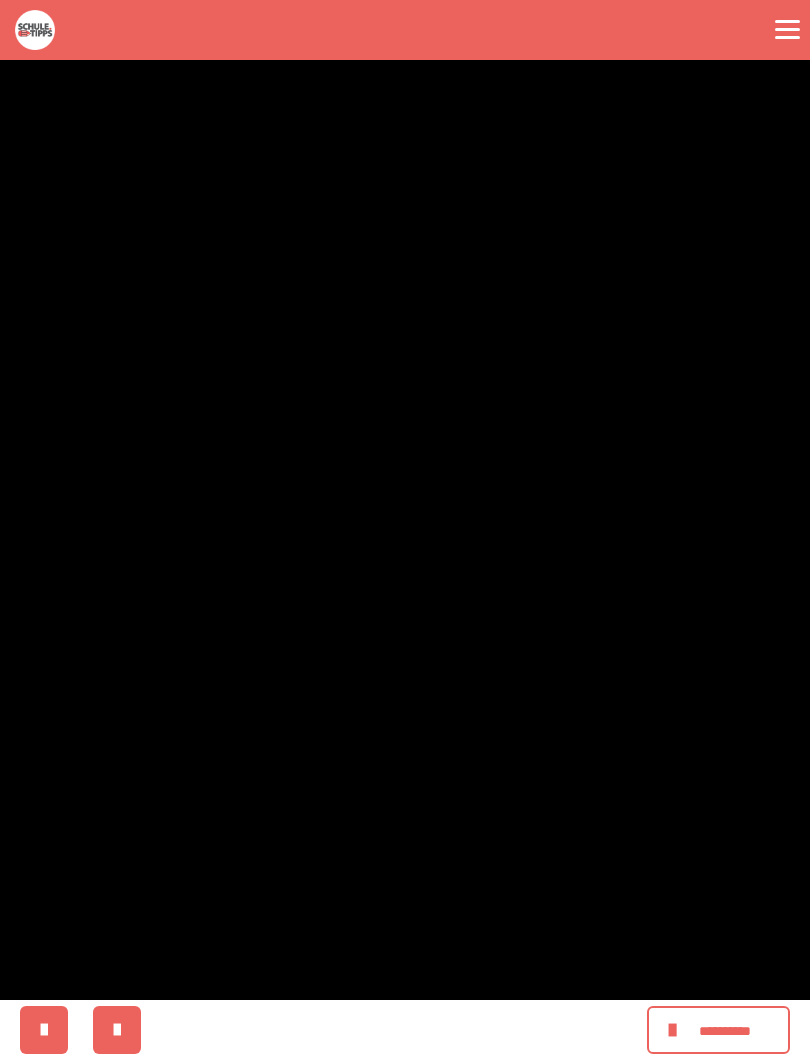 click at bounding box center (405, 530) 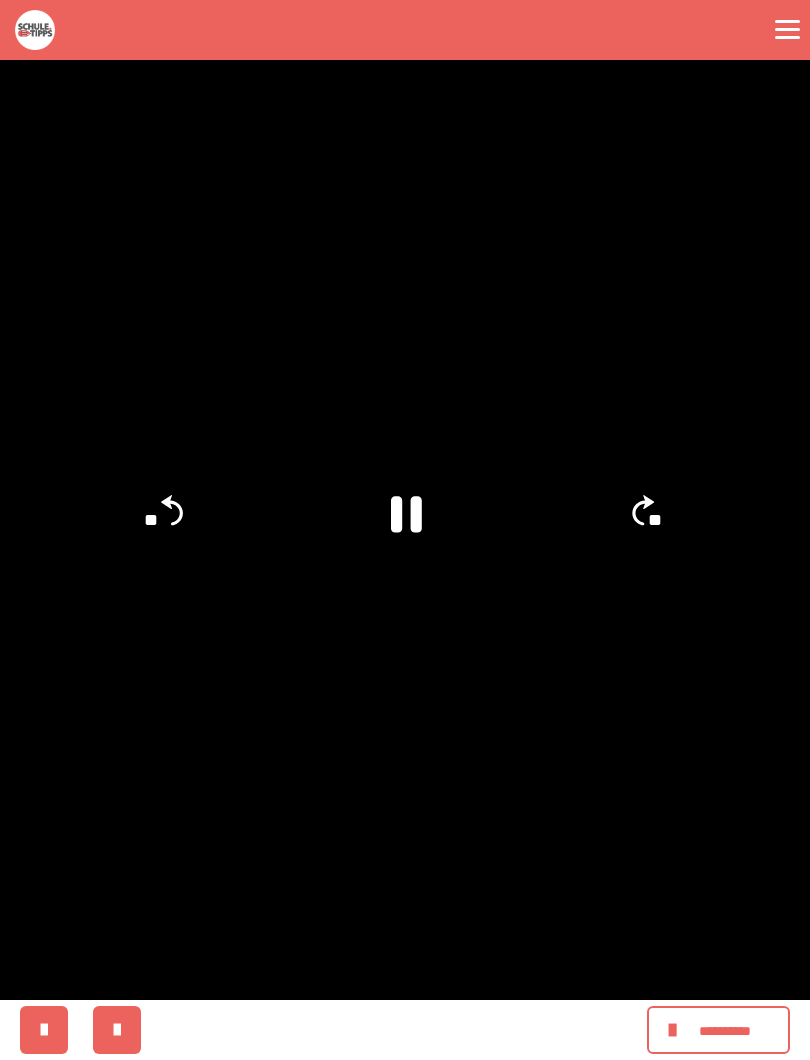 click on "**" 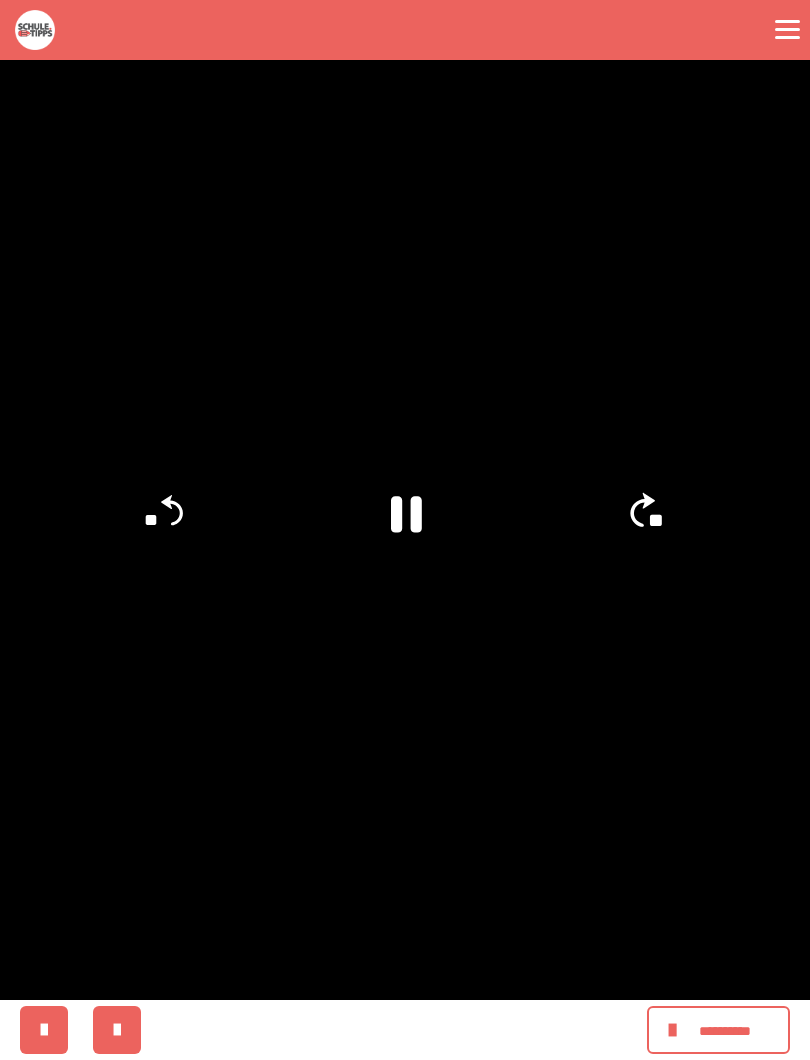 click on "**" 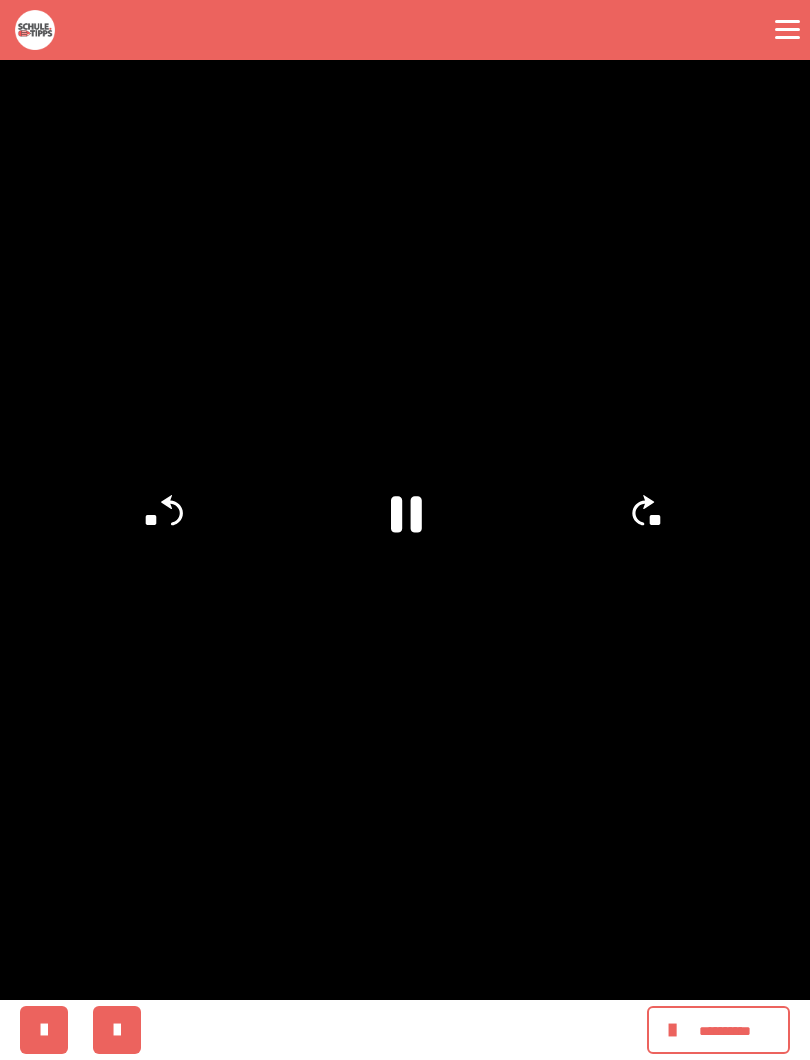 click on "**" 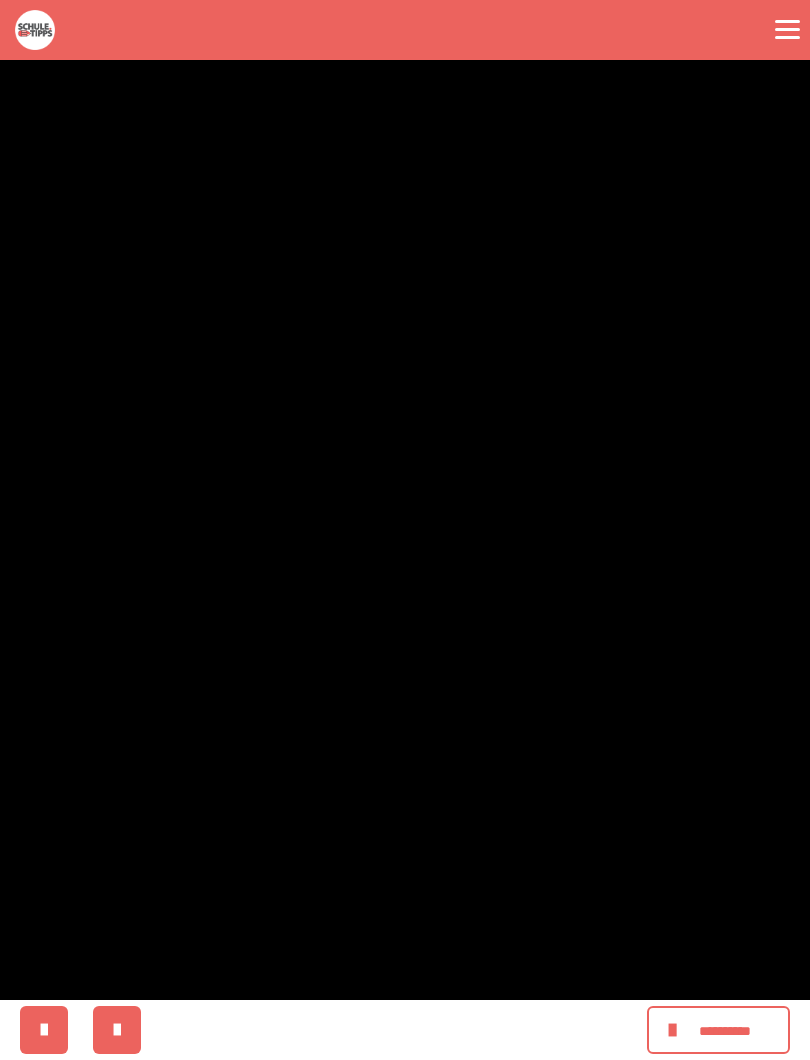 click at bounding box center (405, 530) 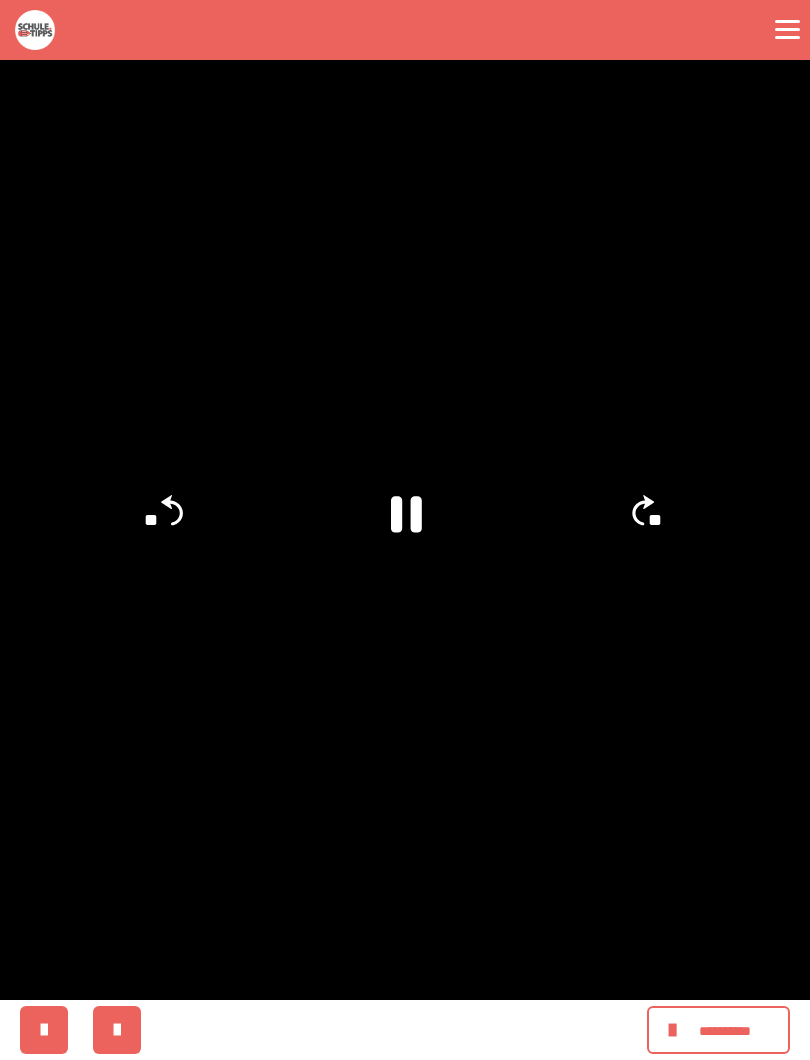 click on "**" 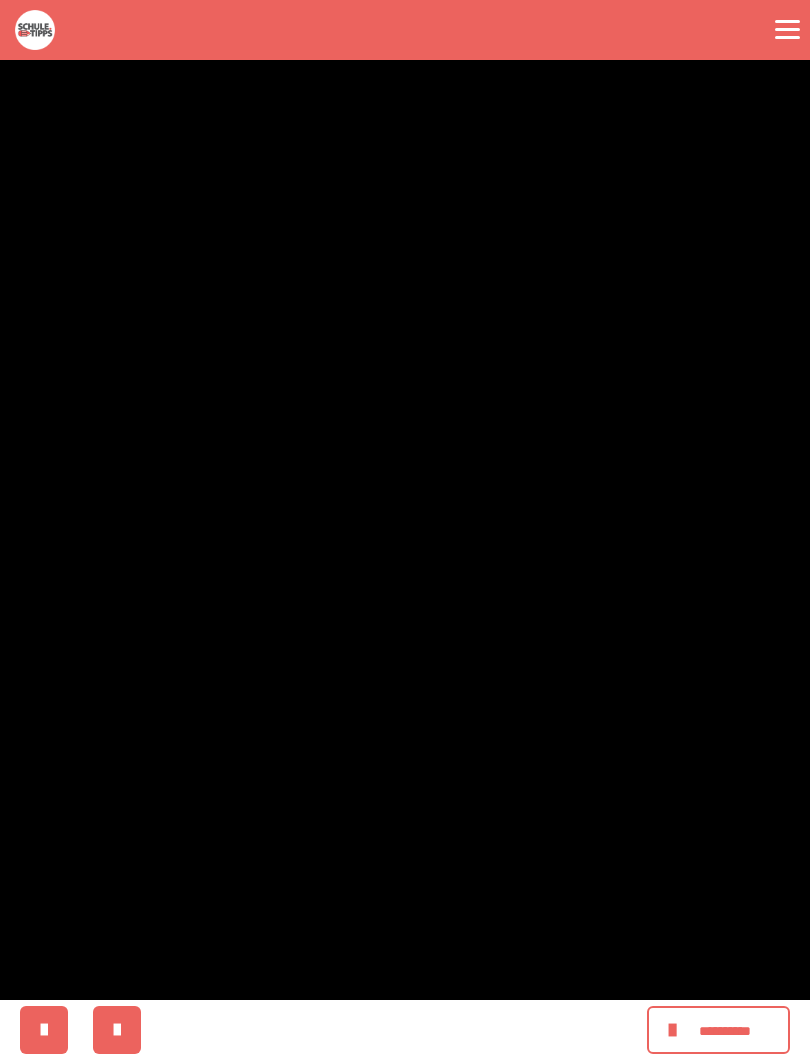 click at bounding box center [405, 530] 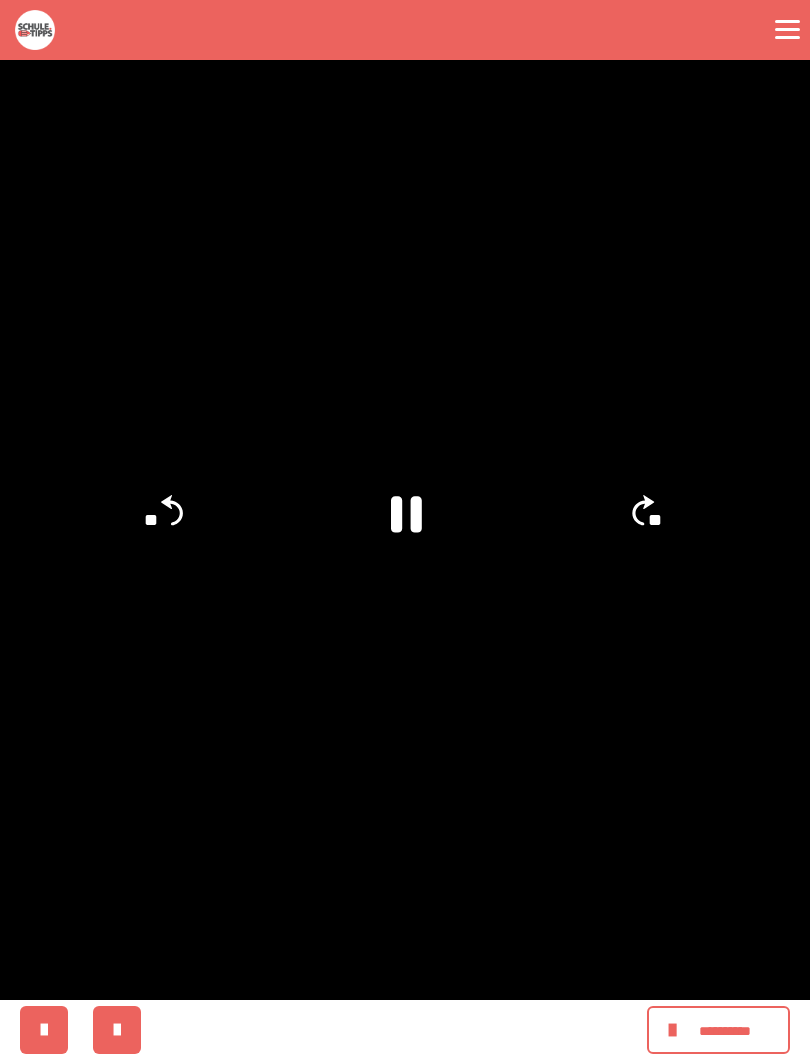 click on "**" 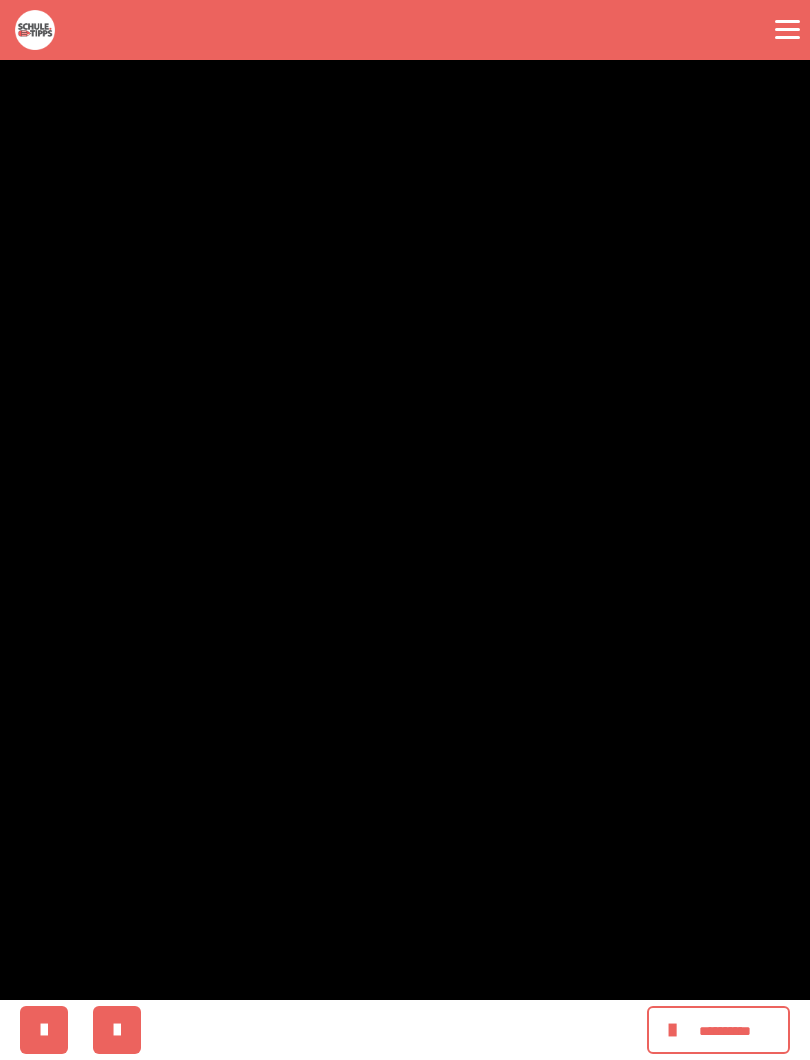 click at bounding box center (405, 530) 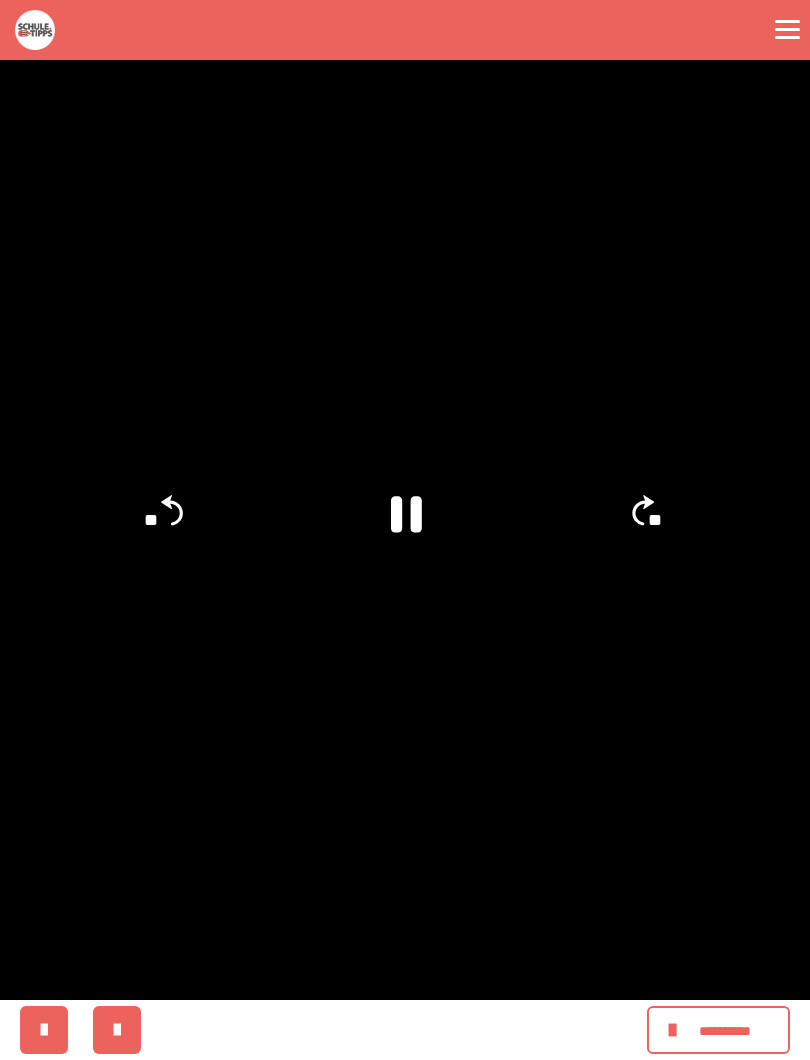 click on "**" 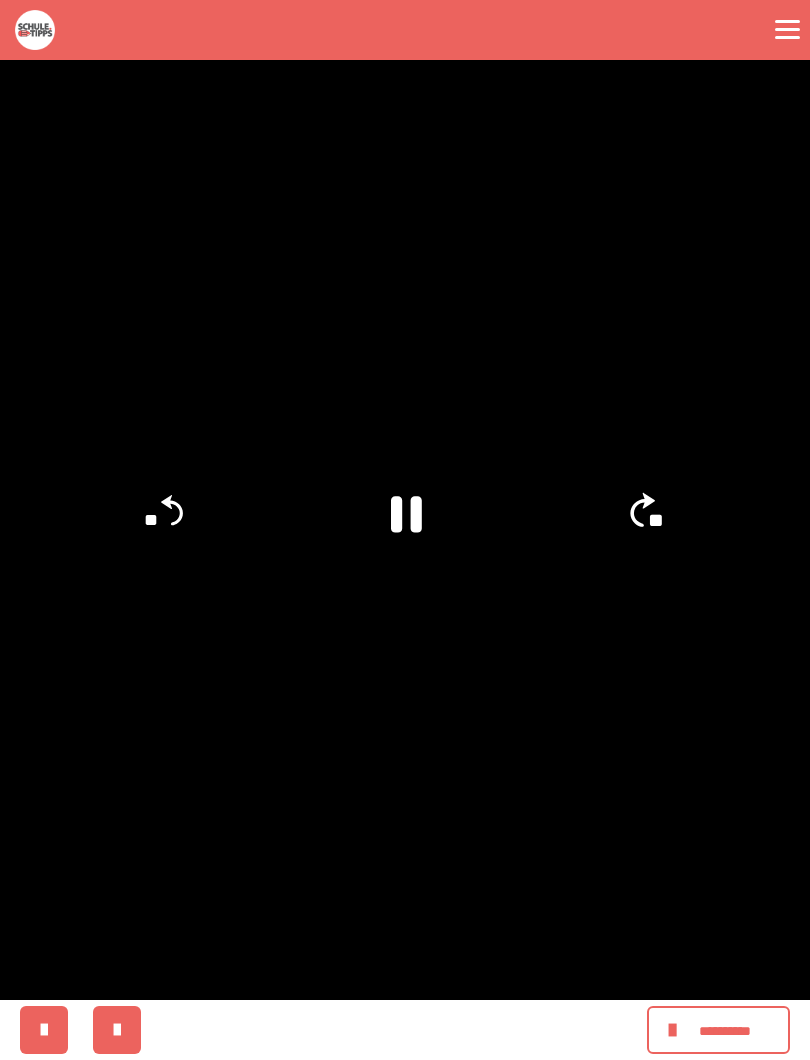 click on "**" 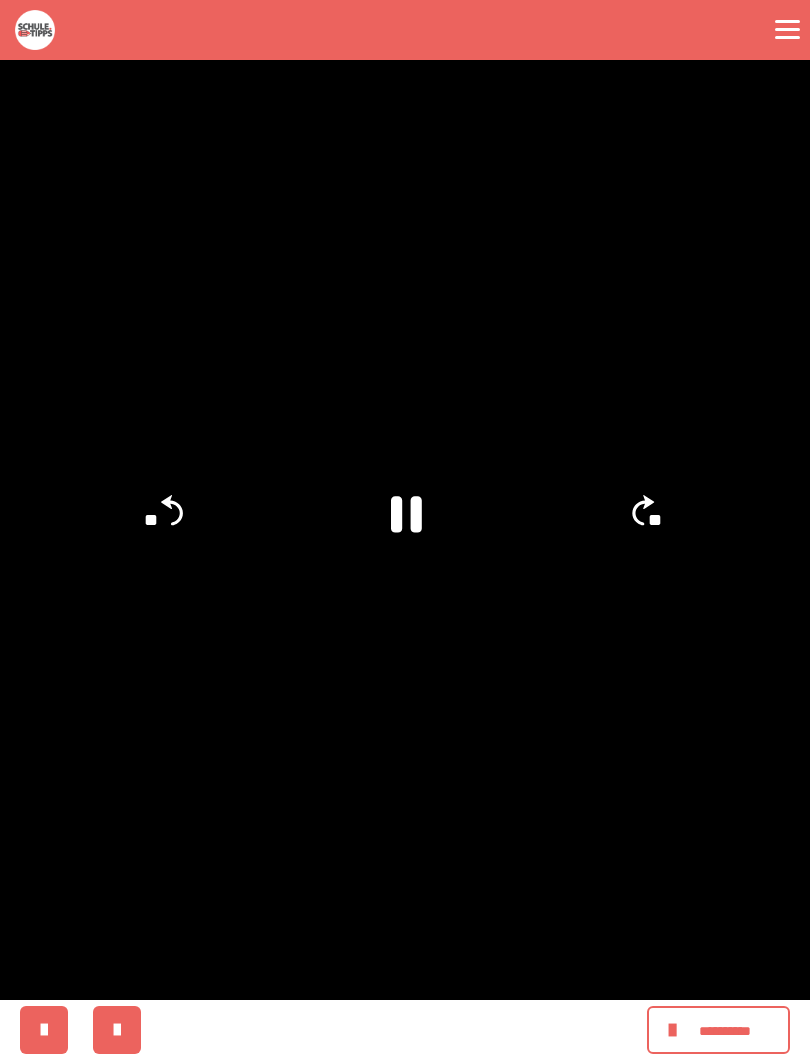 click on "**" 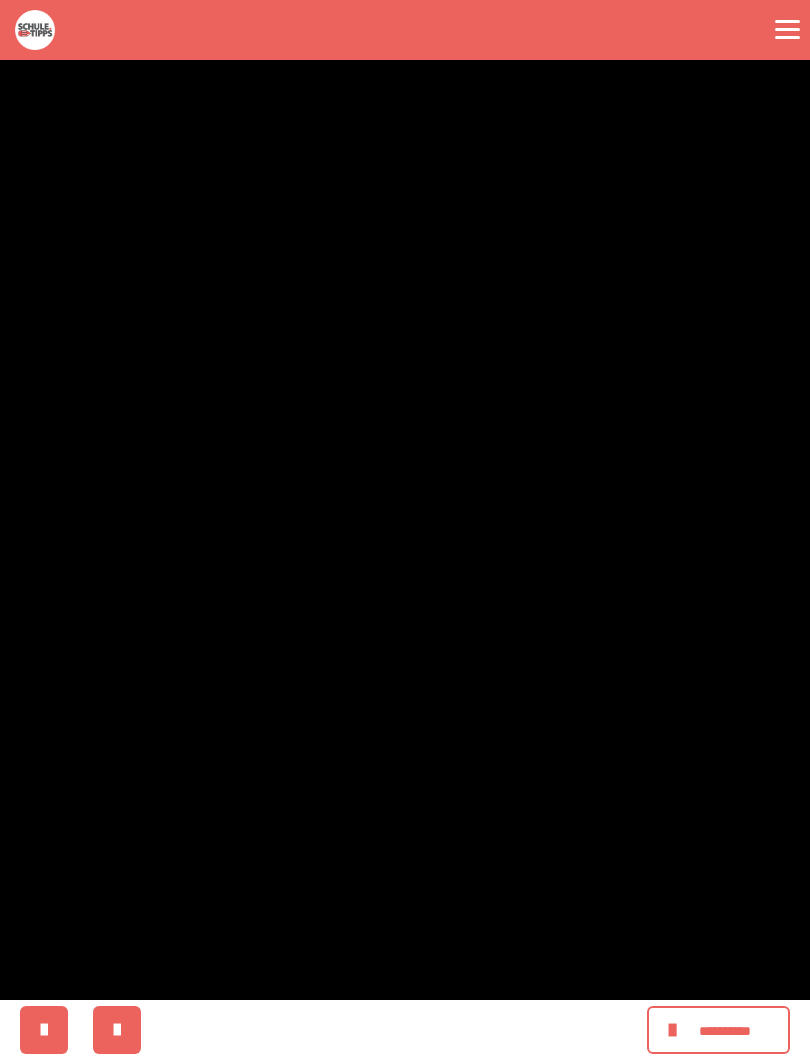 click at bounding box center [405, 530] 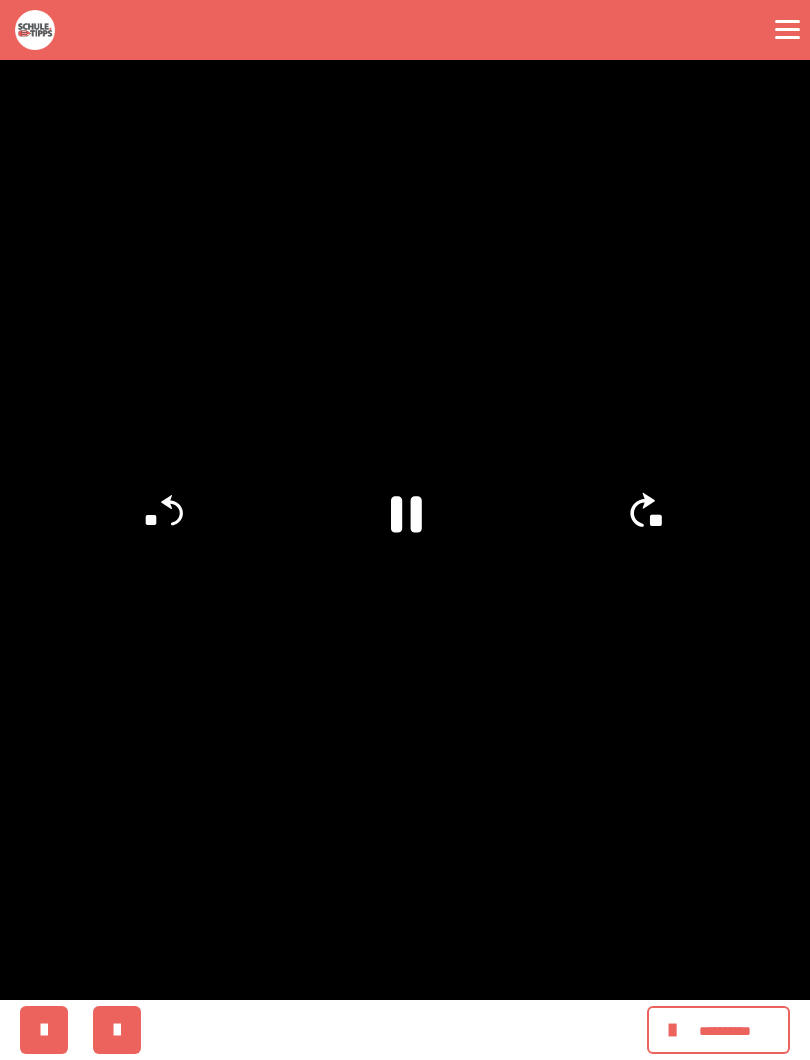 click on "**" 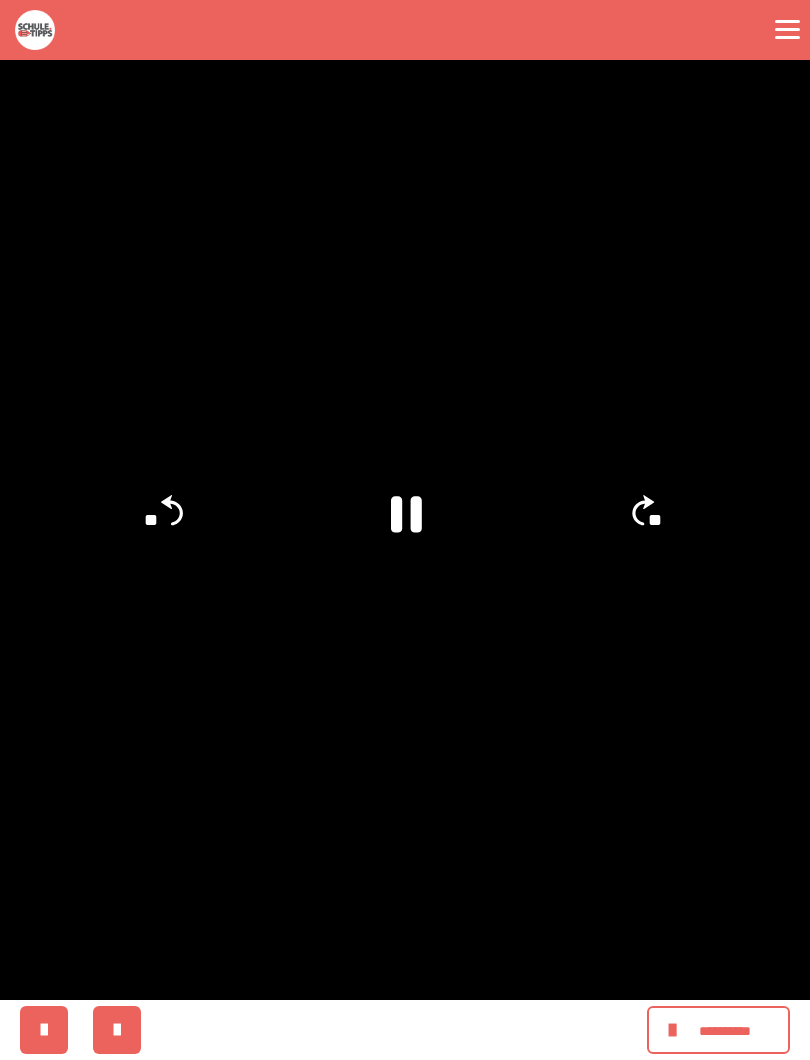 click 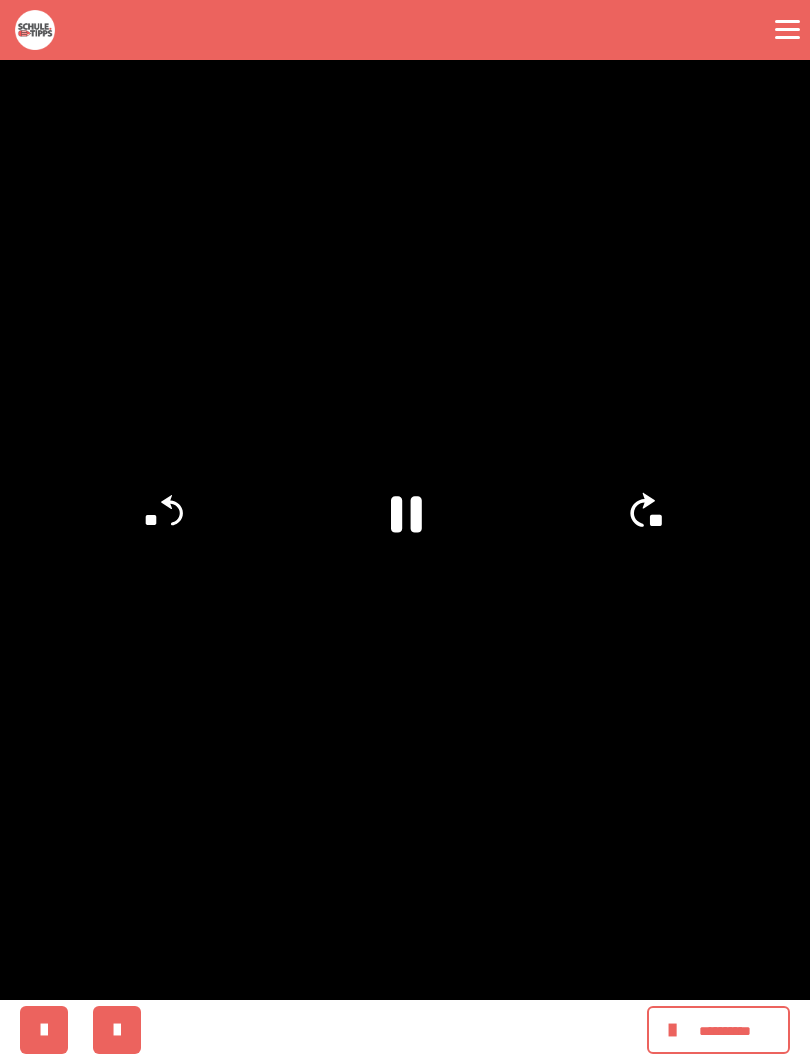 click on "**" 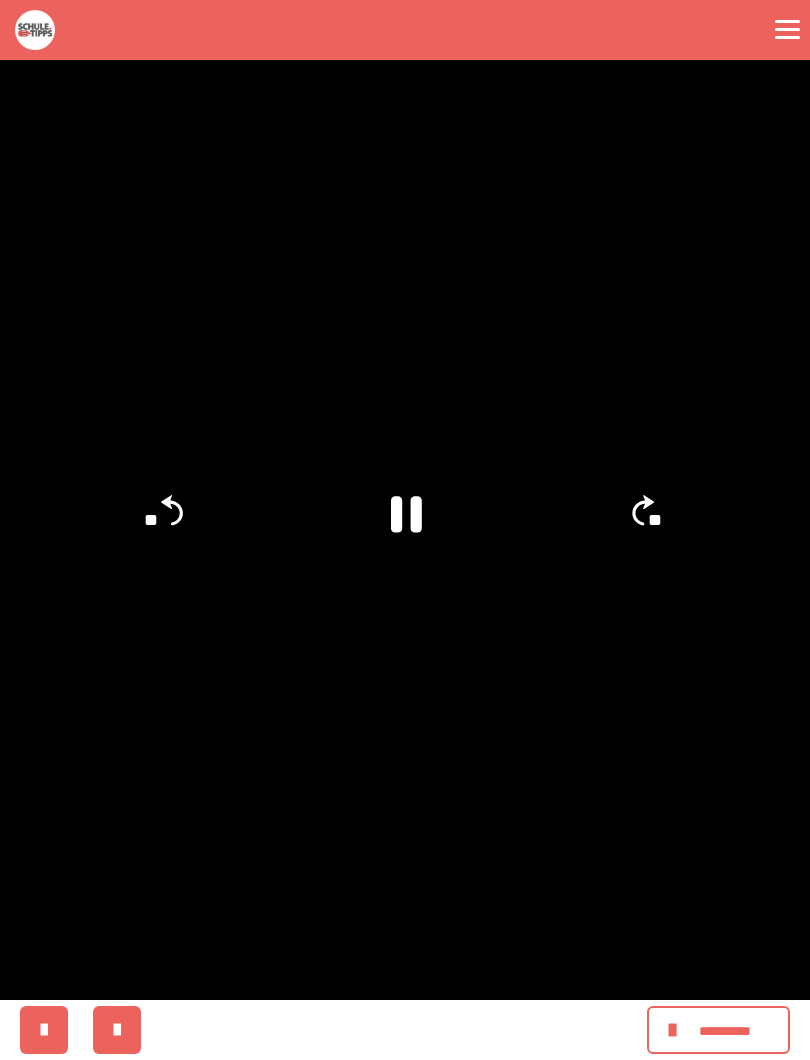 click on "**" 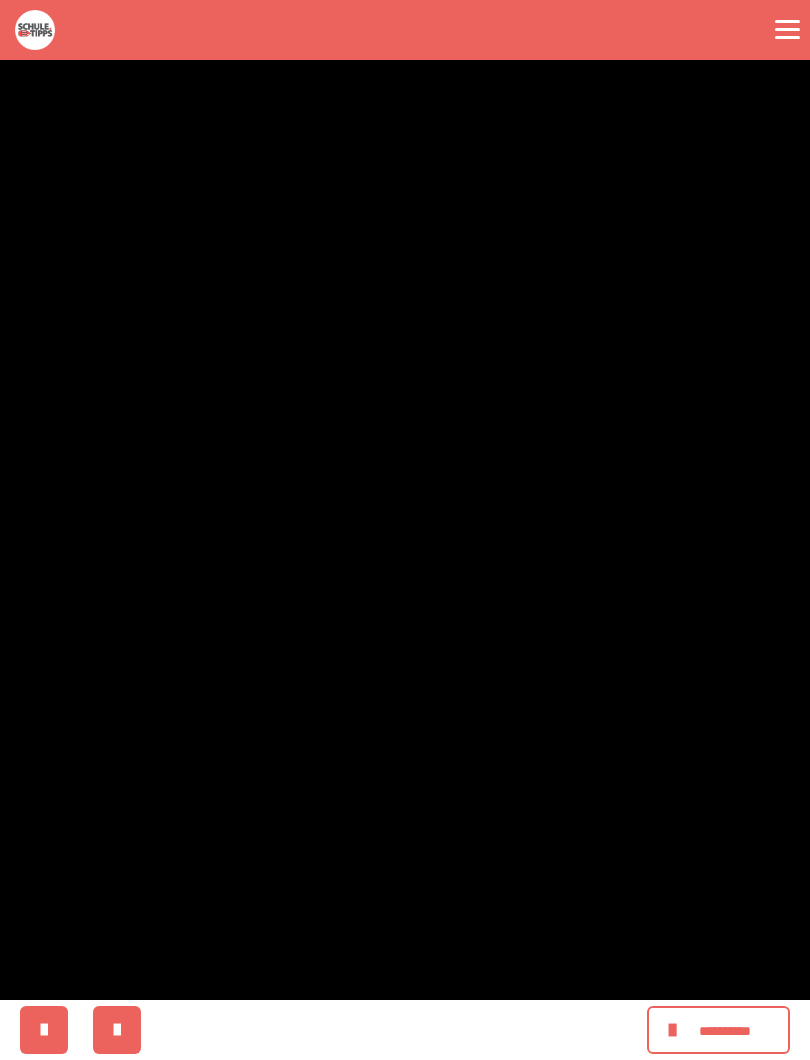 click at bounding box center [405, 530] 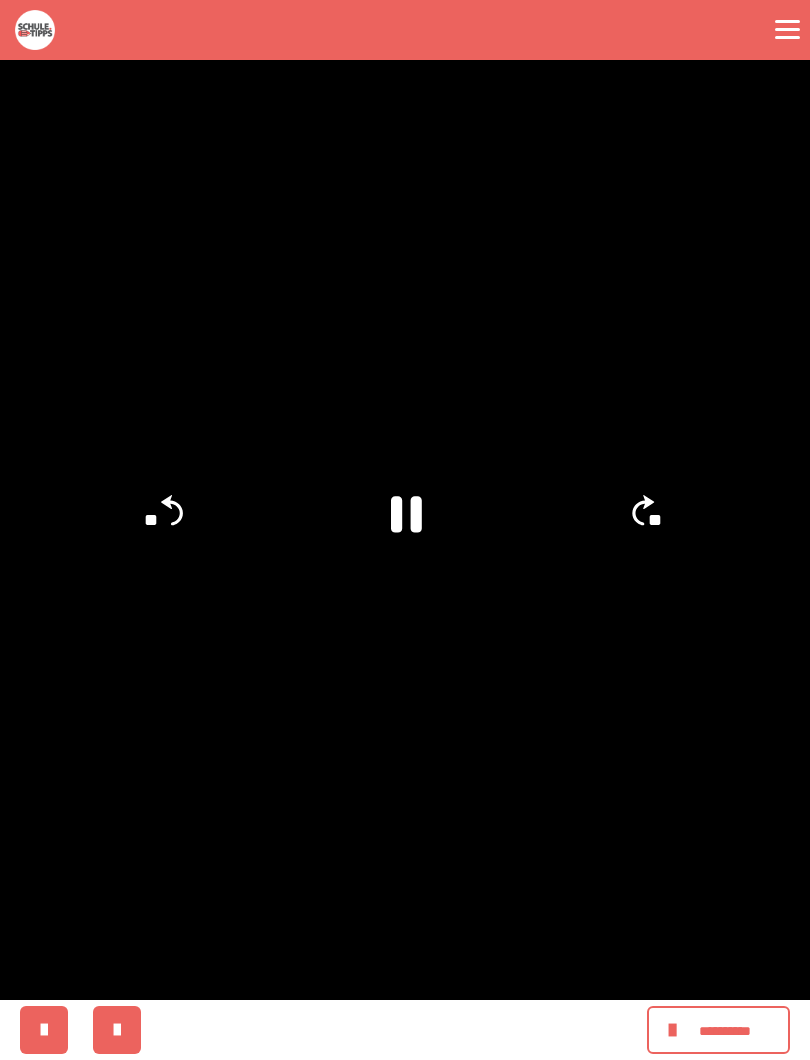 click on "**" 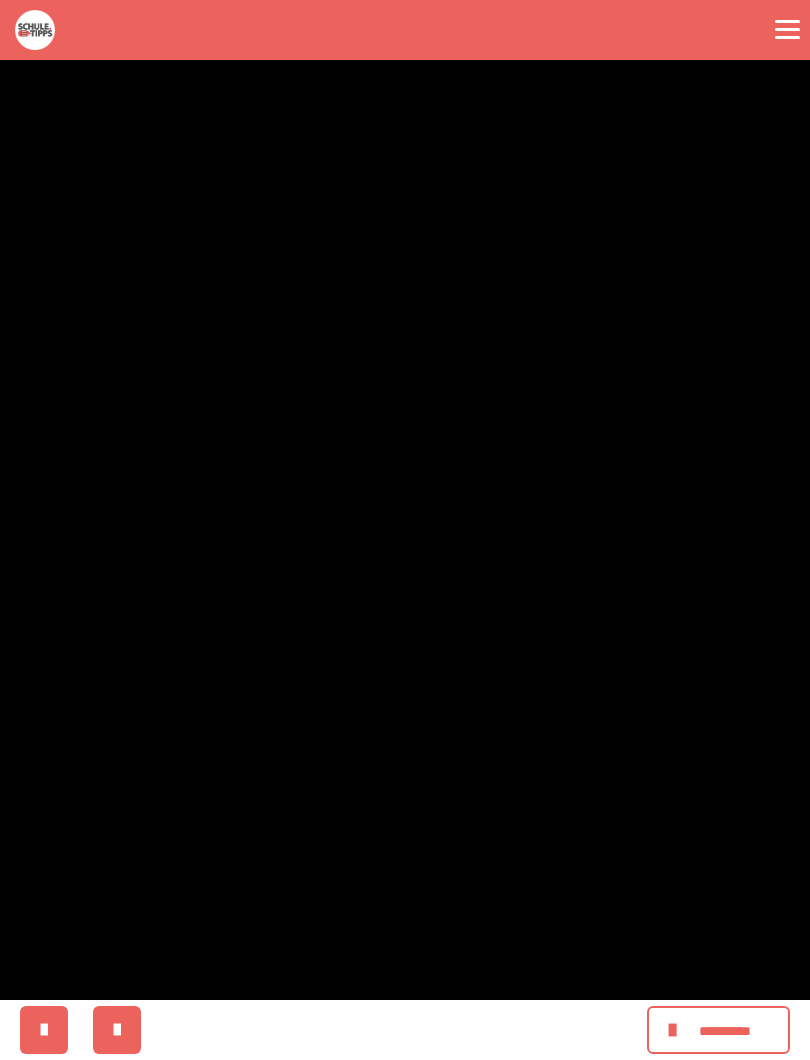 click at bounding box center (405, 530) 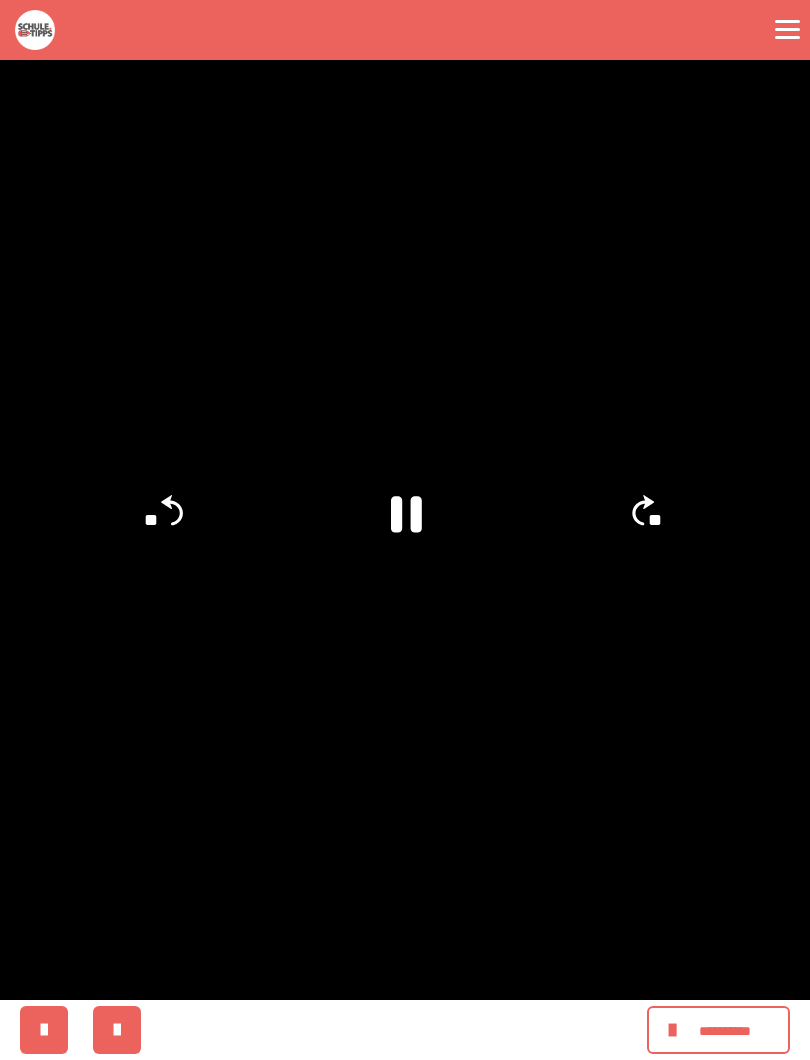 click on "**" 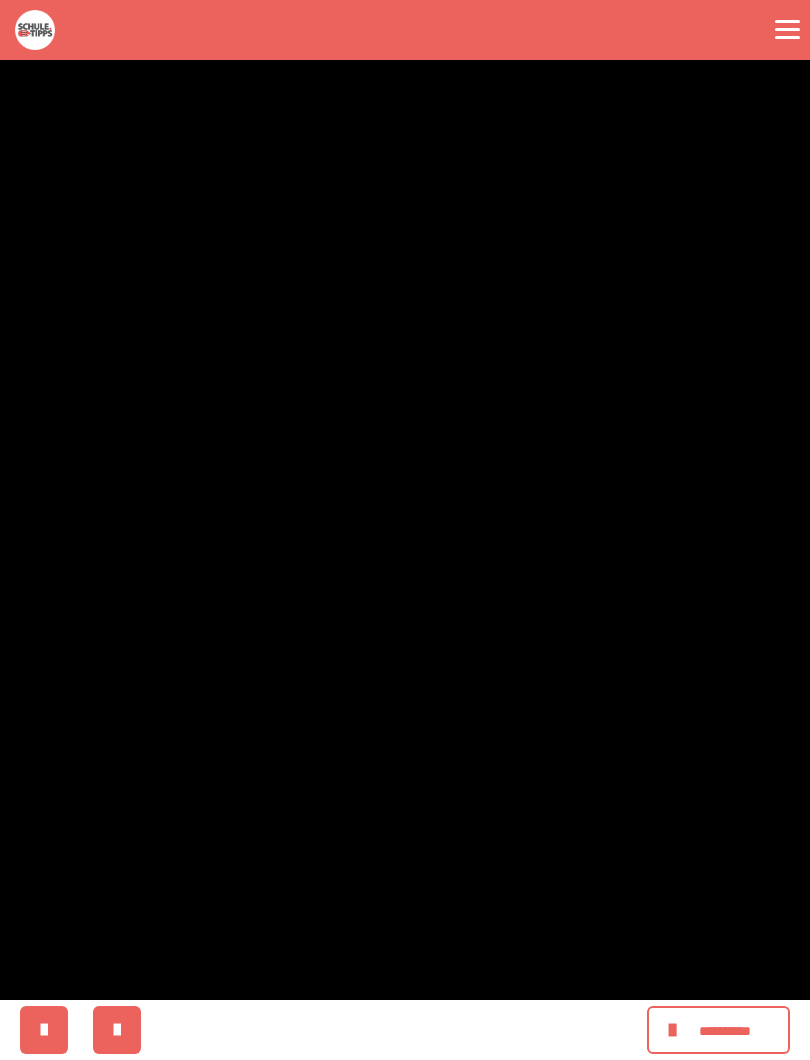 click at bounding box center [405, 530] 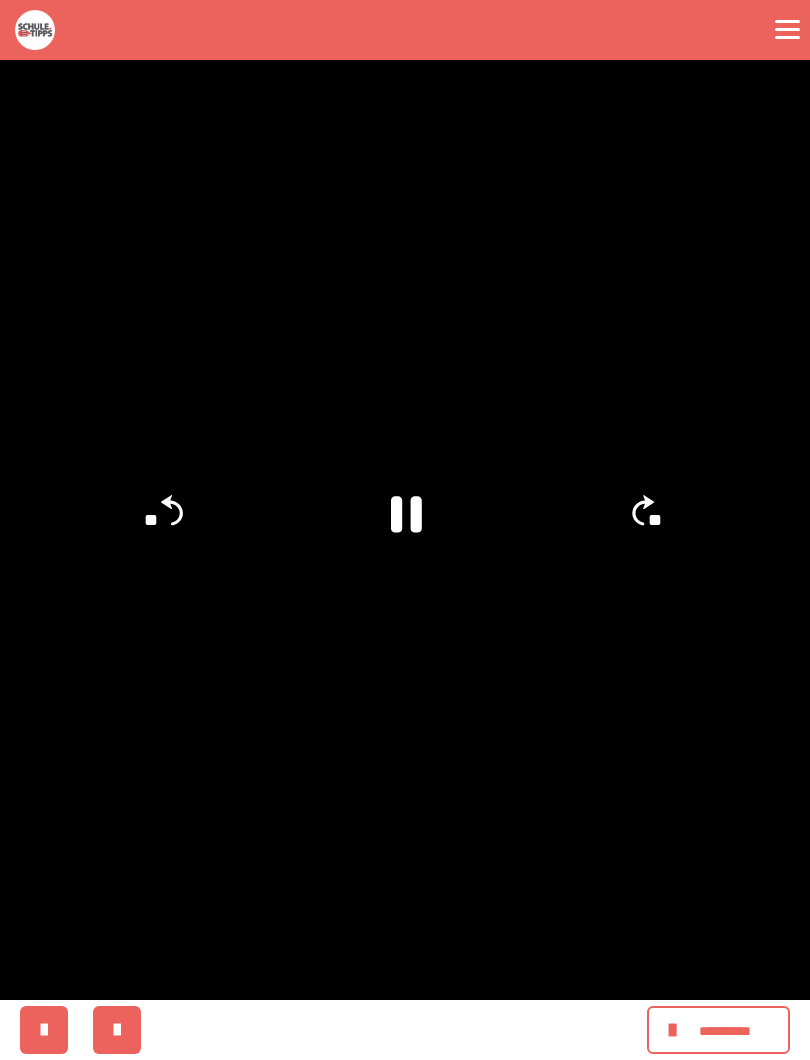 click at bounding box center [405, 530] 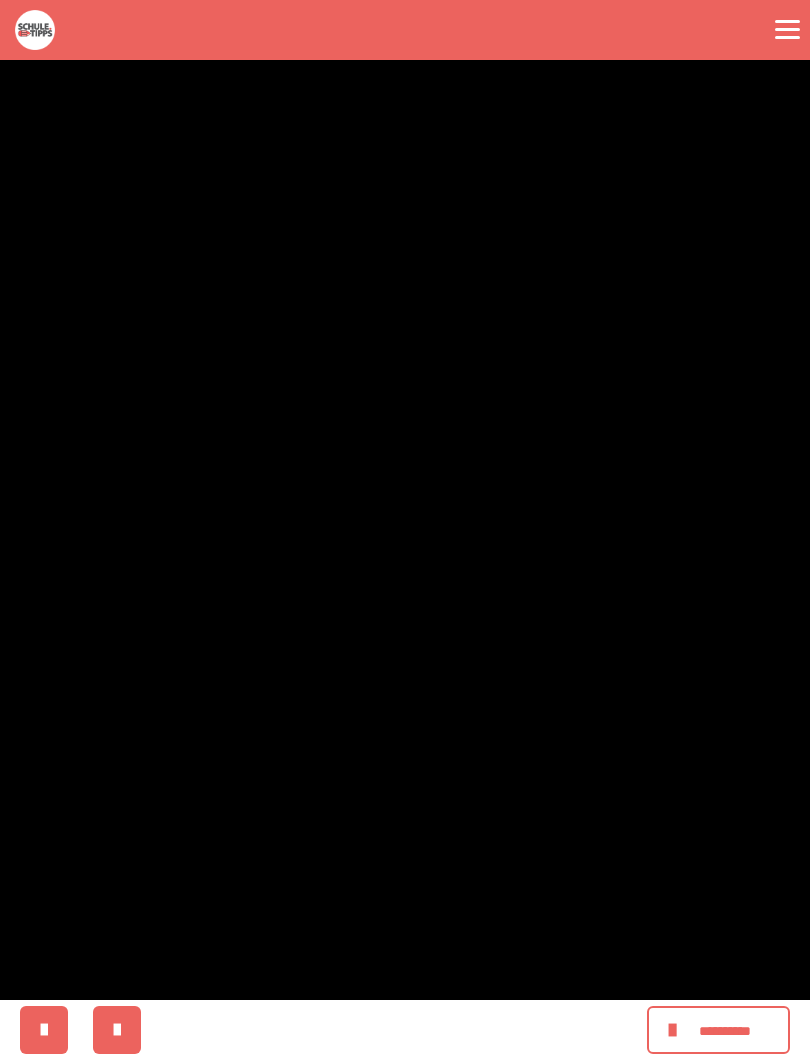click at bounding box center [405, 530] 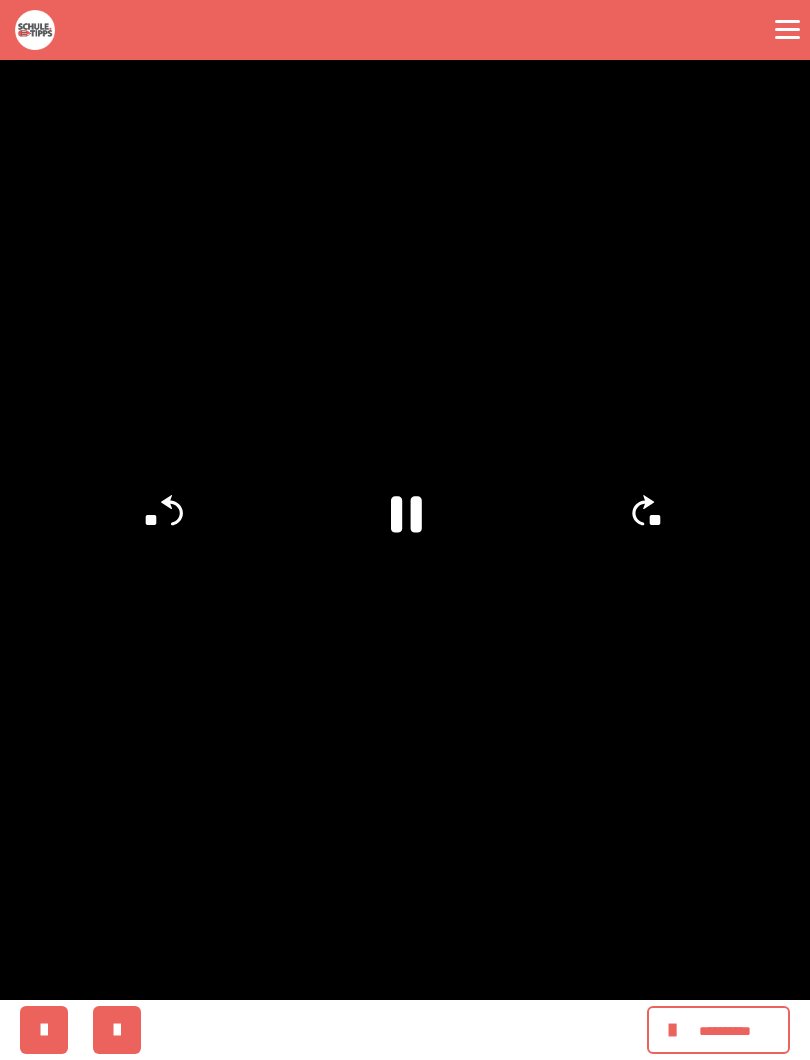 click at bounding box center (405, 530) 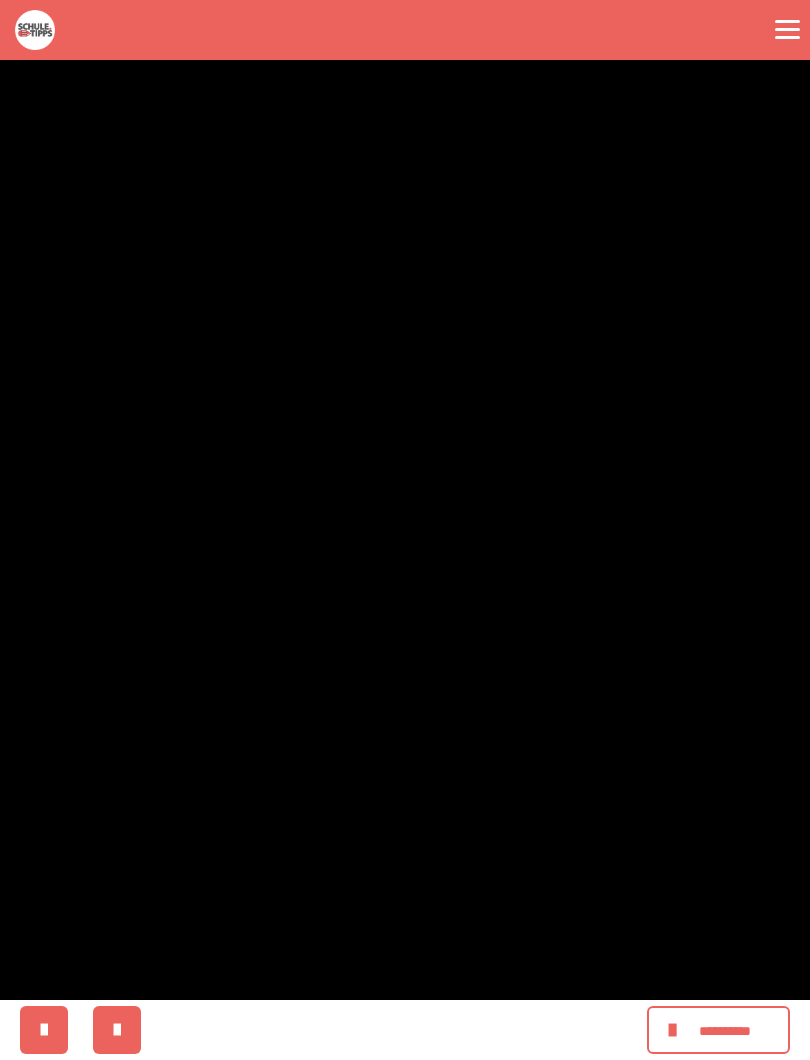 click at bounding box center [405, 530] 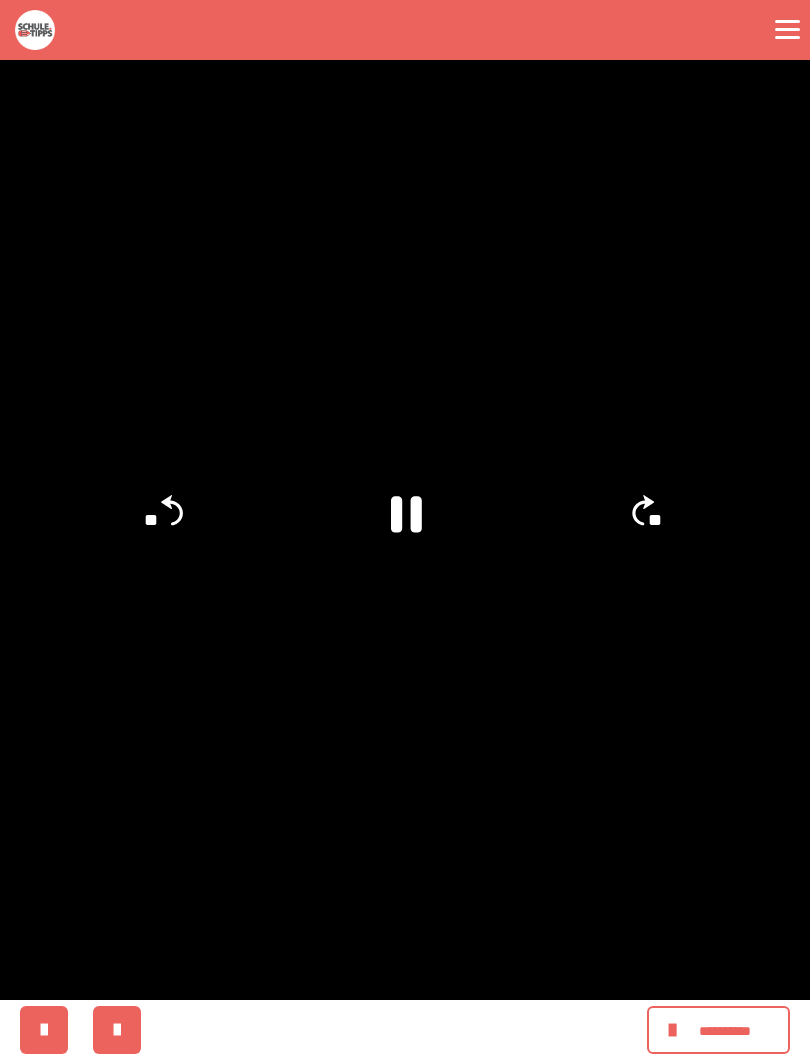 click on "**" 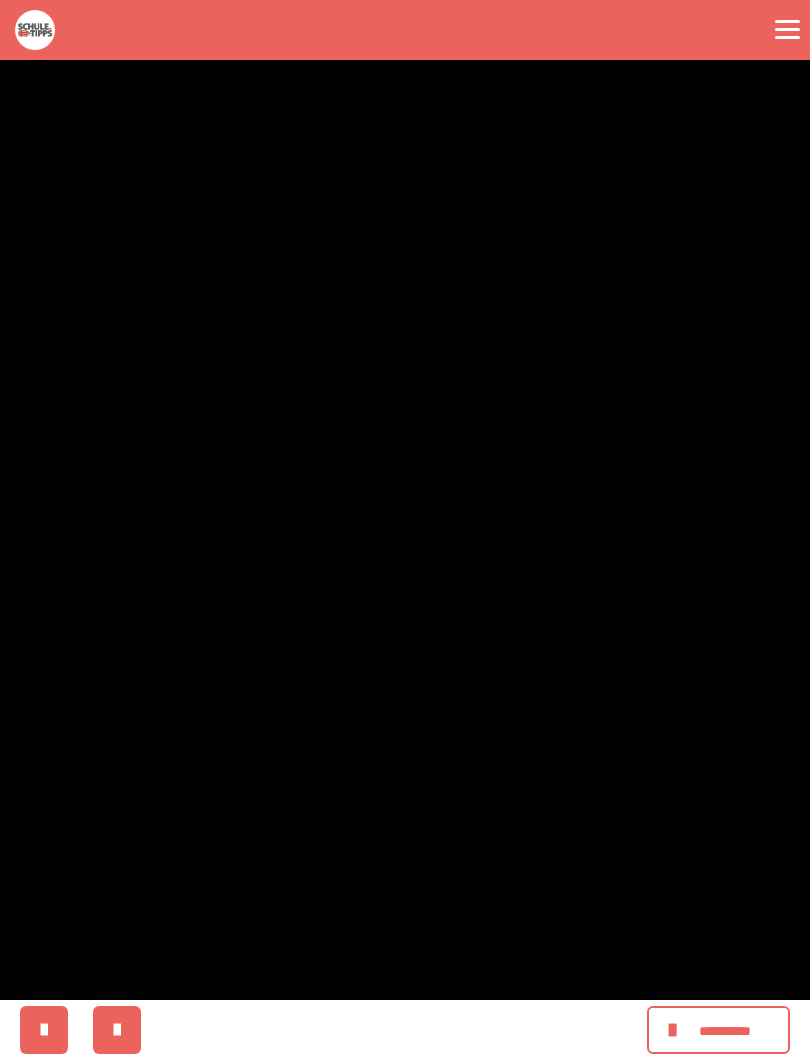click at bounding box center (405, 530) 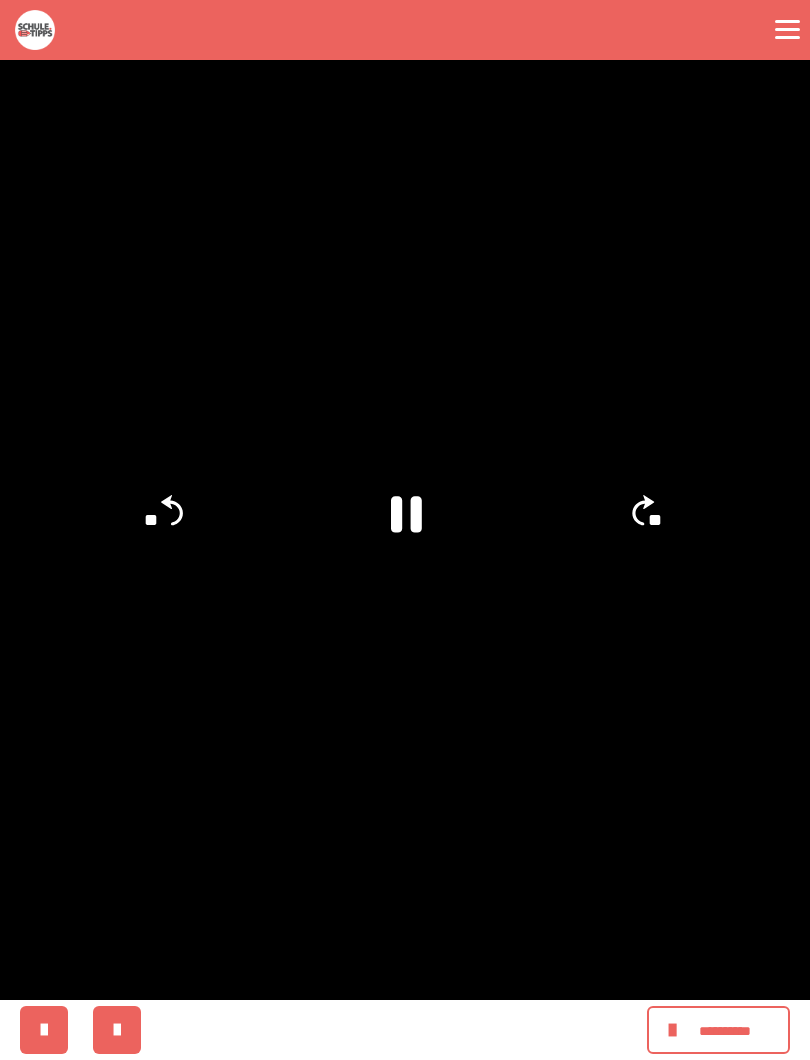 click at bounding box center [405, 530] 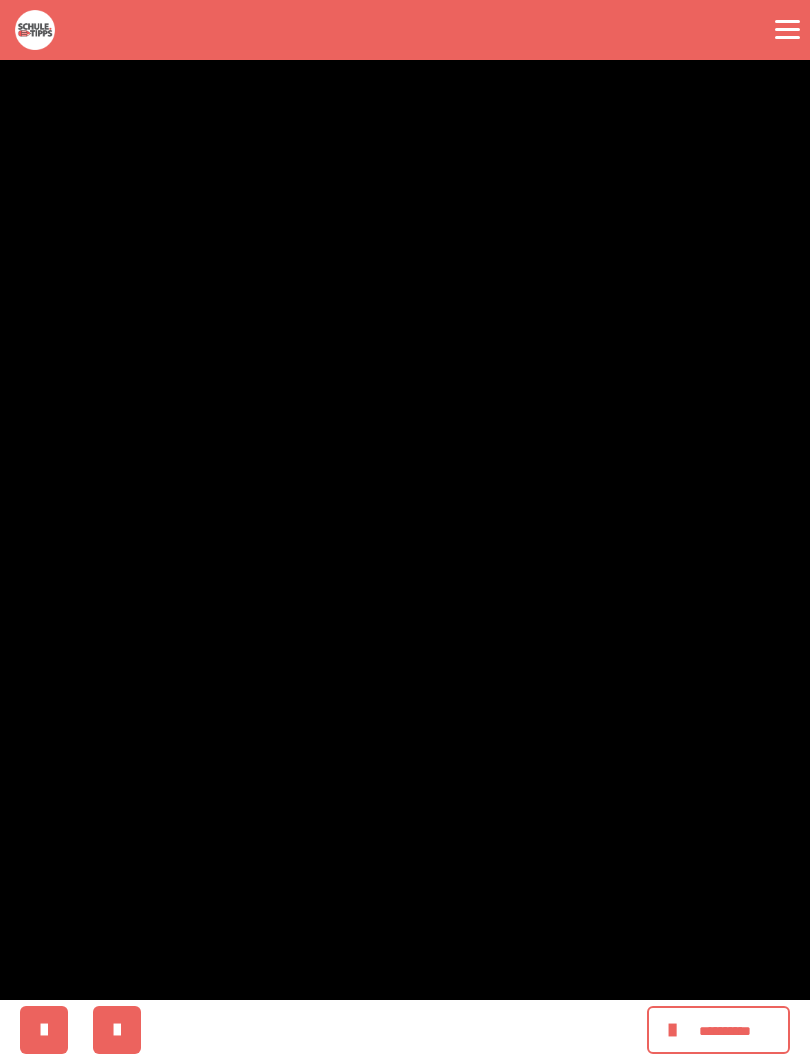 click at bounding box center (405, 530) 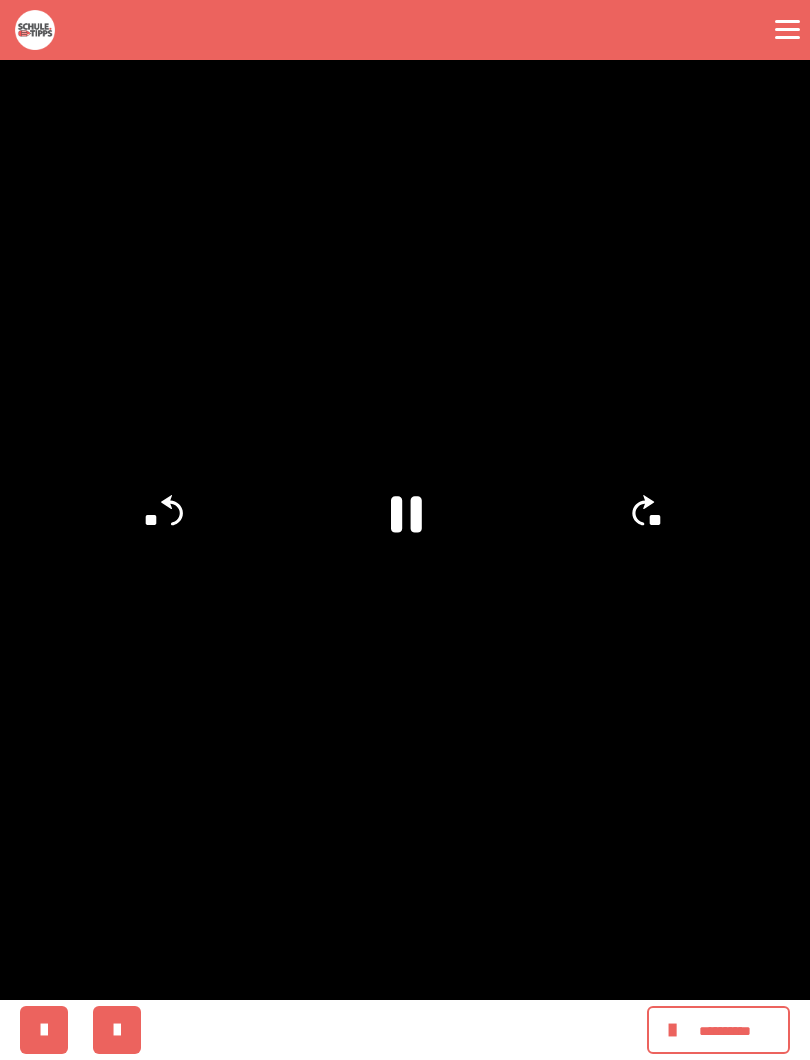 click on "**" 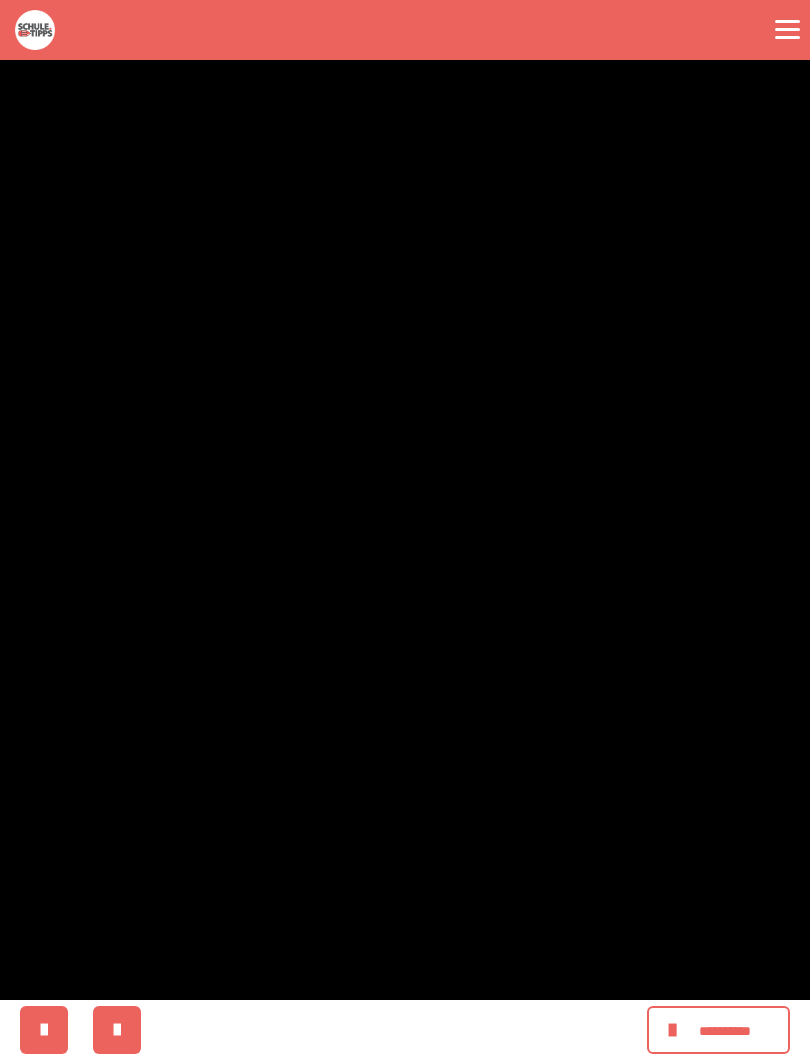 click at bounding box center (405, 530) 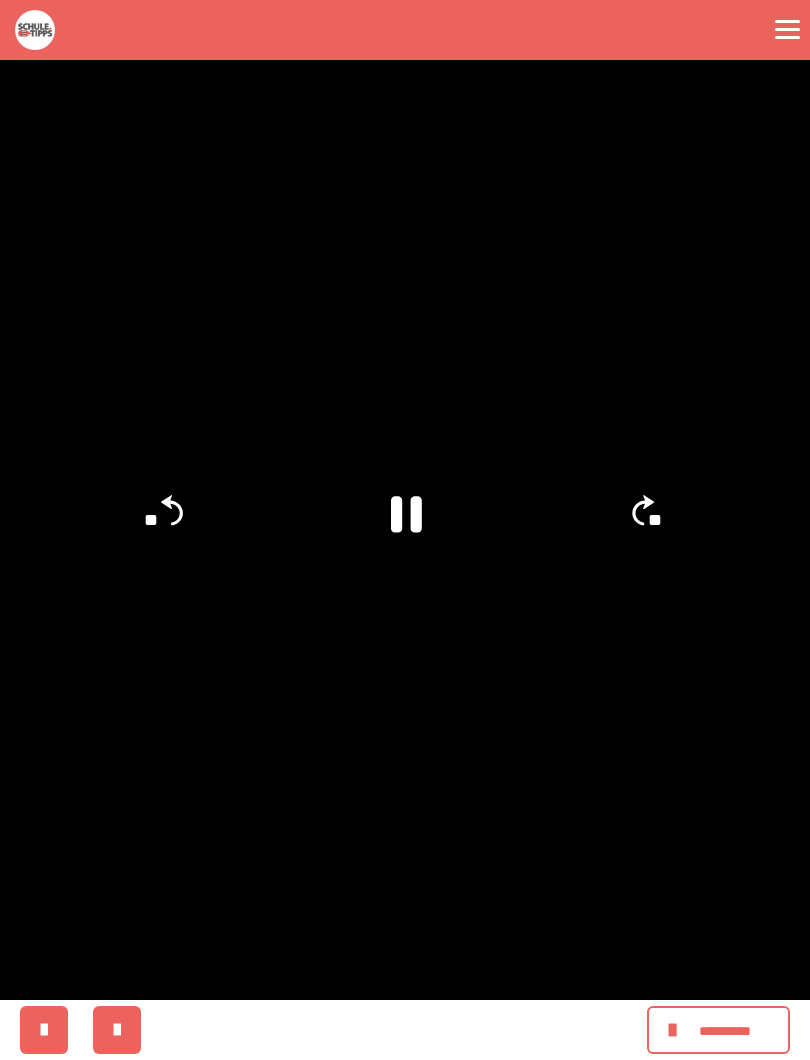 click at bounding box center [405, 530] 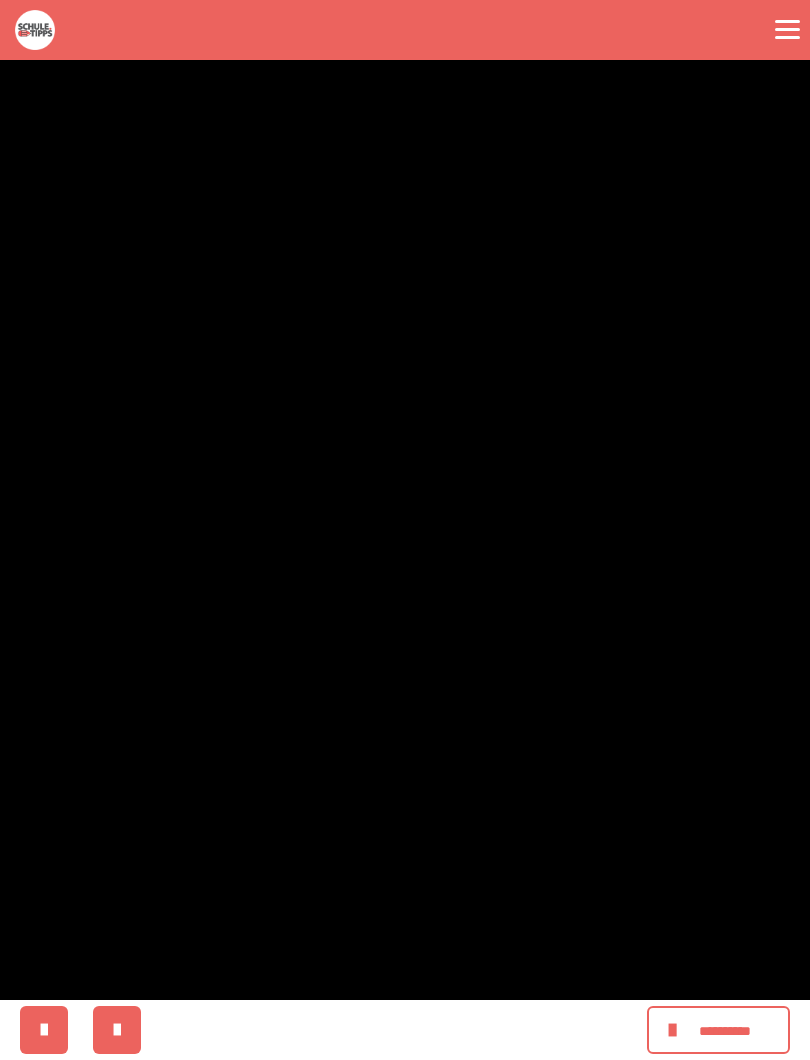 click at bounding box center (405, 530) 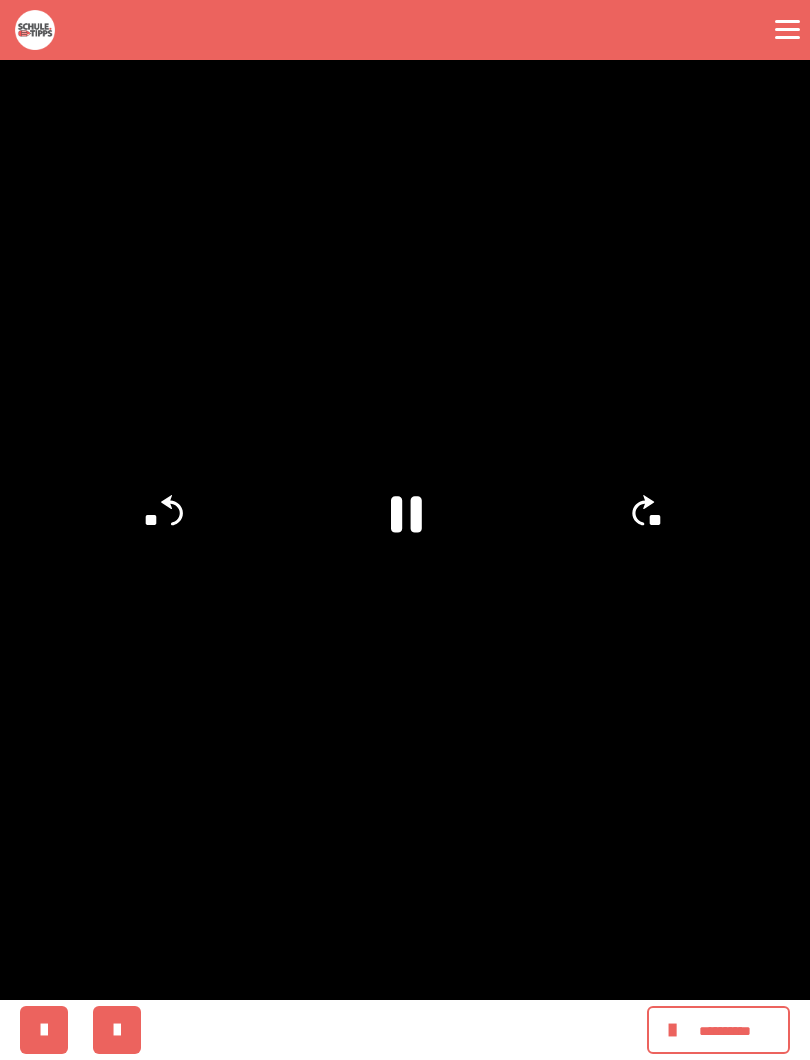 click on "**" 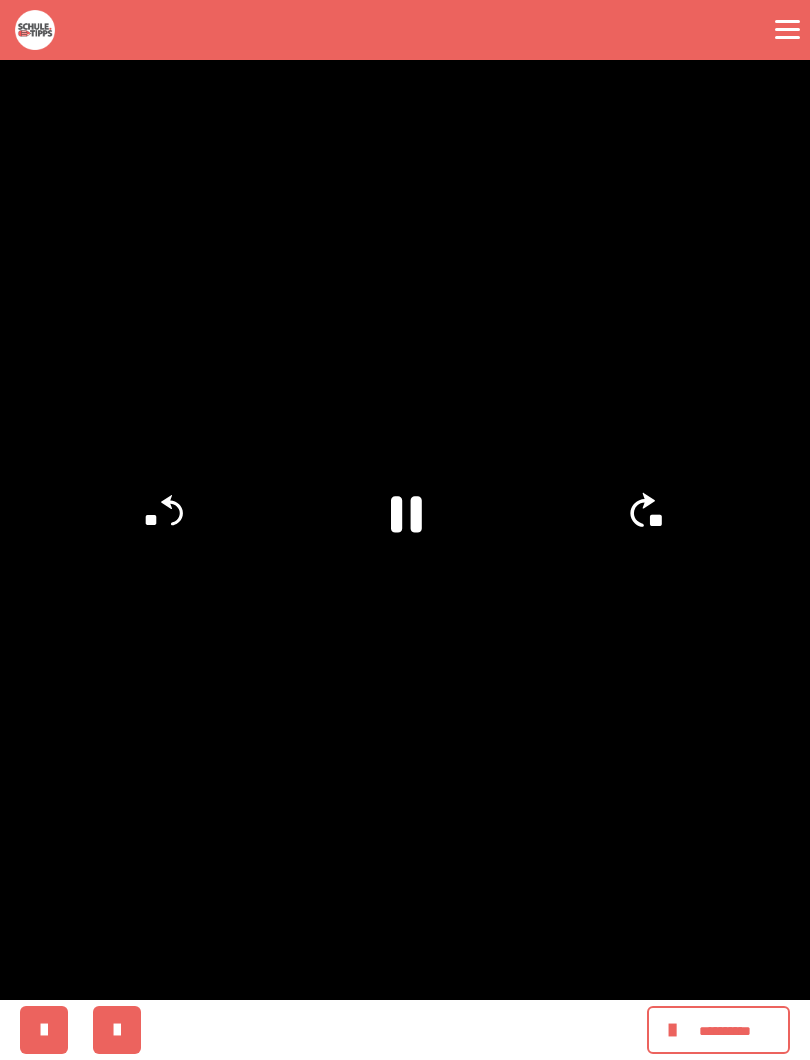 click on "**" 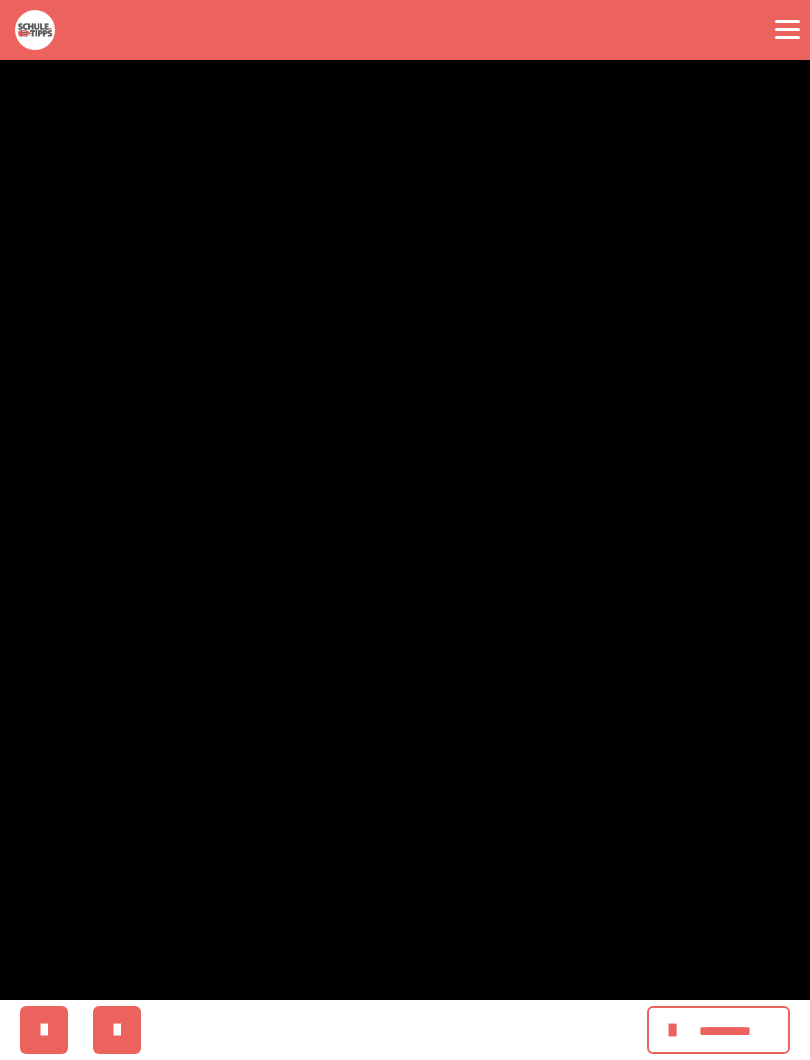 click at bounding box center (405, 530) 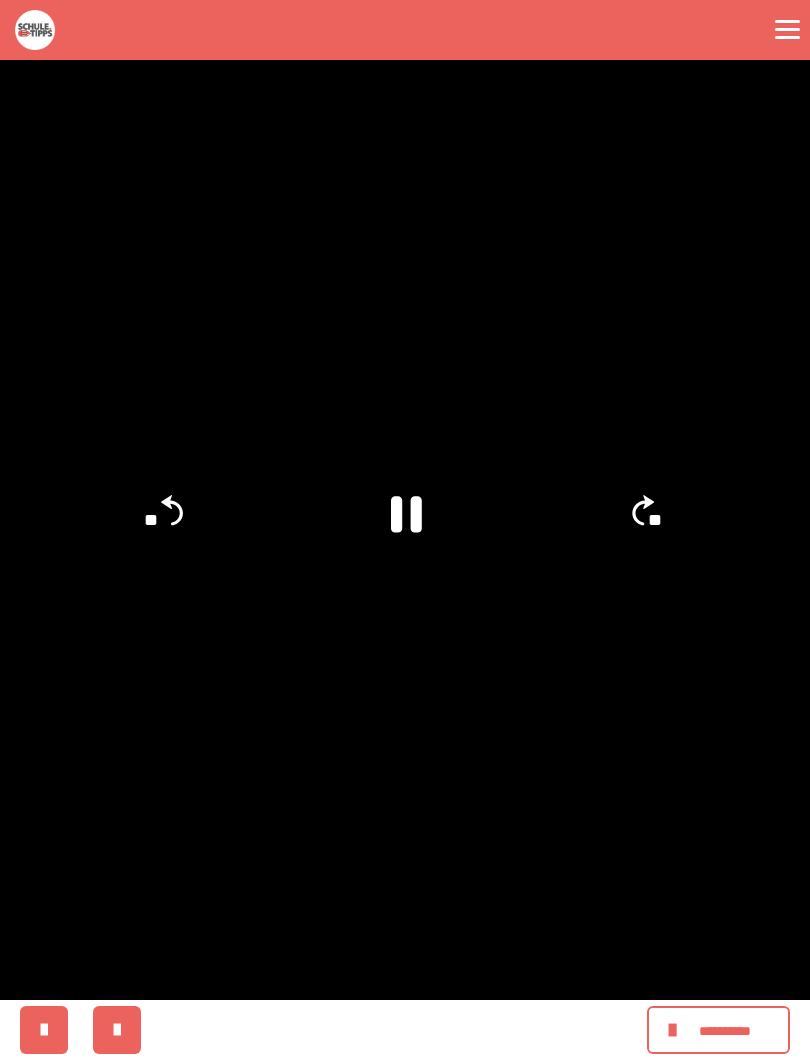 click at bounding box center (405, 530) 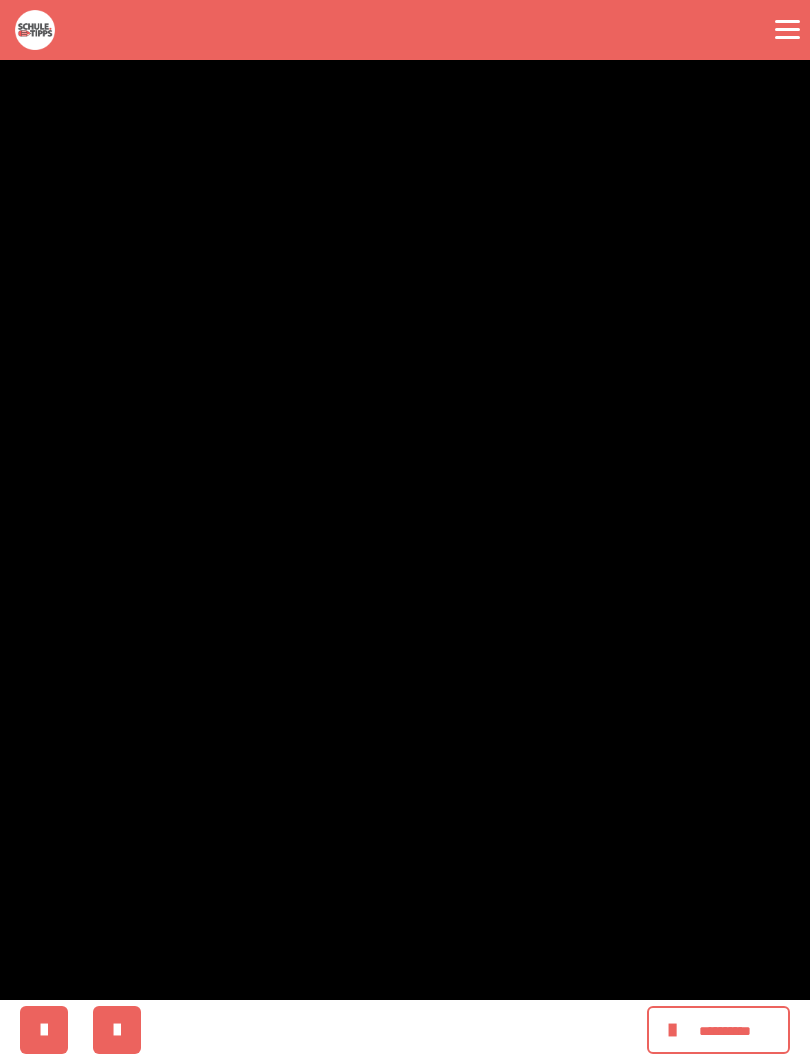 click at bounding box center (405, 530) 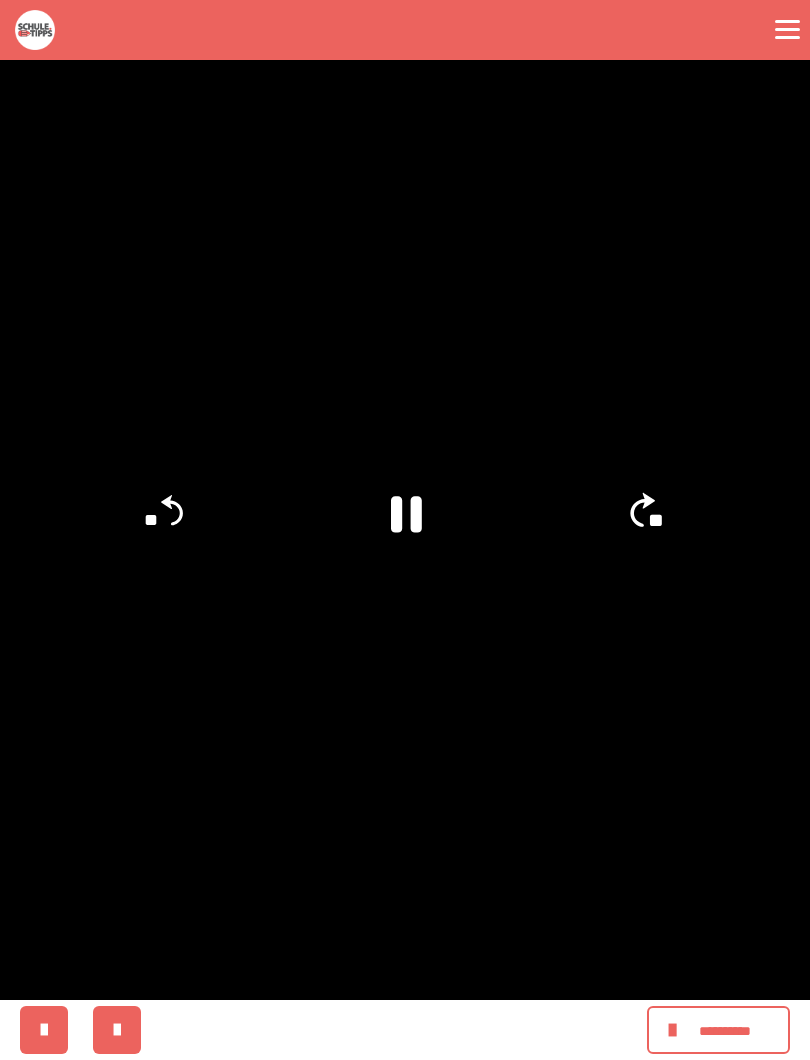 click on "**" 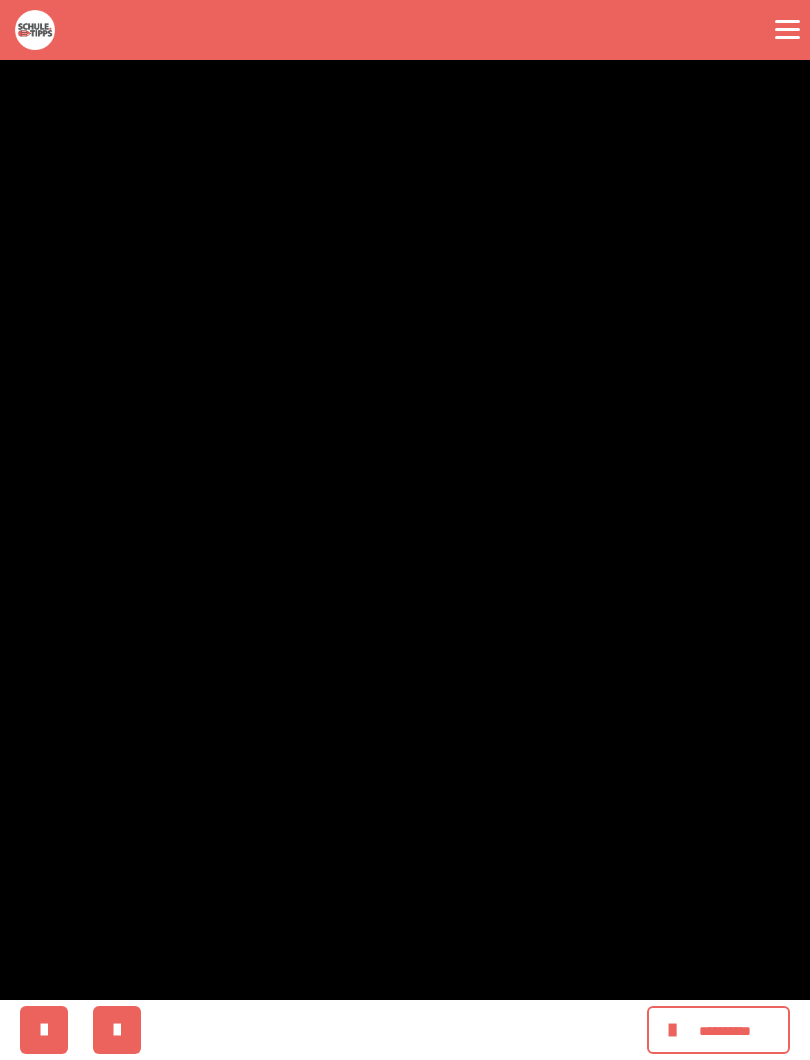 click at bounding box center [405, 530] 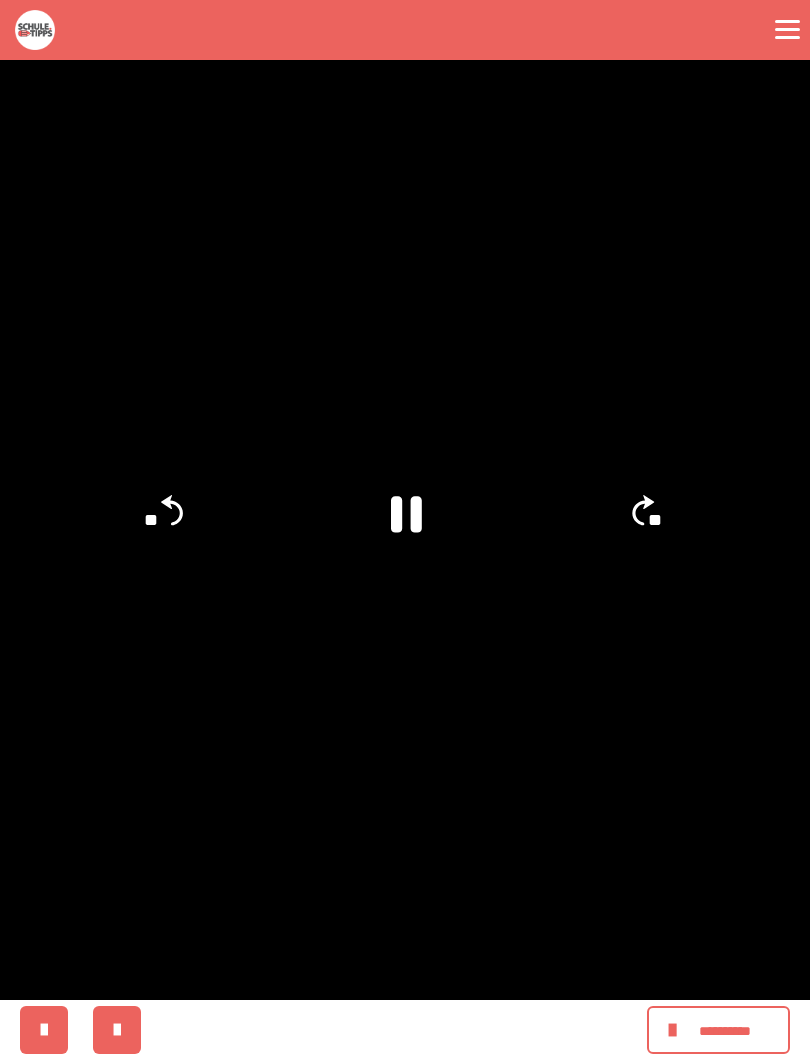 click on "**" 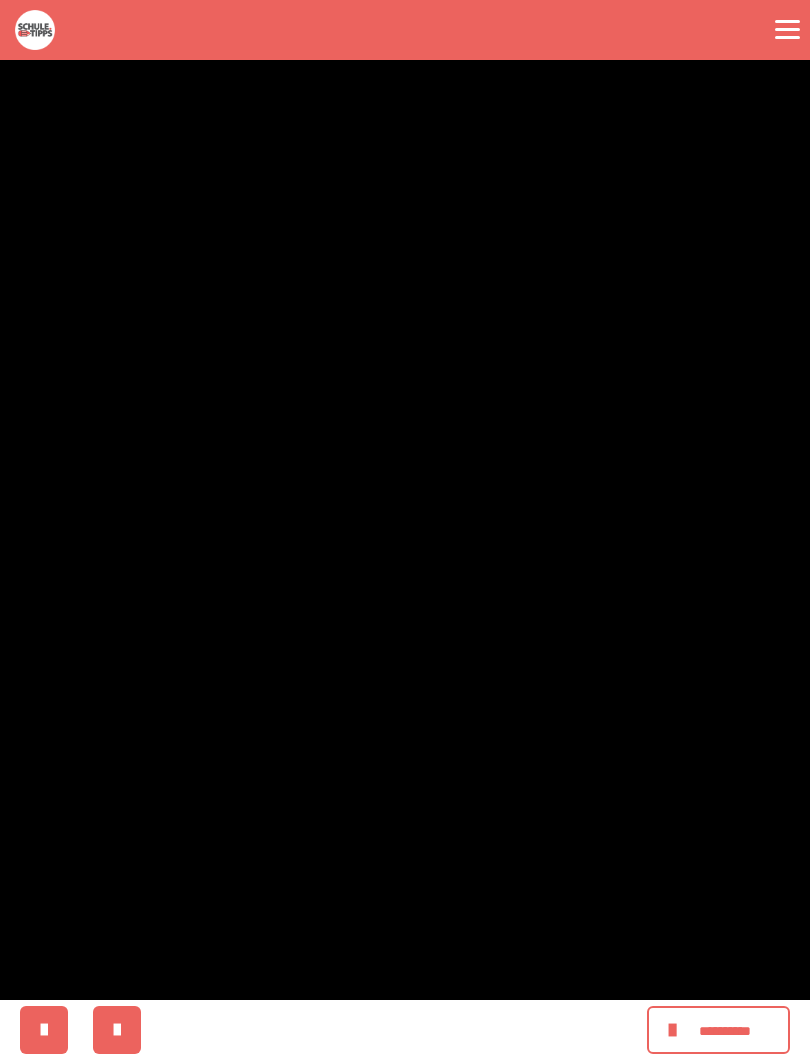 click at bounding box center [405, 530] 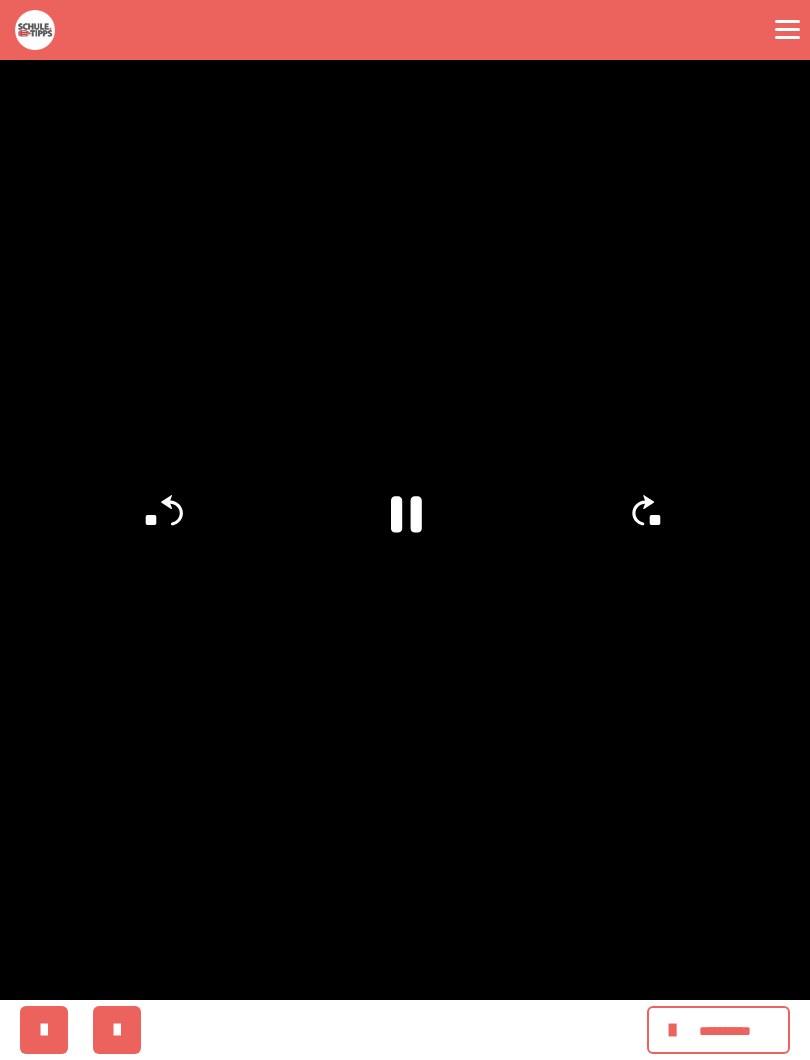 click 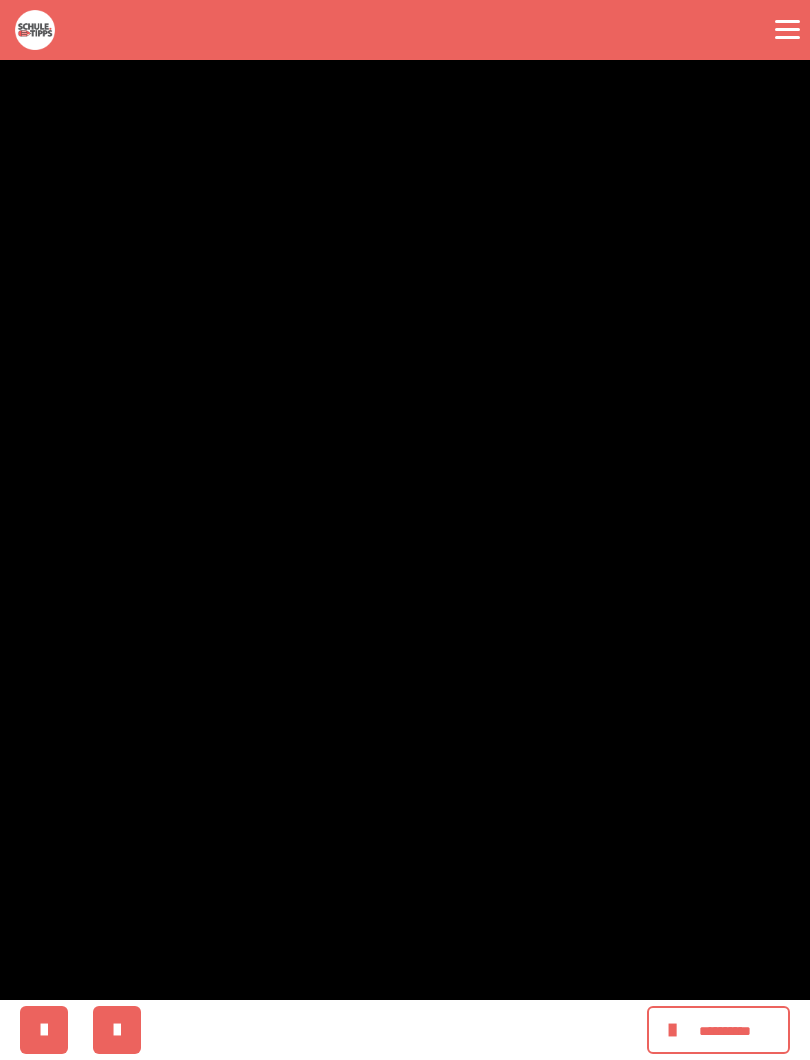 click at bounding box center [405, 530] 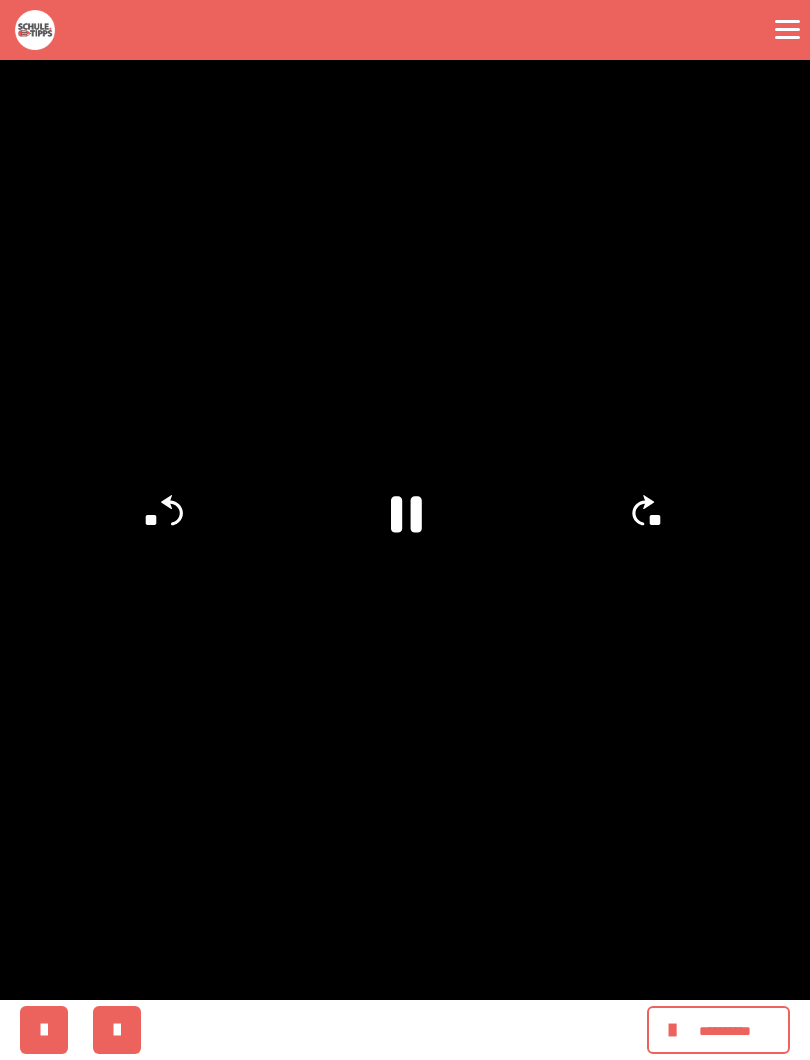 click on "**" 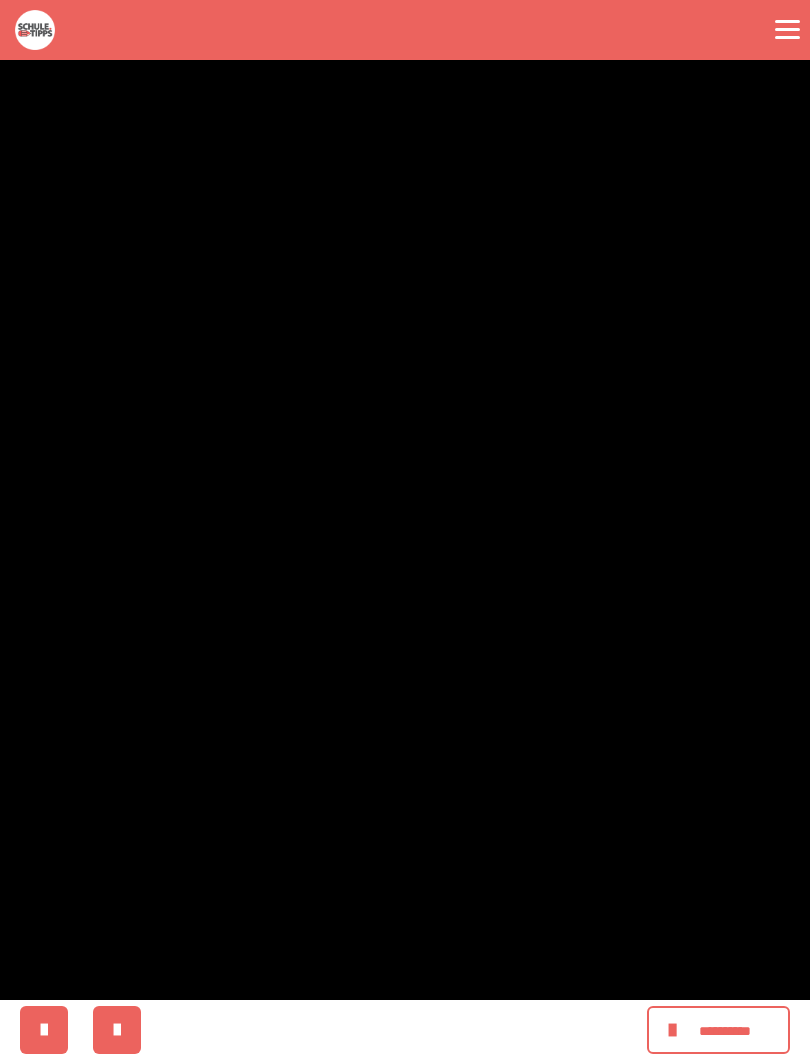 click at bounding box center (405, 530) 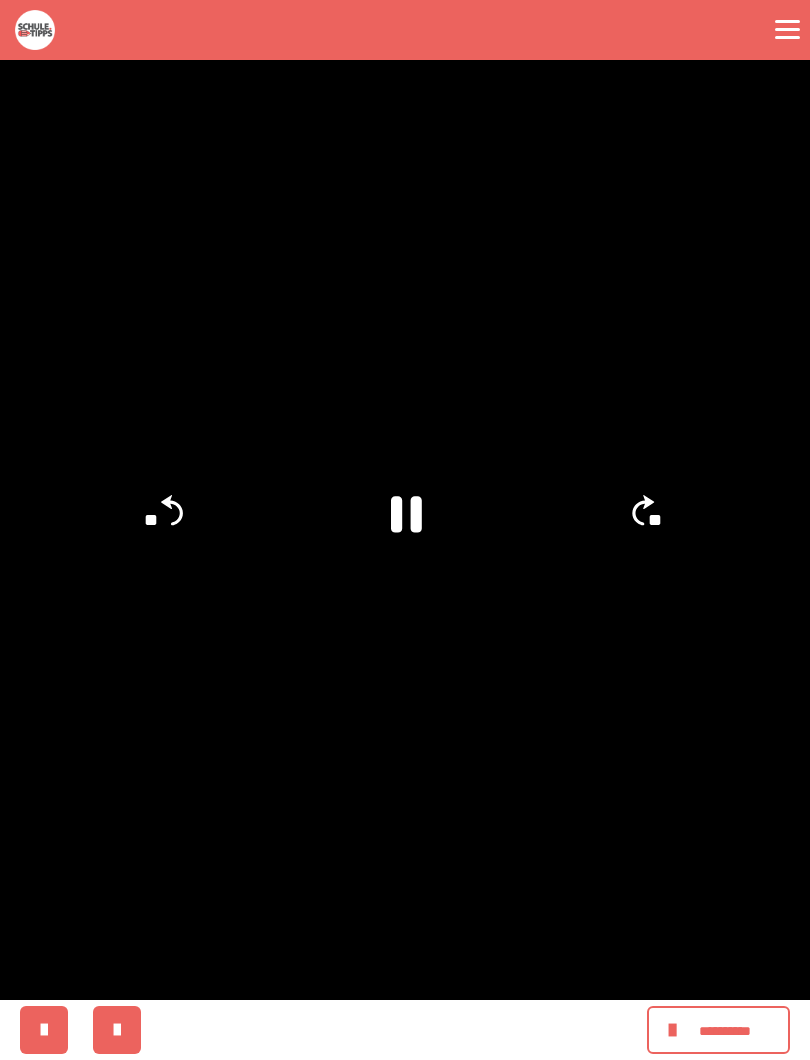 click on "**" 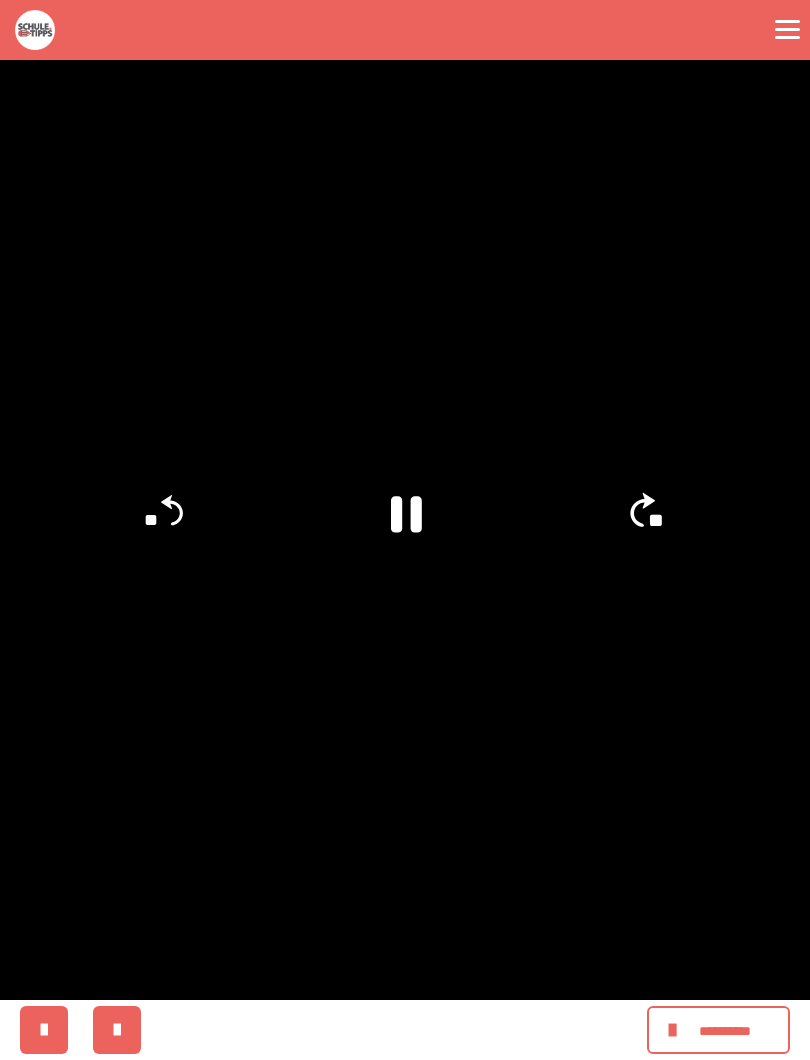click on "**" 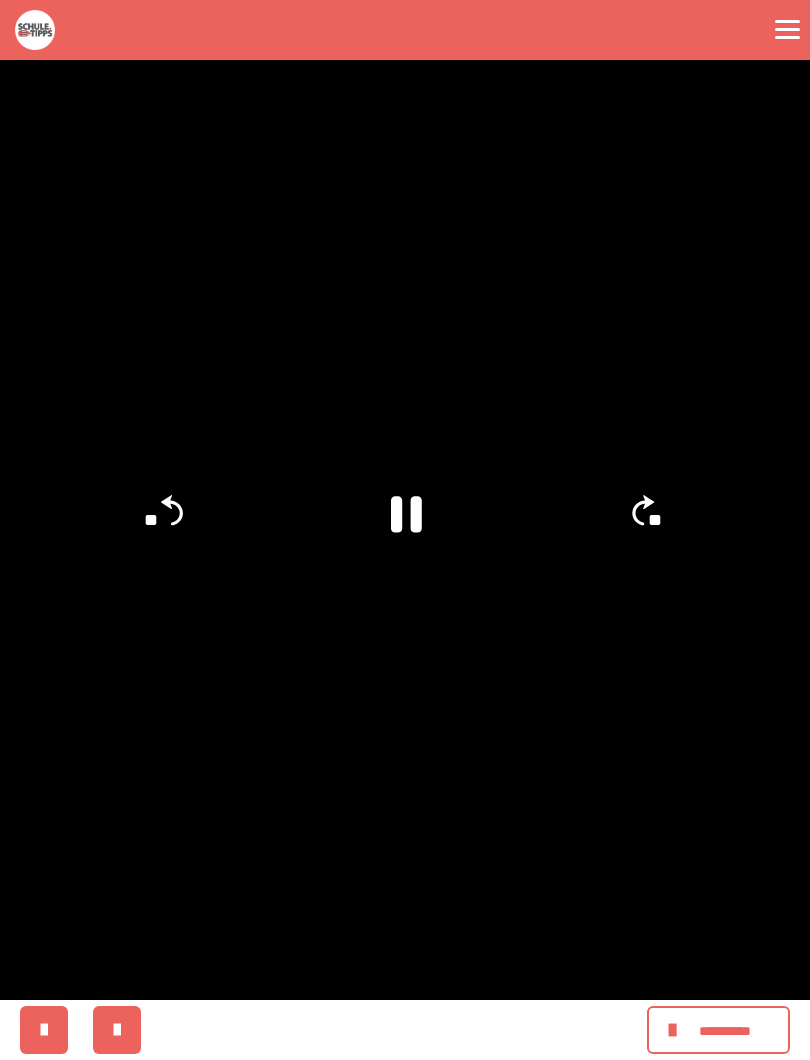 click on "**" 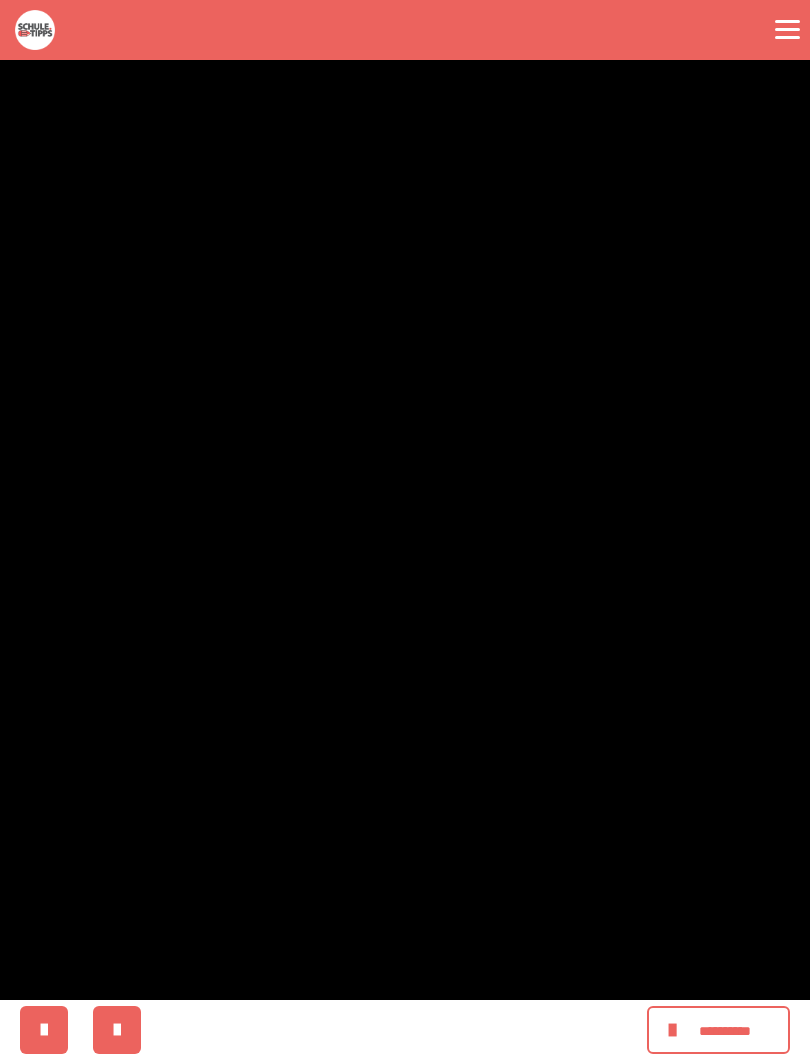 click at bounding box center (405, 530) 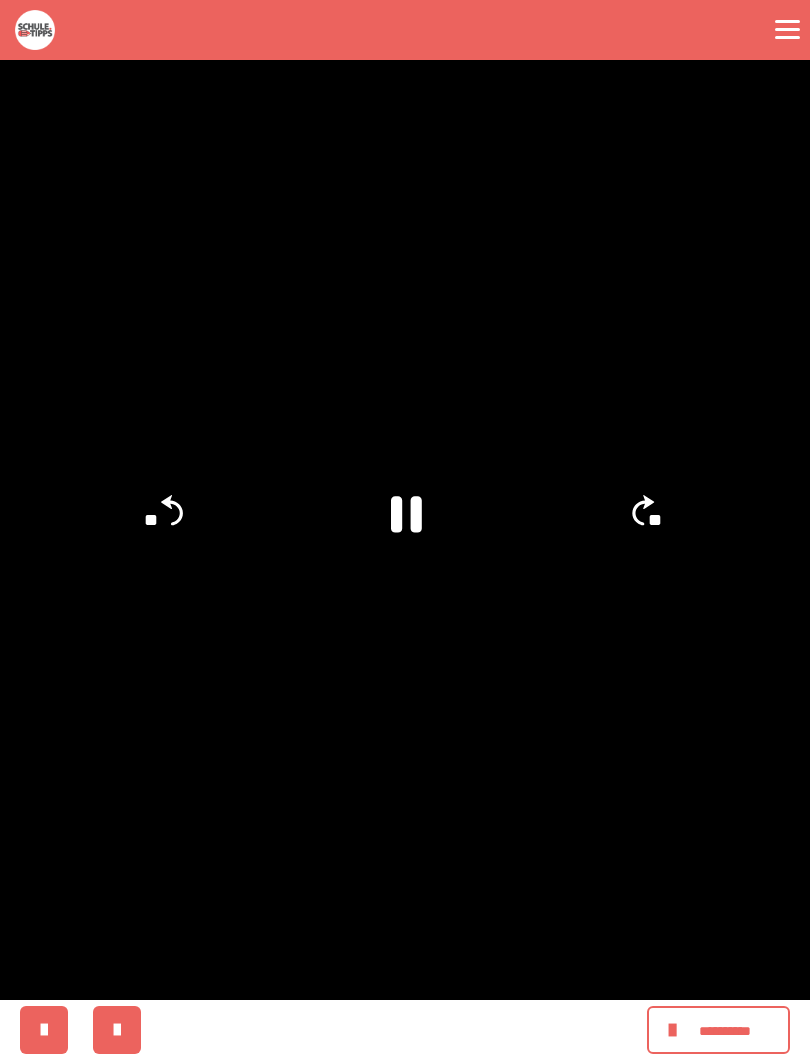click at bounding box center [405, 530] 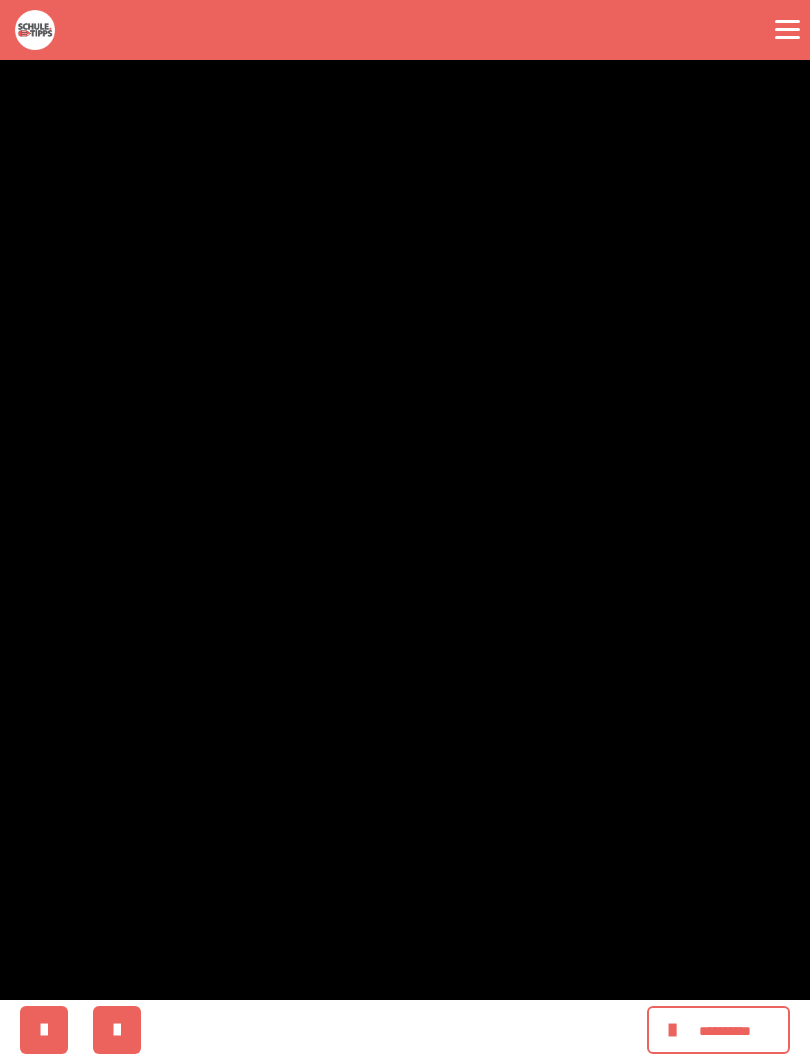 click at bounding box center (405, 530) 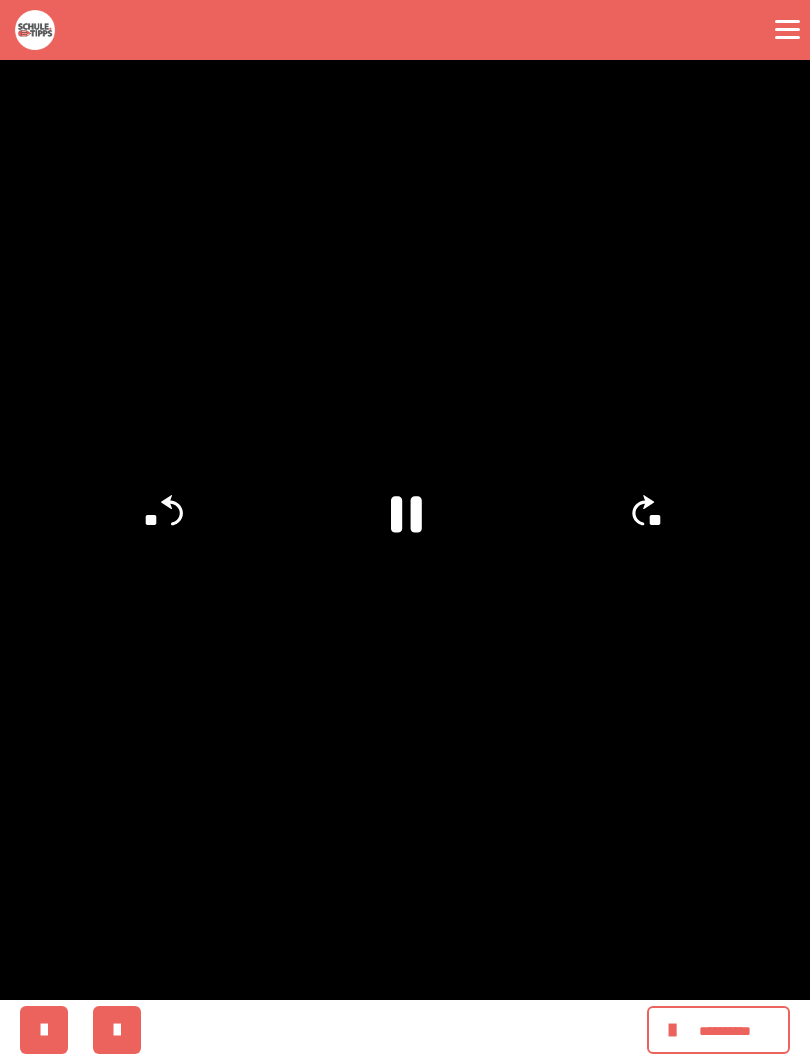 click on "**" 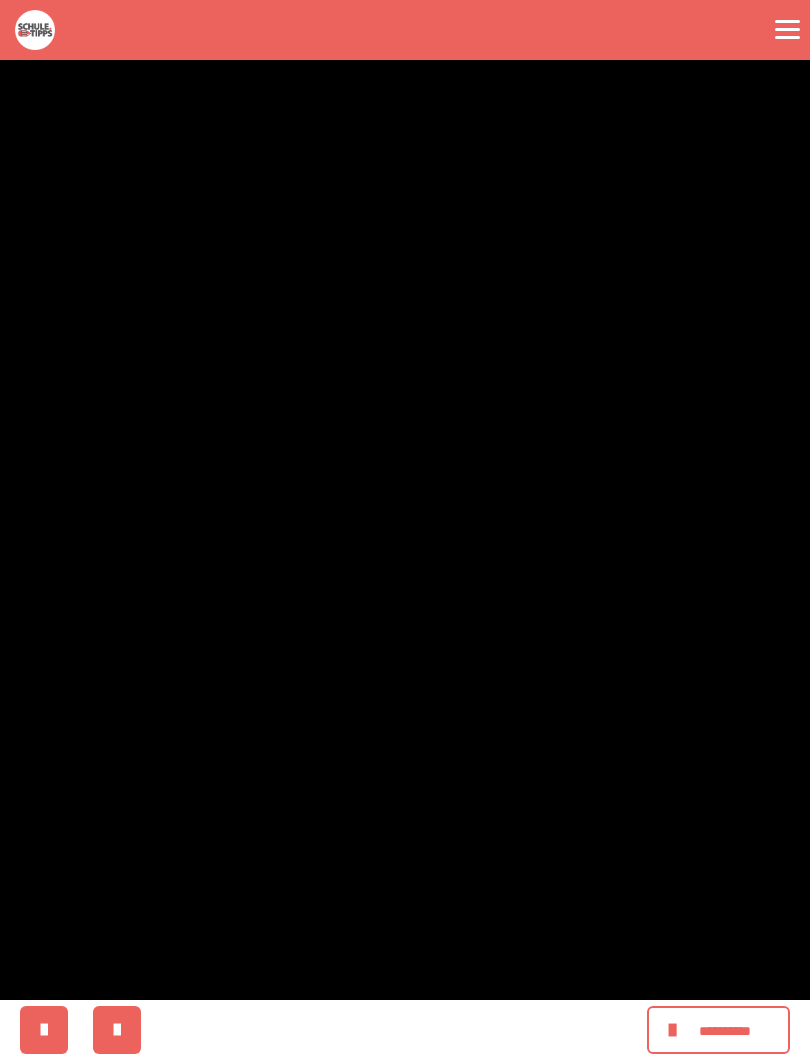 click at bounding box center [405, 530] 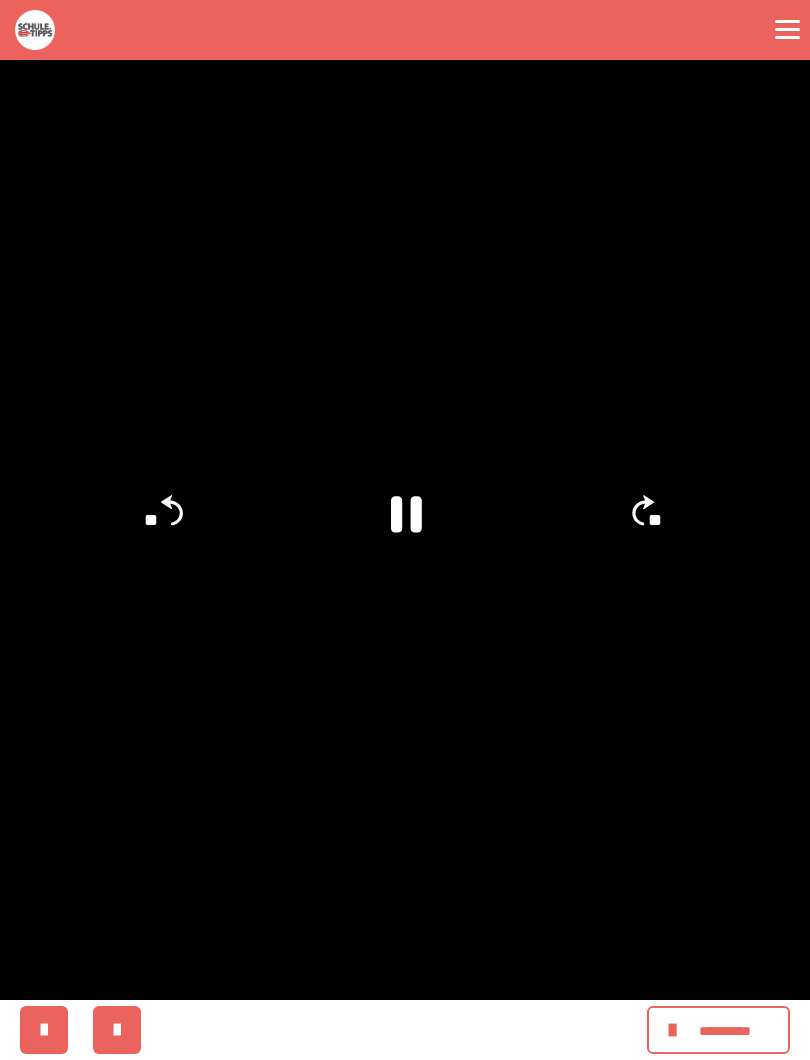 click on "**" 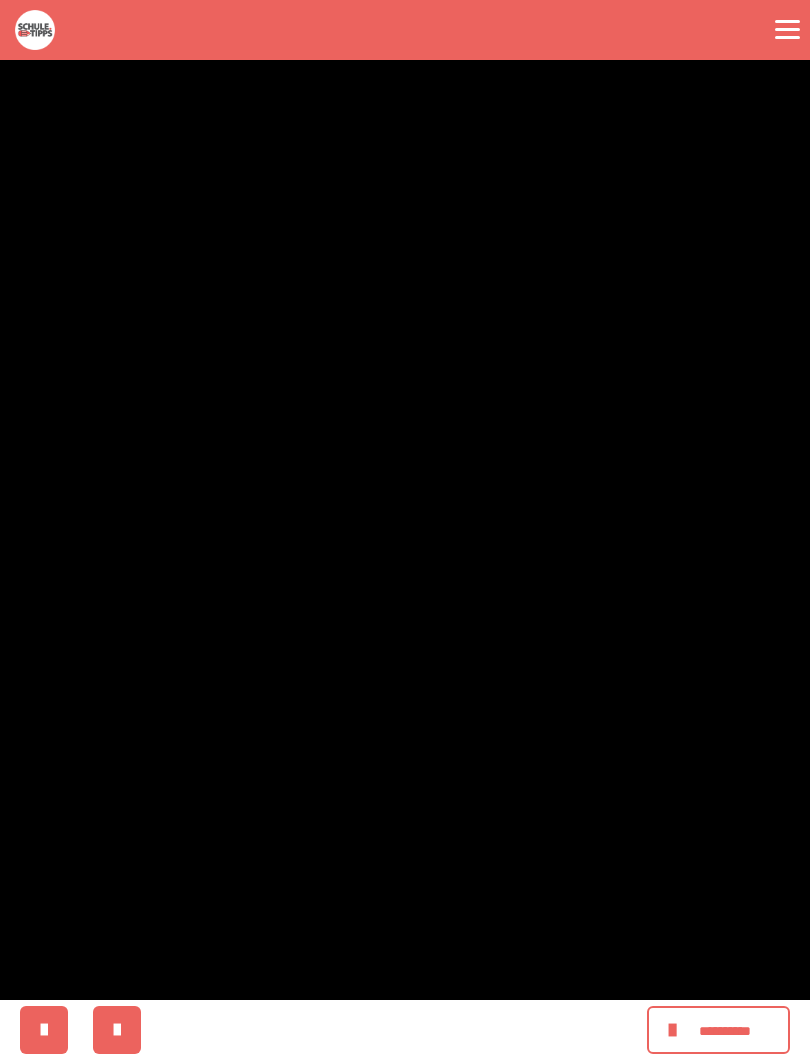 click at bounding box center [405, 530] 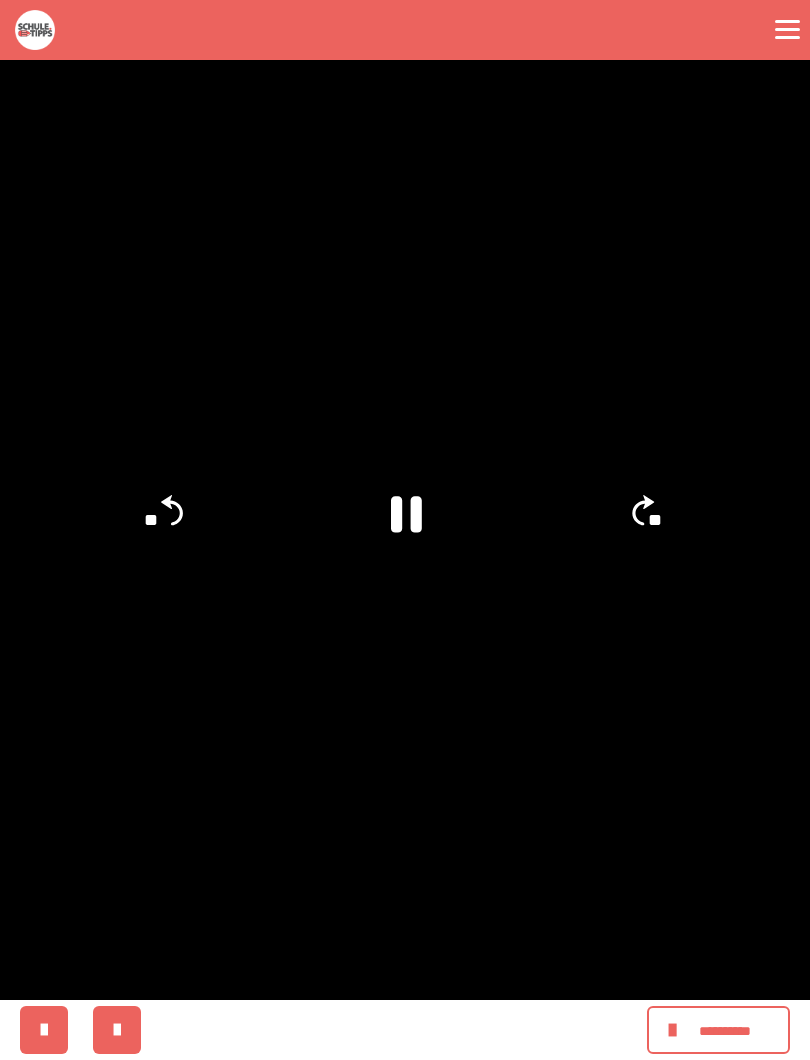 click on "**" 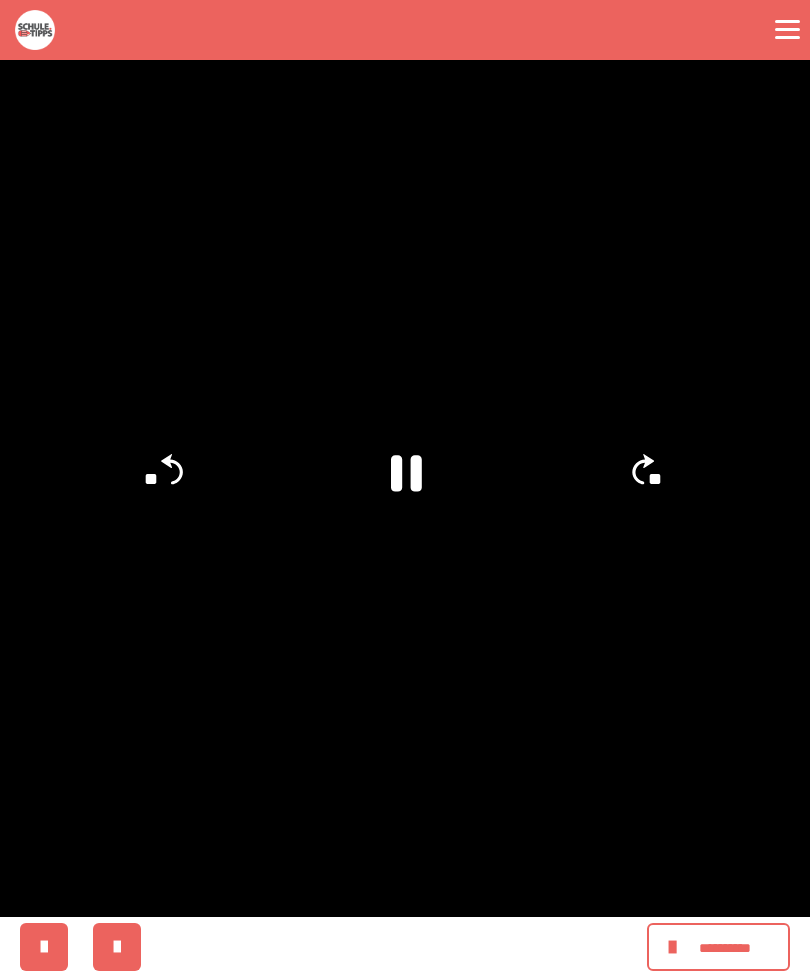 scroll, scrollTop: 59, scrollLeft: 0, axis: vertical 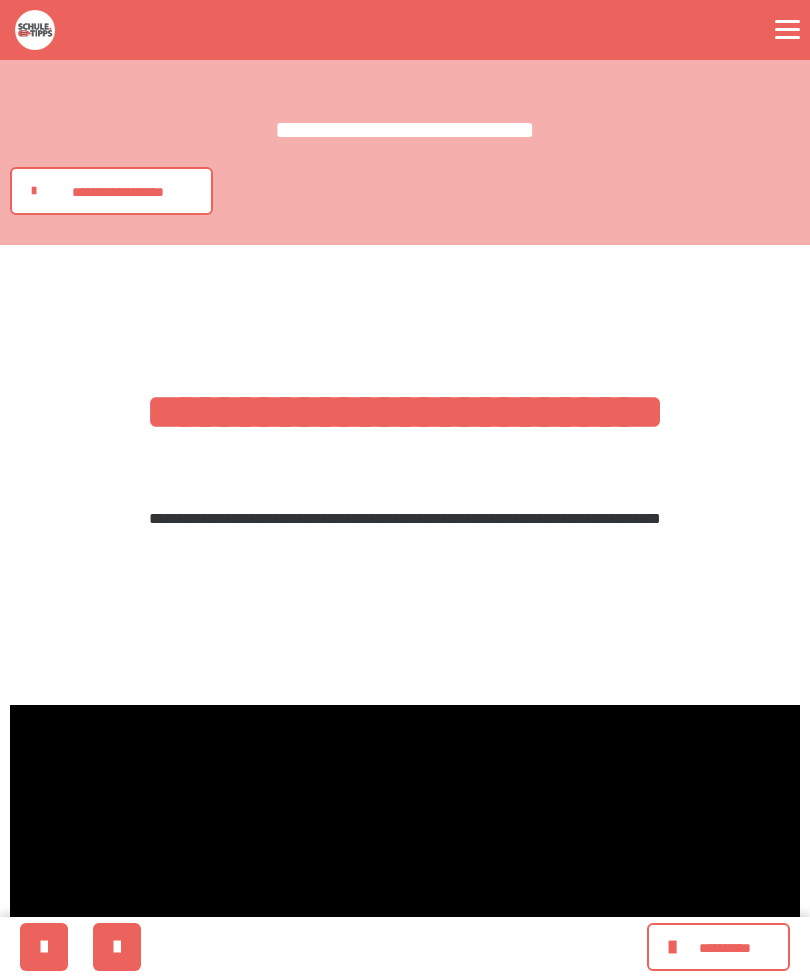 click on "**********" at bounding box center (118, 192) 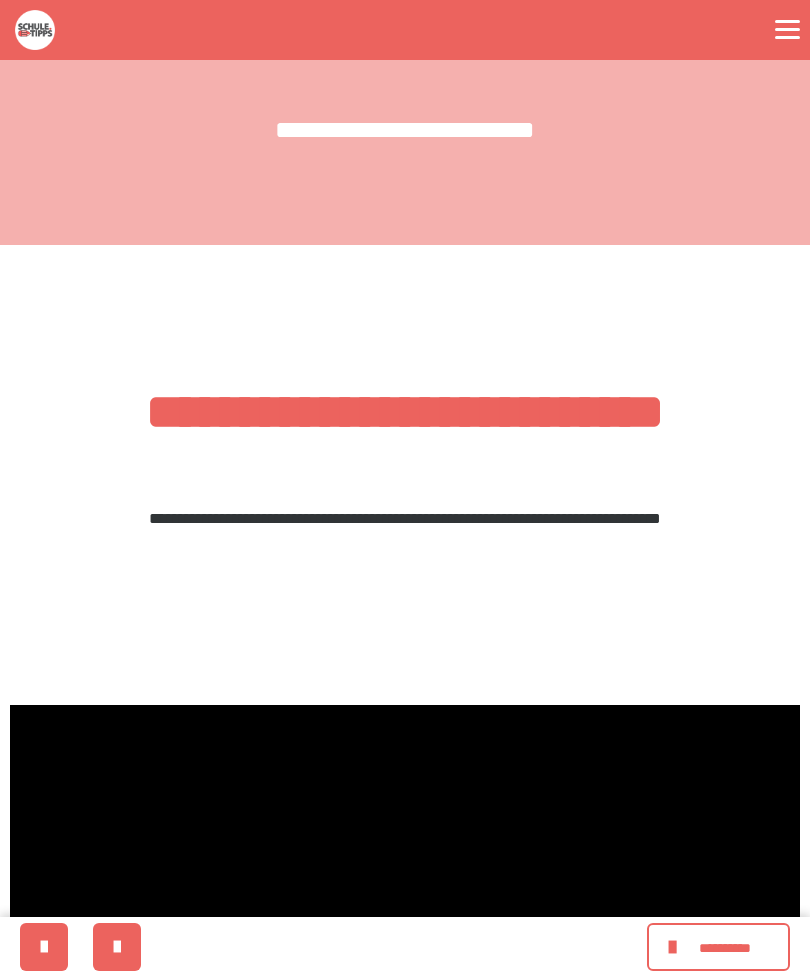 click on "**********" at bounding box center (725, 948) 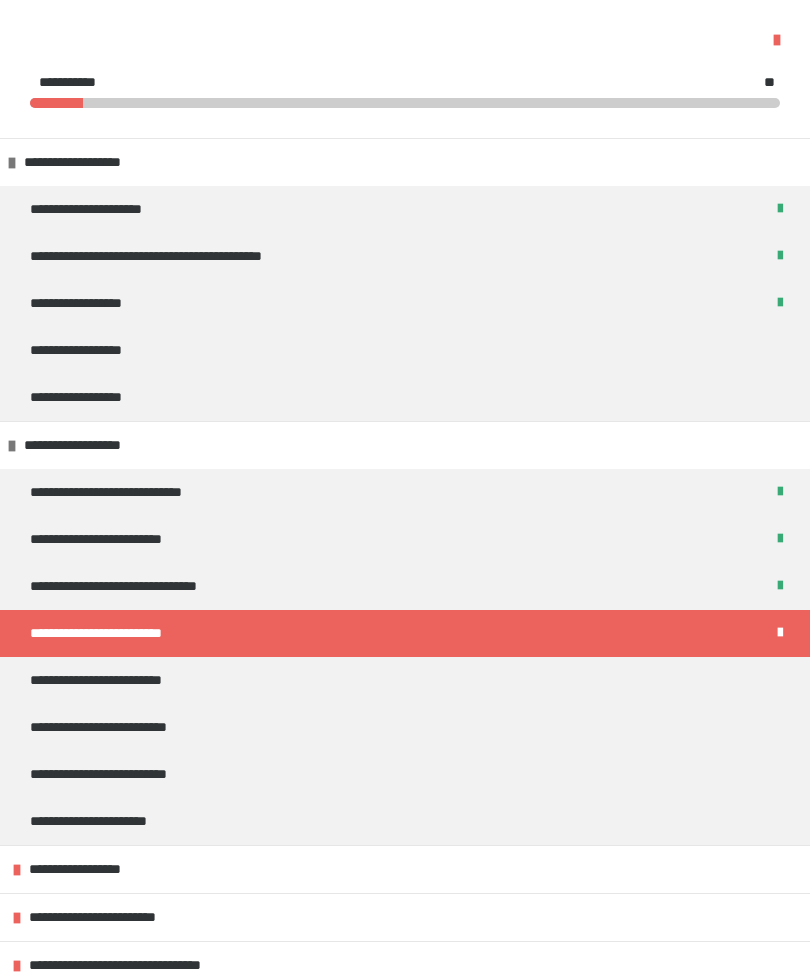 click on "**********" at bounding box center [405, 680] 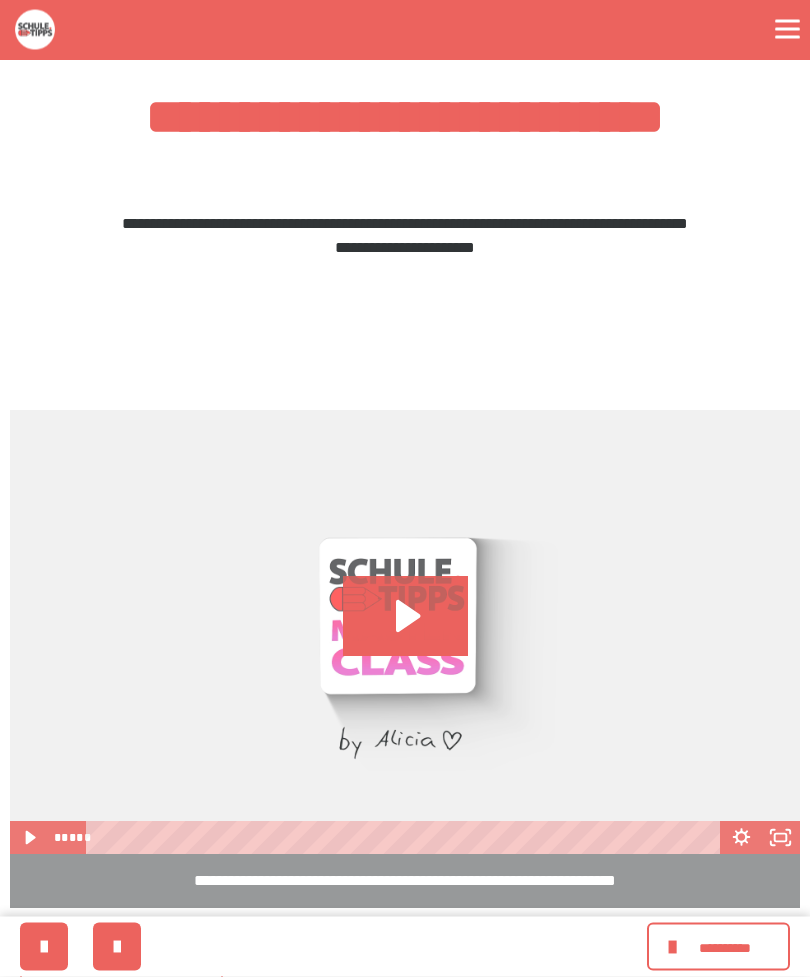 scroll, scrollTop: 359, scrollLeft: 0, axis: vertical 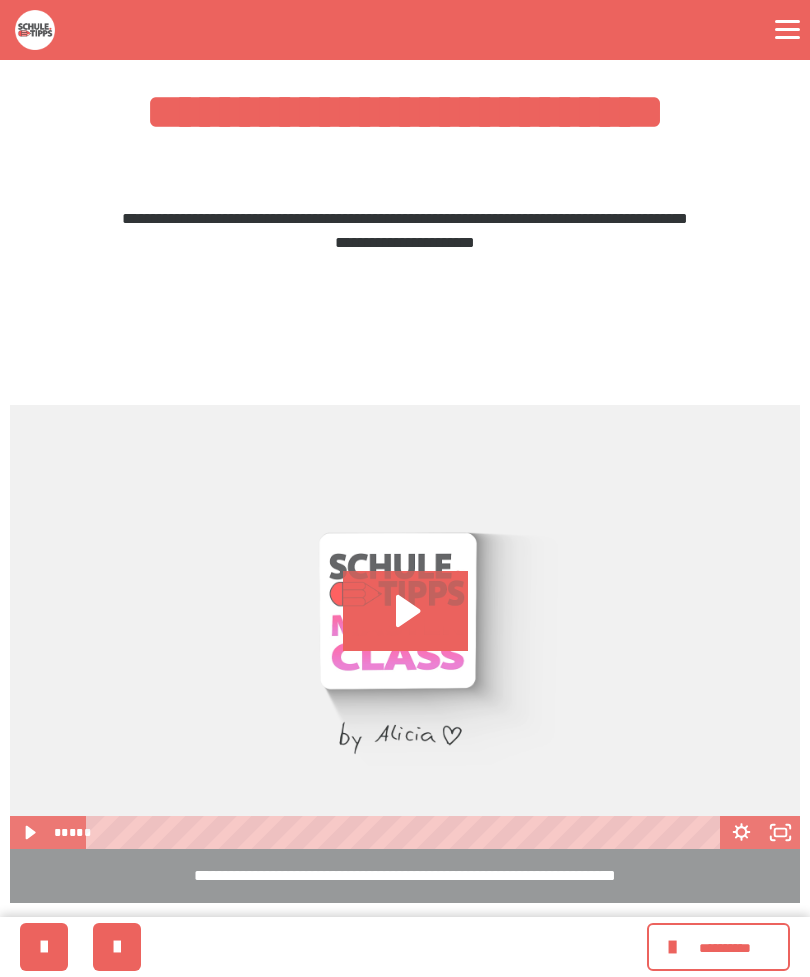 click 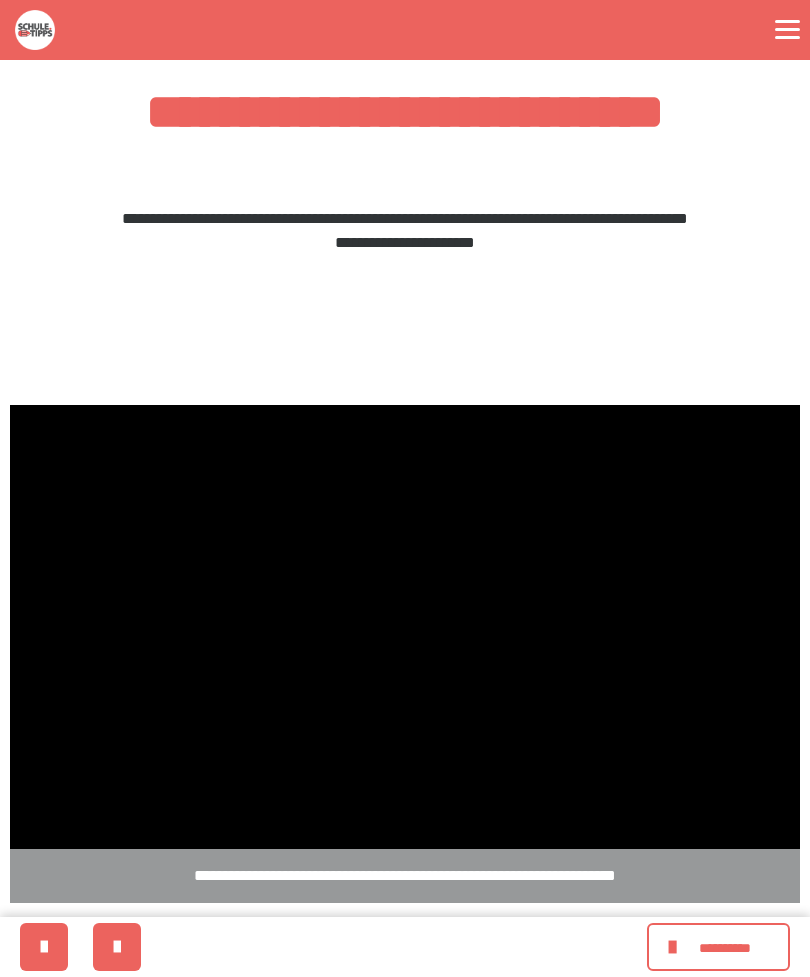 click at bounding box center [405, 627] 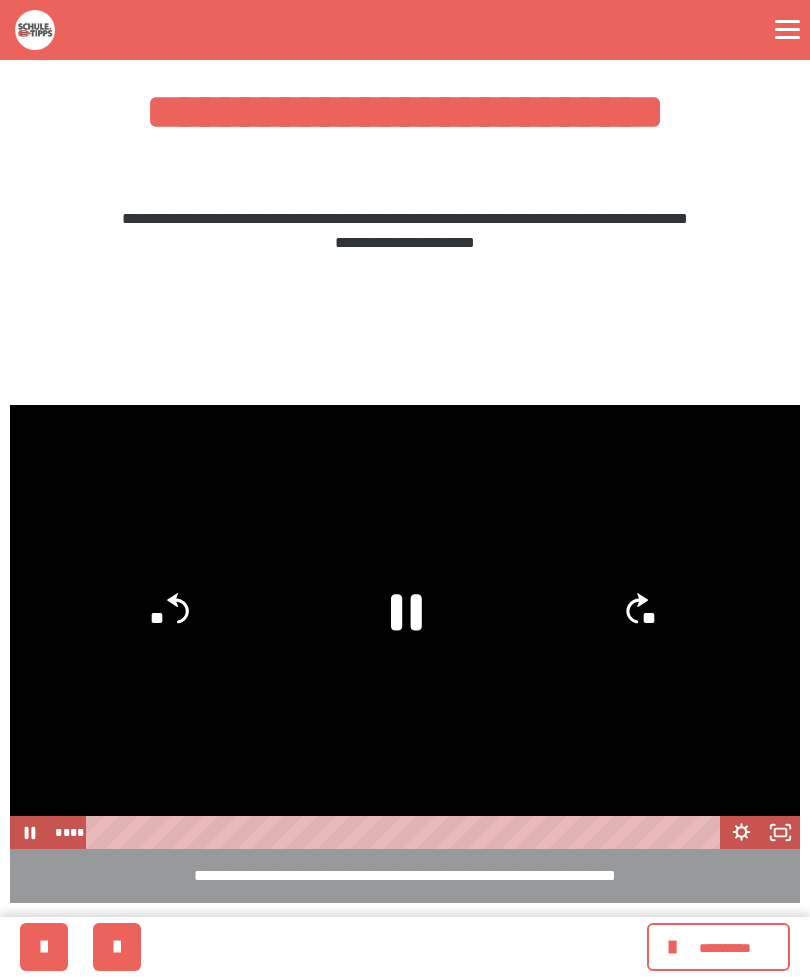 click 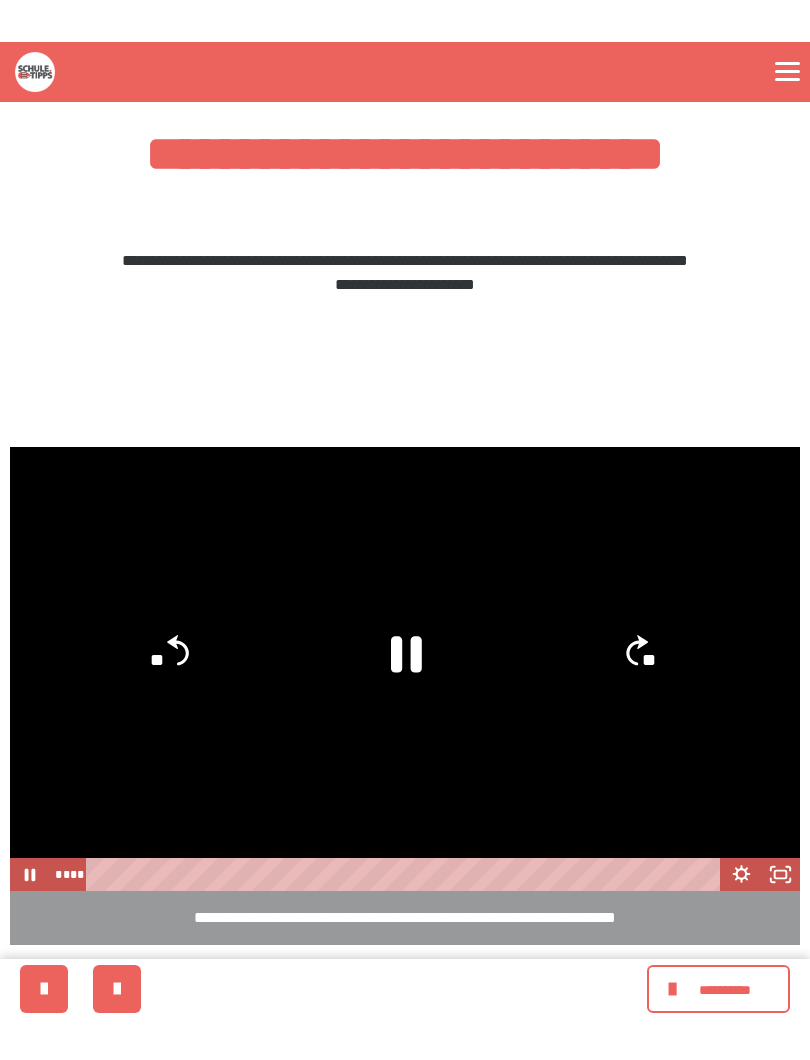 scroll, scrollTop: 20, scrollLeft: 0, axis: vertical 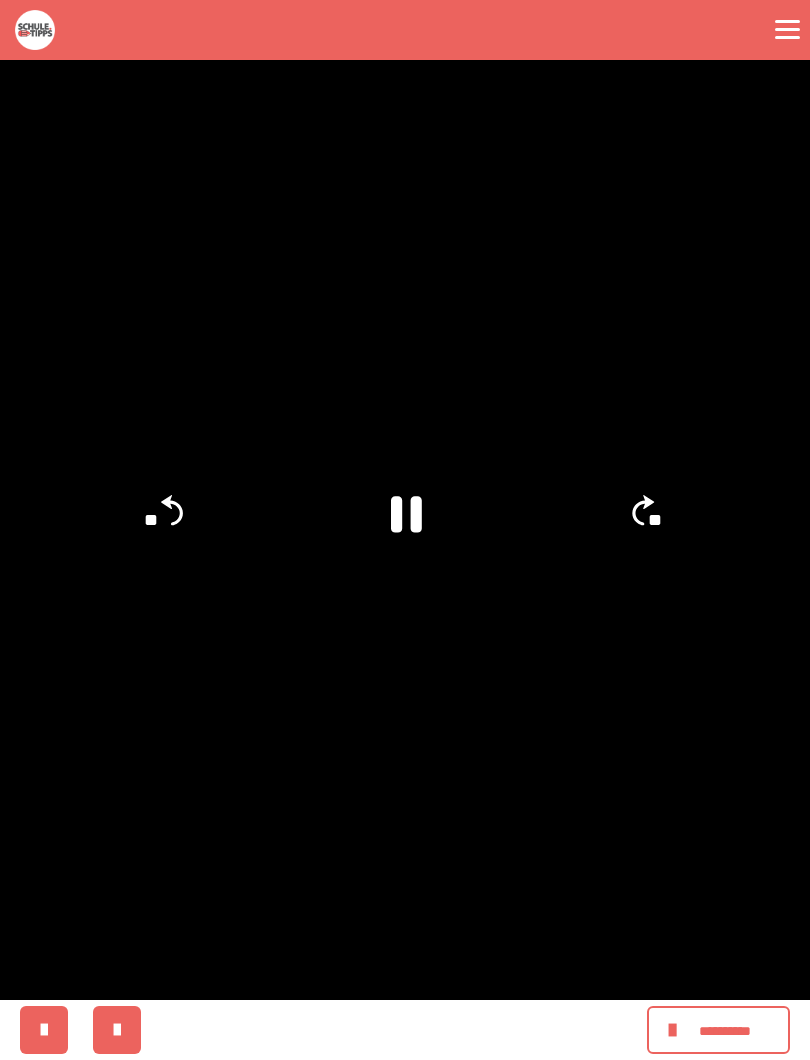 click on "**" 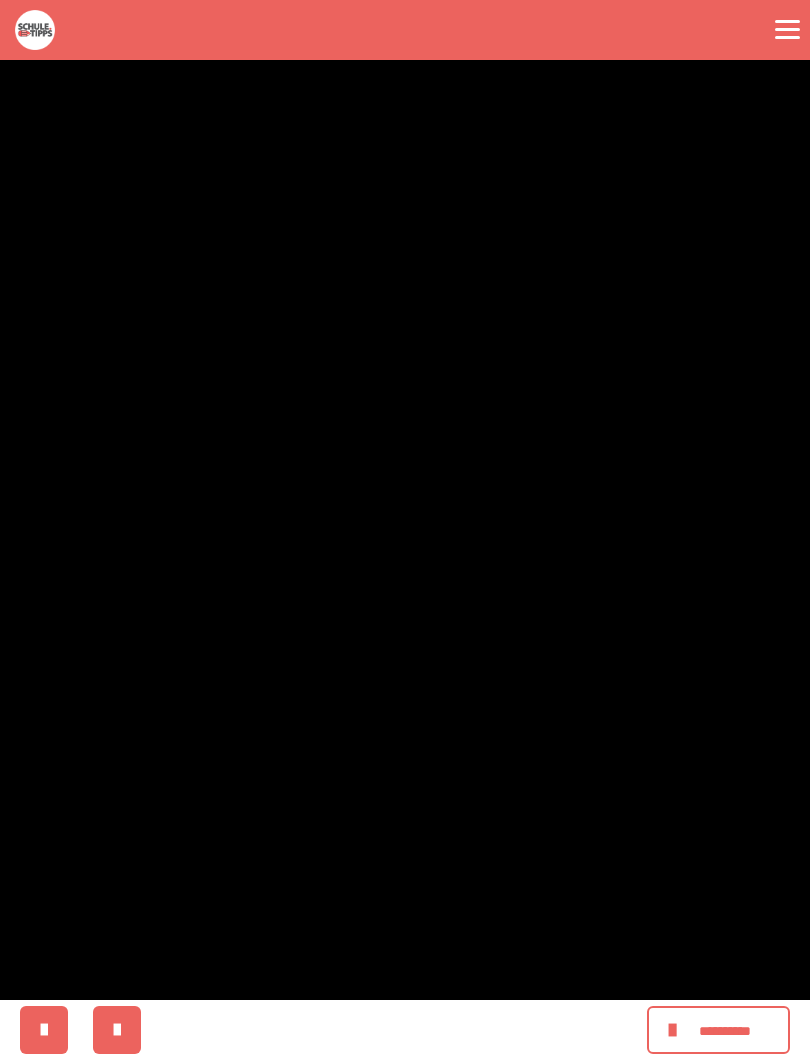 click at bounding box center (405, 530) 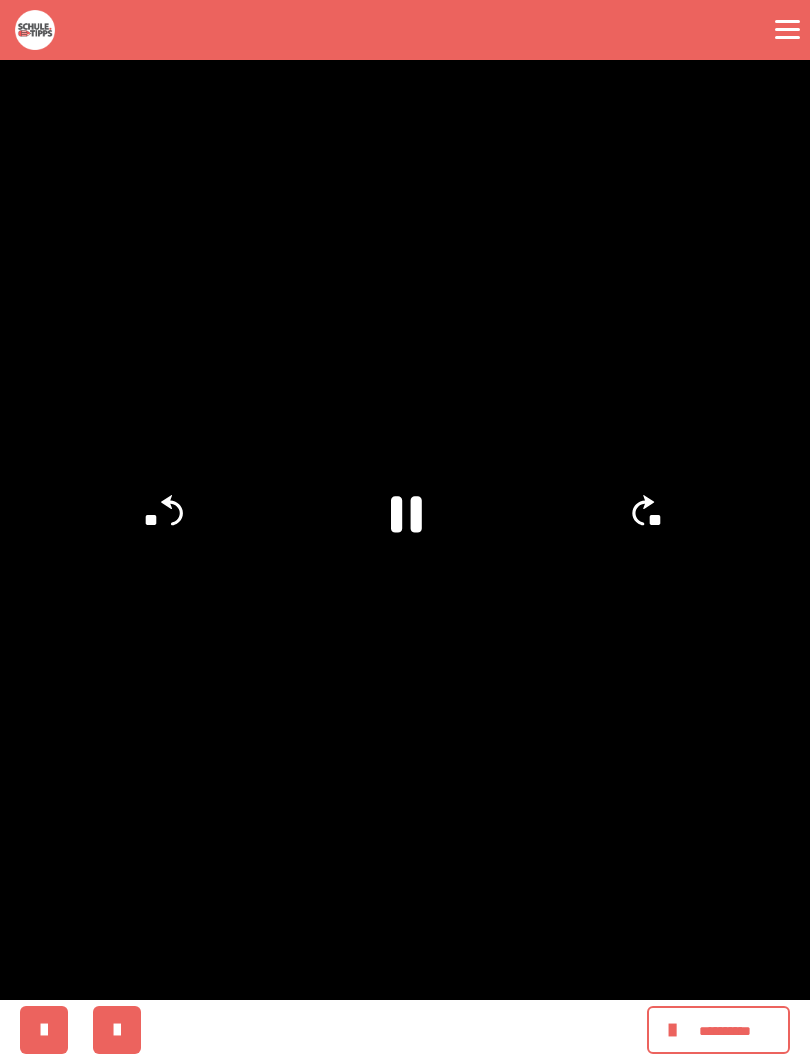 click at bounding box center (405, 530) 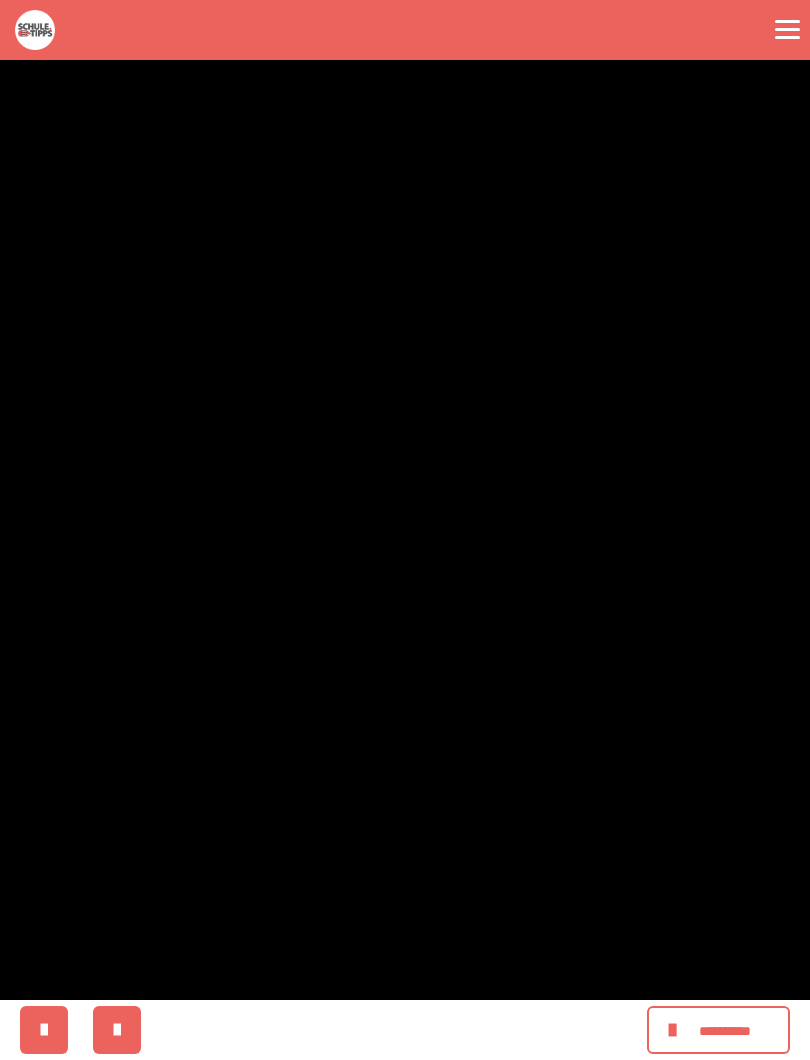 click at bounding box center (405, 530) 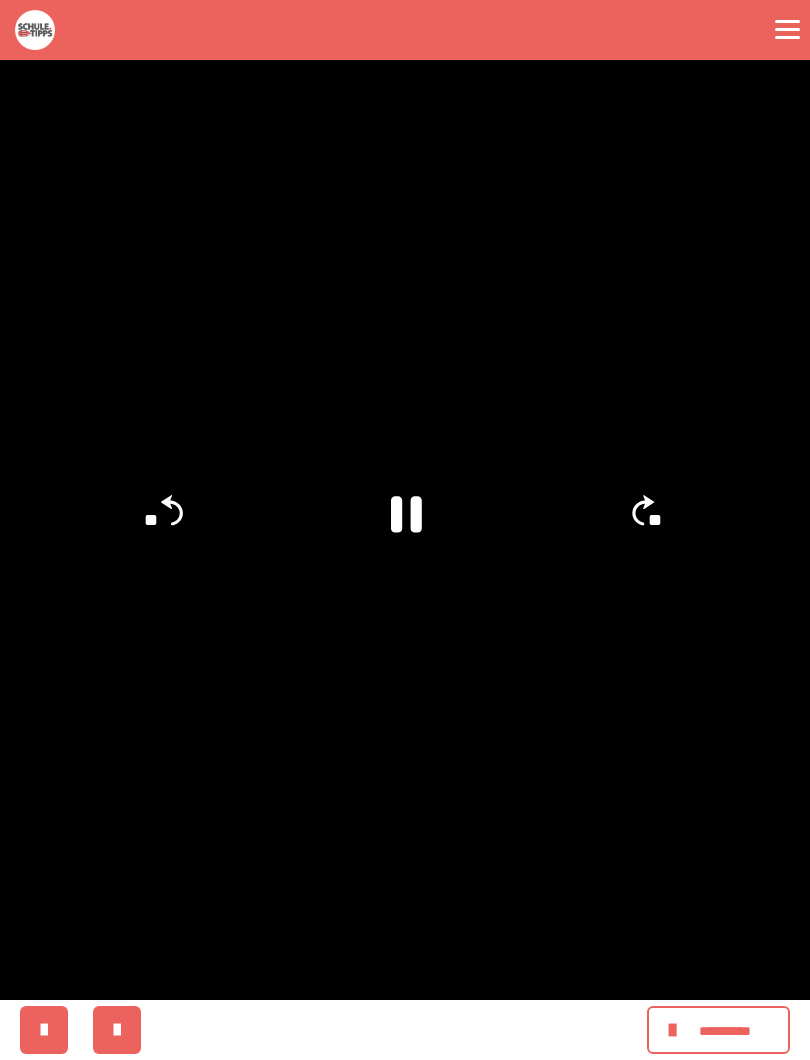 click at bounding box center (405, 530) 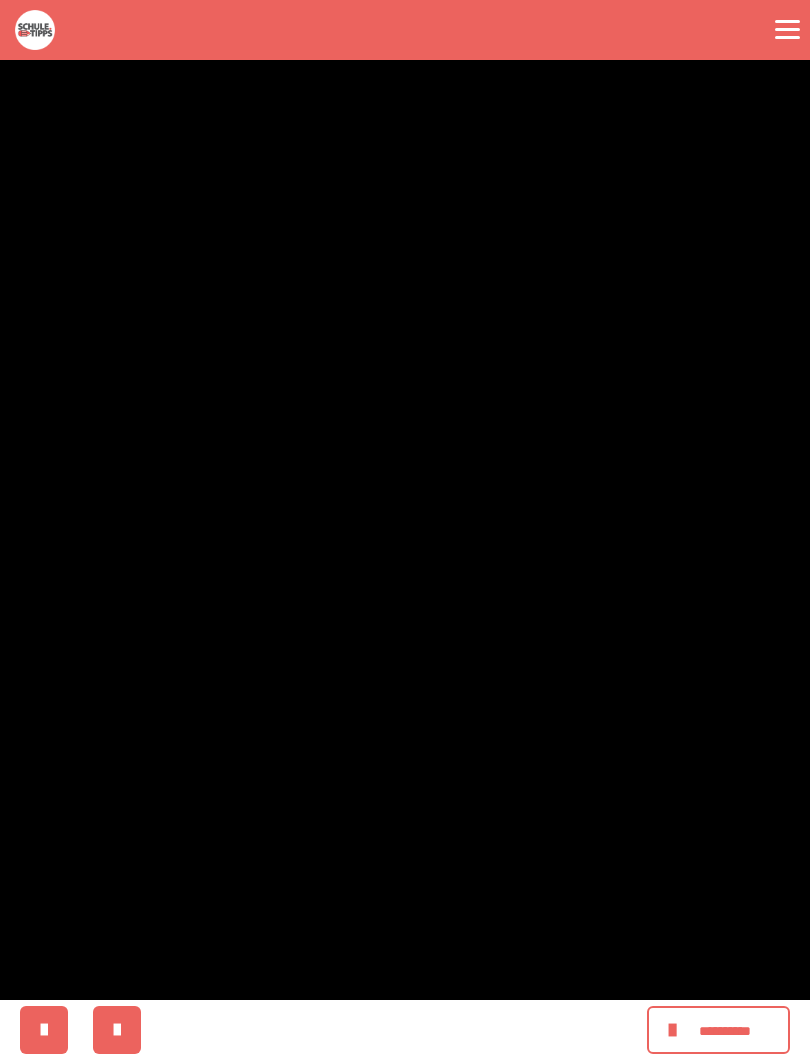 click at bounding box center [405, 530] 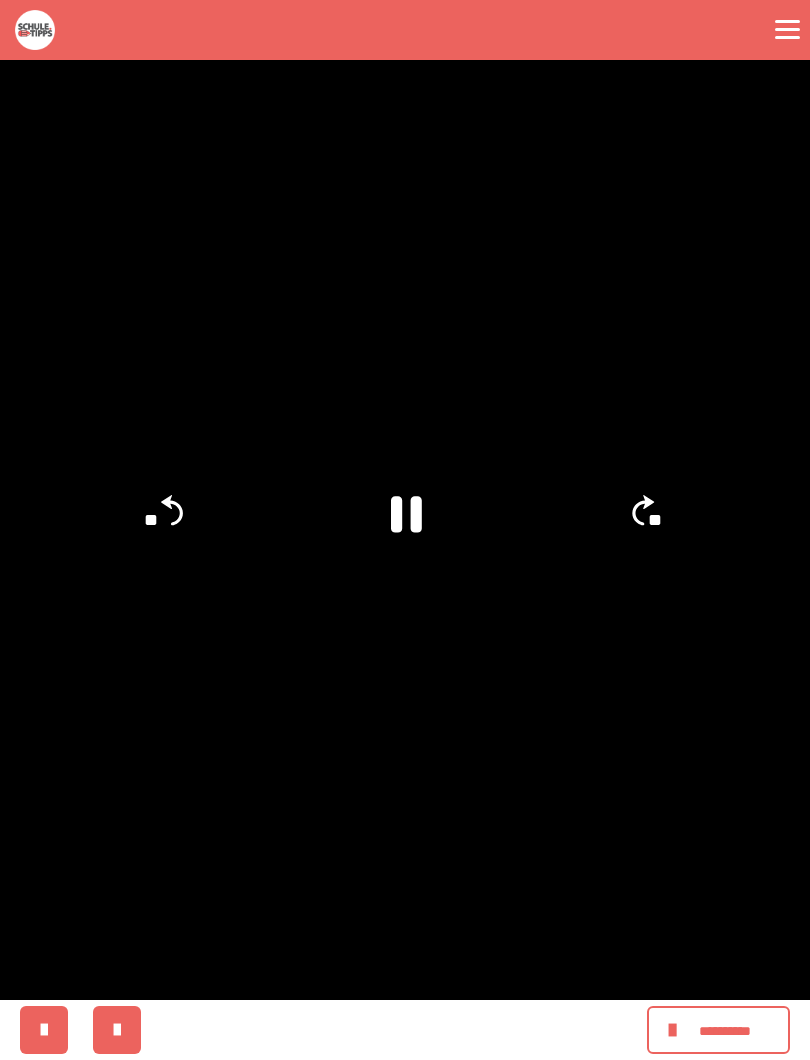 click at bounding box center [405, 530] 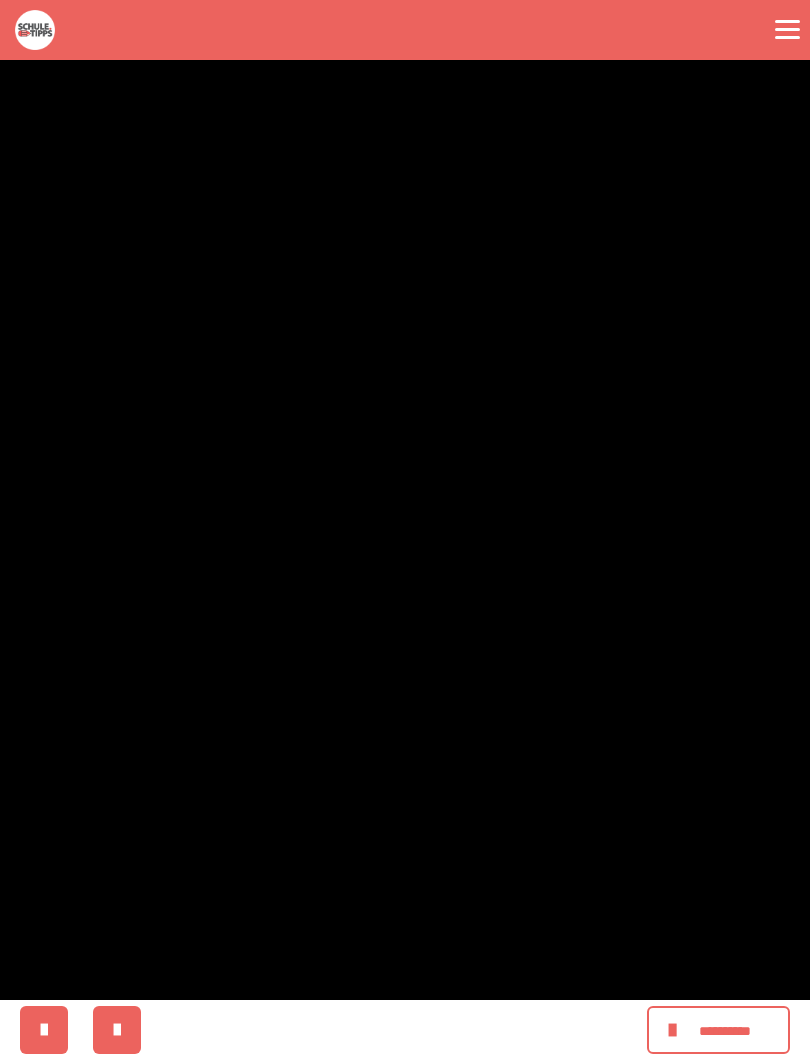click at bounding box center (405, 530) 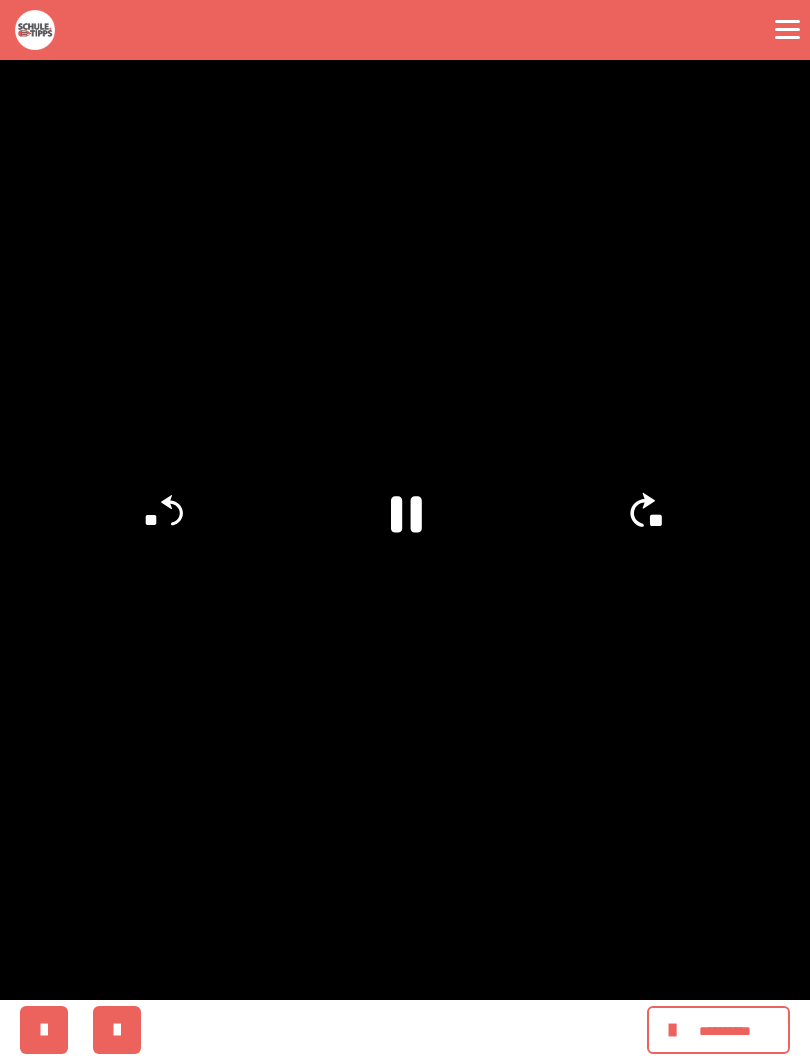 click on "**" 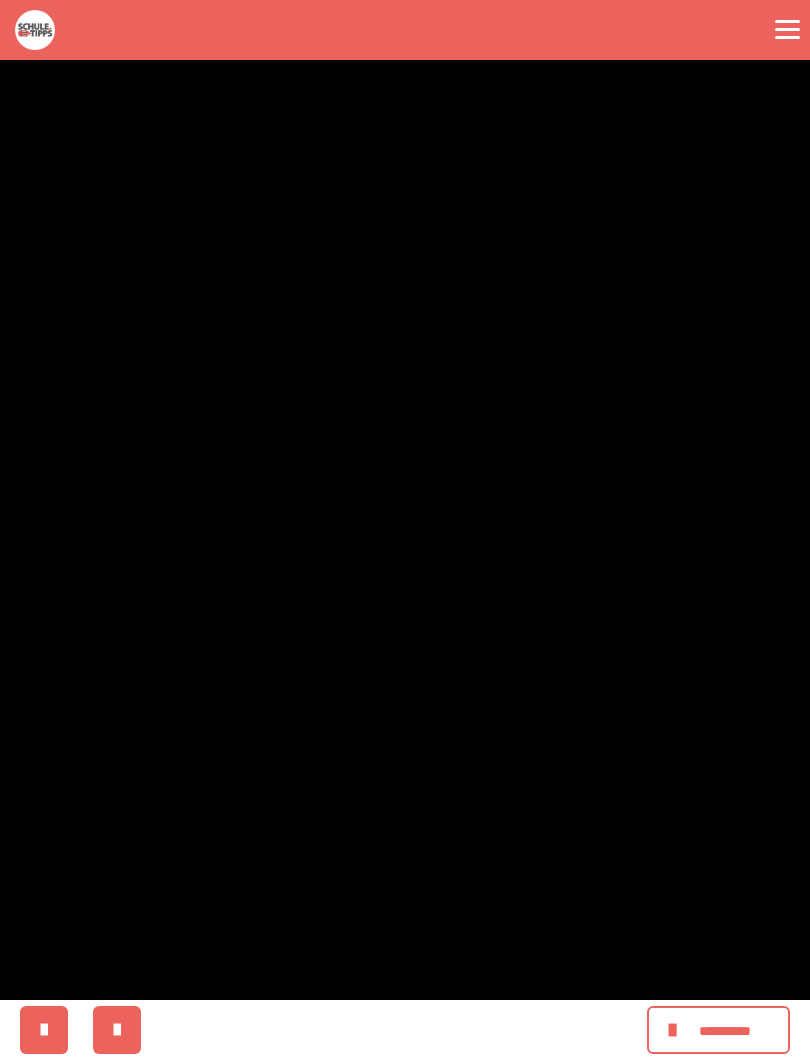 click at bounding box center (405, 530) 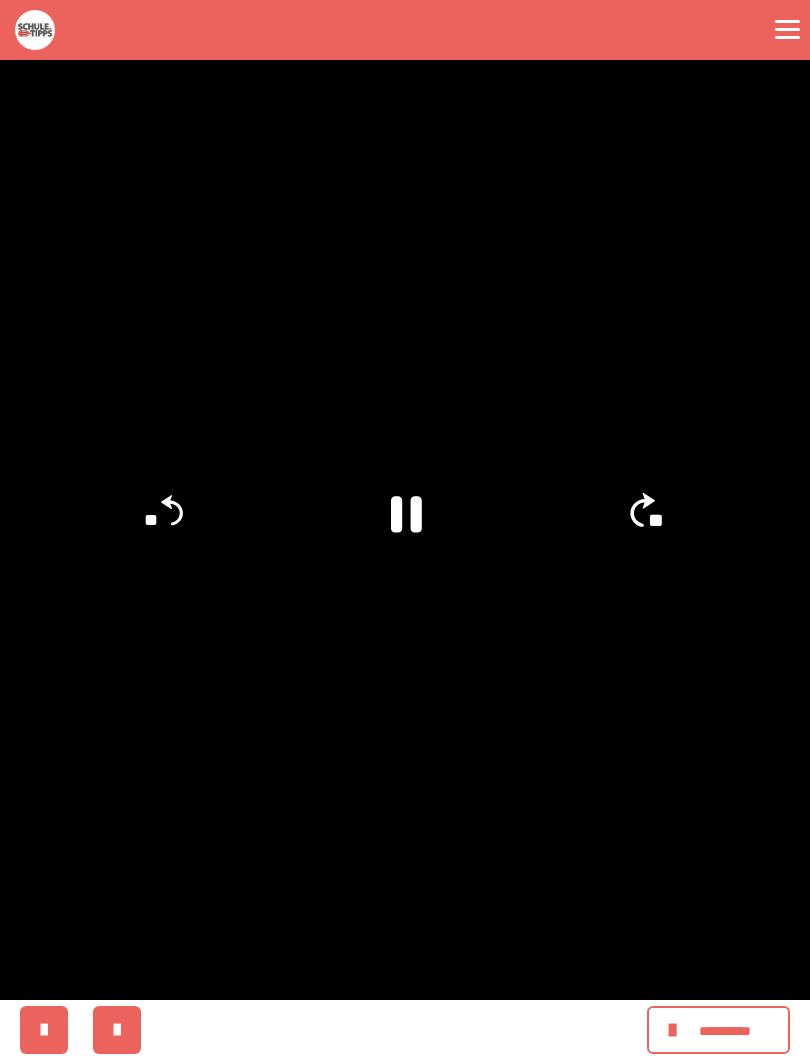 click on "**" 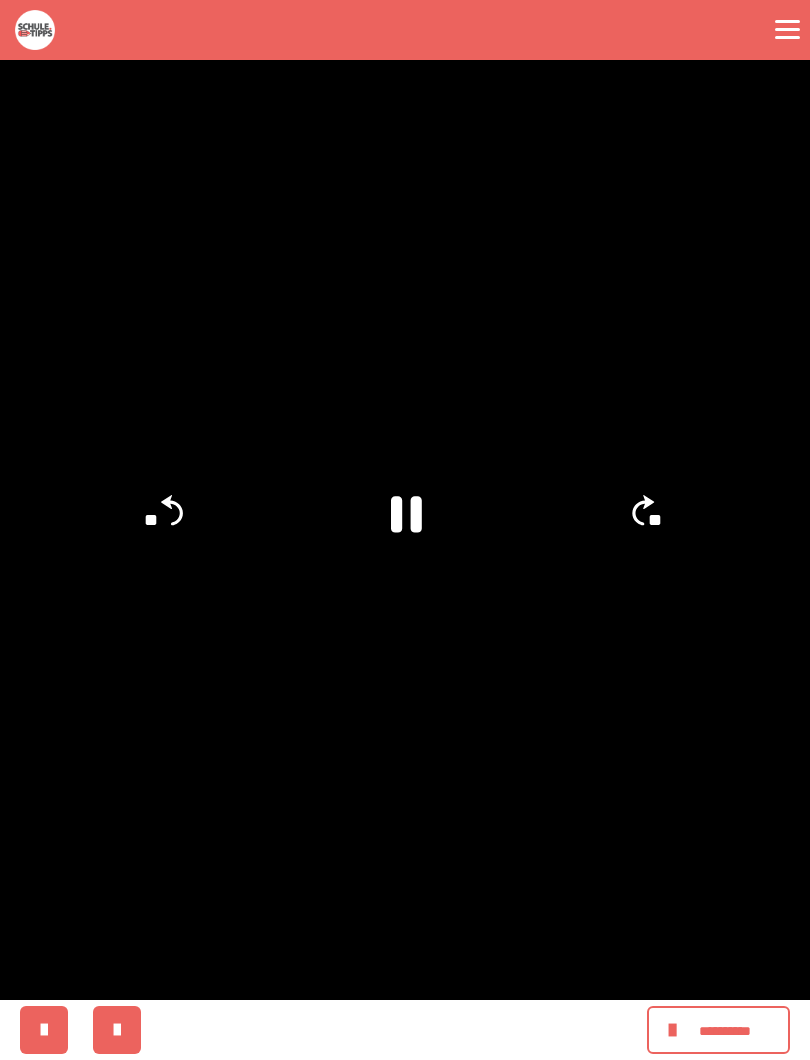 click on "**" 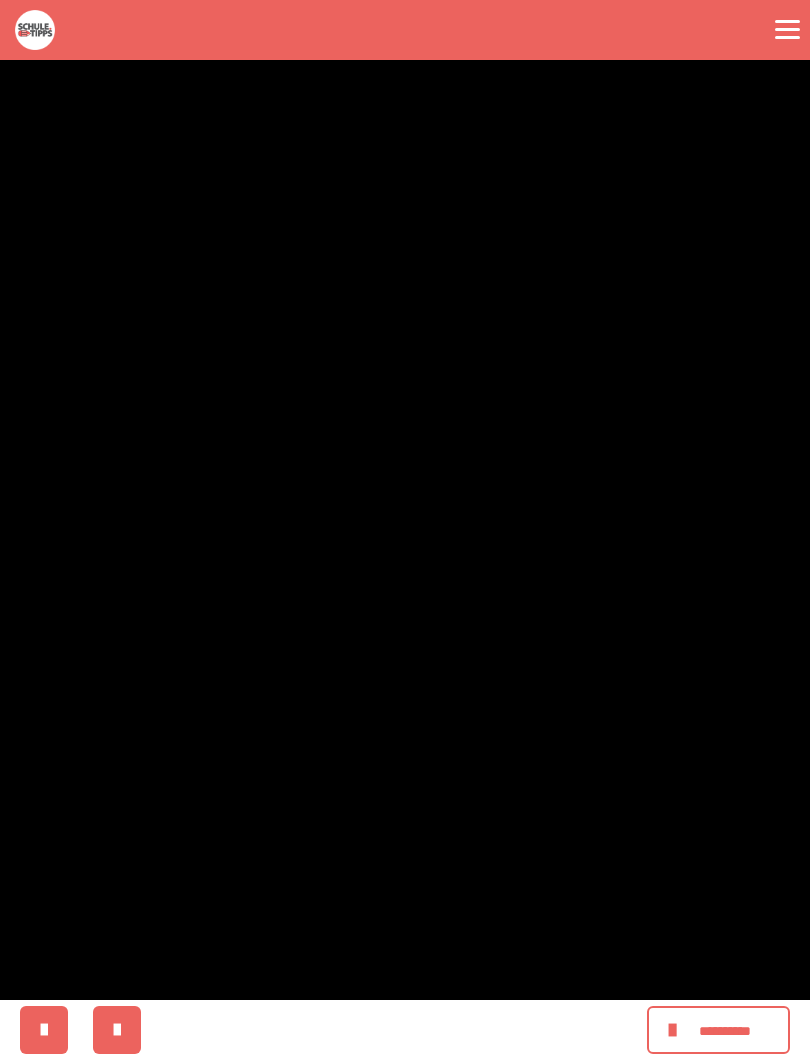 click at bounding box center [405, 530] 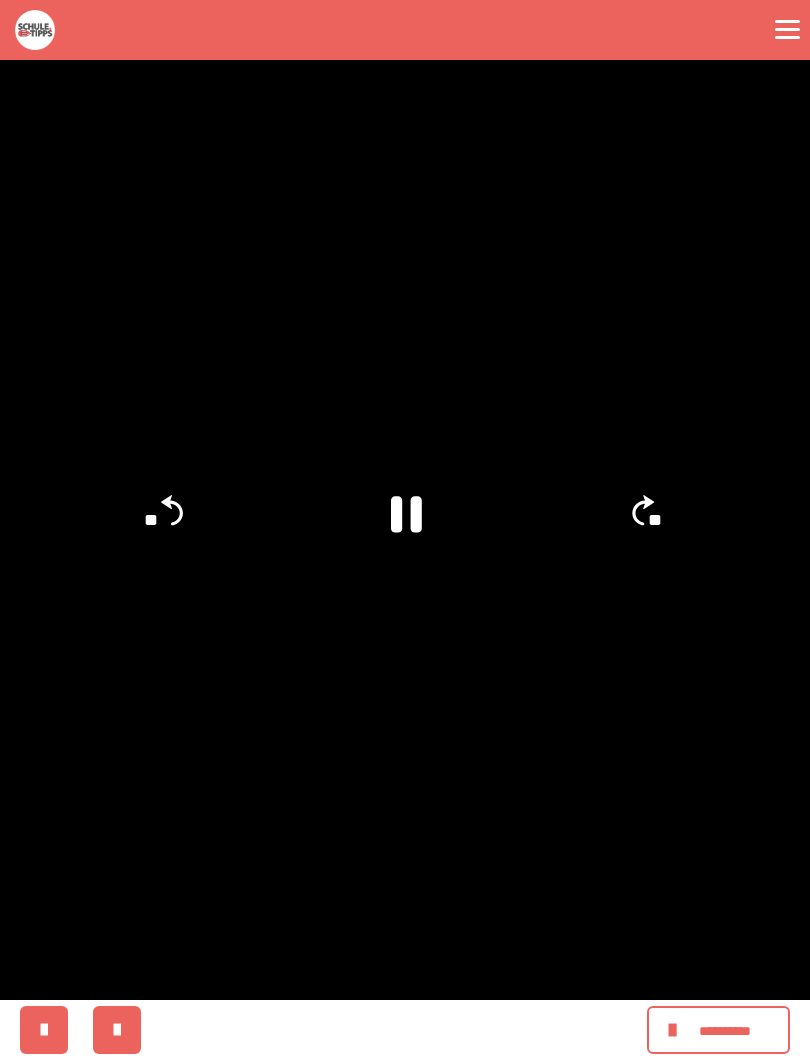 click at bounding box center [405, 530] 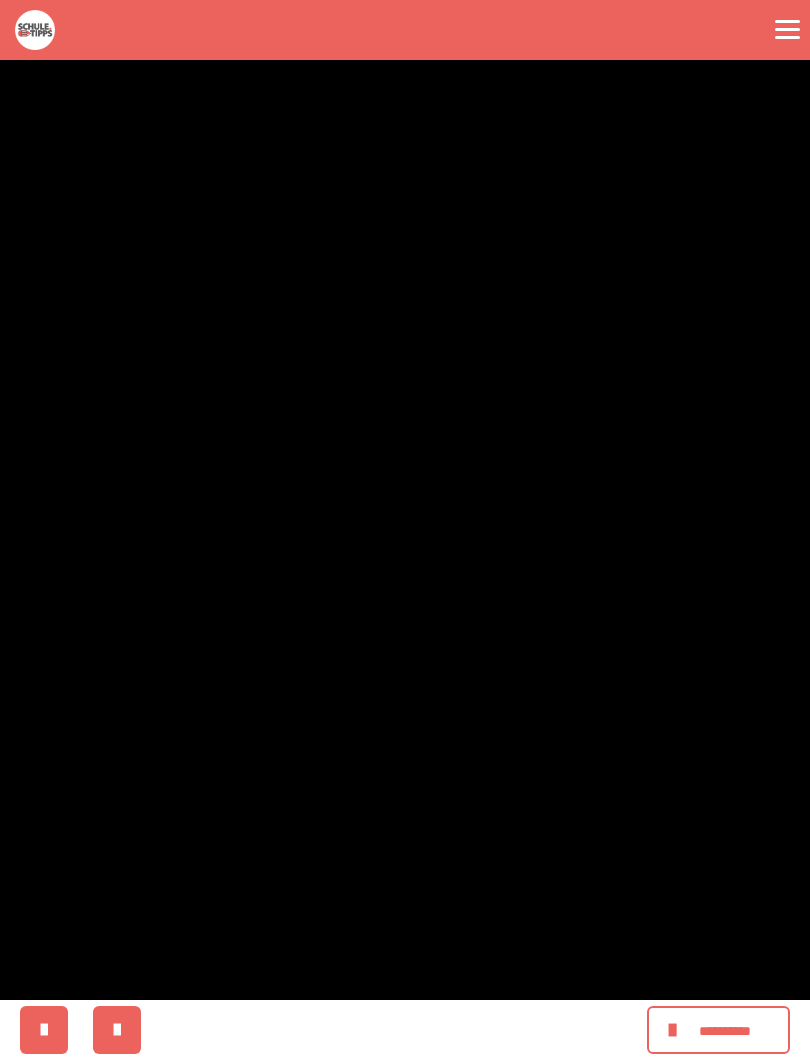 click at bounding box center (405, 530) 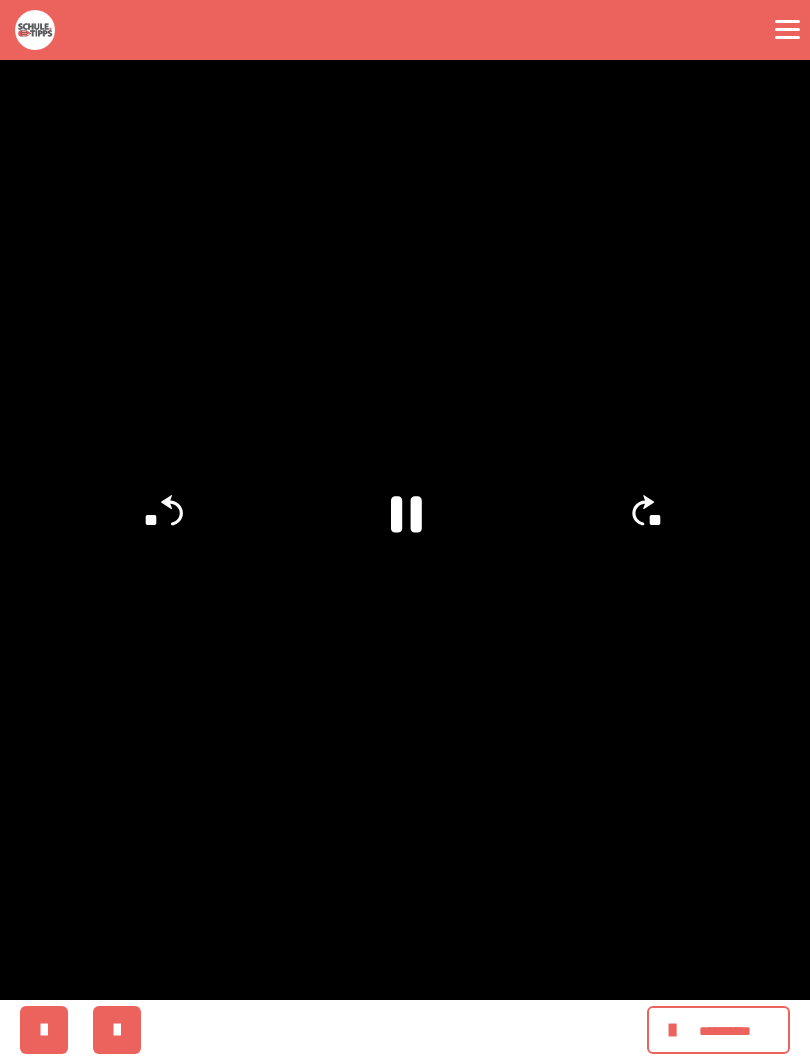 click at bounding box center (405, 530) 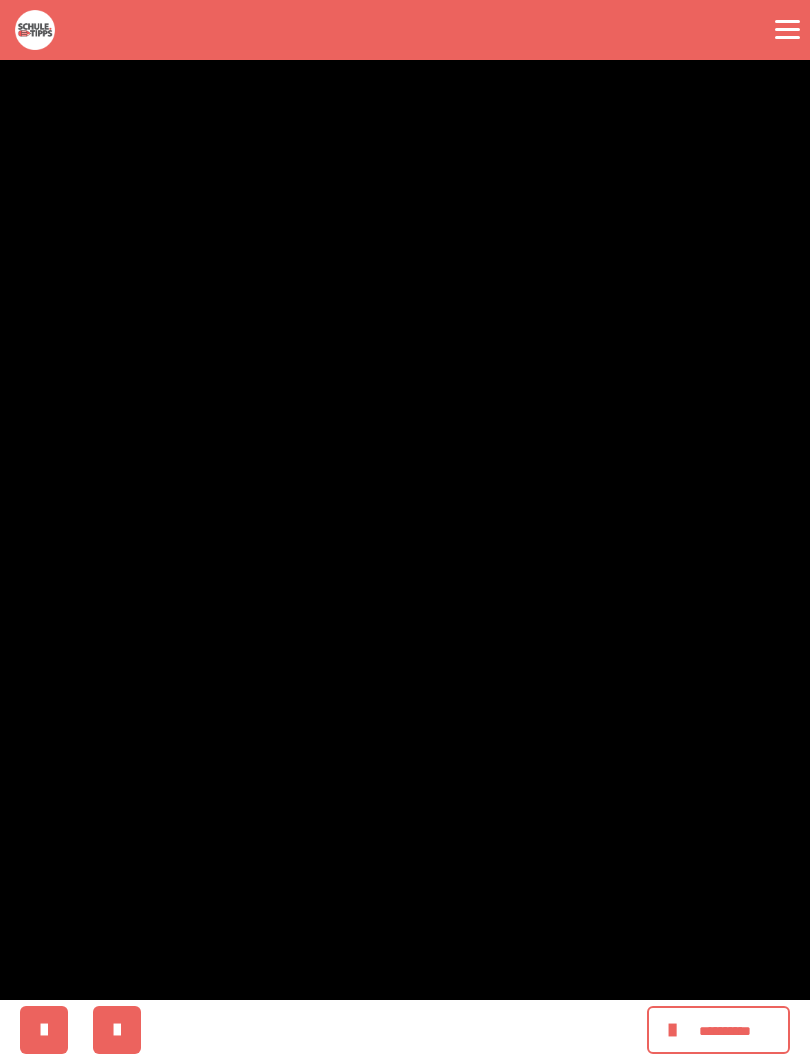 click at bounding box center [405, 530] 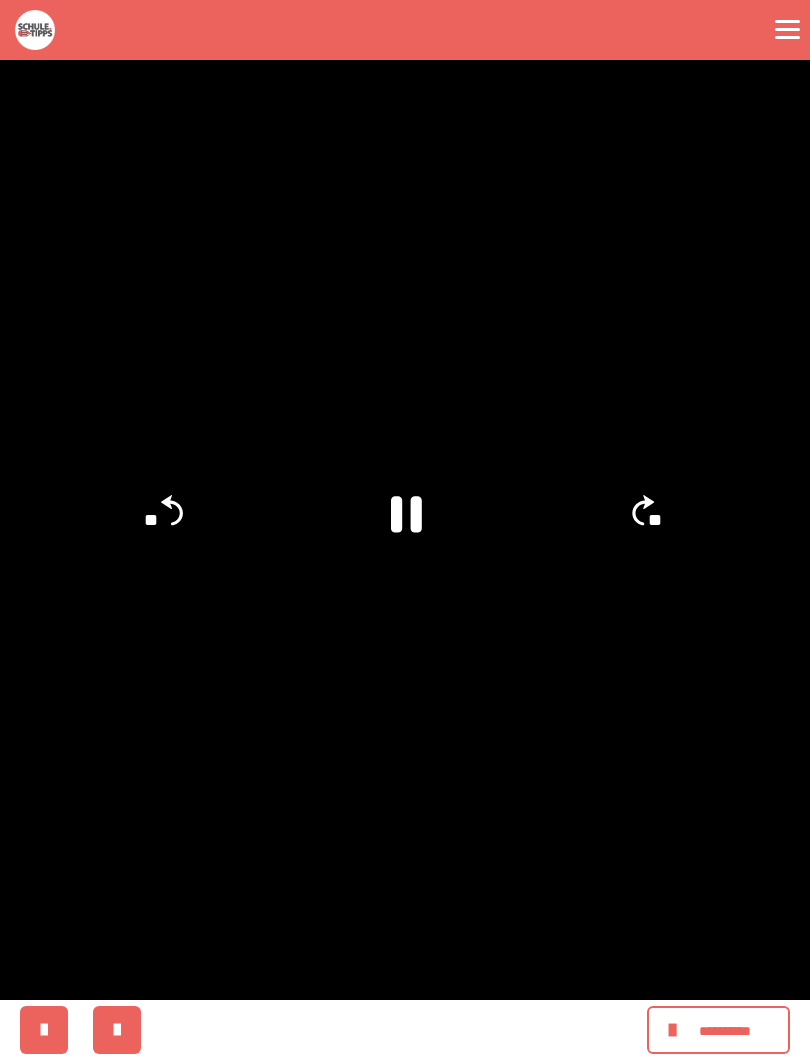 click on "**" 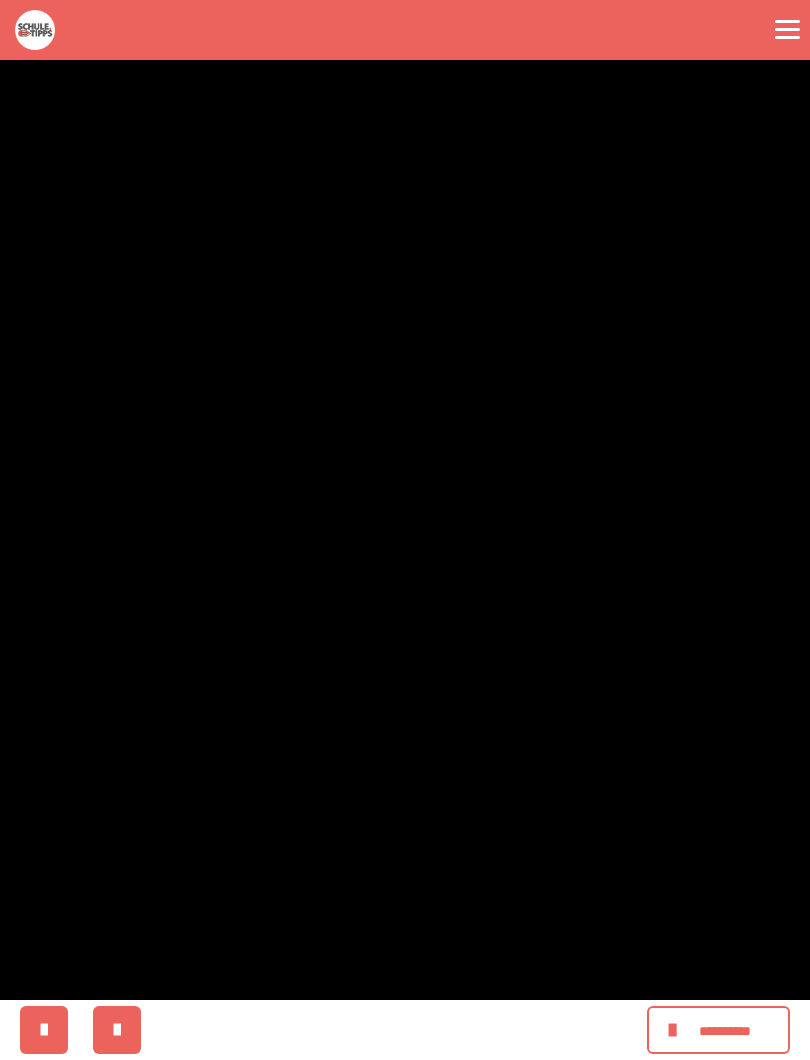 click at bounding box center (405, 530) 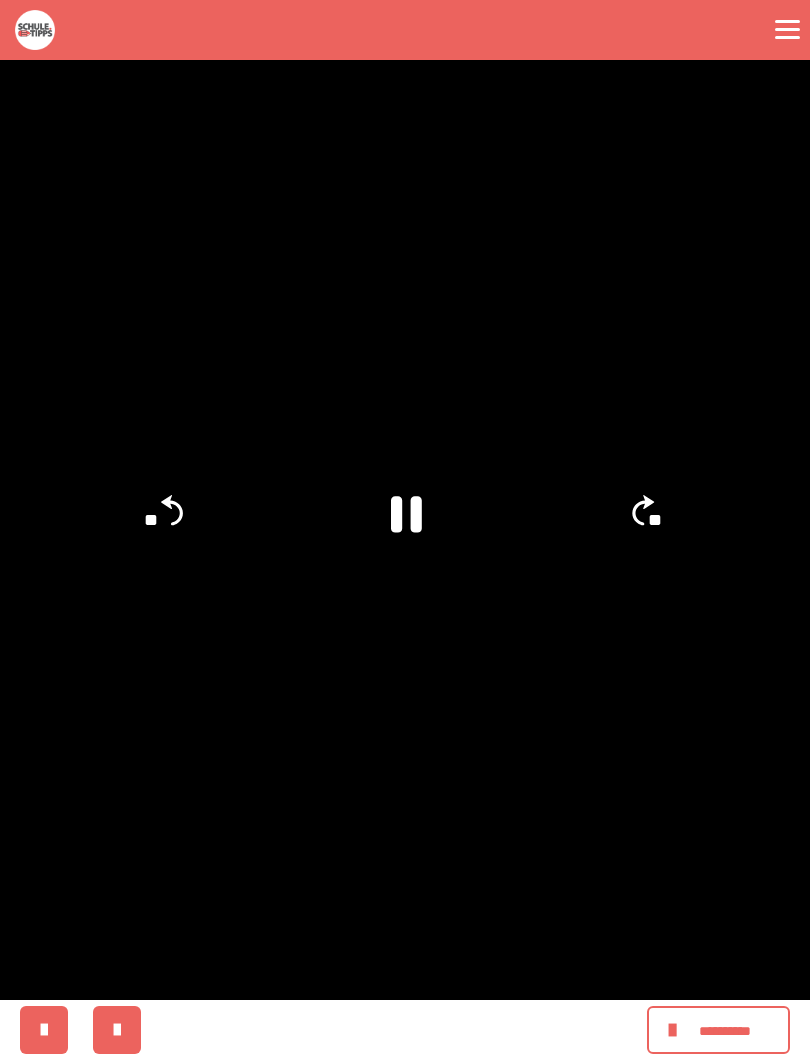 click on "**" 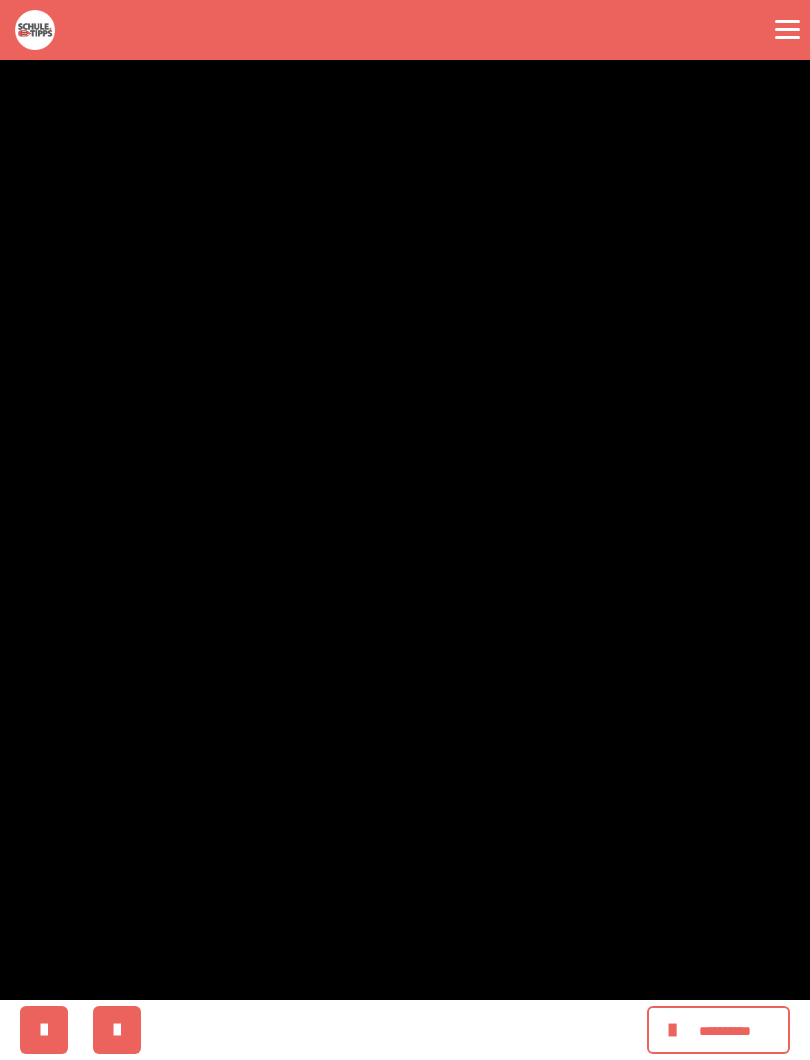 click at bounding box center [405, 530] 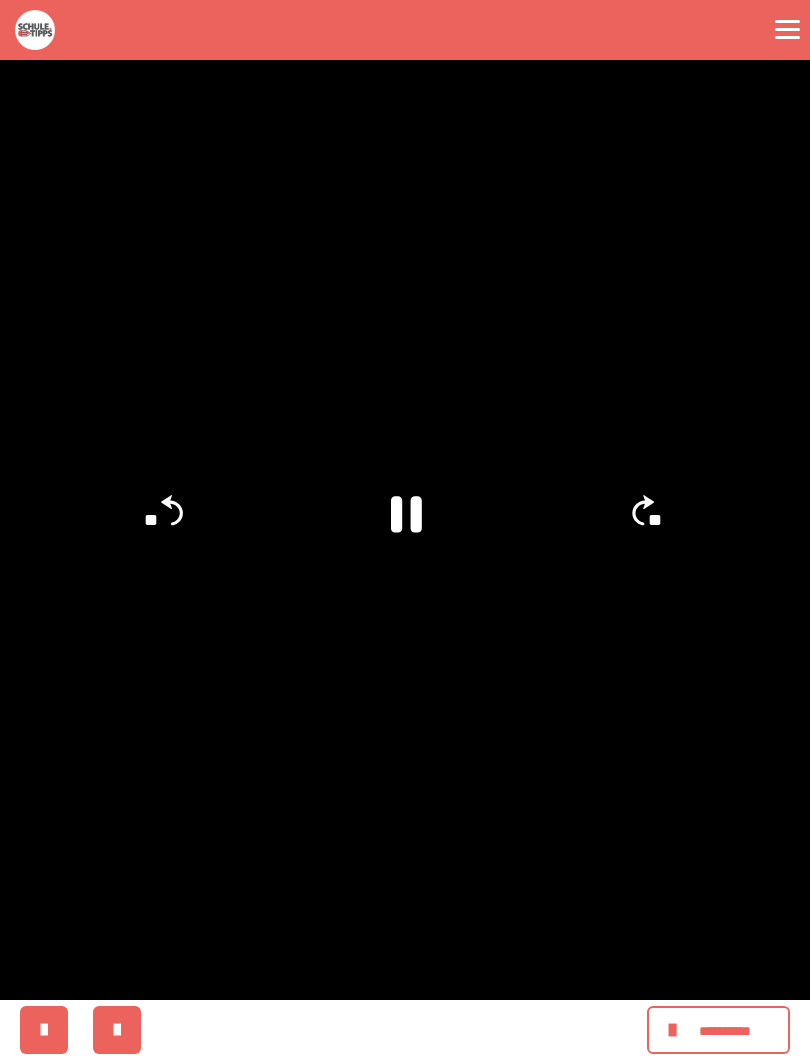 click on "**" 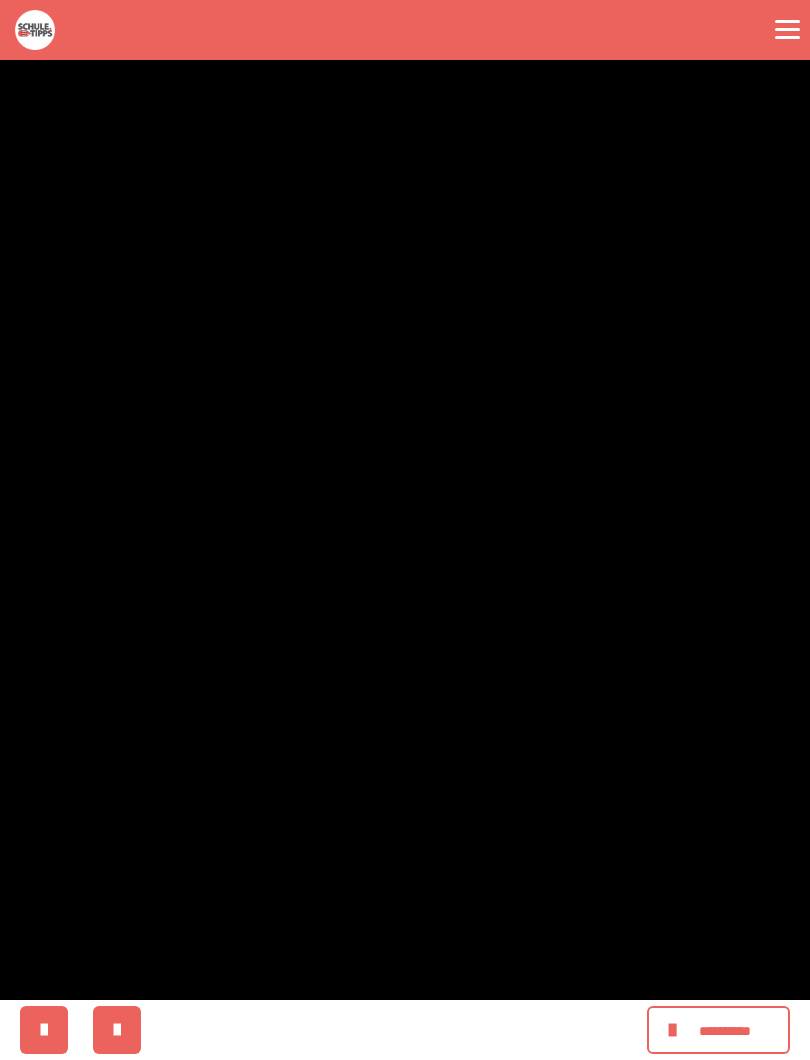 click at bounding box center (405, 530) 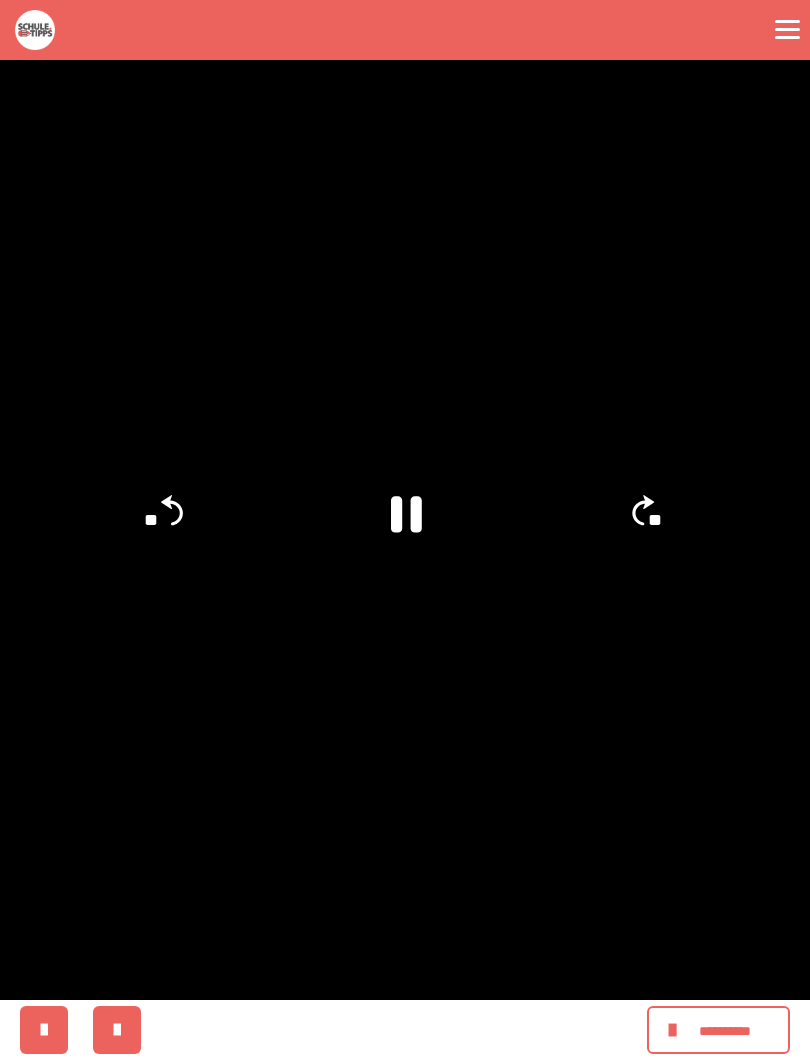 click on "**" 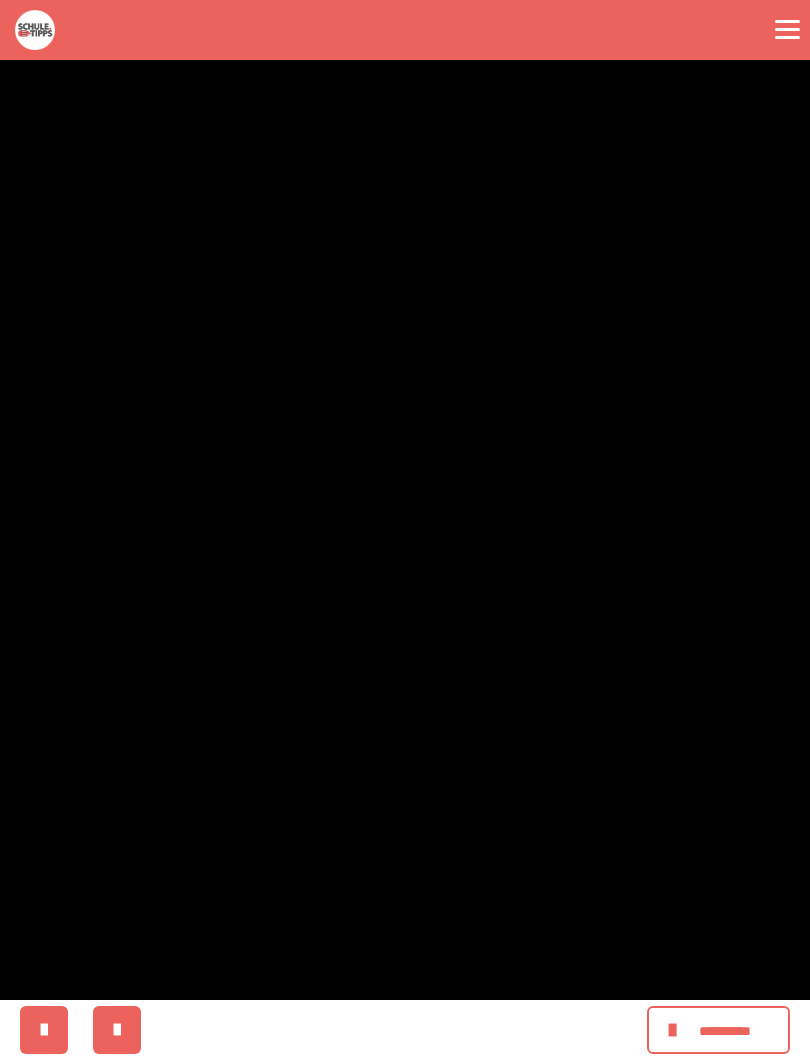 click at bounding box center [405, 530] 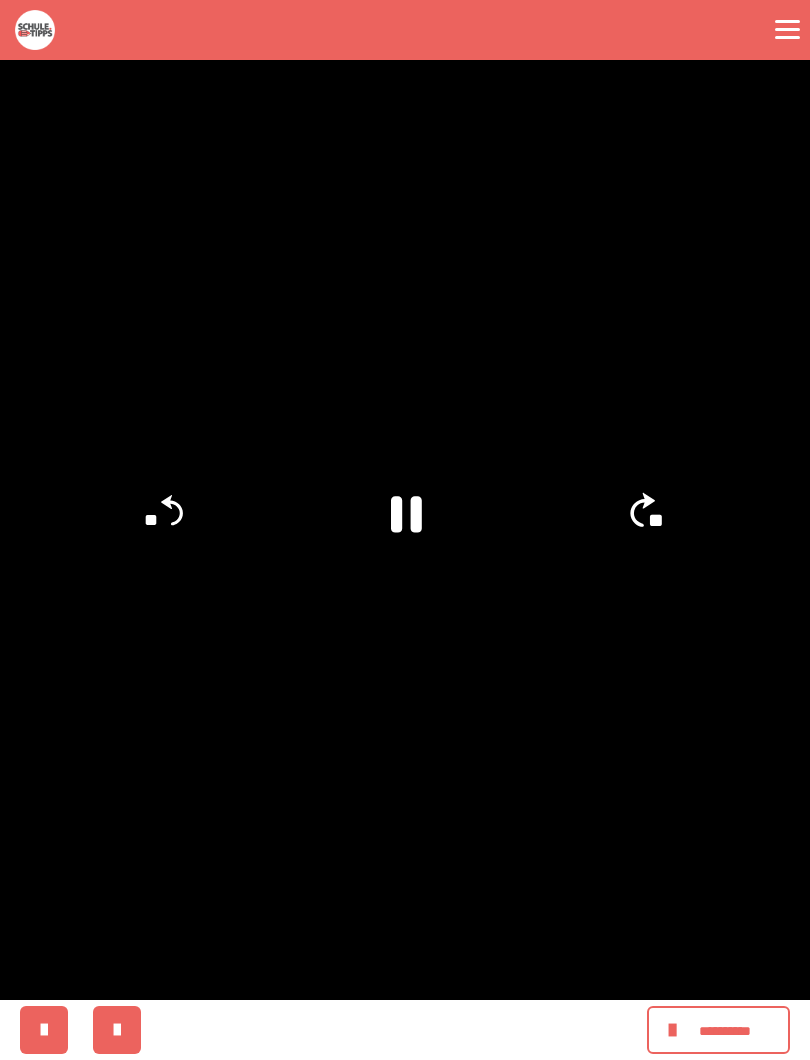 click on "**" 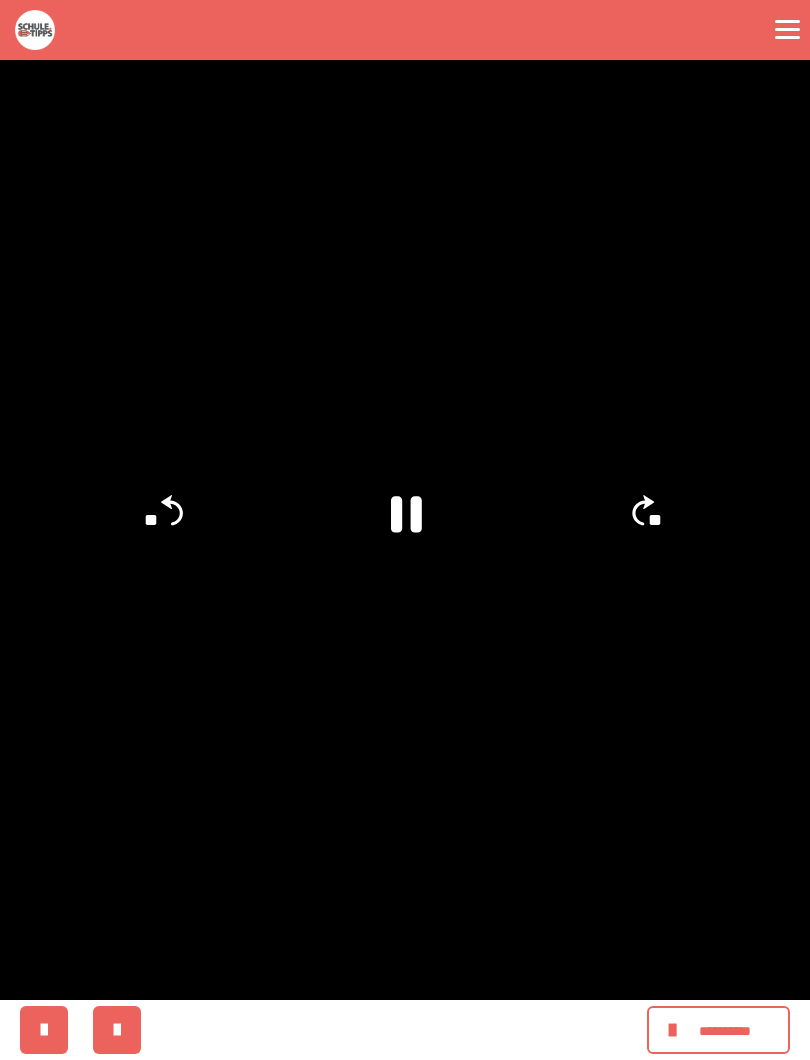 click on "**" 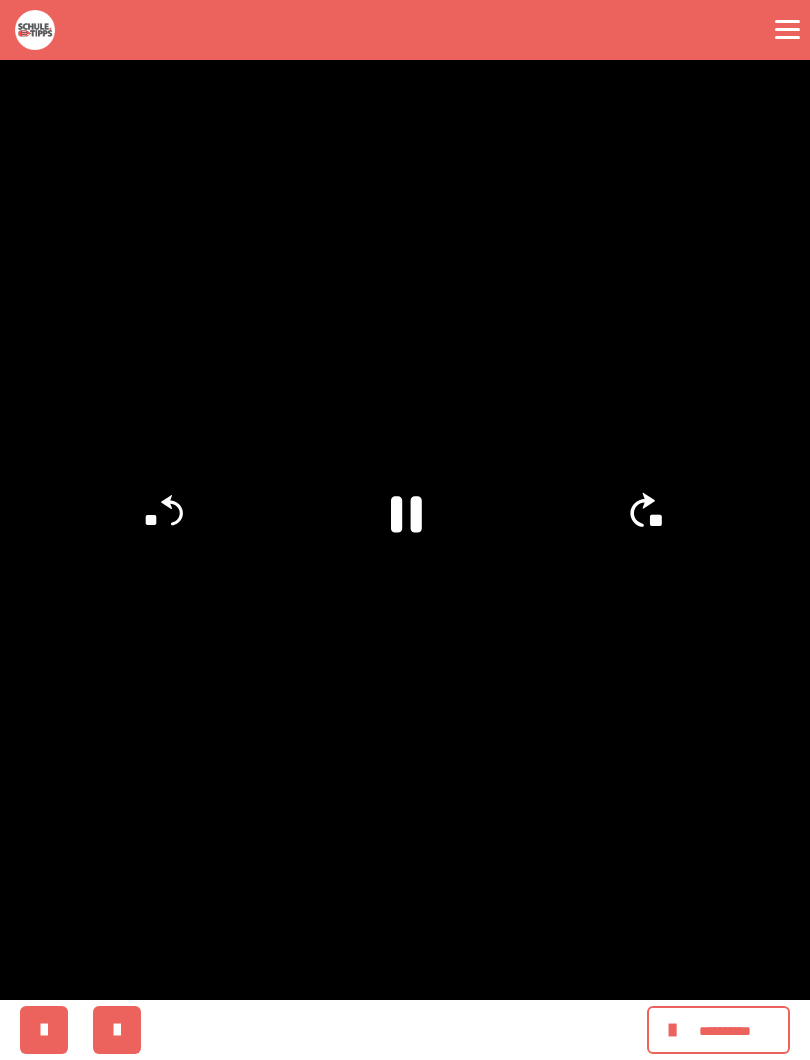 click on "**" 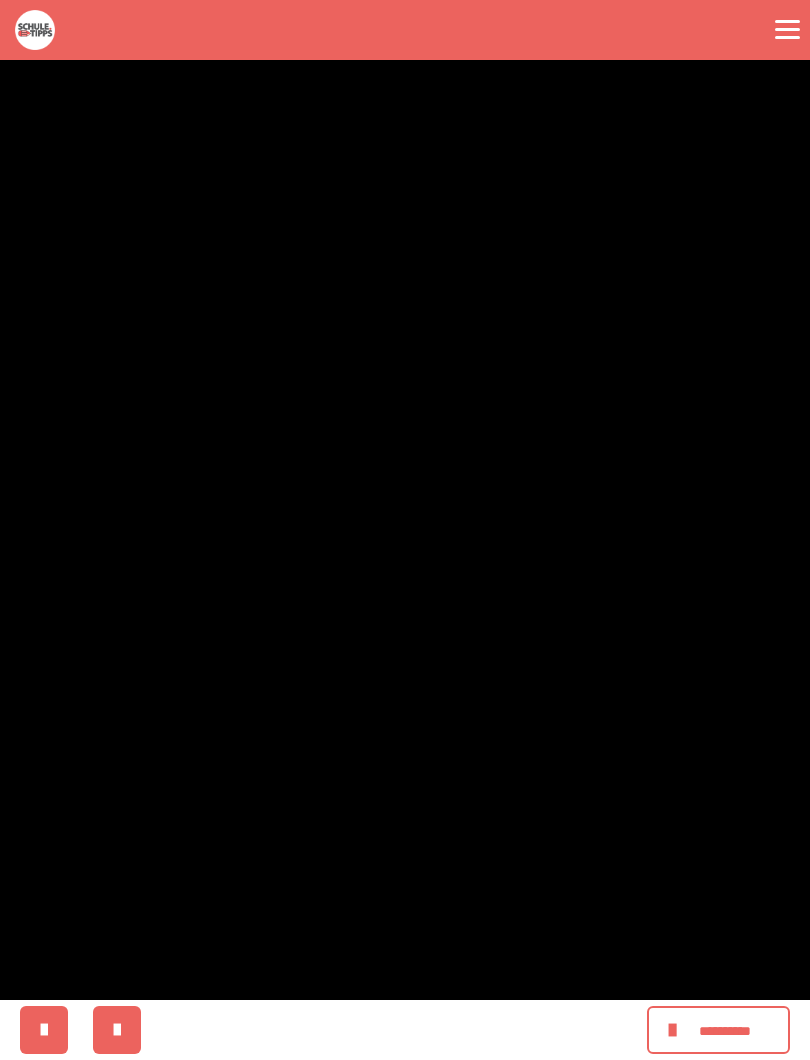 click at bounding box center (405, 530) 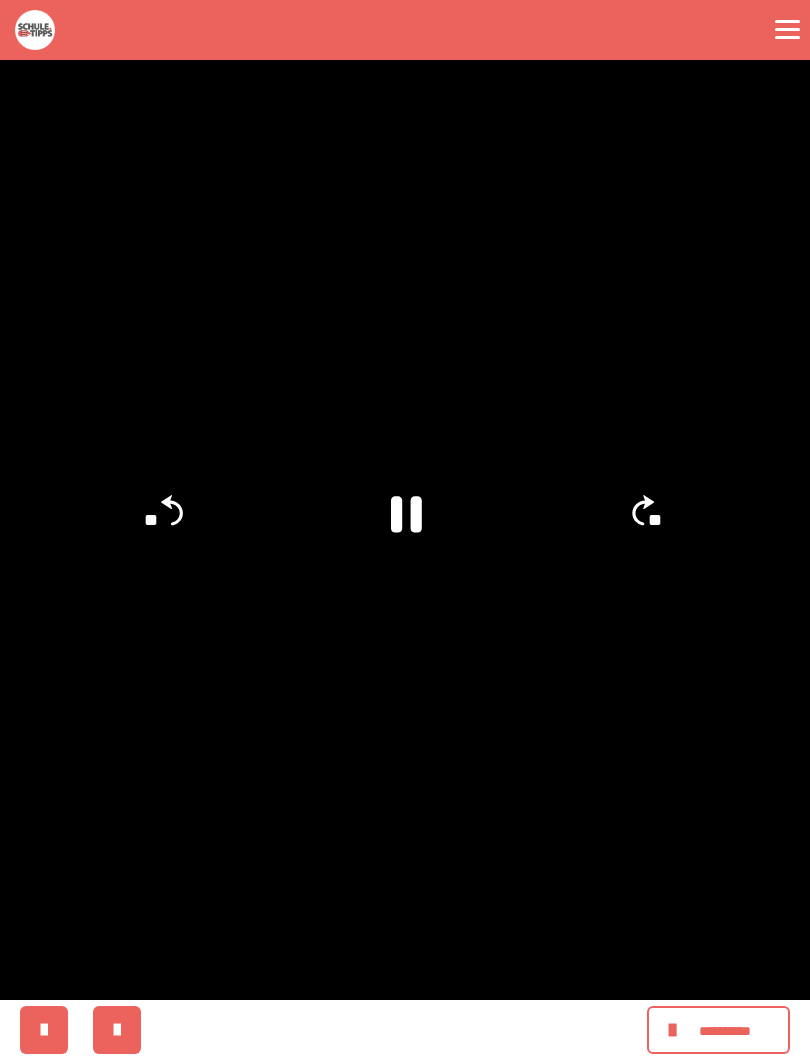 click on "**" 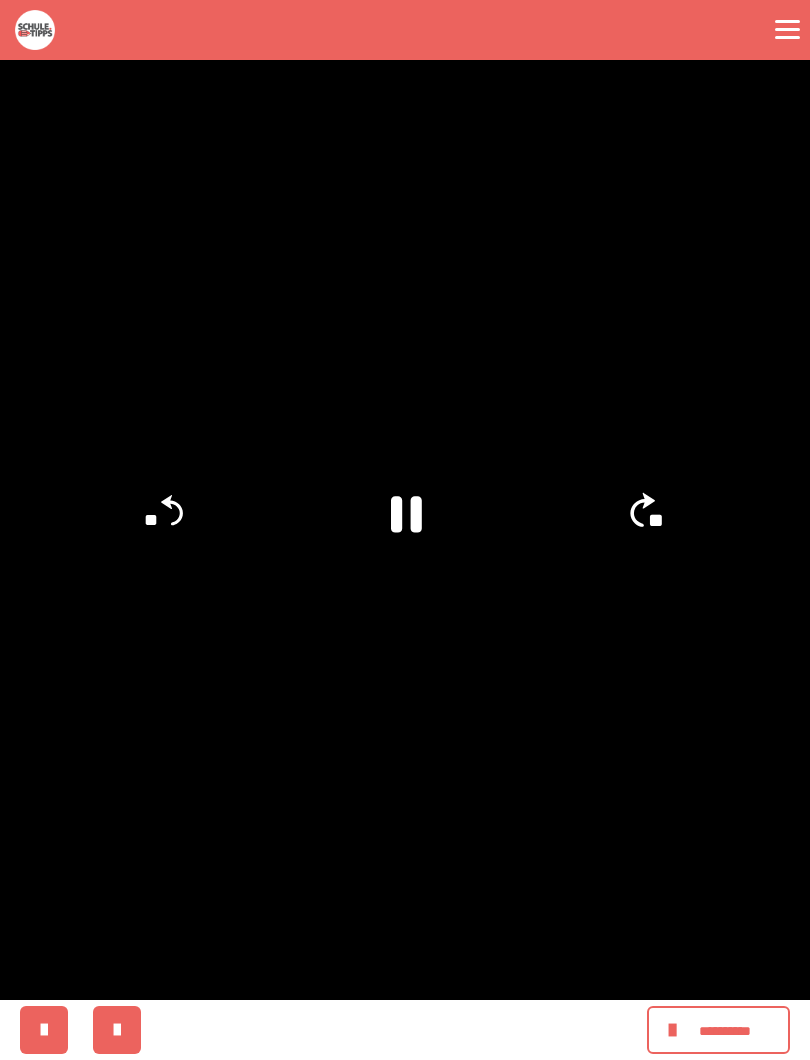 click on "**" 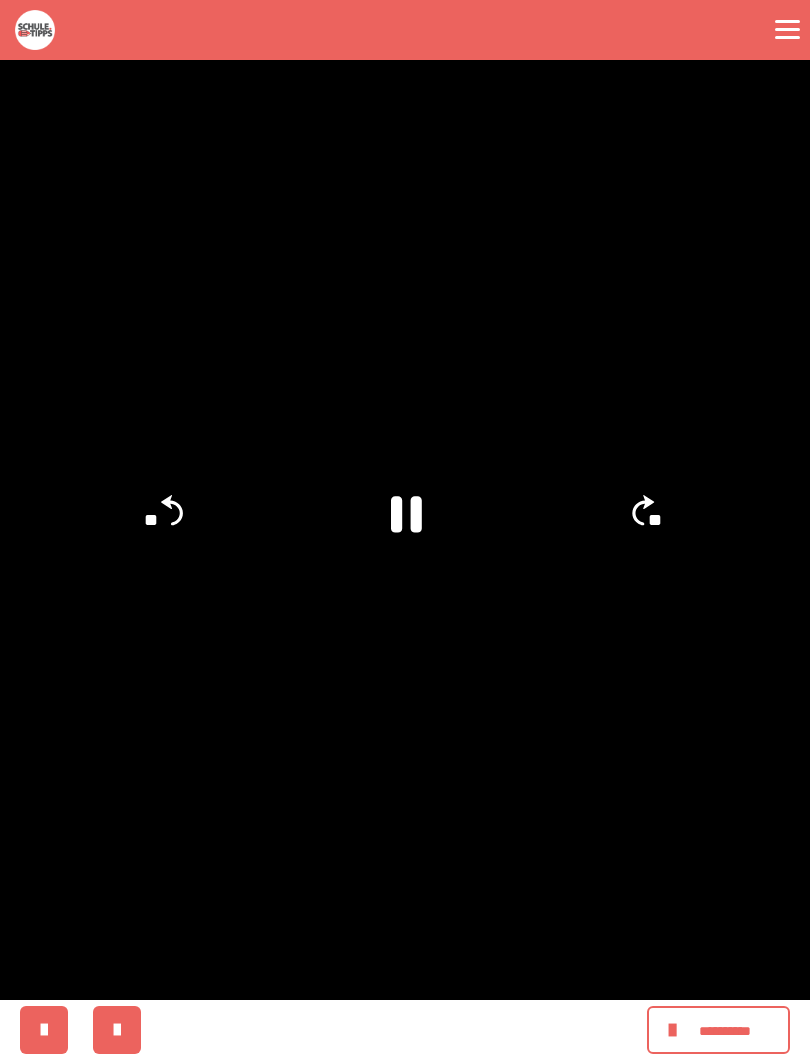 click on "**" 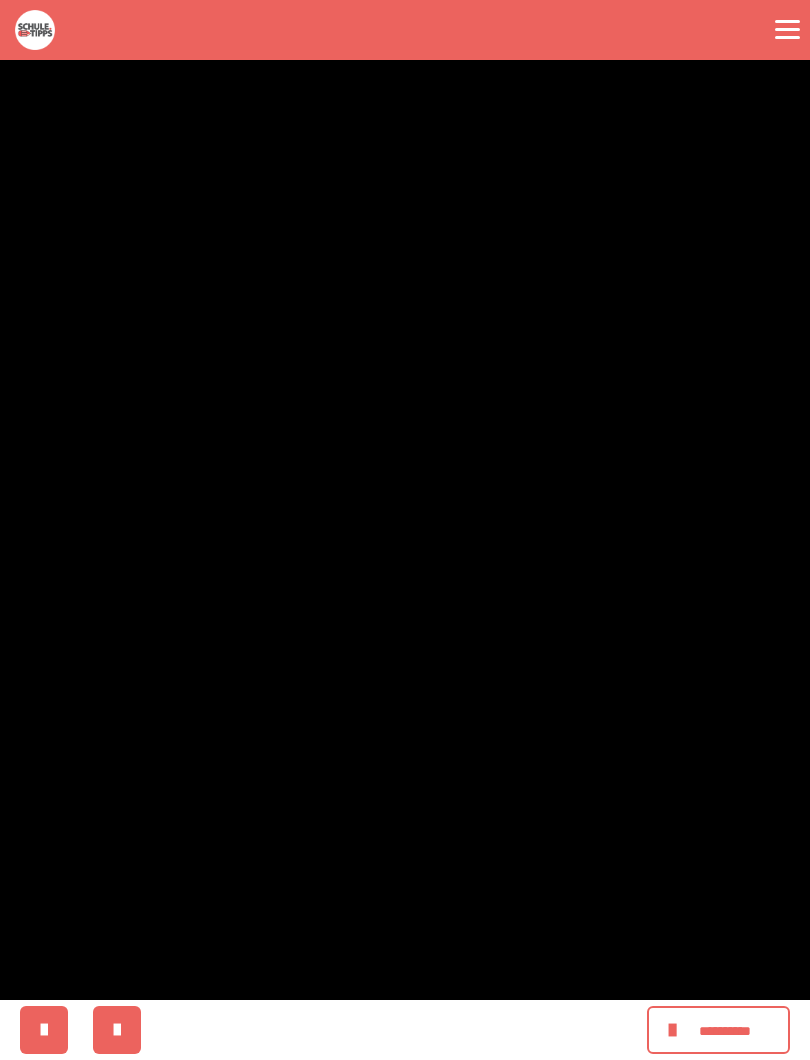 click at bounding box center (405, 530) 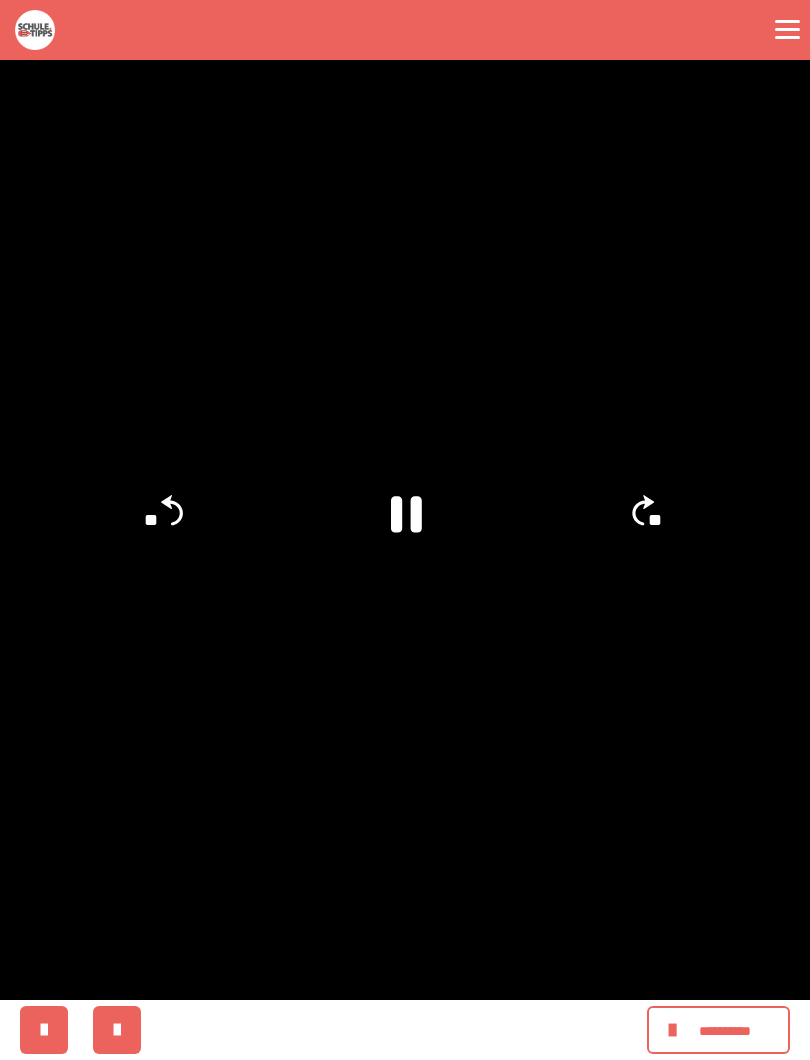 click on "**" 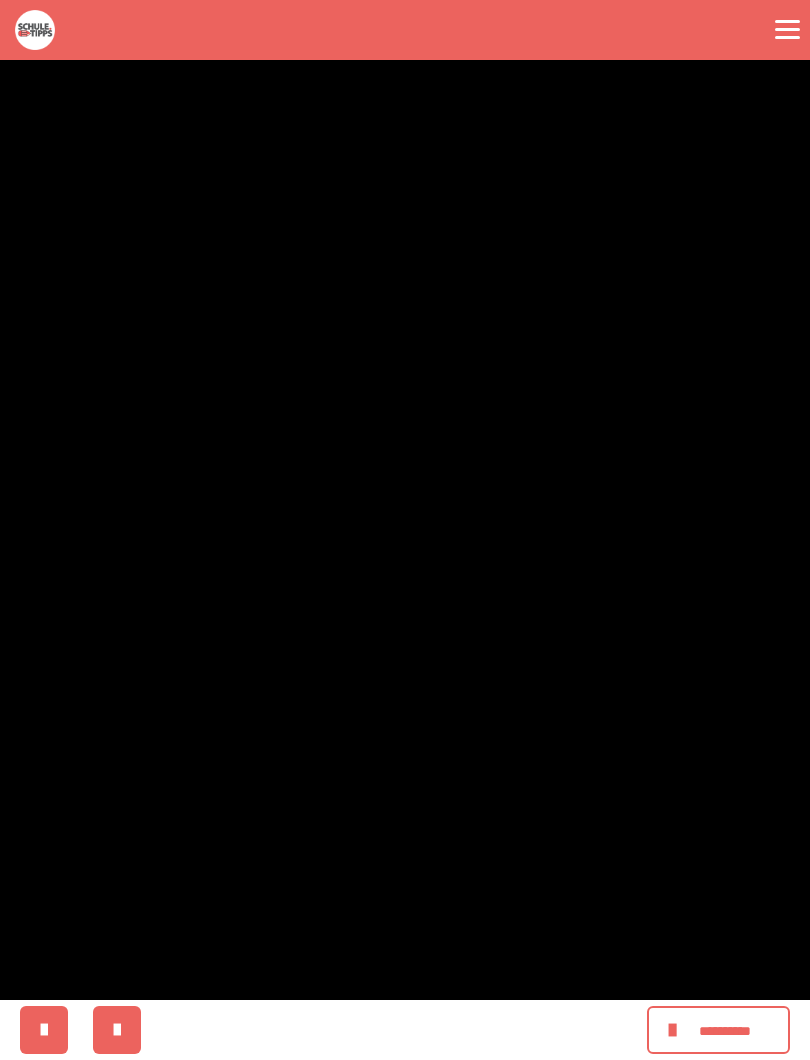 click at bounding box center [405, 530] 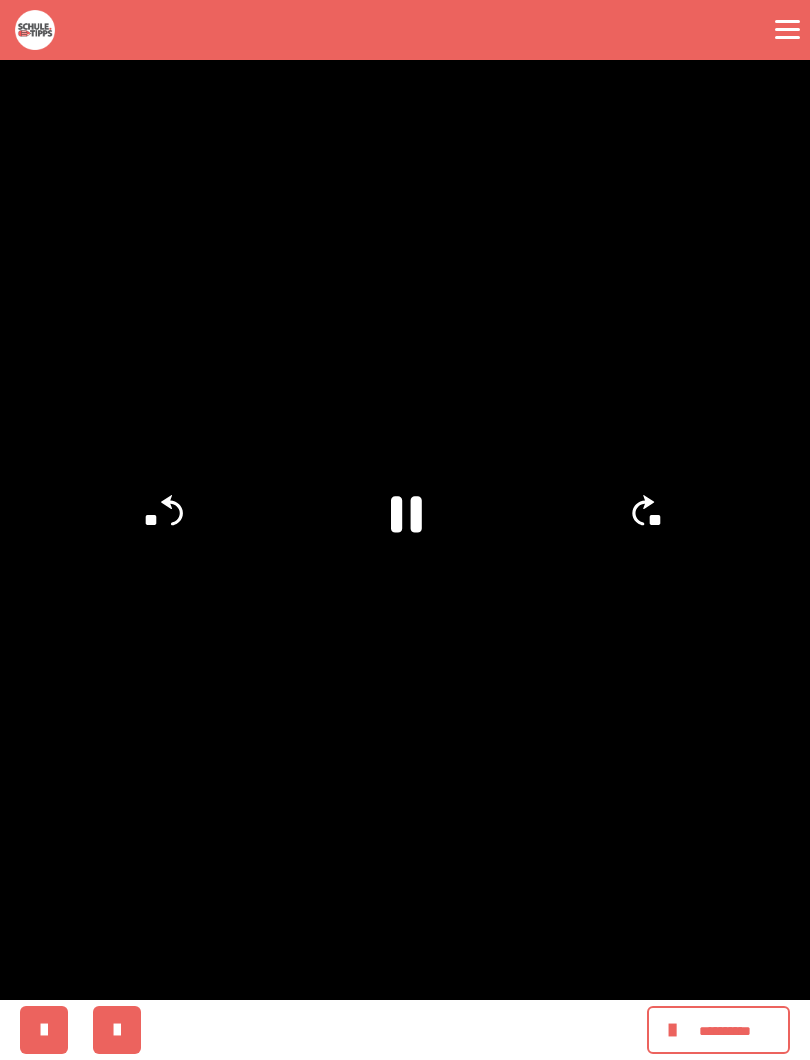 click on "**" 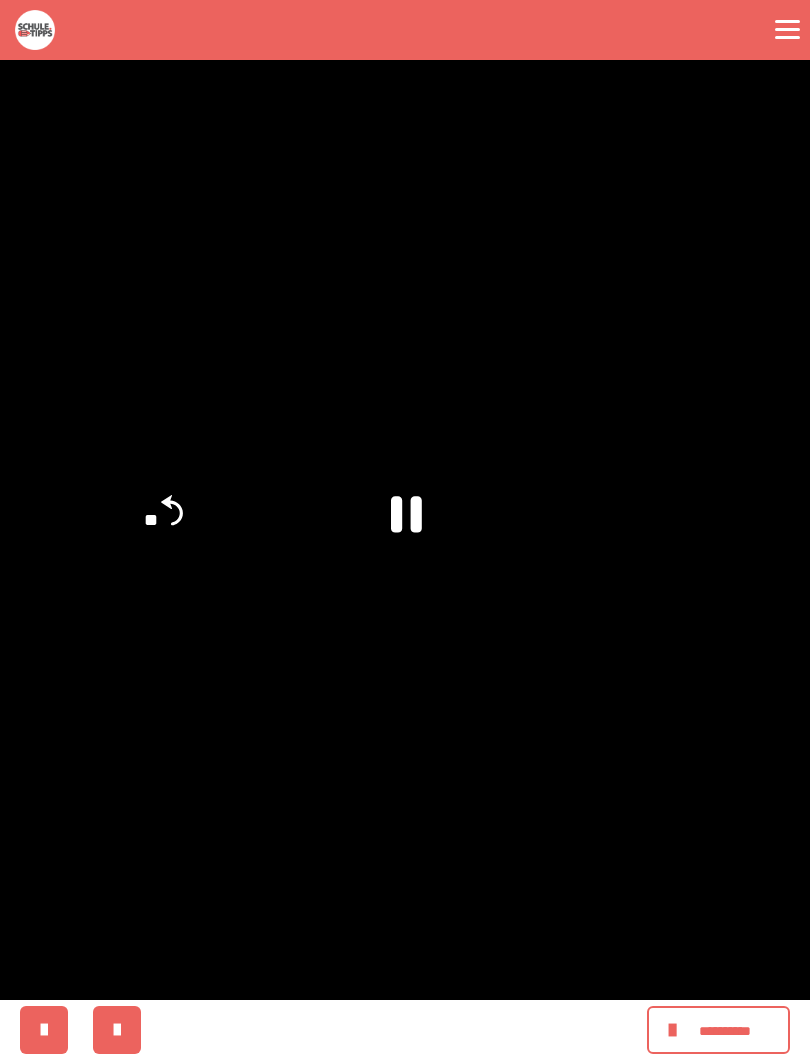 click on "**" 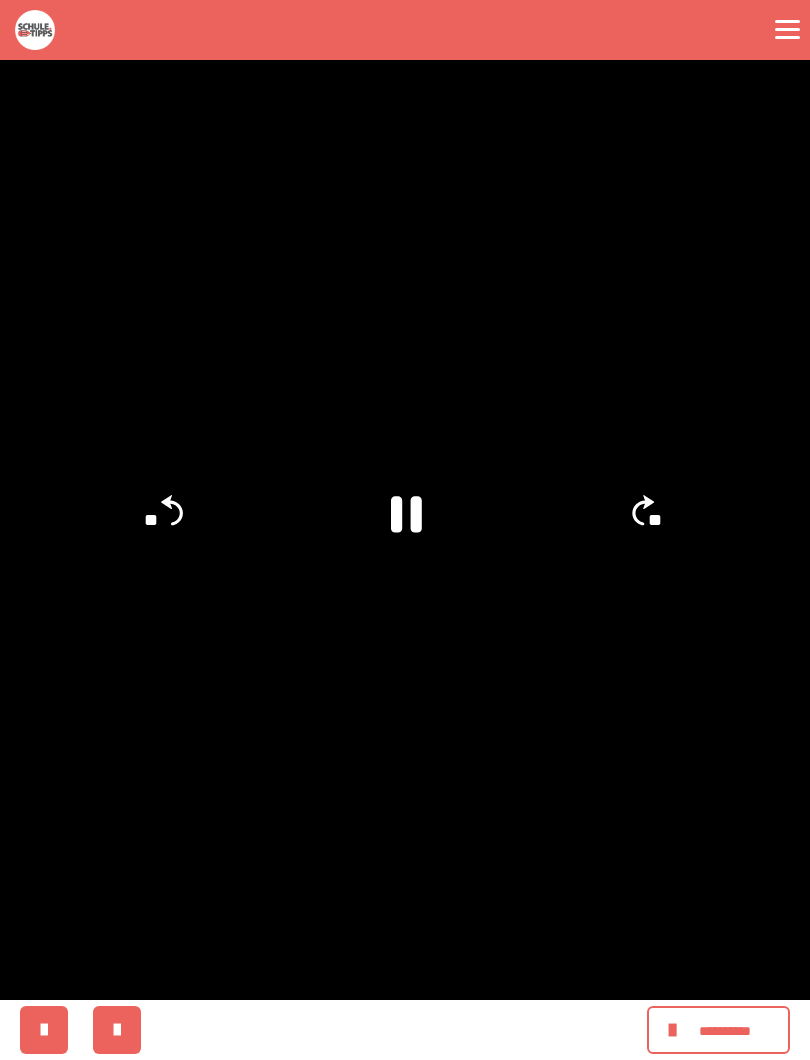 click on "**" 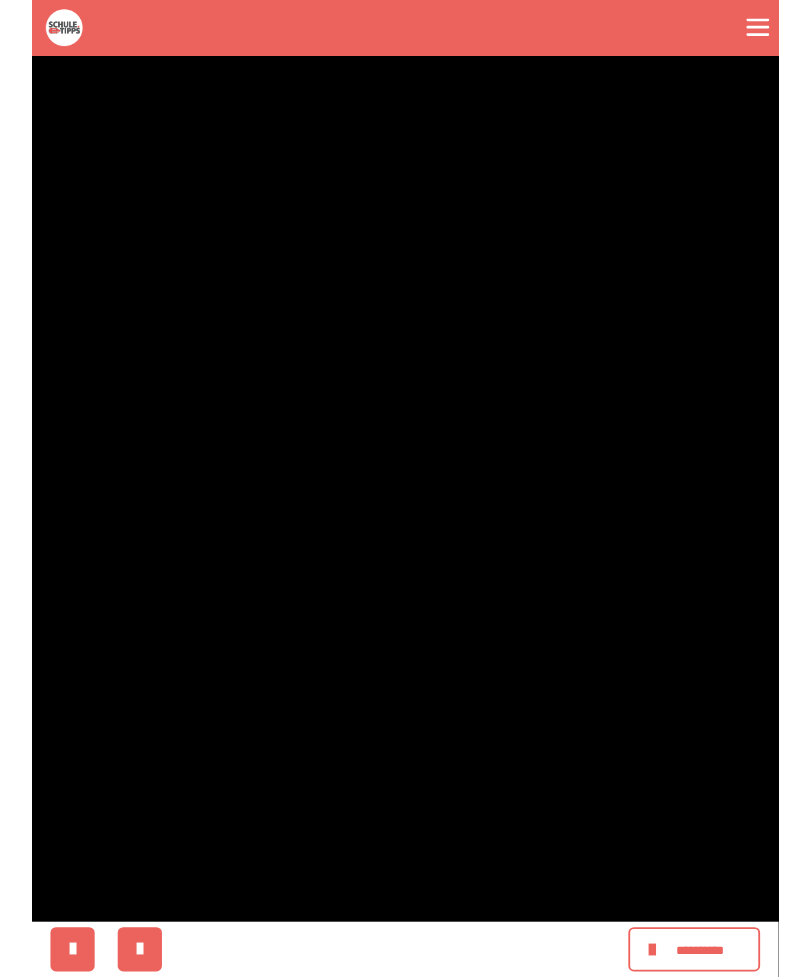 scroll, scrollTop: 359, scrollLeft: 0, axis: vertical 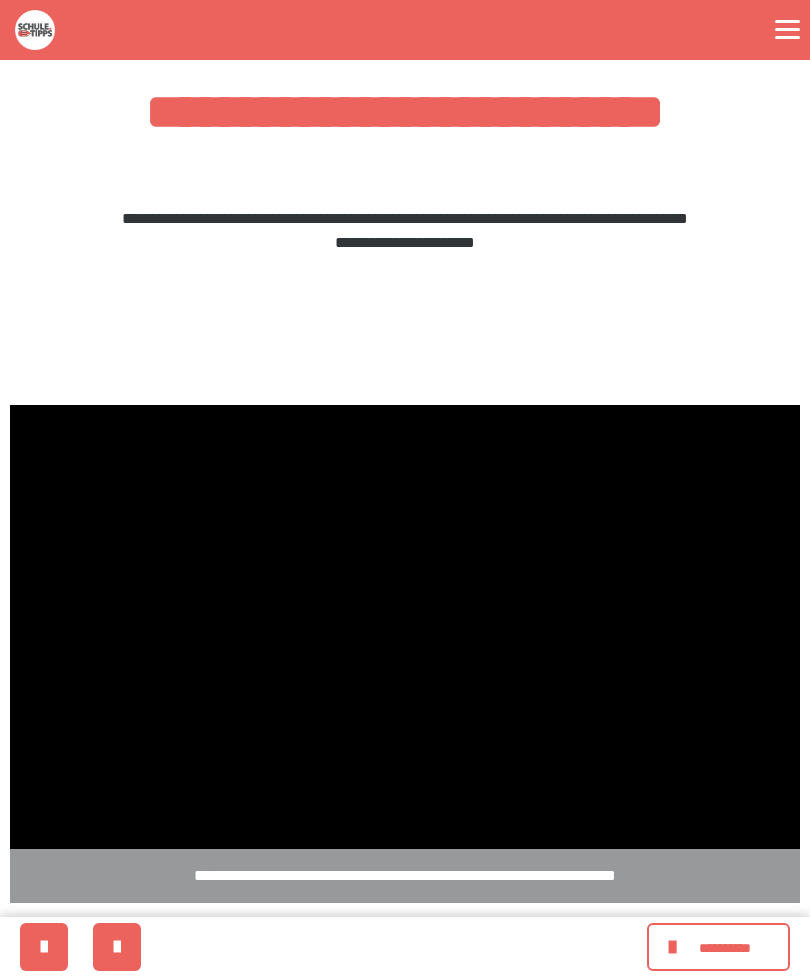 click at bounding box center (405, 627) 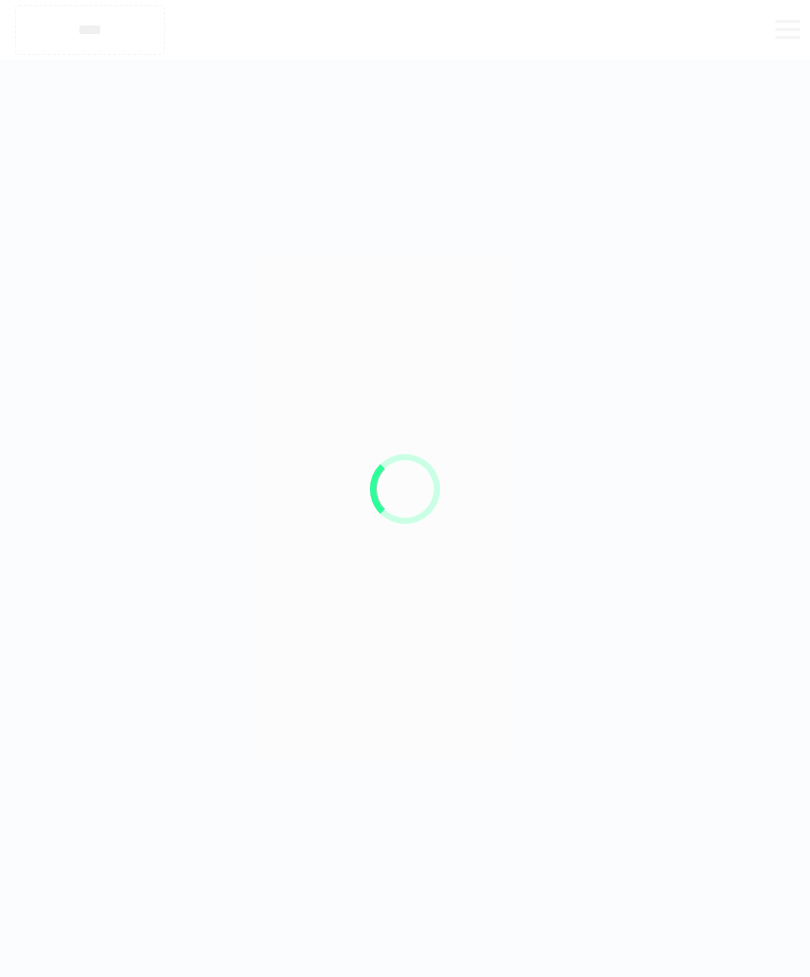 scroll, scrollTop: 64, scrollLeft: 0, axis: vertical 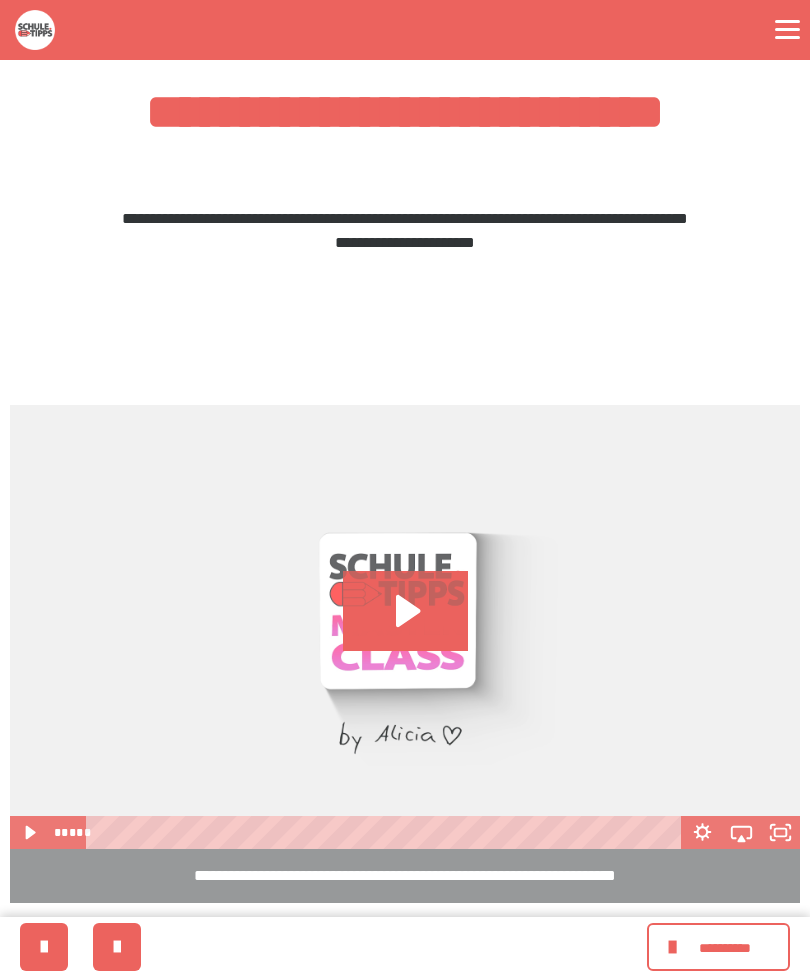 click 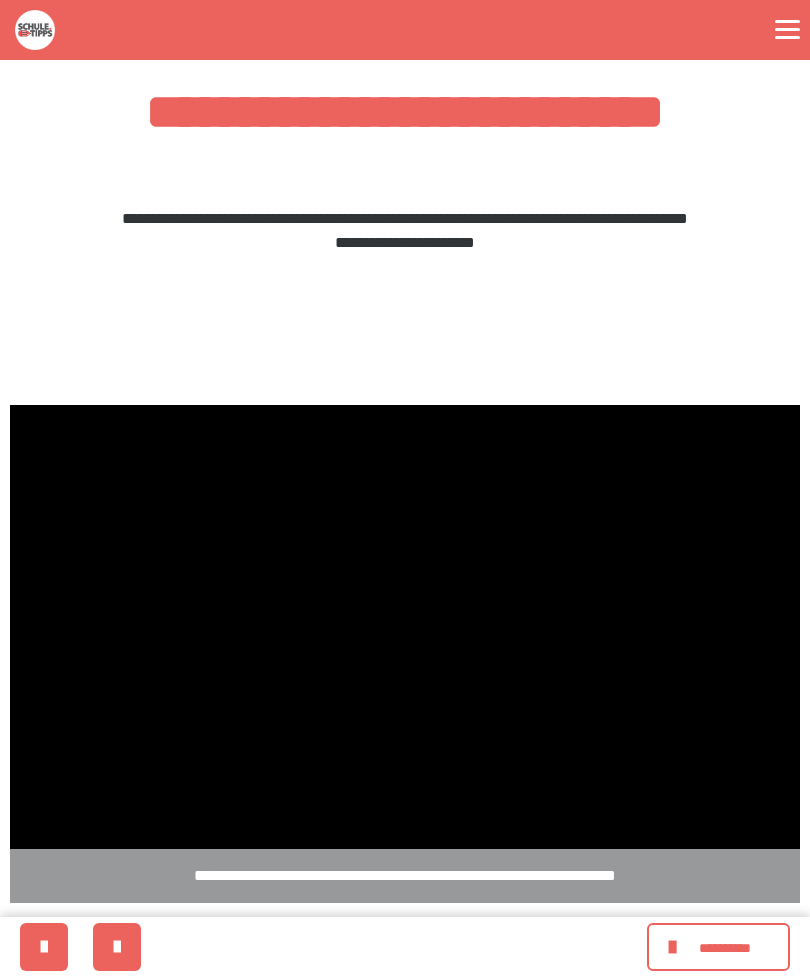 click at bounding box center [405, 627] 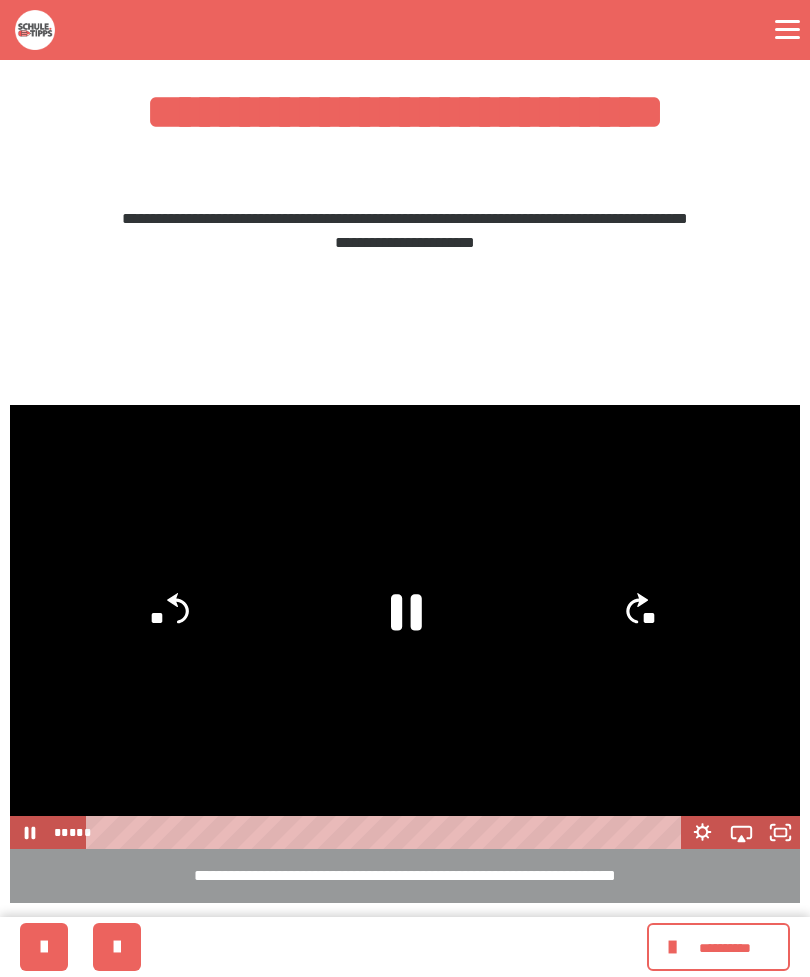 click 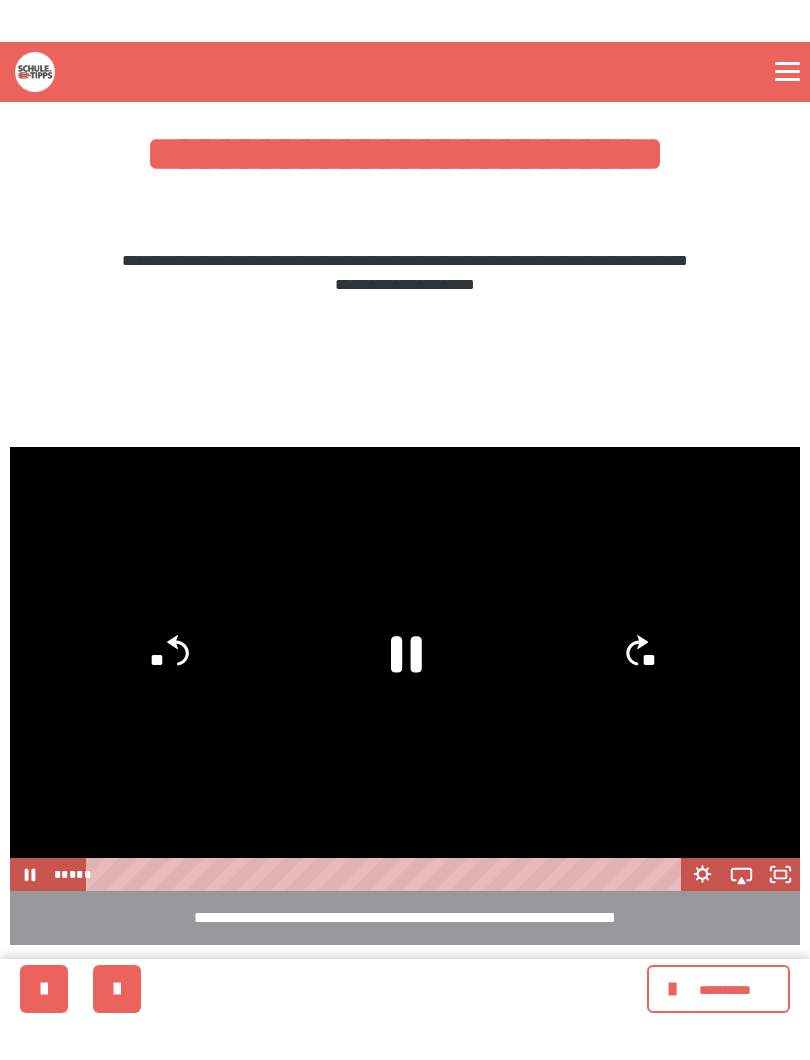 scroll, scrollTop: 20, scrollLeft: 0, axis: vertical 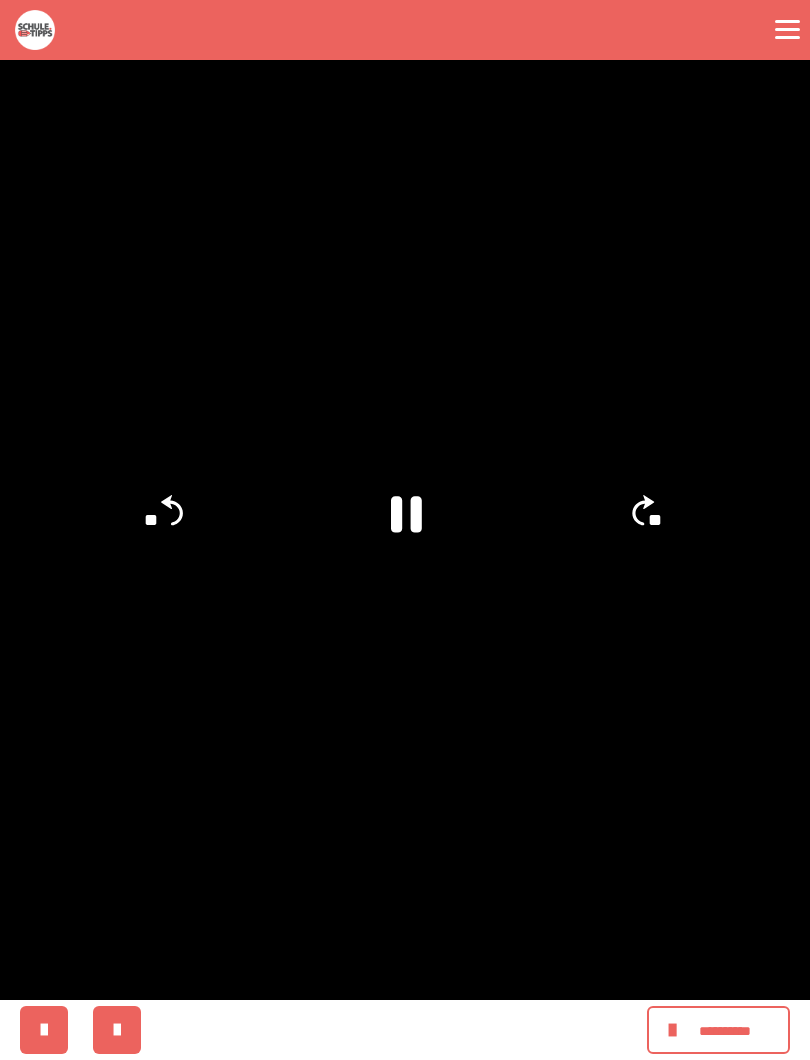 click on "**" 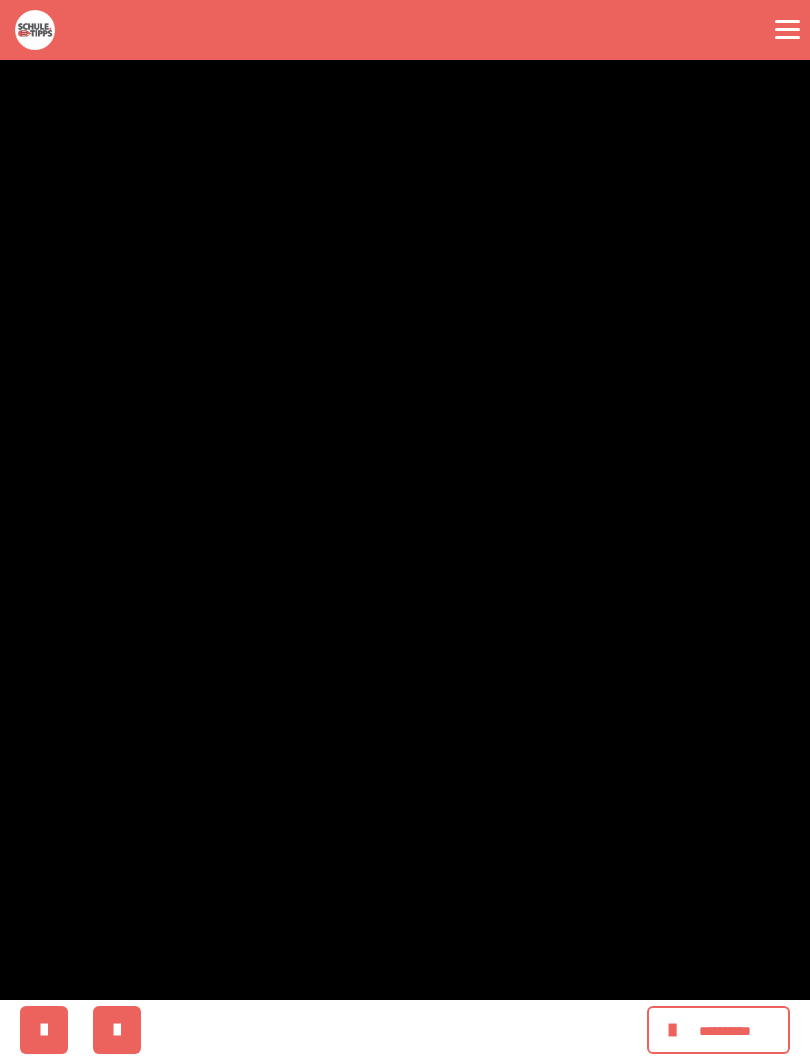 click at bounding box center [405, 530] 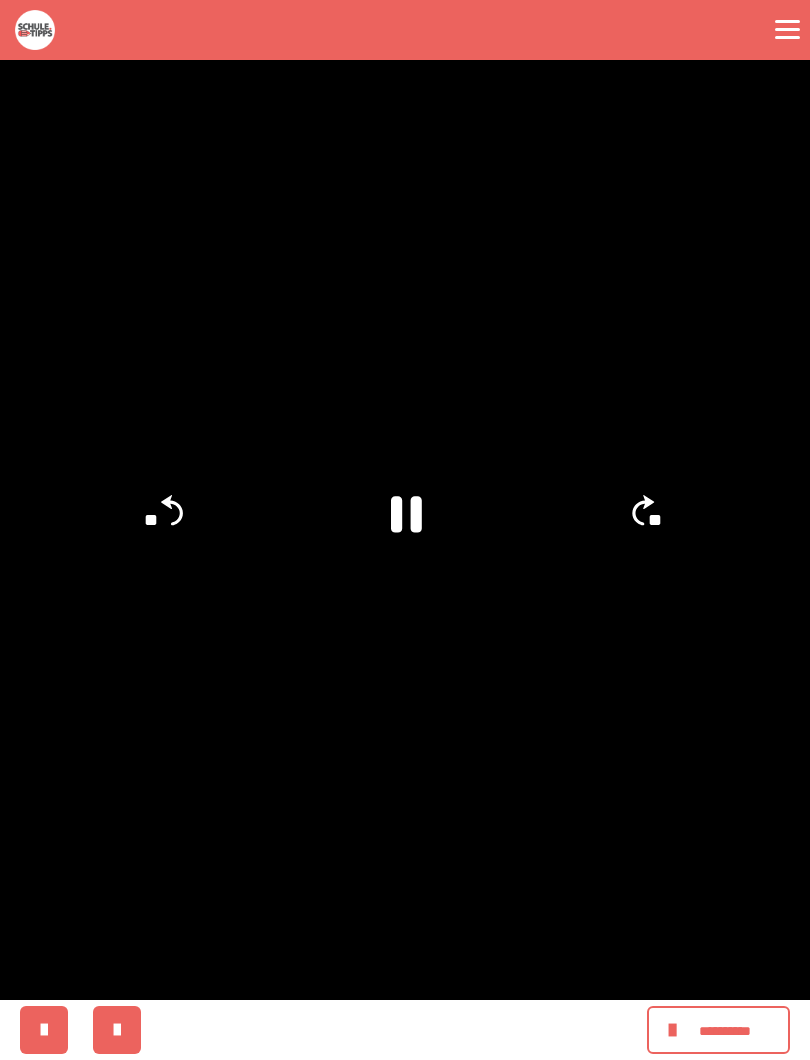 click on "**" 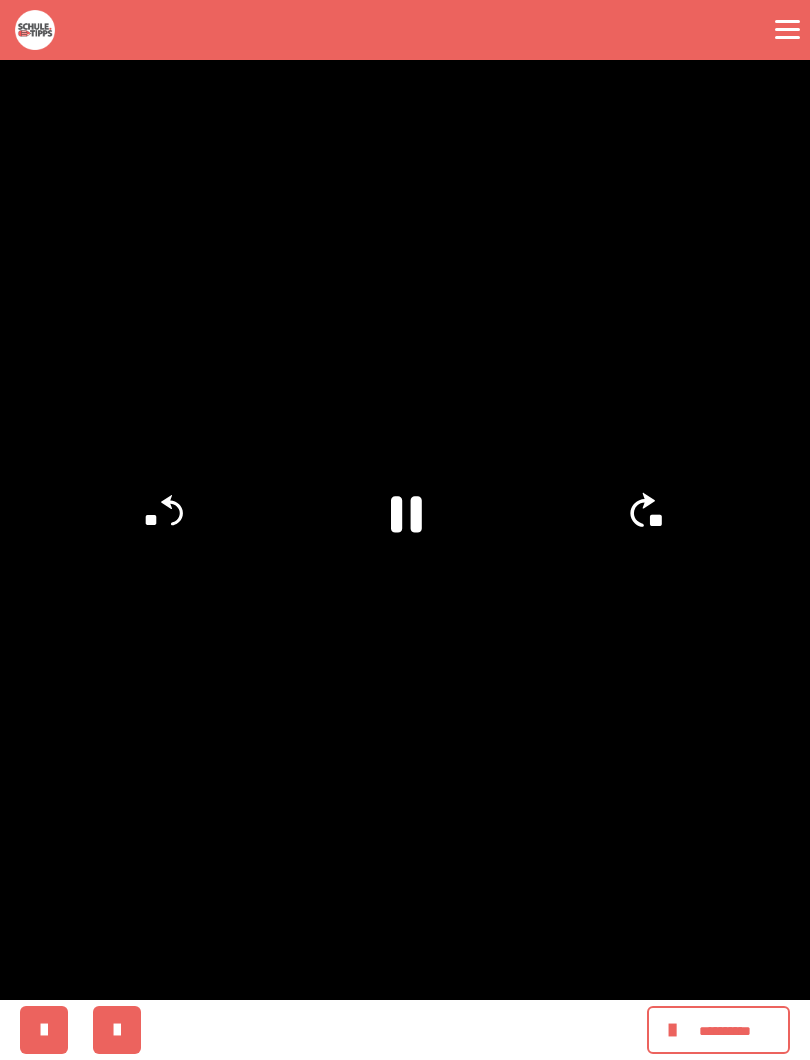 click on "**" 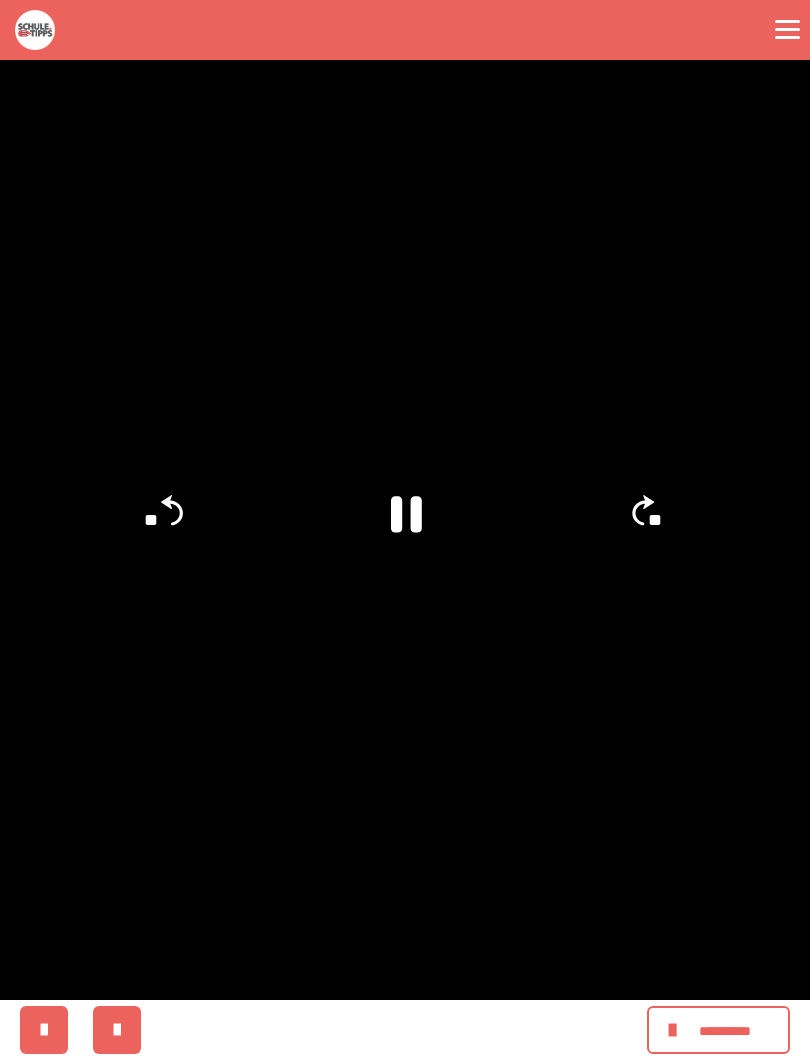 click on "**" 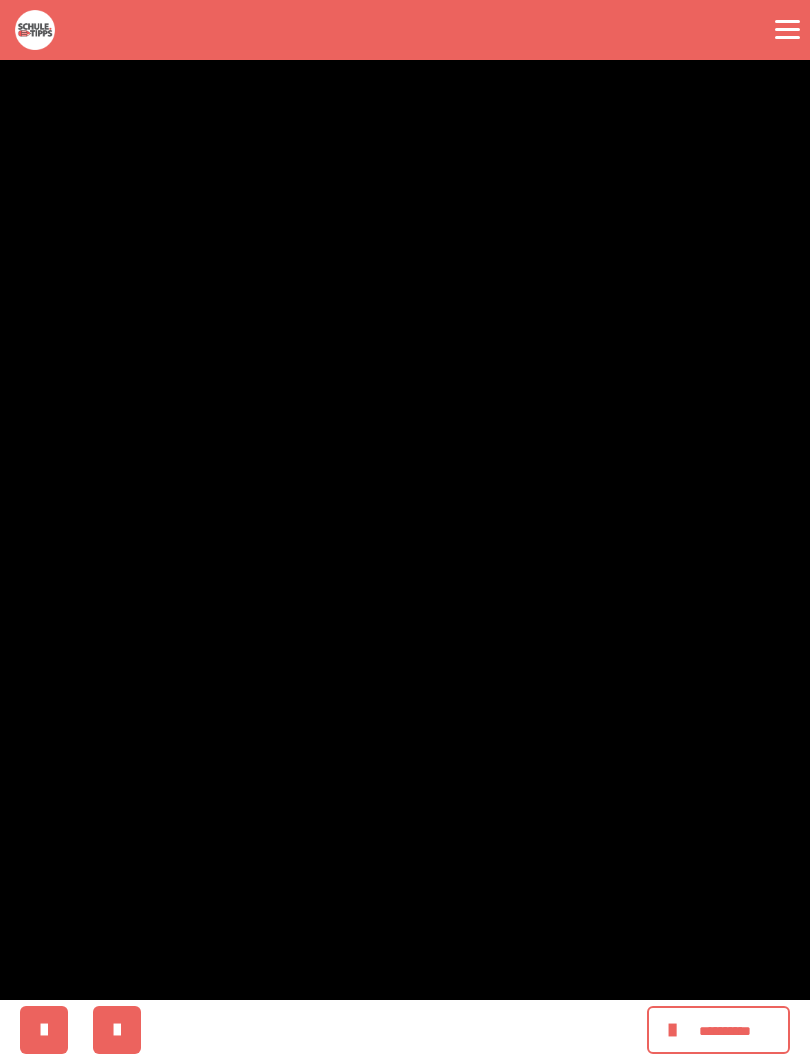 click at bounding box center (405, 530) 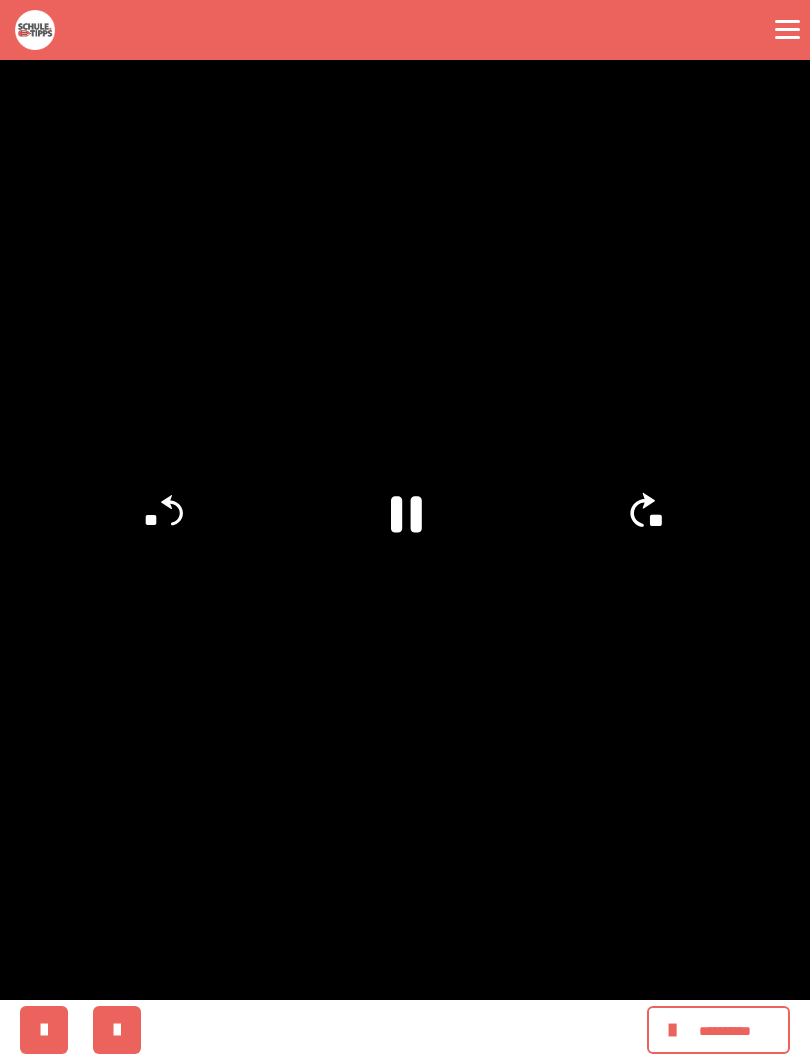 click on "**" 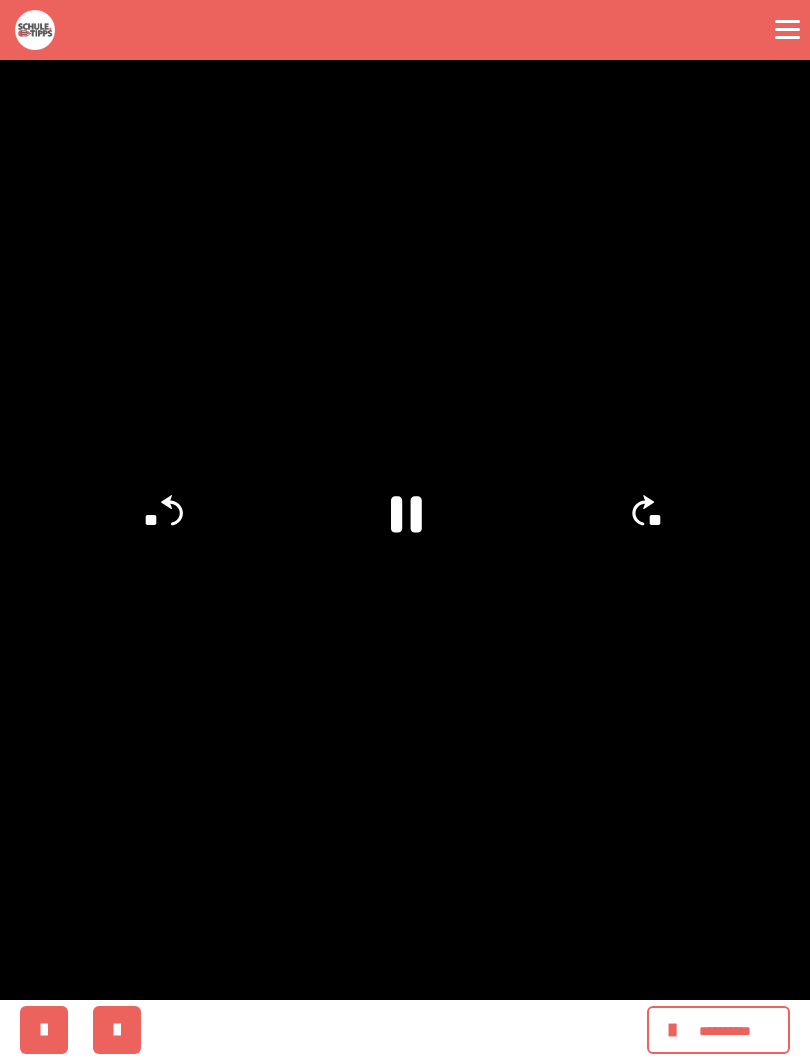 click 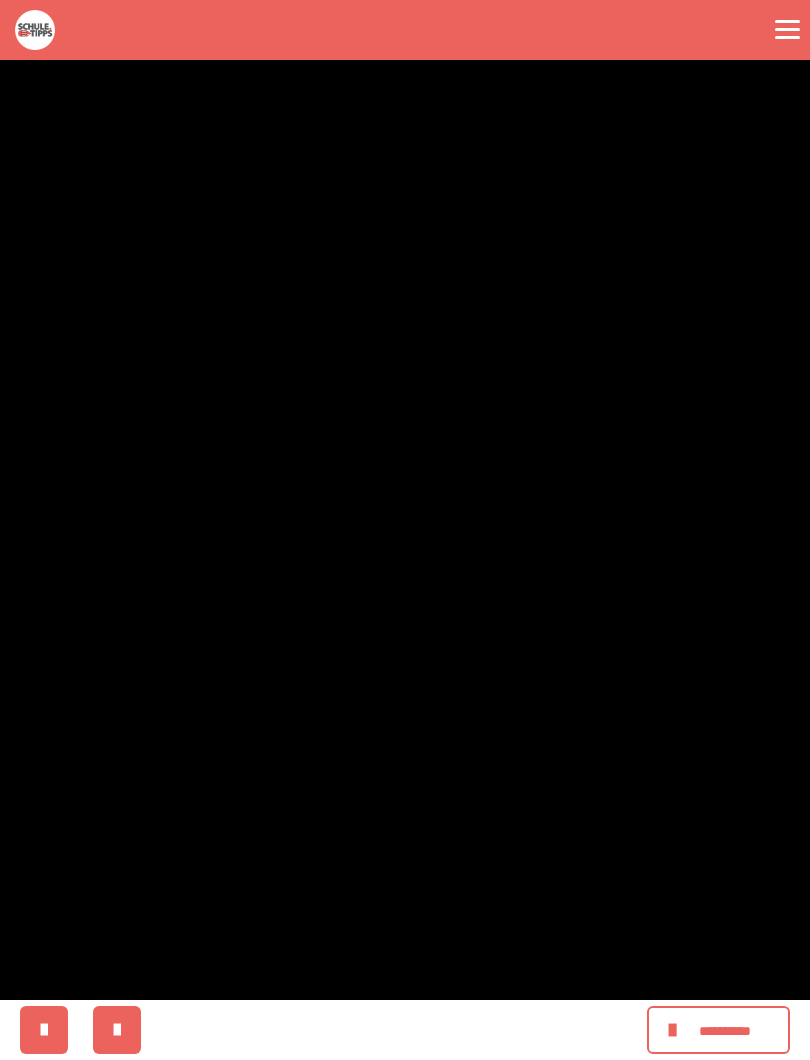 click at bounding box center (405, 530) 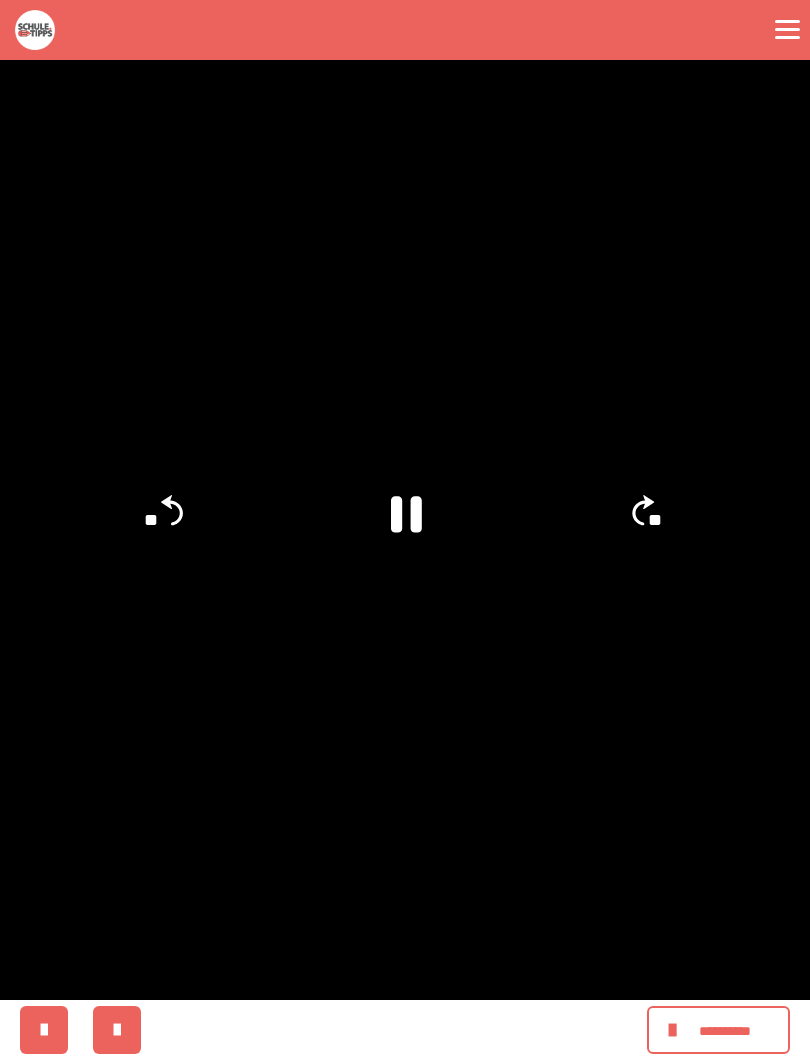 click 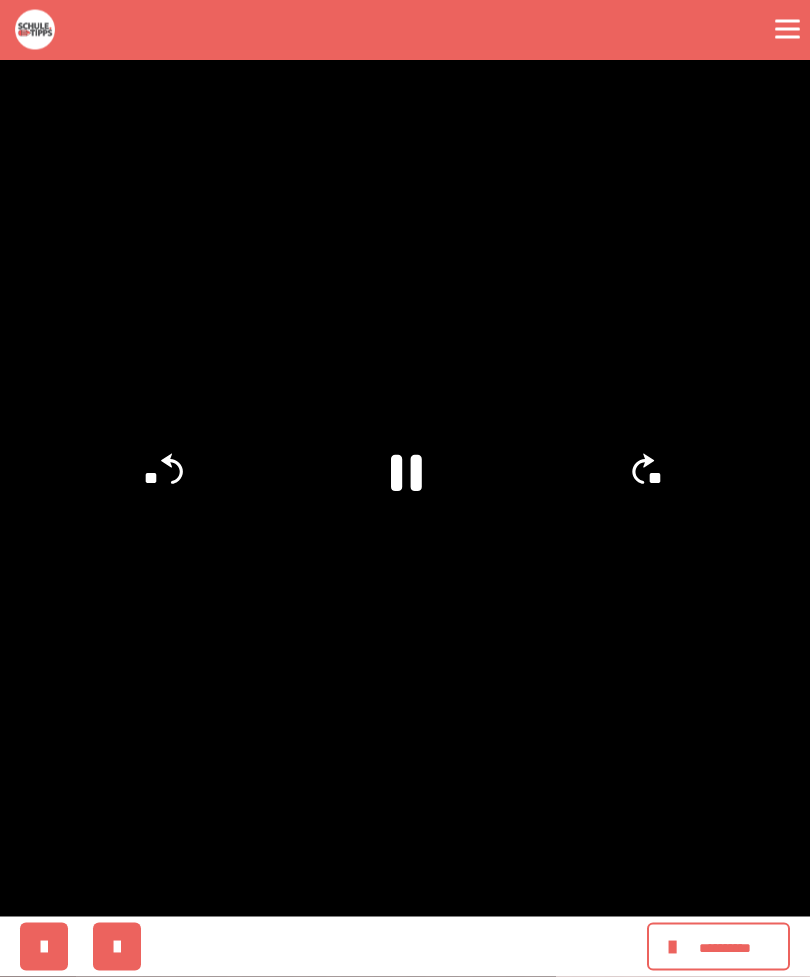 scroll, scrollTop: 62, scrollLeft: 0, axis: vertical 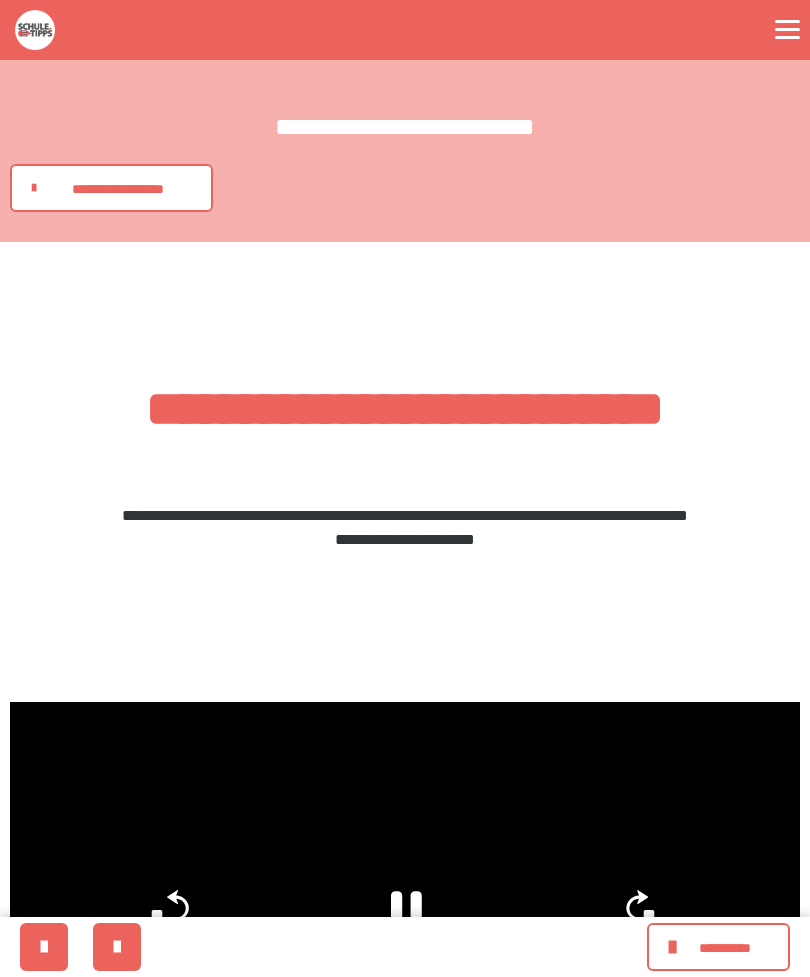 click on "**********" at bounding box center [118, 189] 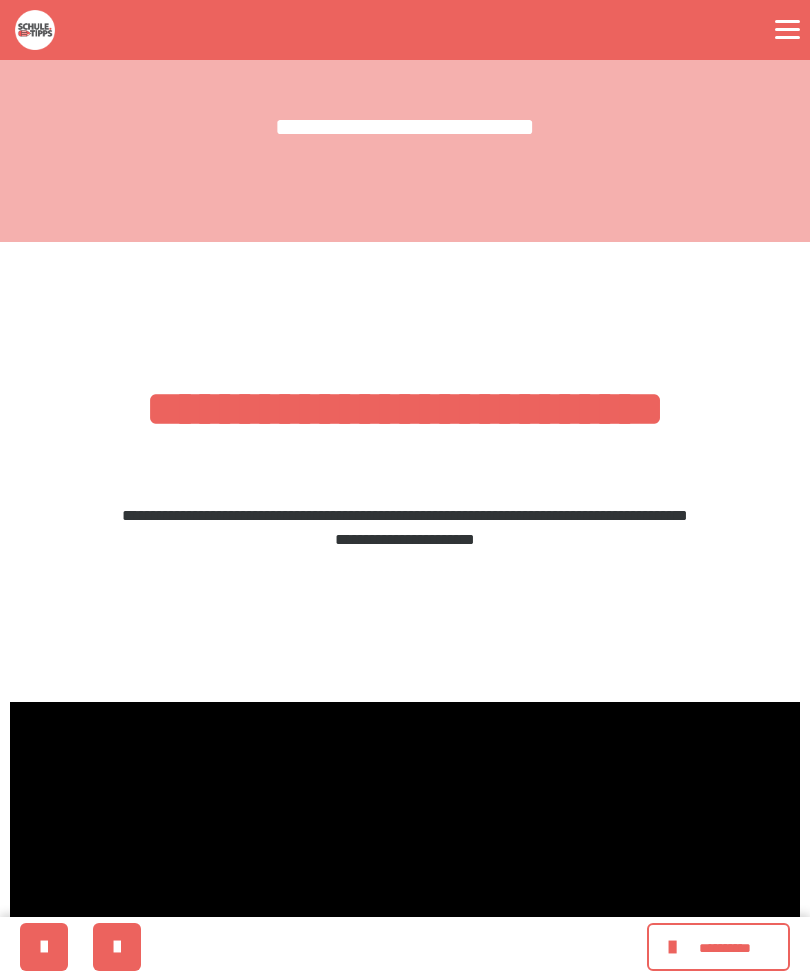 click on "**********" at bounding box center (718, 947) 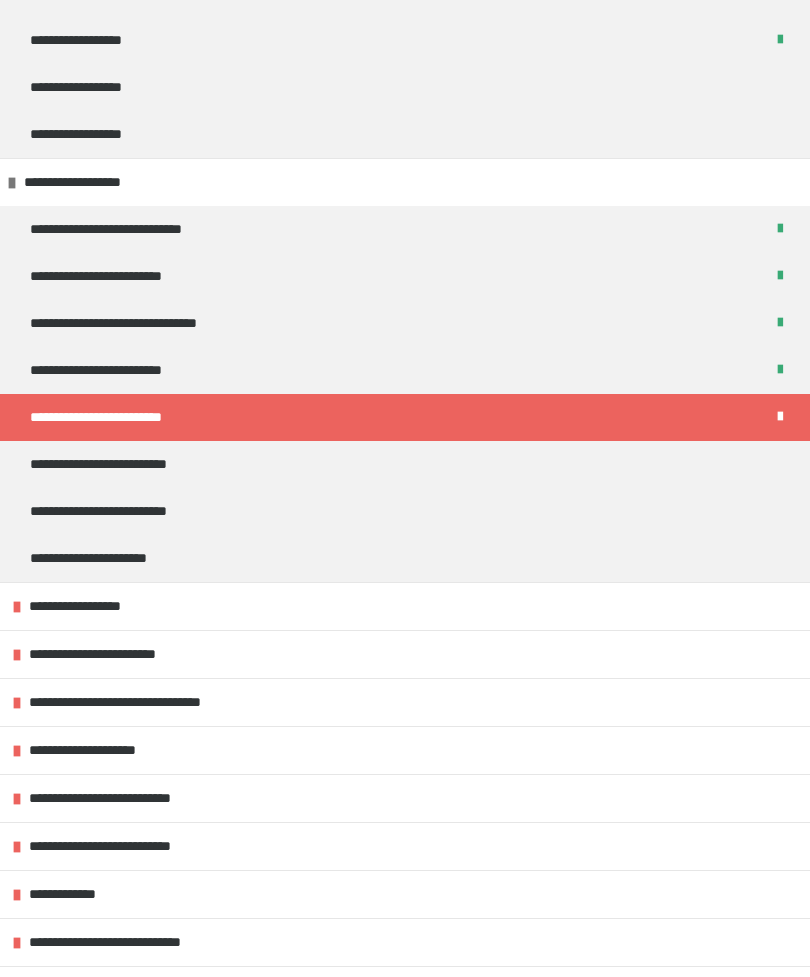 scroll, scrollTop: 267, scrollLeft: 0, axis: vertical 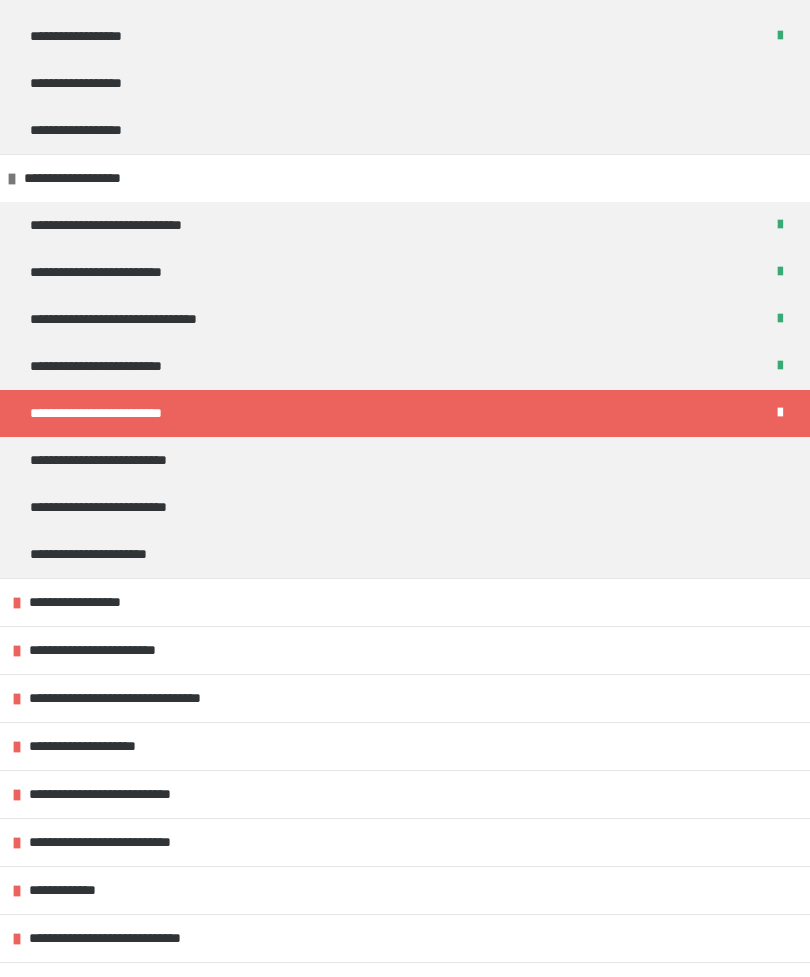 click on "**********" at bounding box center (123, 460) 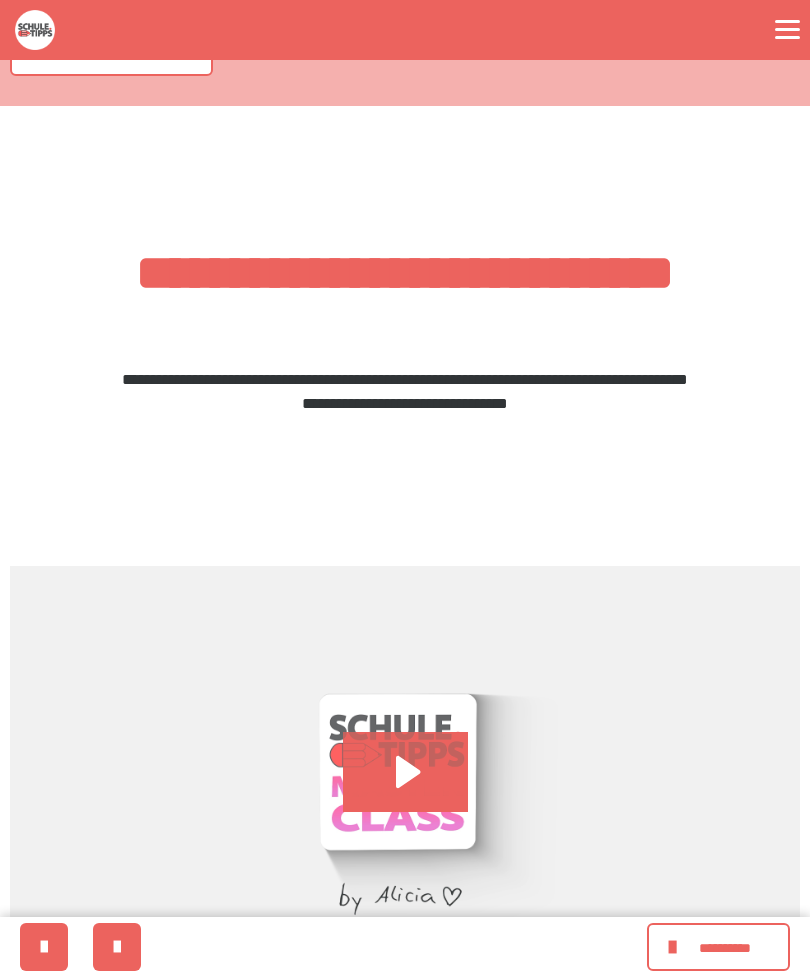 scroll, scrollTop: 359, scrollLeft: 0, axis: vertical 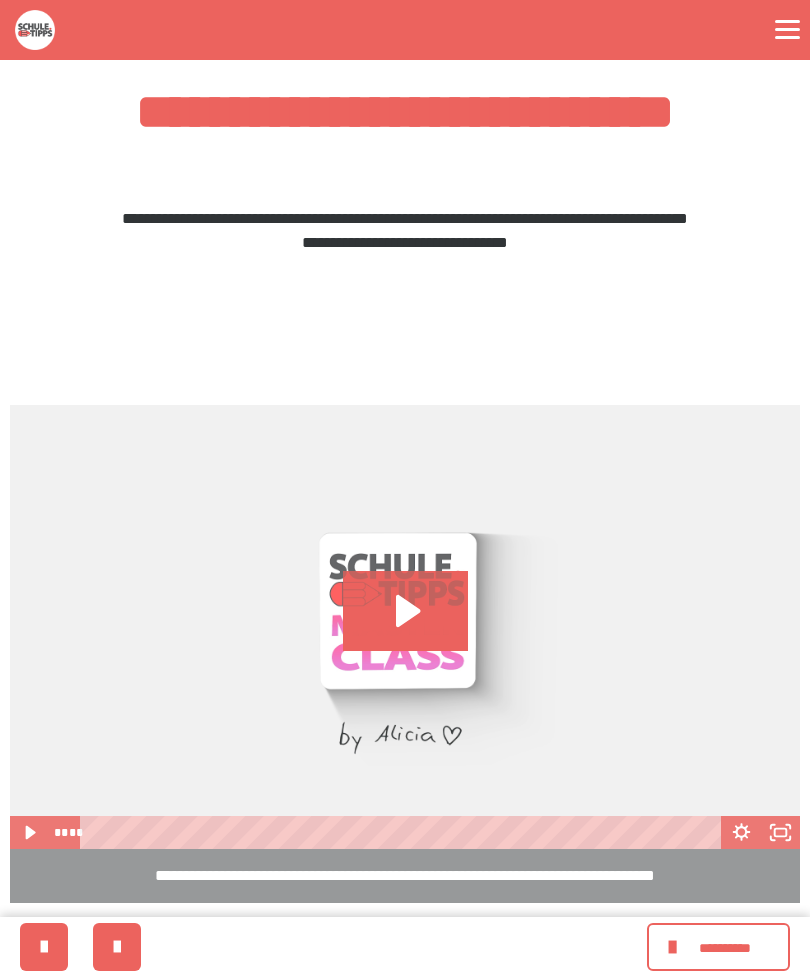click 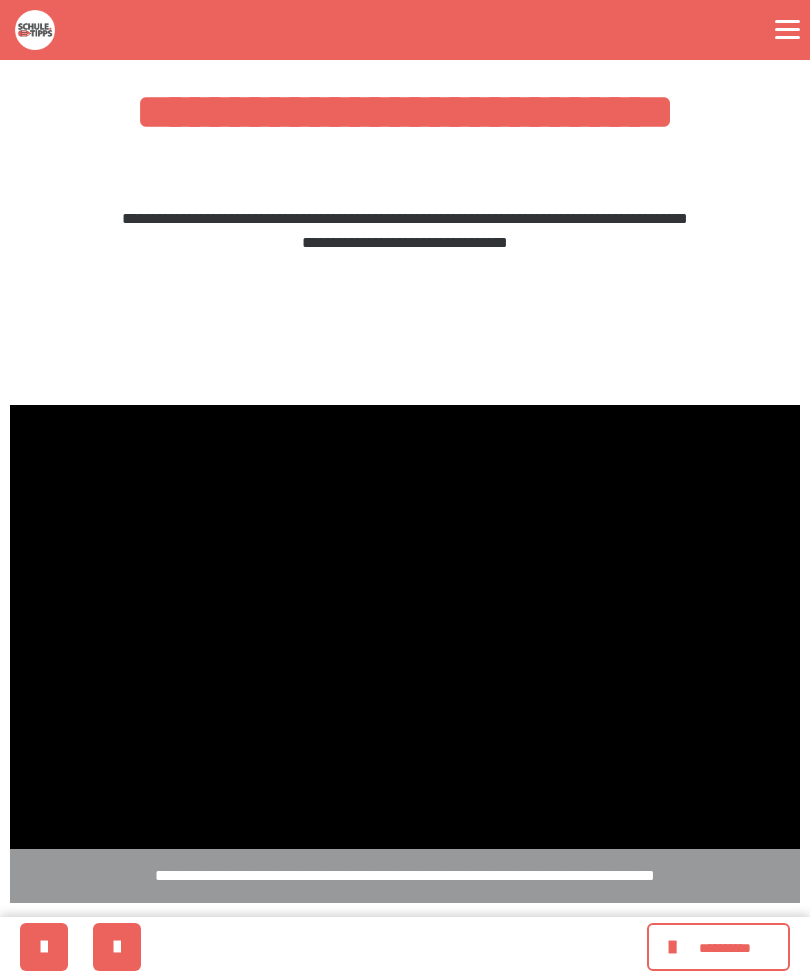 click at bounding box center [405, 627] 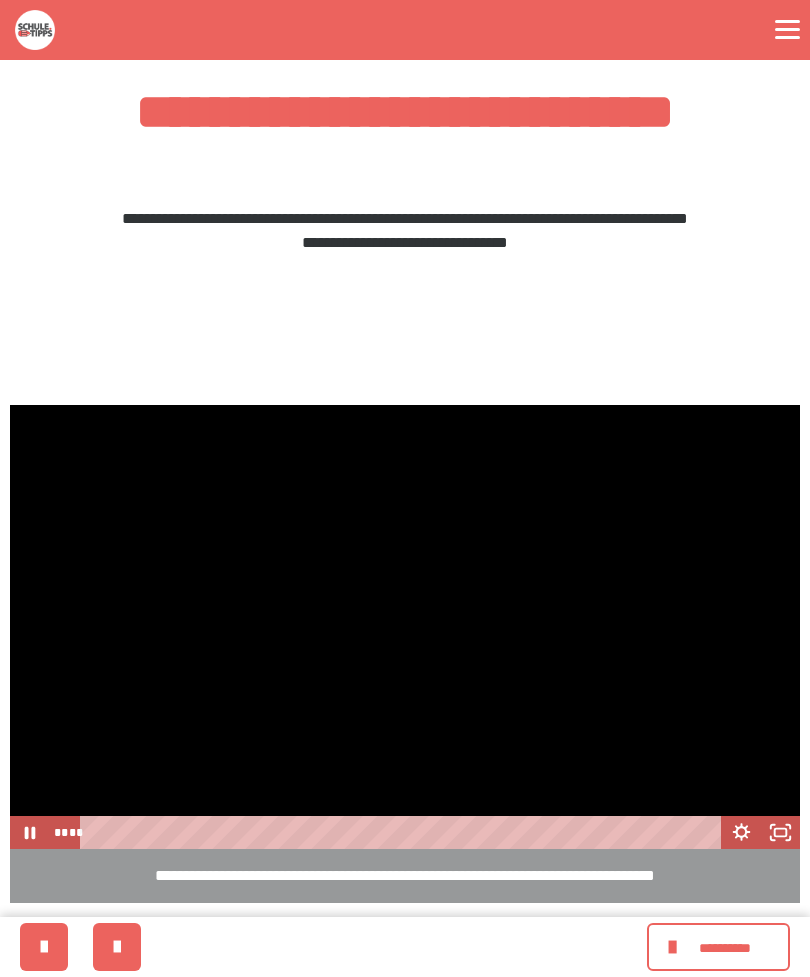 click at bounding box center (405, 627) 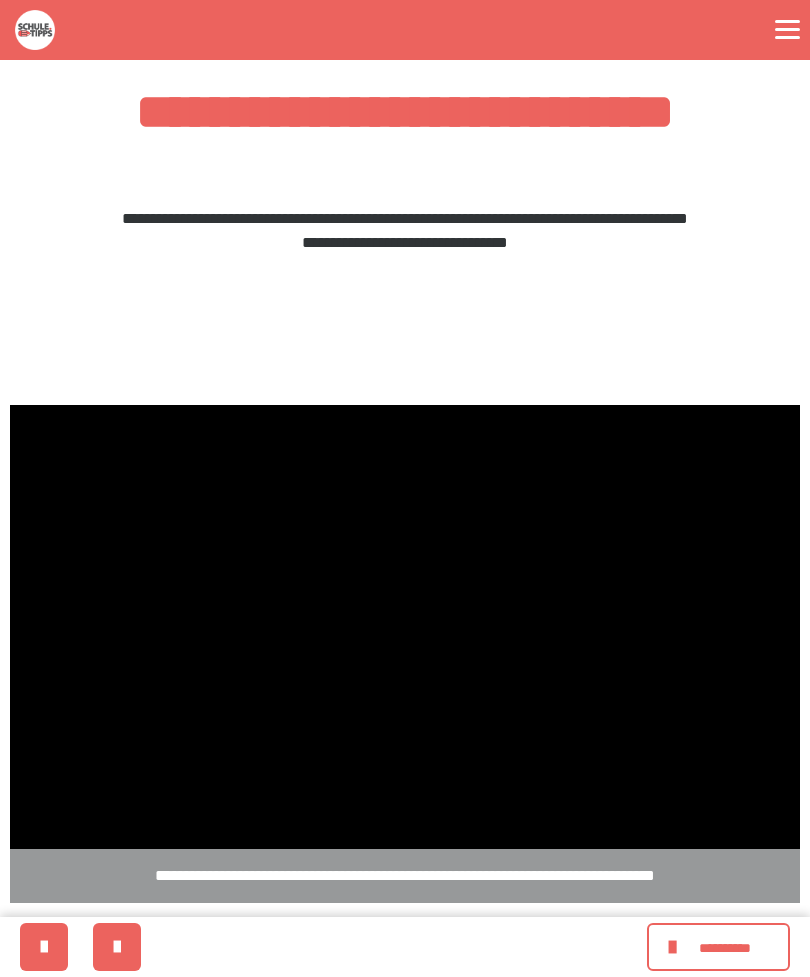 click at bounding box center (405, 627) 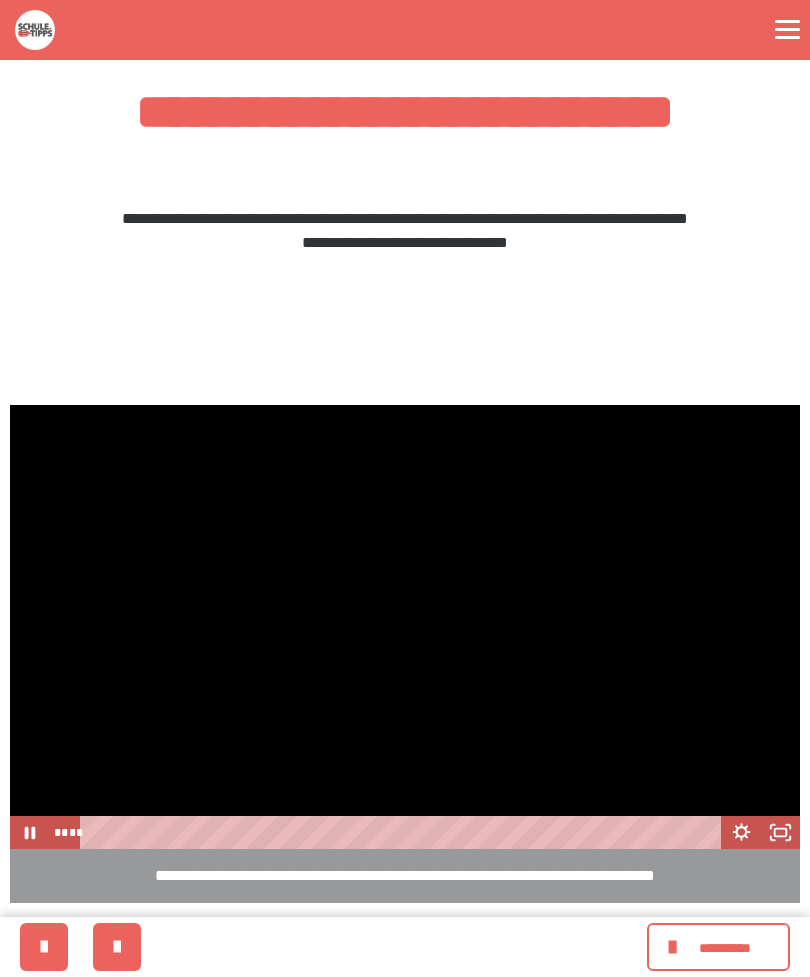 click 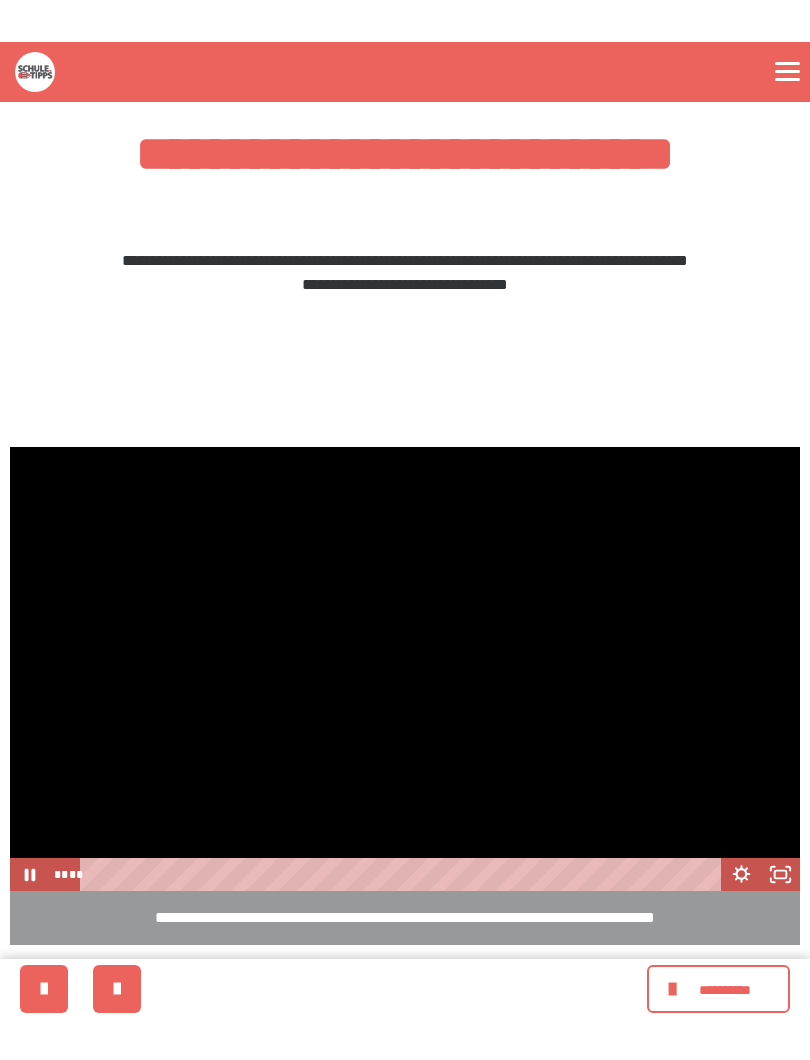 scroll, scrollTop: 20, scrollLeft: 0, axis: vertical 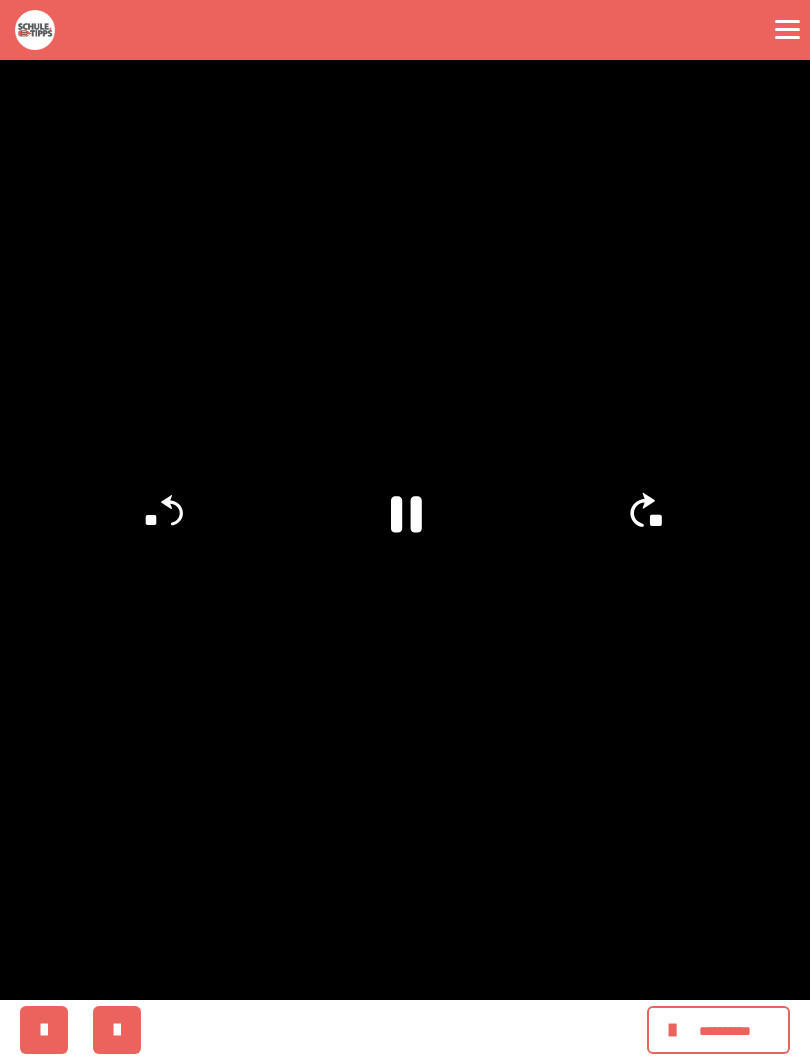 click on "**" 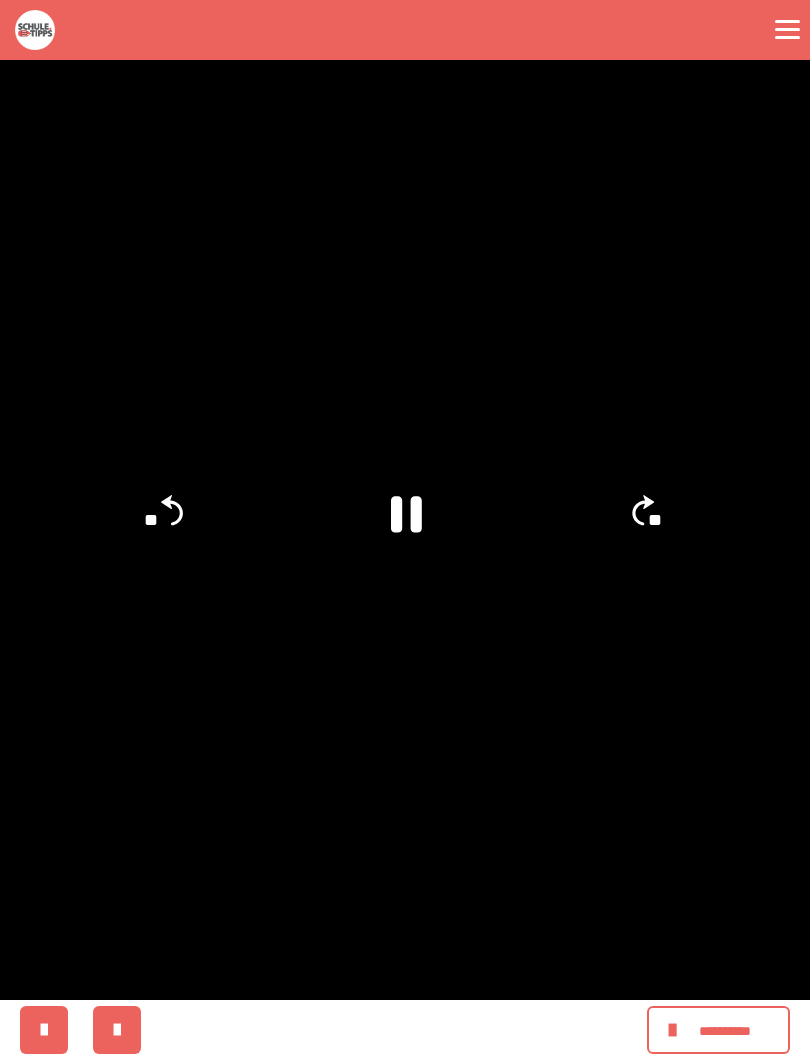 click at bounding box center (405, 530) 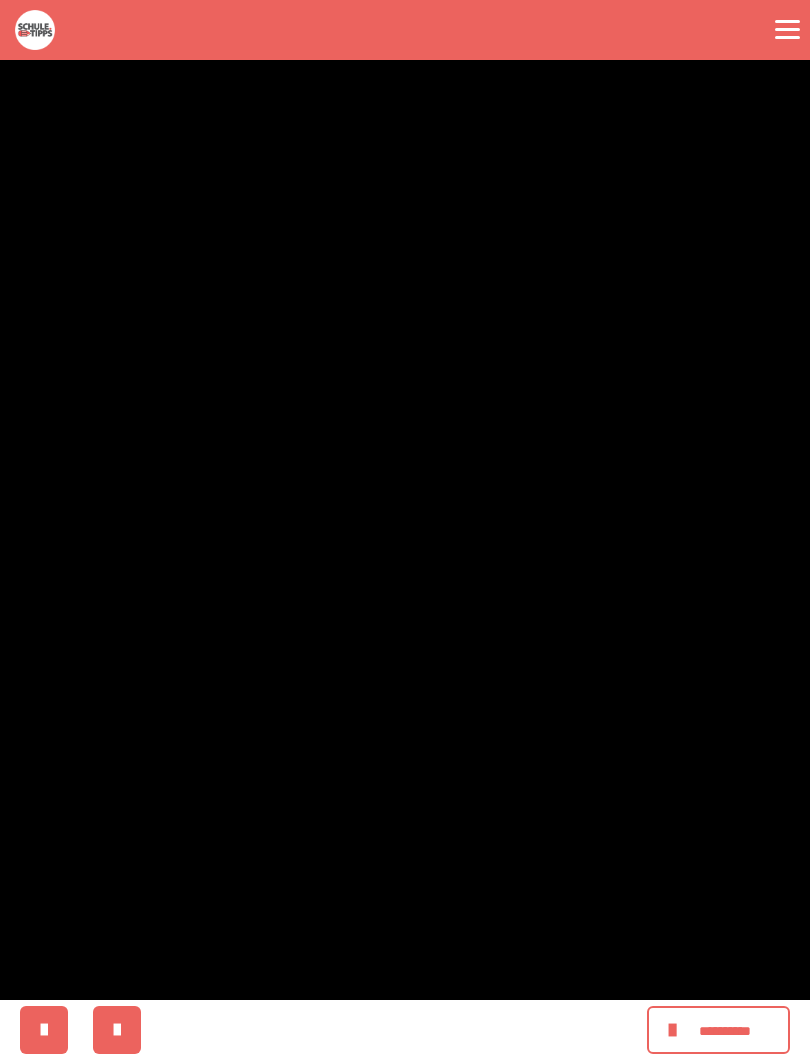 click at bounding box center (405, 530) 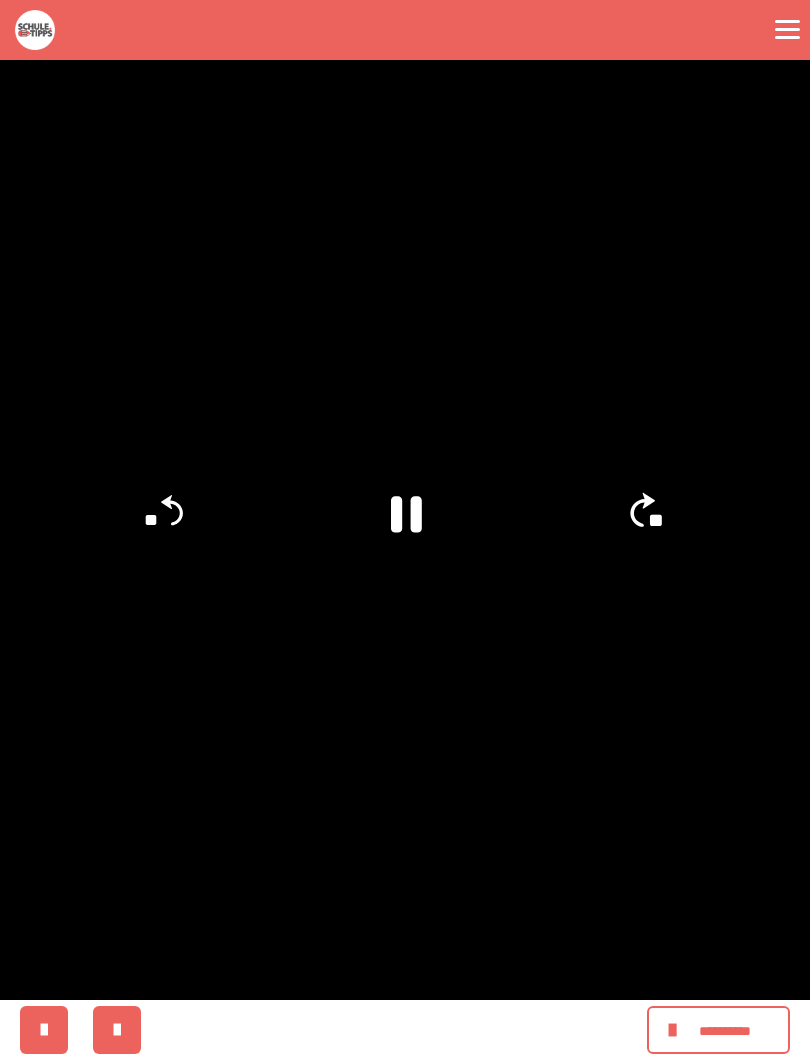 click on "**" 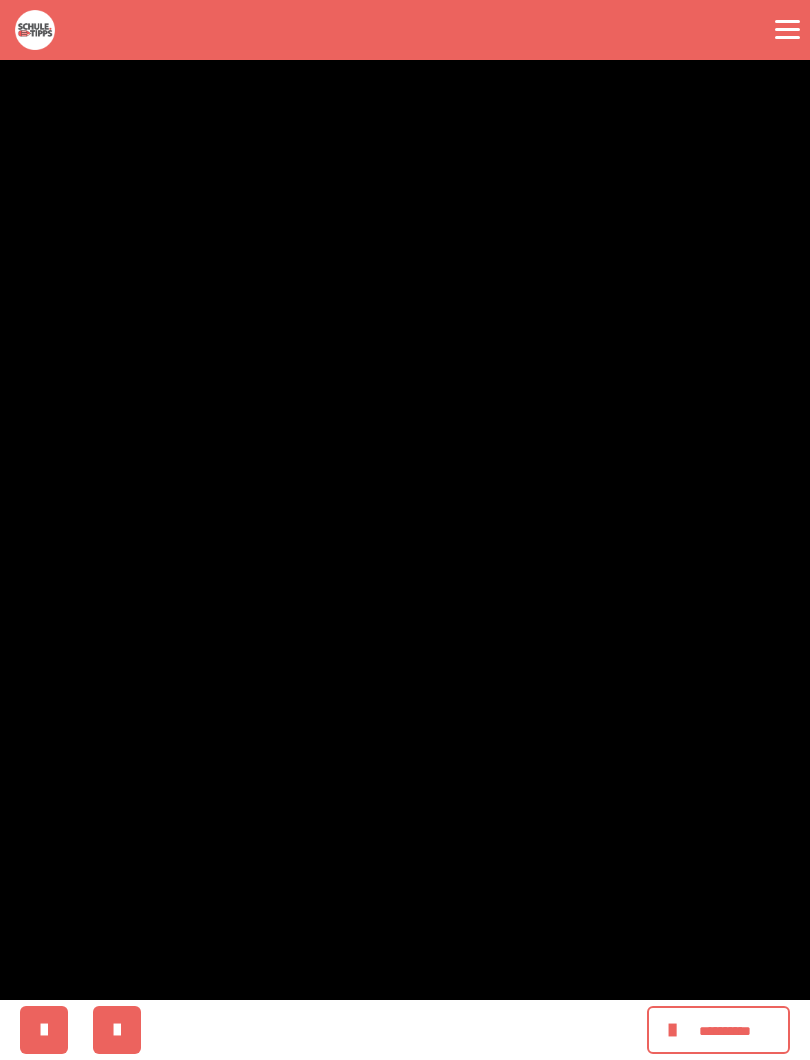 click at bounding box center [405, 530] 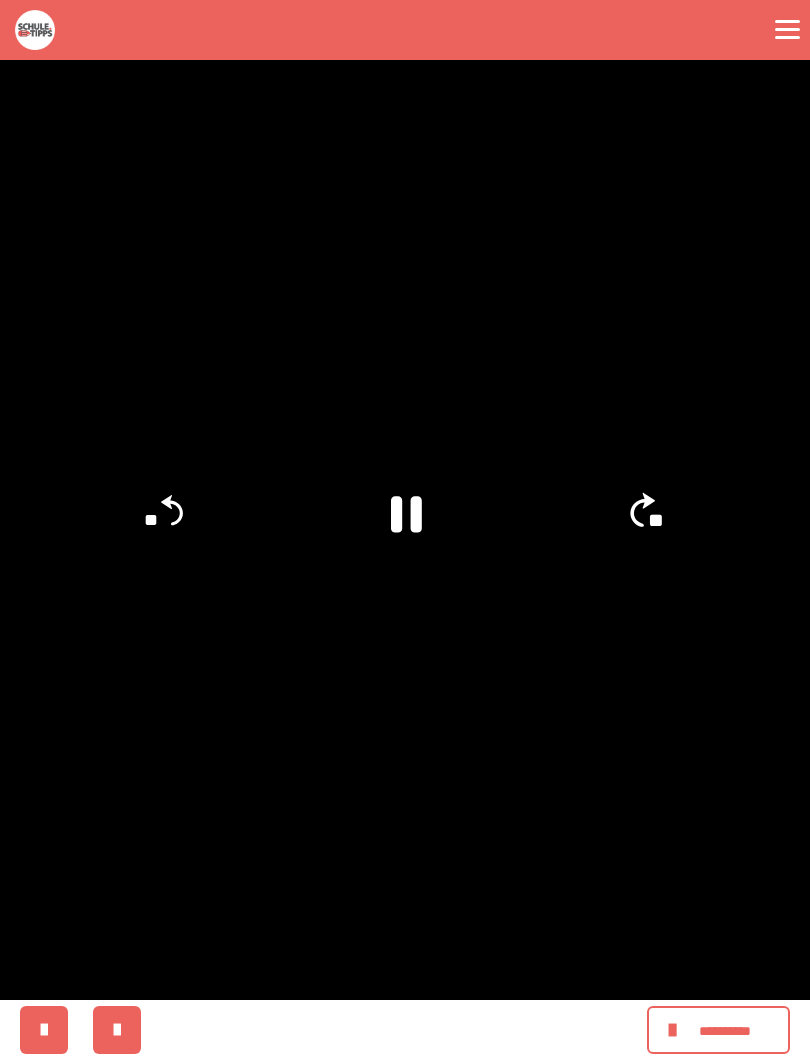 click on "**" 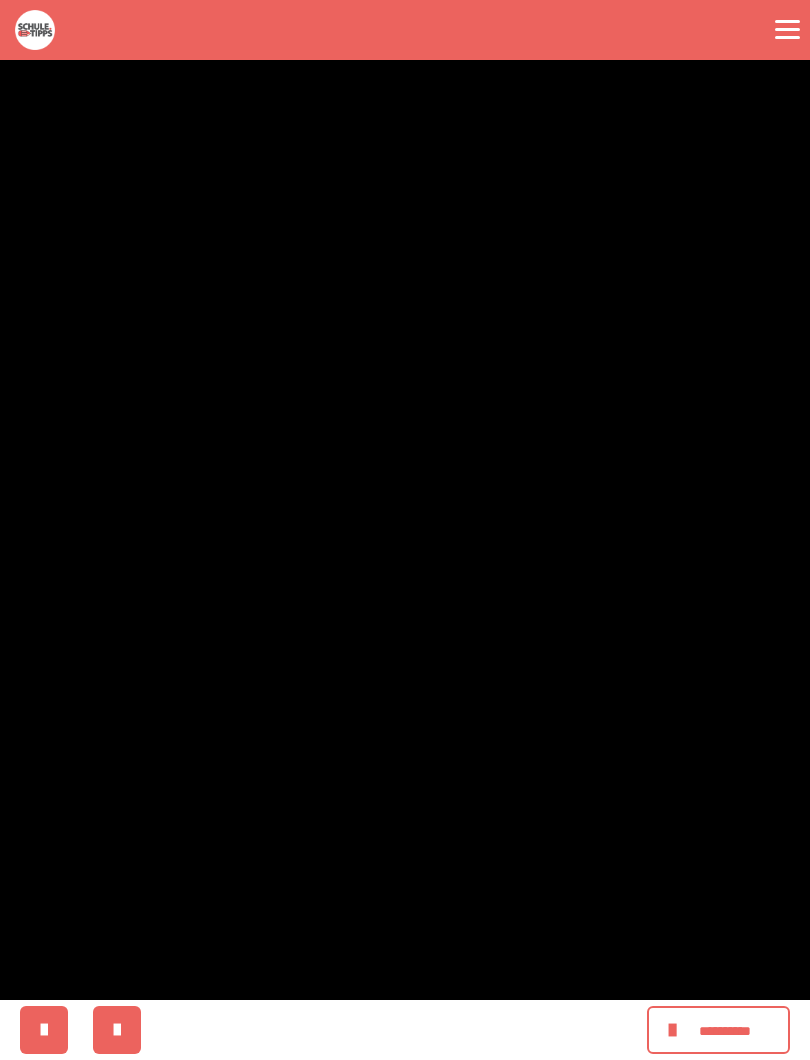 click at bounding box center (405, 530) 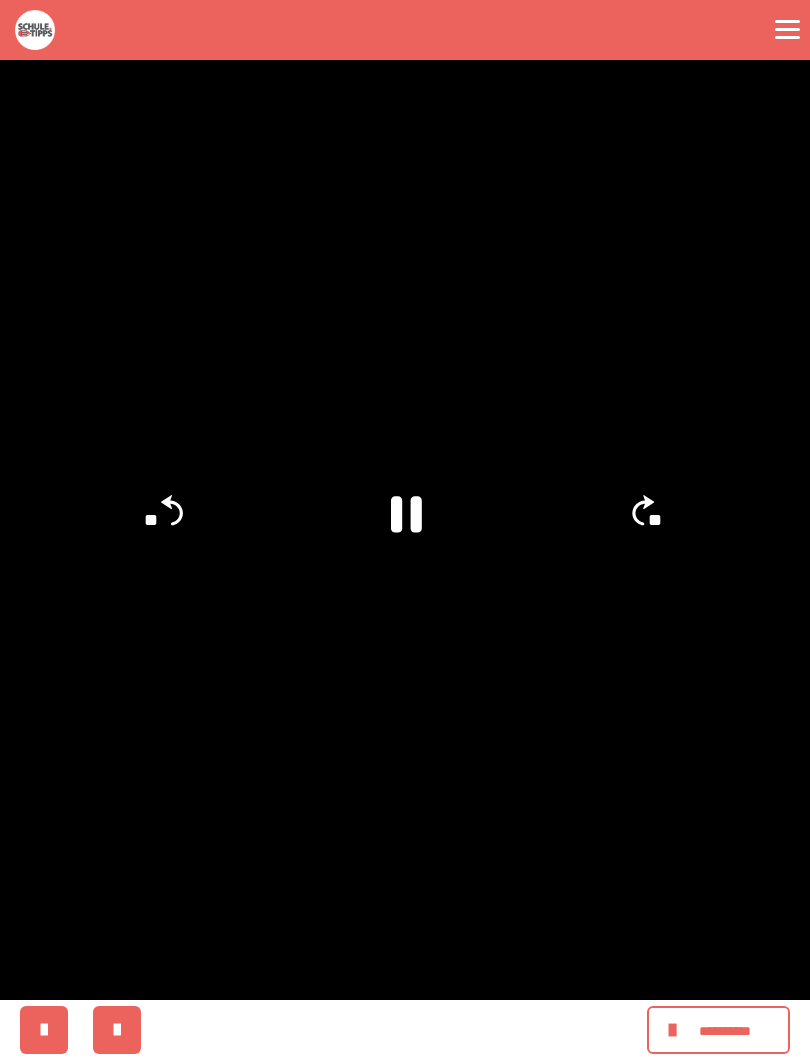 click at bounding box center (405, 530) 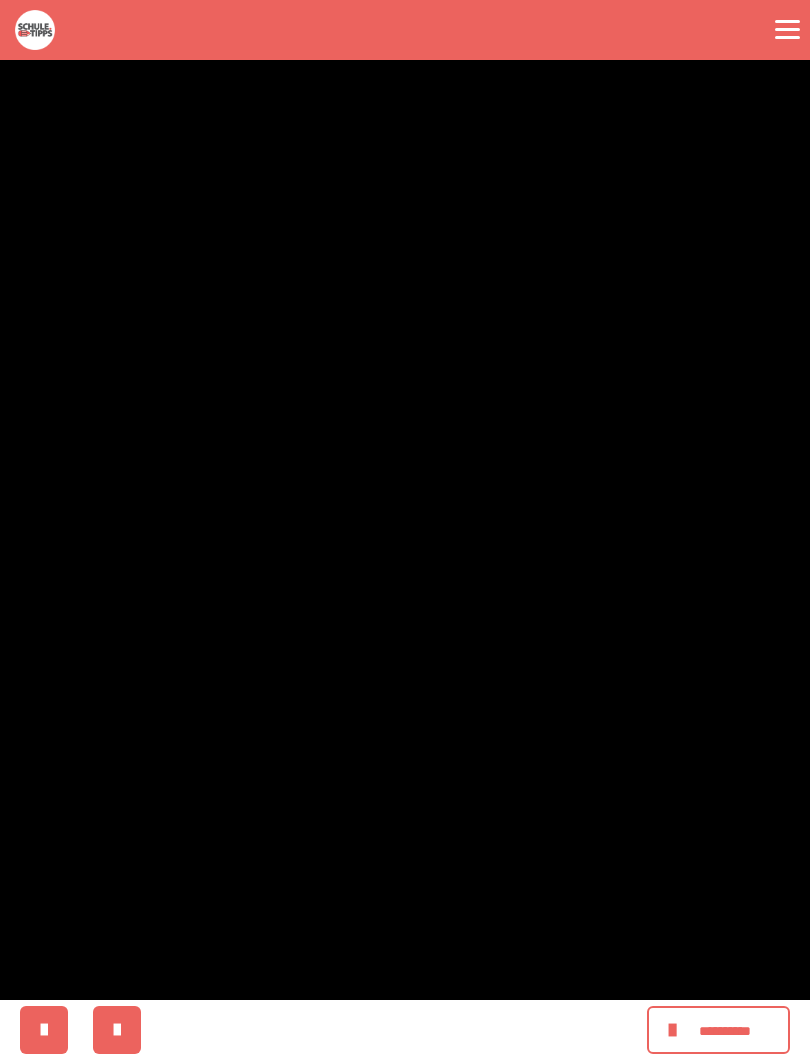 click at bounding box center [405, 530] 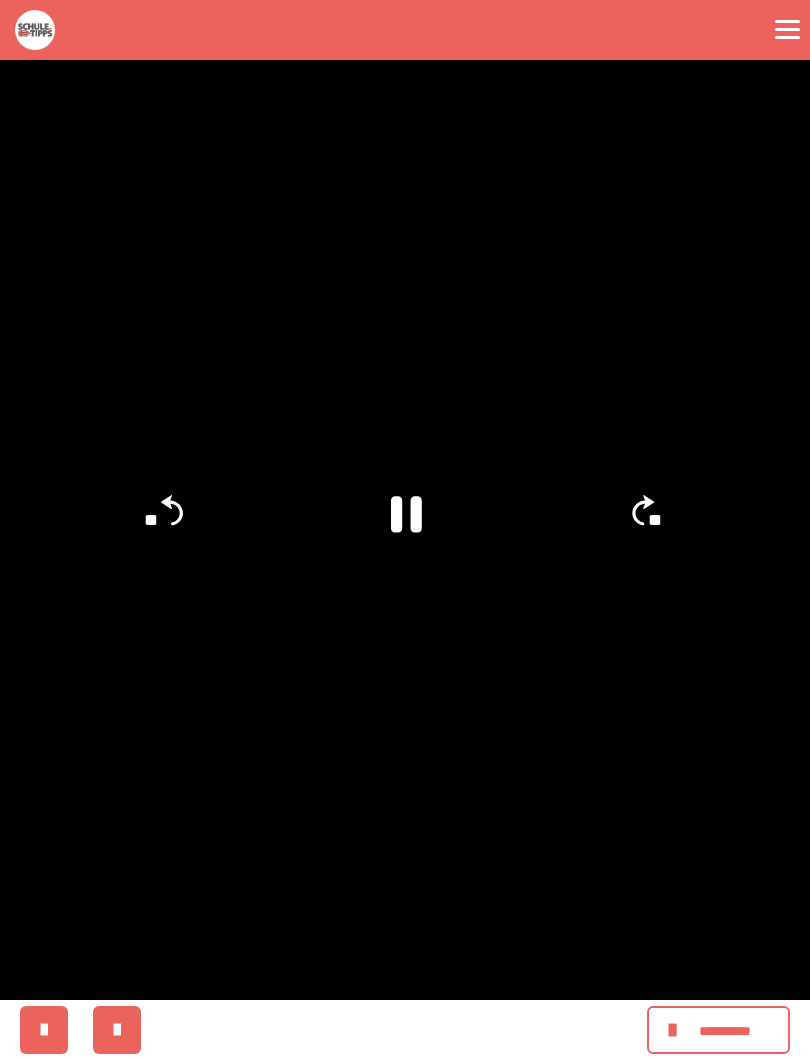 click on "**" 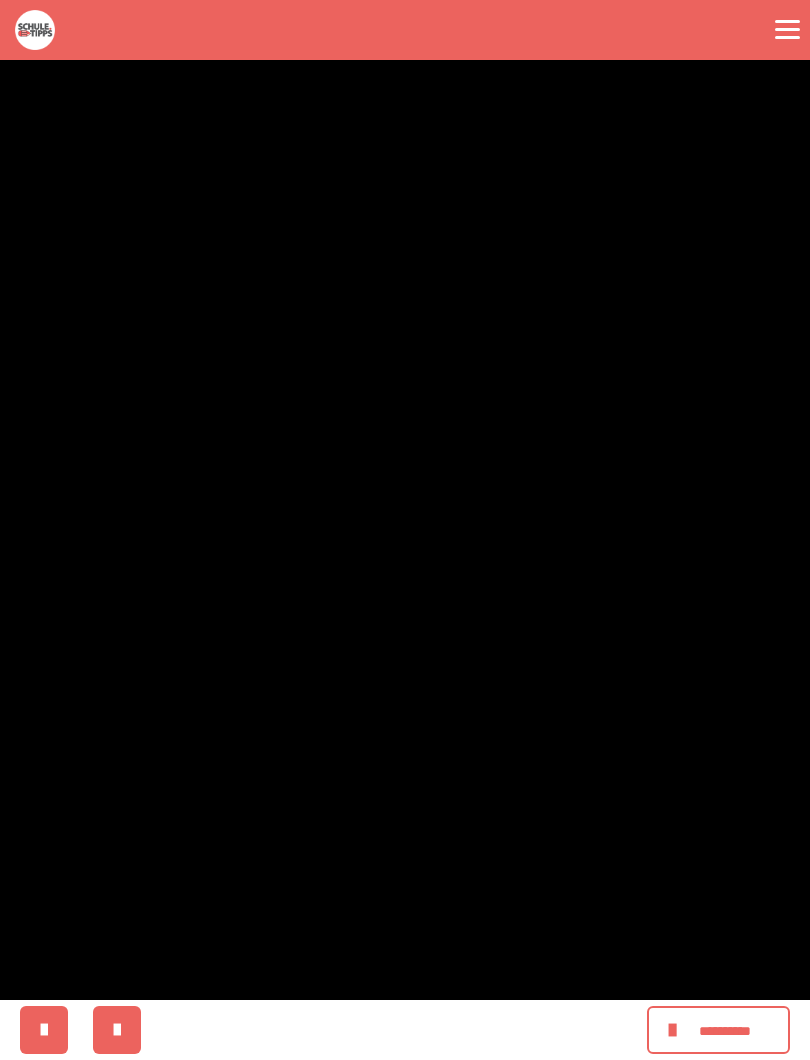 click at bounding box center (405, 530) 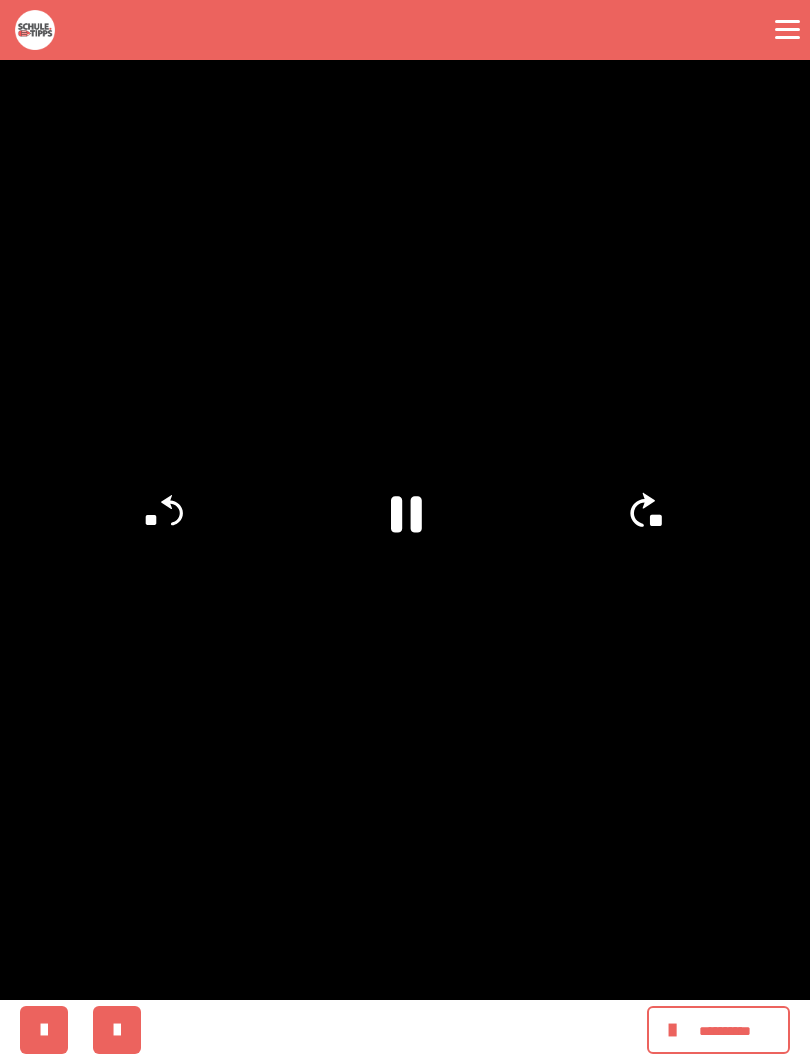 click on "**" 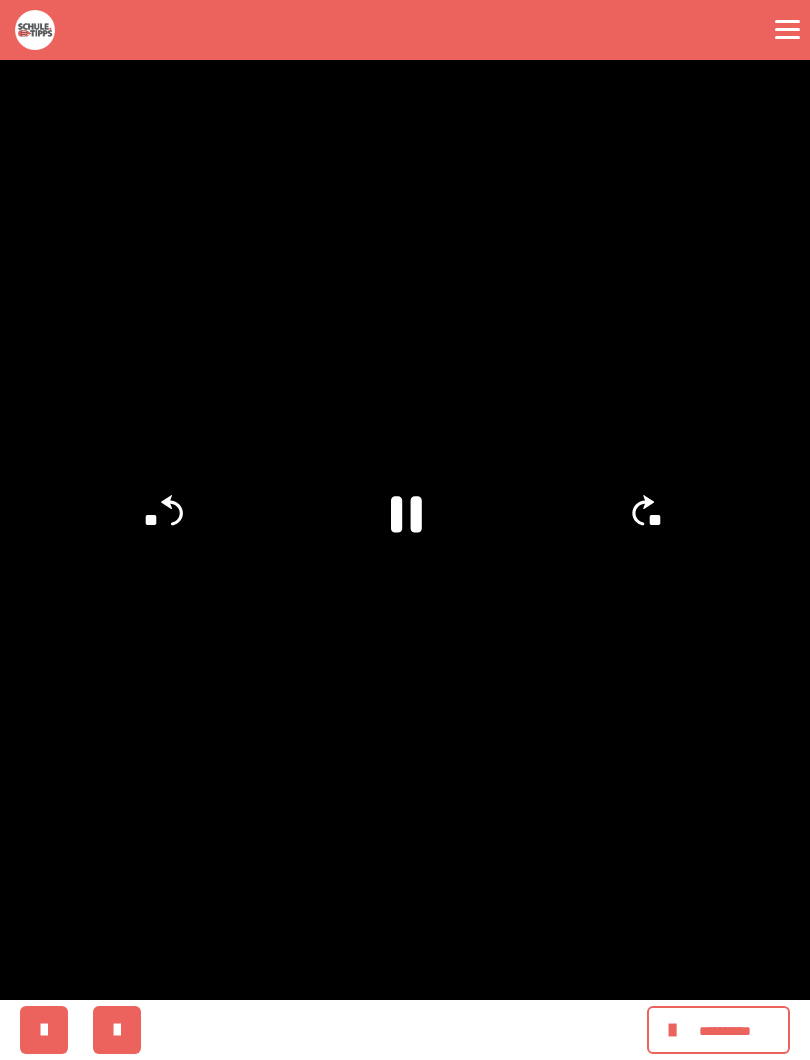 click at bounding box center (405, 530) 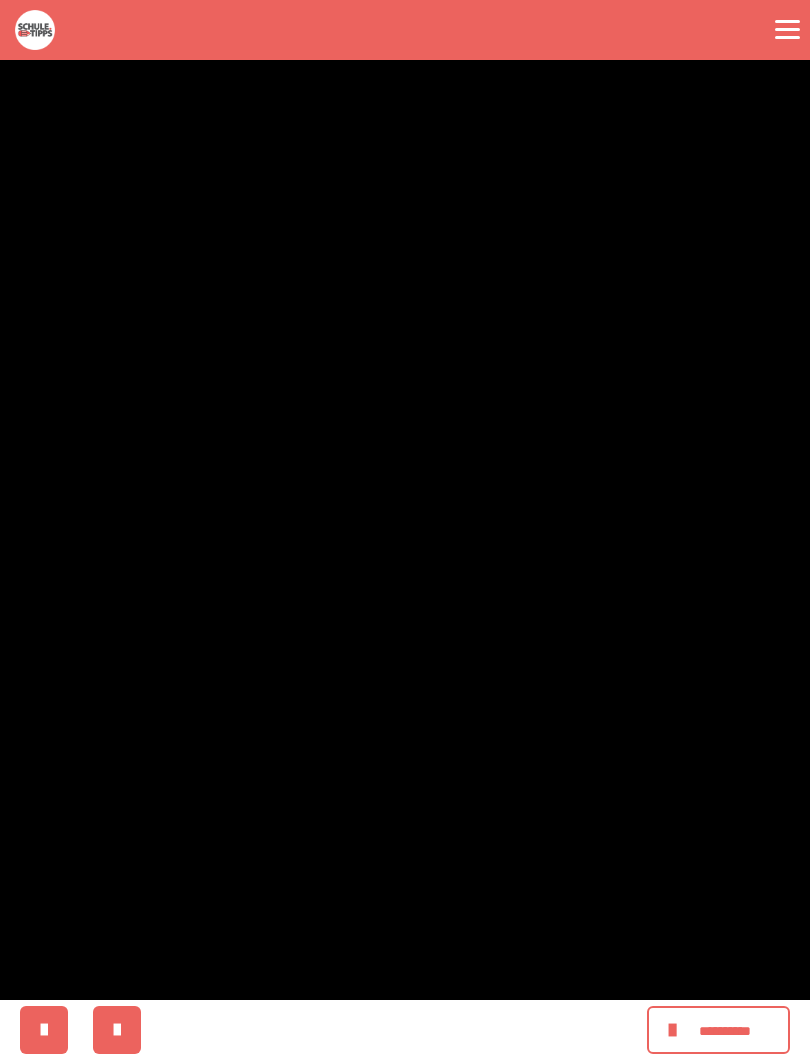 click at bounding box center (405, 530) 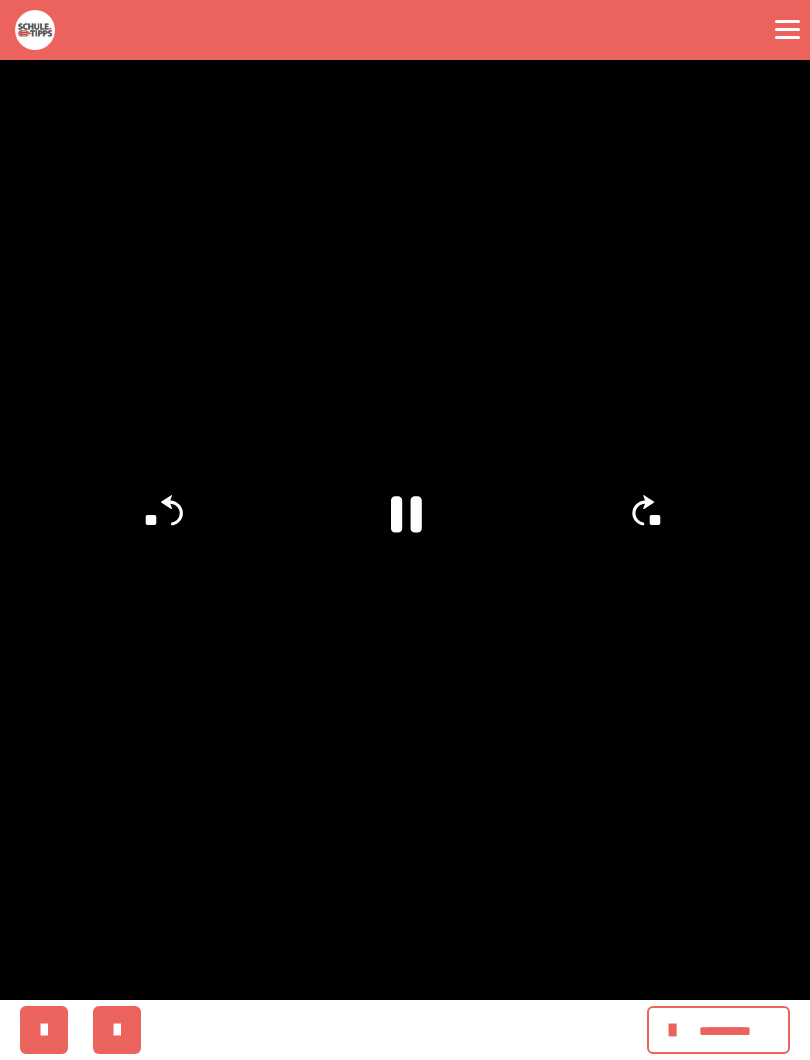 click at bounding box center [405, 530] 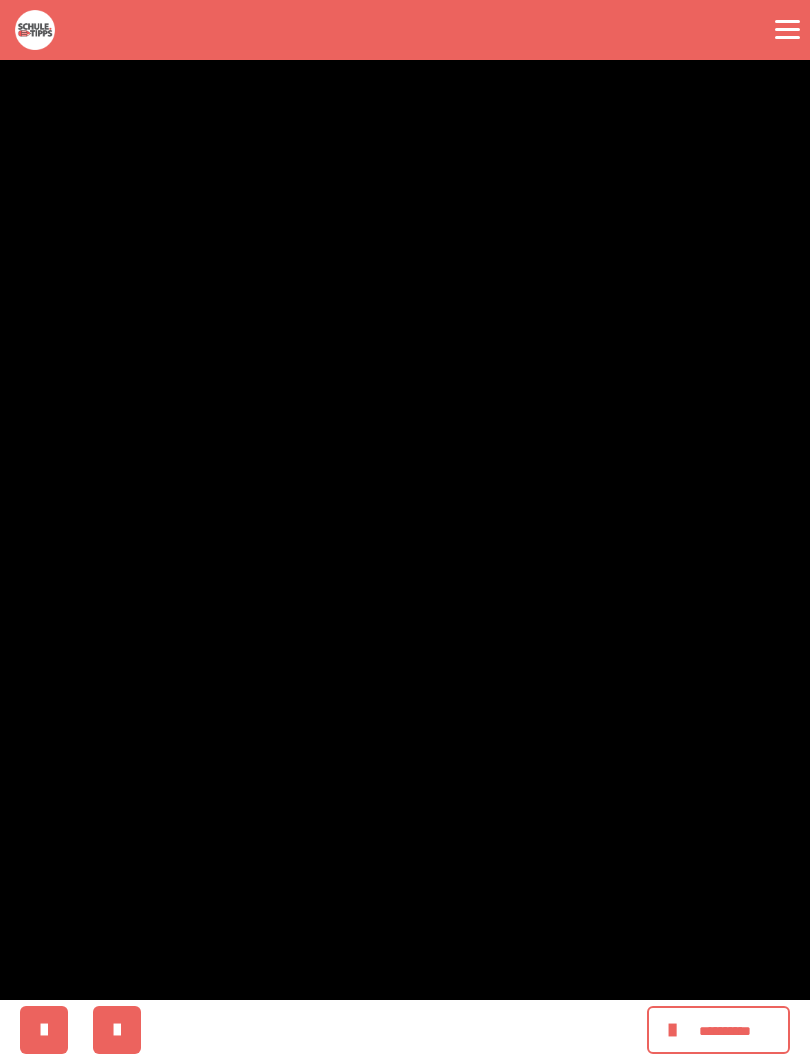 click at bounding box center (405, 530) 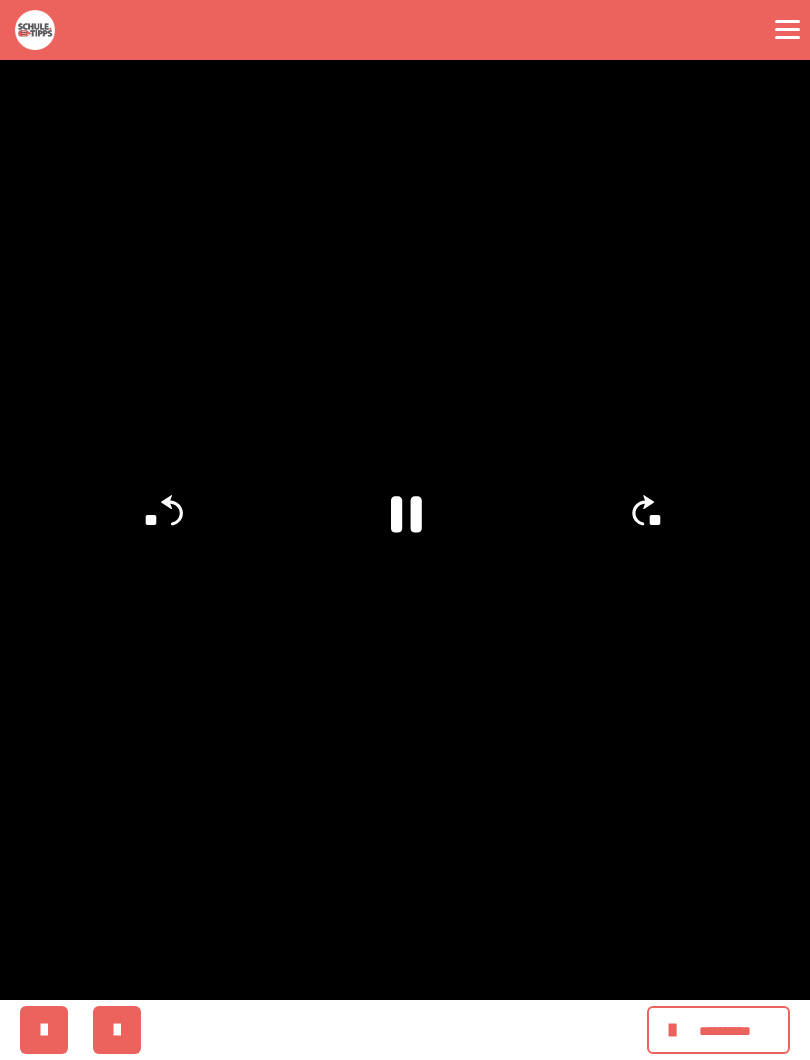 click at bounding box center [405, 530] 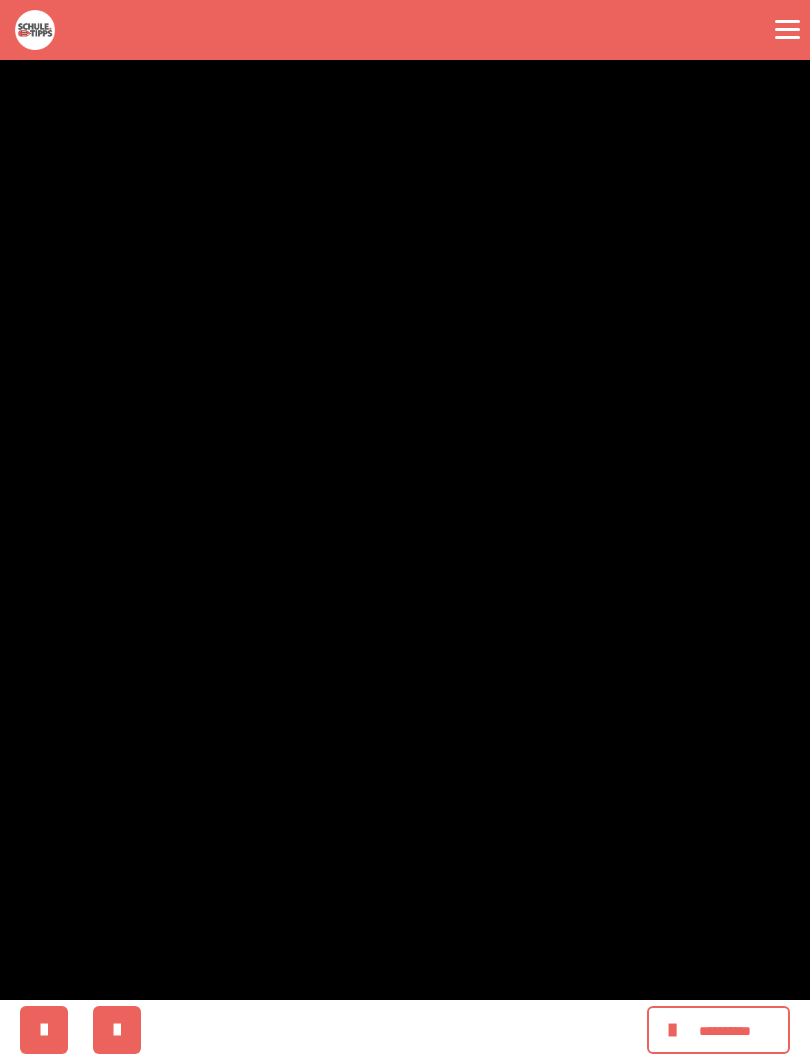 click at bounding box center (405, 530) 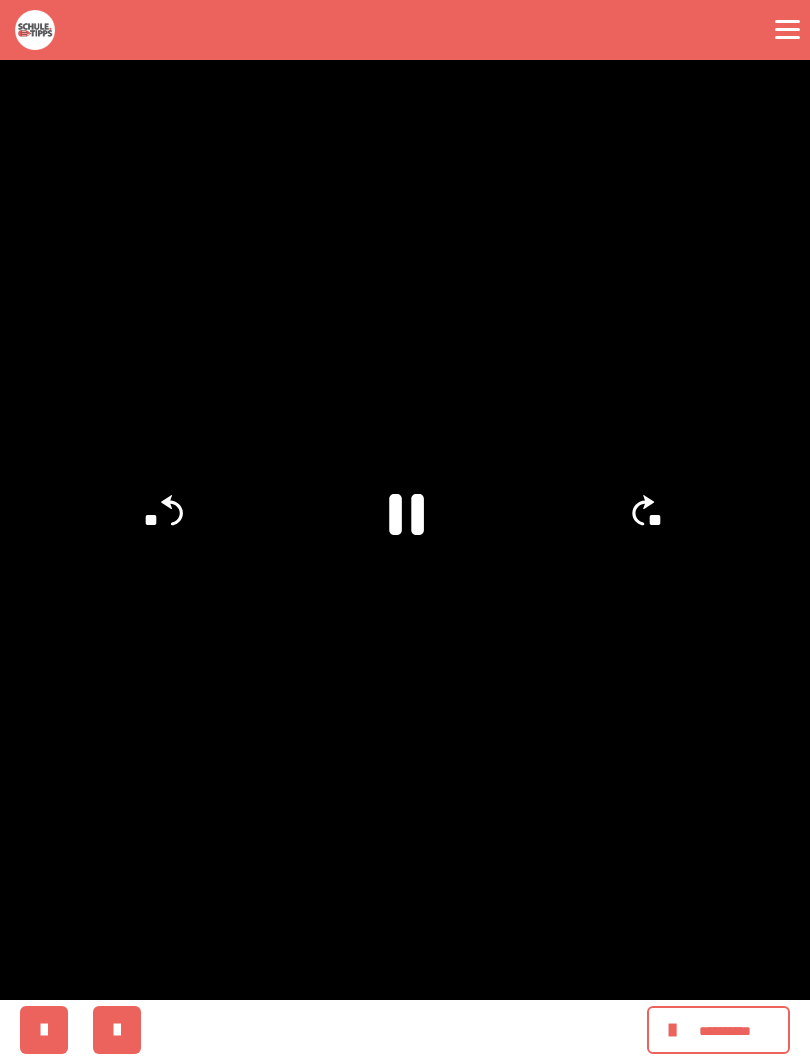 click 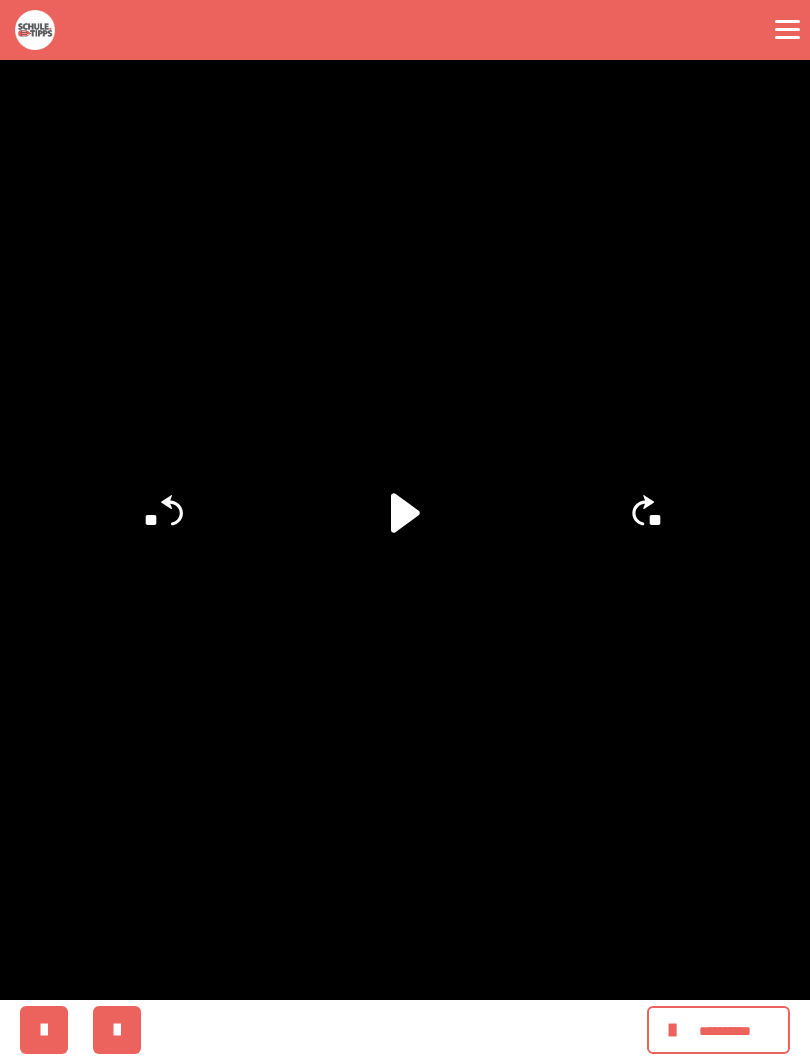 click 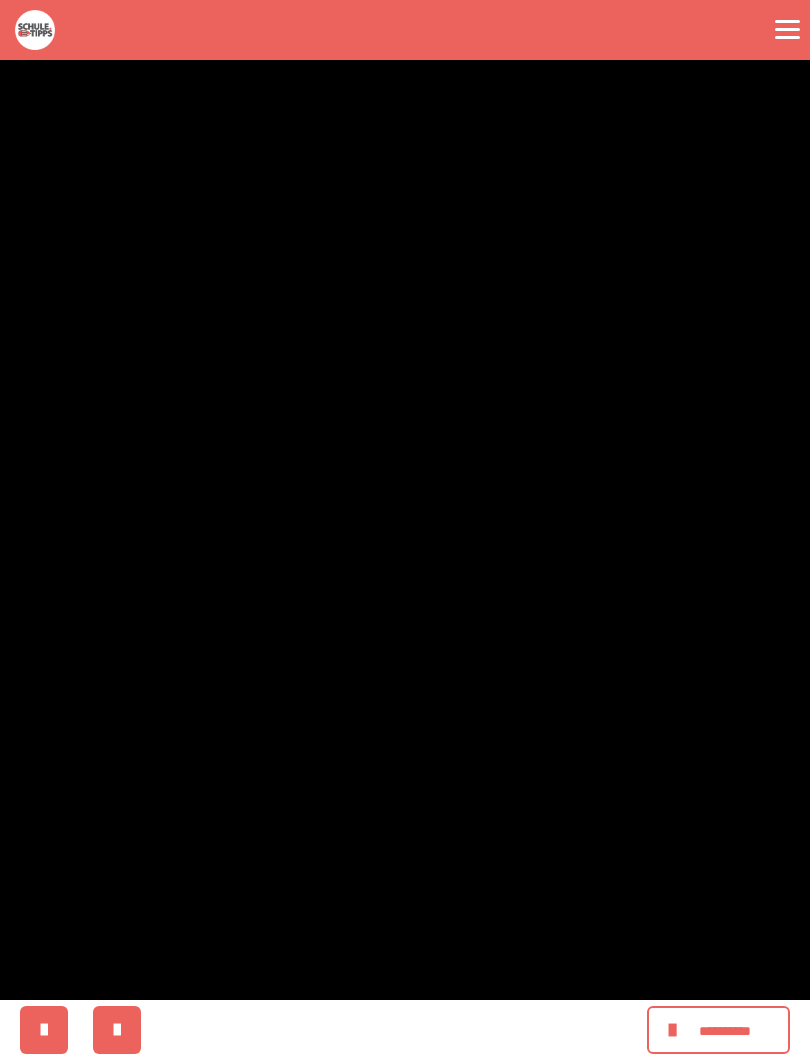 click at bounding box center [405, 530] 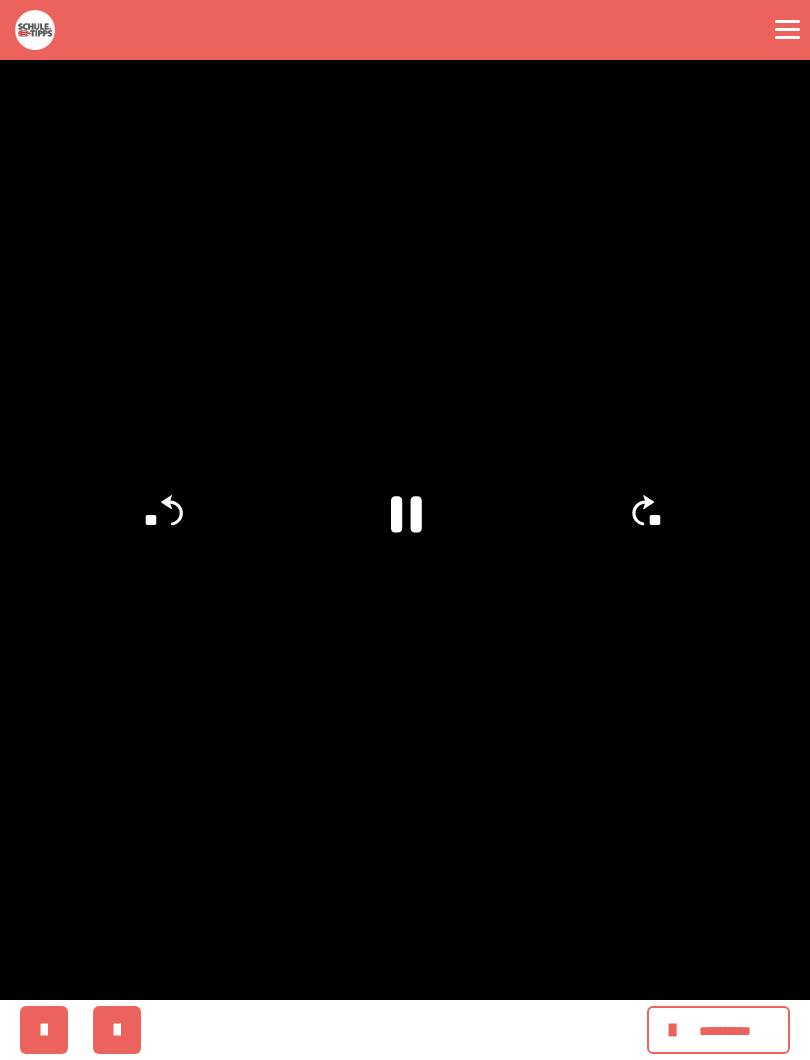 click at bounding box center [405, 530] 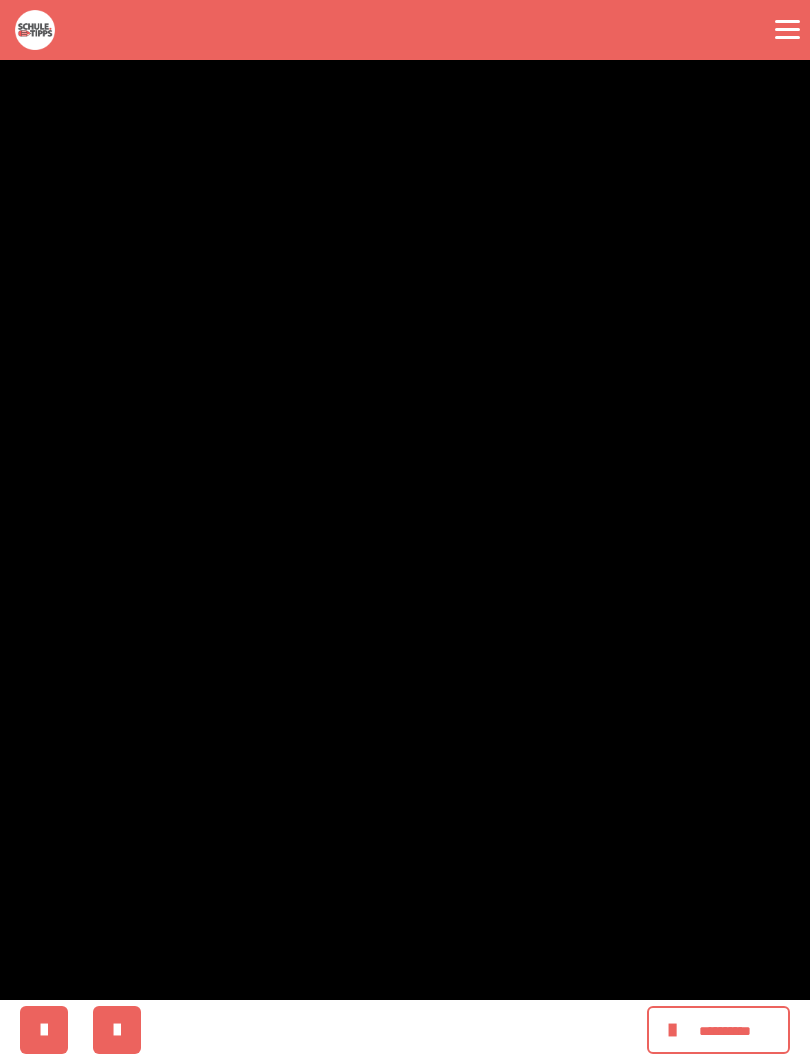 click at bounding box center (405, 530) 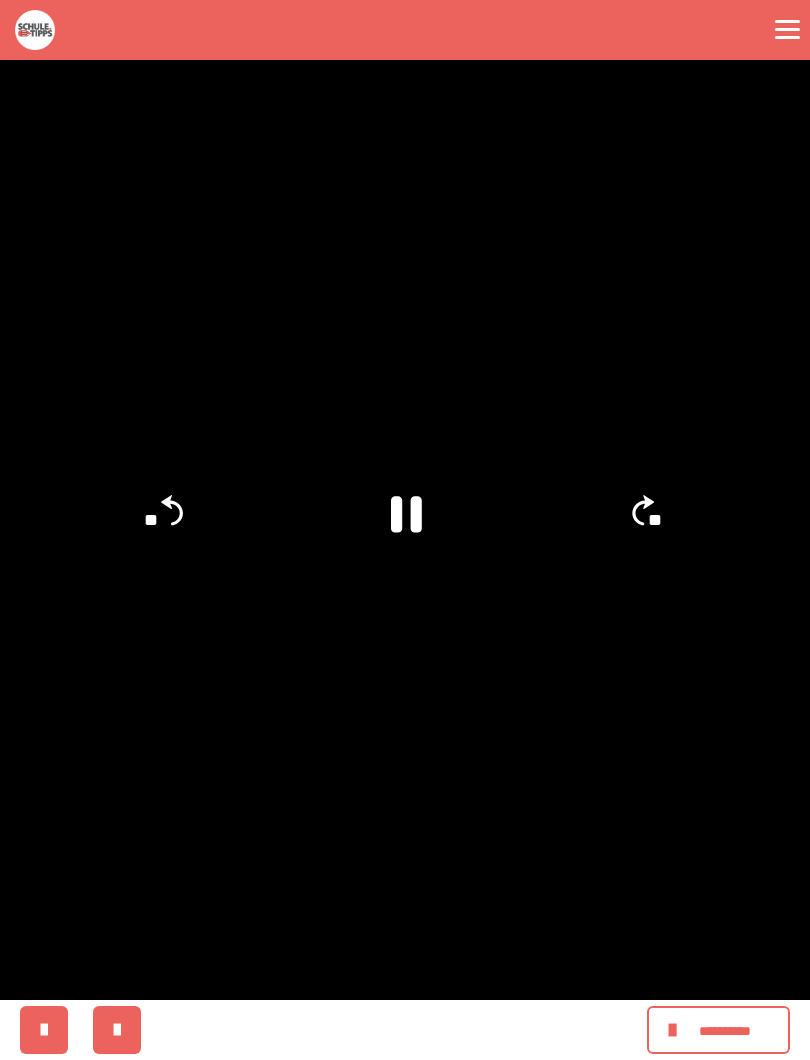click on "**" 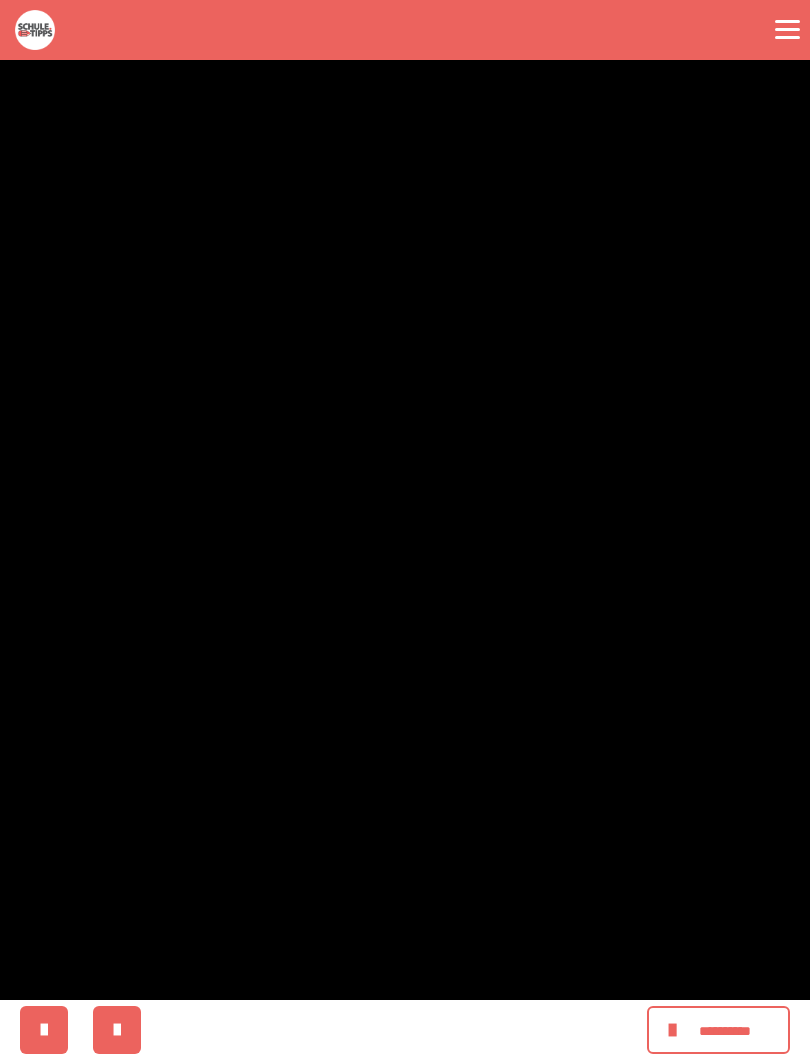 click at bounding box center [405, 530] 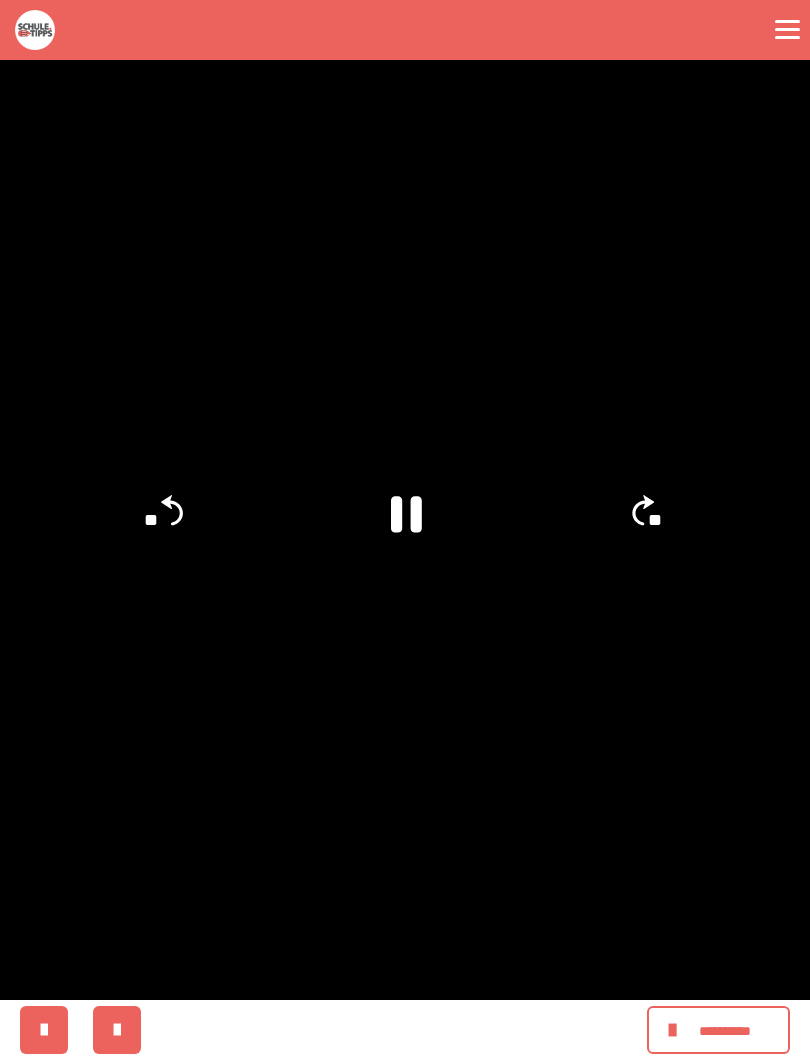 click on "**" 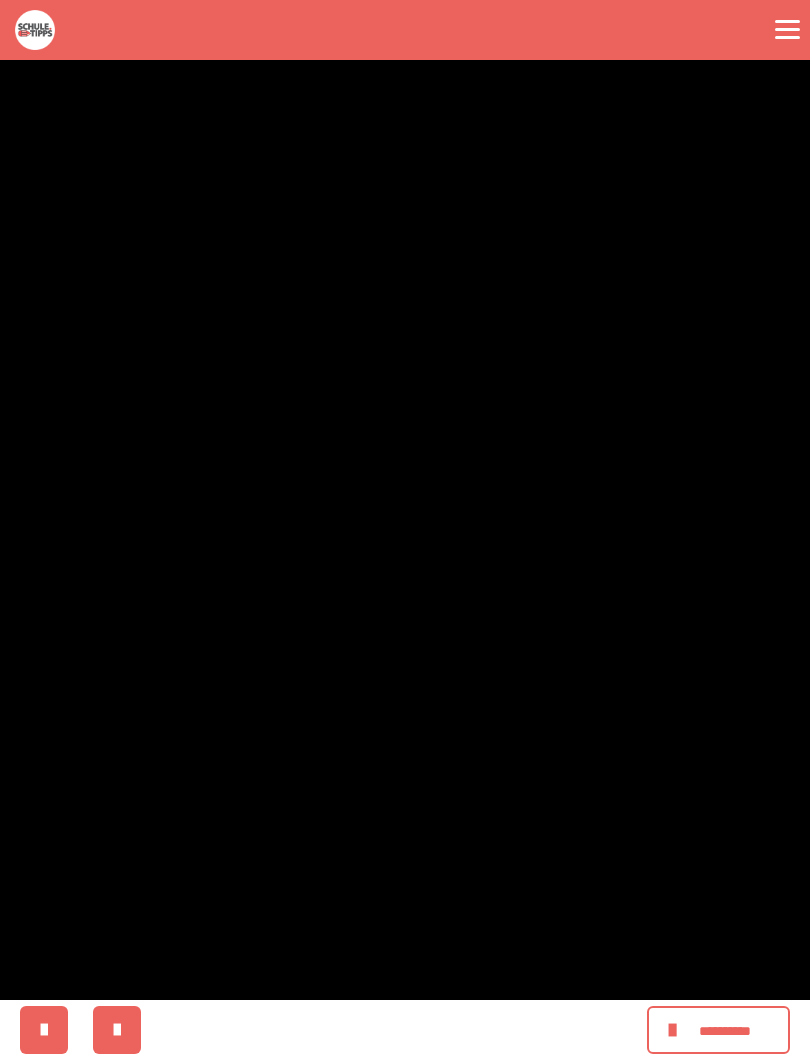 click at bounding box center [405, 530] 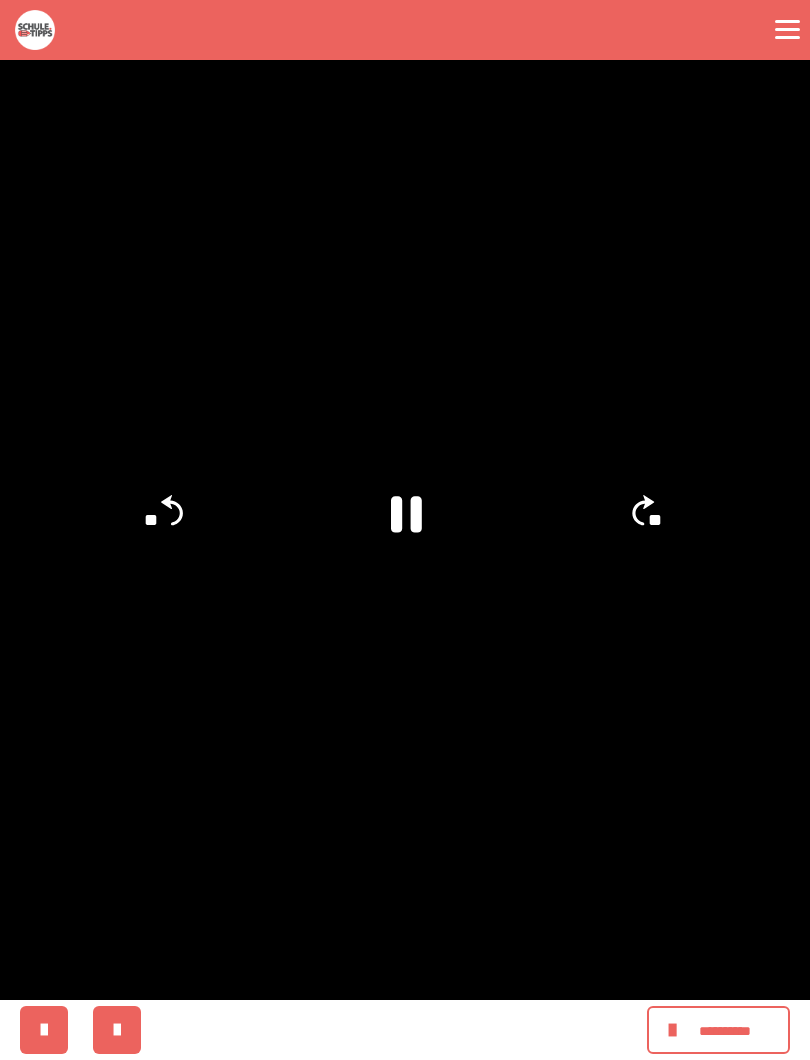 click at bounding box center (405, 530) 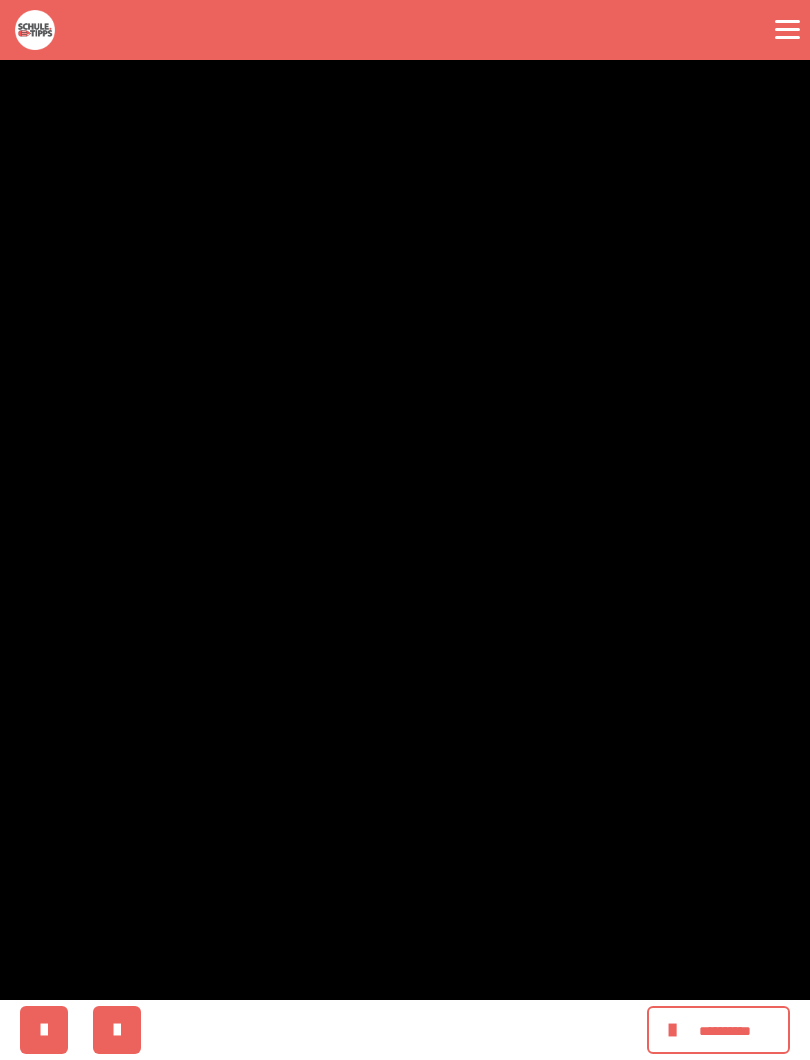 click at bounding box center [405, 530] 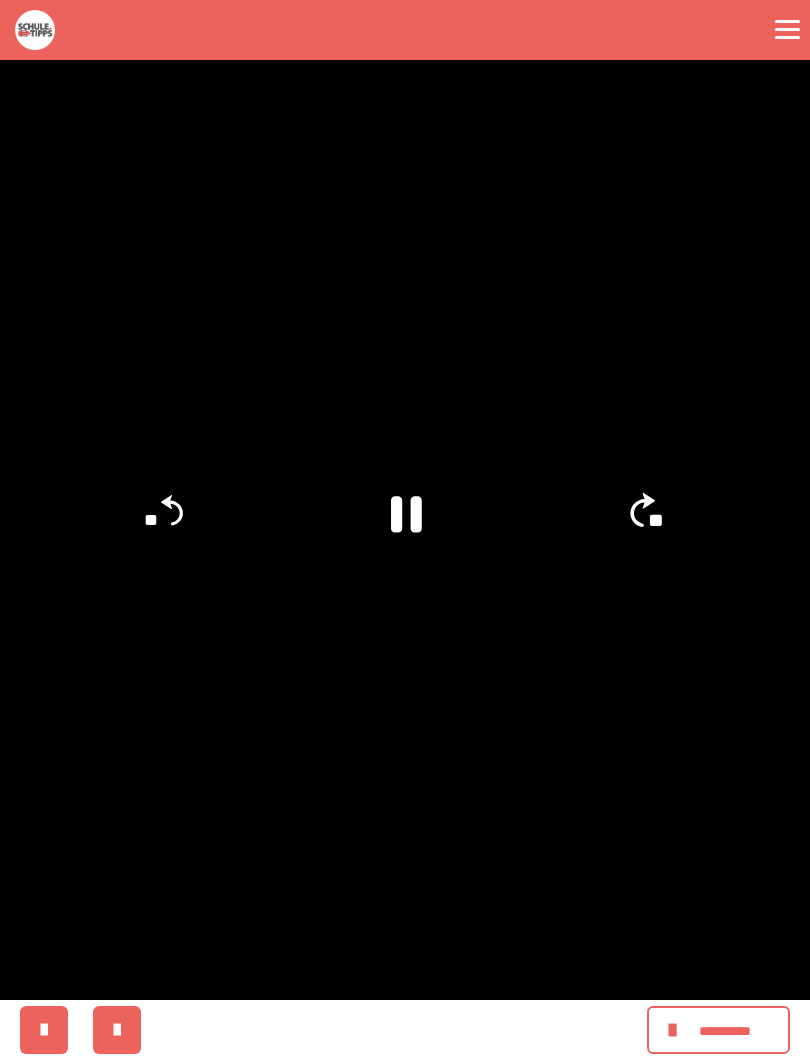 click on "**" 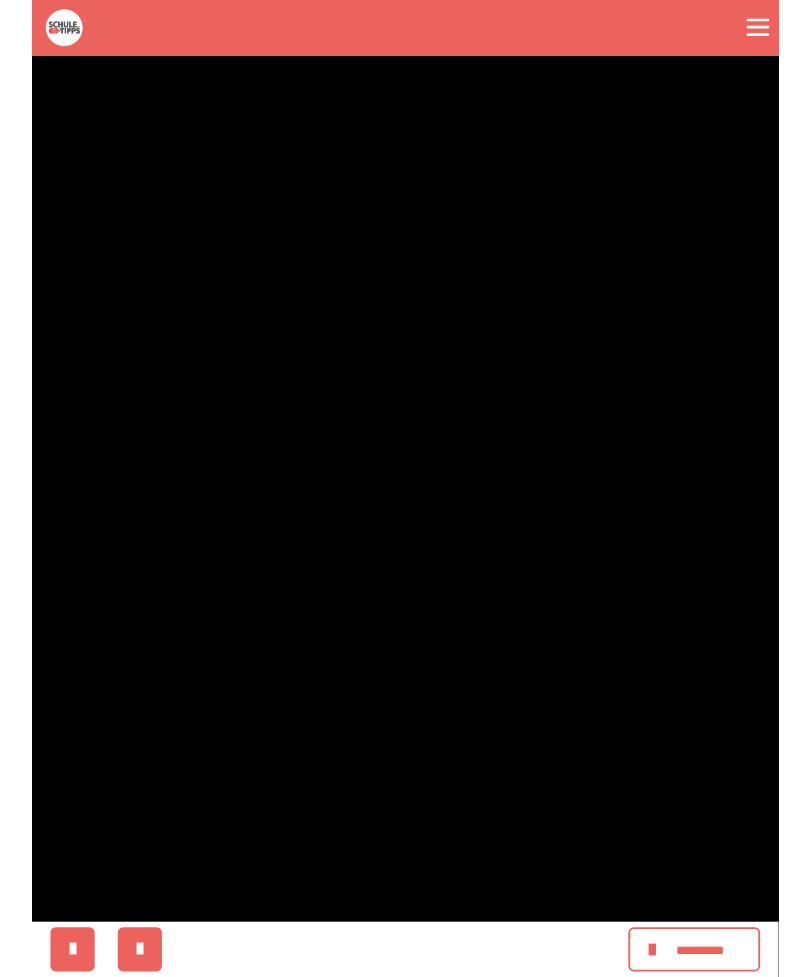 scroll, scrollTop: 359, scrollLeft: 0, axis: vertical 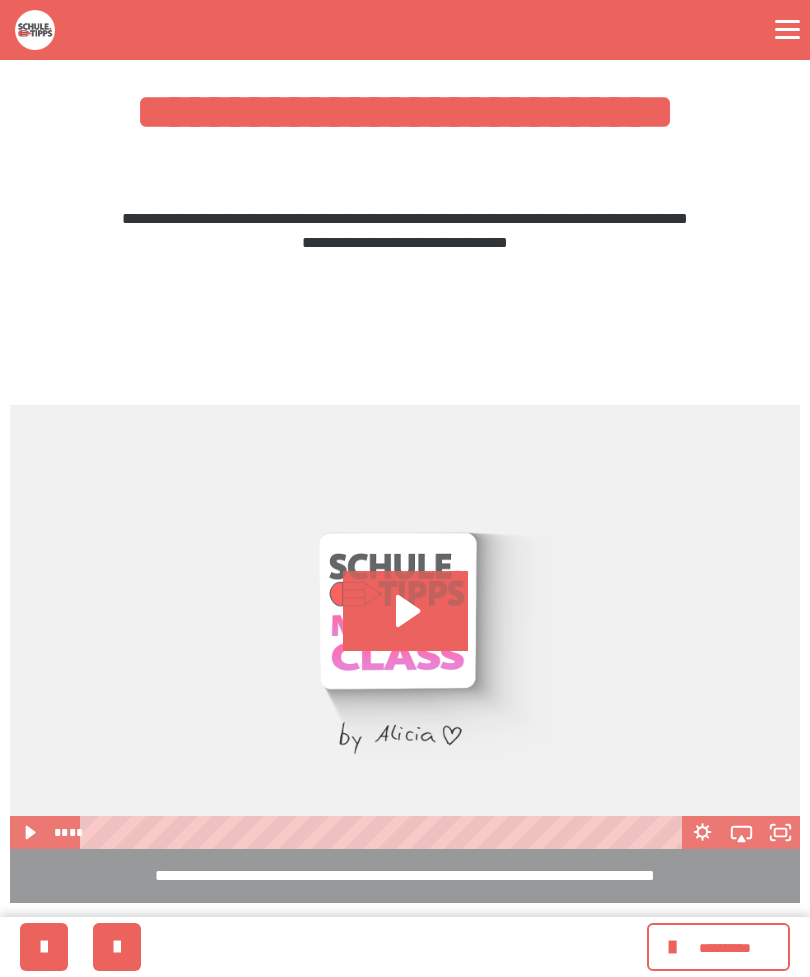 click 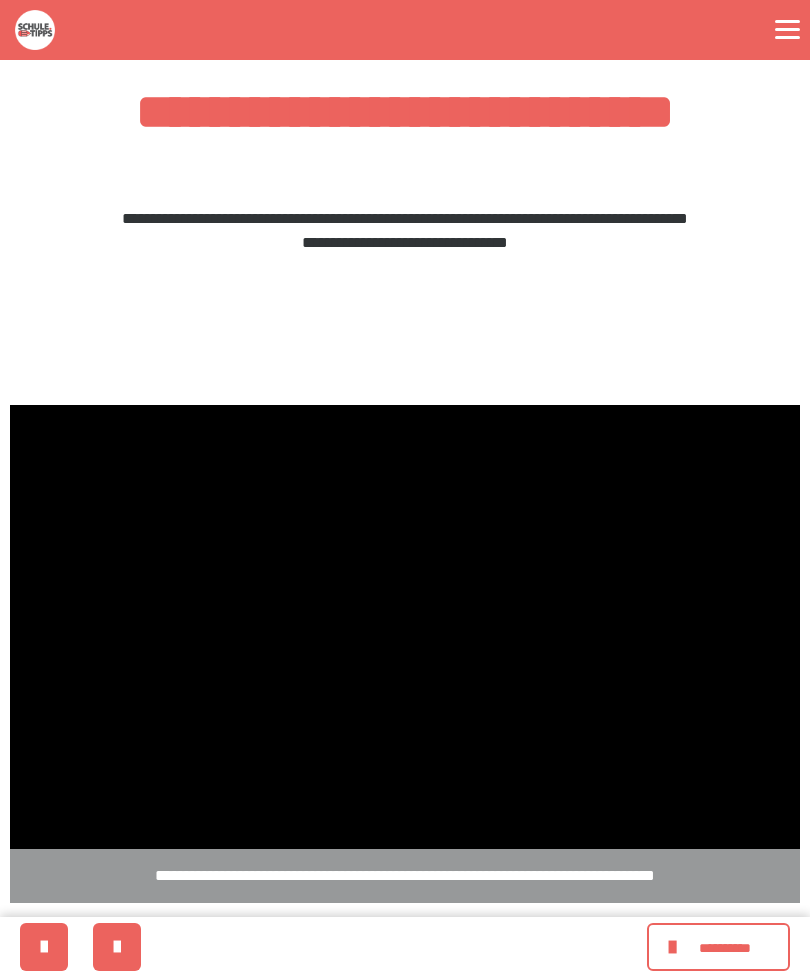 click at bounding box center [405, 627] 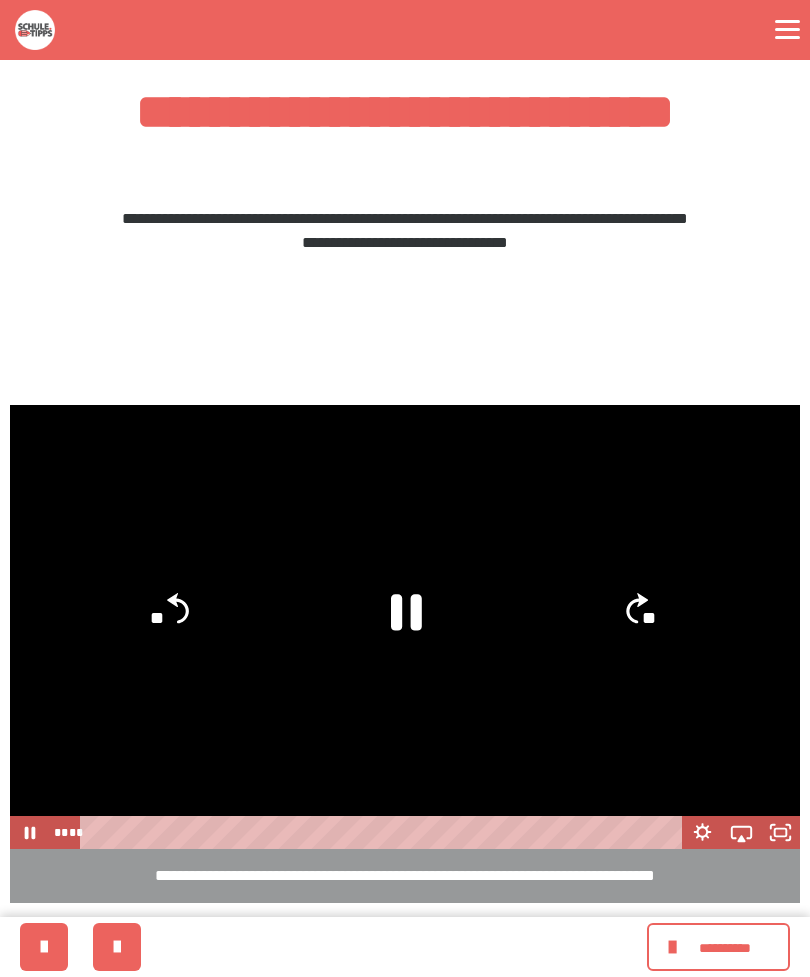 click 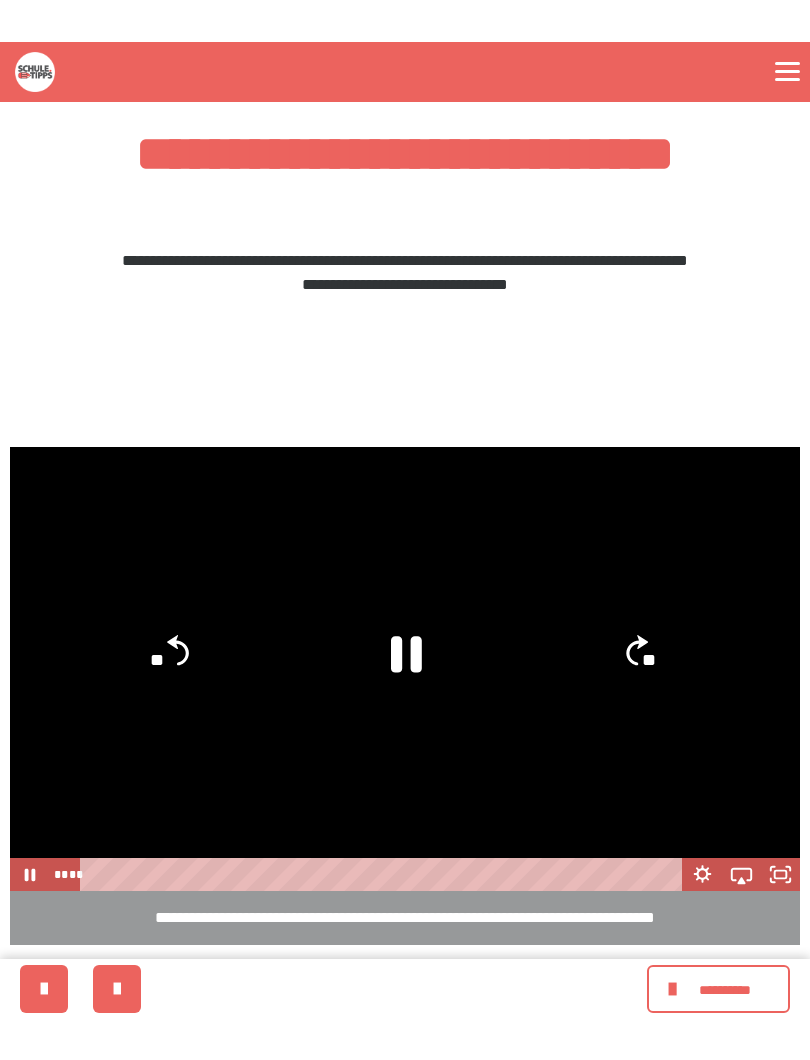 scroll, scrollTop: 20, scrollLeft: 0, axis: vertical 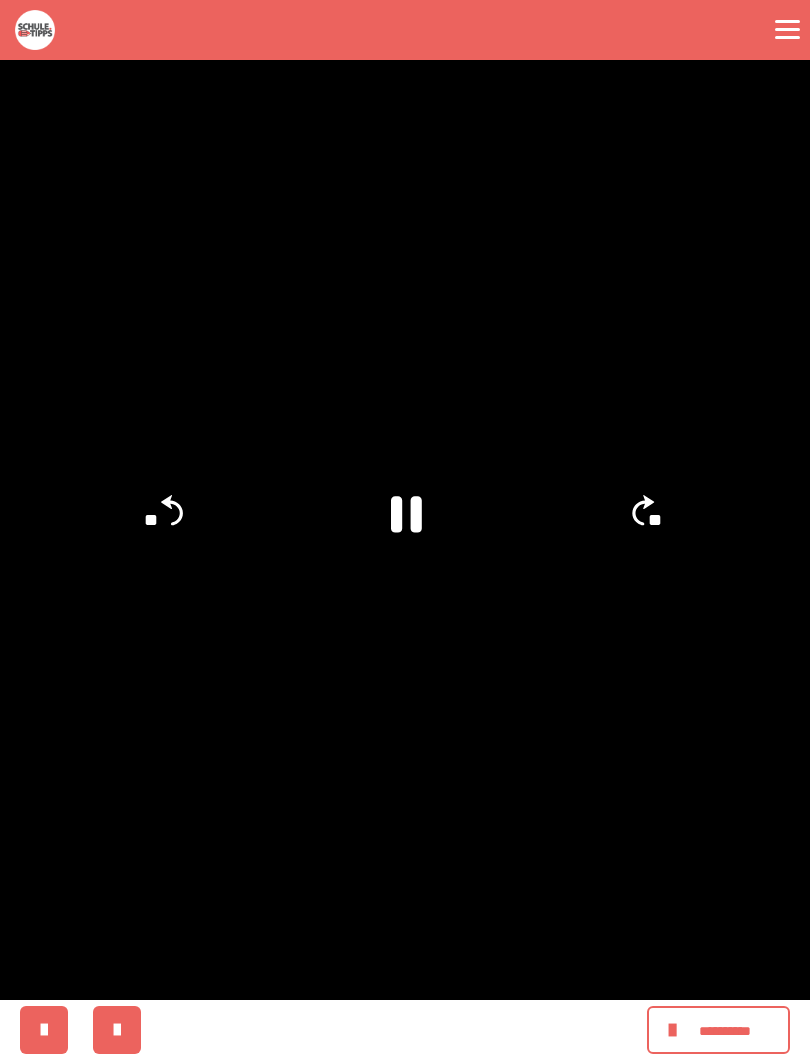 click at bounding box center (405, 530) 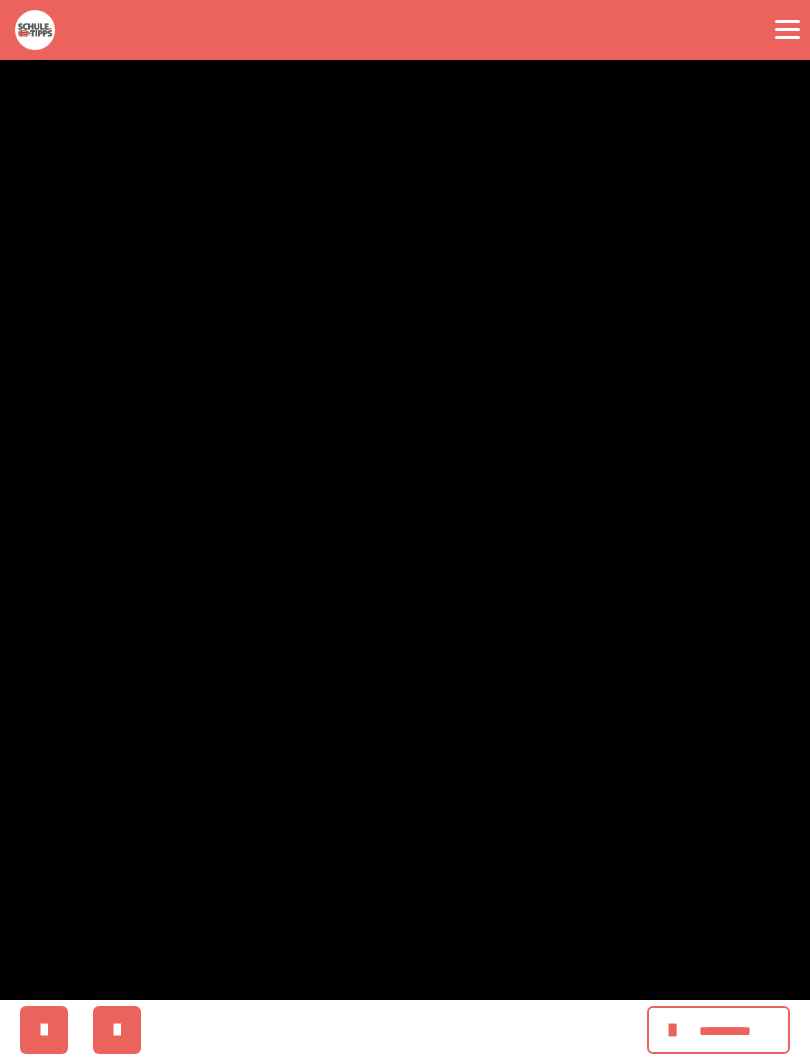 click at bounding box center (405, 530) 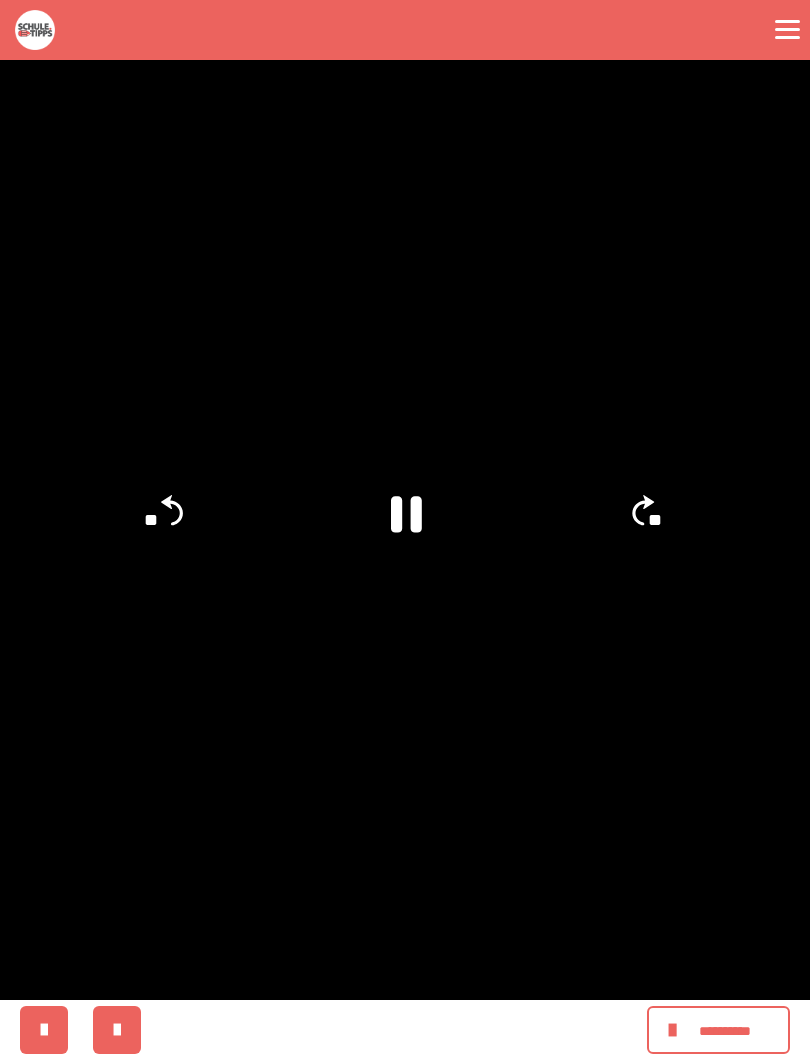 click on "**" 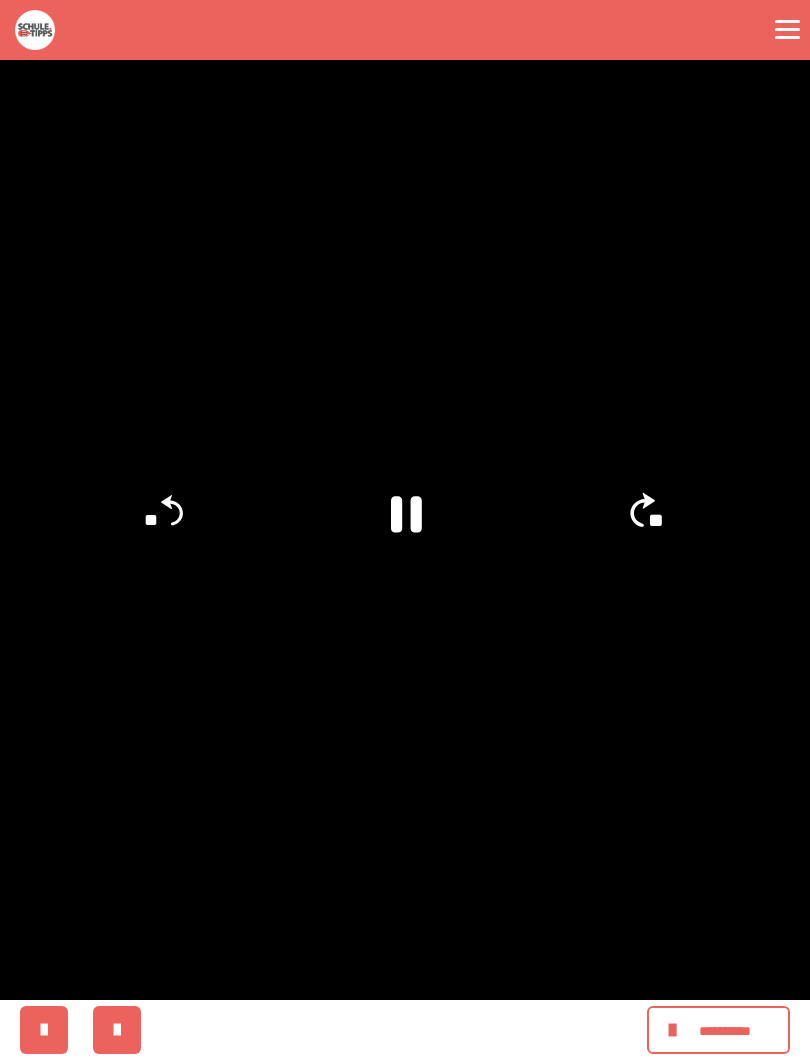 click on "**" 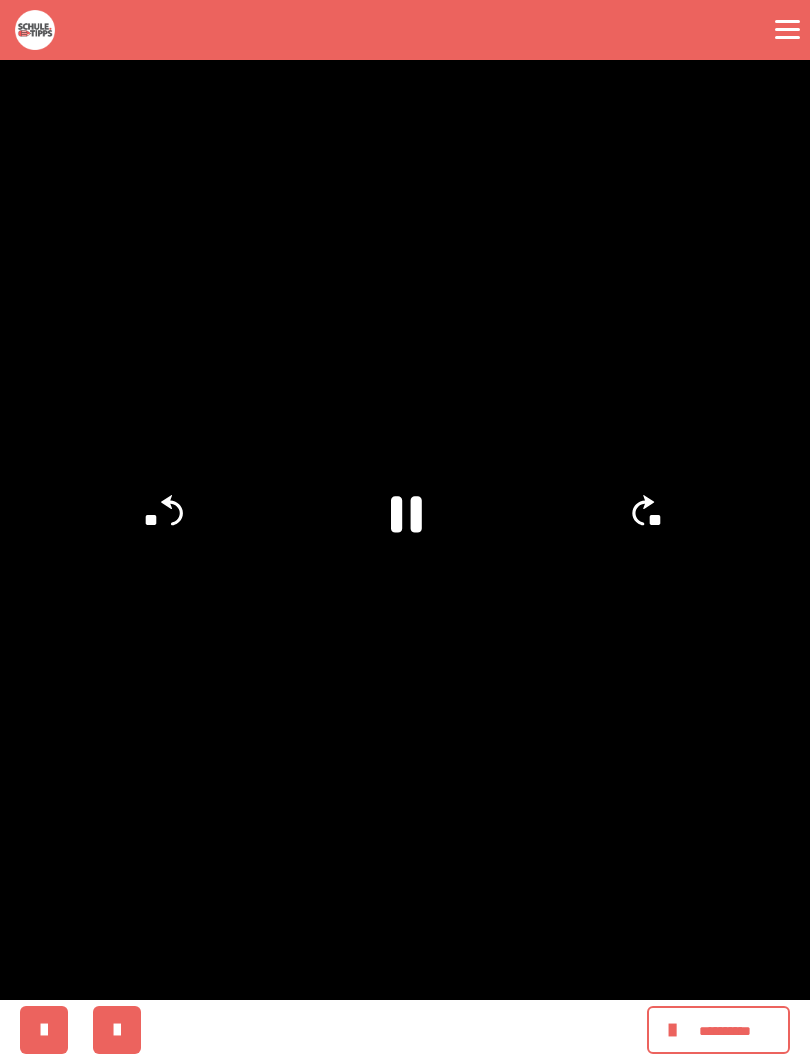 click on "**" 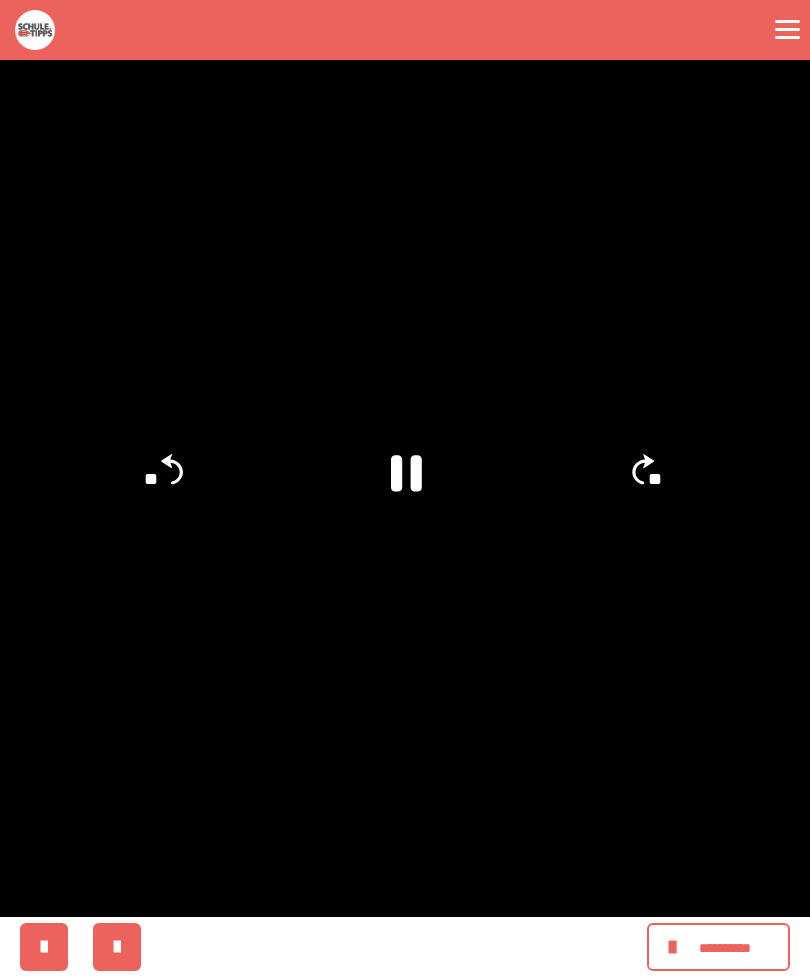 scroll, scrollTop: 54, scrollLeft: 0, axis: vertical 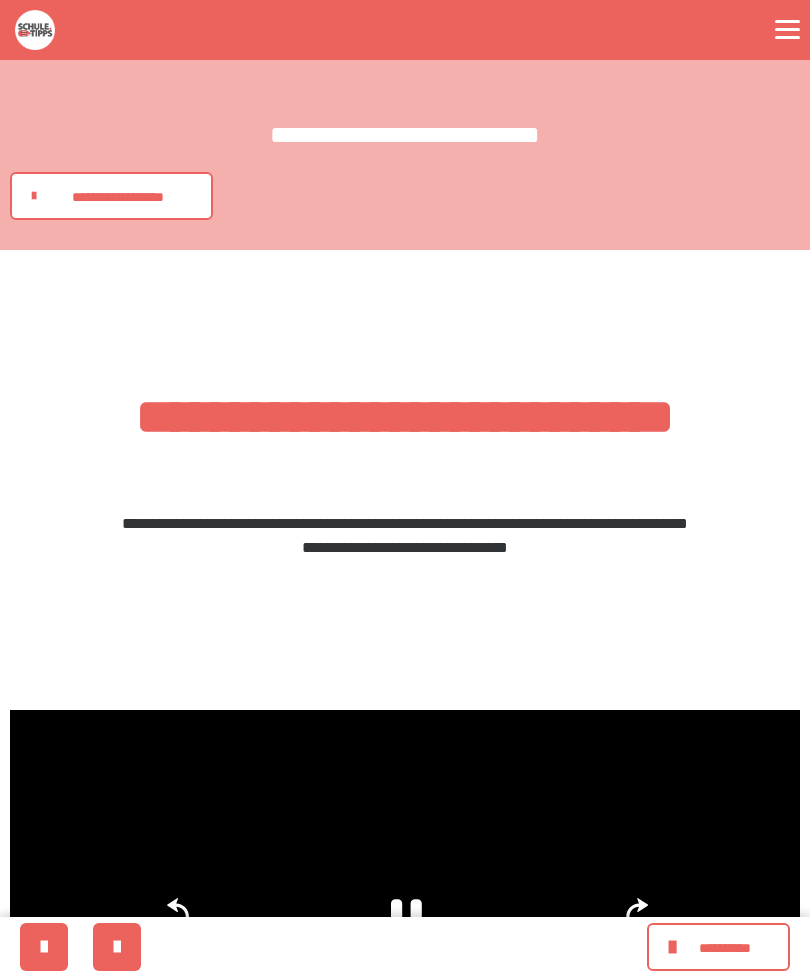 click on "**********" at bounding box center [118, 197] 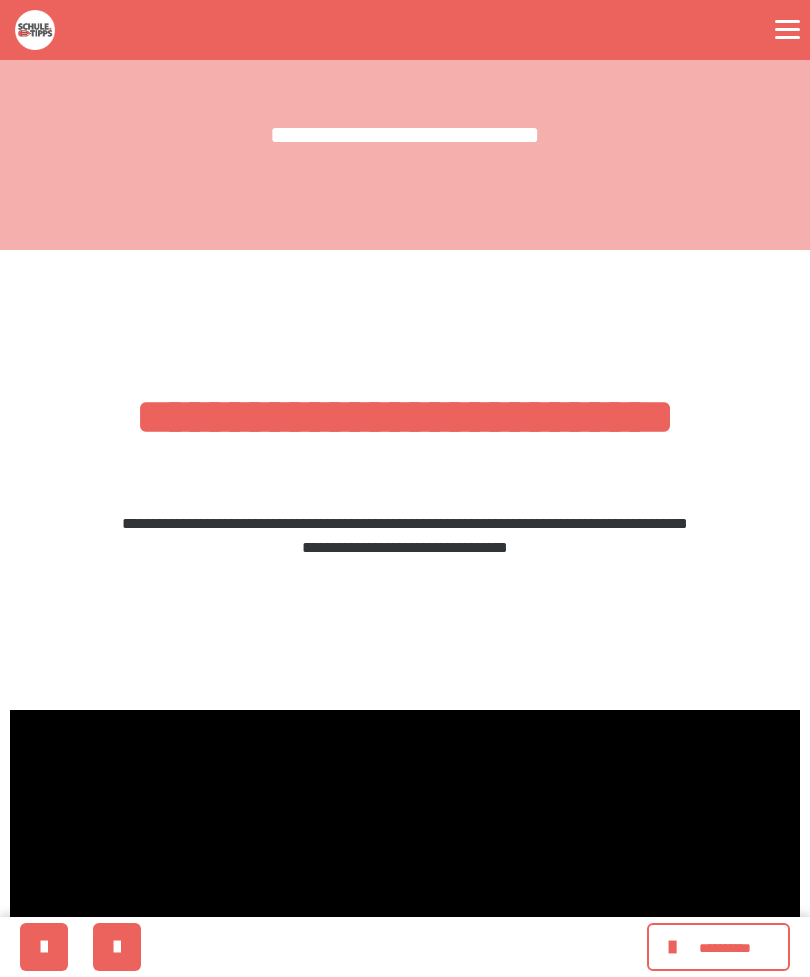 click on "**********" at bounding box center (725, 948) 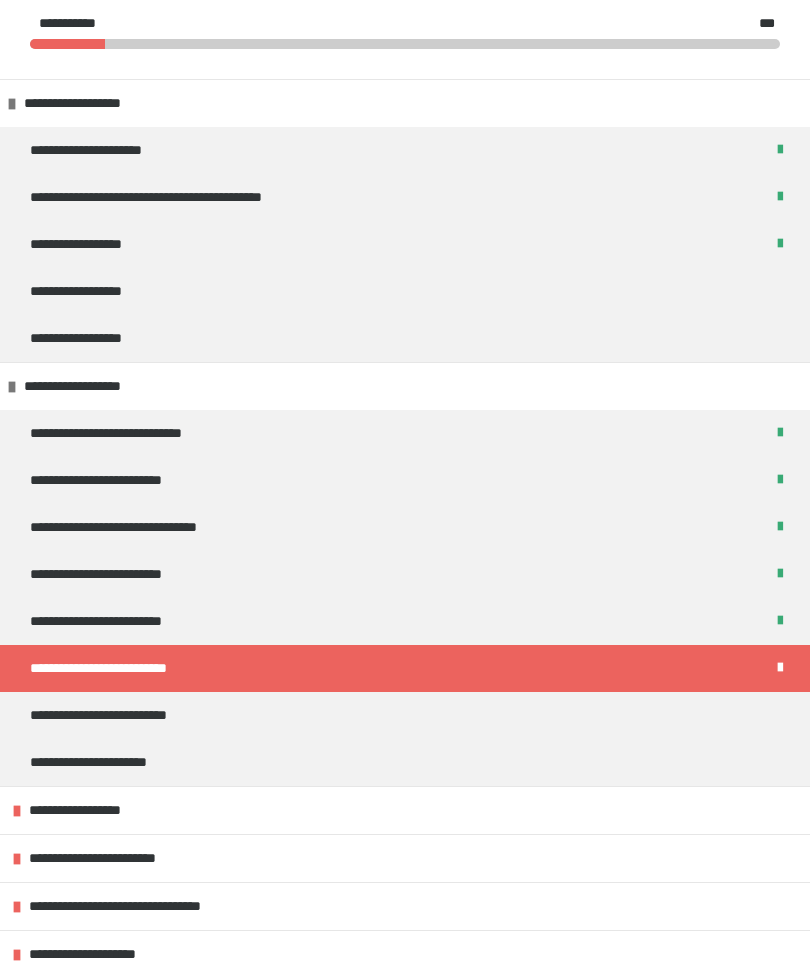 scroll, scrollTop: 65, scrollLeft: 0, axis: vertical 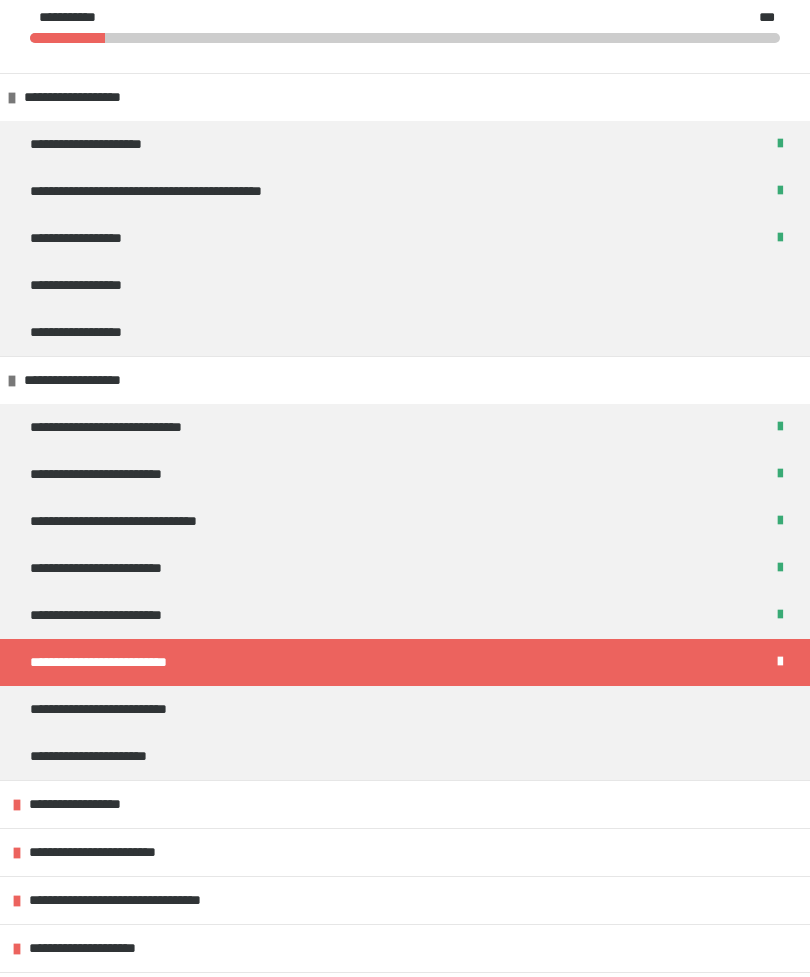 click on "**********" at bounding box center (123, 709) 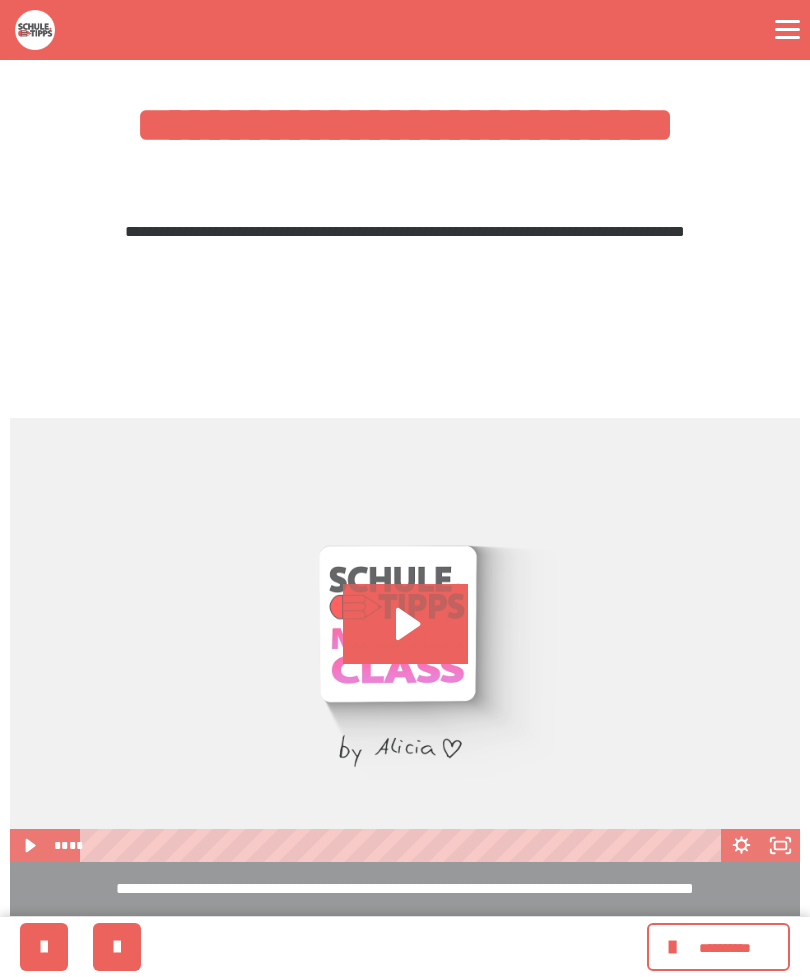 scroll, scrollTop: 347, scrollLeft: 0, axis: vertical 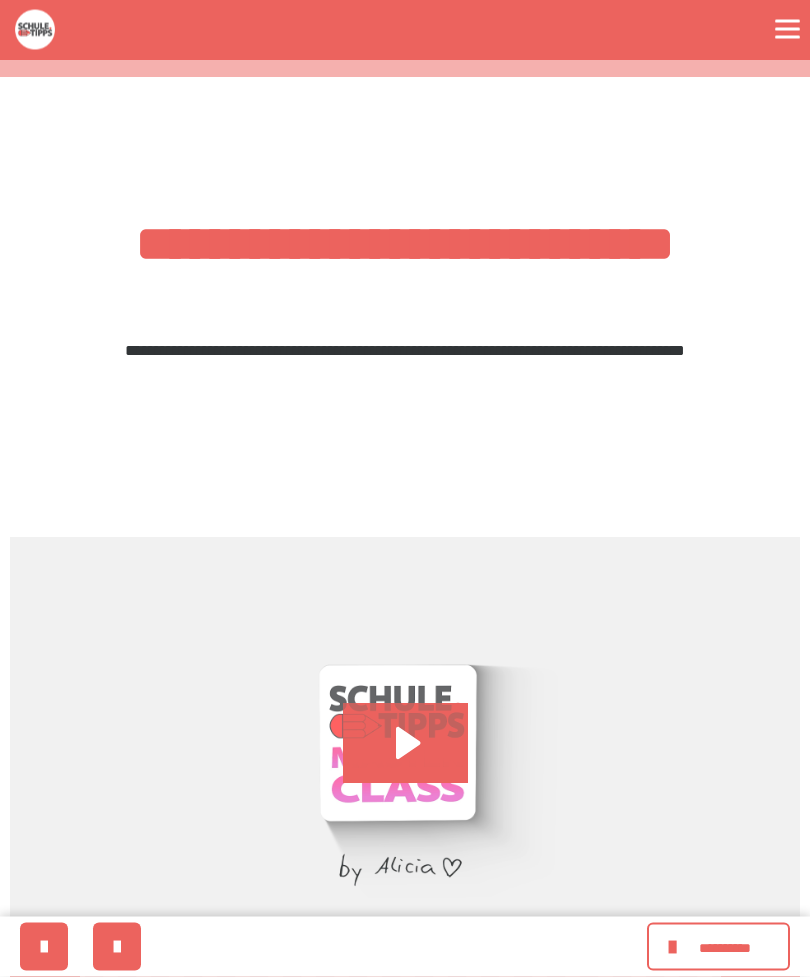 click on "**********" at bounding box center (725, 948) 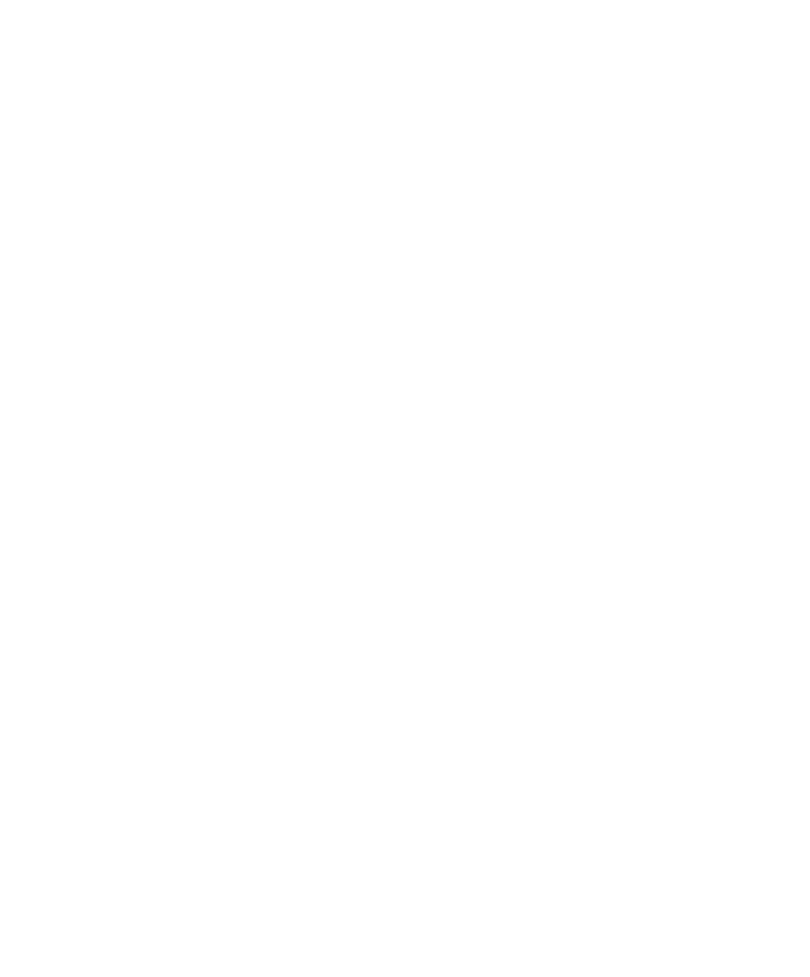 scroll, scrollTop: 227, scrollLeft: 0, axis: vertical 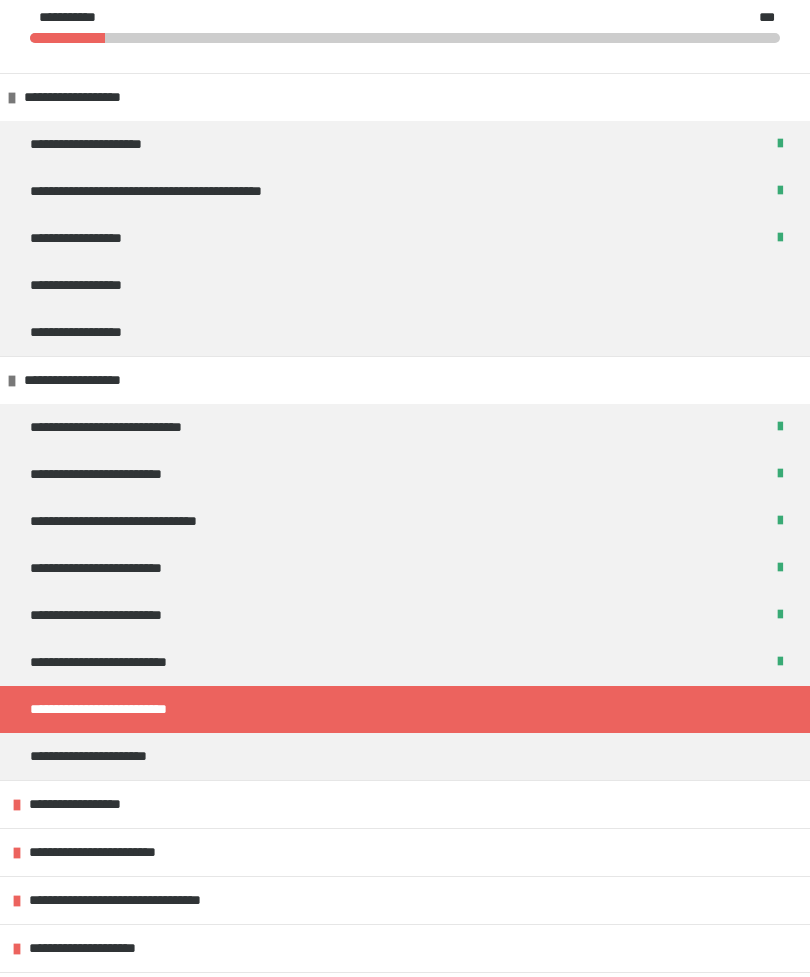 click on "**********" at bounding box center (106, 756) 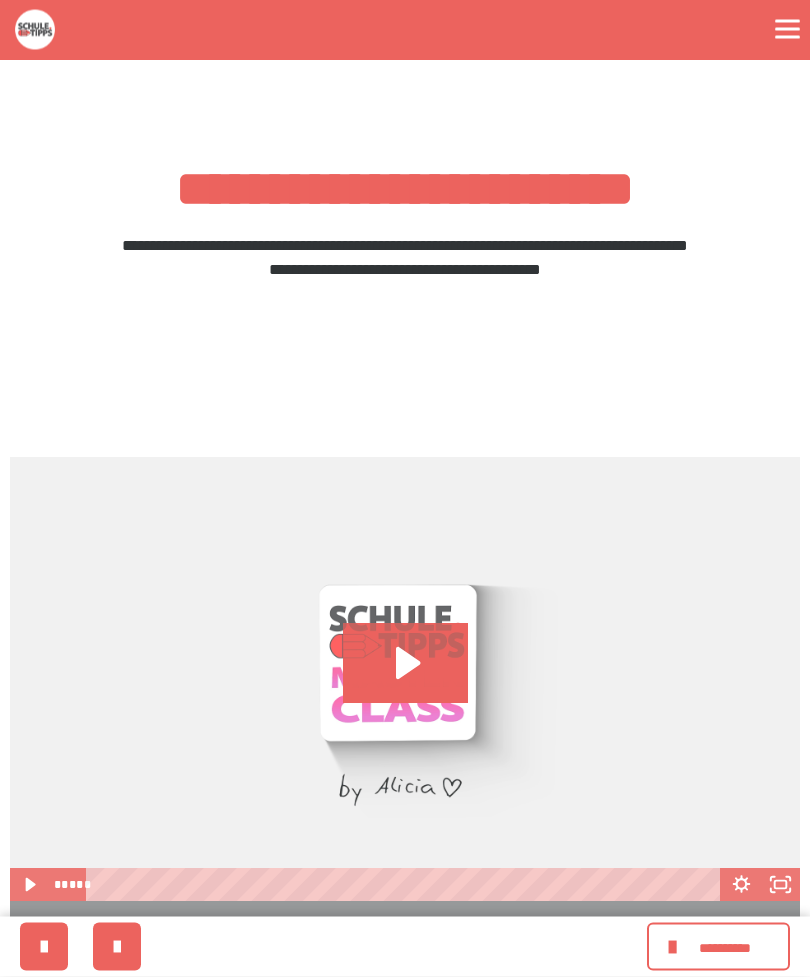 scroll, scrollTop: 345, scrollLeft: 0, axis: vertical 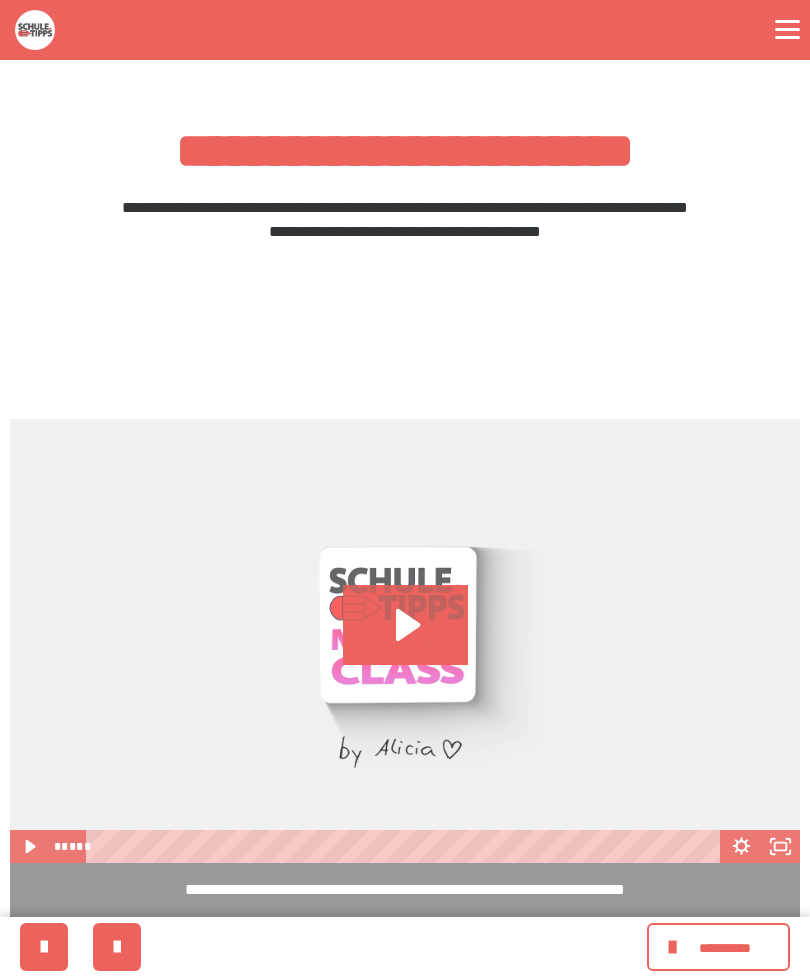 click on "**********" at bounding box center (725, 948) 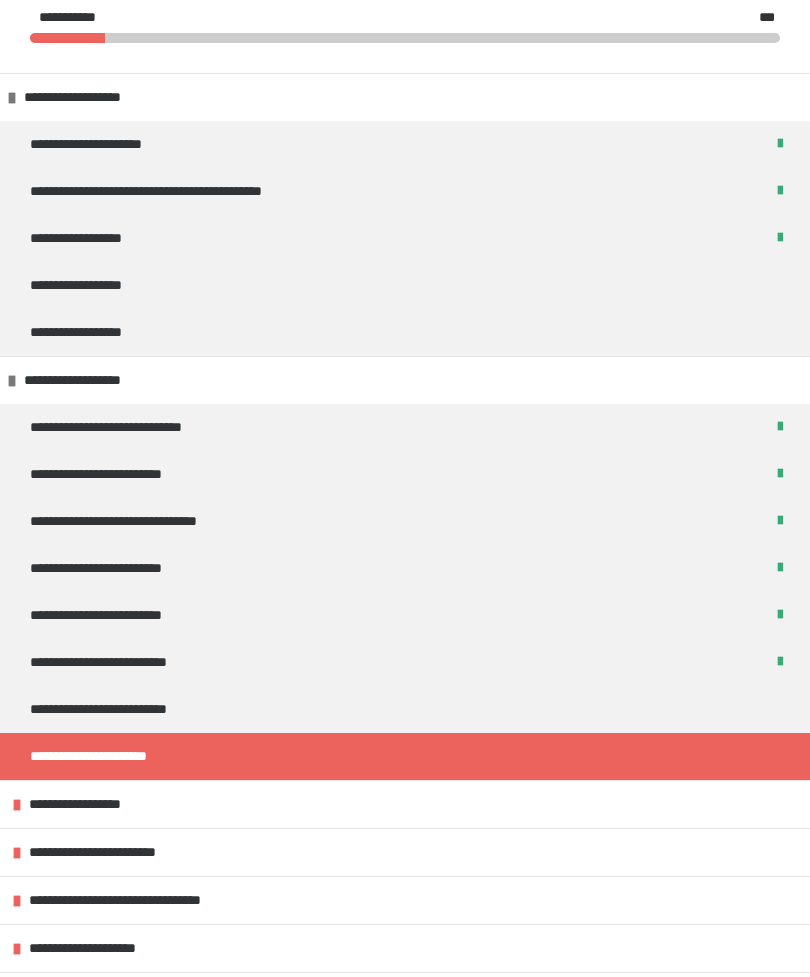 click on "**********" at bounding box center [123, 709] 